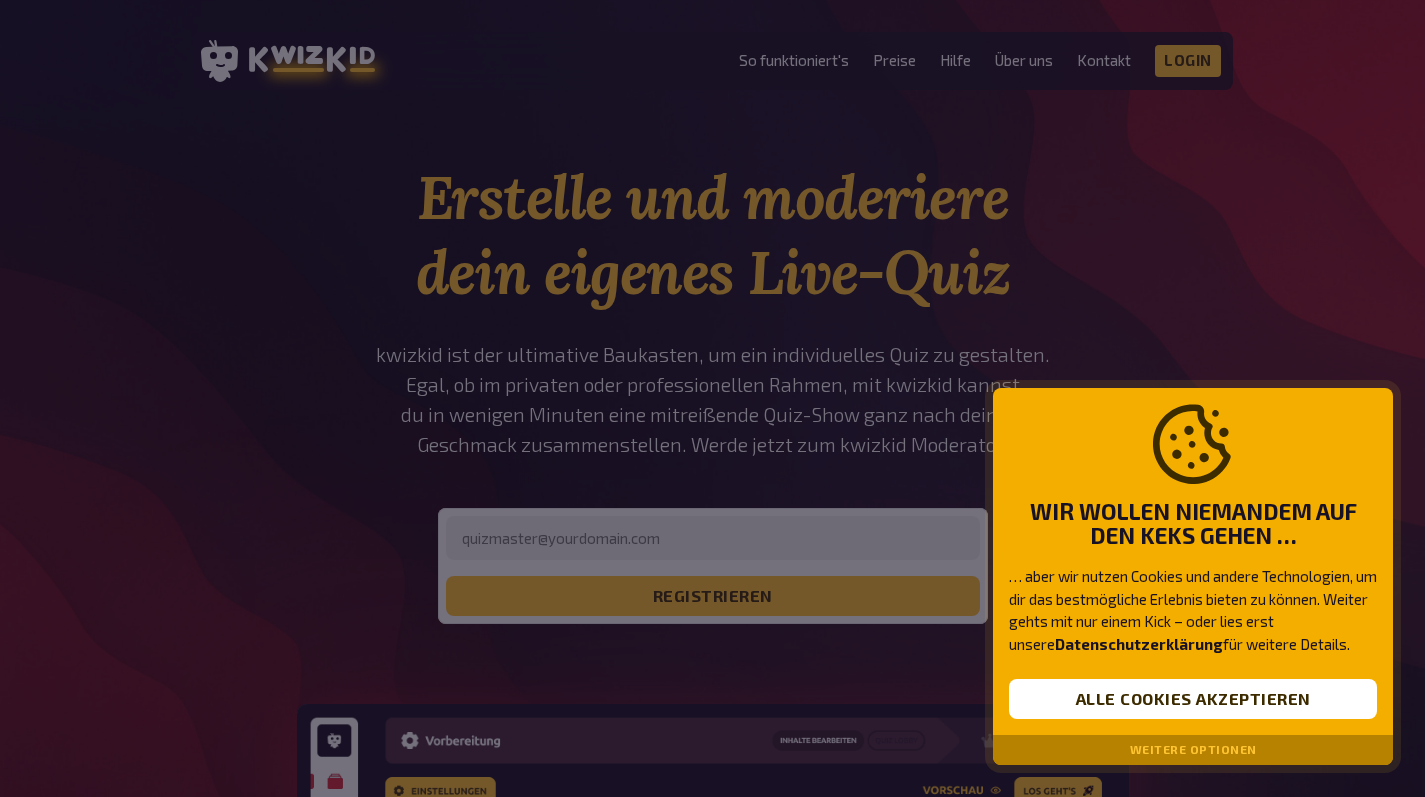 scroll, scrollTop: 0, scrollLeft: 0, axis: both 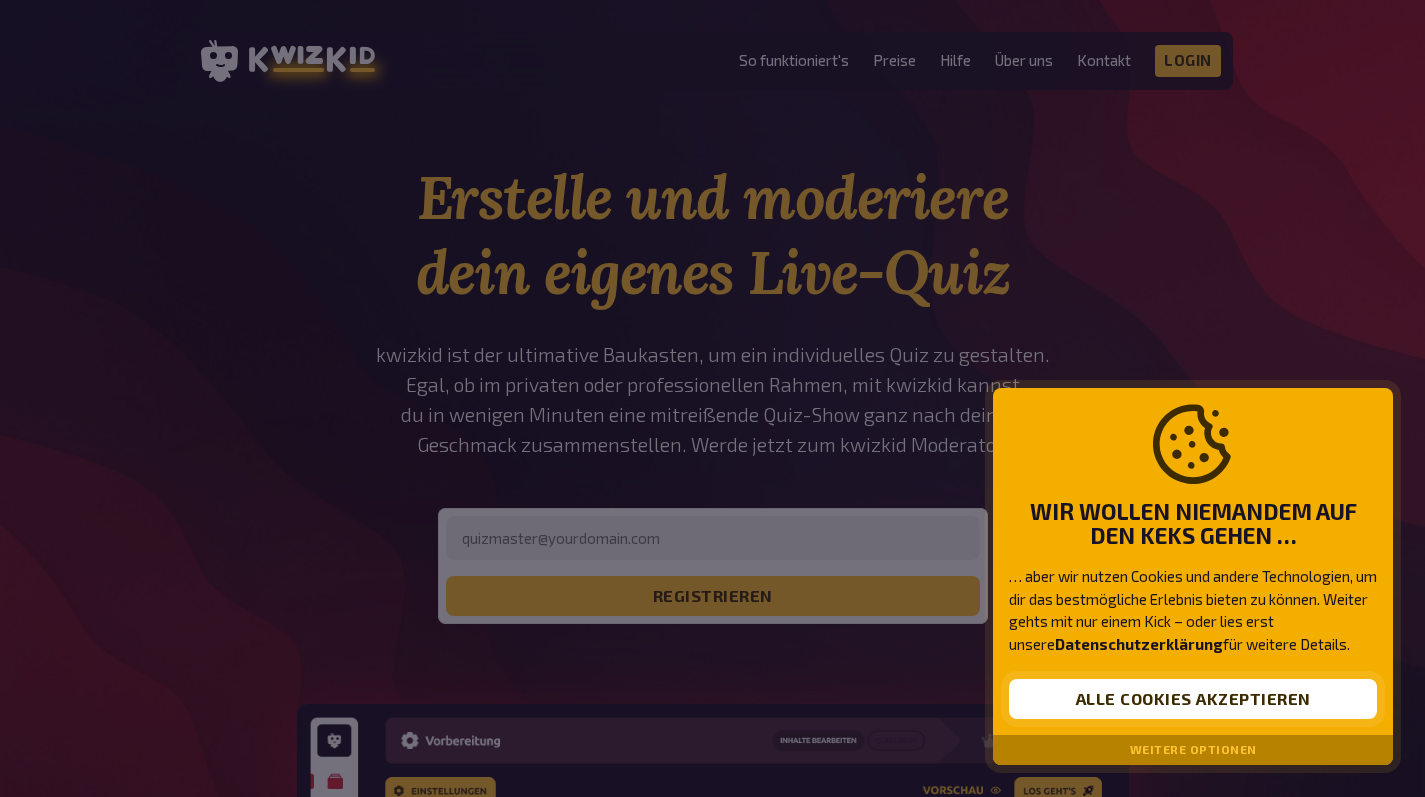 click on "Alle Cookies akzeptieren" at bounding box center (1193, 699) 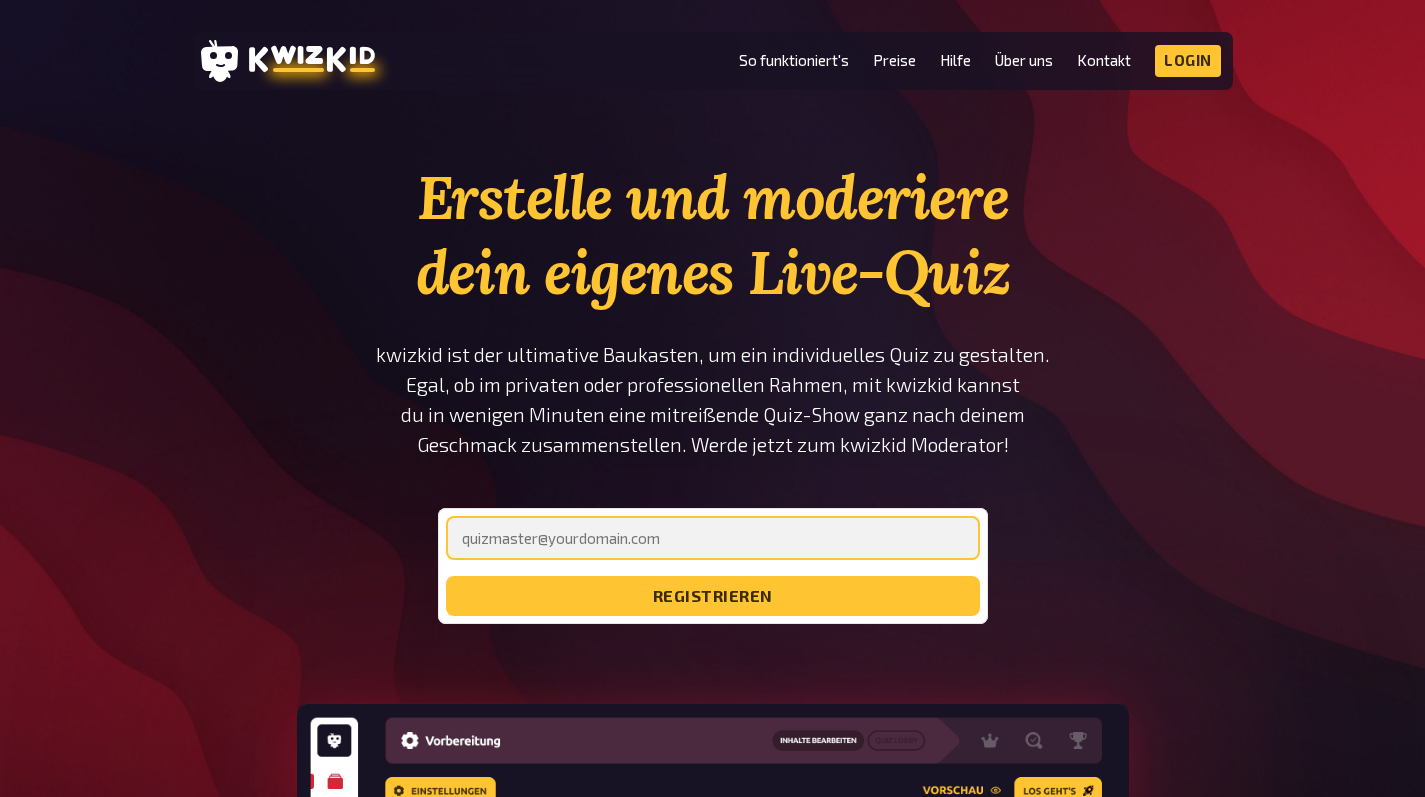 click at bounding box center [713, 538] 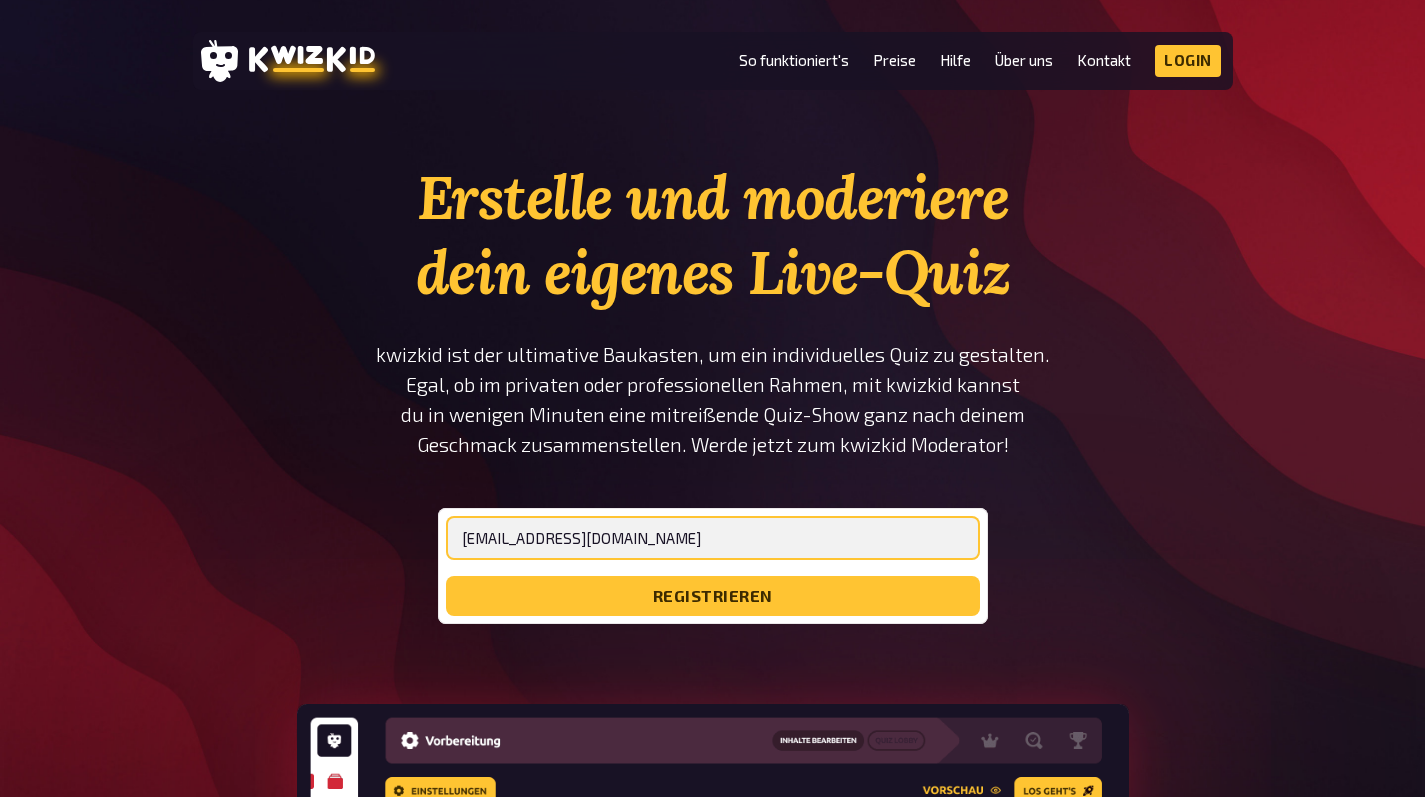 type on "jankoppsieker10@gmail.com" 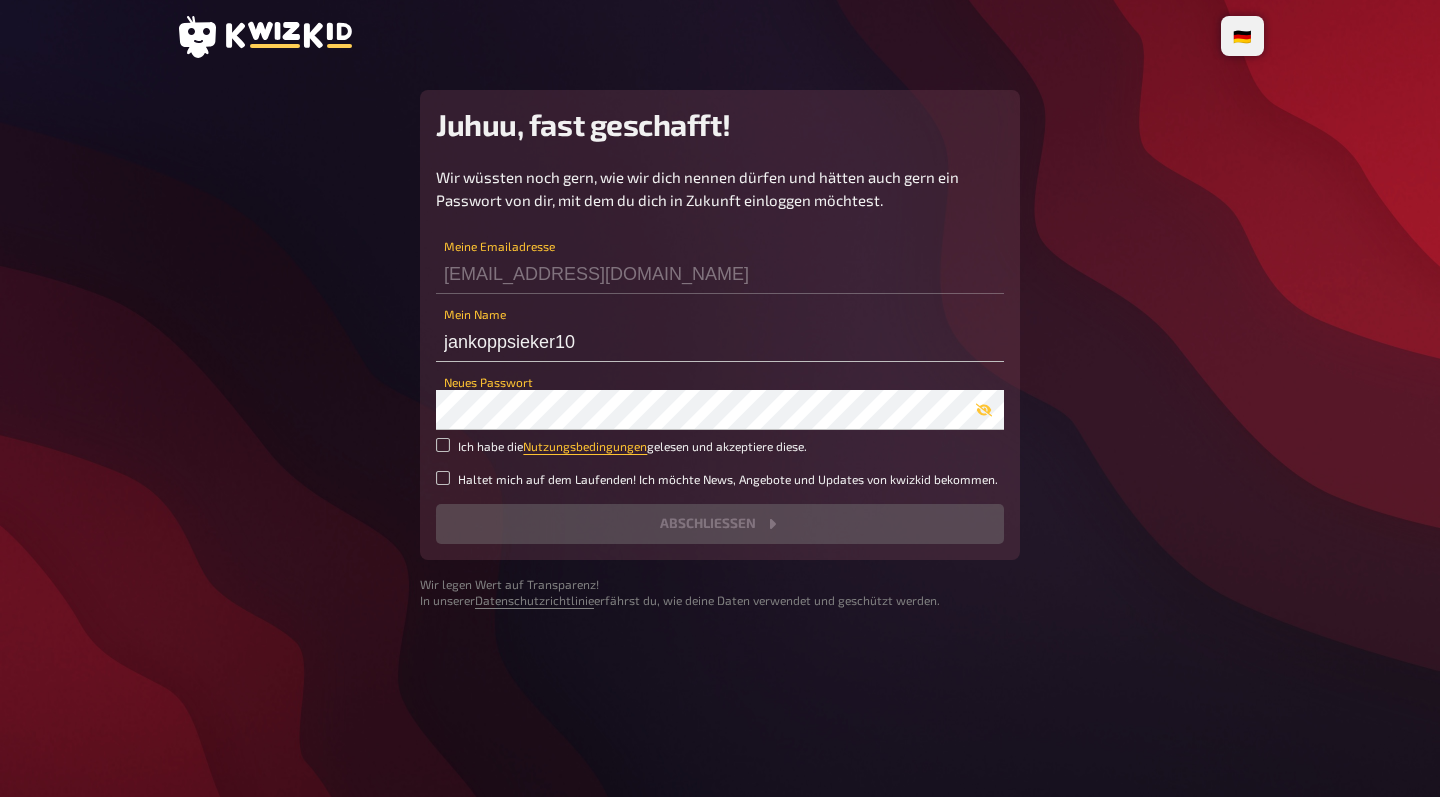 scroll, scrollTop: 0, scrollLeft: 0, axis: both 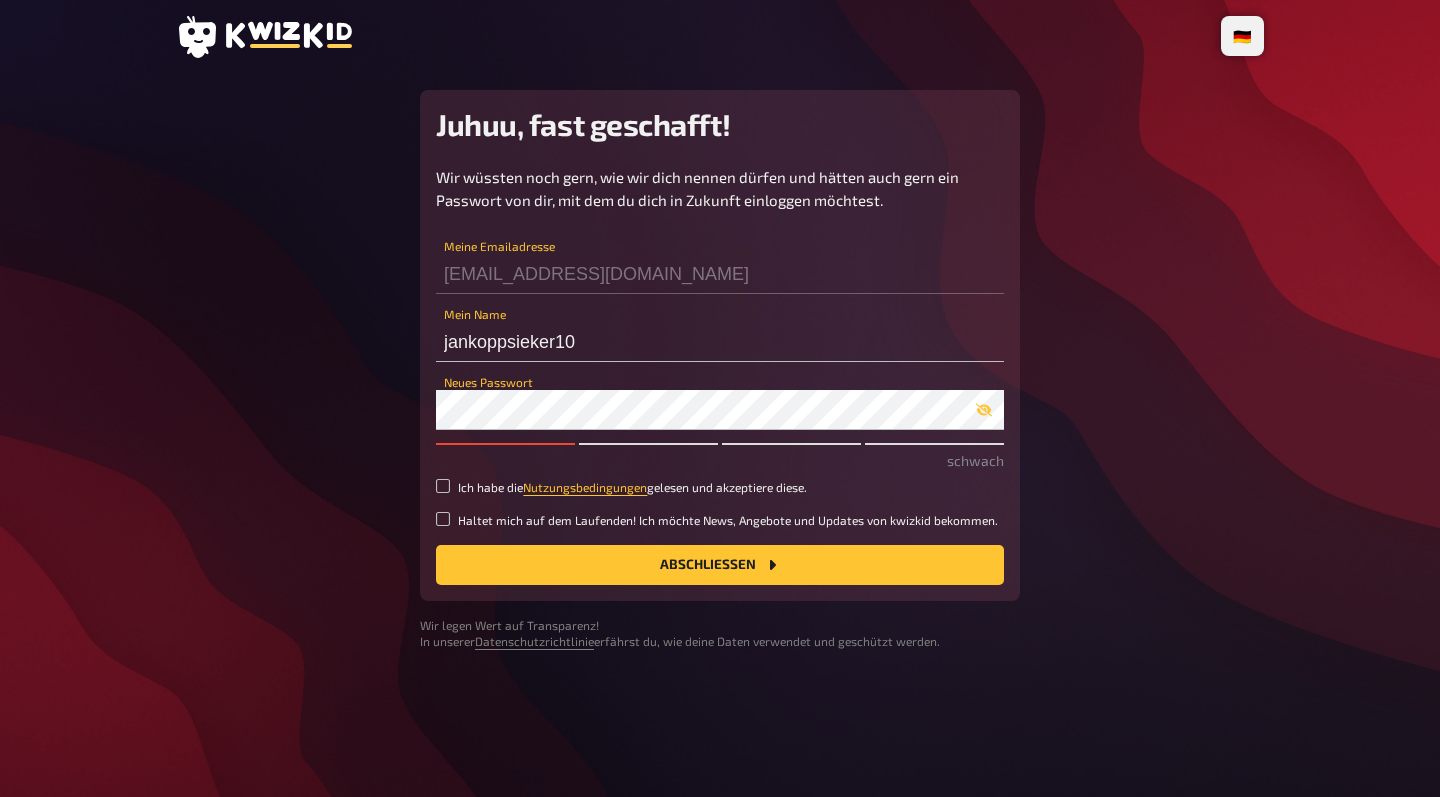 click on "Neues Passwort" at bounding box center [720, 400] 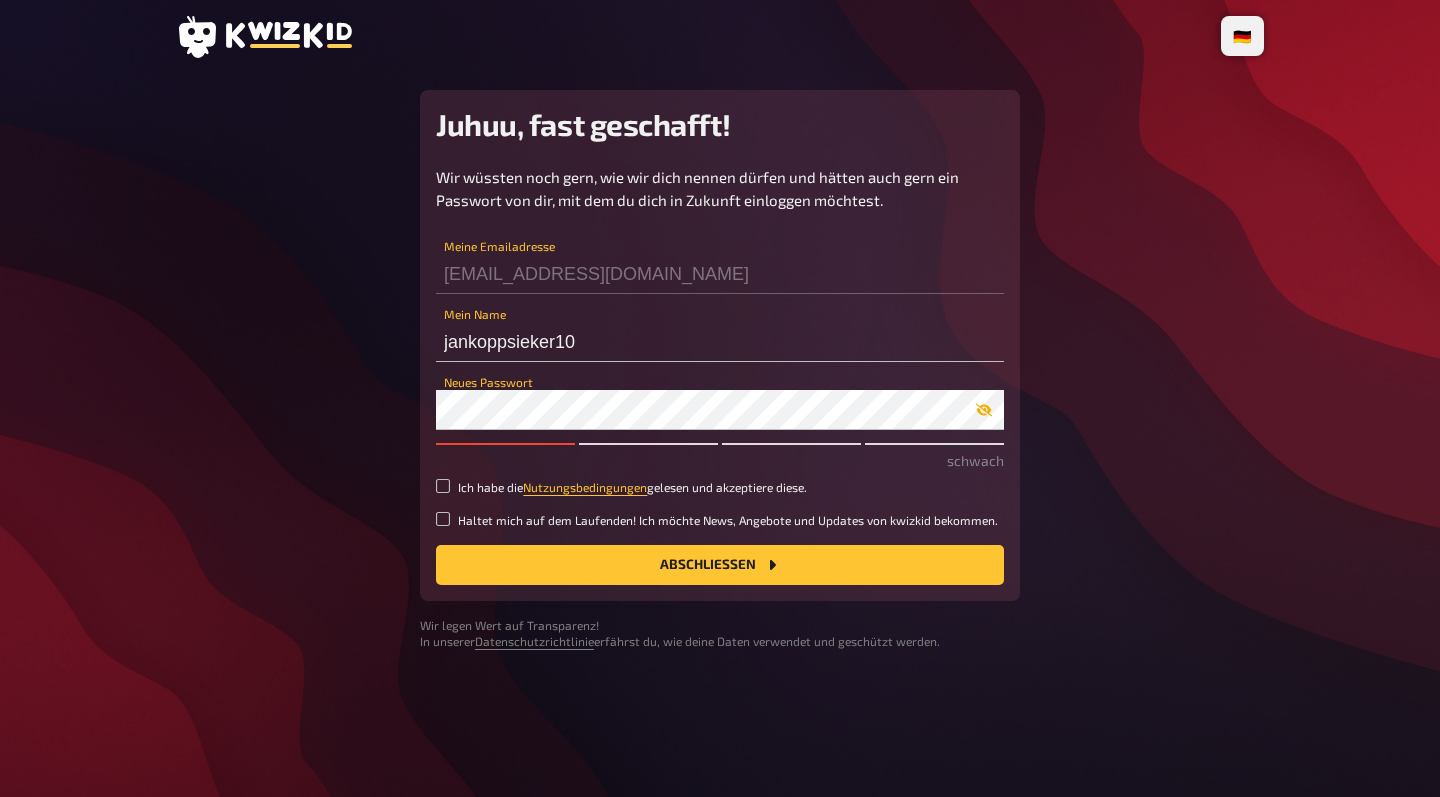 click 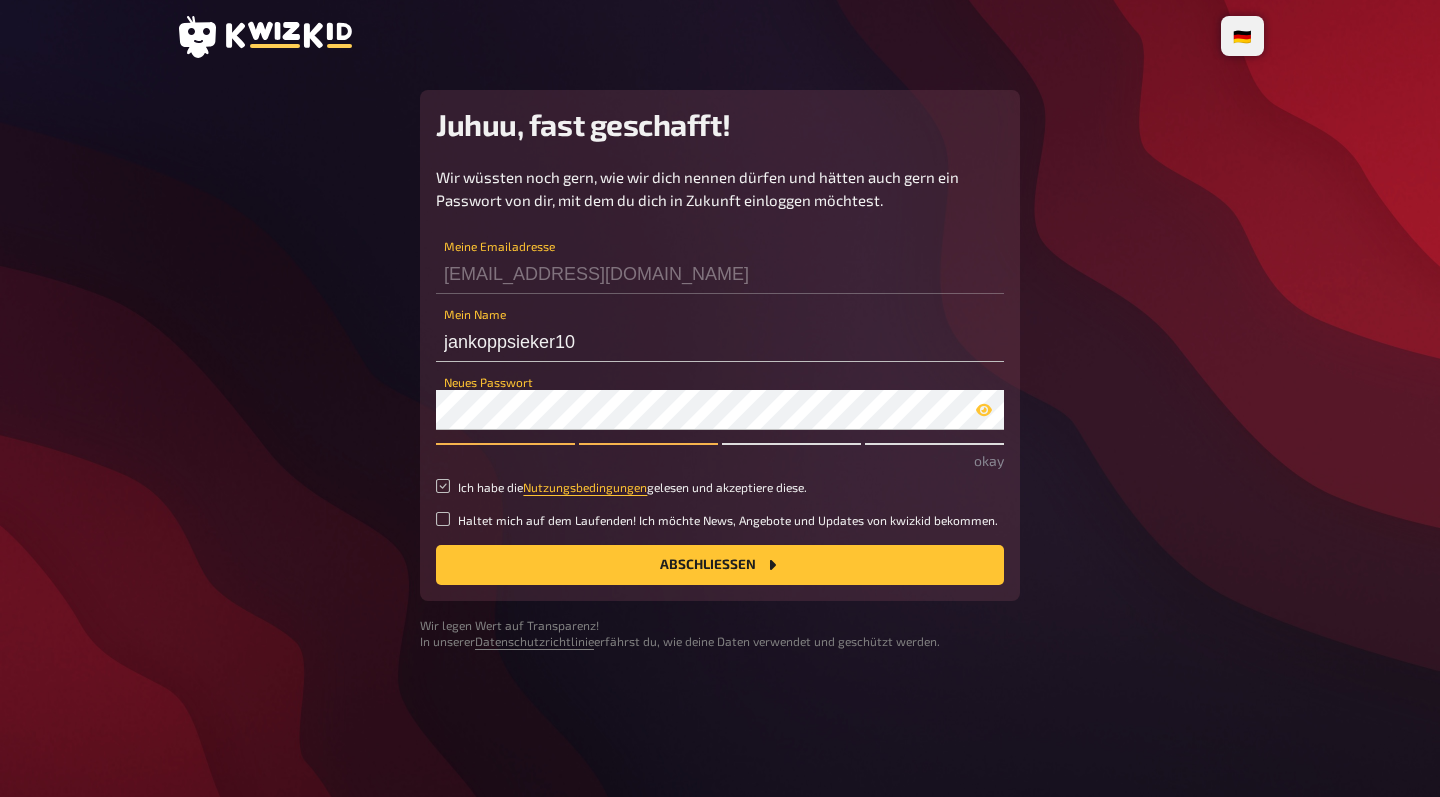 click on "Ich habe die  Nutzungsbedingungen  gelesen und akzeptiere diese." at bounding box center (443, 486) 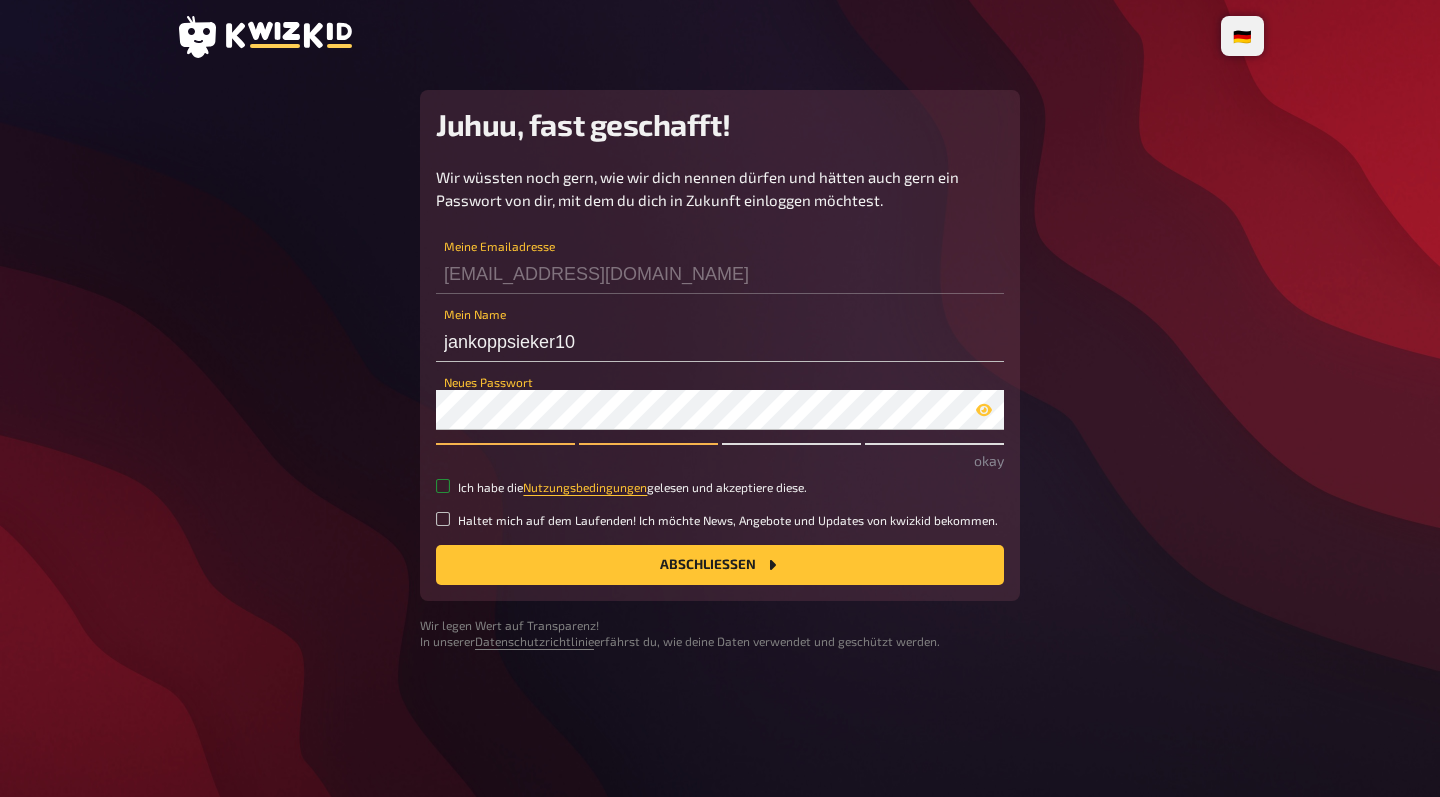 checkbox on "true" 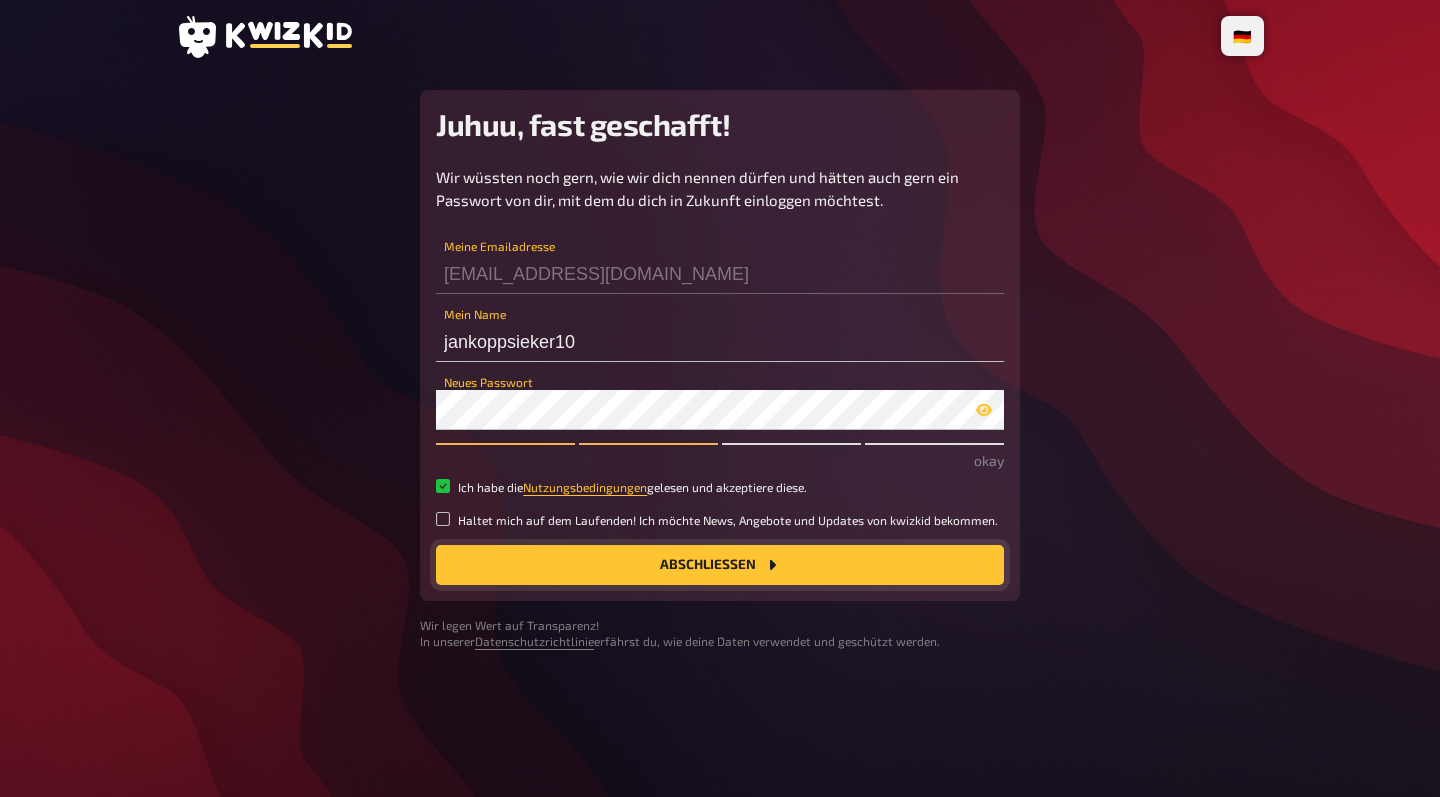 click on "Abschließen" at bounding box center (720, 565) 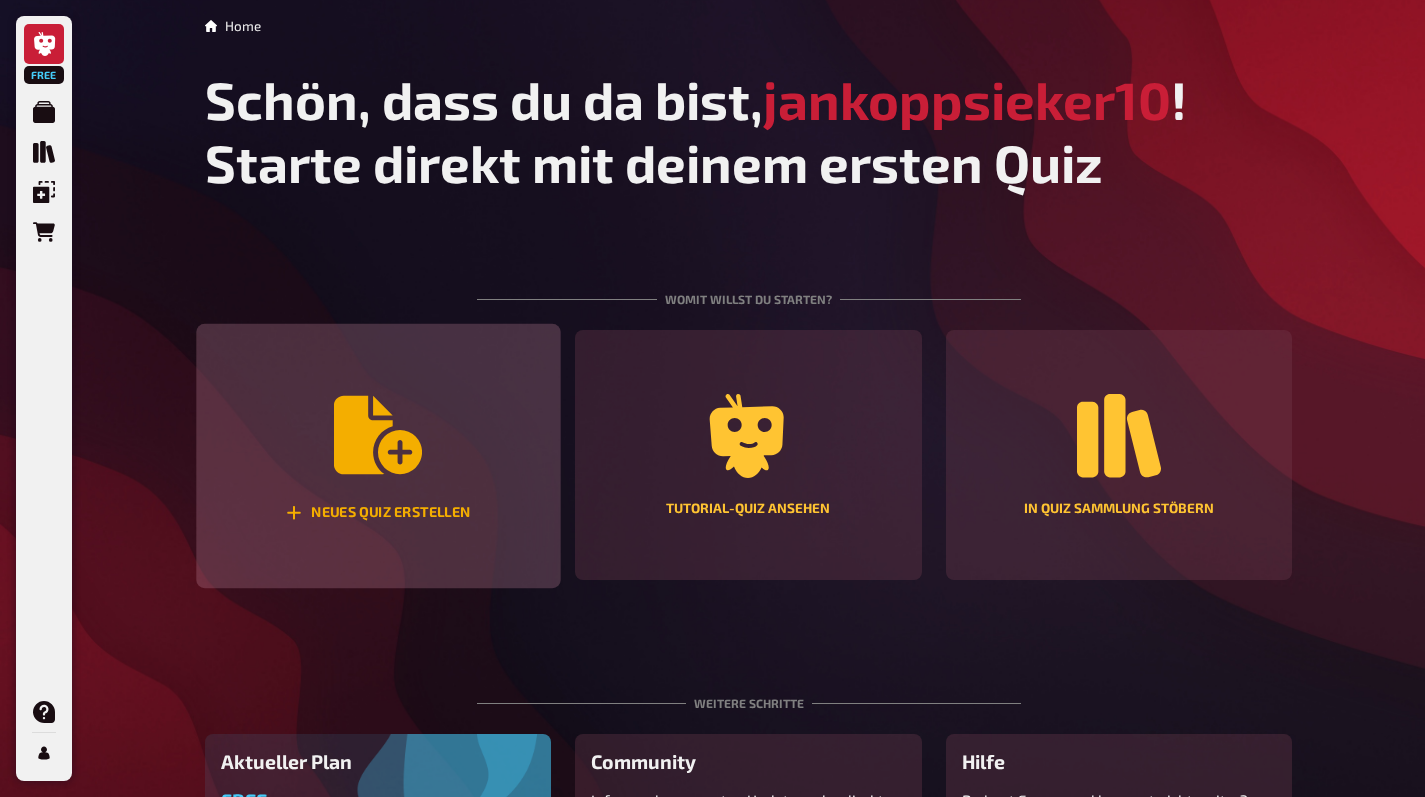 click on "Neues Quiz erstellen" at bounding box center (378, 456) 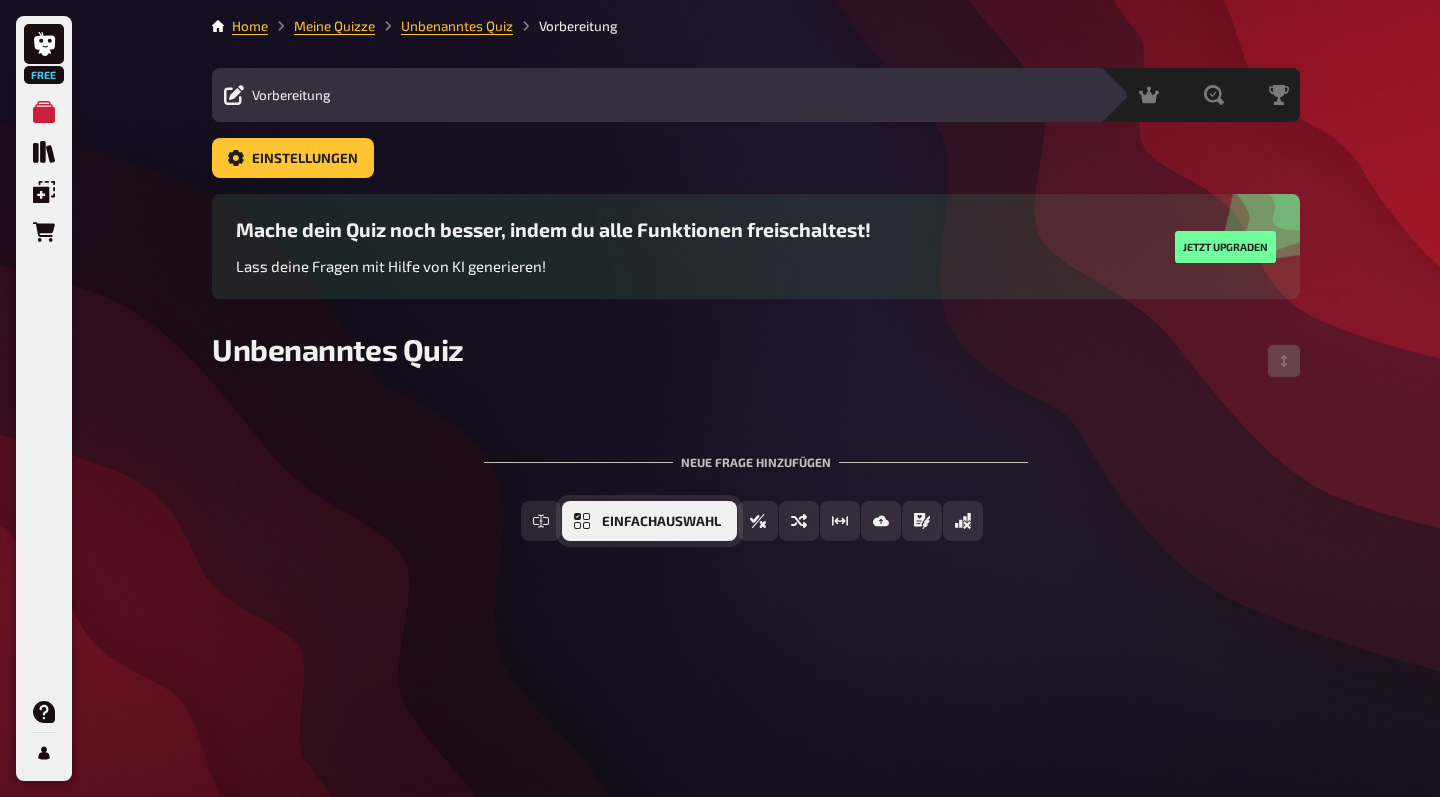 click on "Einfachauswahl" at bounding box center (661, 522) 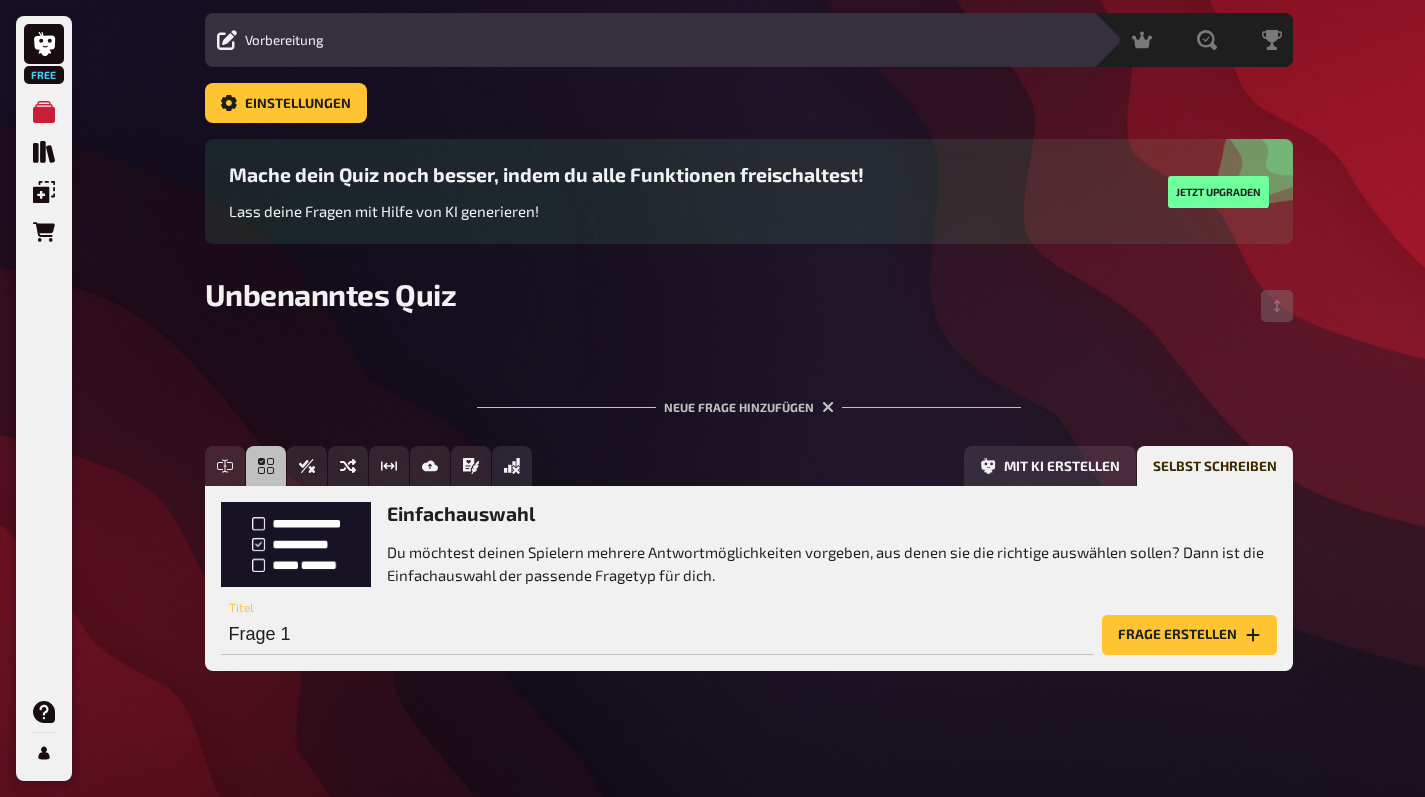 scroll, scrollTop: 56, scrollLeft: 0, axis: vertical 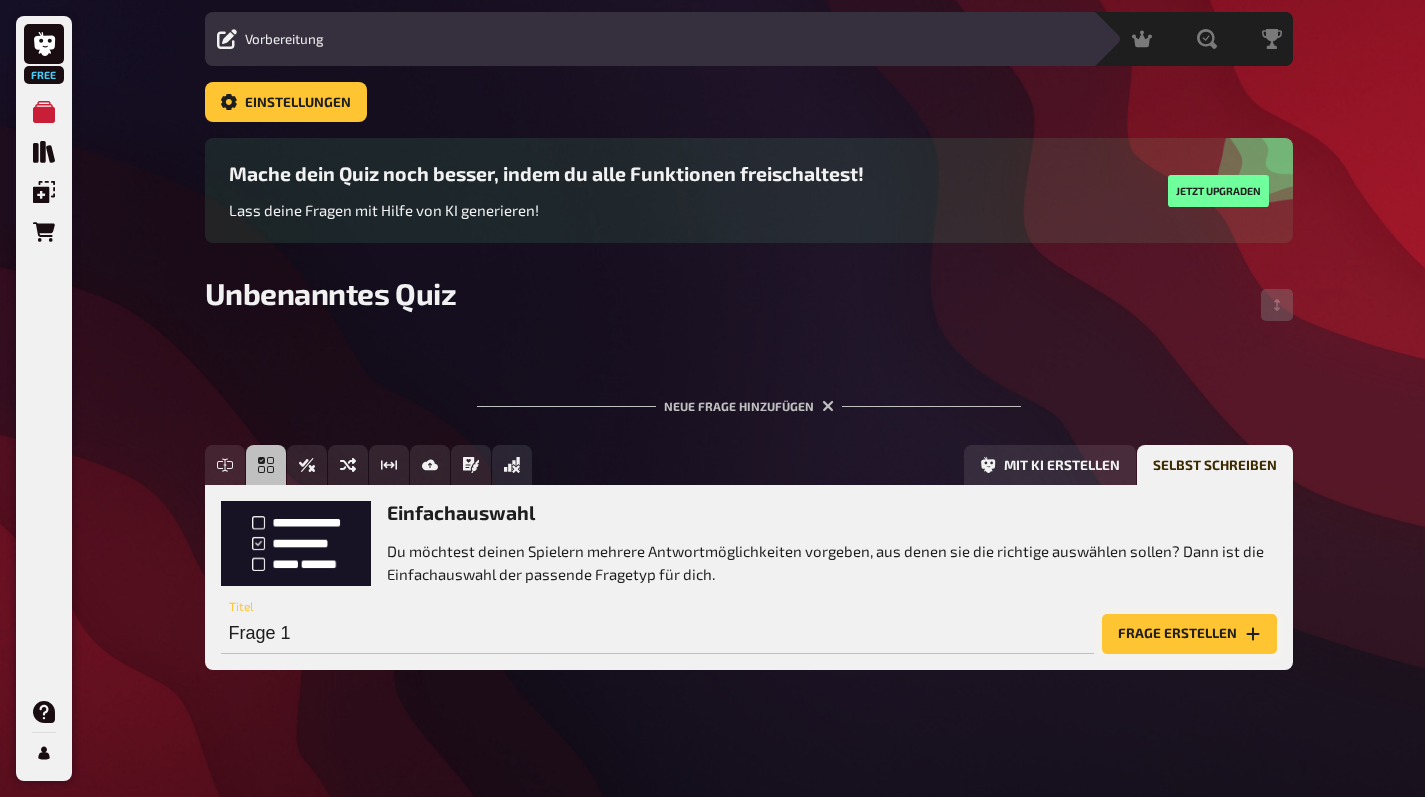 click on "Frage erstellen" at bounding box center [1189, 634] 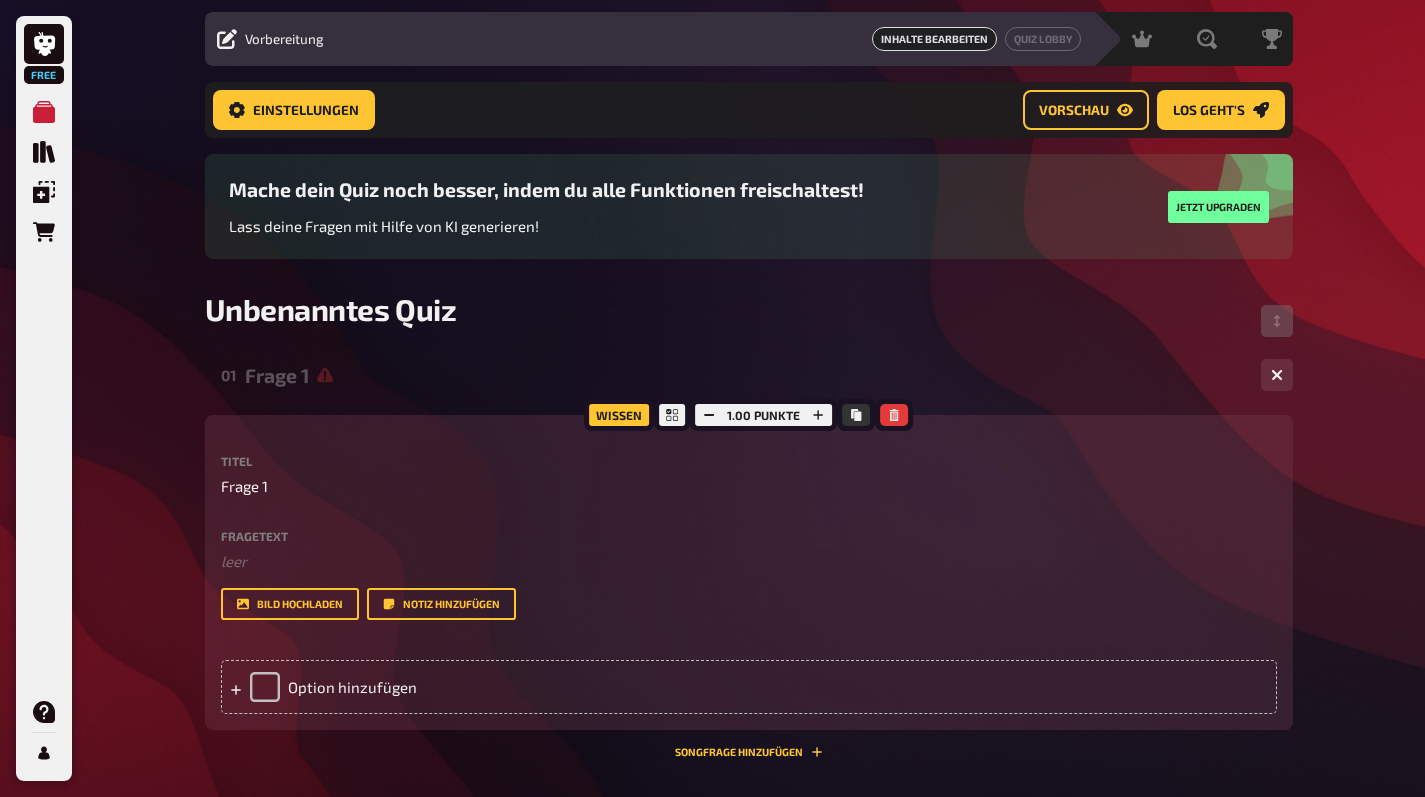 scroll, scrollTop: 135, scrollLeft: 0, axis: vertical 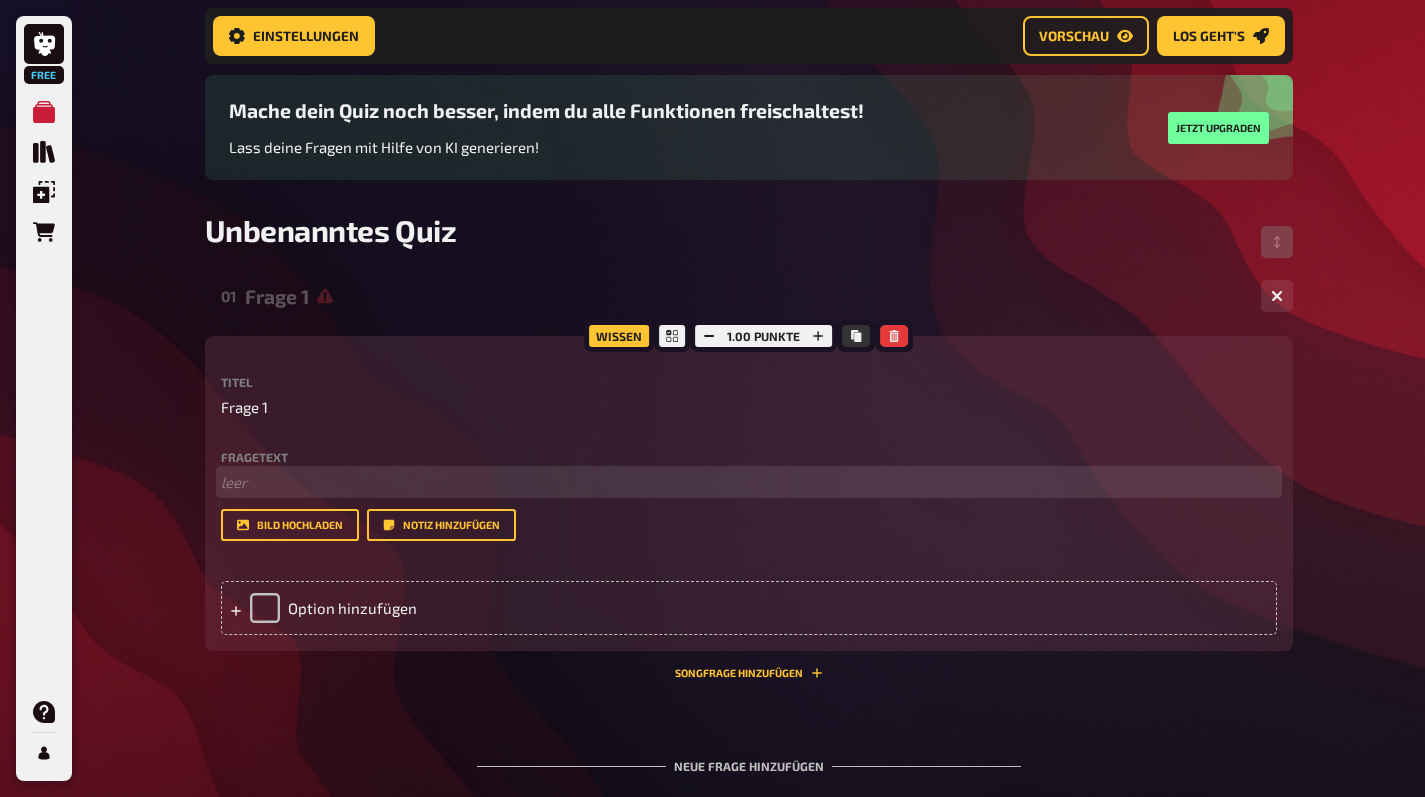 click on "﻿ leer" at bounding box center (749, 482) 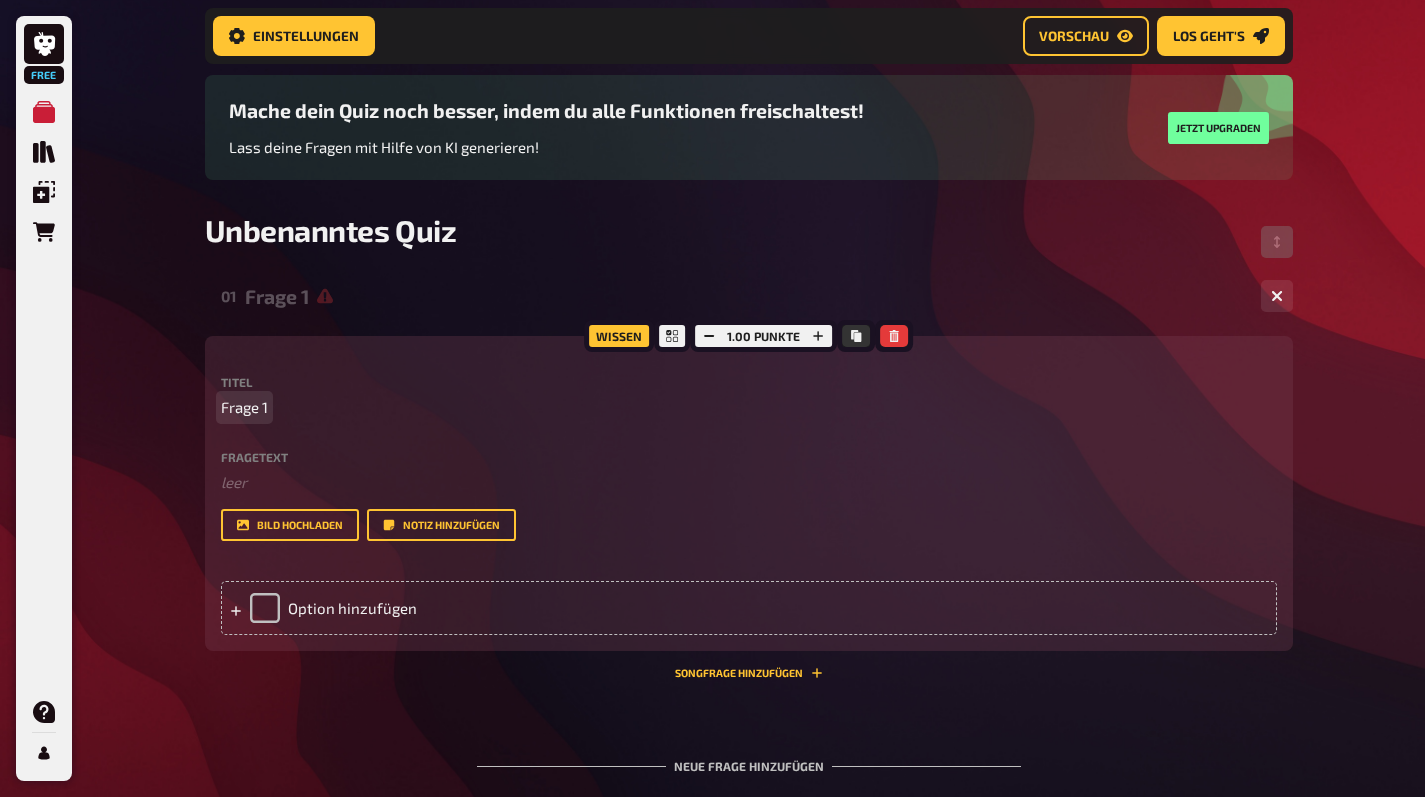click on "Frage 1" at bounding box center [244, 407] 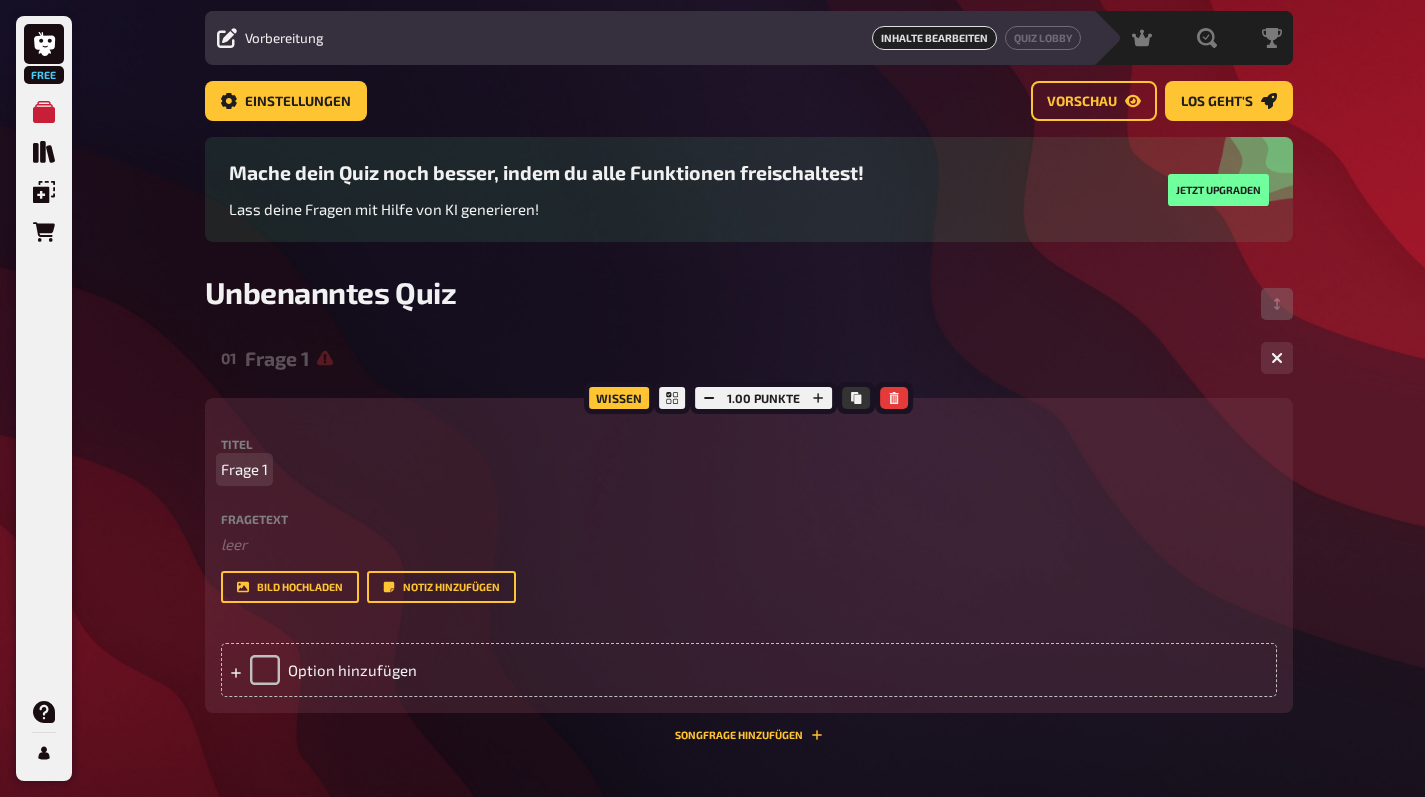 scroll, scrollTop: 114, scrollLeft: 0, axis: vertical 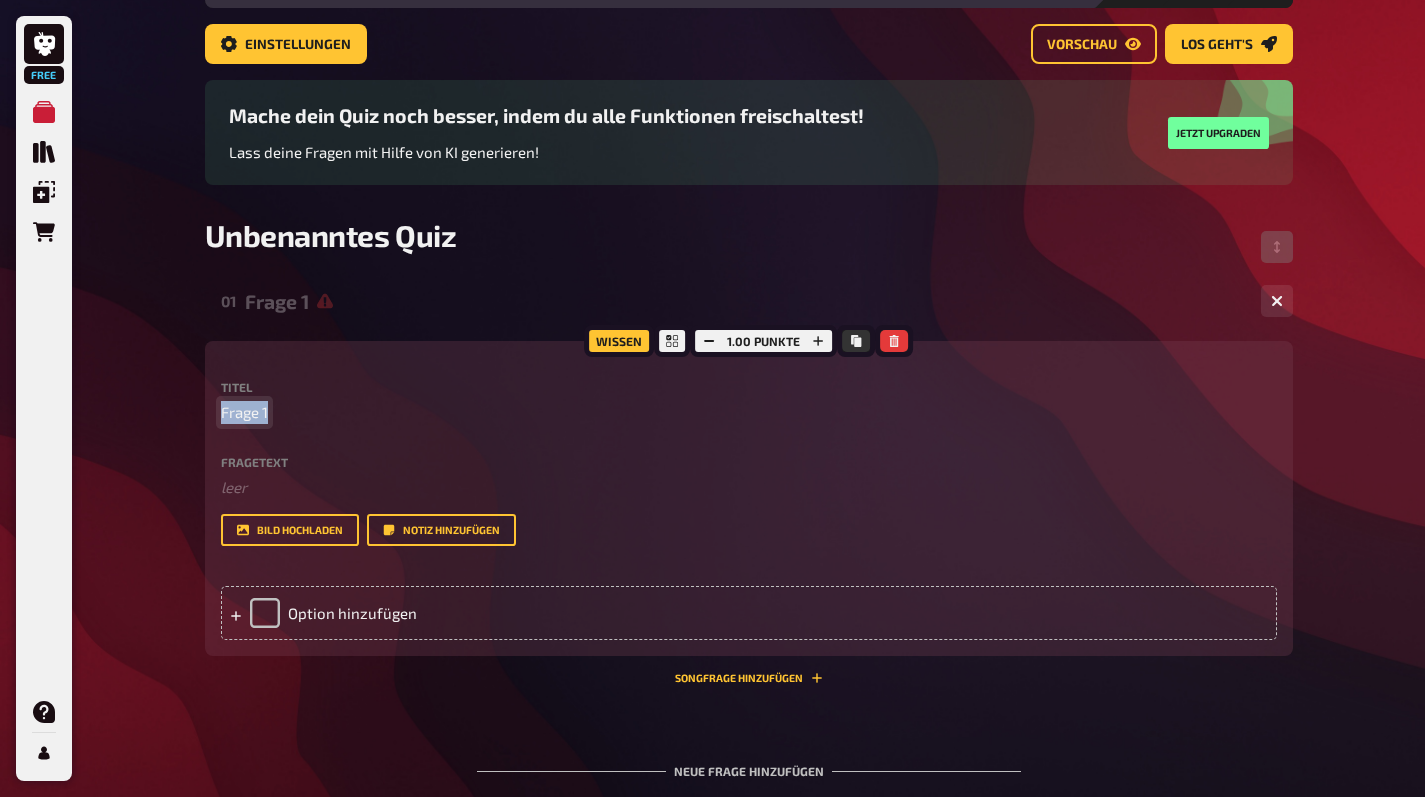 type 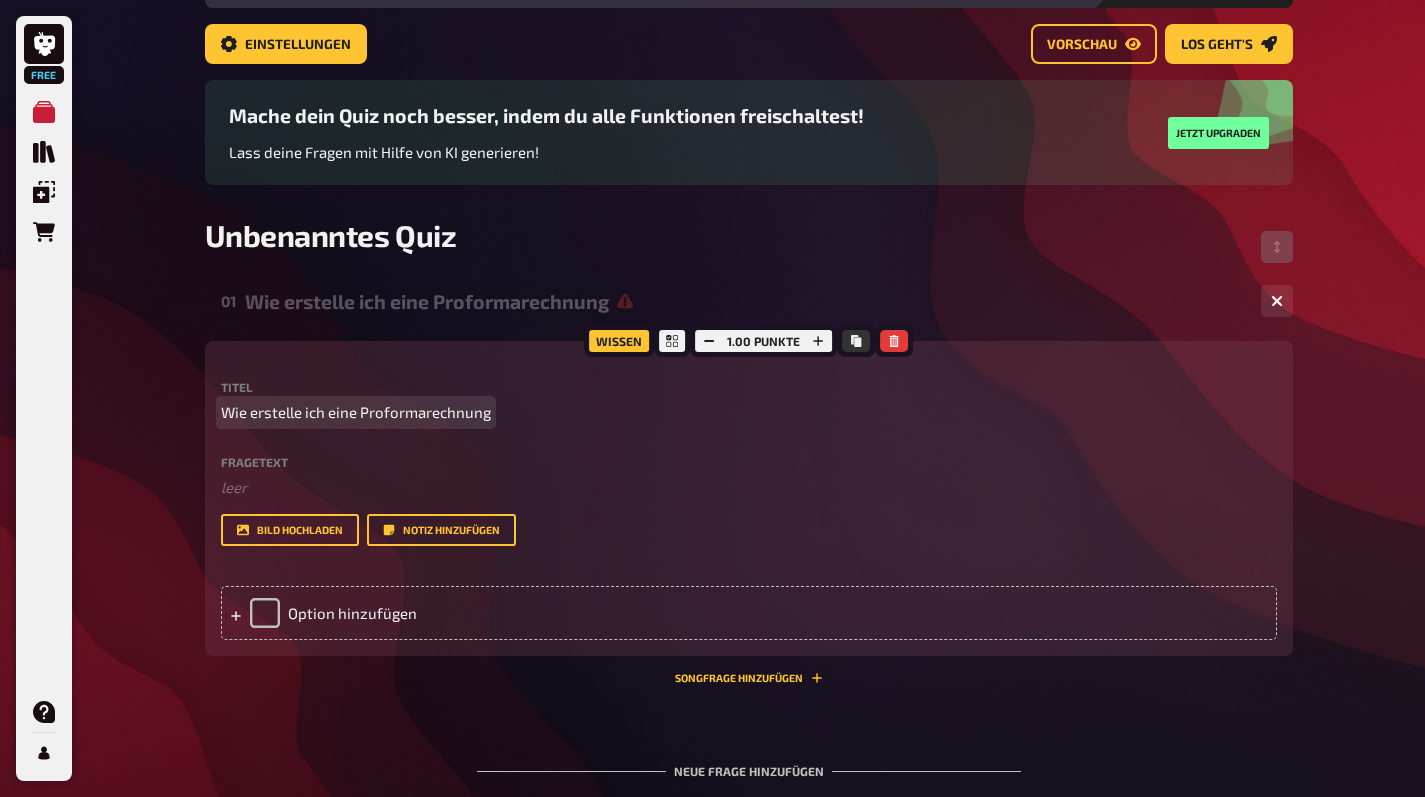 click on "Wie erstelle ich eine Proformarechnung" at bounding box center [749, 412] 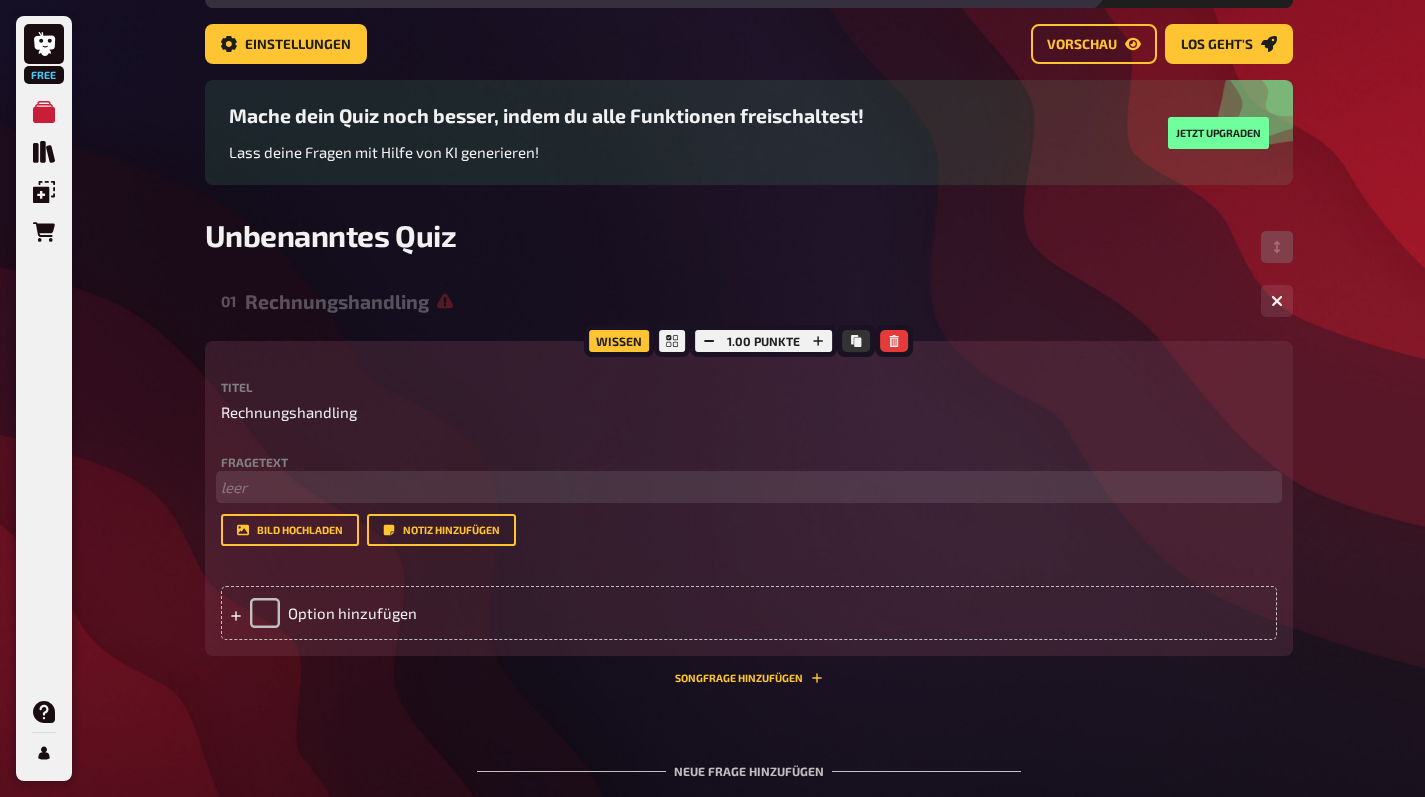 type 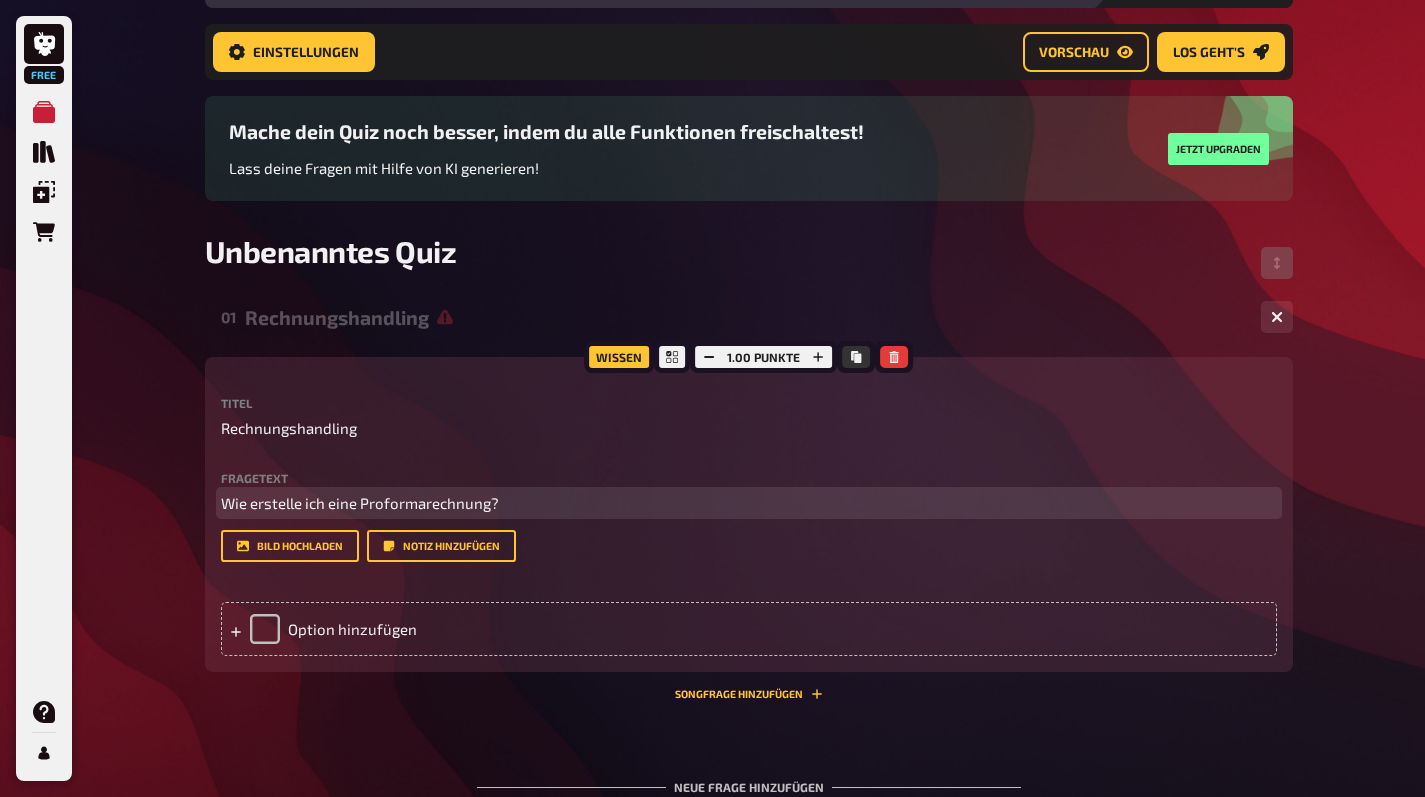 scroll, scrollTop: 255, scrollLeft: 0, axis: vertical 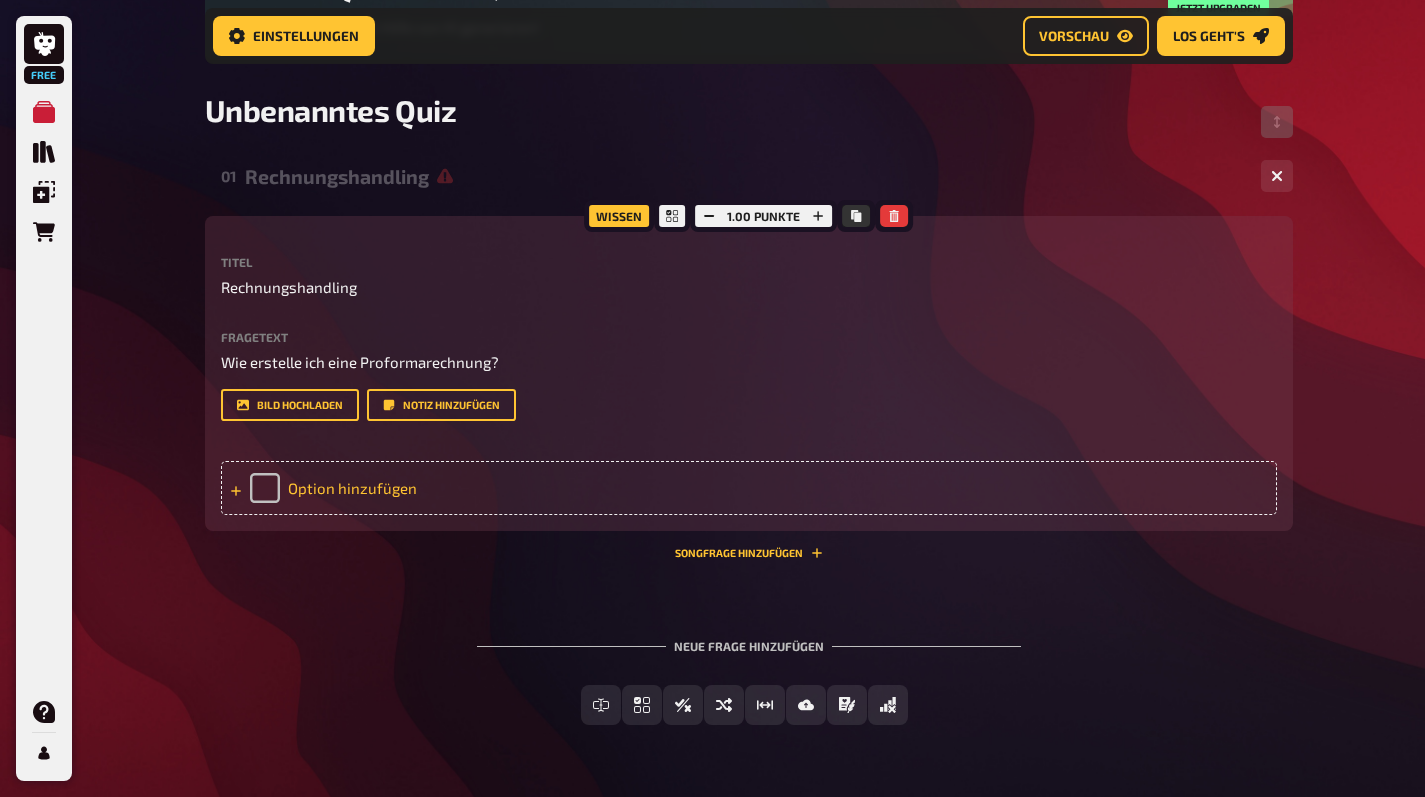 click on "Option hinzufügen" at bounding box center [749, 488] 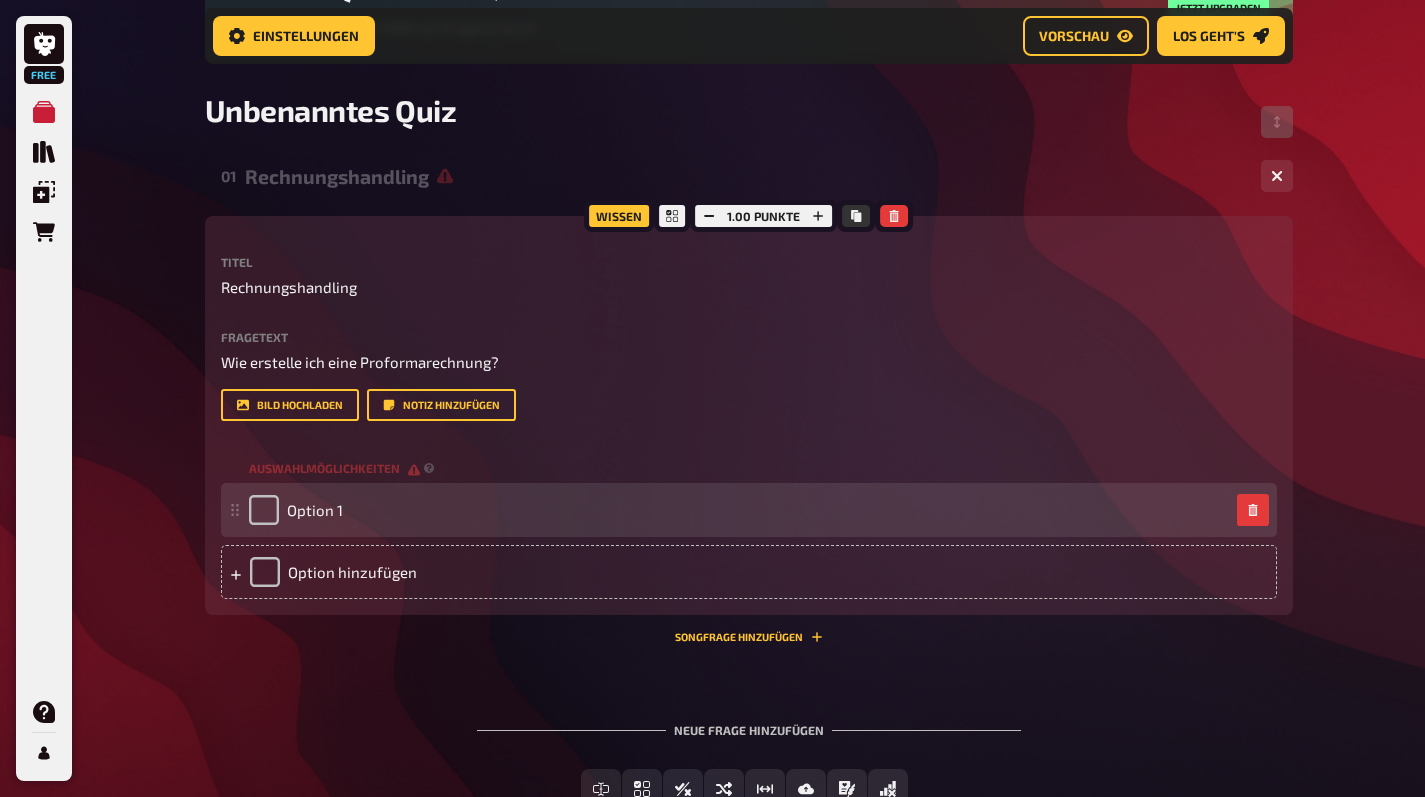 type 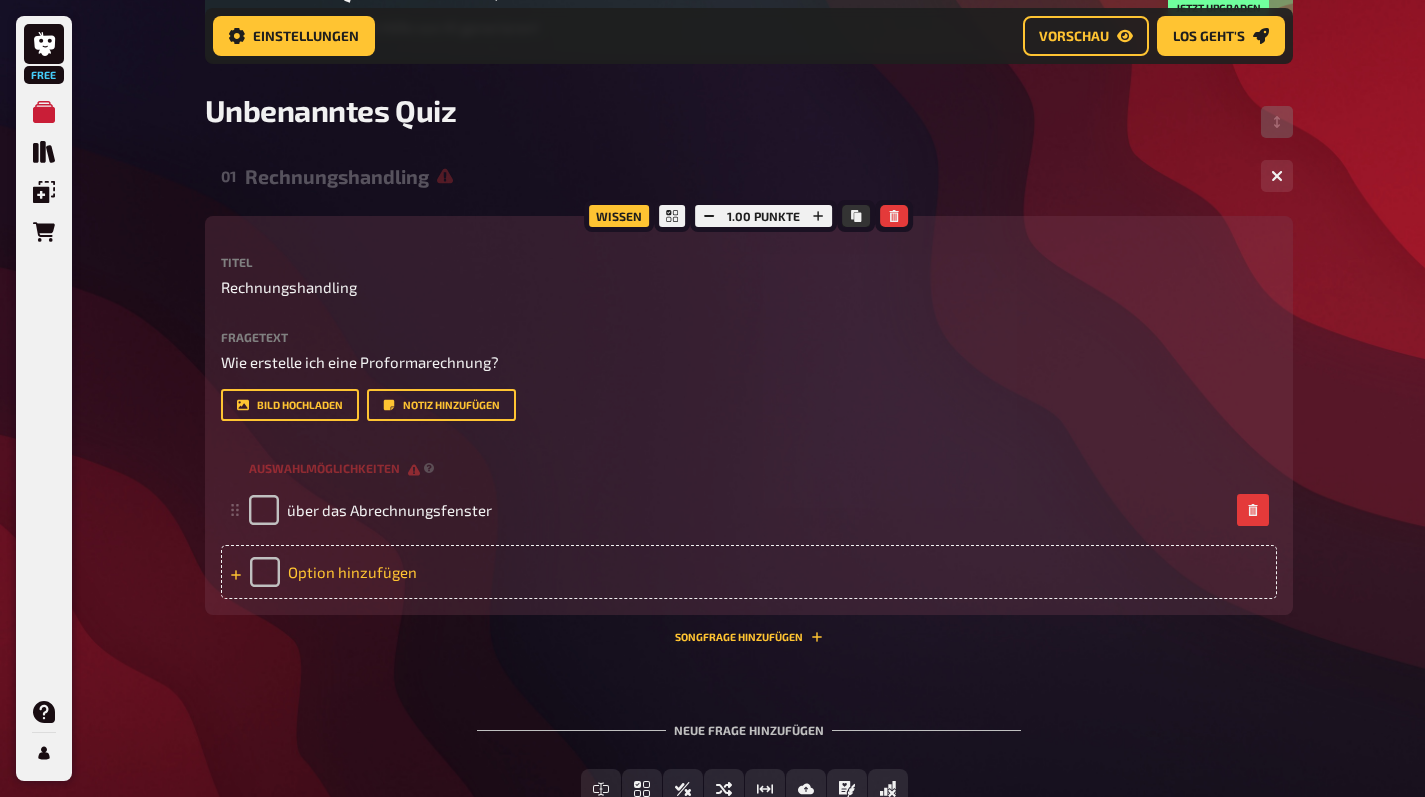 click on "Option hinzufügen" at bounding box center (749, 572) 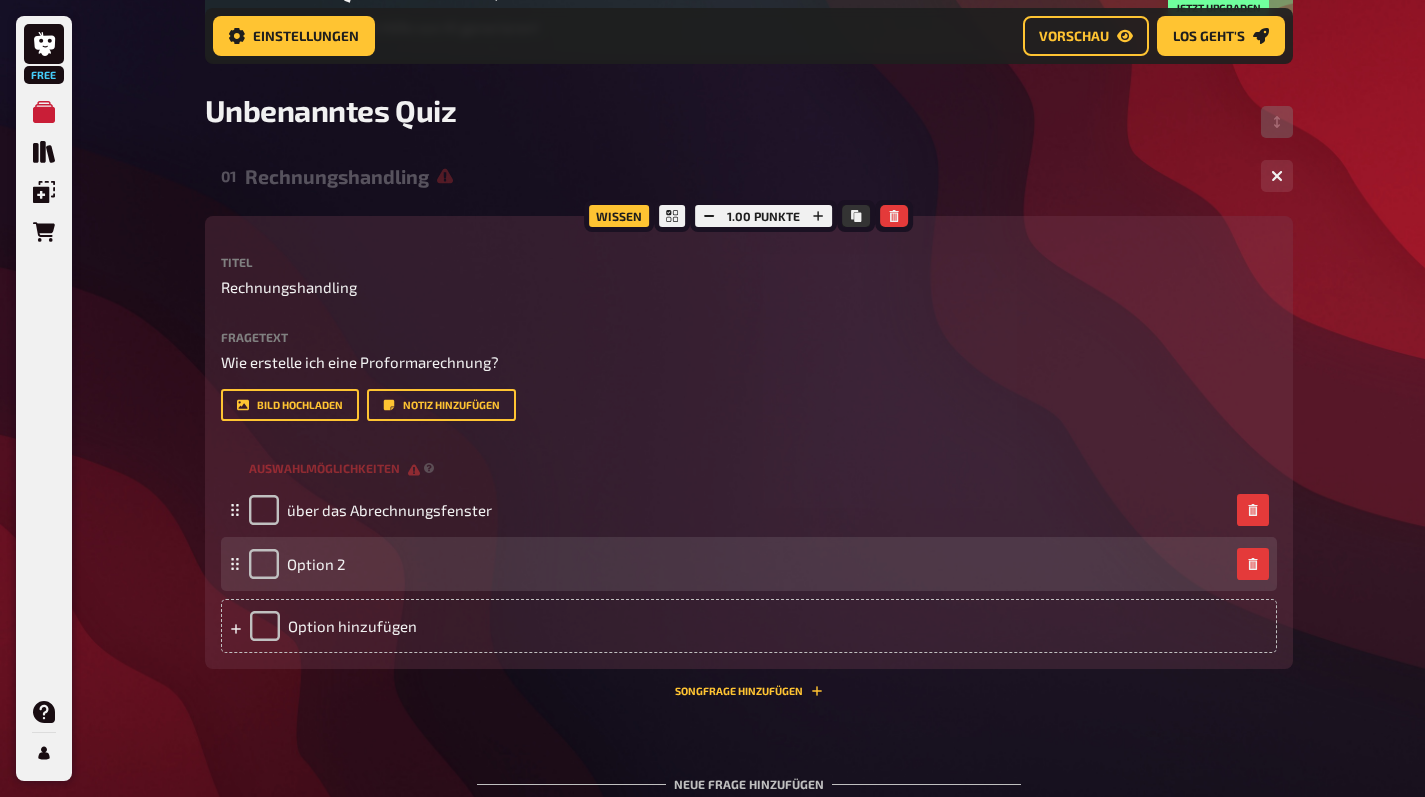 type 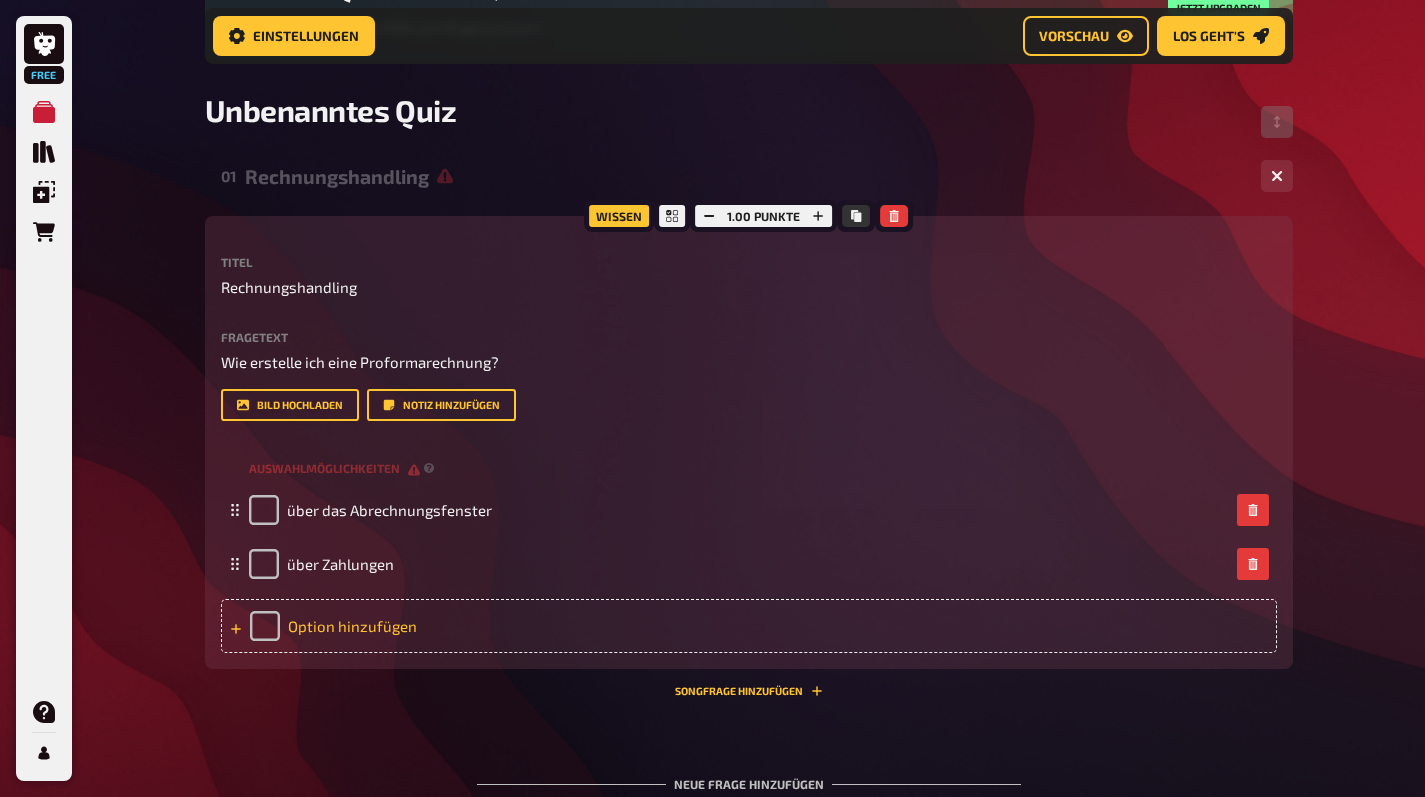 click on "Option hinzufügen" at bounding box center [749, 626] 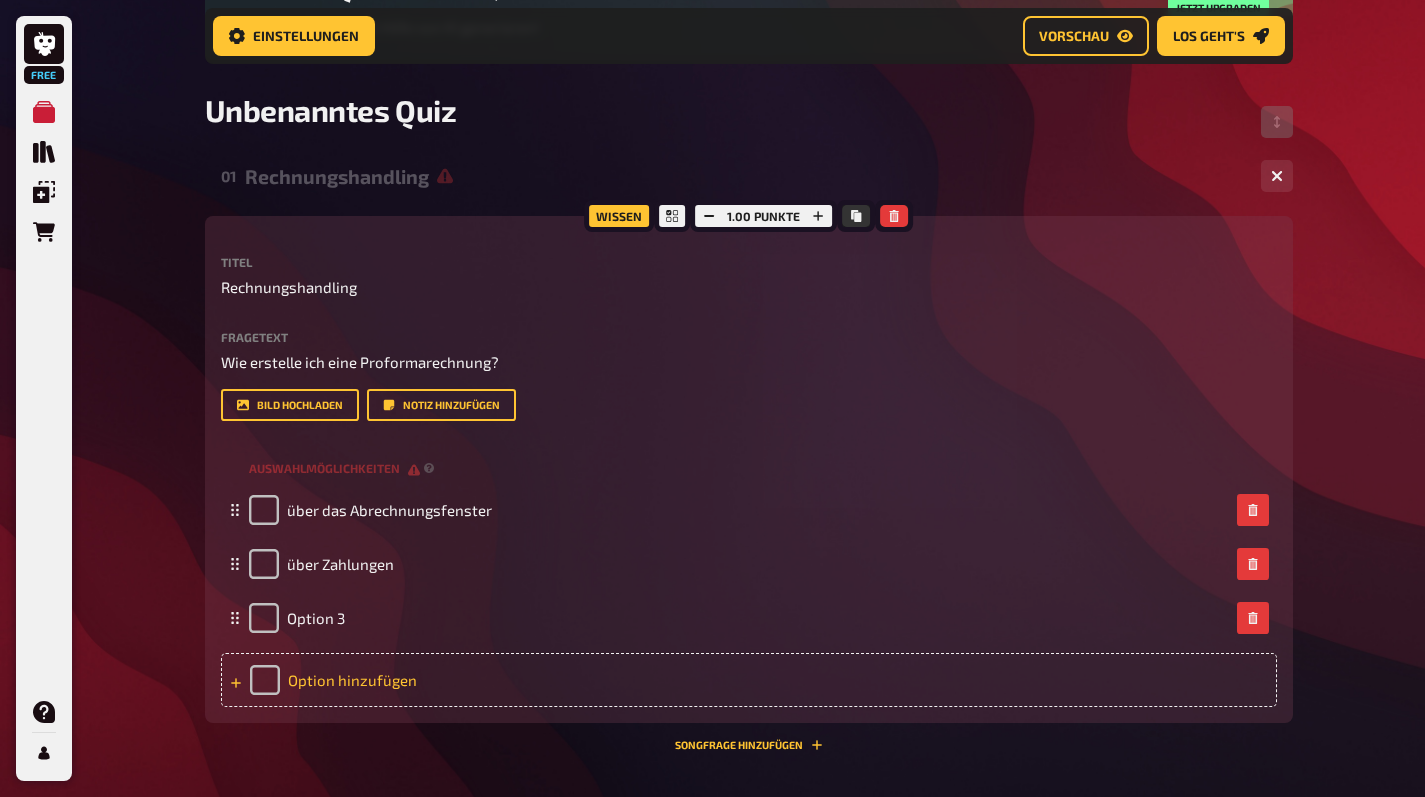 type 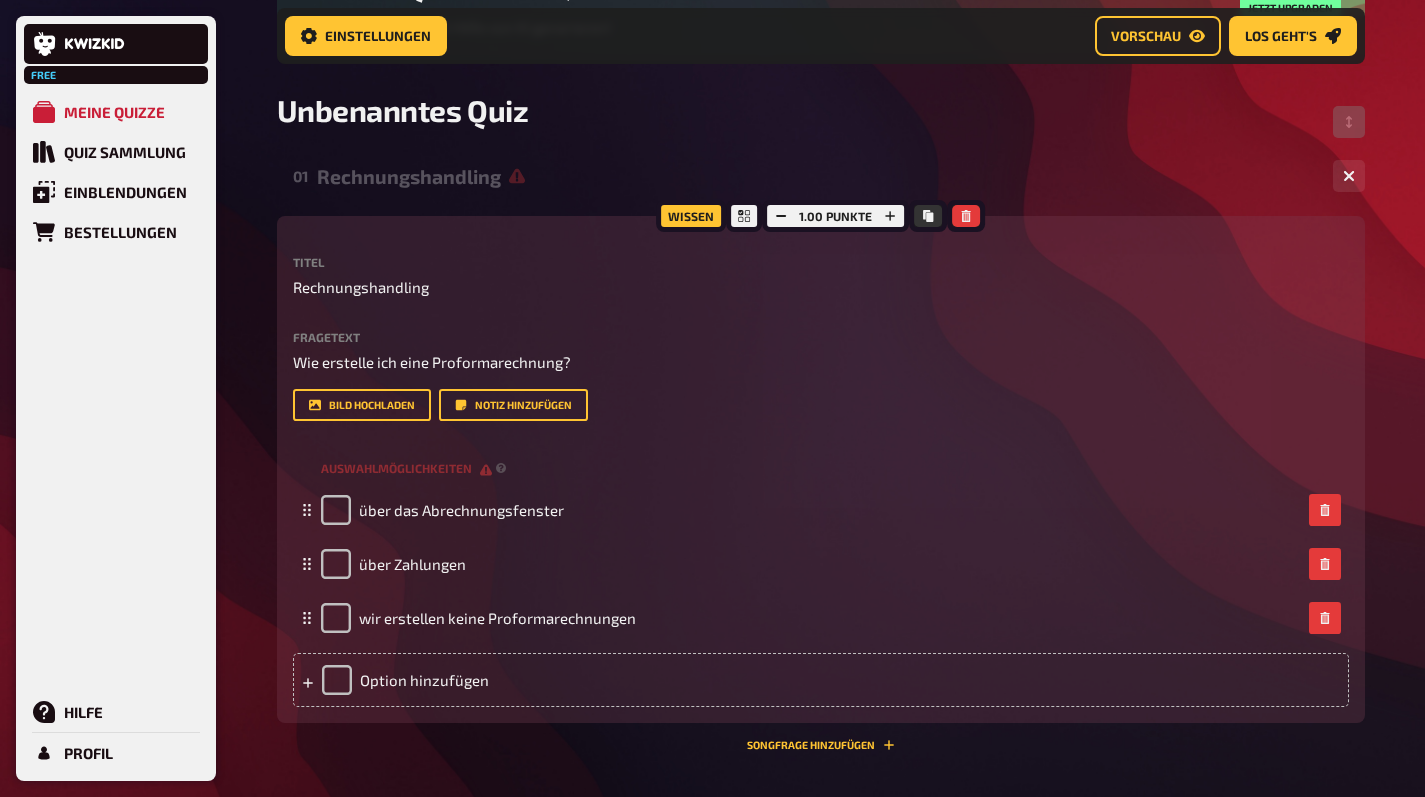 click on "Rechnungshandling" at bounding box center [817, 176] 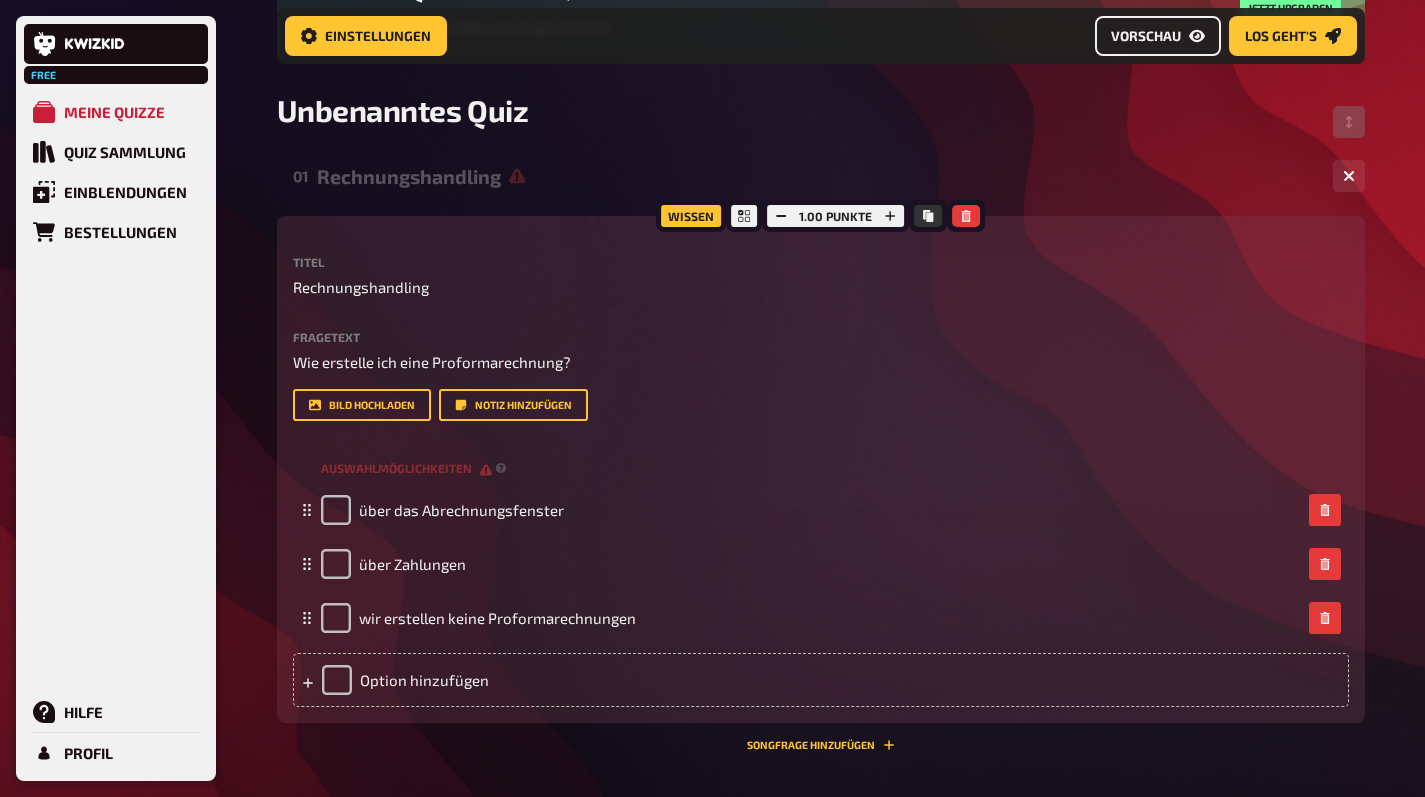 scroll, scrollTop: 0, scrollLeft: 0, axis: both 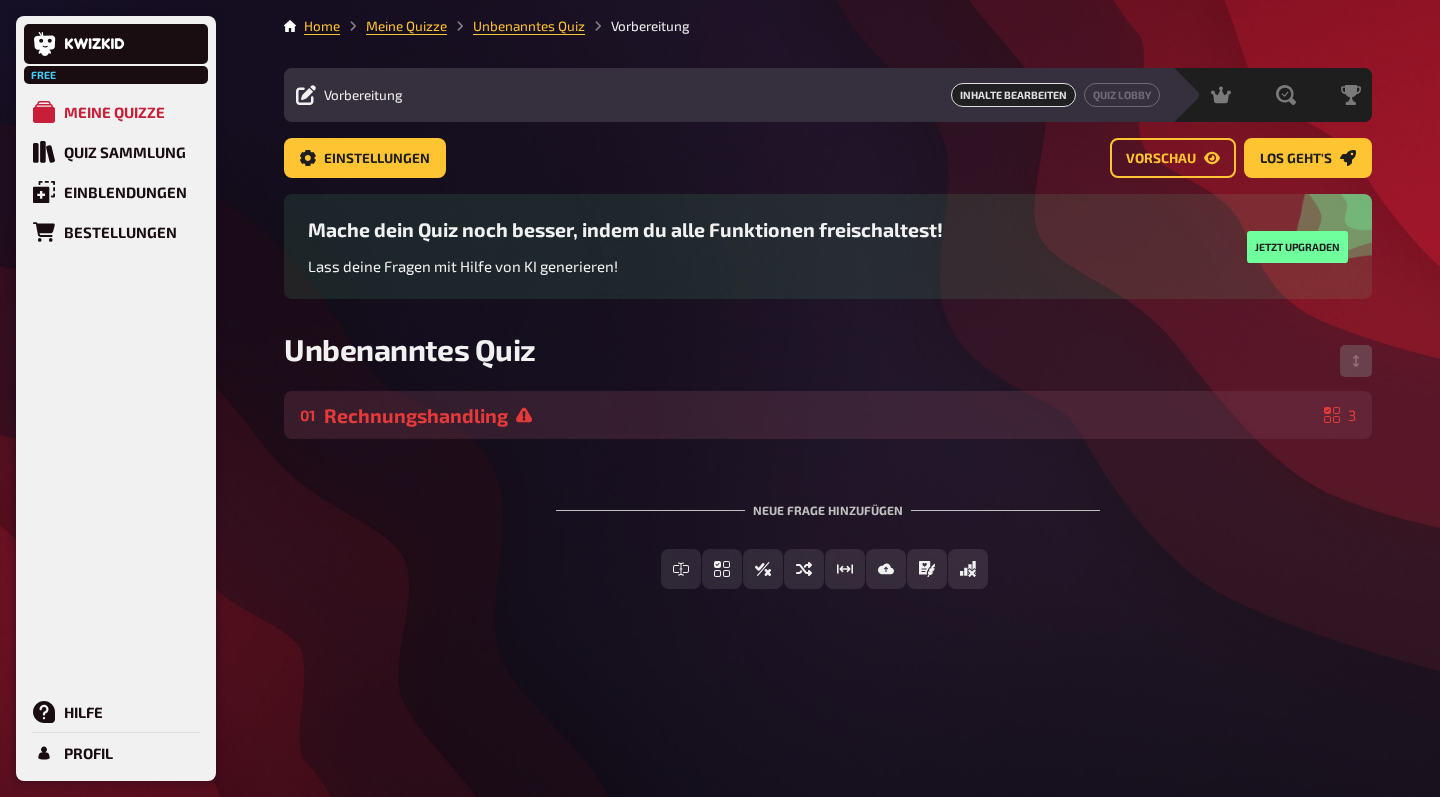 click on "01 Rechnungshandling 3" at bounding box center [828, 415] 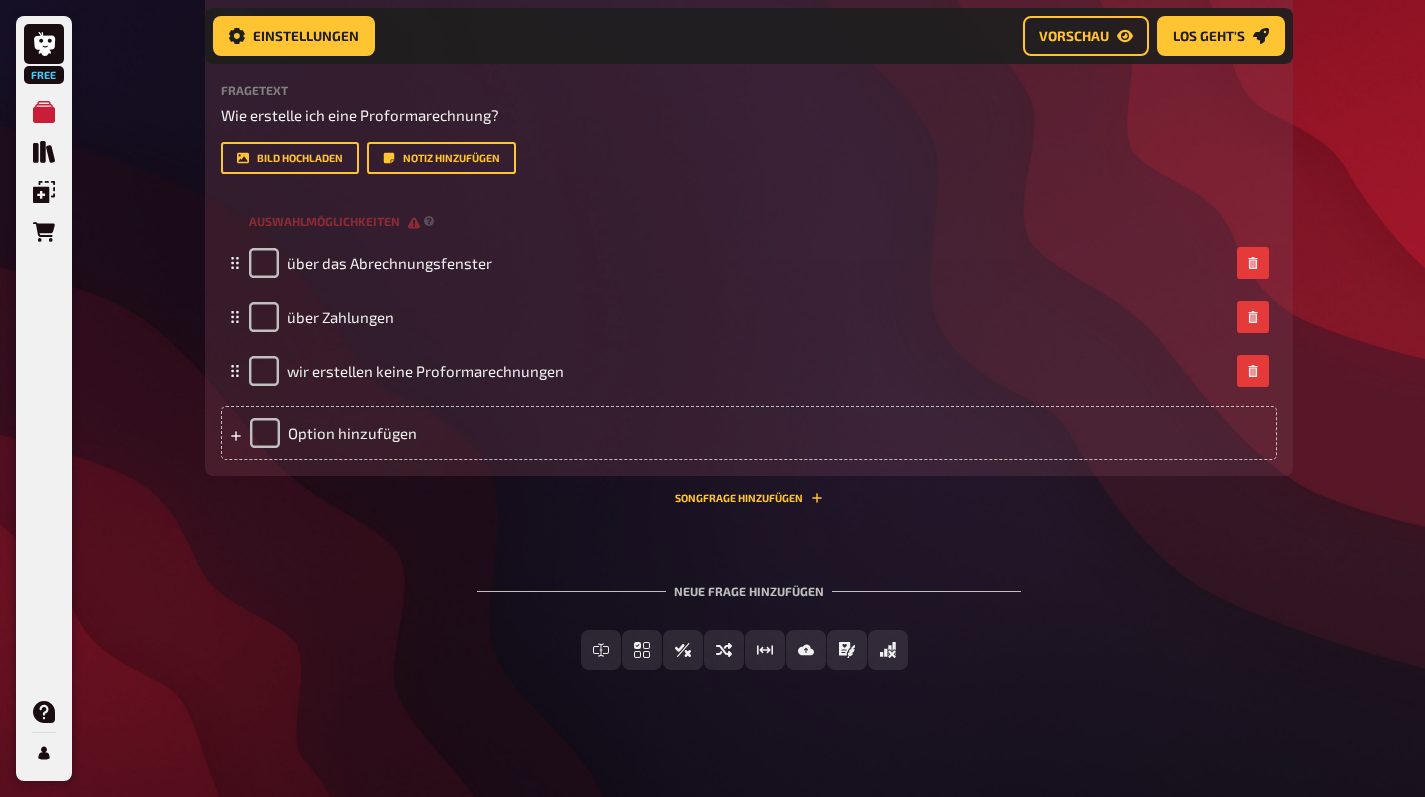scroll, scrollTop: 0, scrollLeft: 0, axis: both 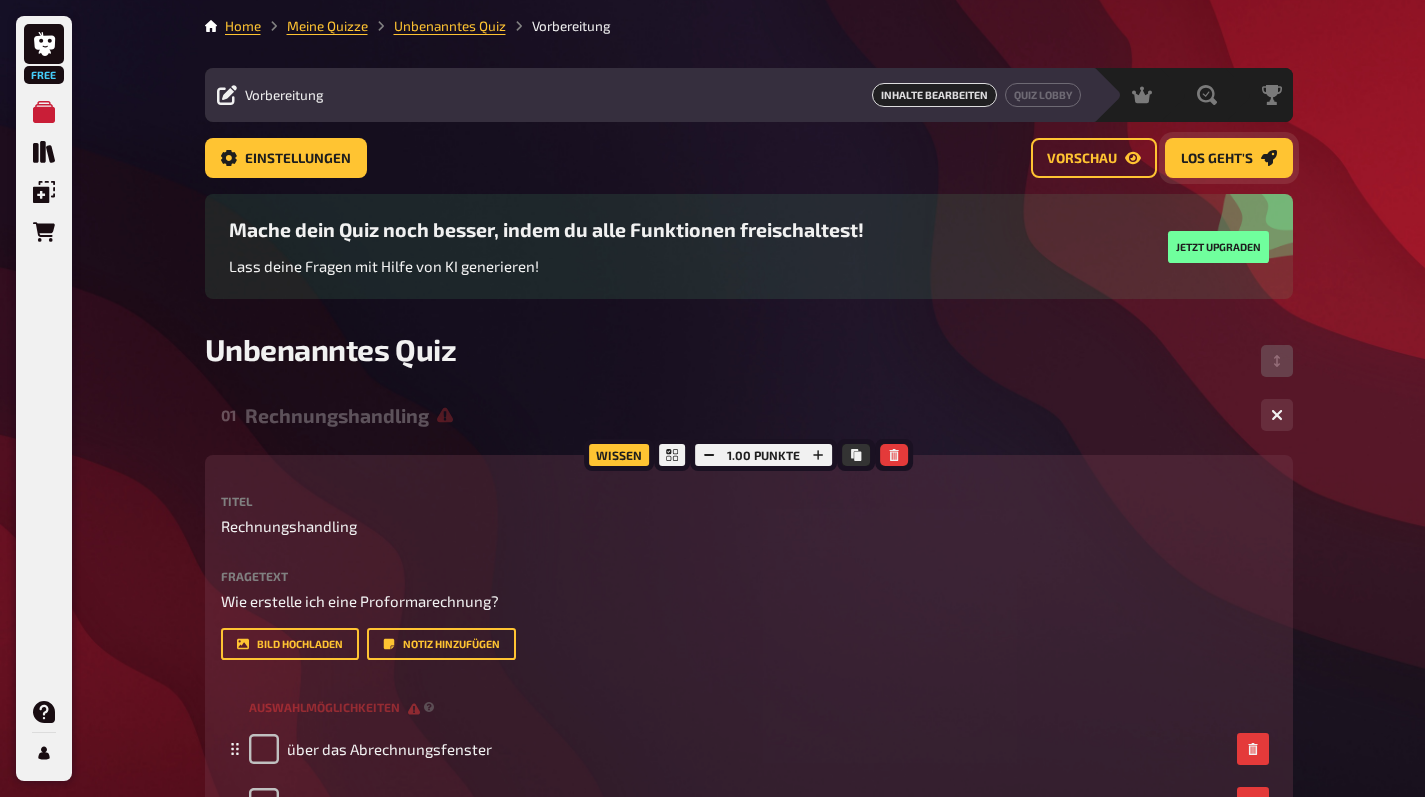 click on "Los geht's" at bounding box center (1229, 158) 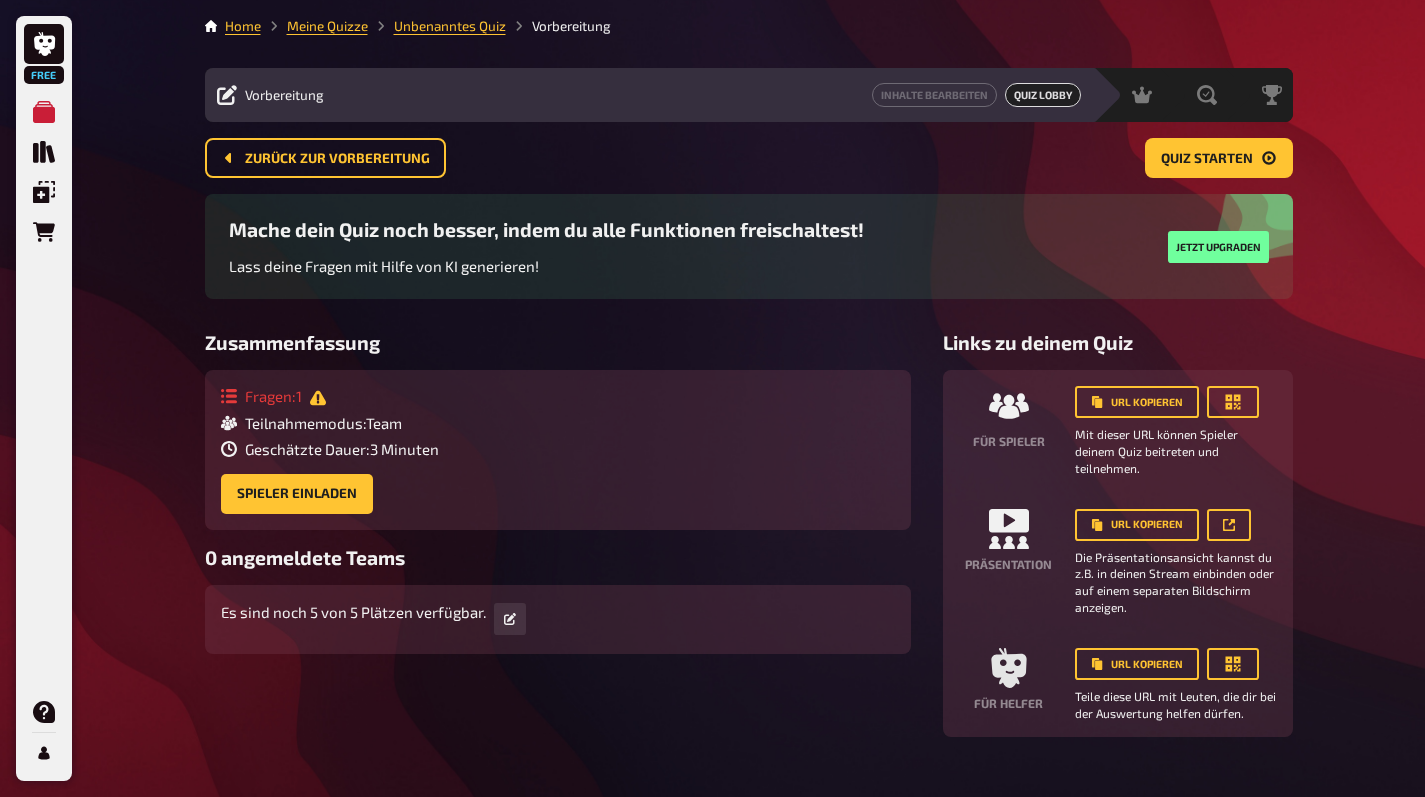 click on "Quiz starten" at bounding box center [1219, 158] 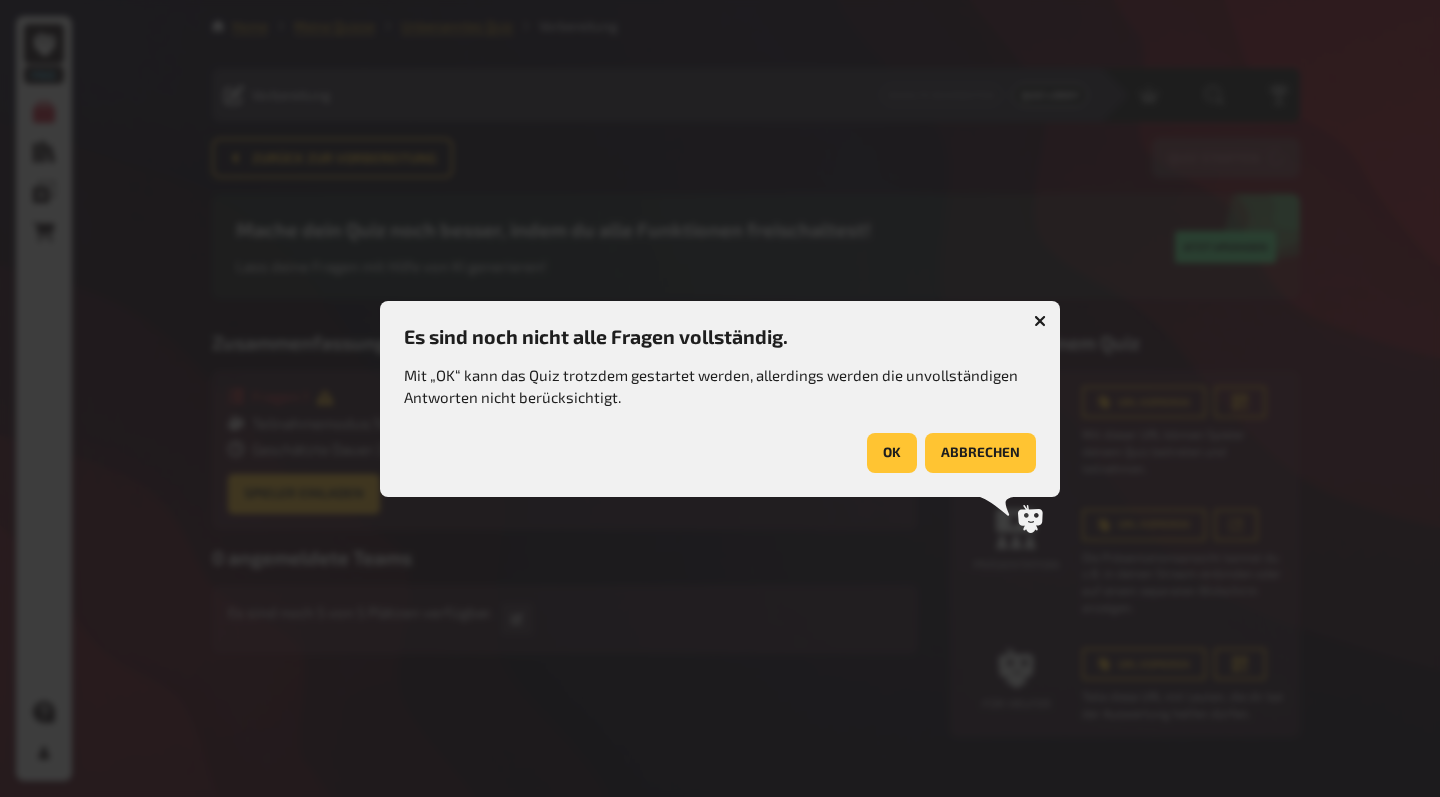 click at bounding box center [1040, 321] 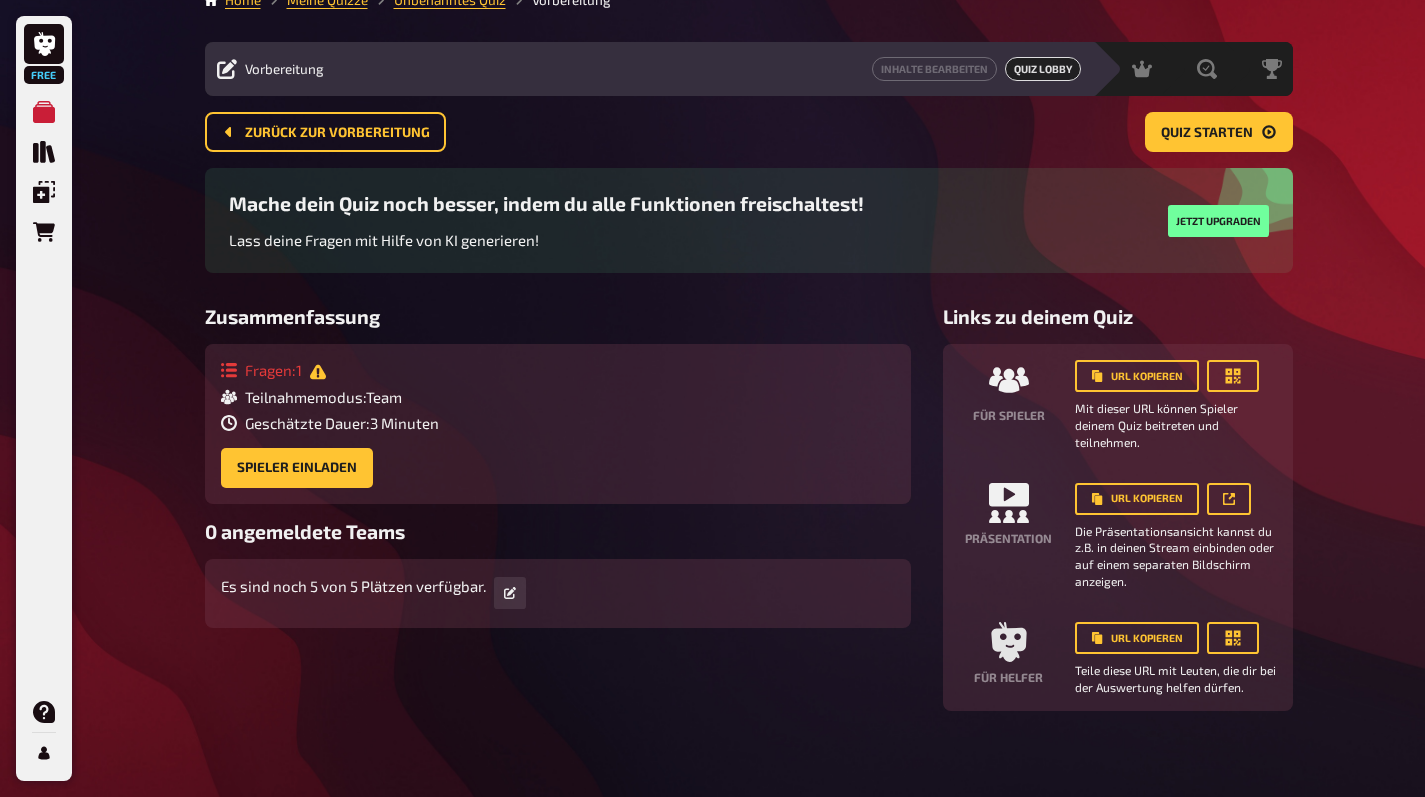 scroll, scrollTop: 0, scrollLeft: 0, axis: both 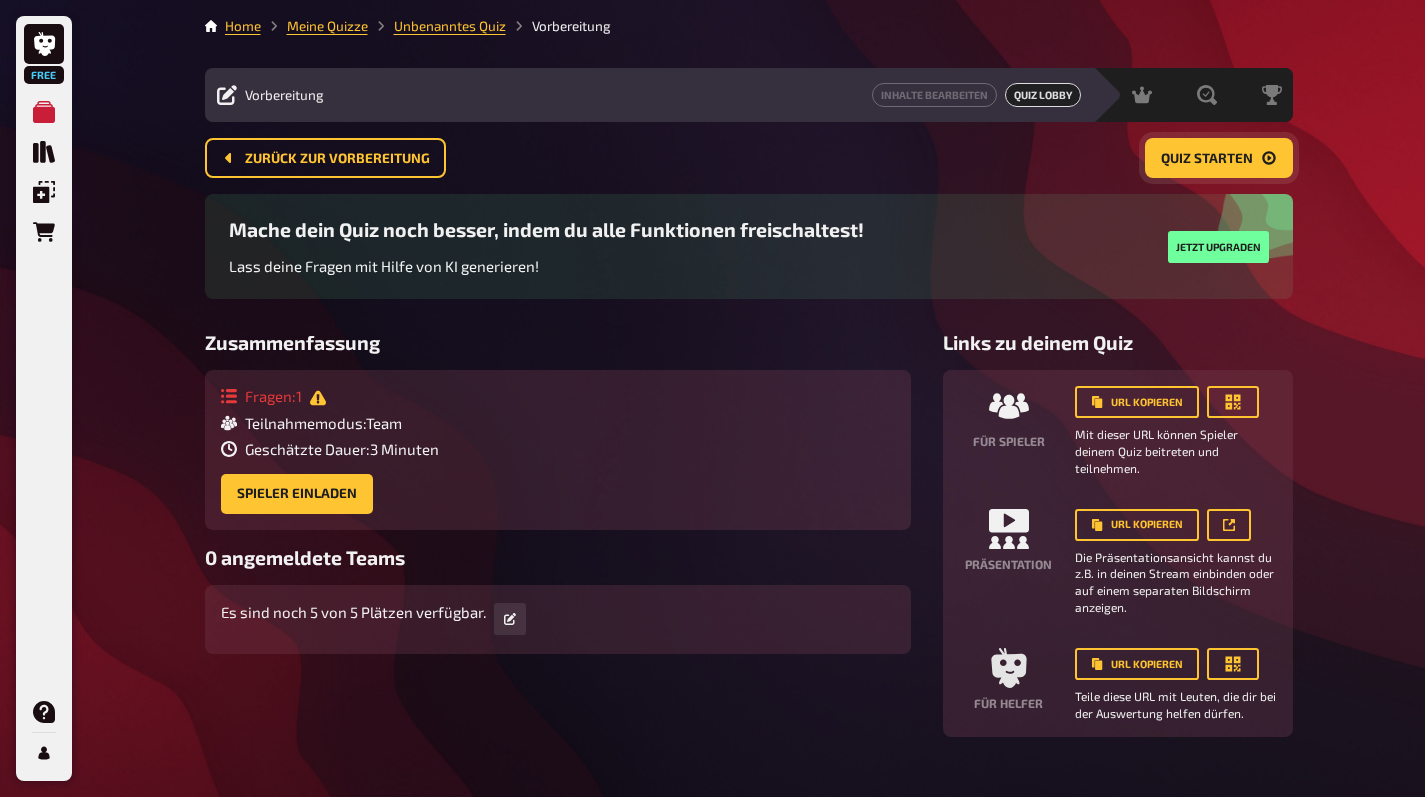 click on "Quiz starten" at bounding box center [1219, 158] 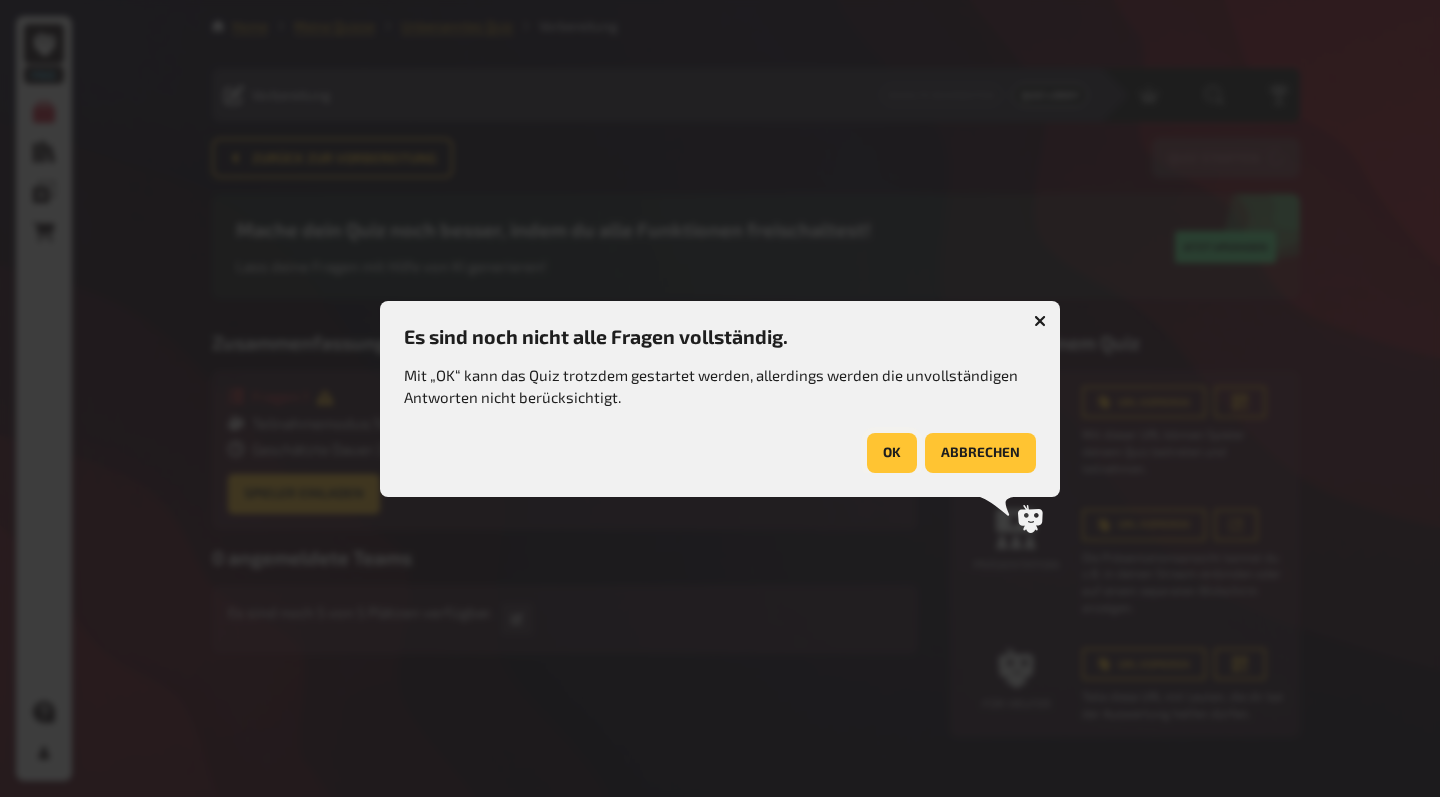 click on "OK" at bounding box center (892, 453) 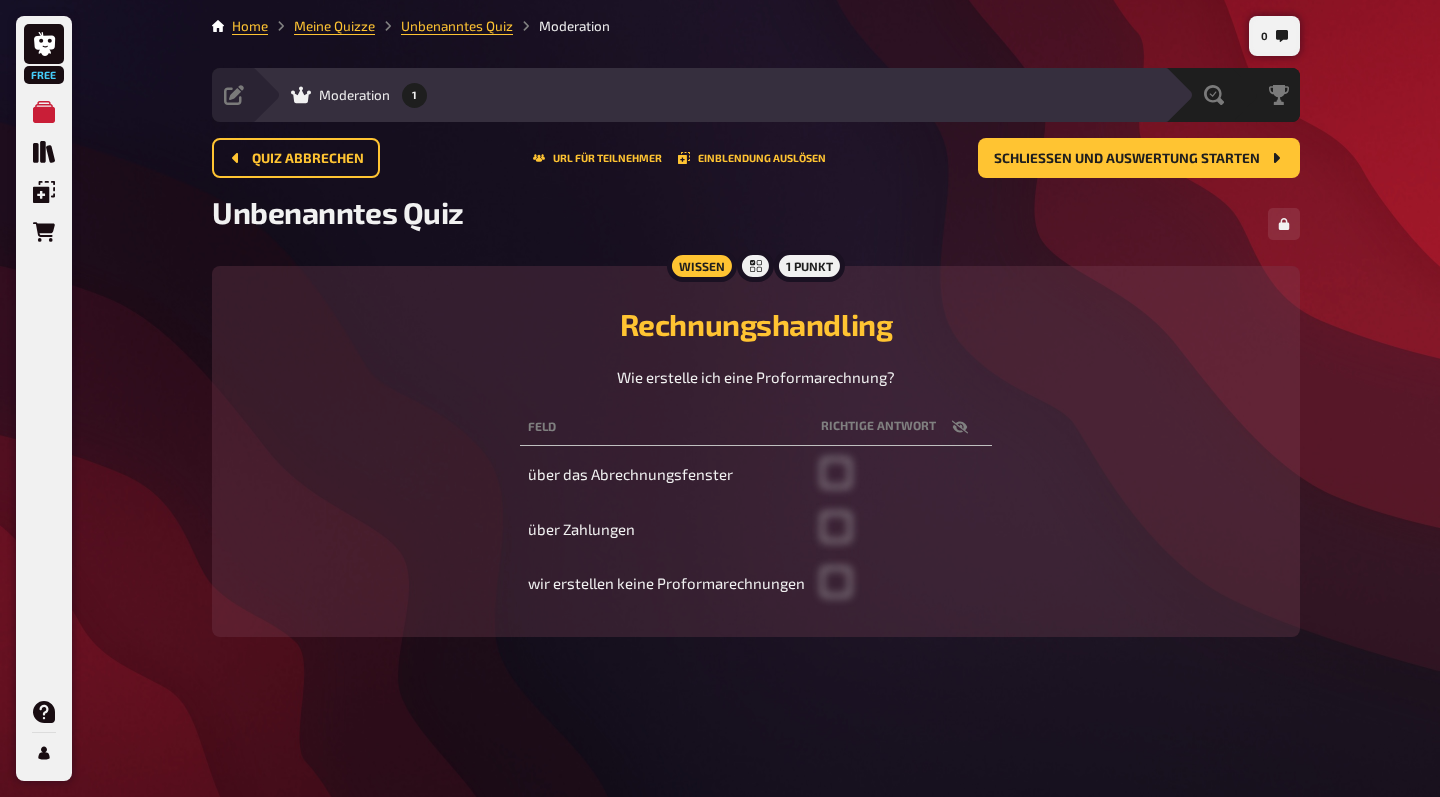 click at bounding box center [902, 529] 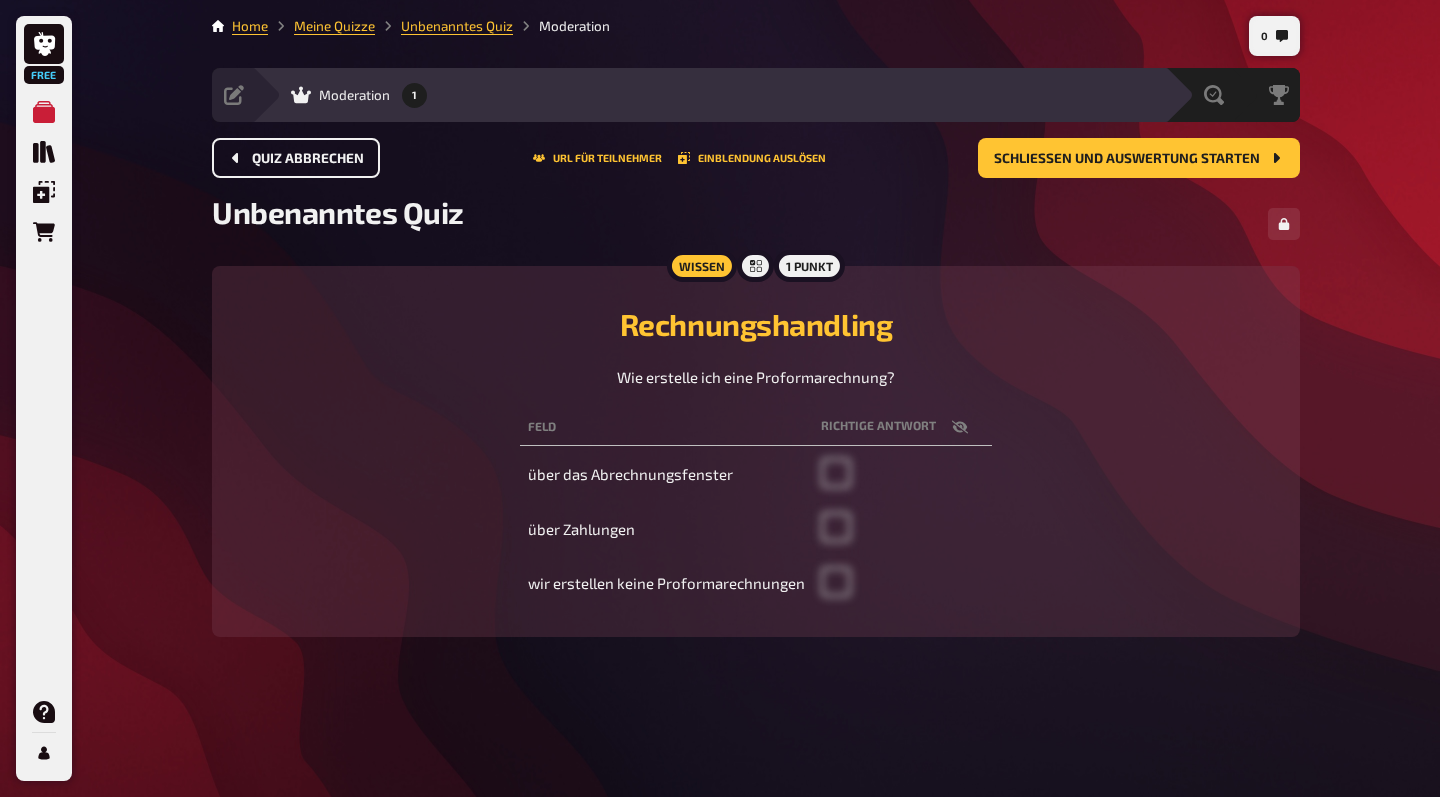 click on "Quiz abbrechen" at bounding box center (308, 159) 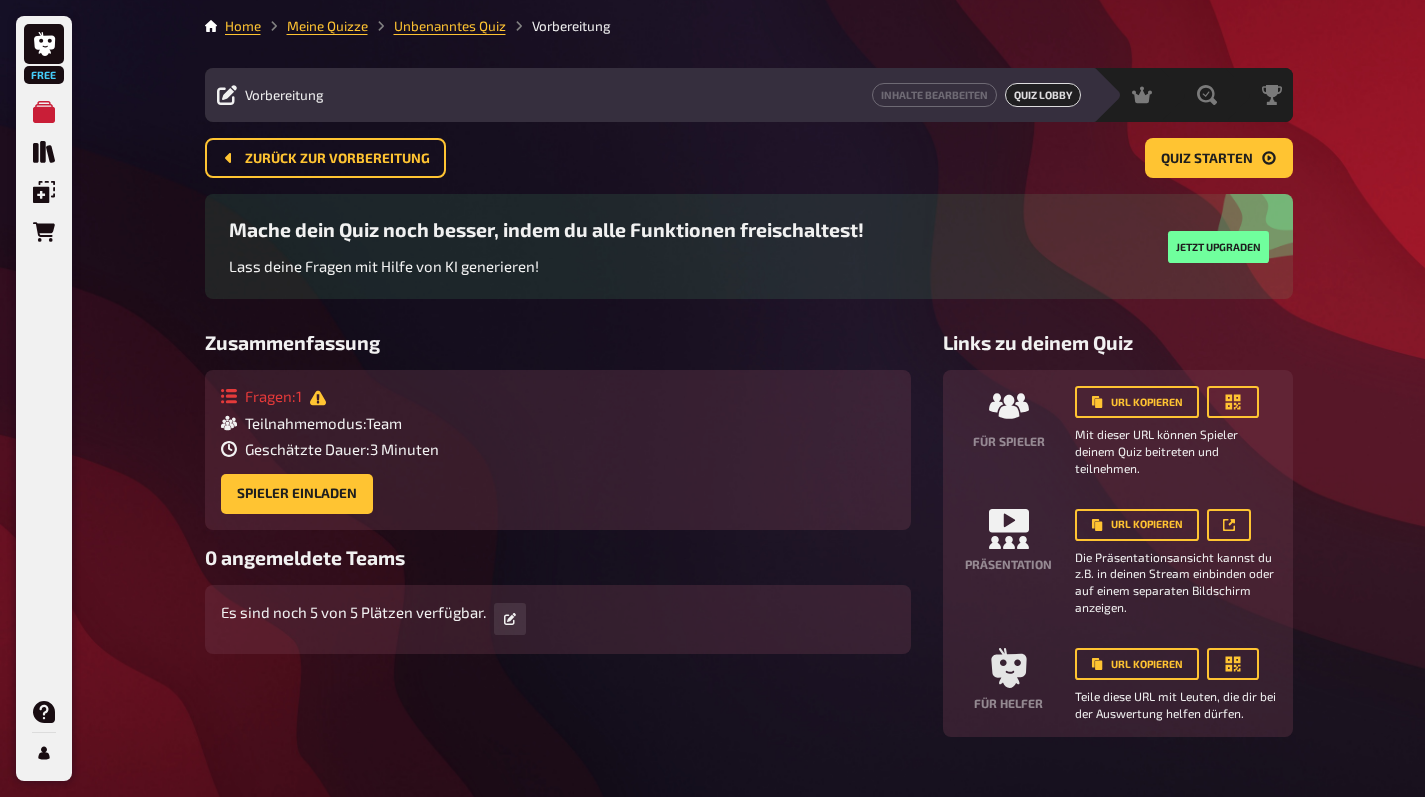 click on "Geschätzte Dauer :  3 Minuten" at bounding box center (342, 449) 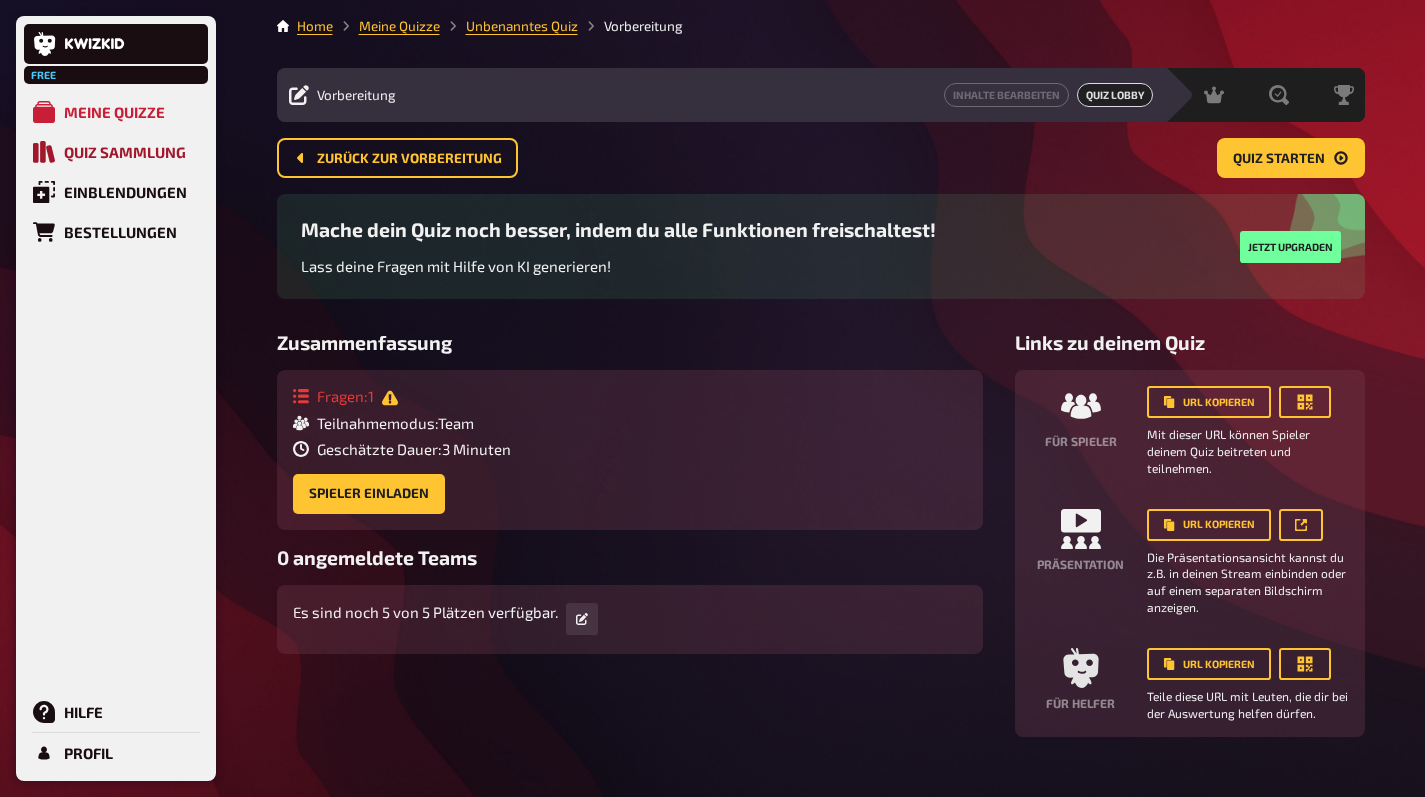 click 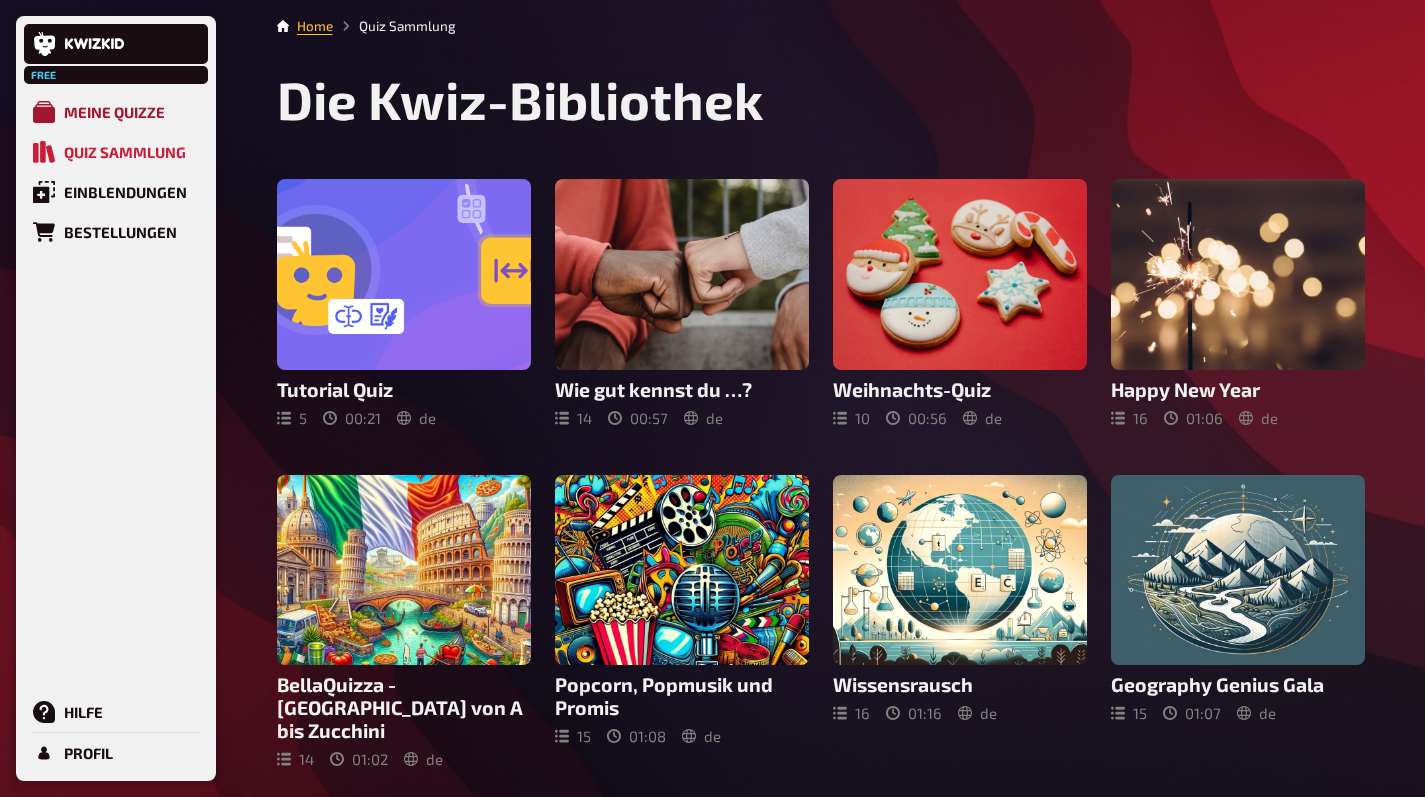 click on "Meine Quizze" at bounding box center [116, 112] 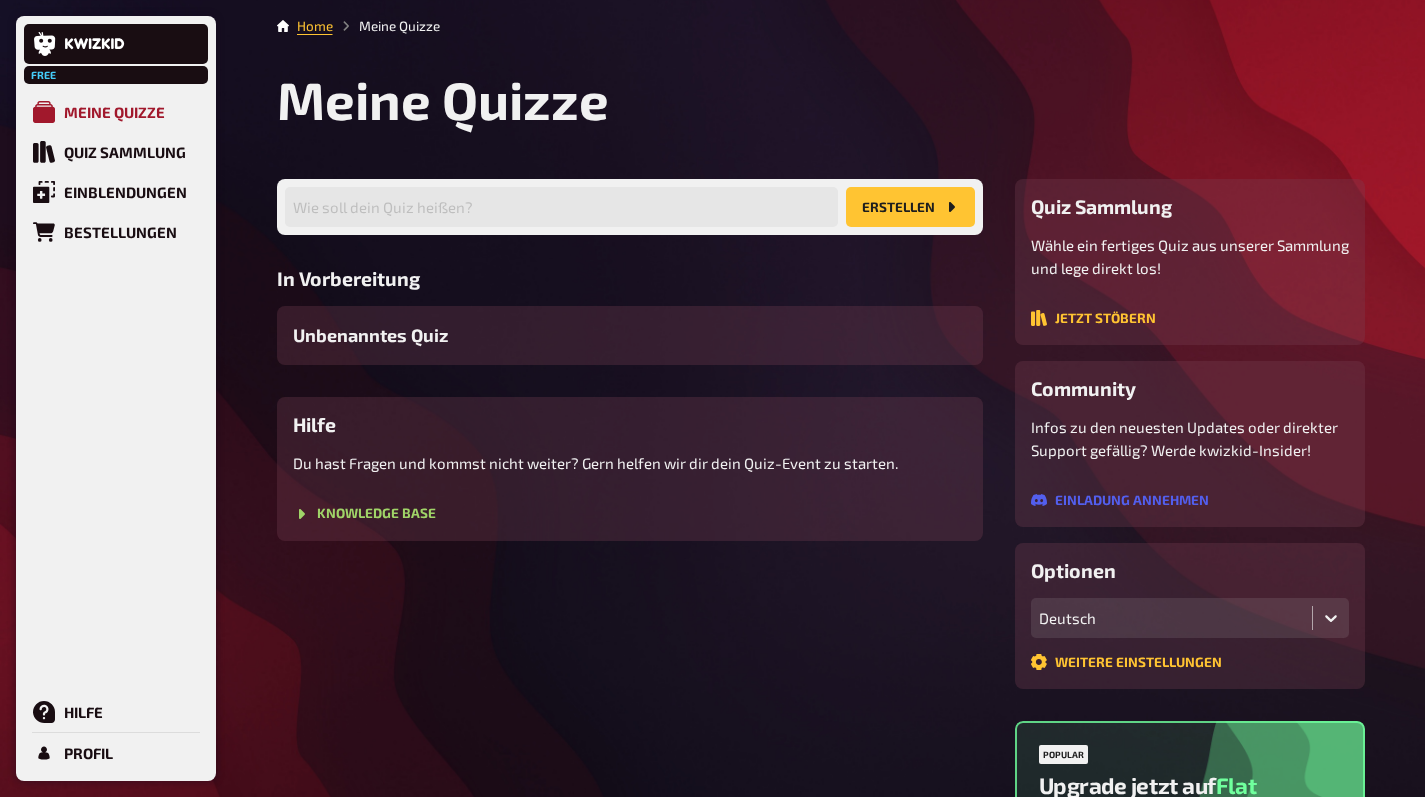 click on "Meine Quizze" at bounding box center (116, 112) 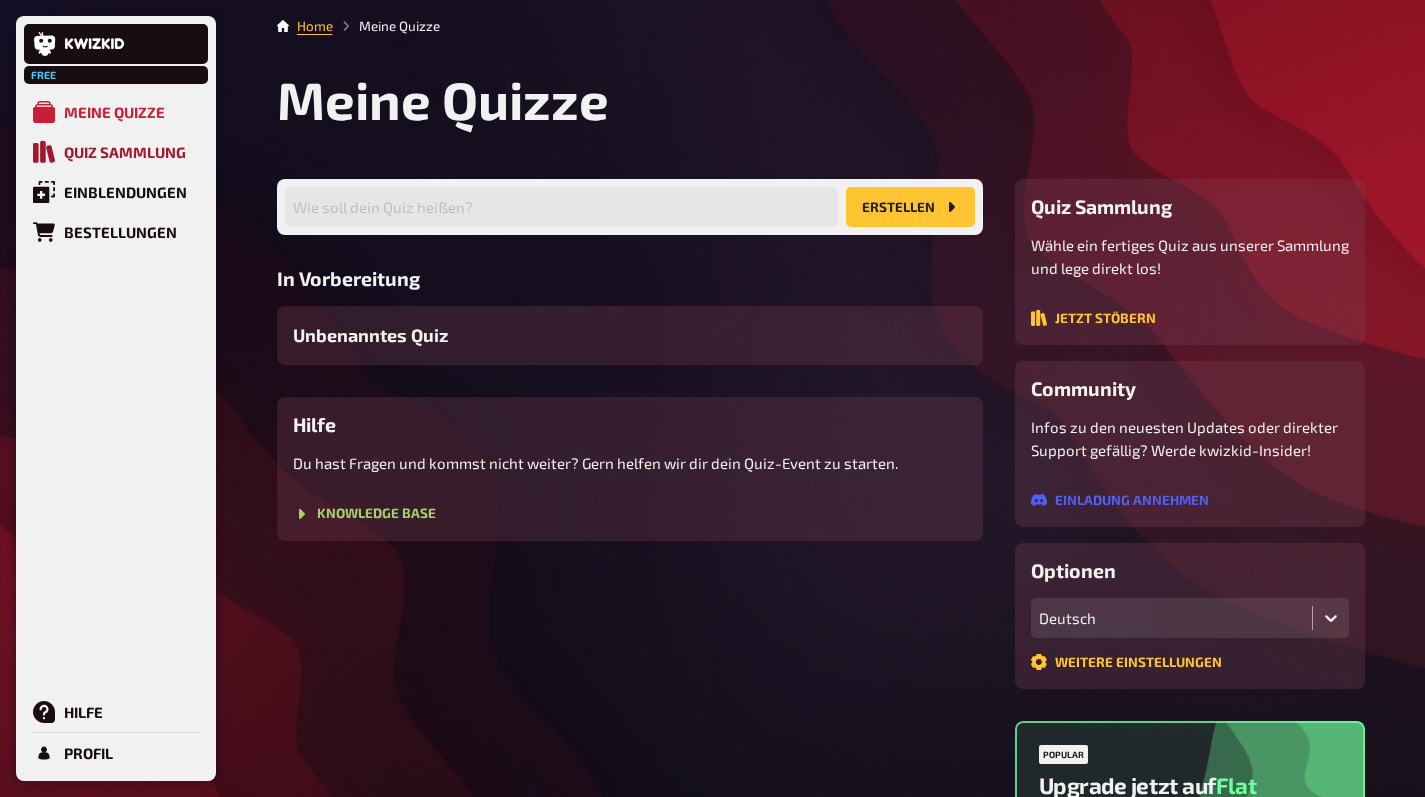 click on "Quiz Sammlung" at bounding box center (125, 152) 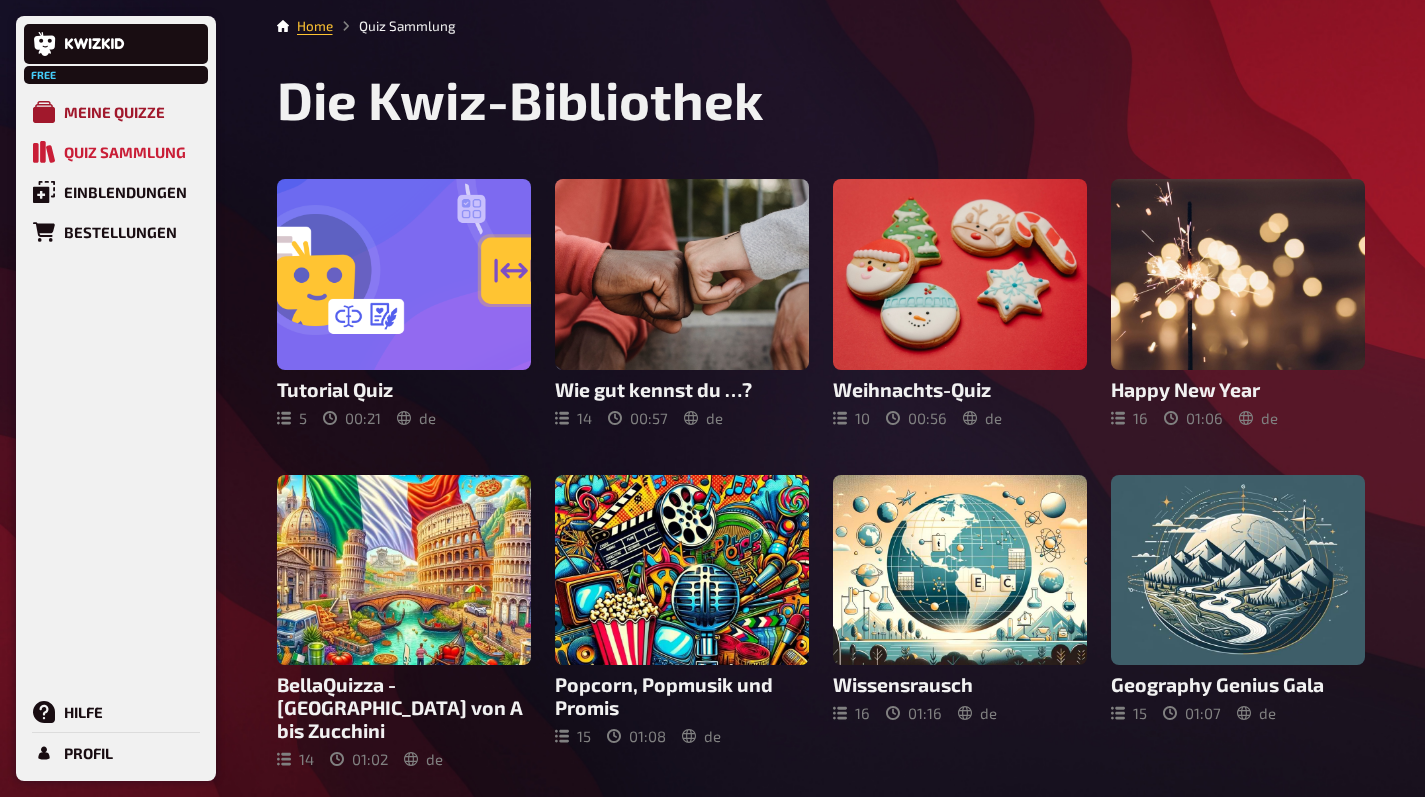 click on "Meine Quizze" at bounding box center [116, 112] 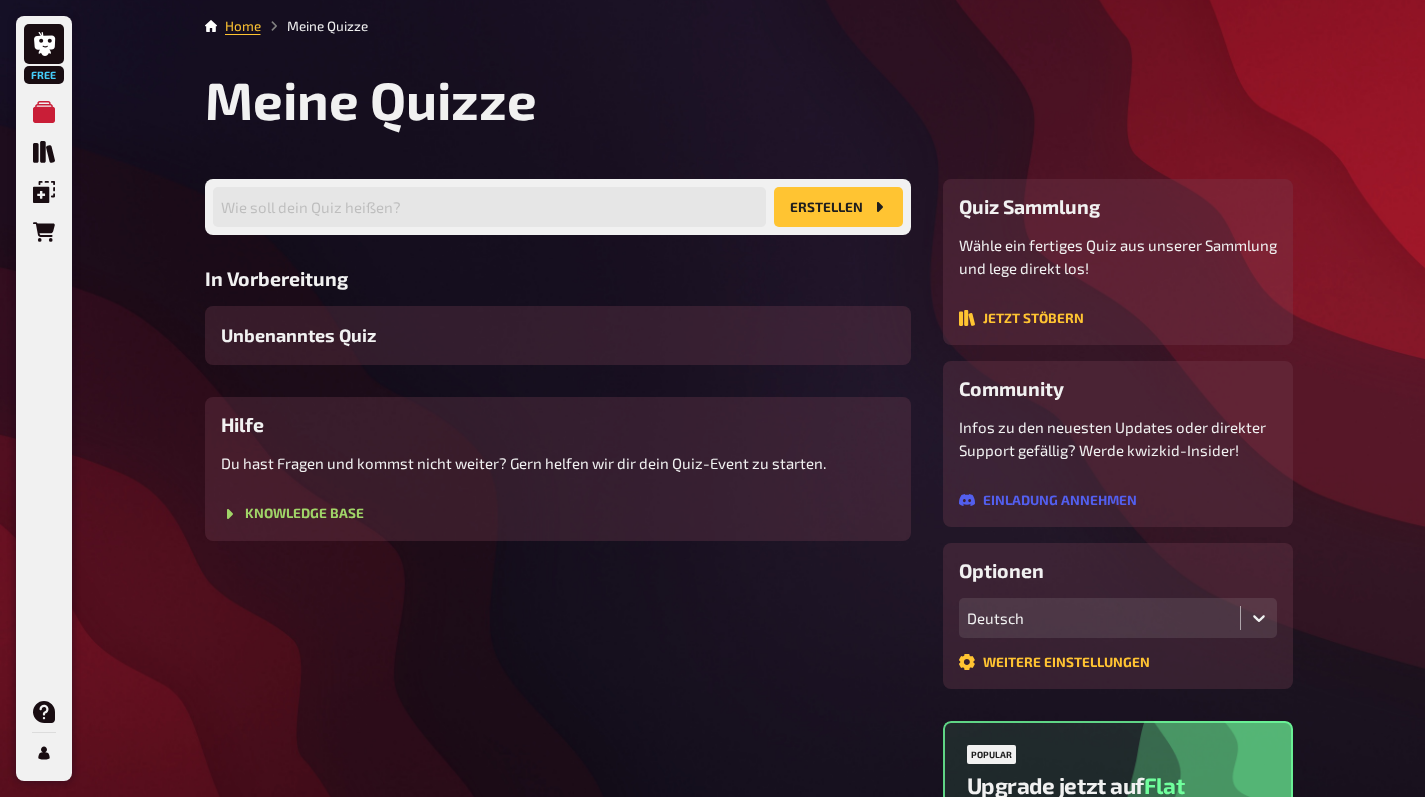 scroll, scrollTop: 16, scrollLeft: 0, axis: vertical 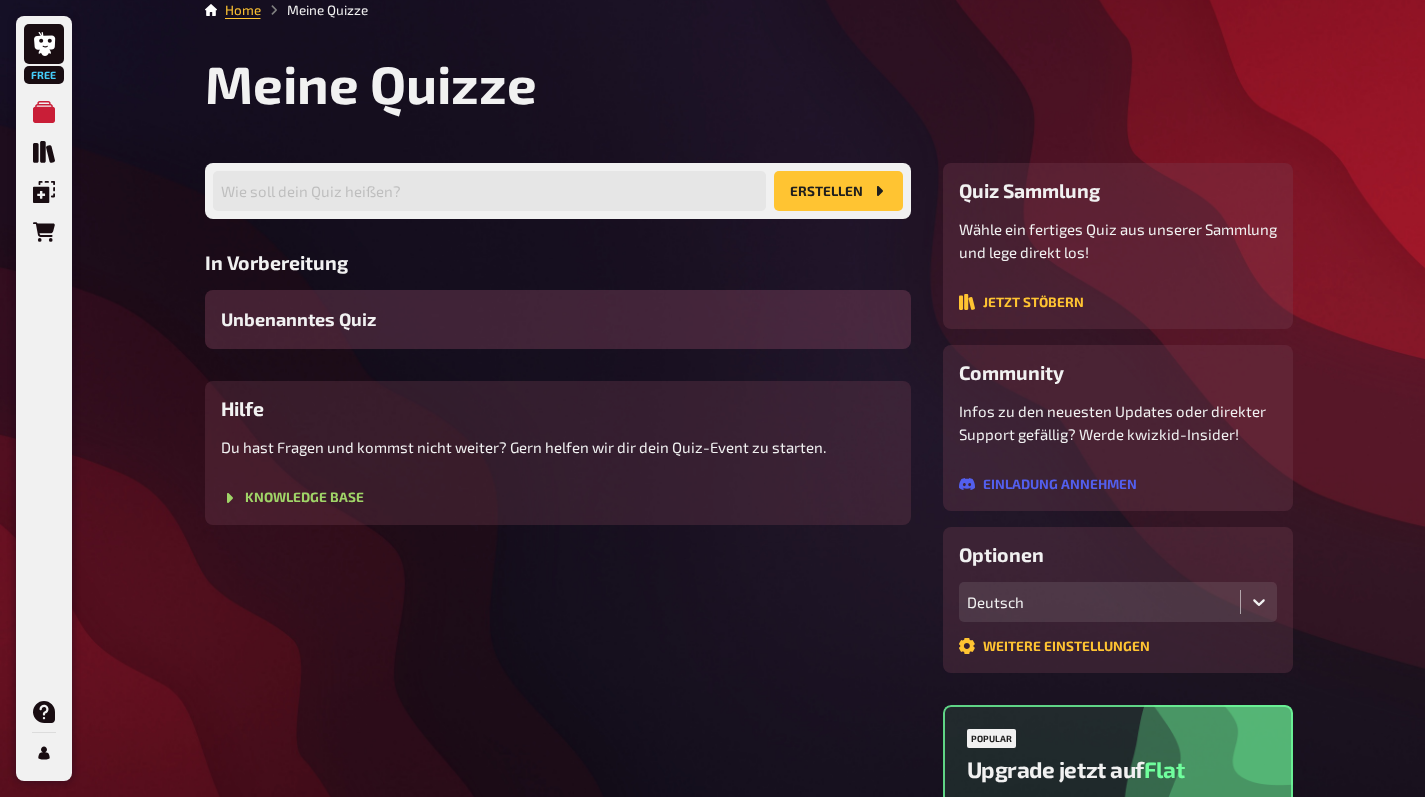 click on "Unbenanntes Quiz" at bounding box center [558, 319] 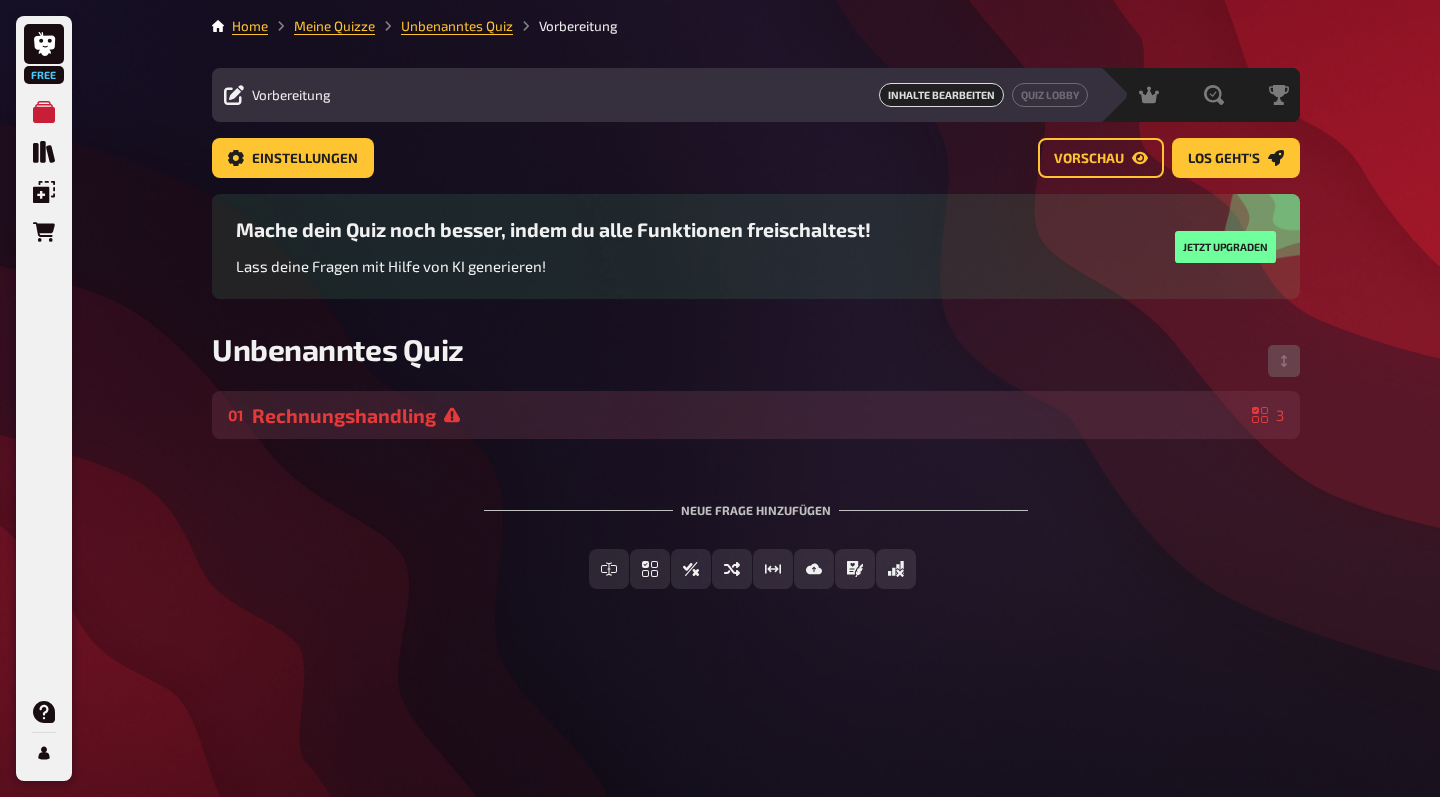 click on "01 Rechnungshandling 3" at bounding box center [756, 415] 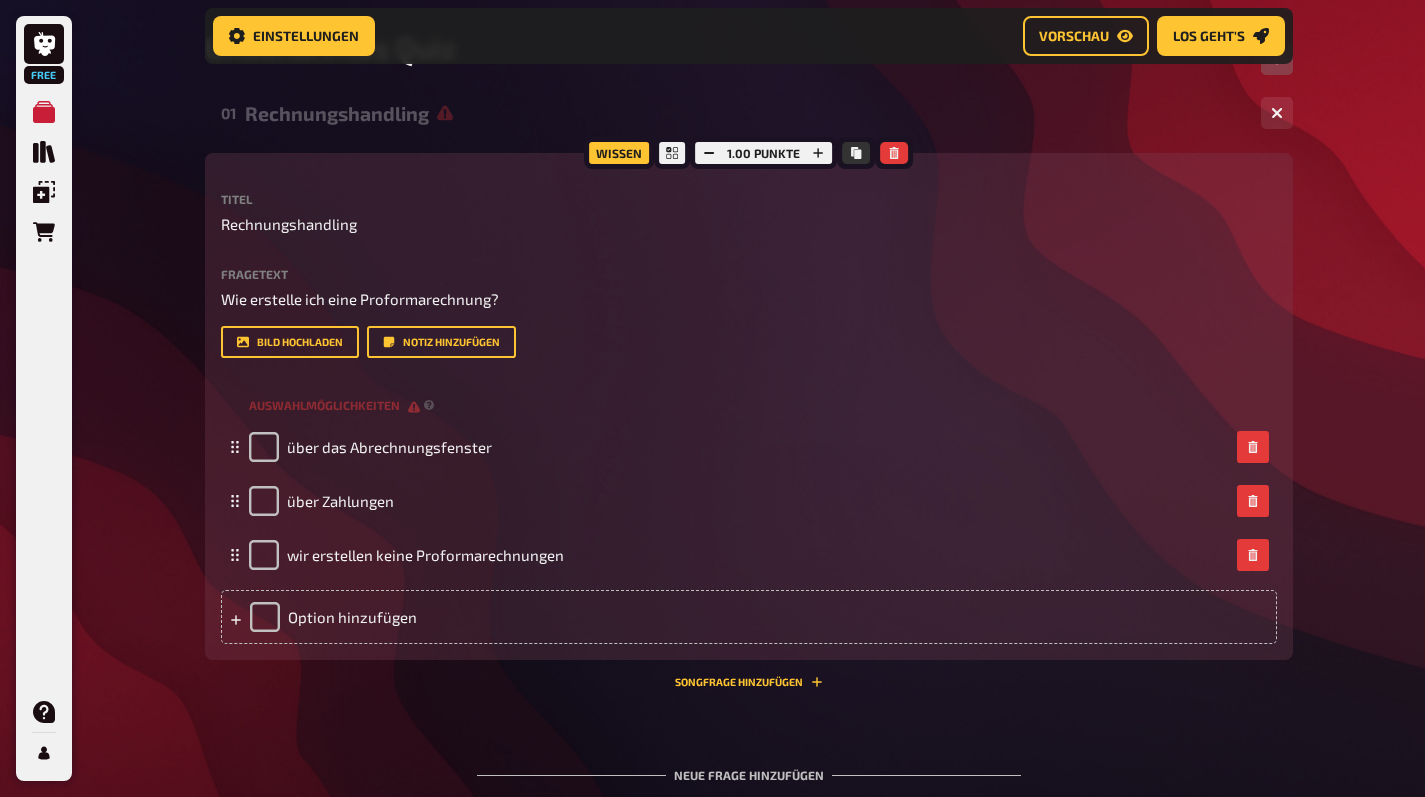 scroll, scrollTop: 409, scrollLeft: 0, axis: vertical 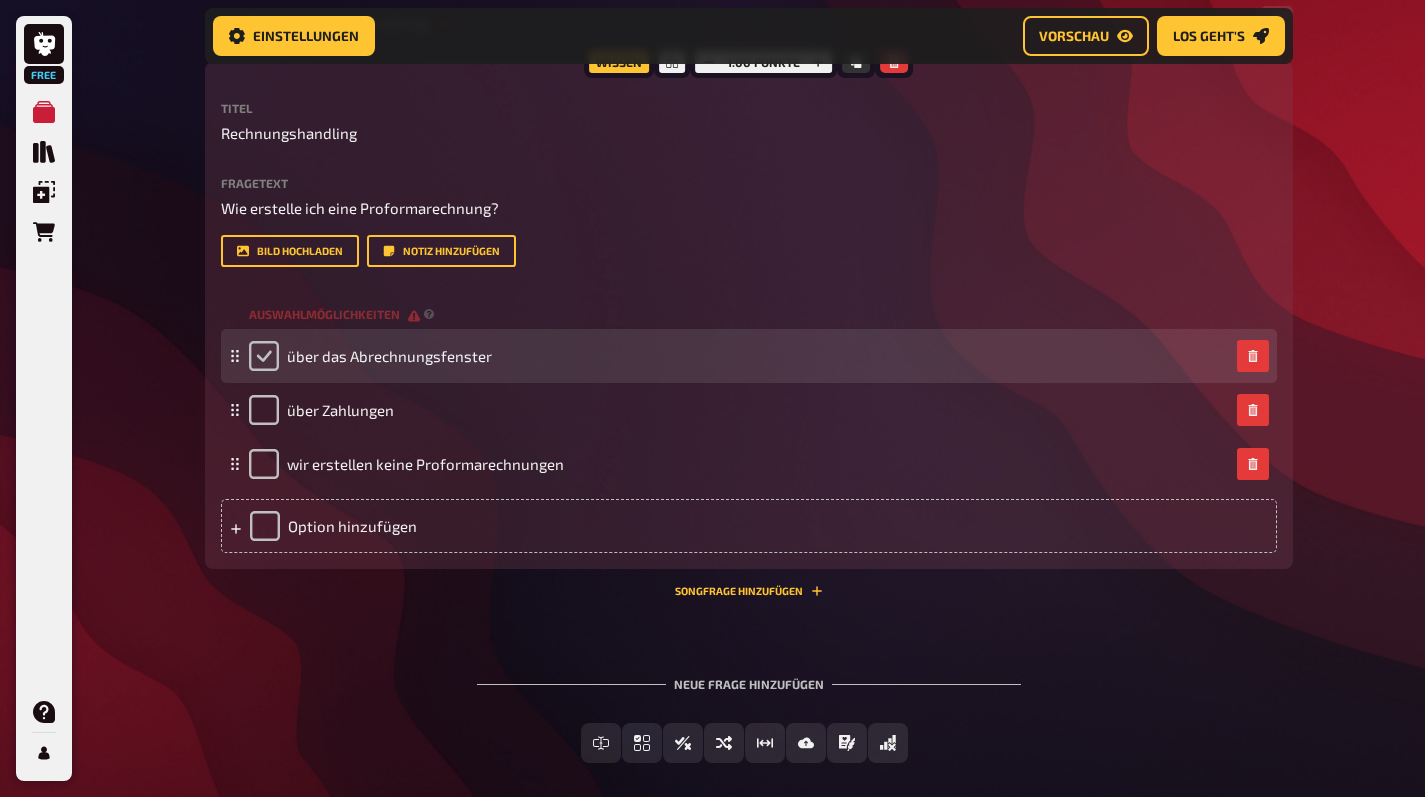 click at bounding box center (264, 356) 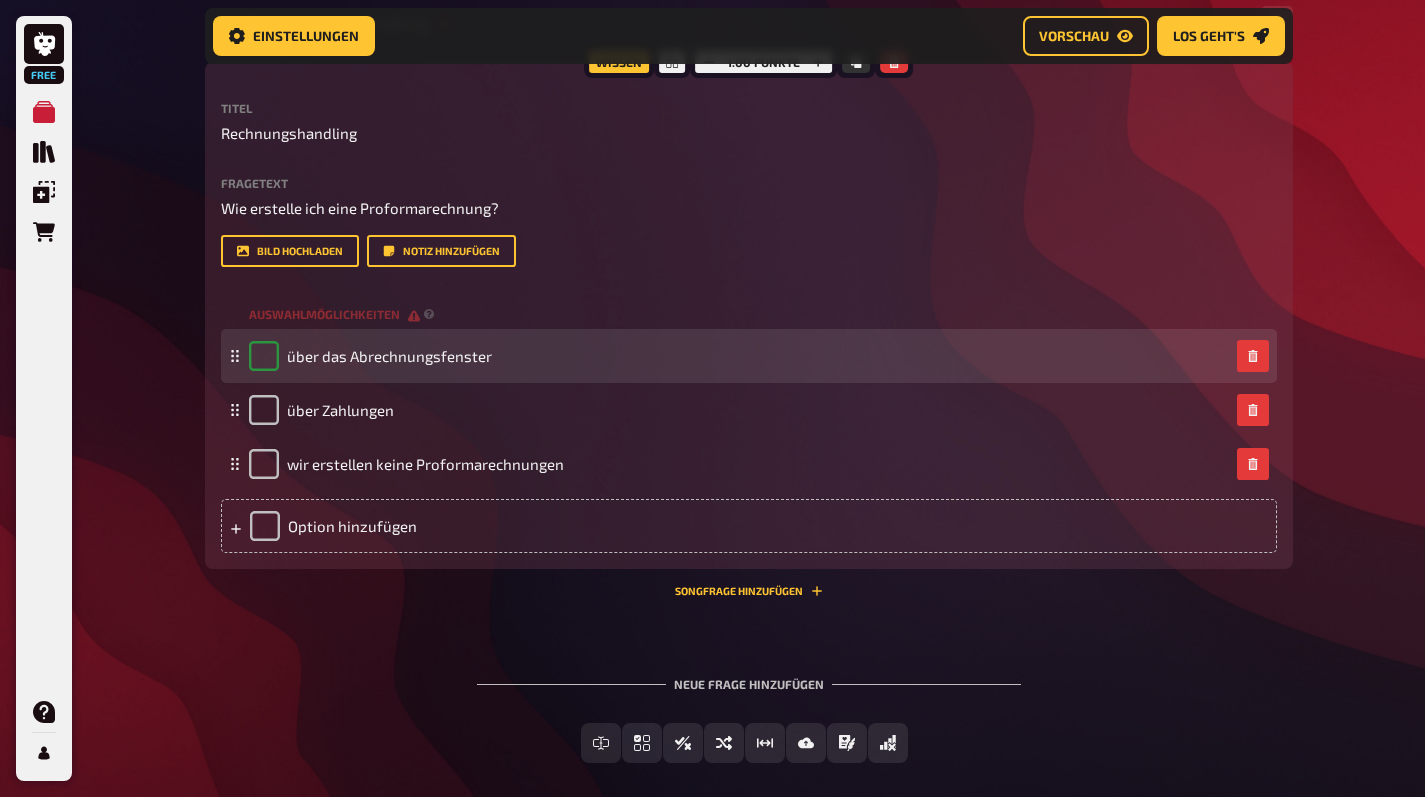 checkbox on "true" 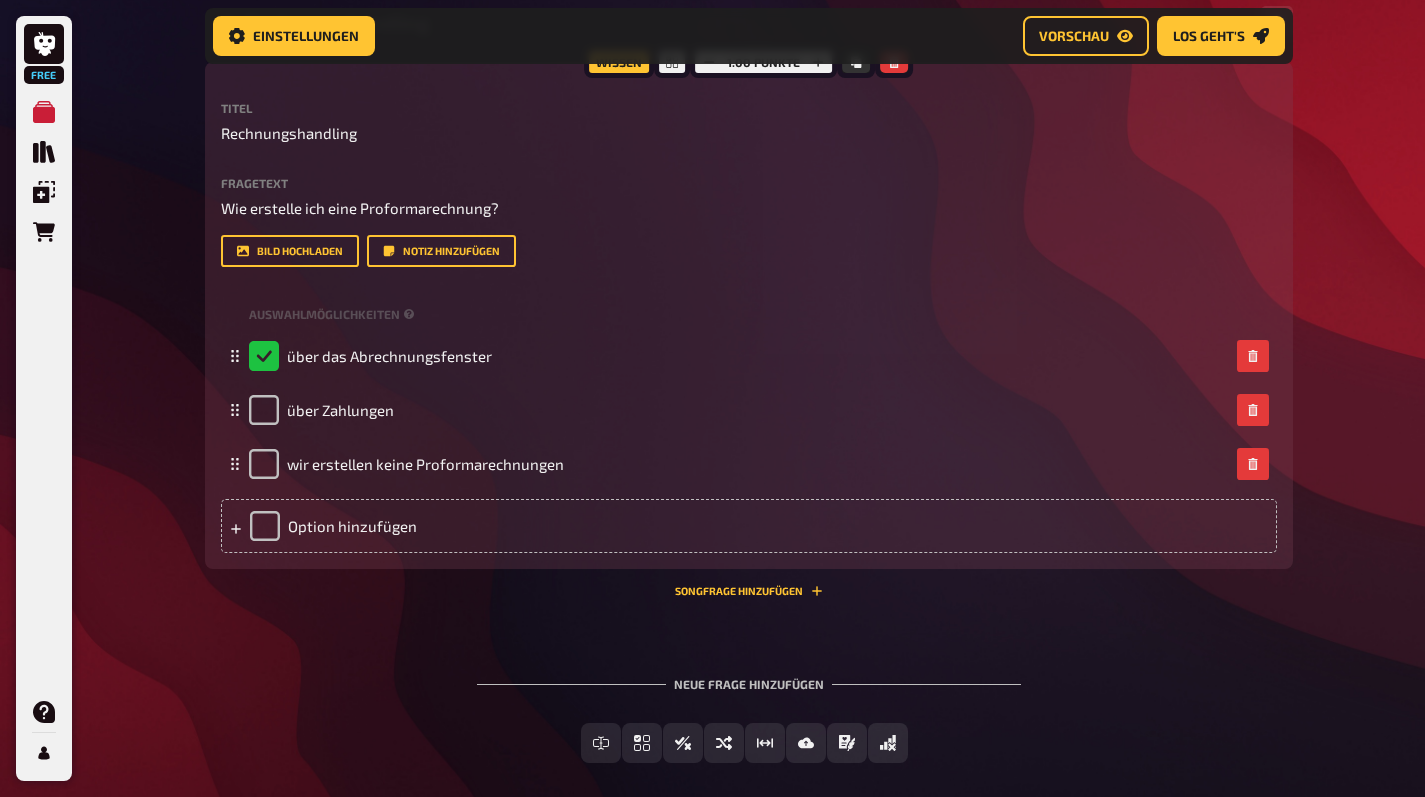 scroll, scrollTop: 0, scrollLeft: 0, axis: both 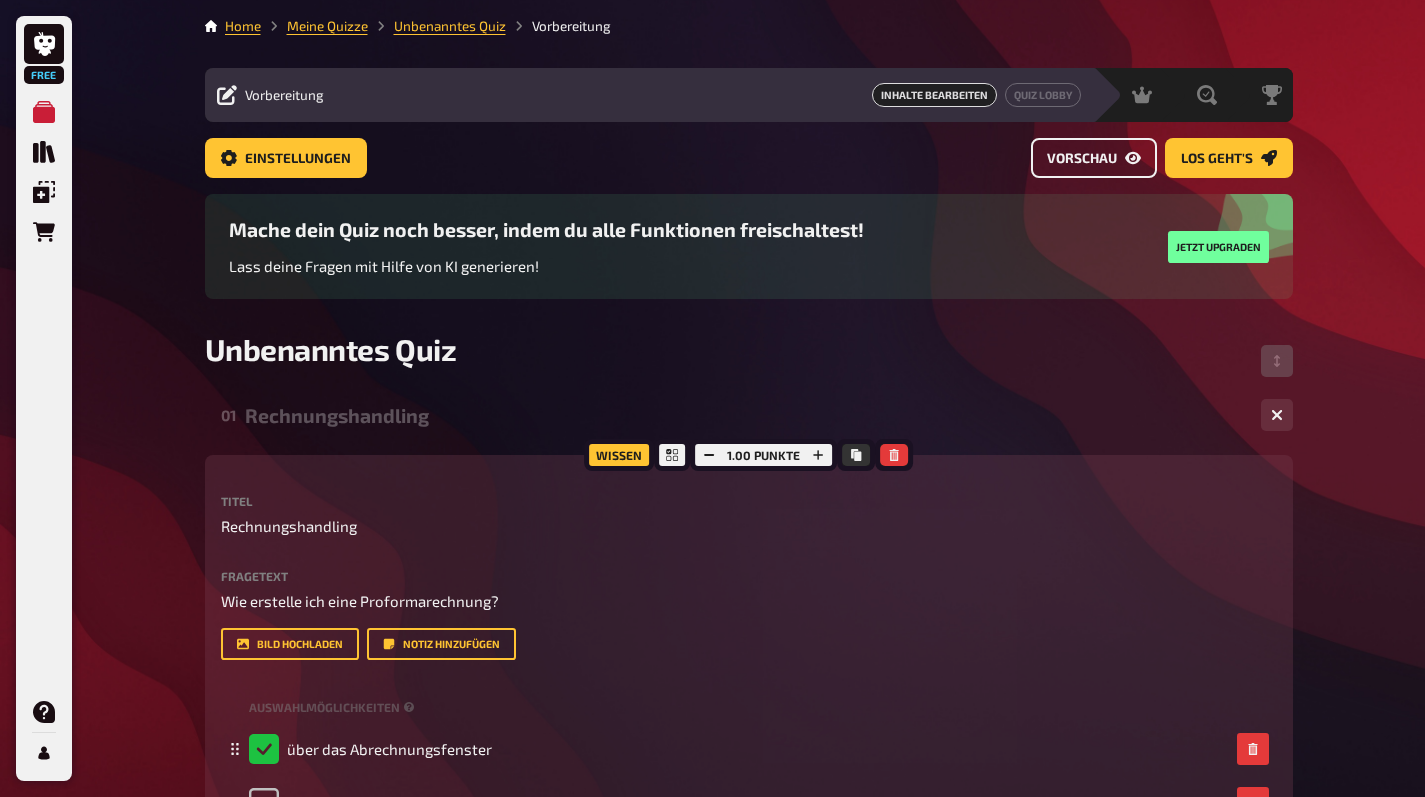 click on "Vorschau" at bounding box center [1094, 158] 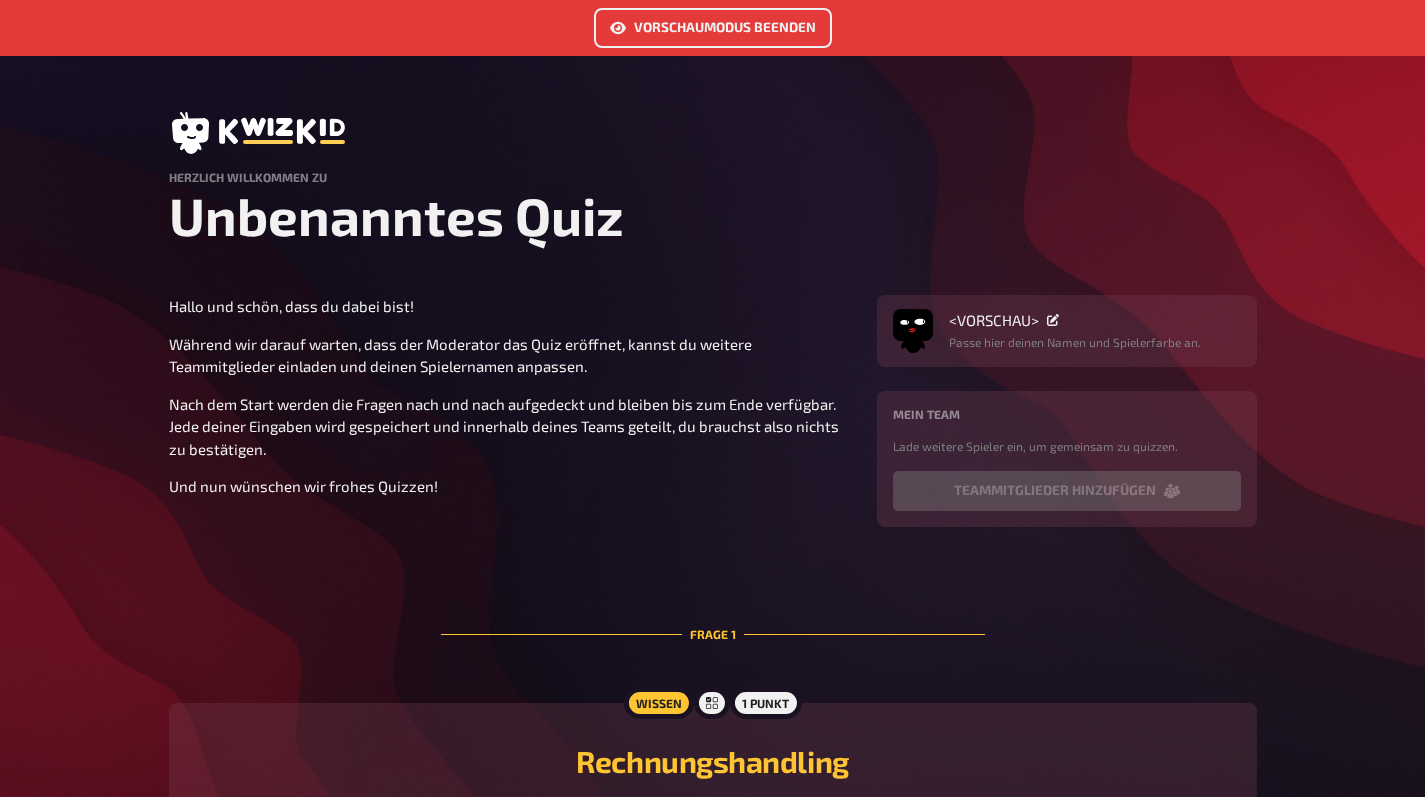 click on "<VORSCHAU> Passe hier deinen Namen und Spielerfarbe an." at bounding box center [1067, 331] 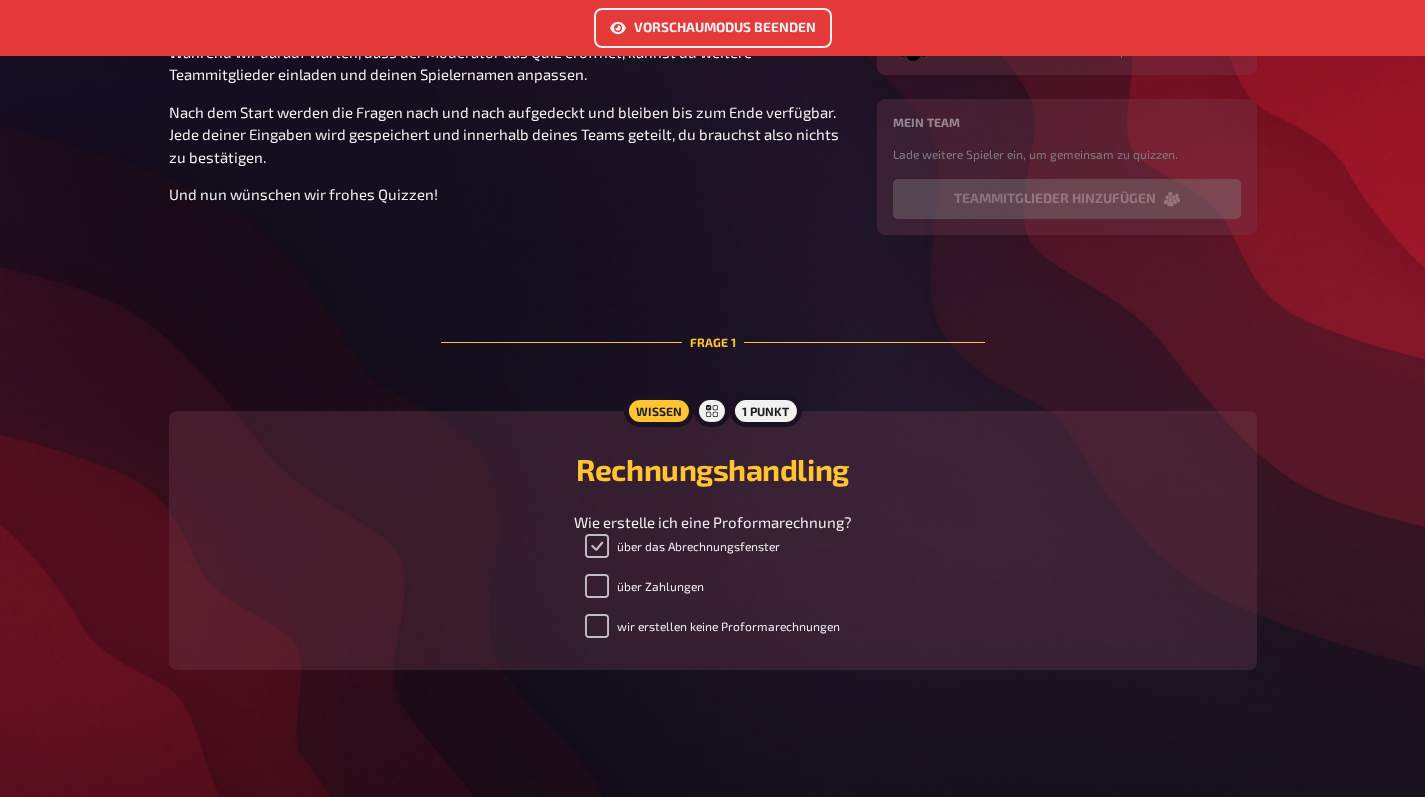 click on "über das Abrechnungsfenster" at bounding box center (597, 546) 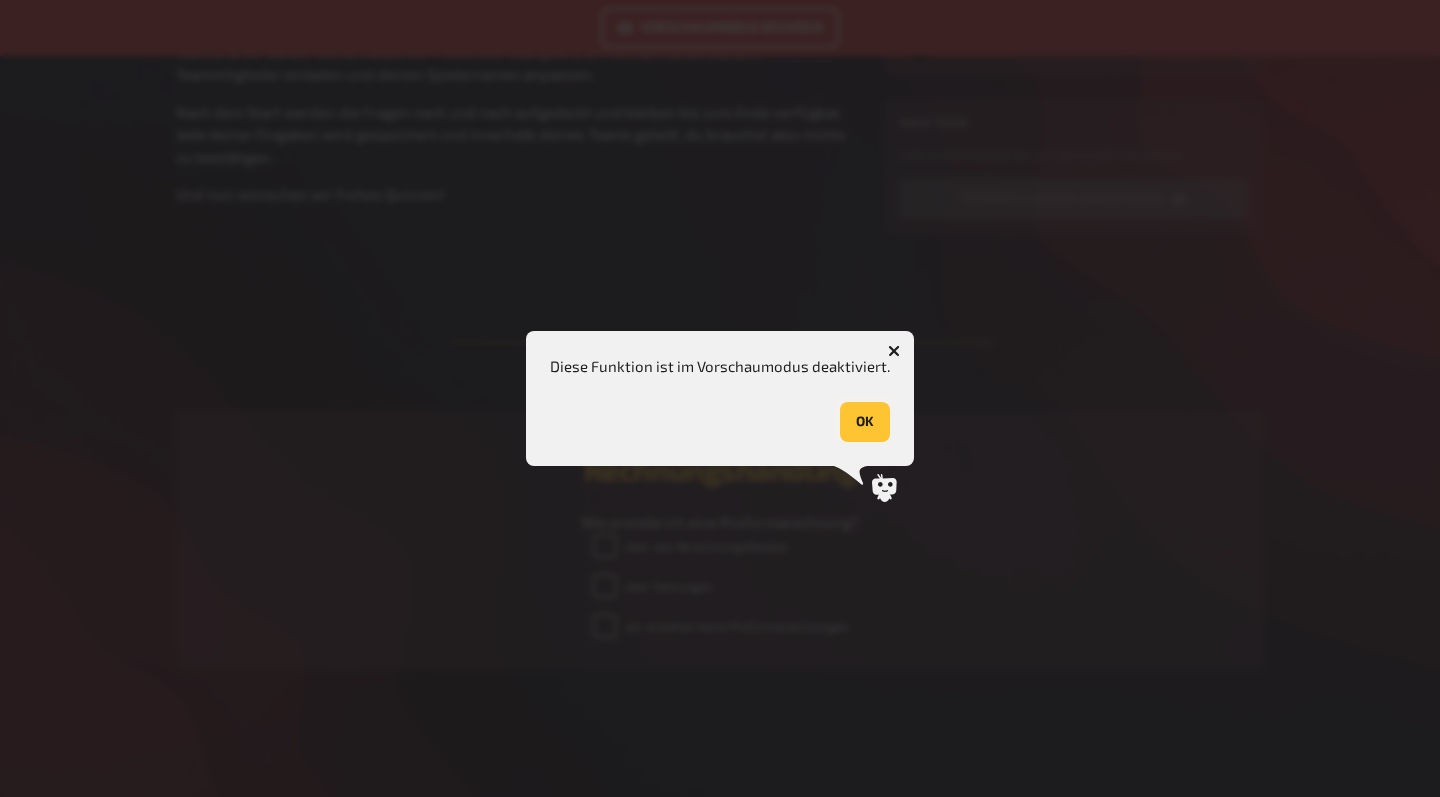 click on "OK" at bounding box center (865, 422) 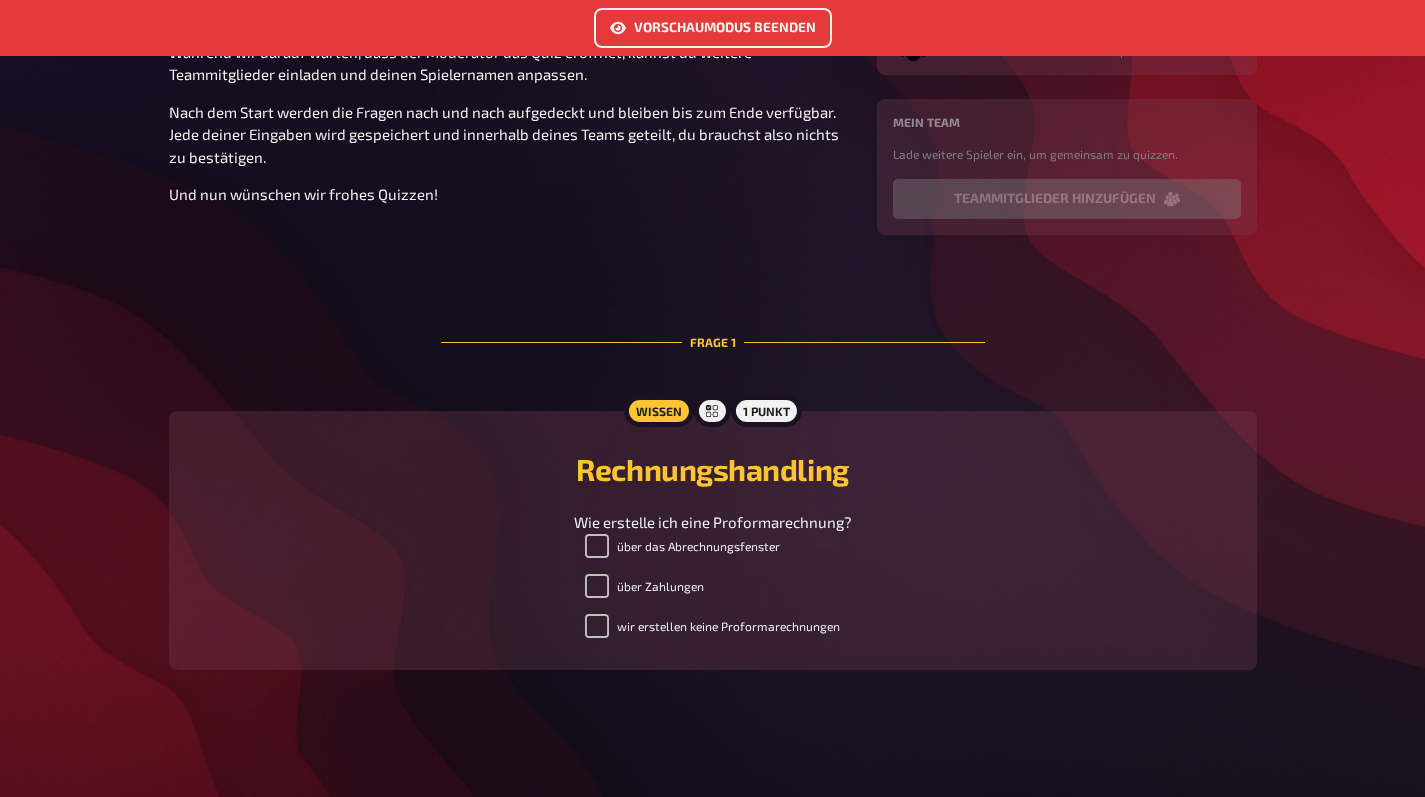 scroll, scrollTop: 0, scrollLeft: 0, axis: both 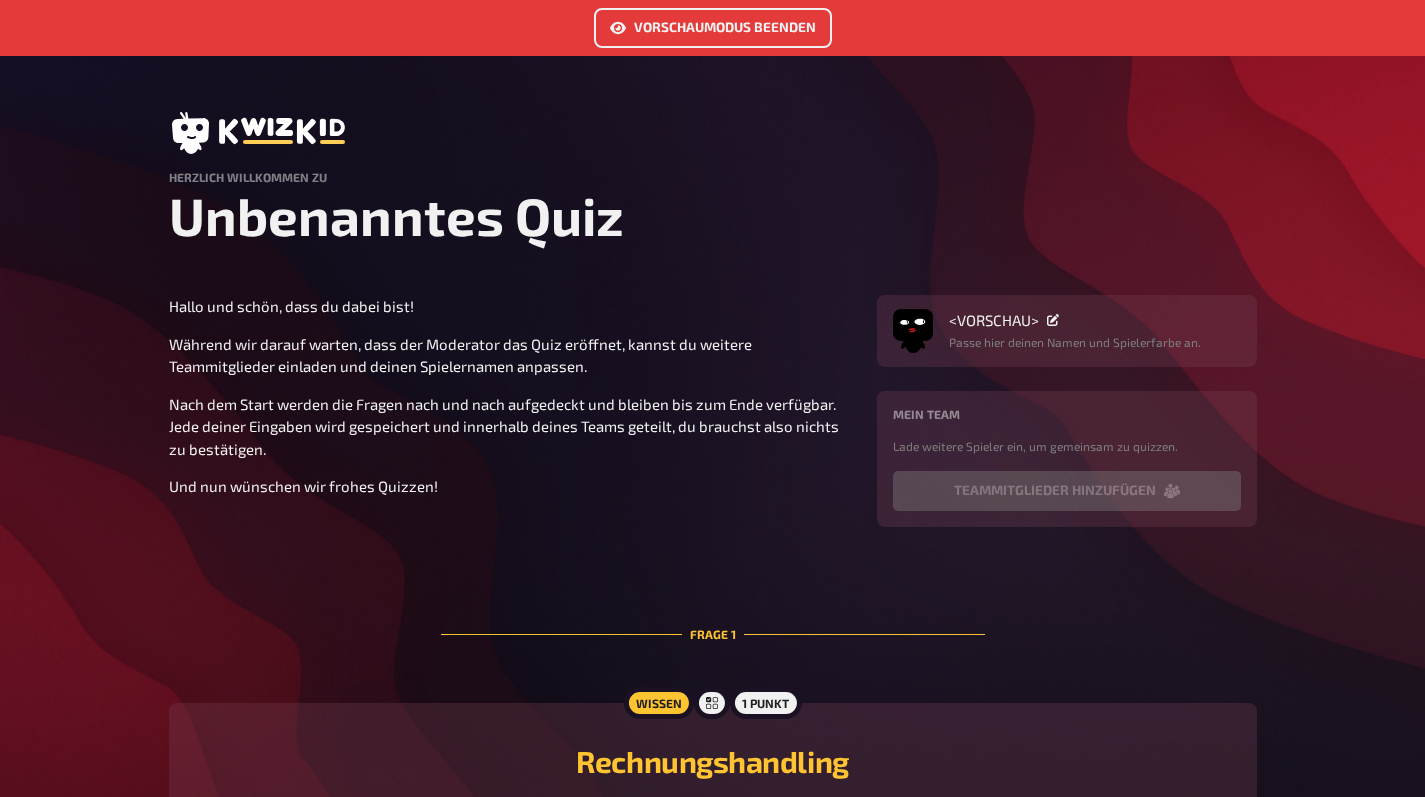 click on "Vorschaumodus beenden" at bounding box center [713, 28] 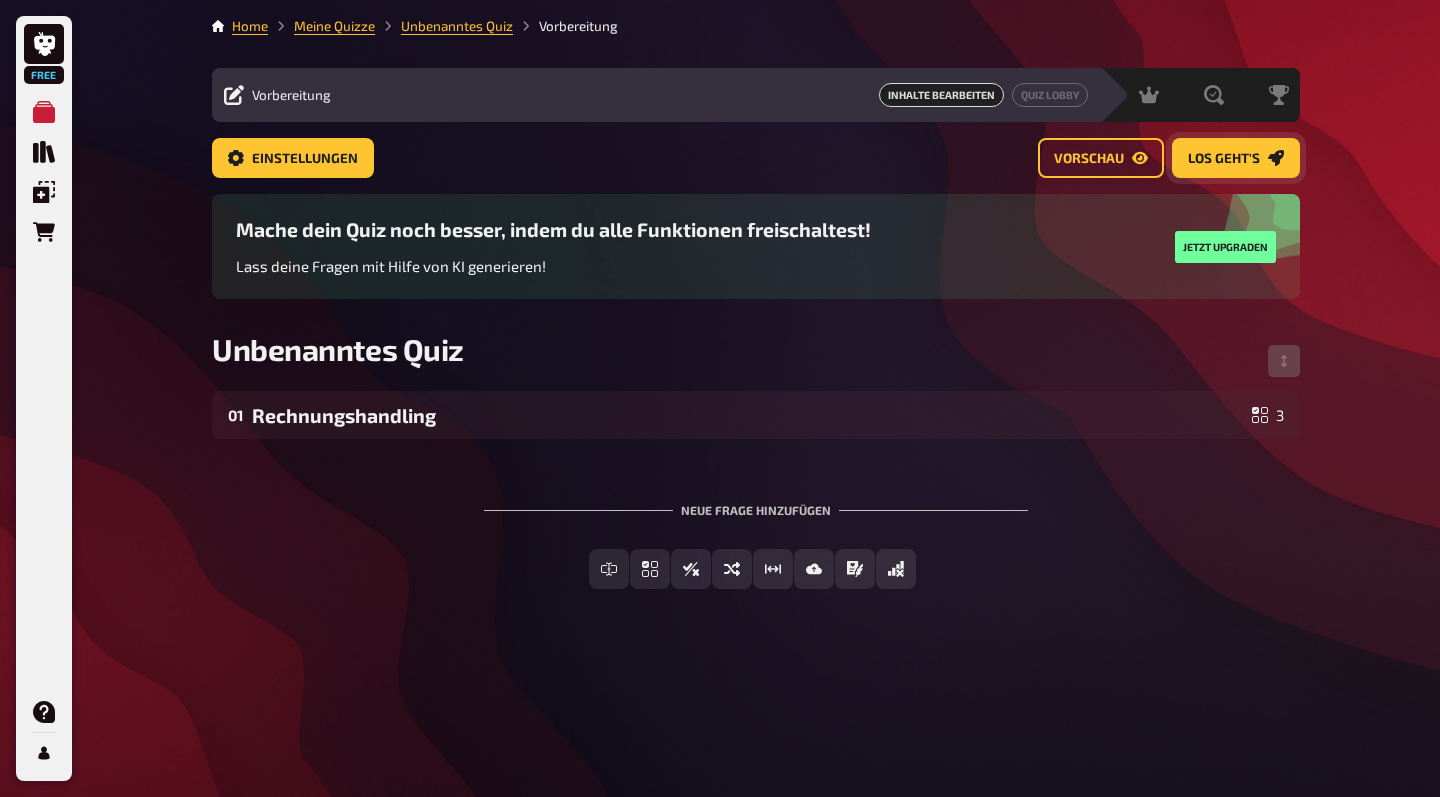 click on "Los geht's" at bounding box center [1236, 158] 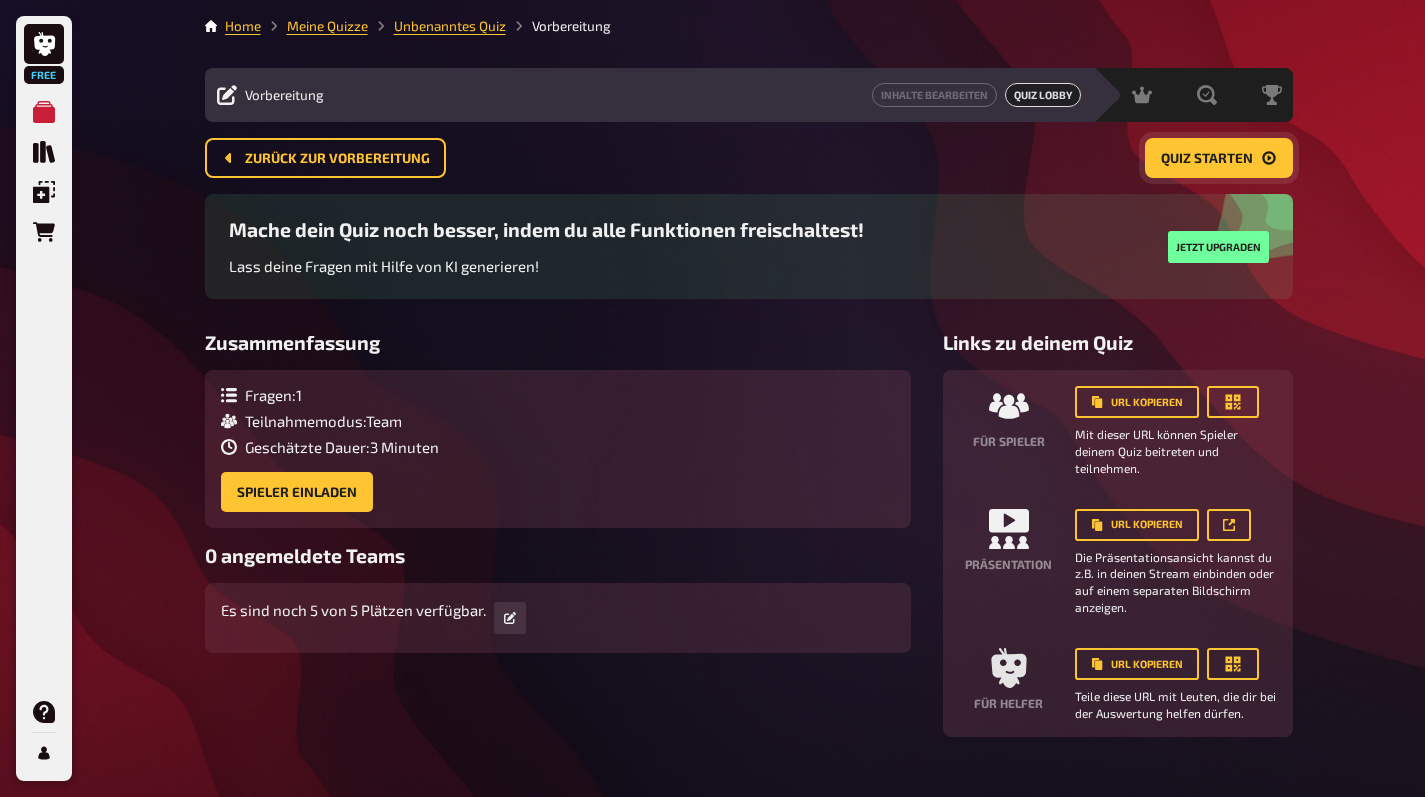 click on "Quiz starten" at bounding box center (1207, 159) 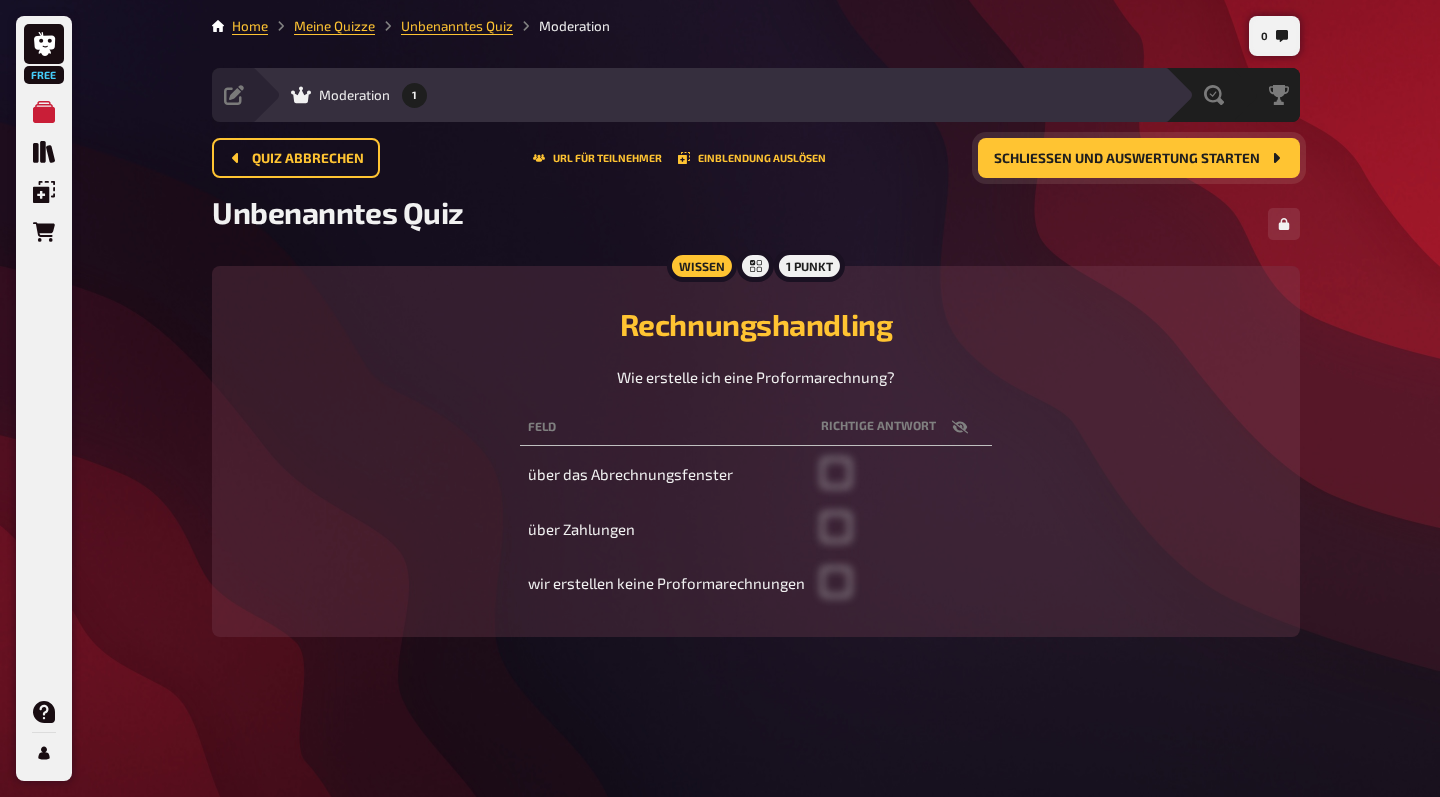 click at bounding box center (902, 475) 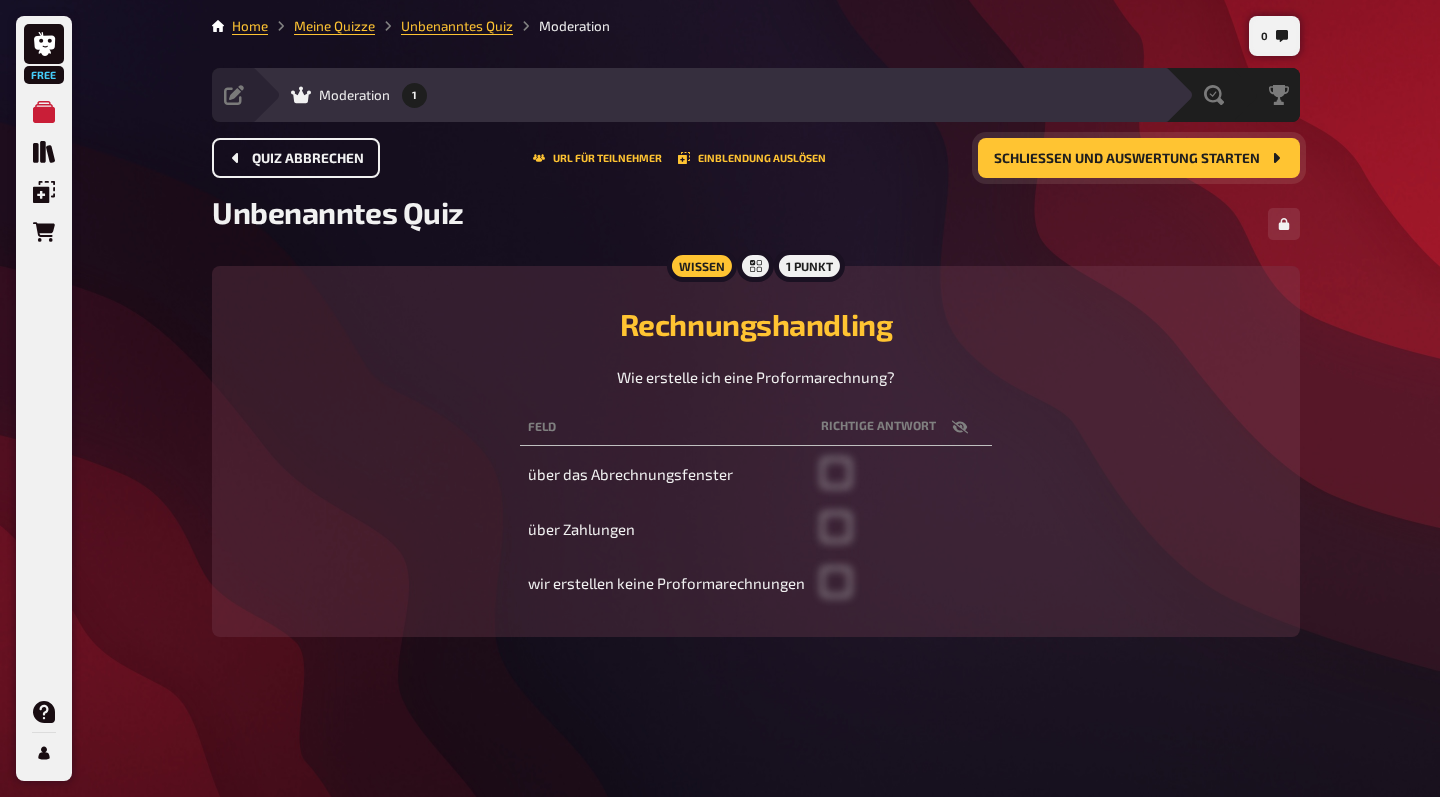 click on "Quiz abbrechen" at bounding box center [296, 158] 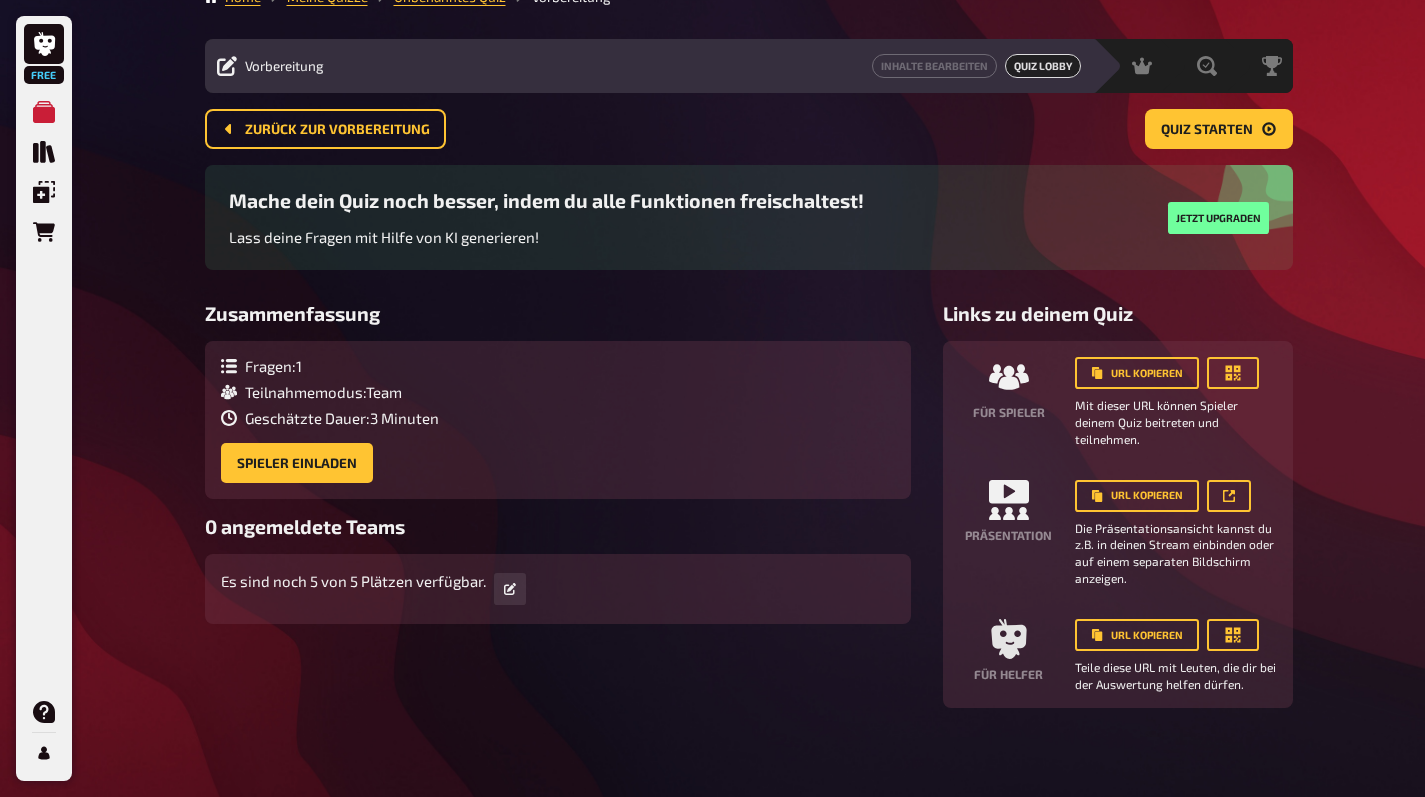 scroll, scrollTop: 0, scrollLeft: 0, axis: both 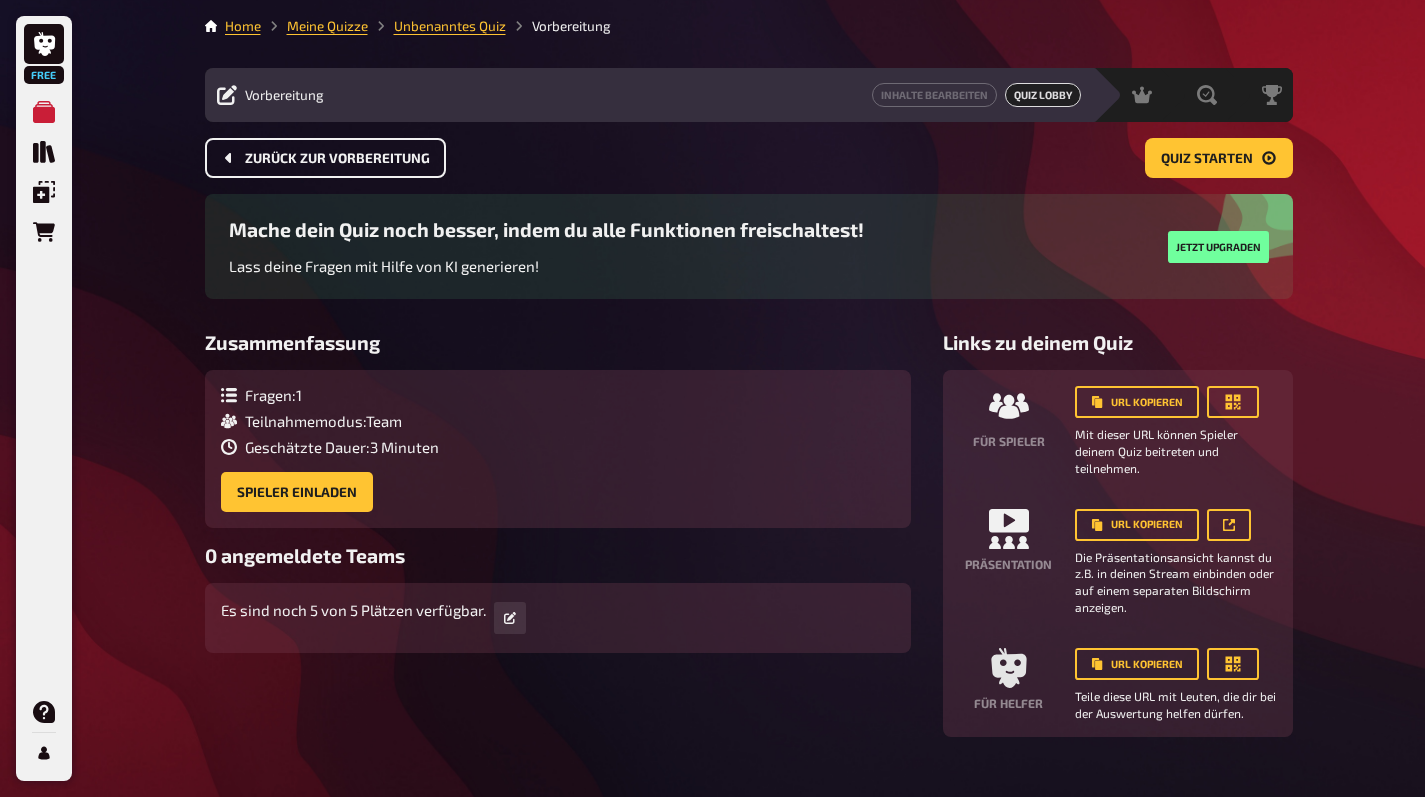 click on "Zurück zur Vorbereitung" at bounding box center [325, 158] 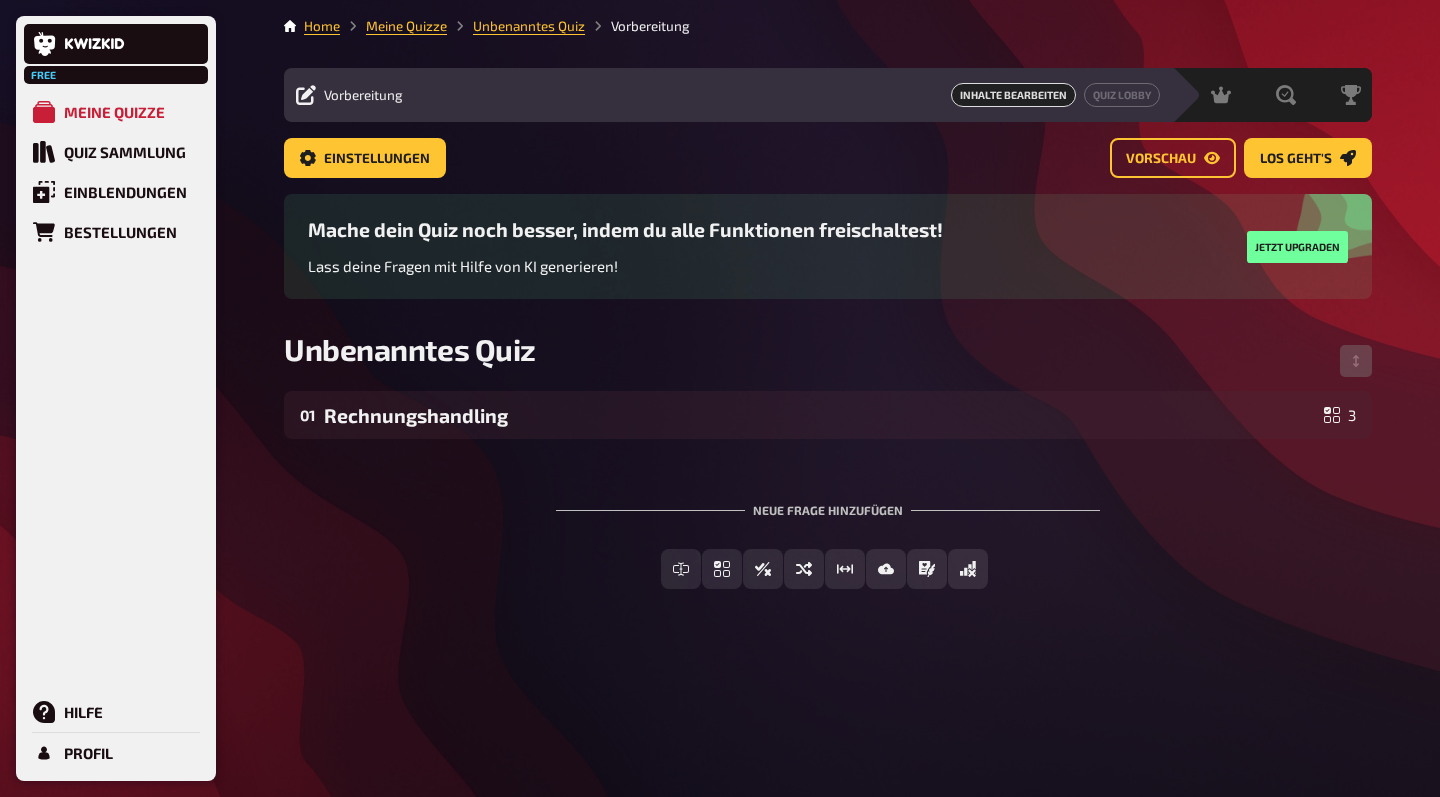 click on "Free Meine Quizze Quiz Sammlung Einblendungen Bestellungen Hilfe Profil" at bounding box center (116, 398) 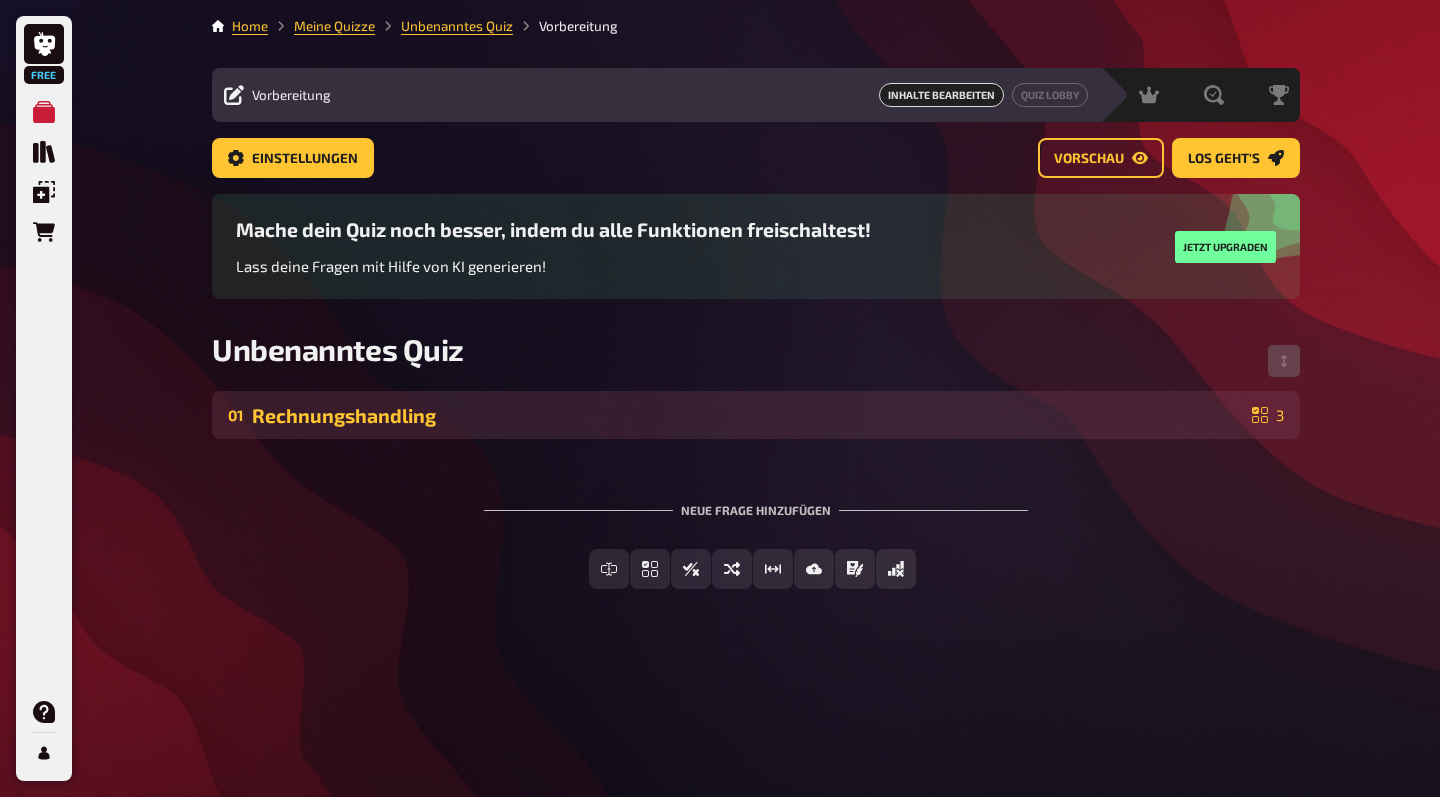 click on "Rechnungshandling" at bounding box center [748, 415] 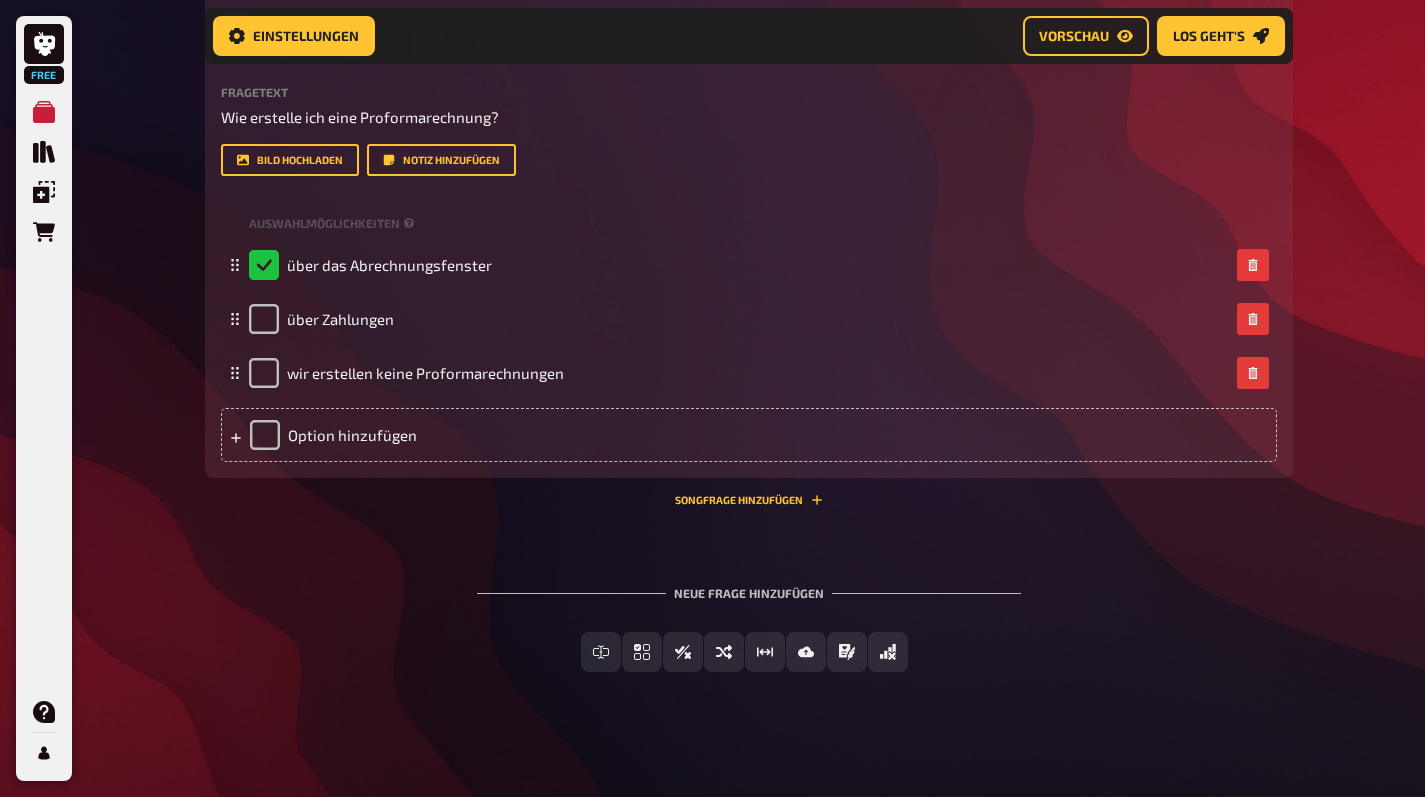 scroll, scrollTop: 502, scrollLeft: 0, axis: vertical 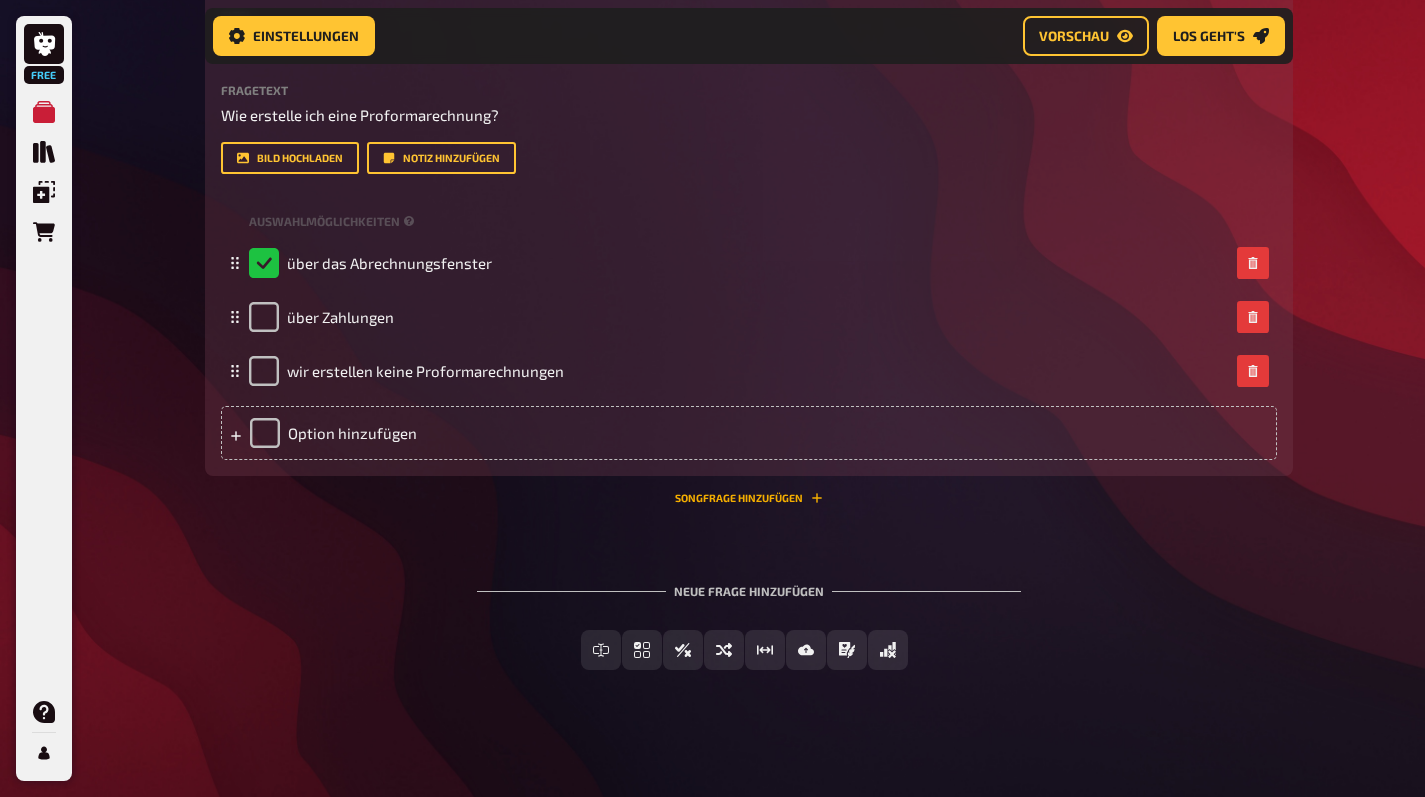 click on "Songfrage hinzufügen" at bounding box center [749, 498] 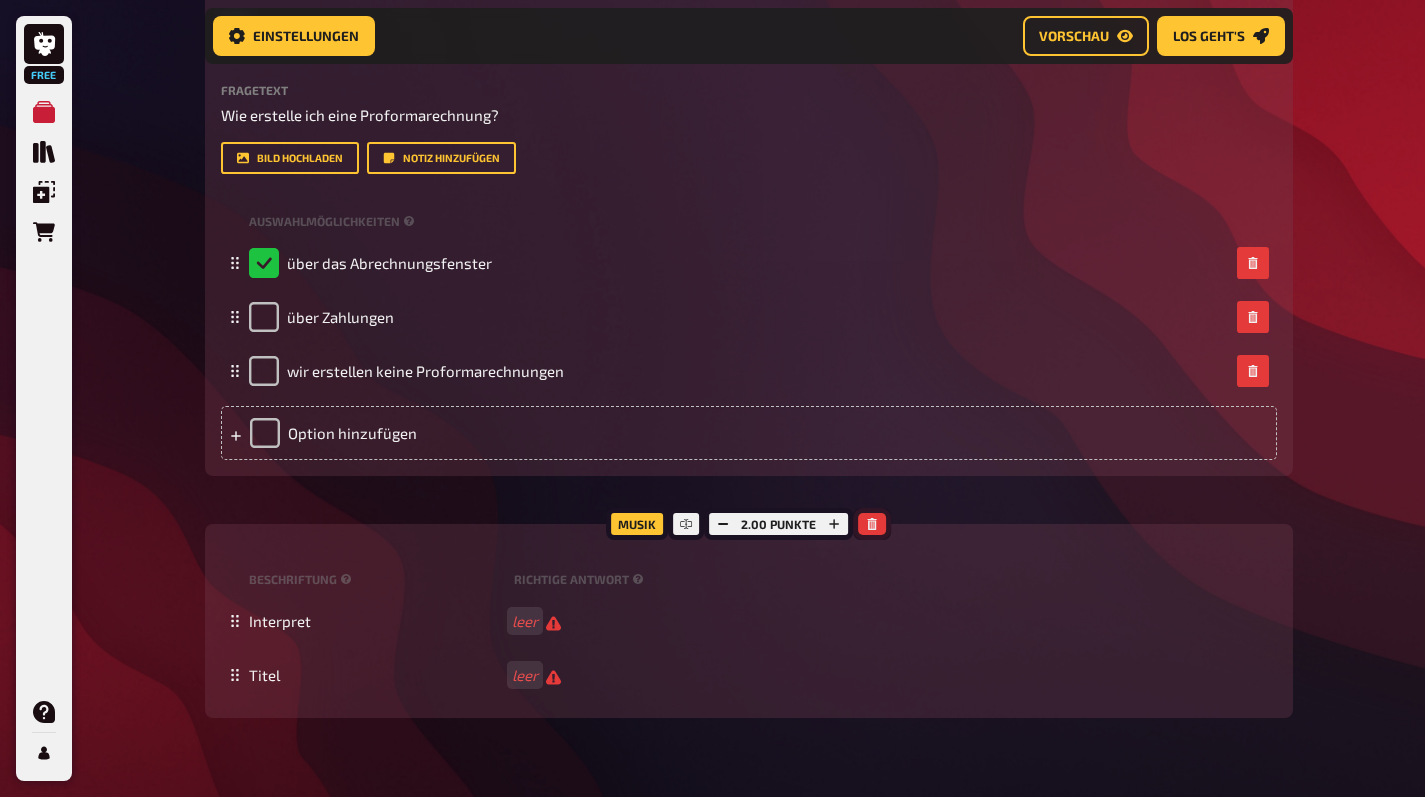 click 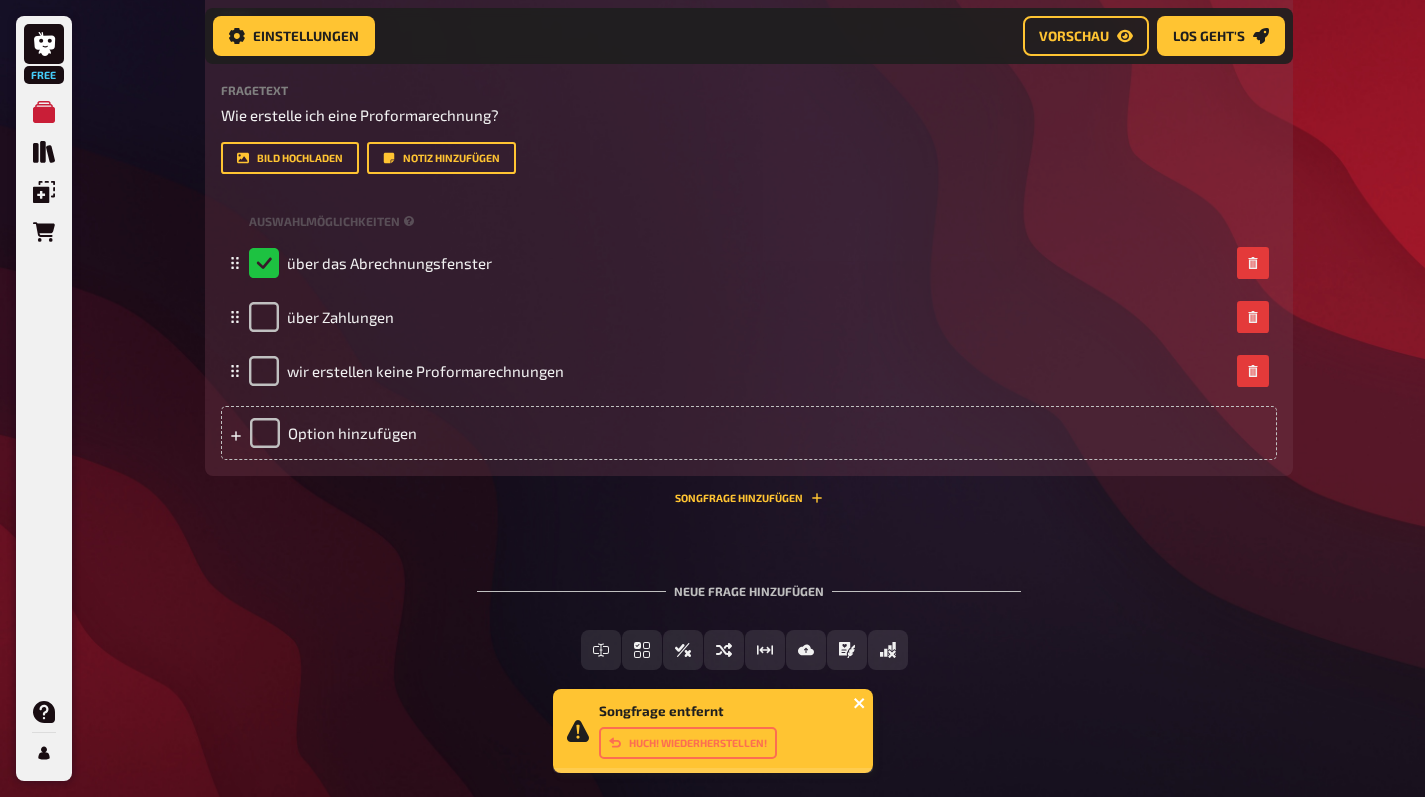 click 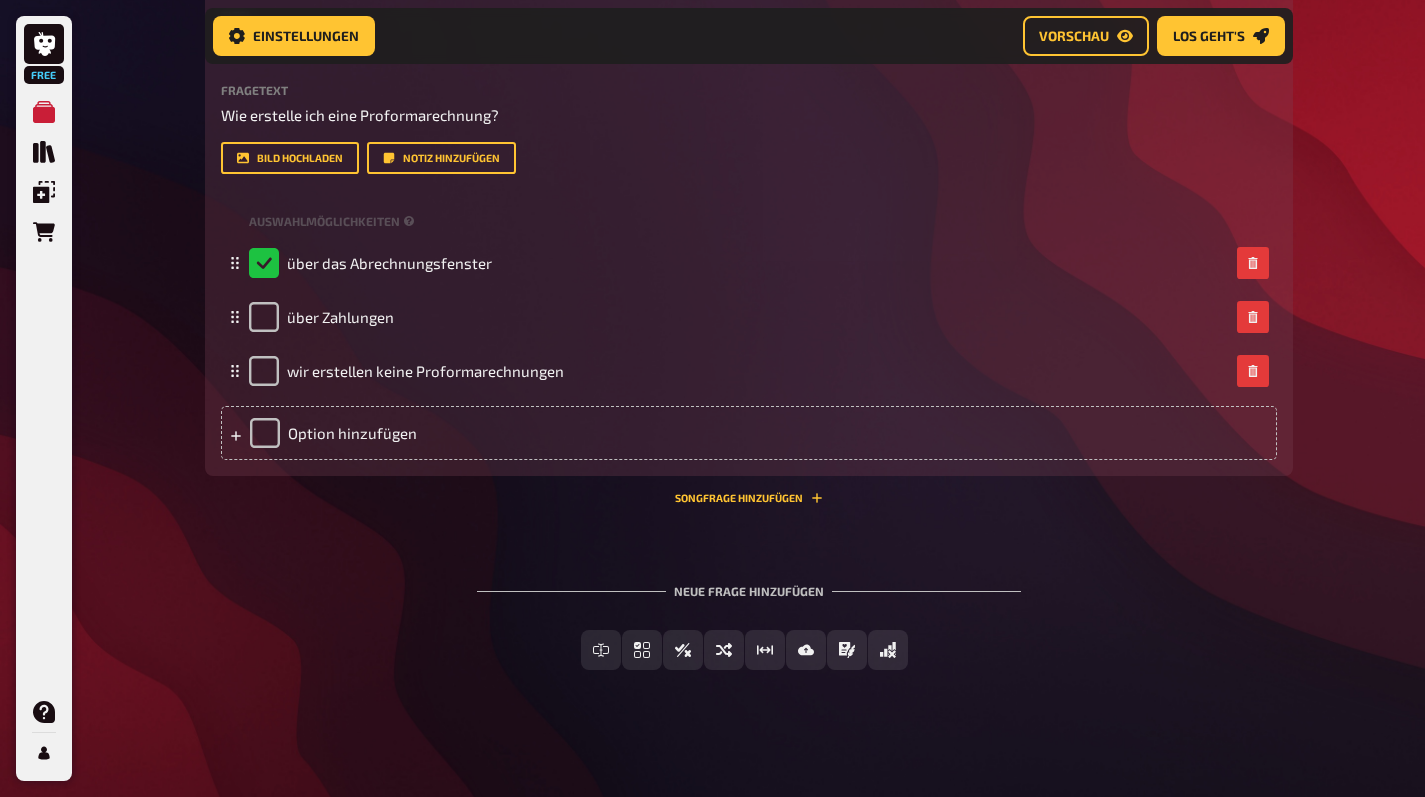scroll, scrollTop: 5, scrollLeft: 0, axis: vertical 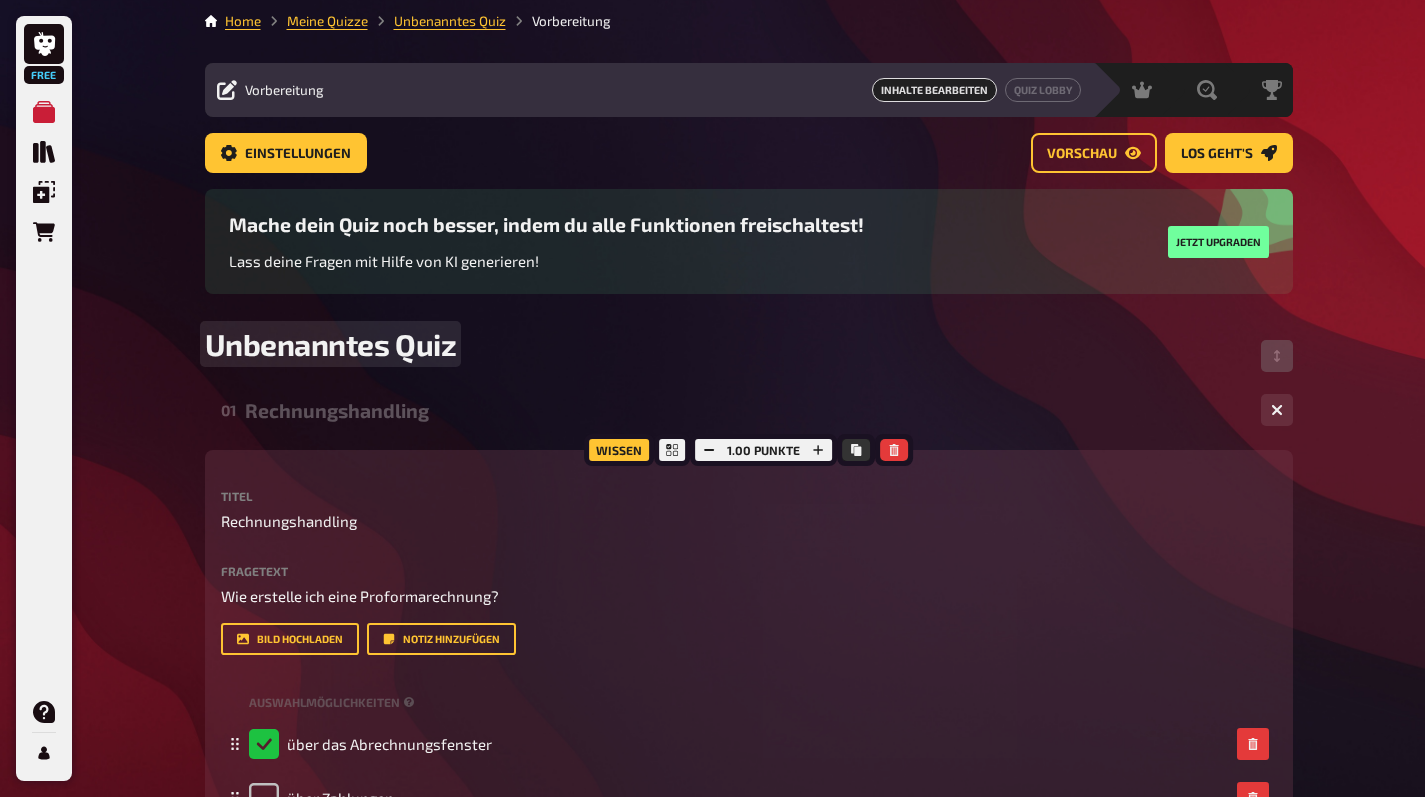 click on "Unbenanntes Quiz" at bounding box center (749, 356) 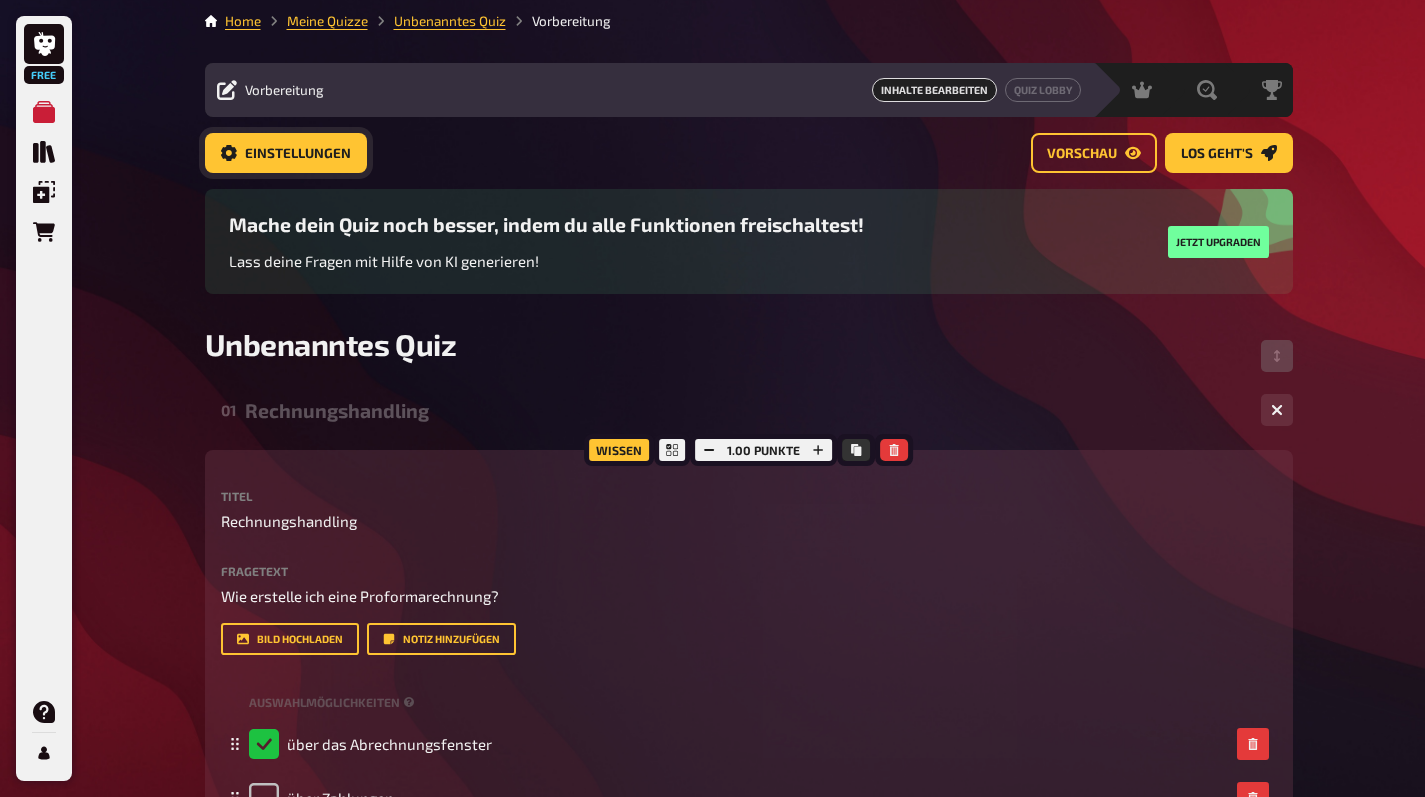 click on "Einstellungen" at bounding box center [286, 153] 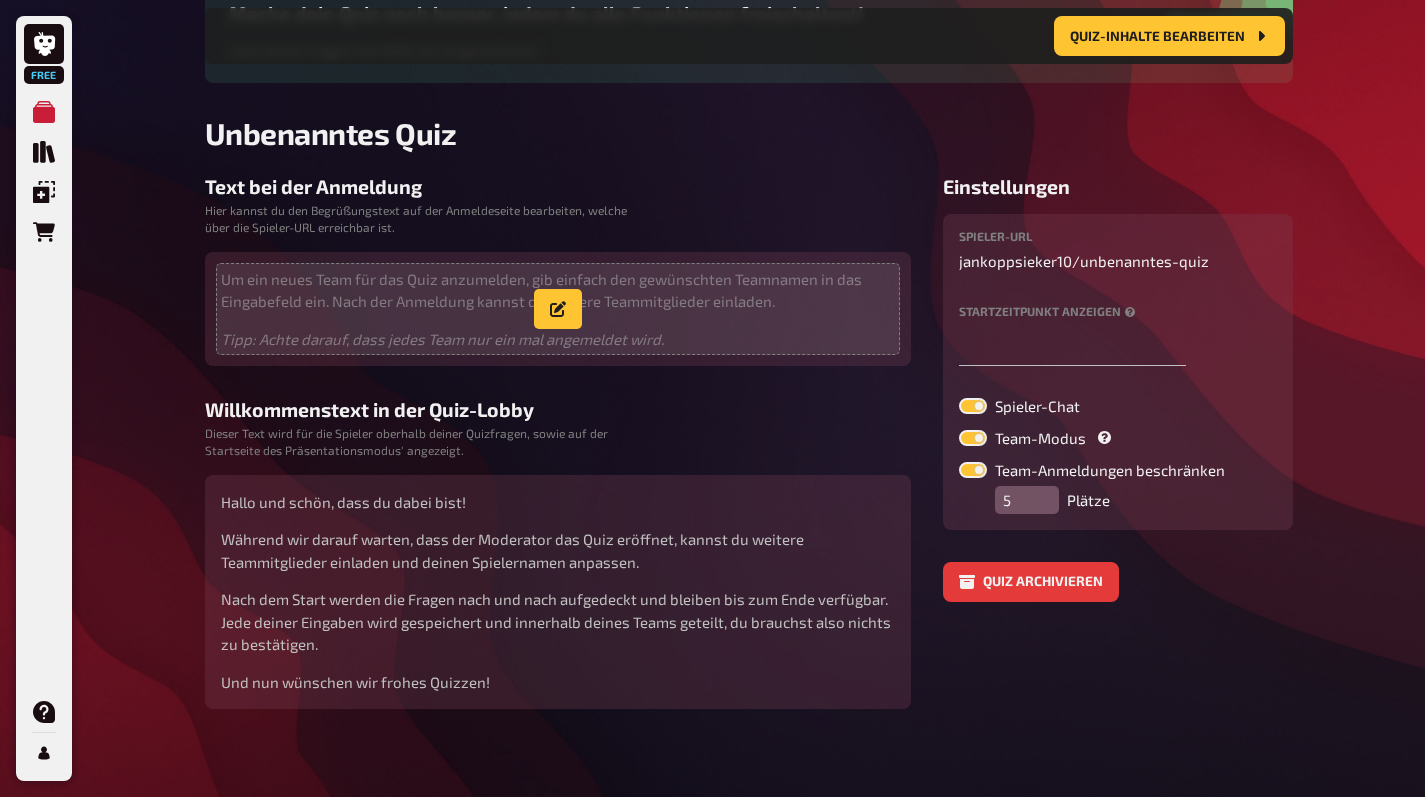 scroll, scrollTop: 0, scrollLeft: 0, axis: both 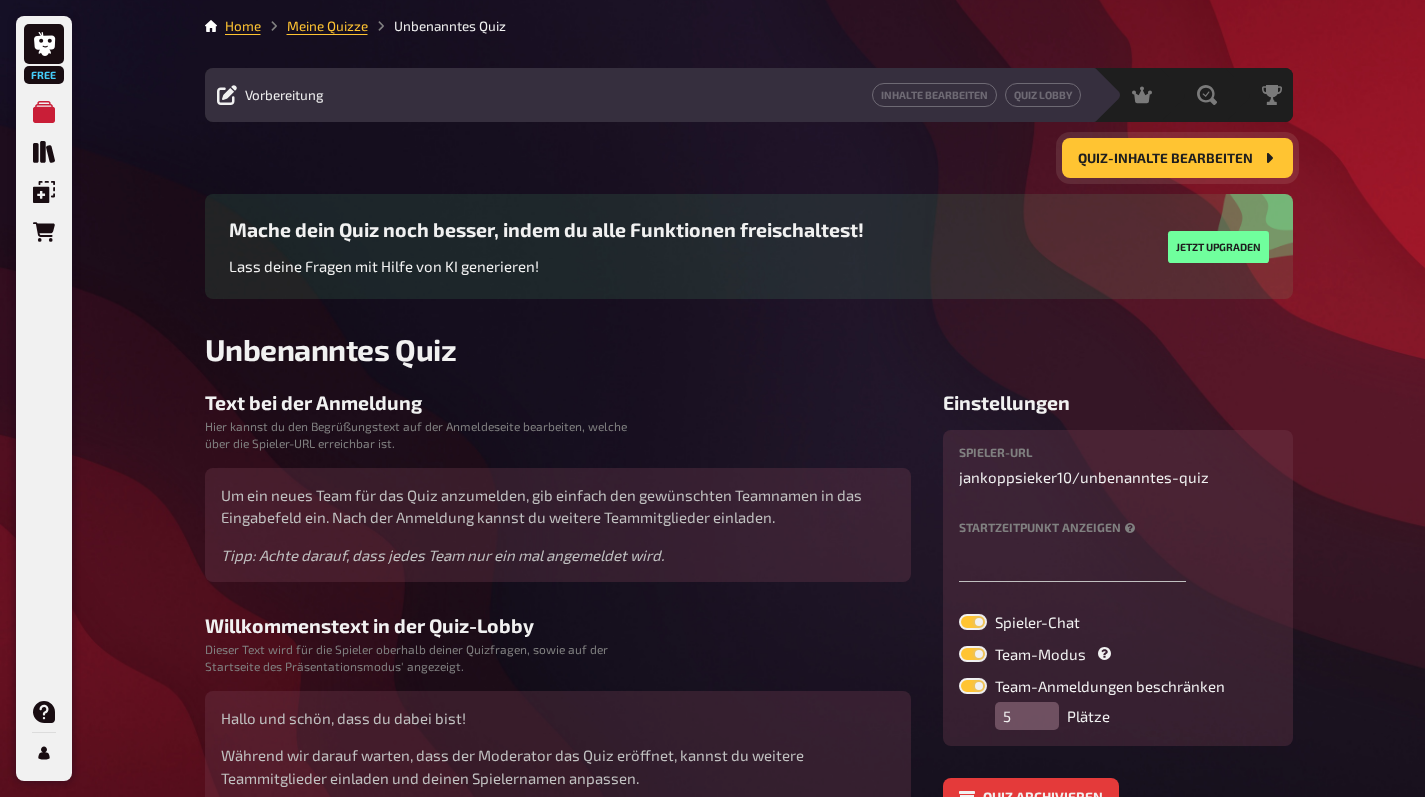 click on "Quiz-Inhalte bearbeiten" at bounding box center [1177, 158] 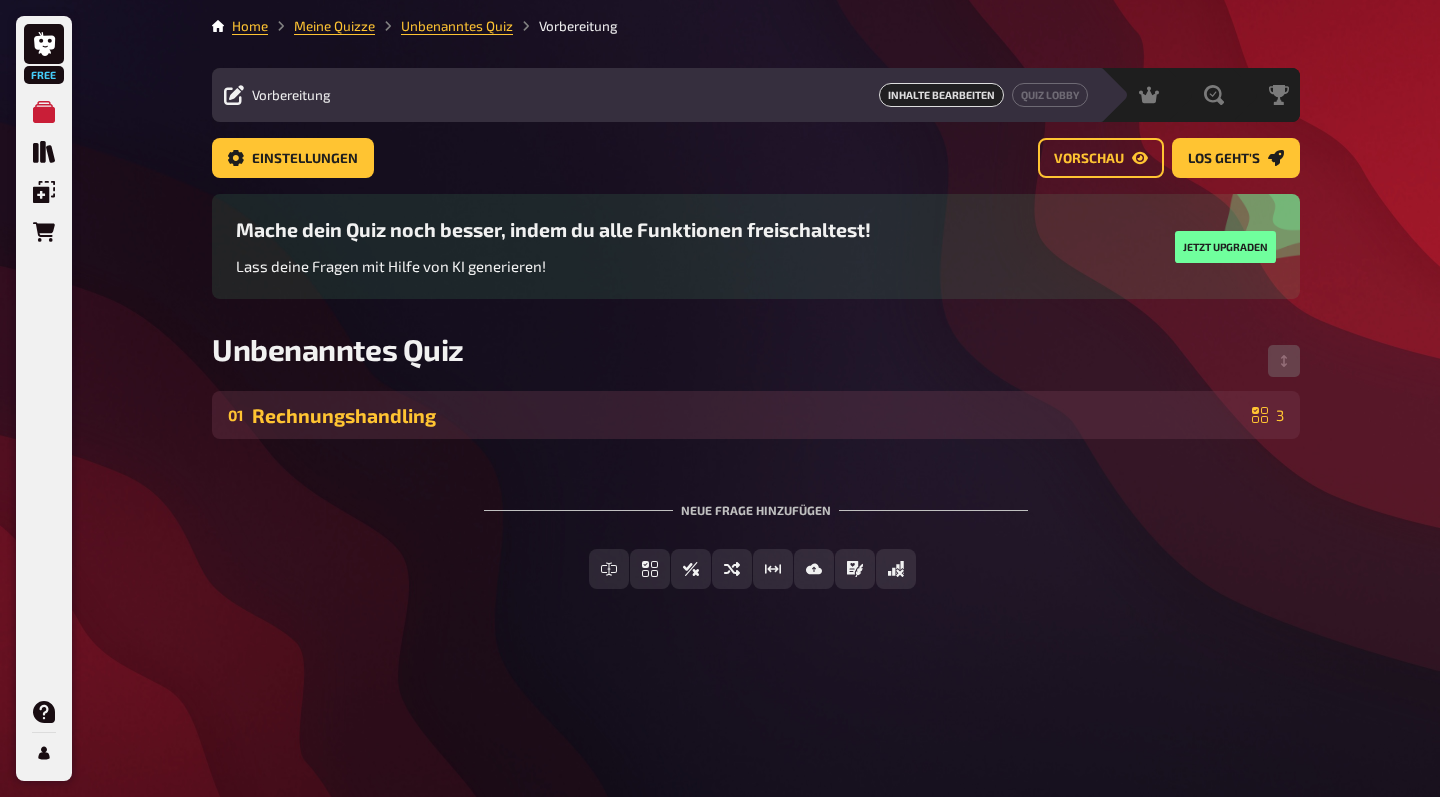 click on "Rechnungshandling" at bounding box center [748, 415] 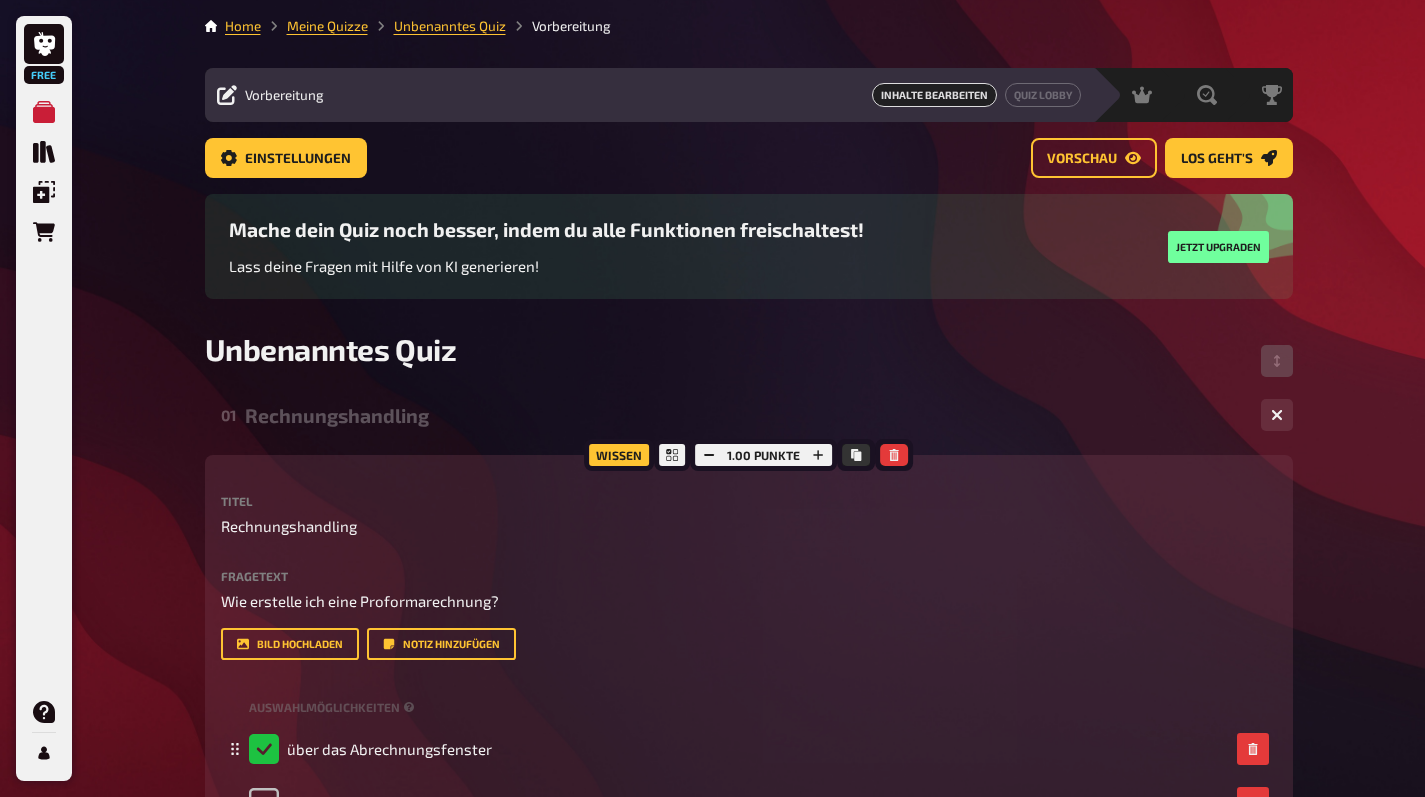 scroll, scrollTop: 464, scrollLeft: 0, axis: vertical 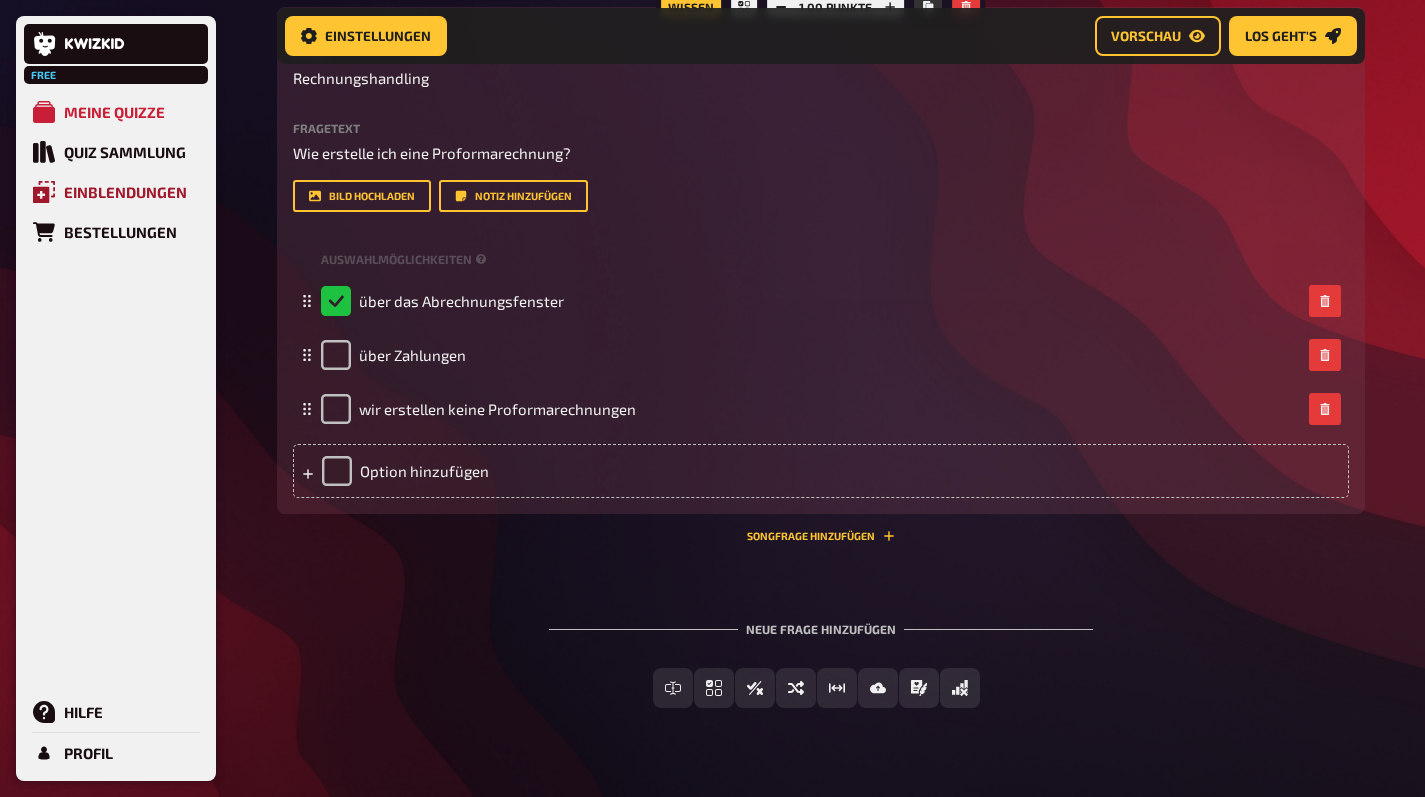 click 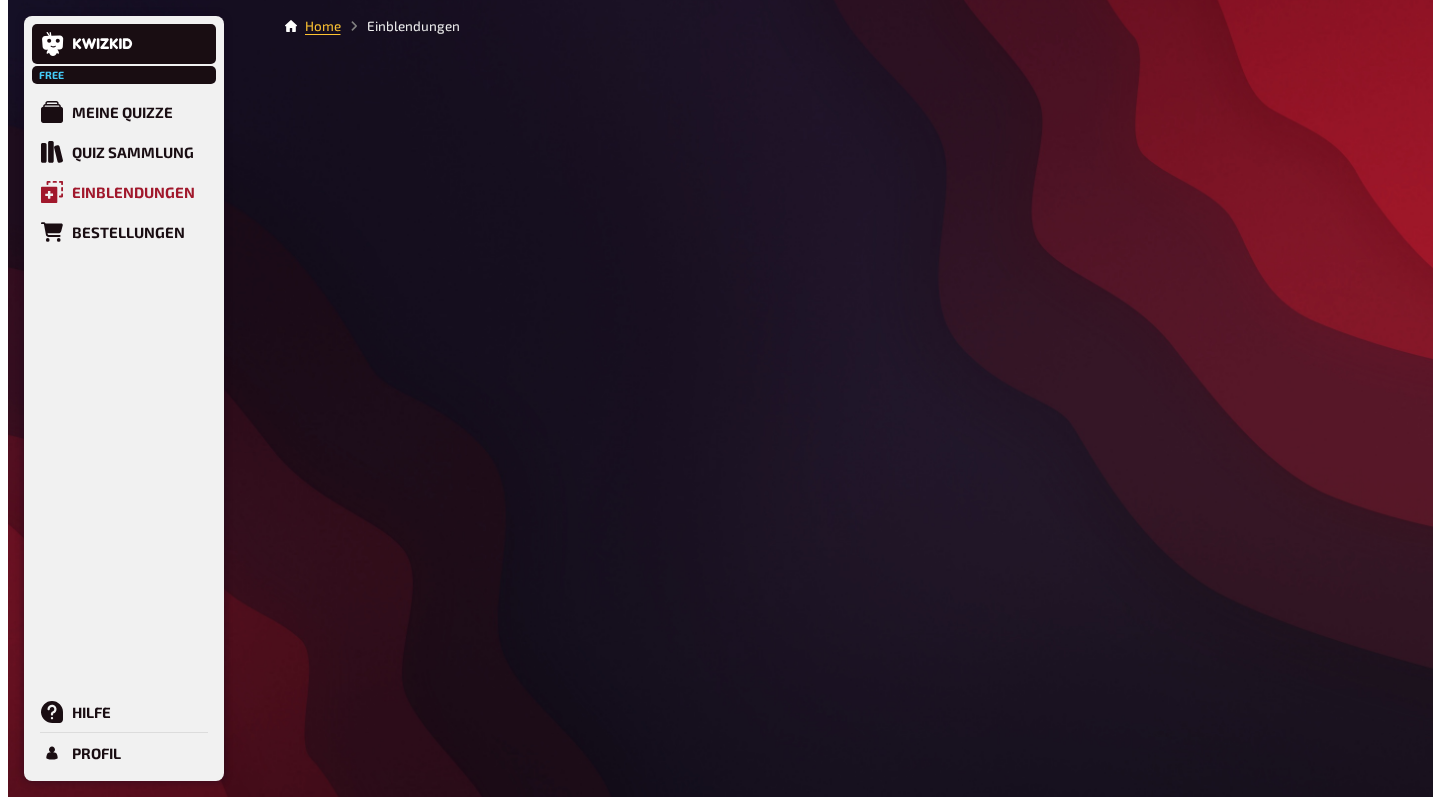 scroll, scrollTop: 0, scrollLeft: 0, axis: both 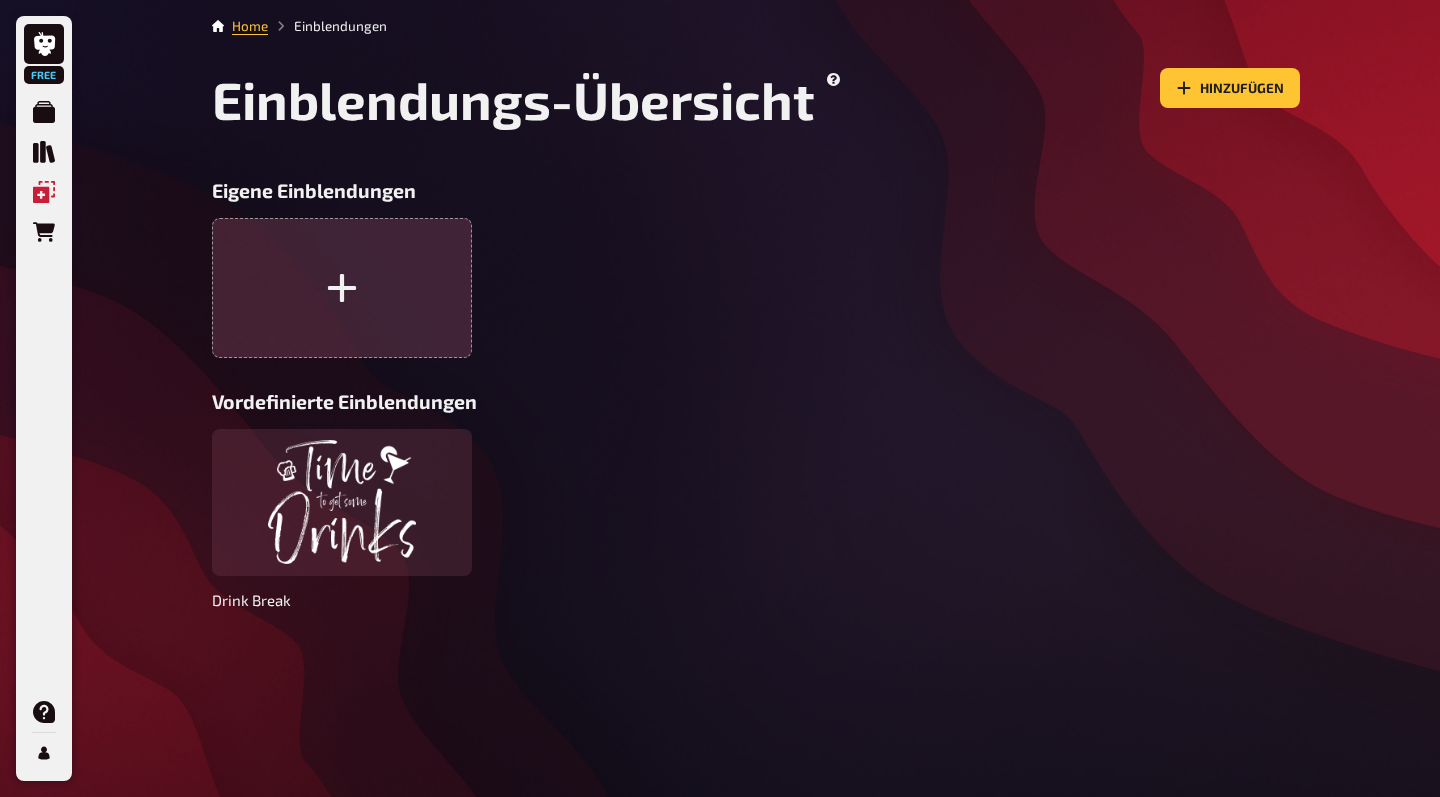 click at bounding box center (342, 288) 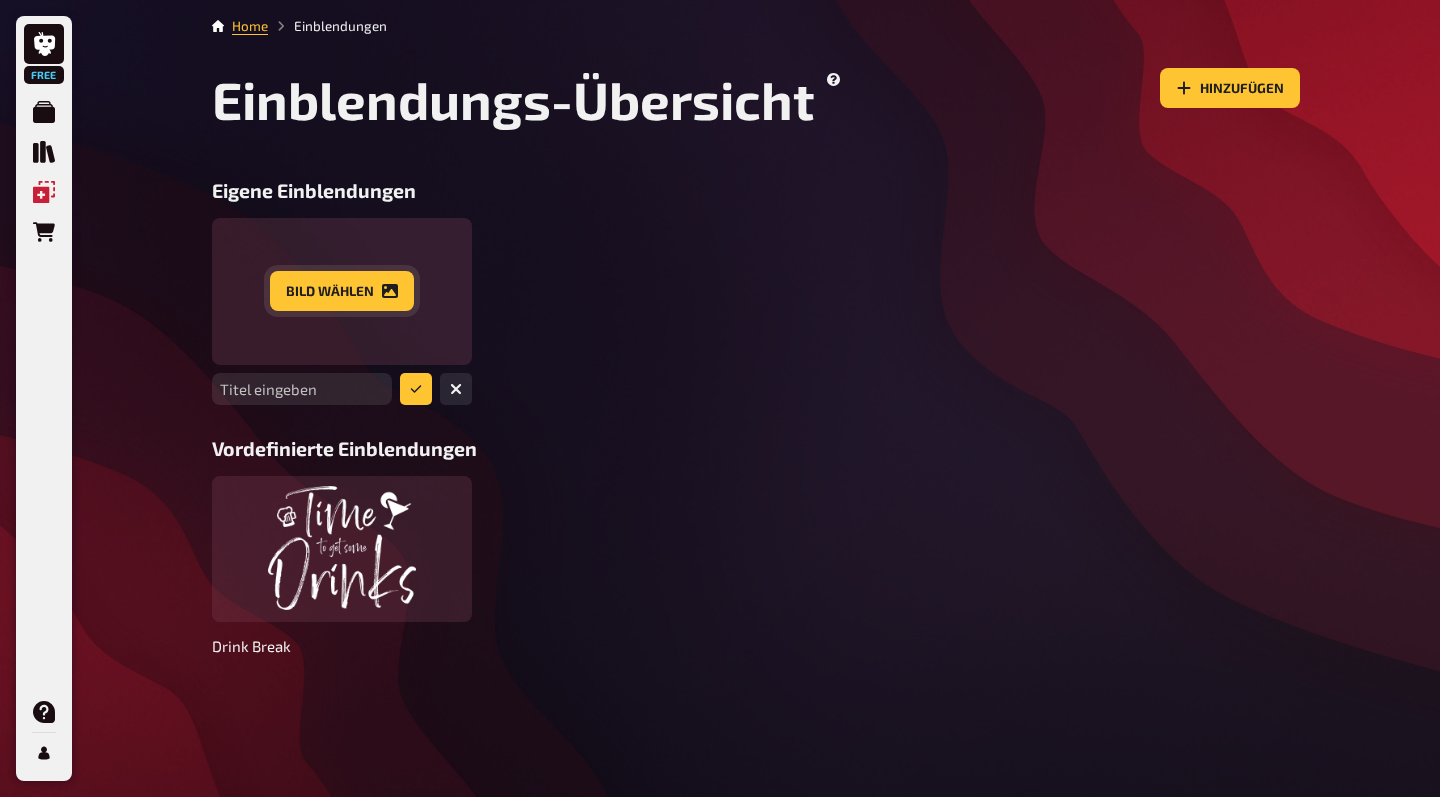 click on "Bild wählen" at bounding box center [342, 291] 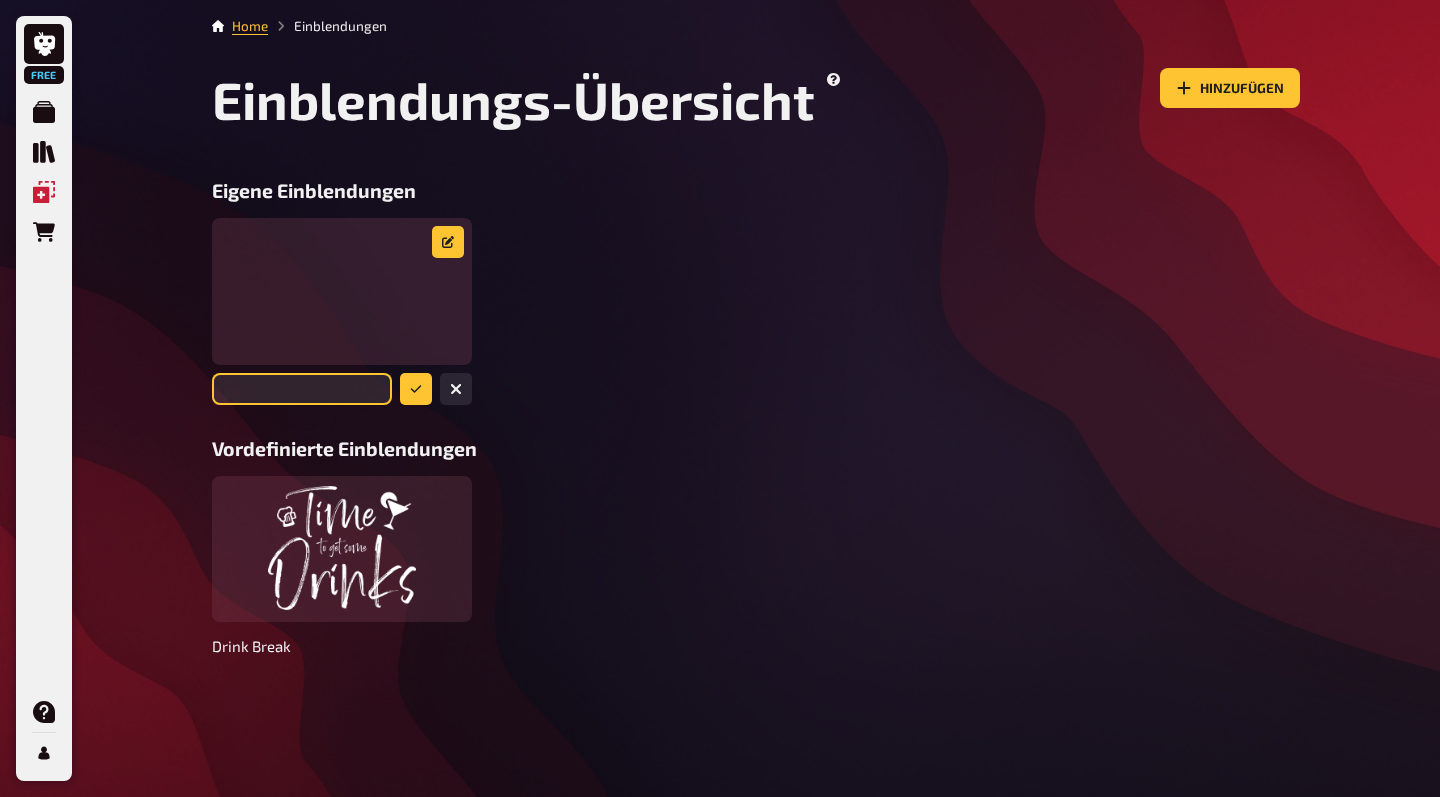 click at bounding box center (302, 389) 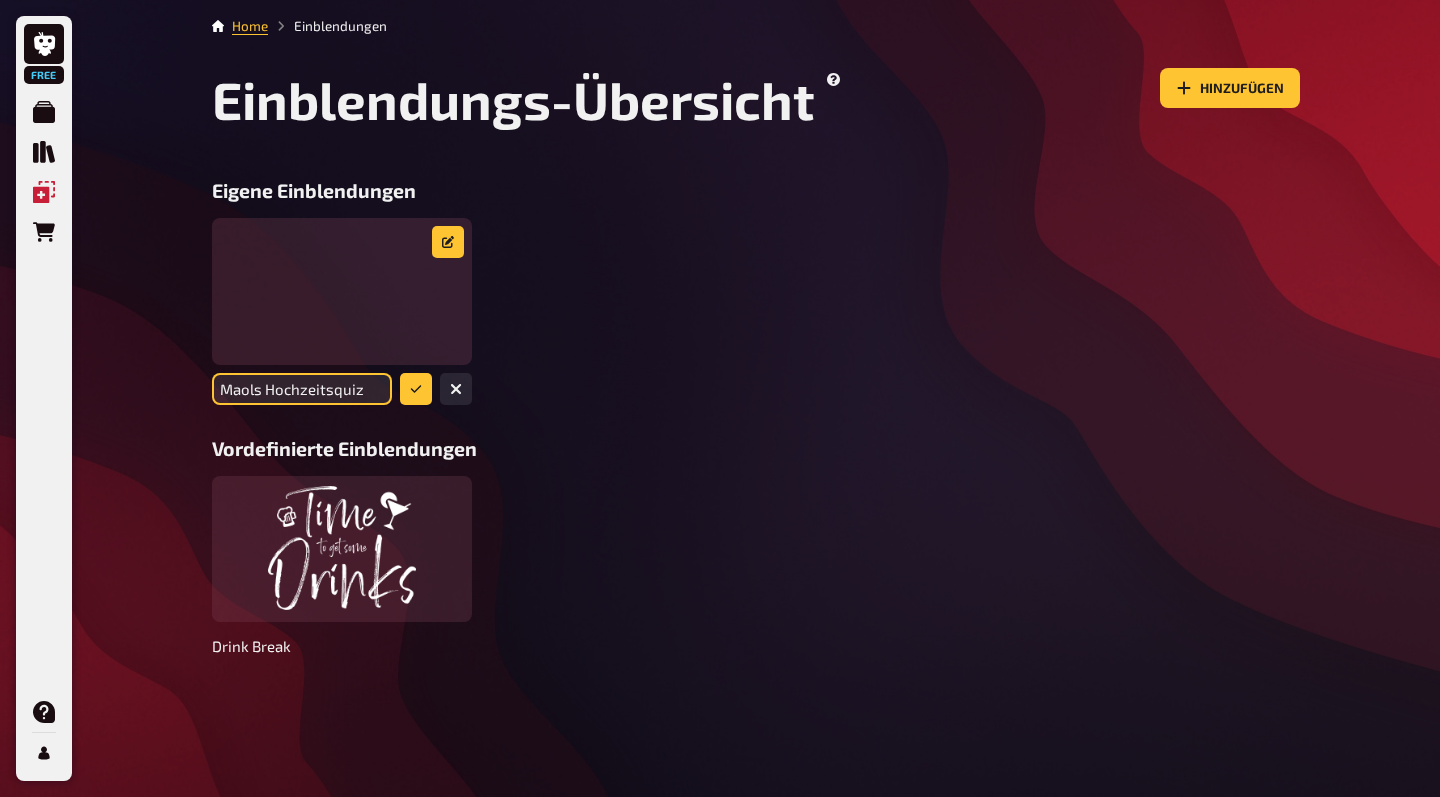 type on "Maols Hochzeitsquiz" 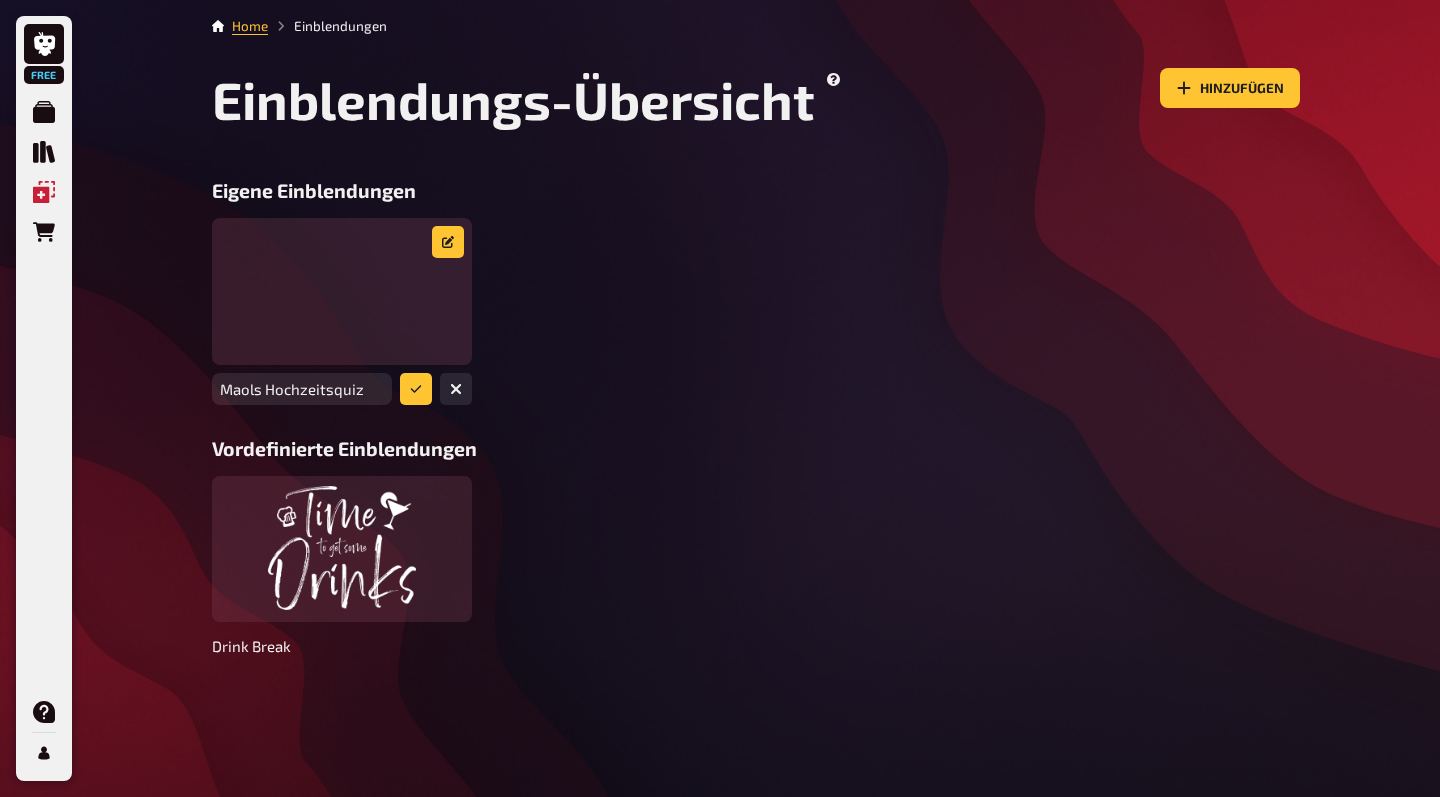 click on "Maols Hochzeitsquiz Titel eingeben" at bounding box center [756, 311] 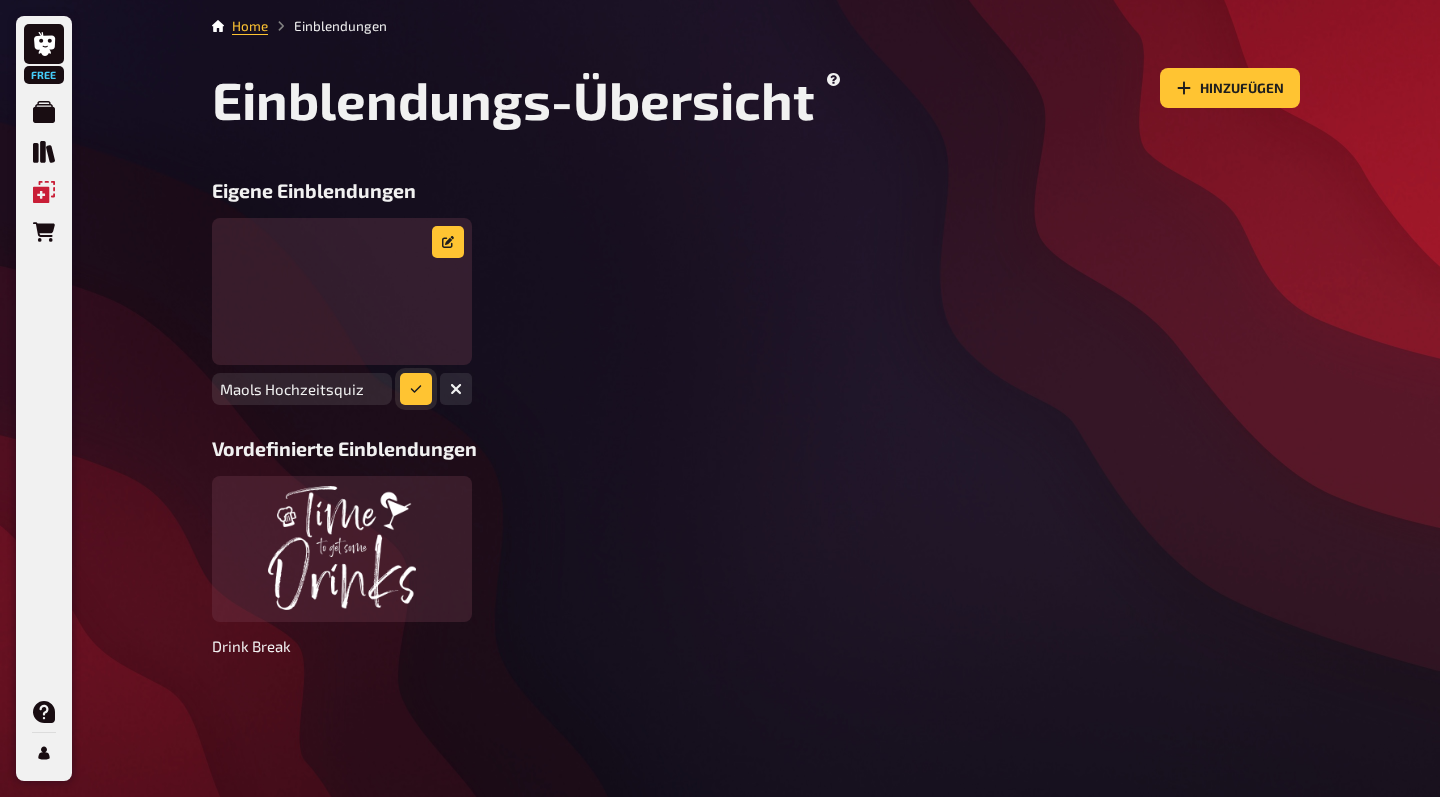 click 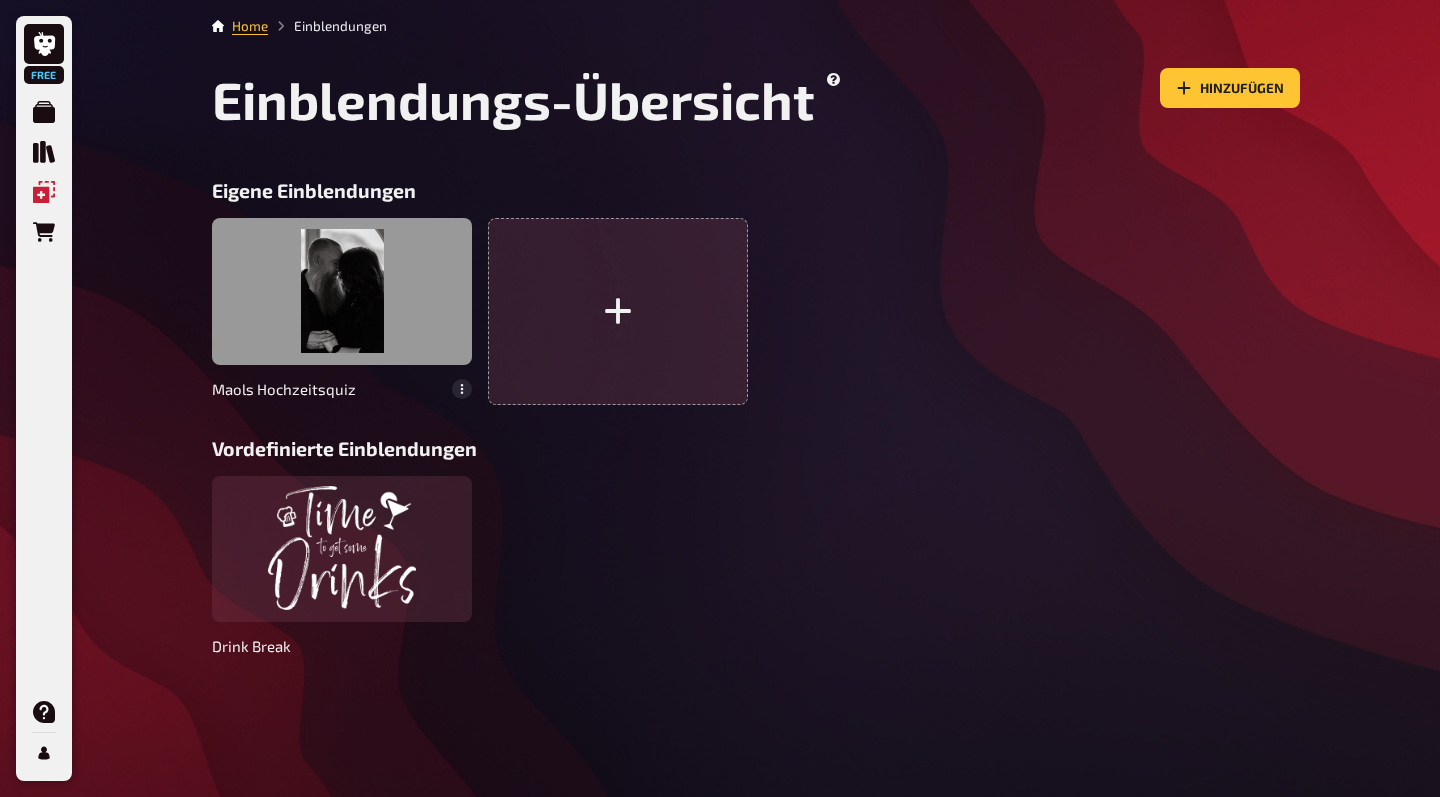 click at bounding box center (342, 291) 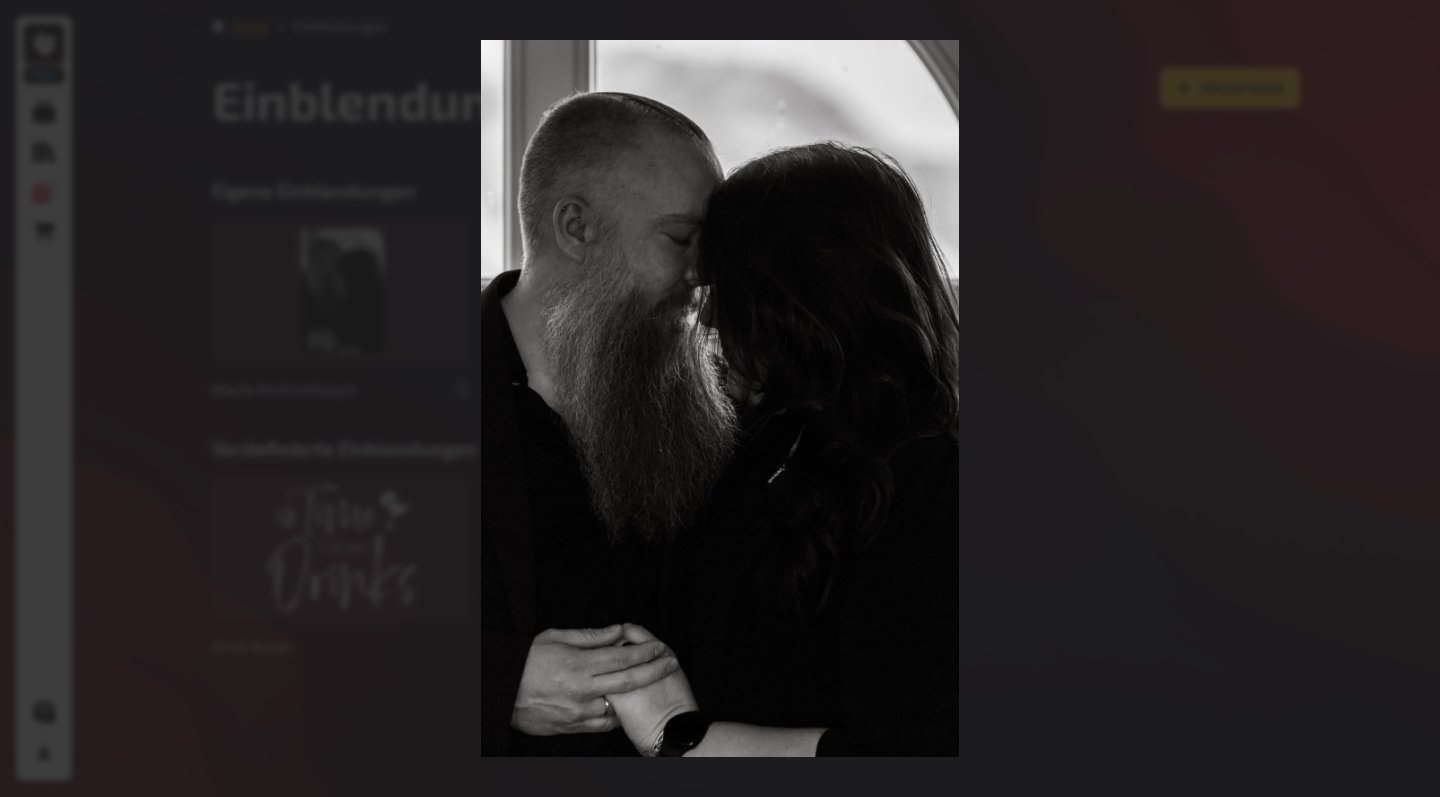 click at bounding box center (720, 398) 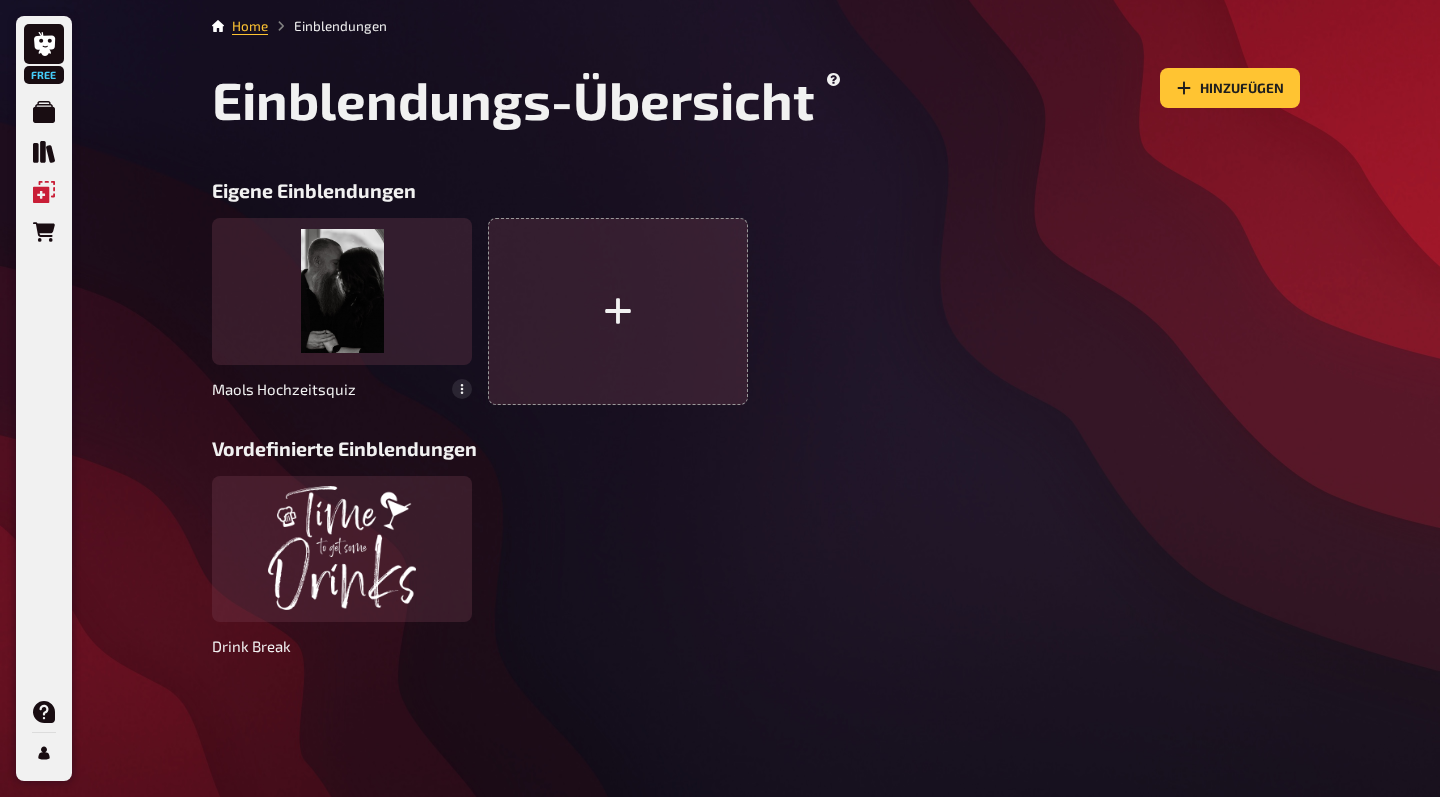 click on "Maols Hochzeitsquiz" at bounding box center [328, 389] 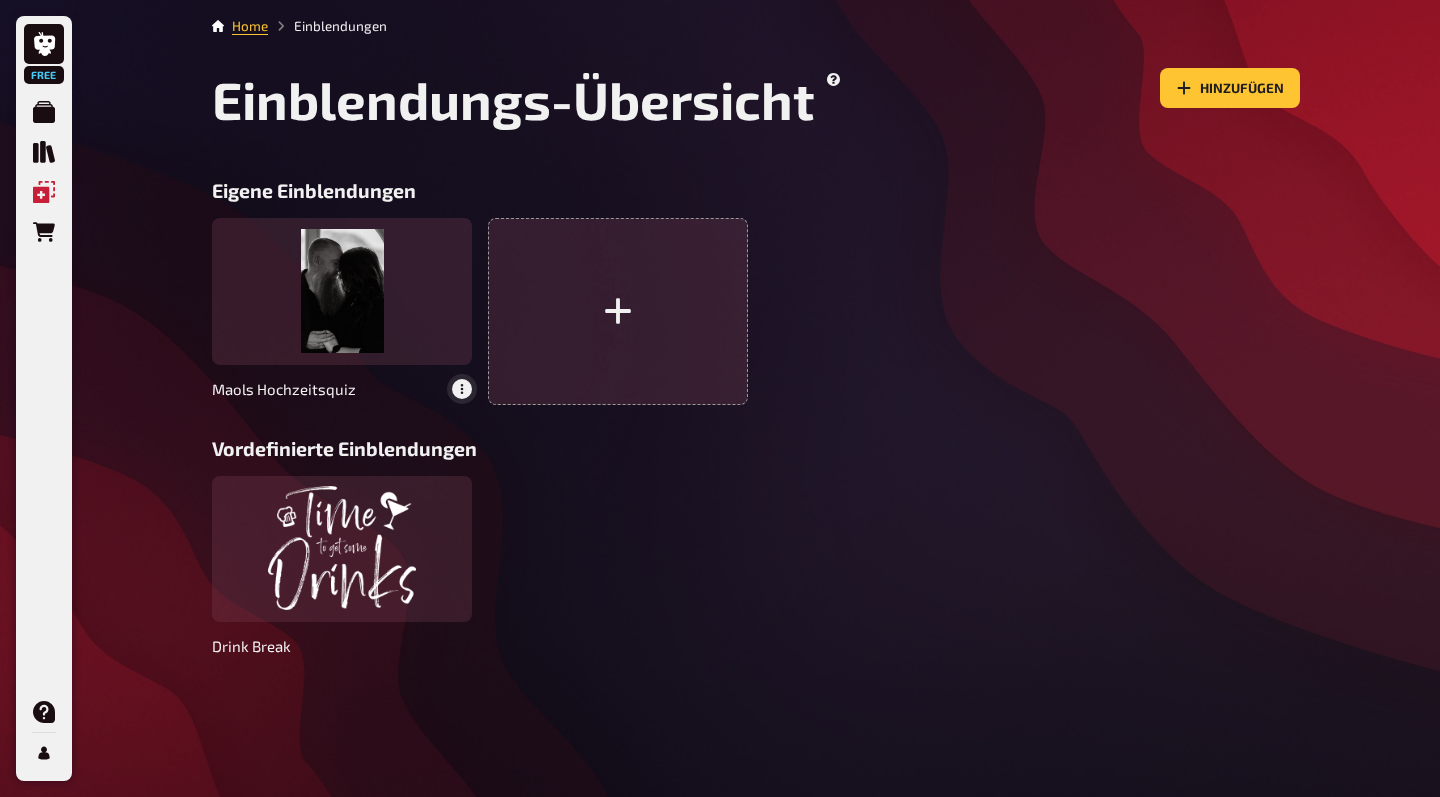 click 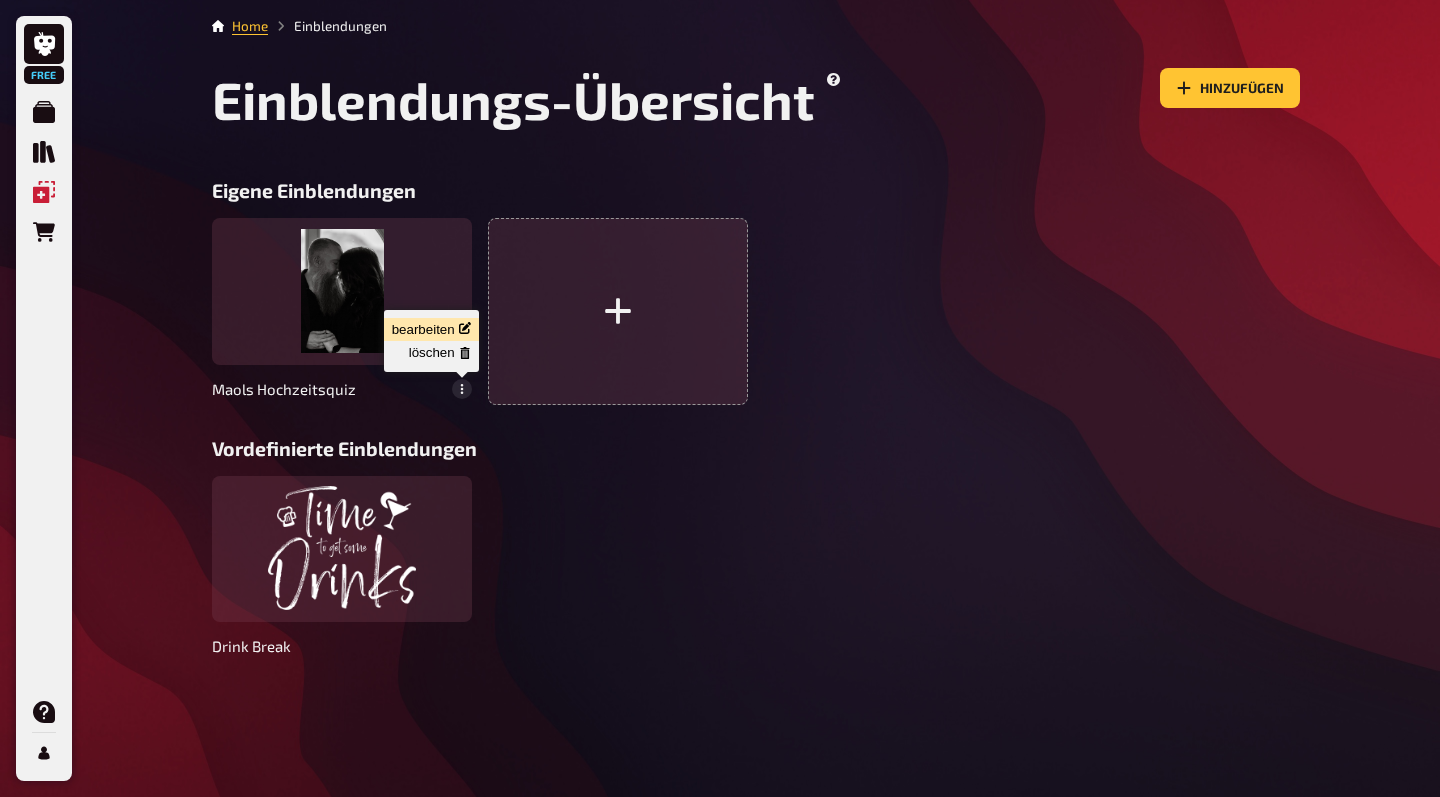 click on "bearbeiten" at bounding box center (431, 329) 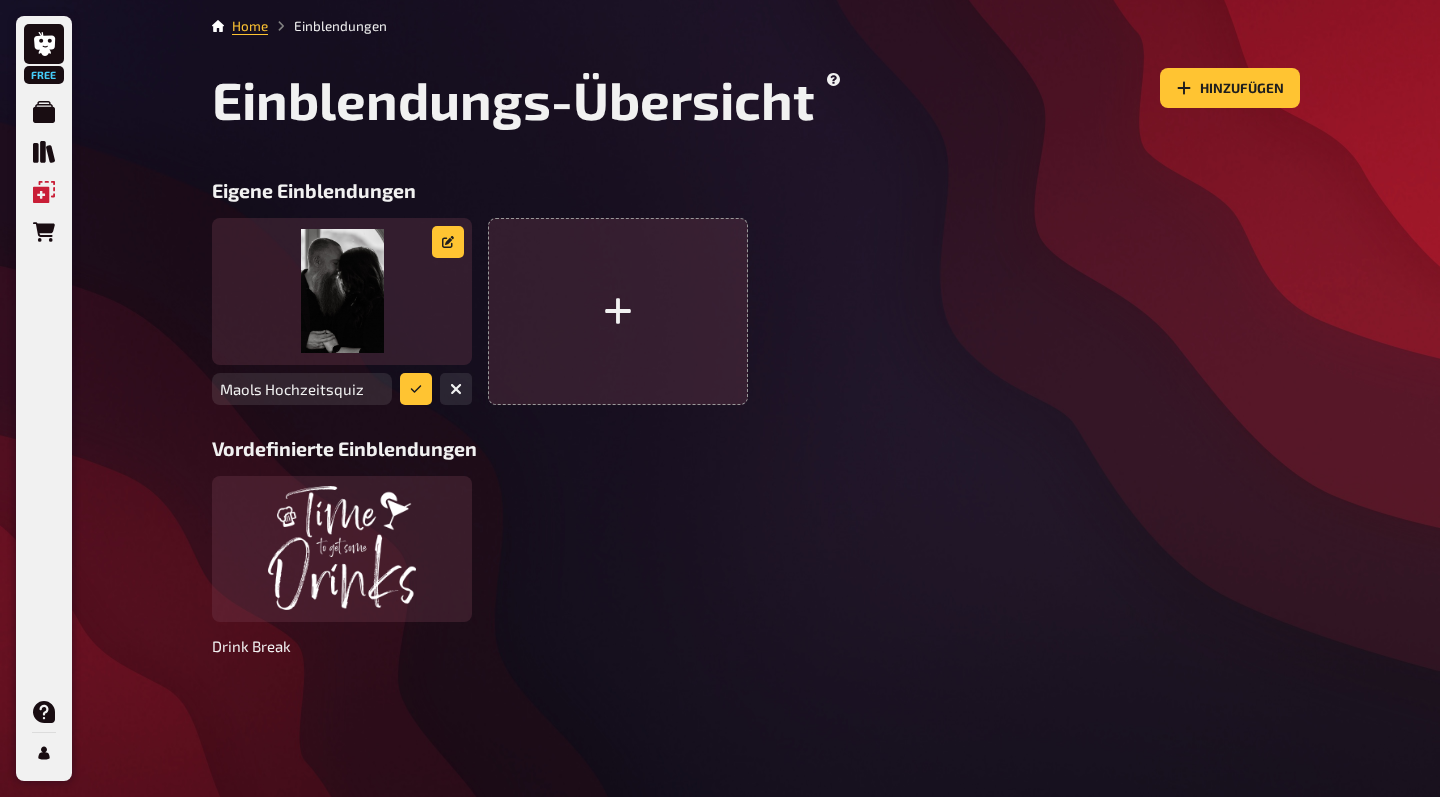 click on "Vordefinierte Einblendungen" at bounding box center [756, 448] 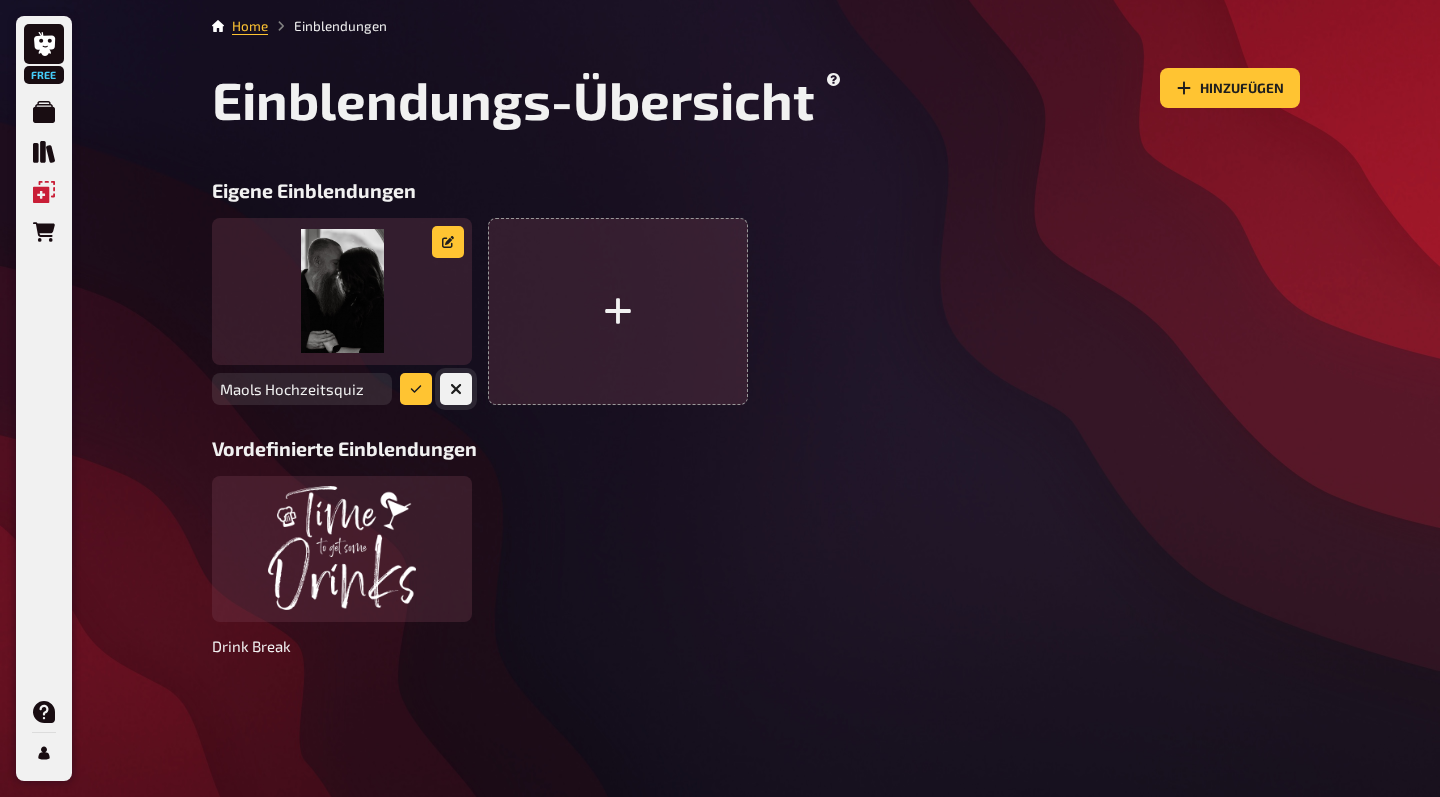 click at bounding box center [456, 389] 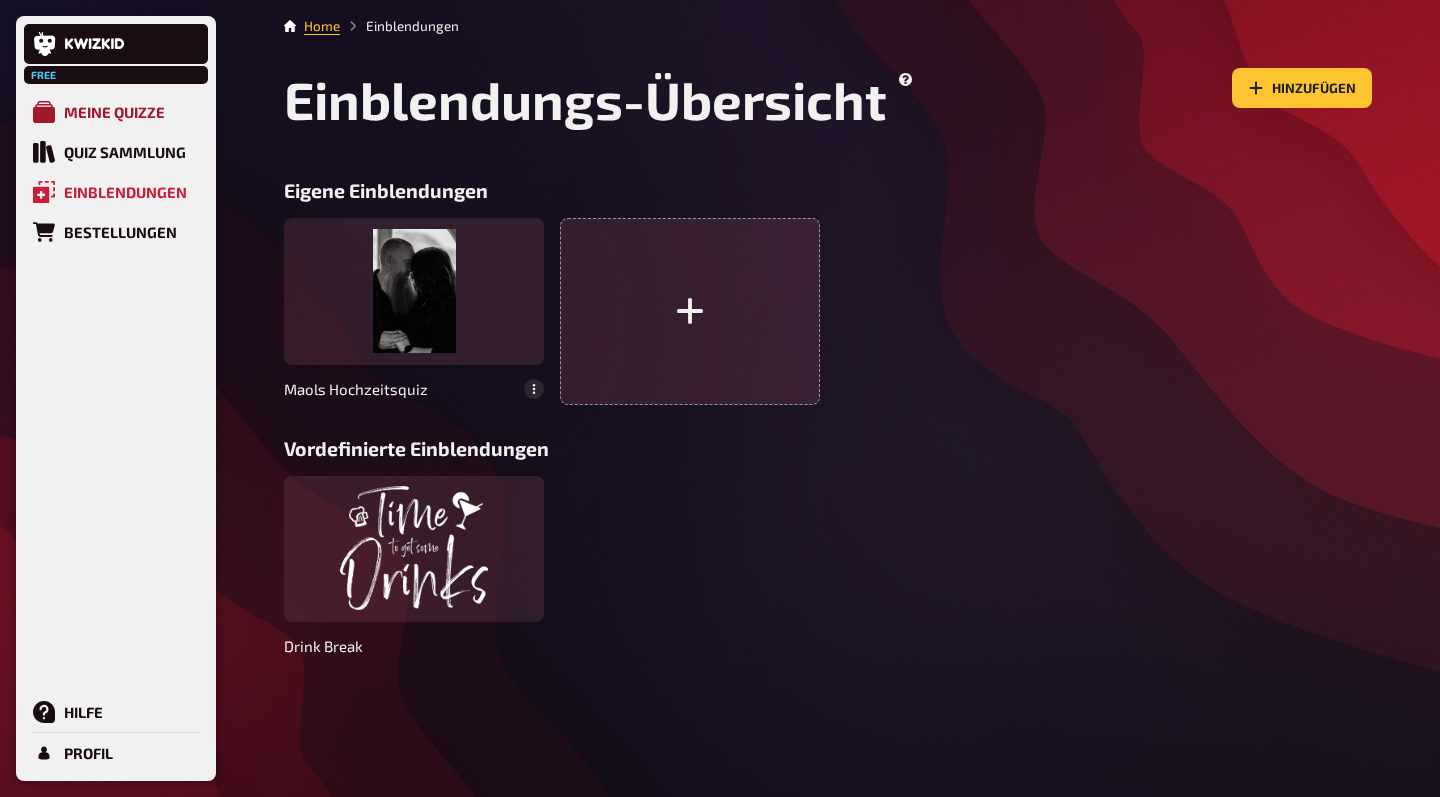 click on "Meine Quizze" at bounding box center [114, 112] 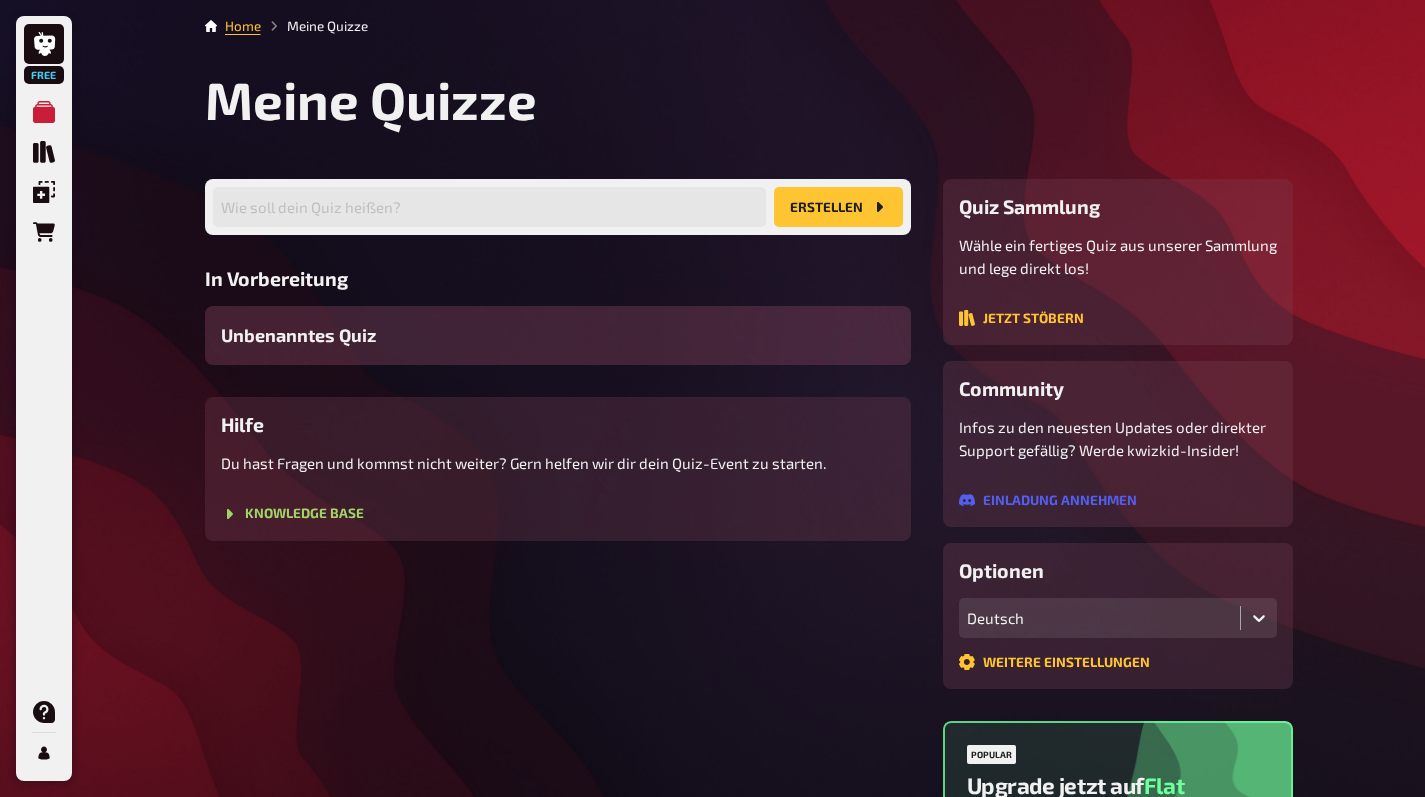 click on "Unbenanntes Quiz" at bounding box center (558, 335) 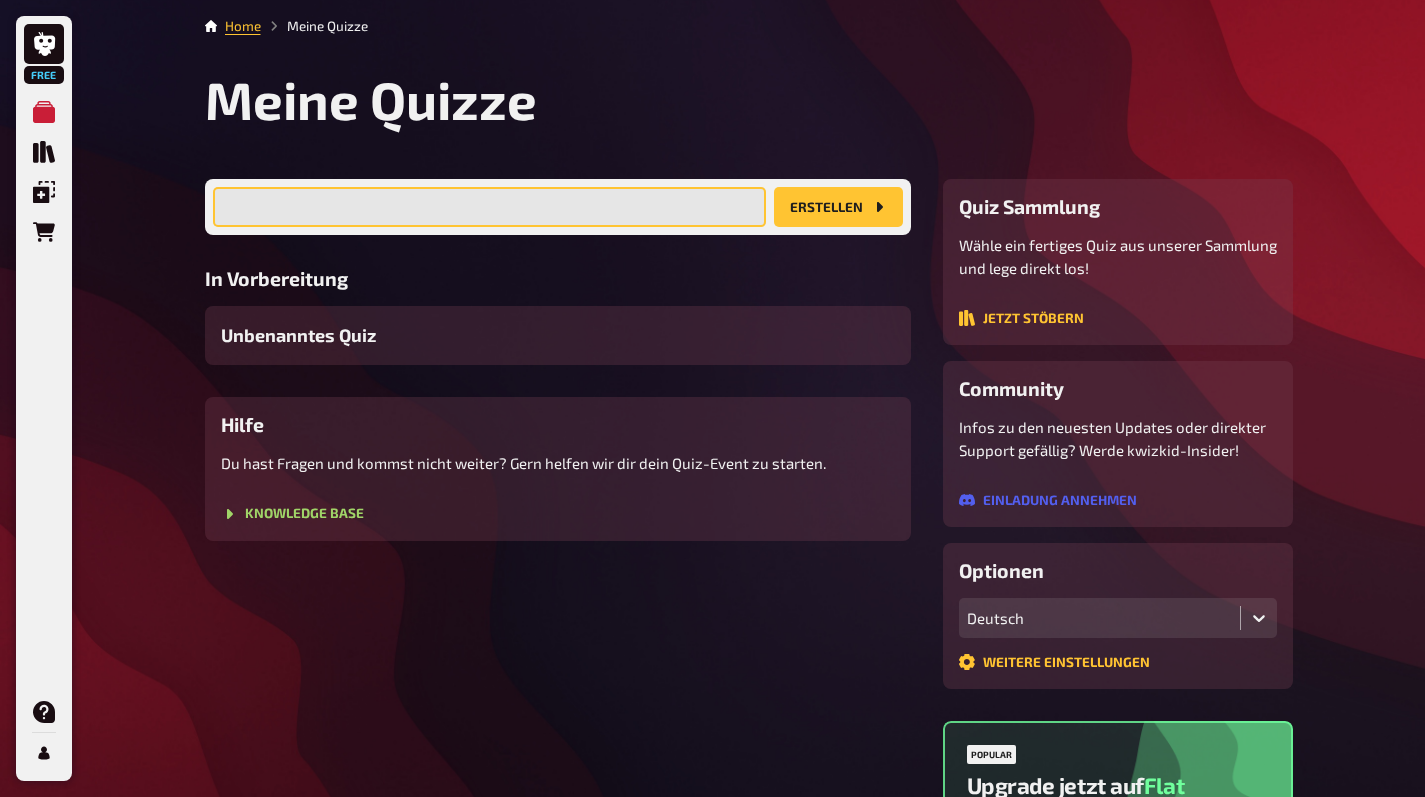 click at bounding box center (489, 207) 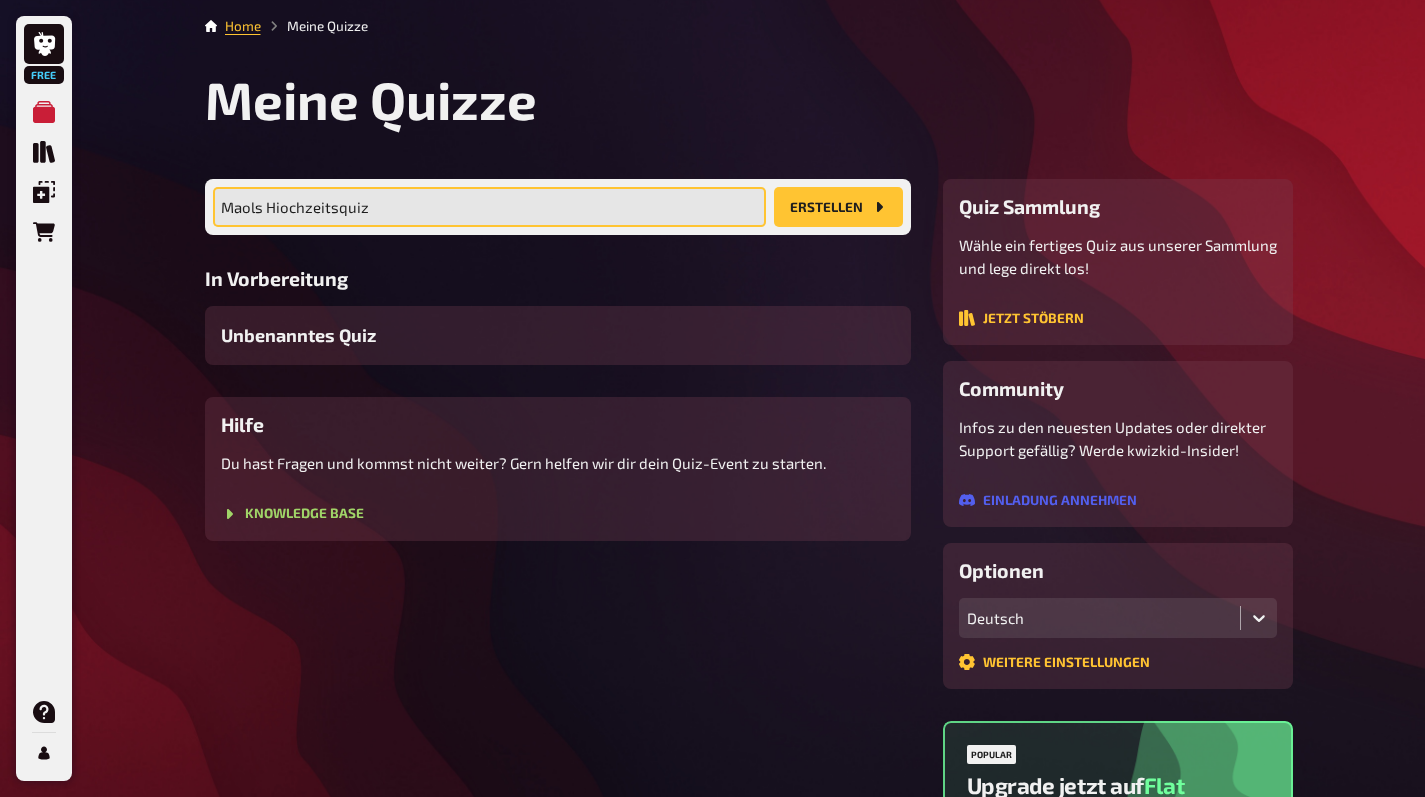 click on "Maols Hiochzeitsquiz" at bounding box center (489, 207) 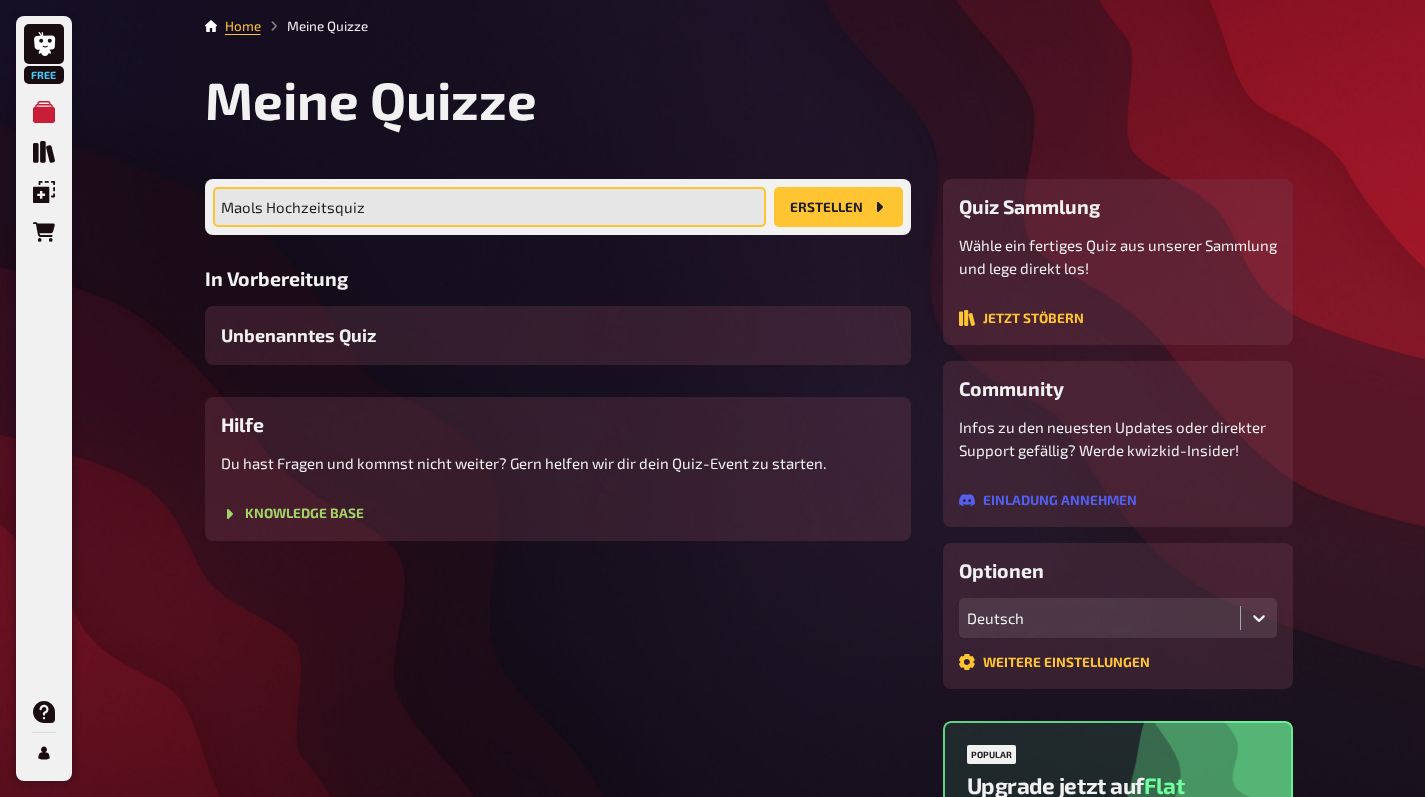 type on "Maols Hochzeitsquiz" 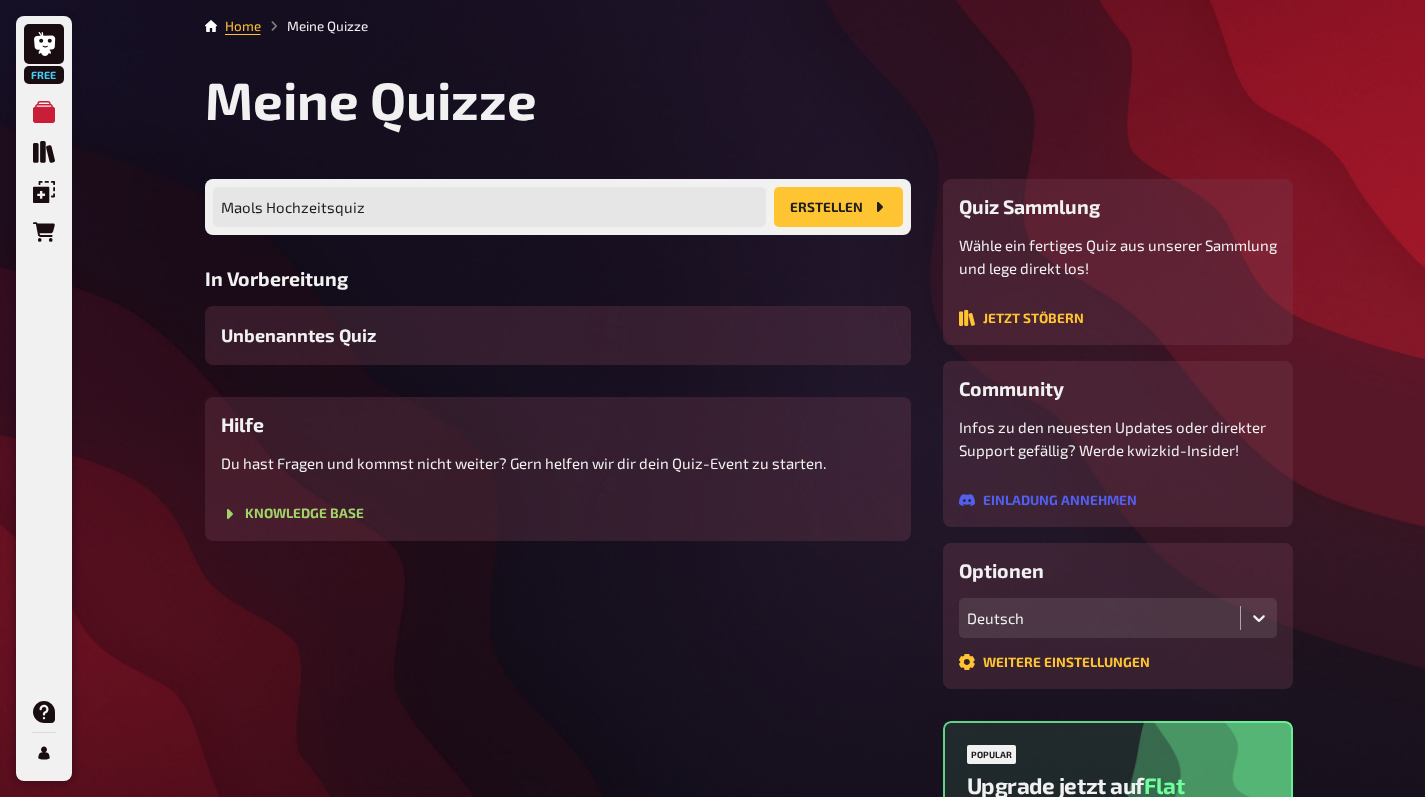 click 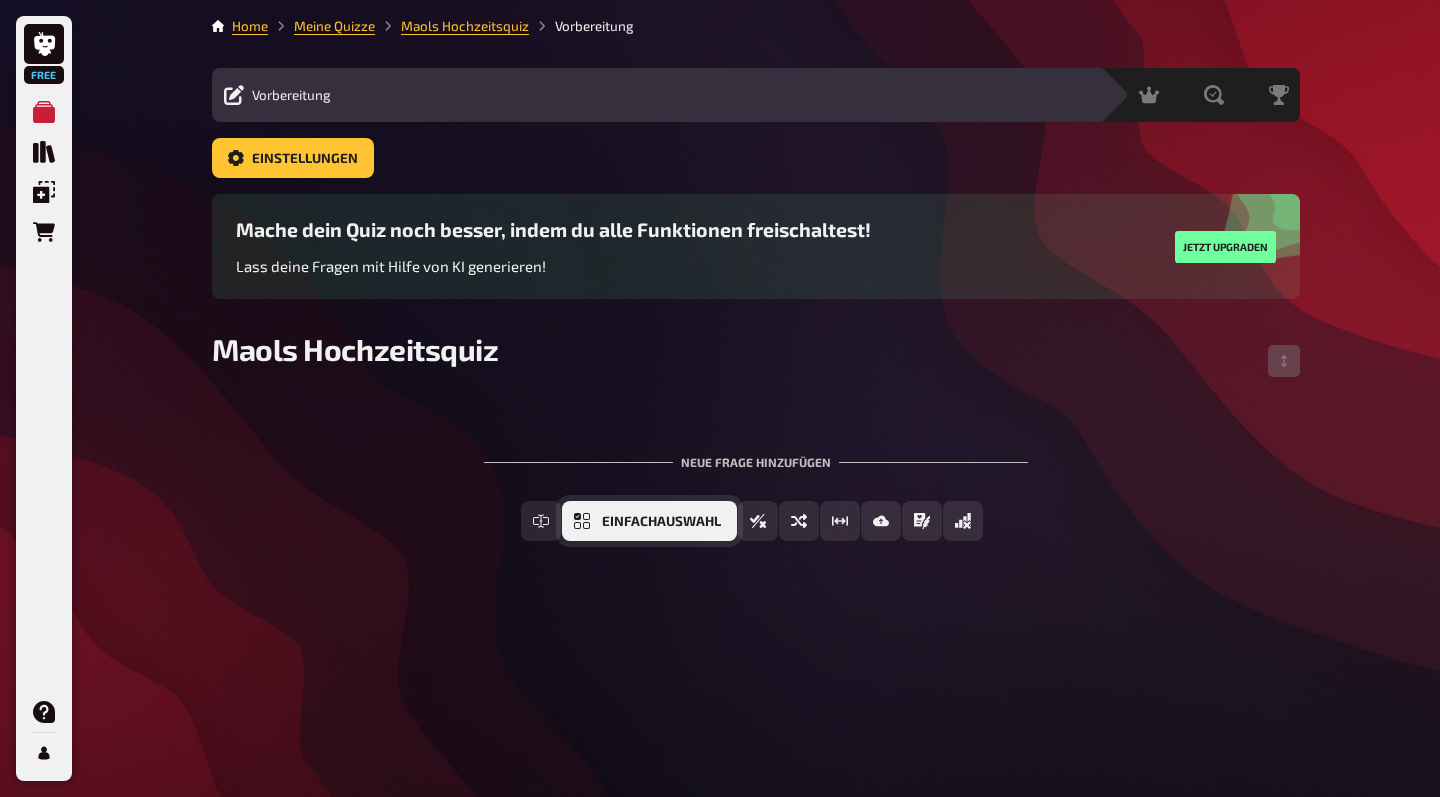 click on "Einfachauswahl" at bounding box center (661, 522) 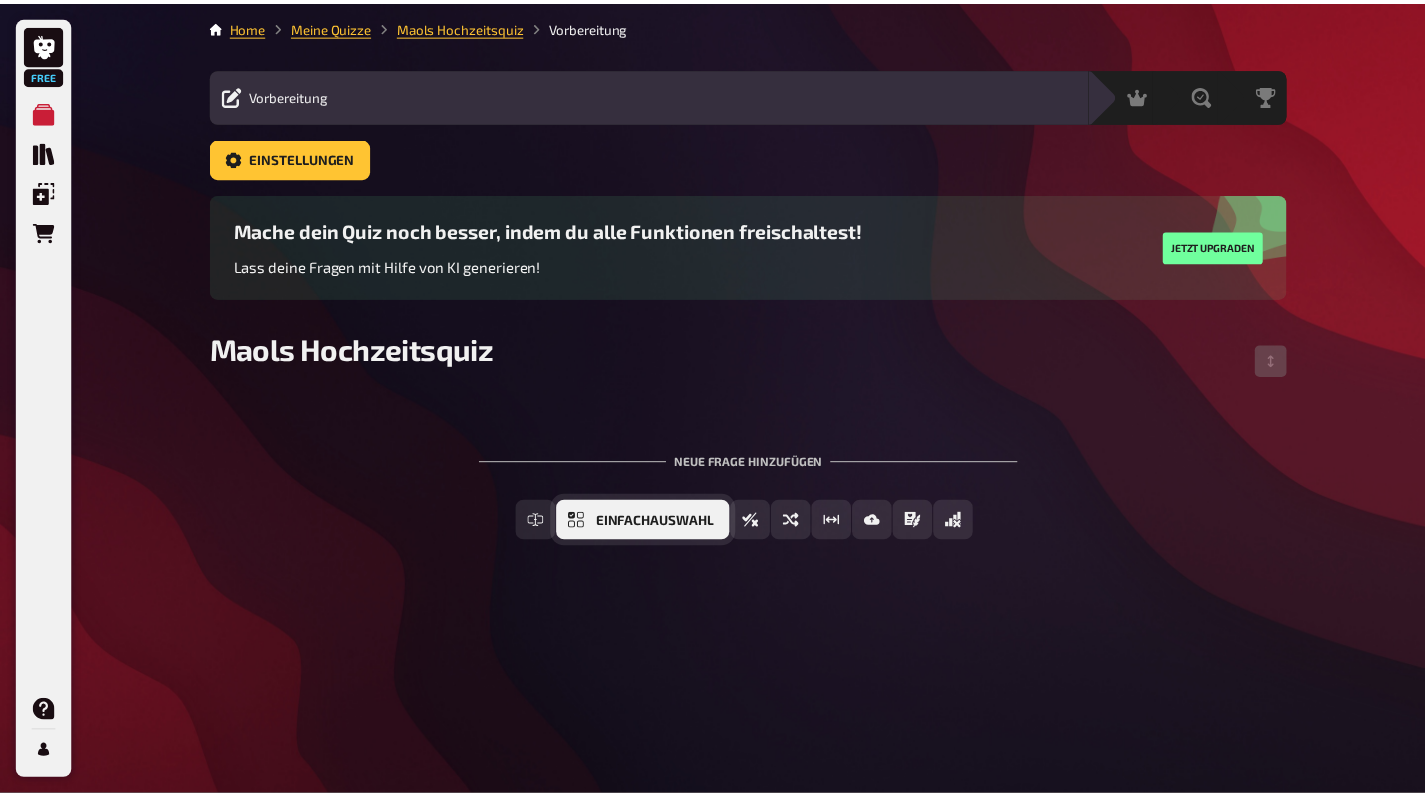 scroll, scrollTop: 56, scrollLeft: 0, axis: vertical 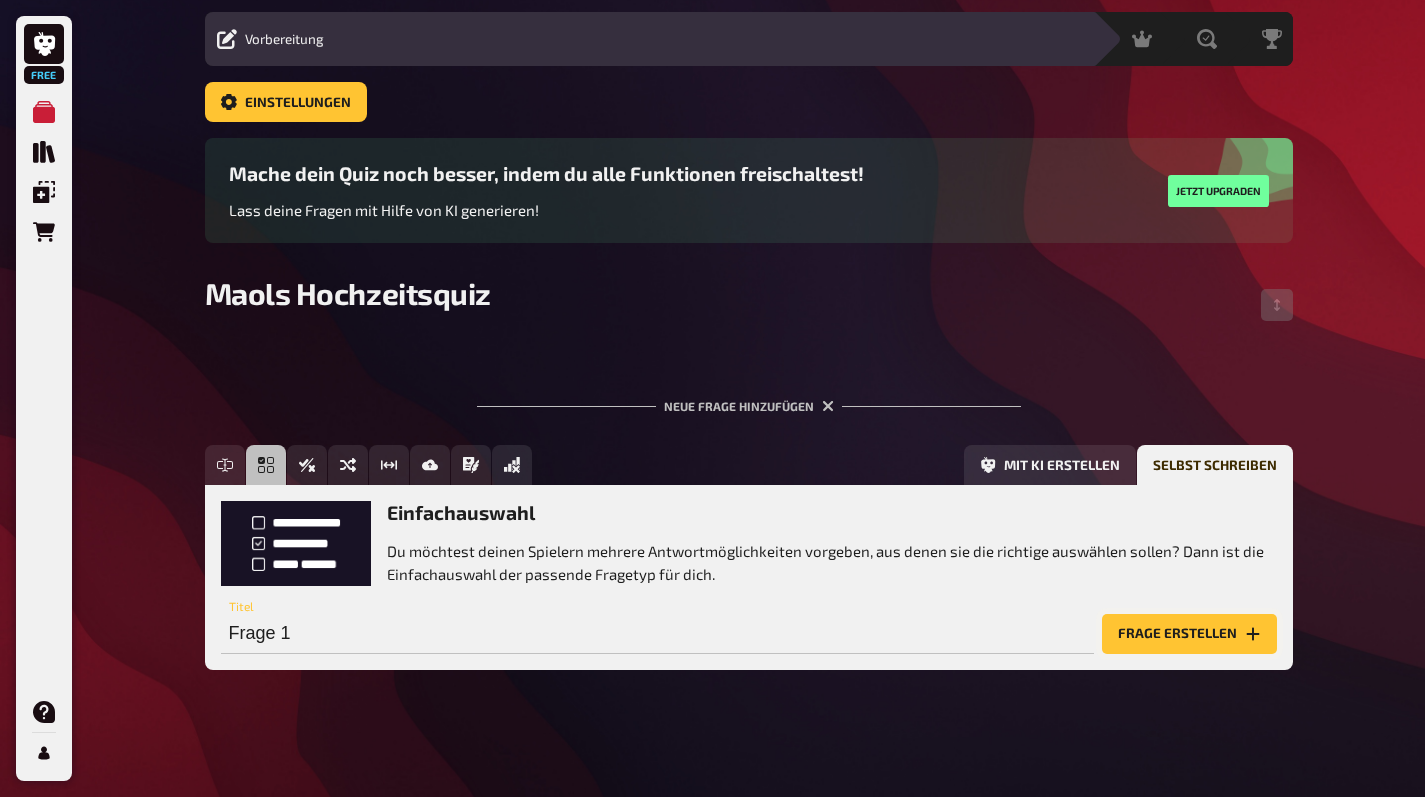 drag, startPoint x: 1185, startPoint y: 635, endPoint x: 1124, endPoint y: 624, distance: 61.983868 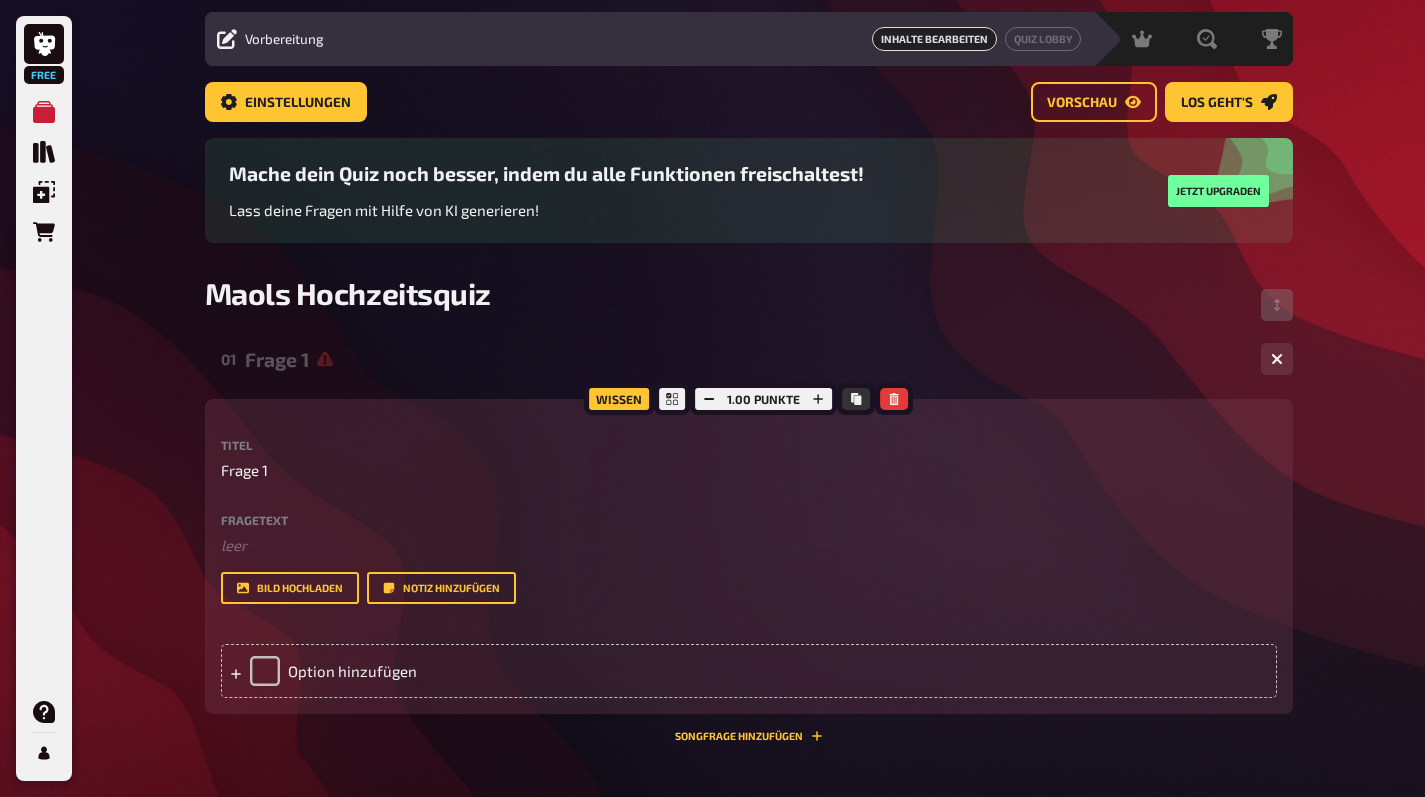 click on "Titel Frage 1" at bounding box center [749, 460] 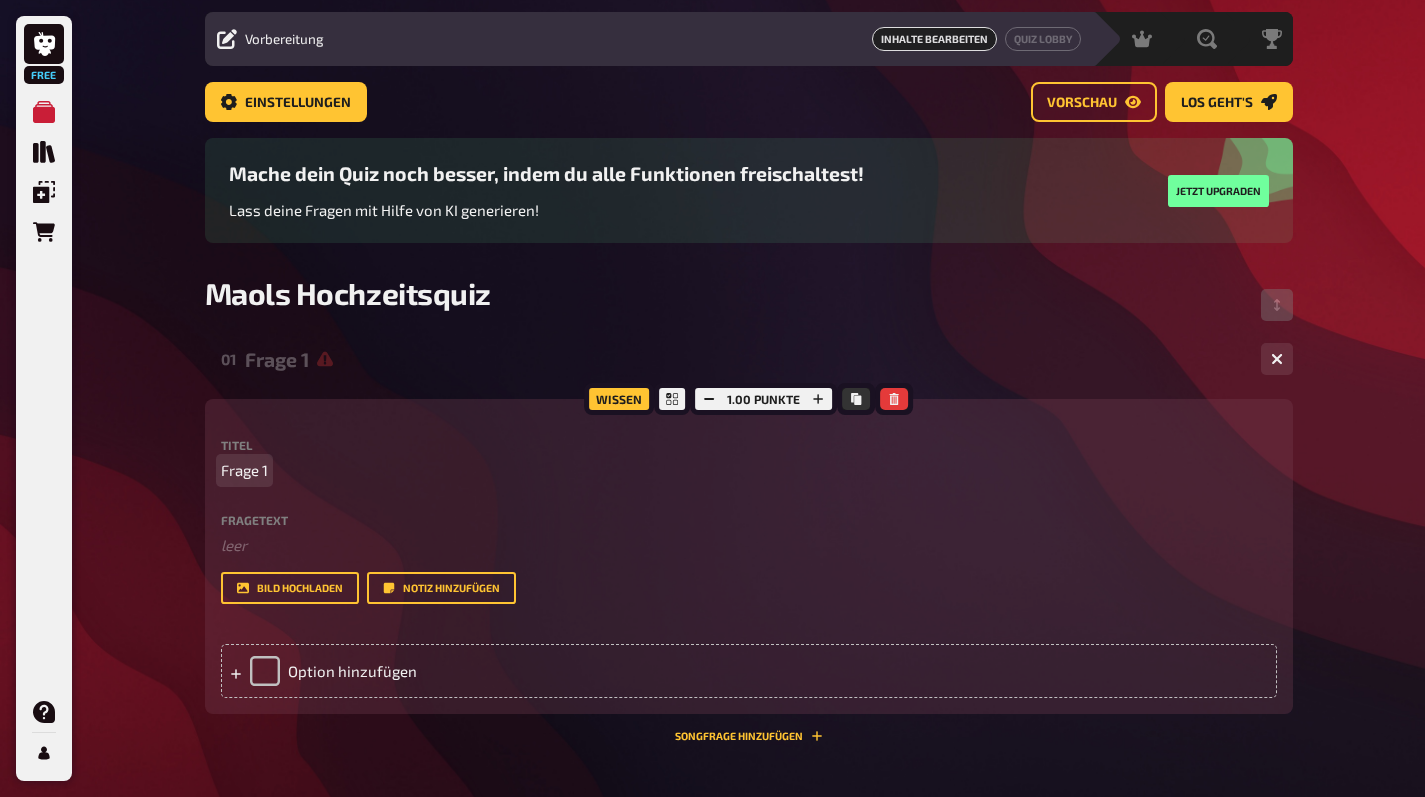 click on "Frage 1" at bounding box center [244, 470] 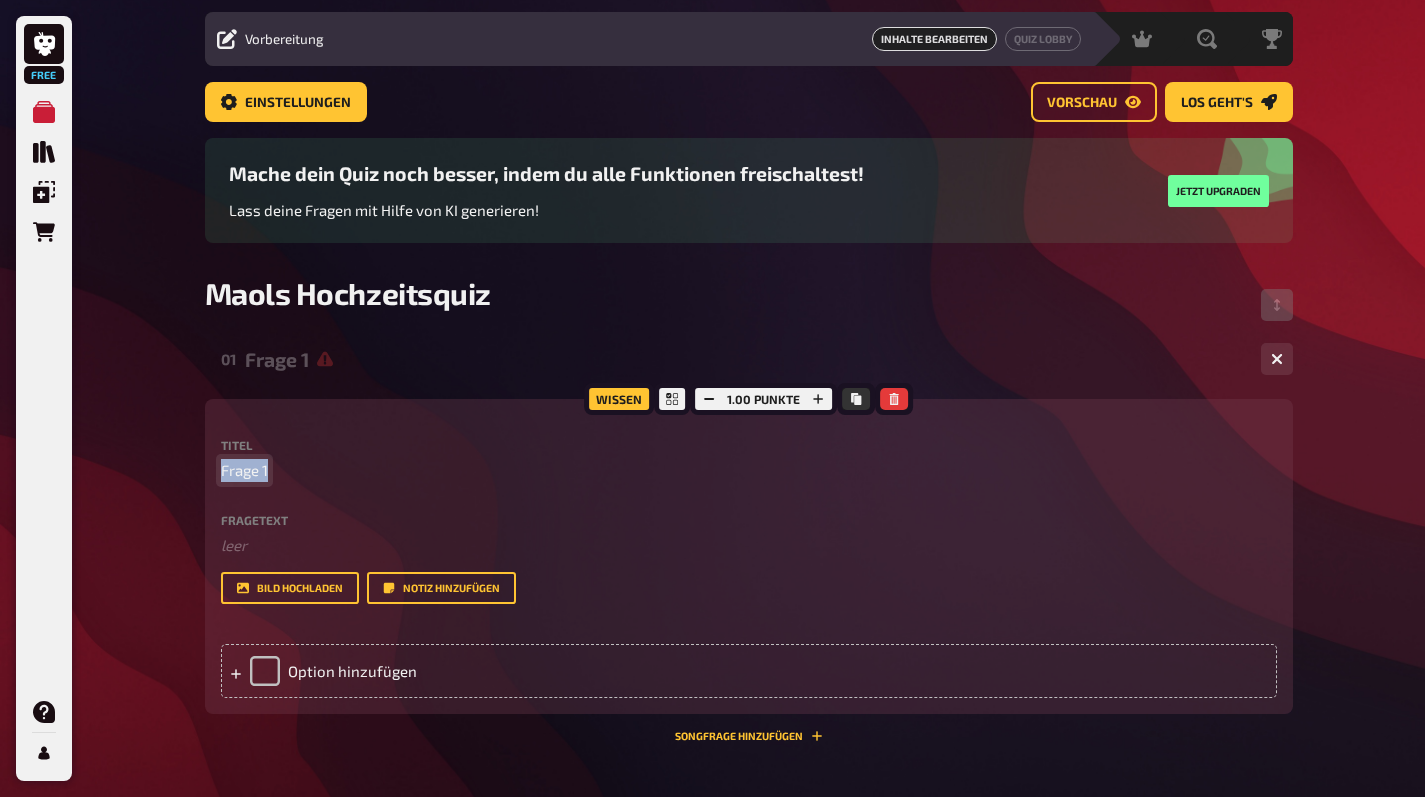 type 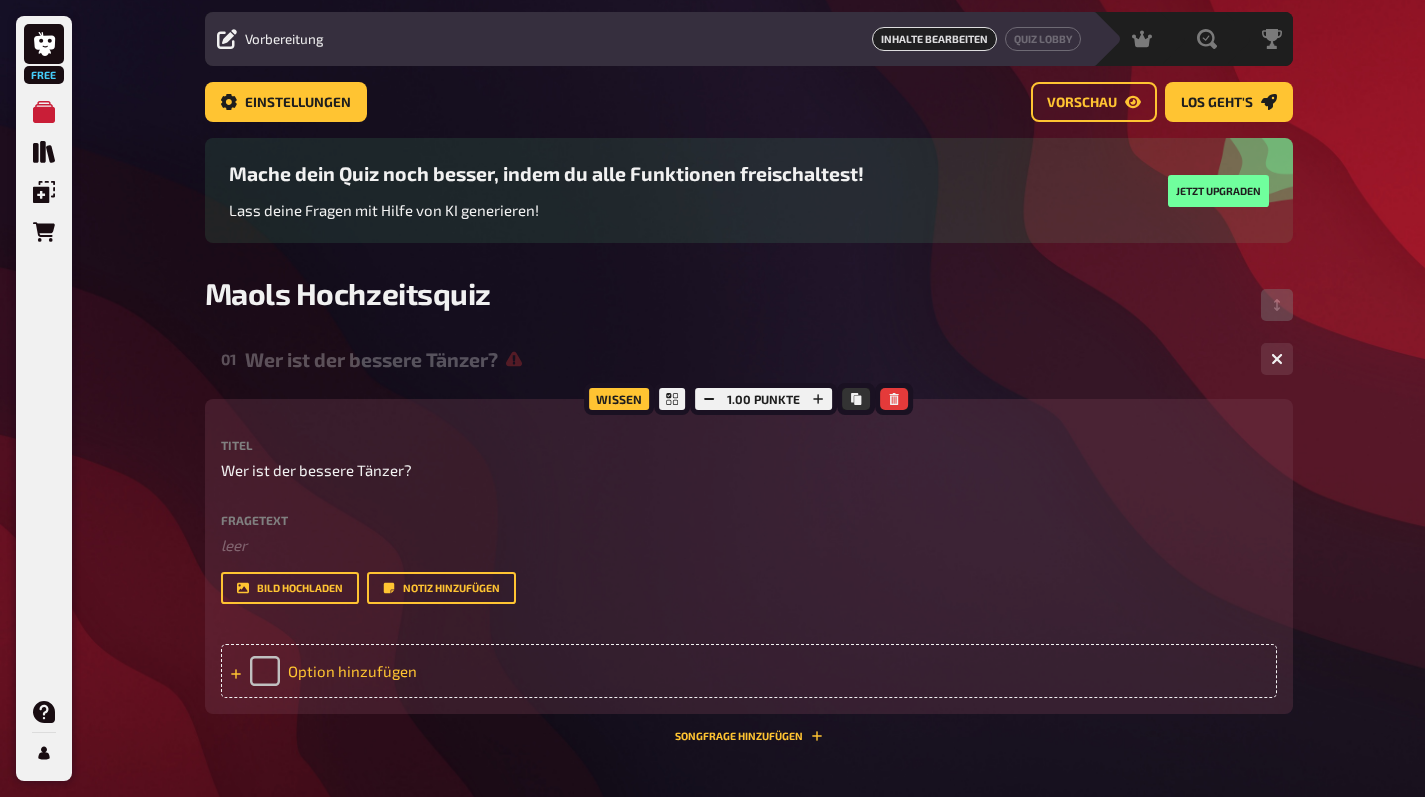 click on "Option hinzufügen" at bounding box center (749, 671) 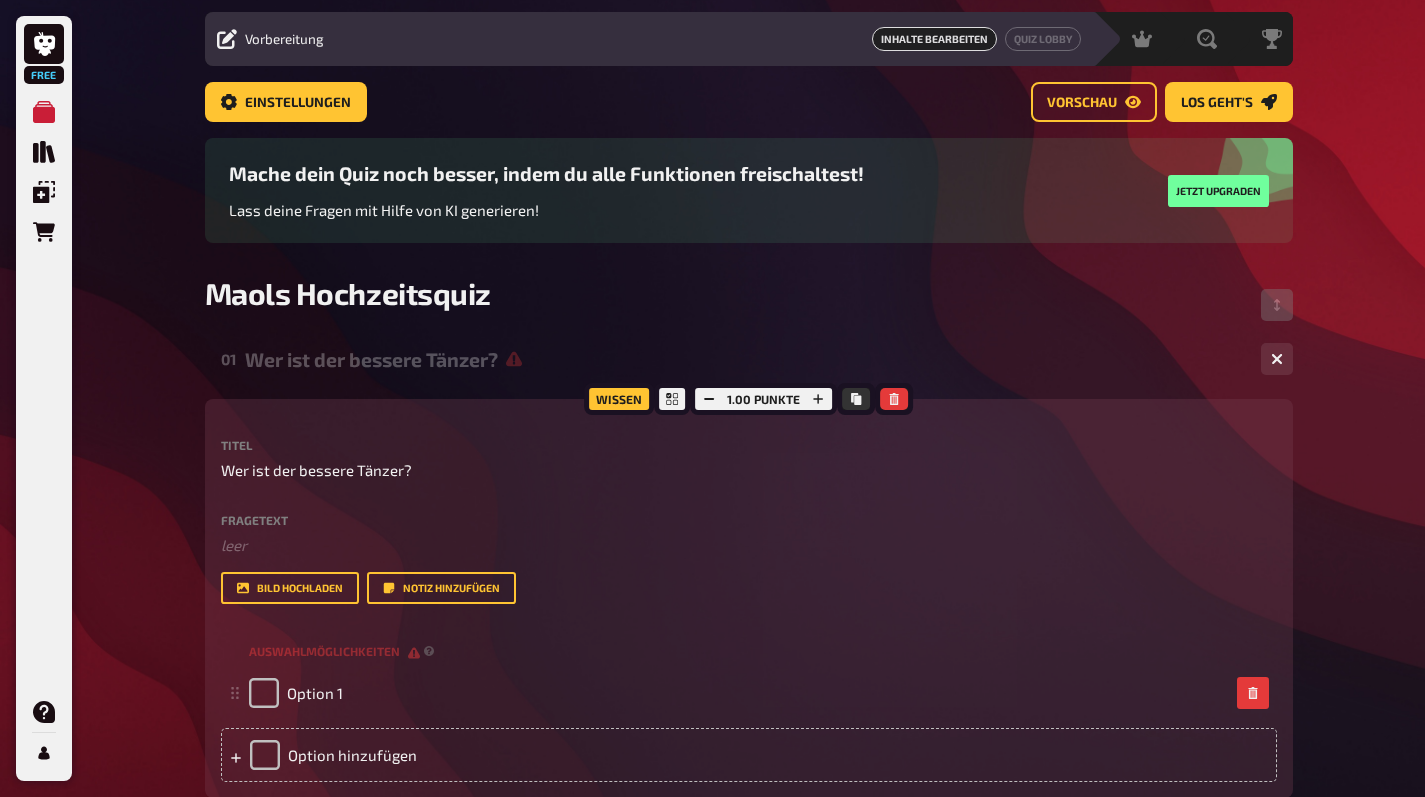 scroll, scrollTop: 112, scrollLeft: 0, axis: vertical 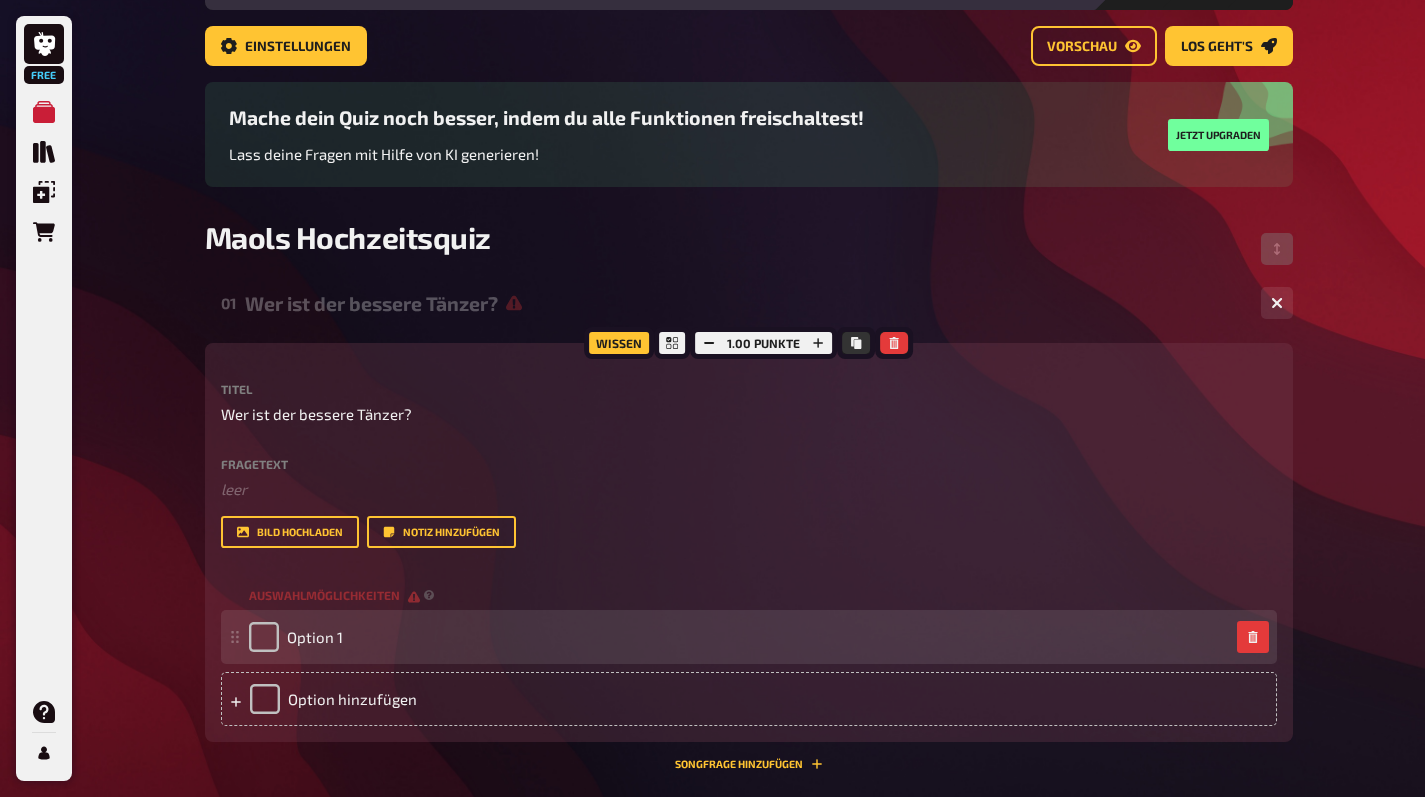 type 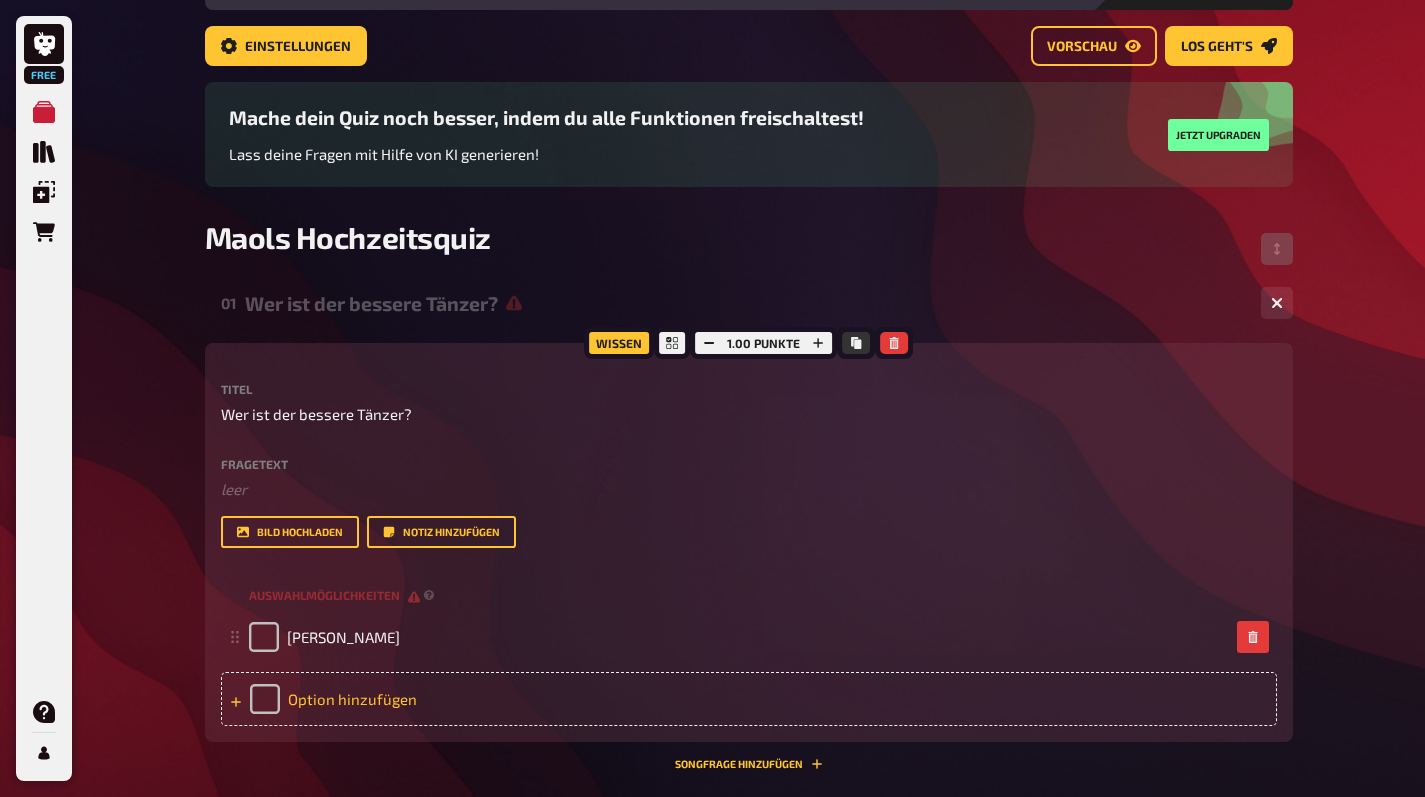 click on "Option hinzufügen" at bounding box center [749, 699] 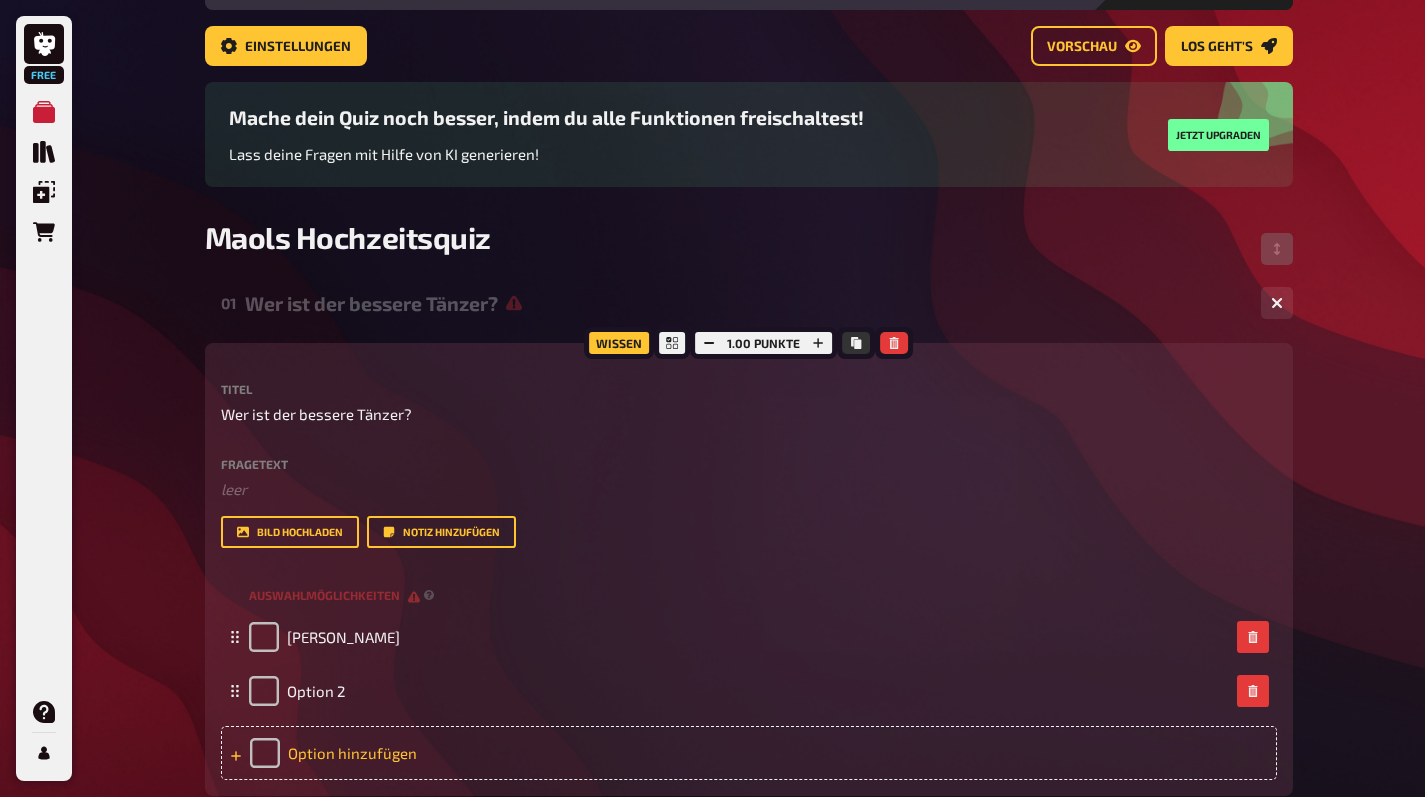 type 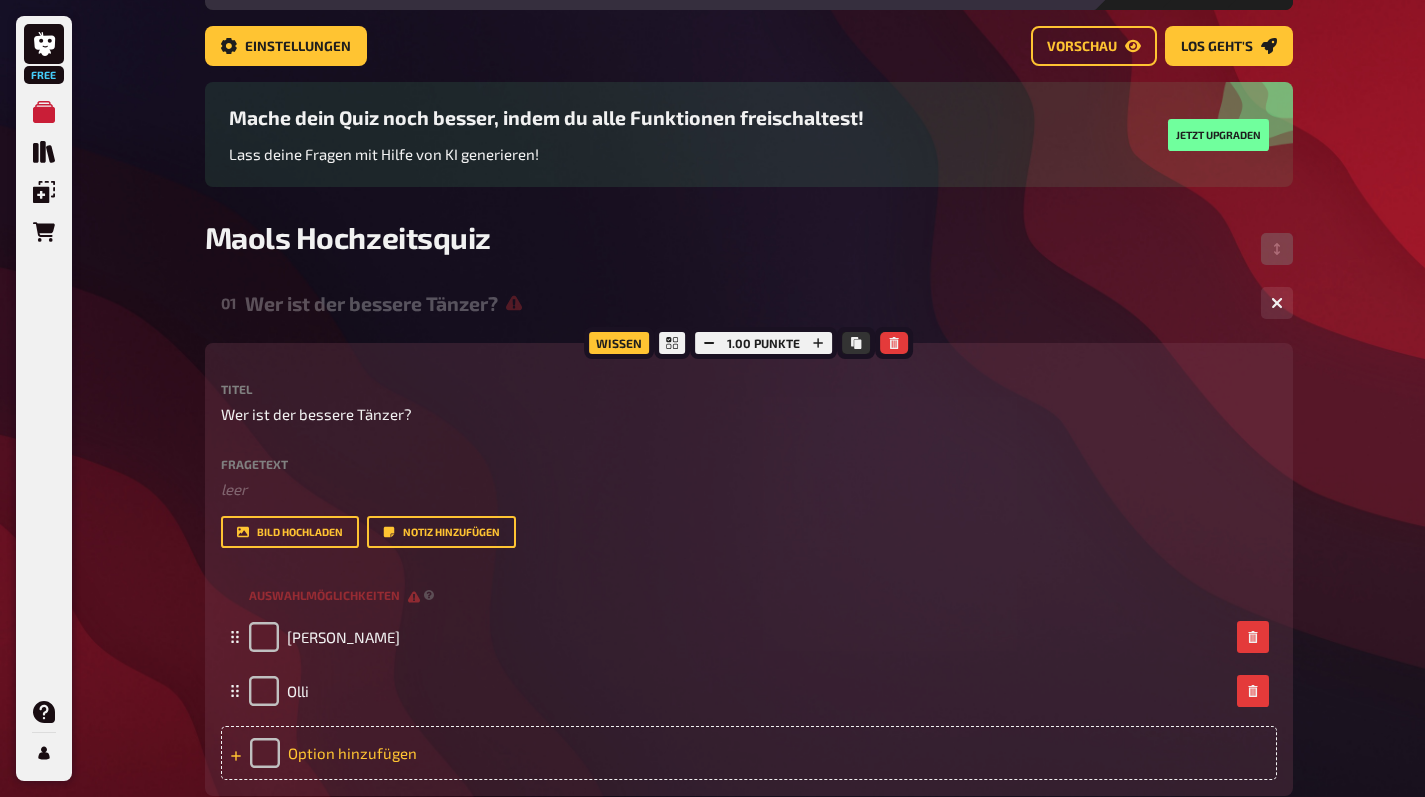 click on "Option hinzufügen" at bounding box center (749, 753) 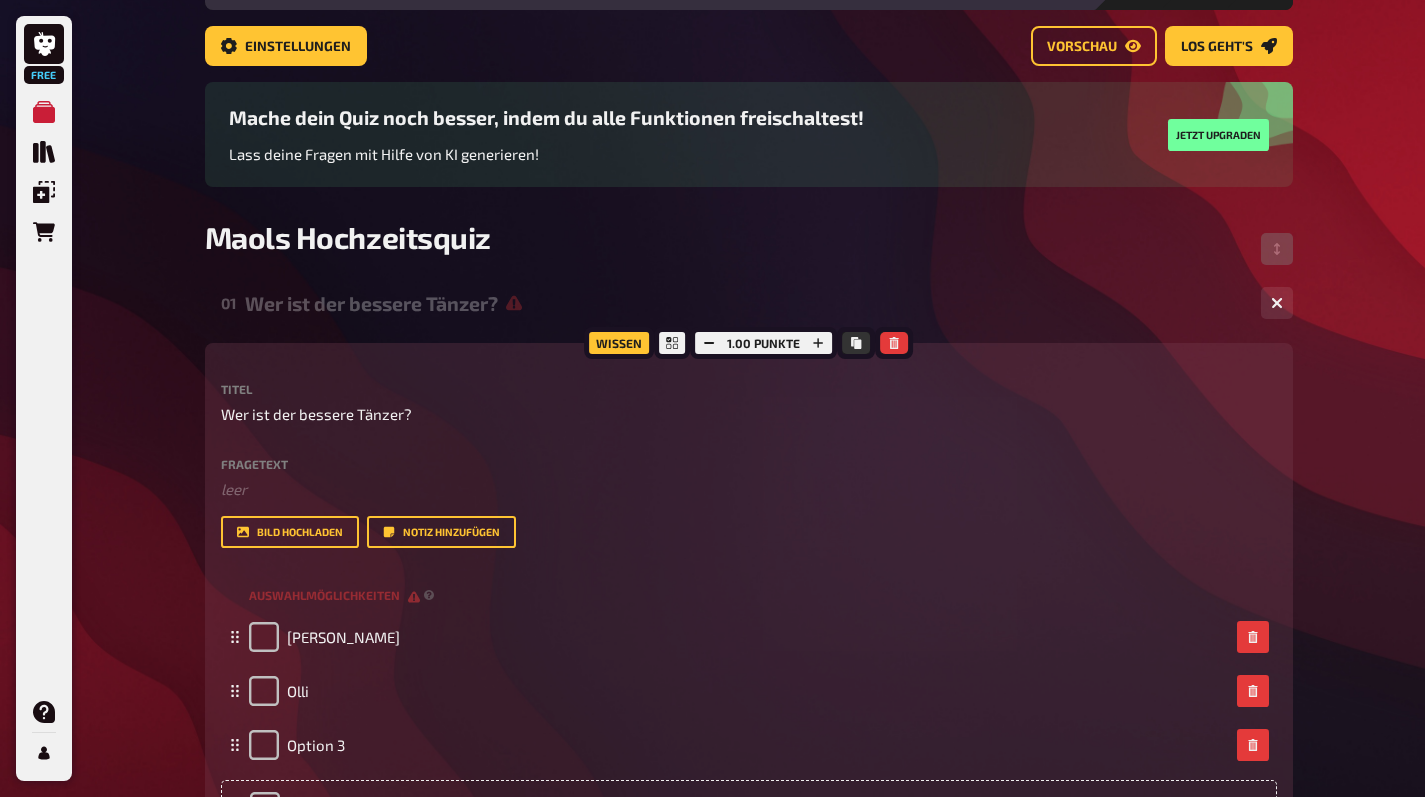 type 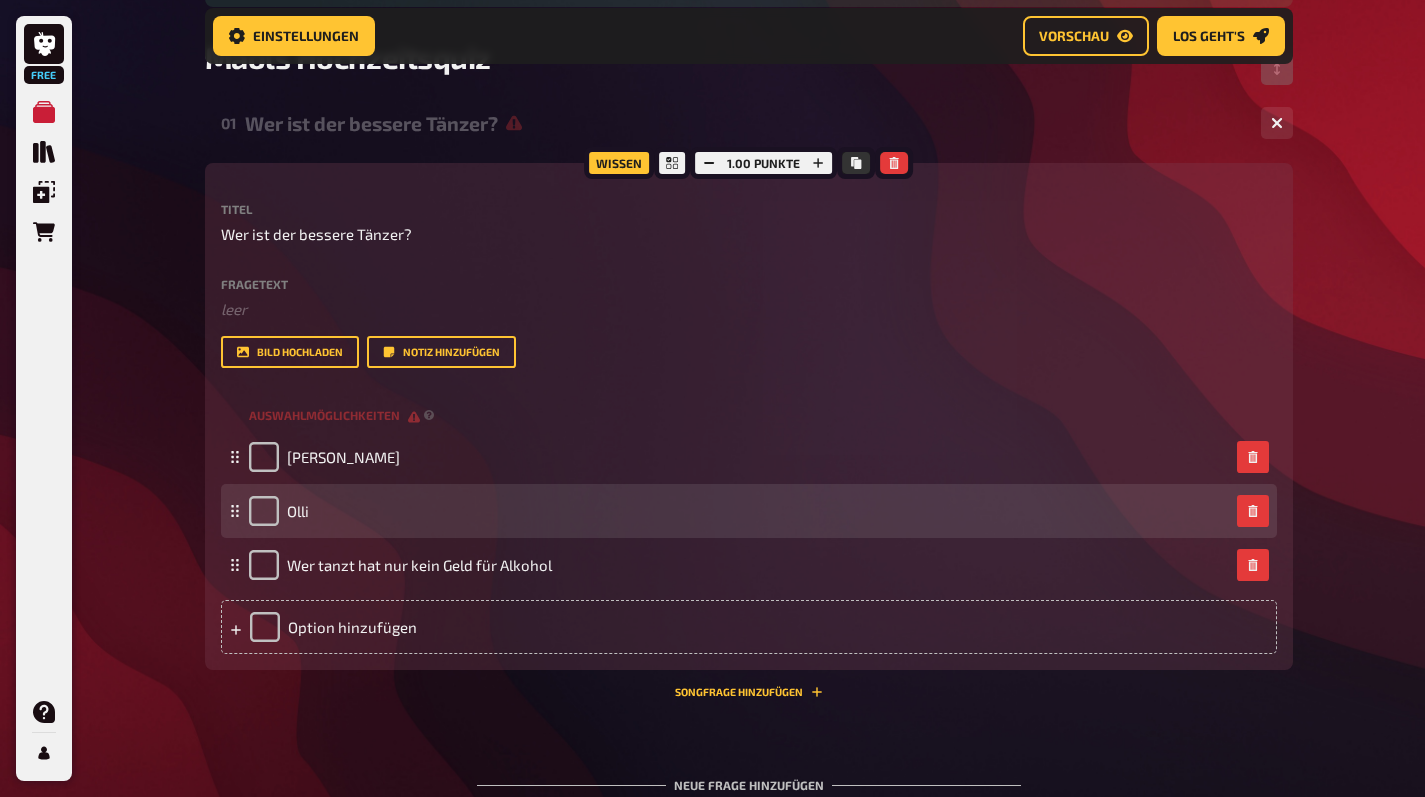 scroll, scrollTop: 384, scrollLeft: 0, axis: vertical 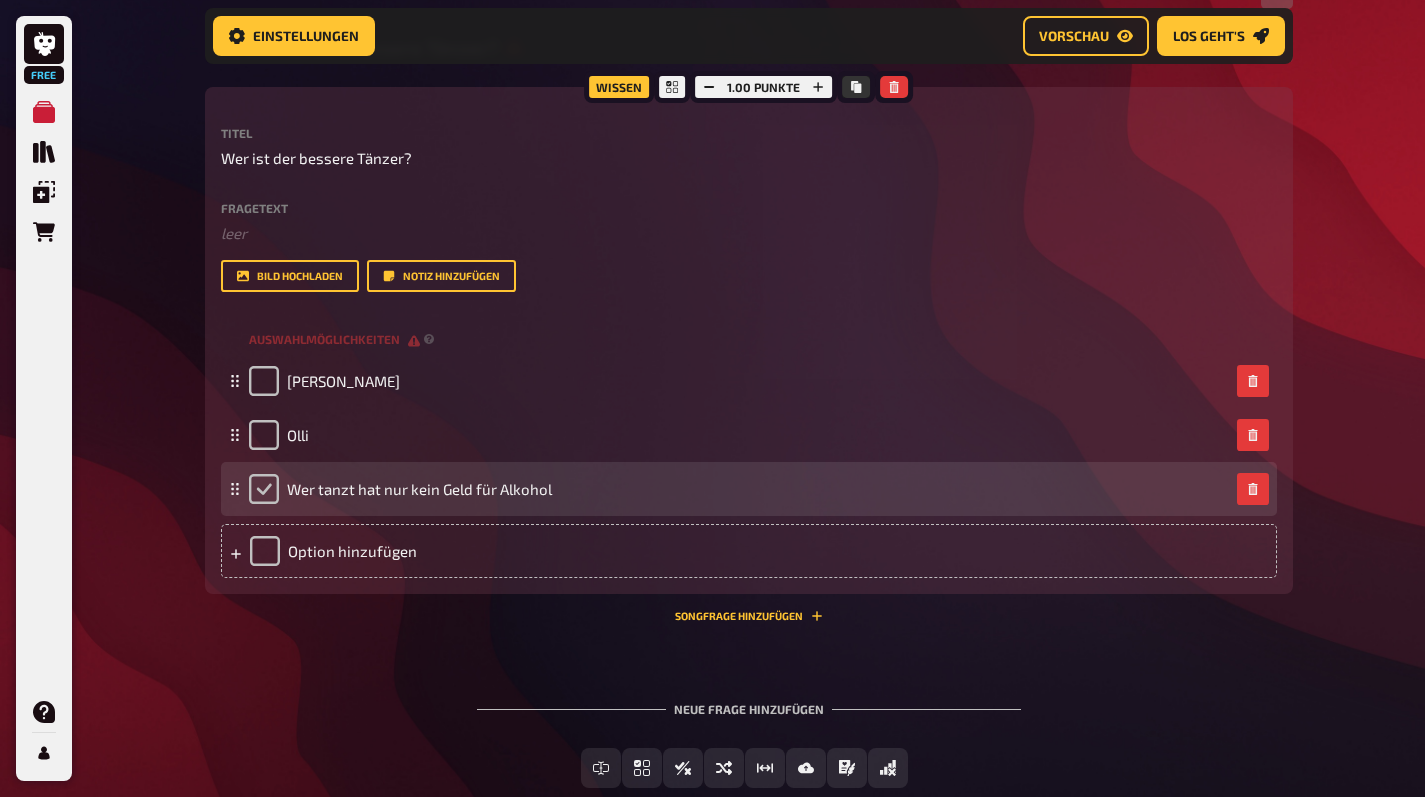 click at bounding box center (264, 489) 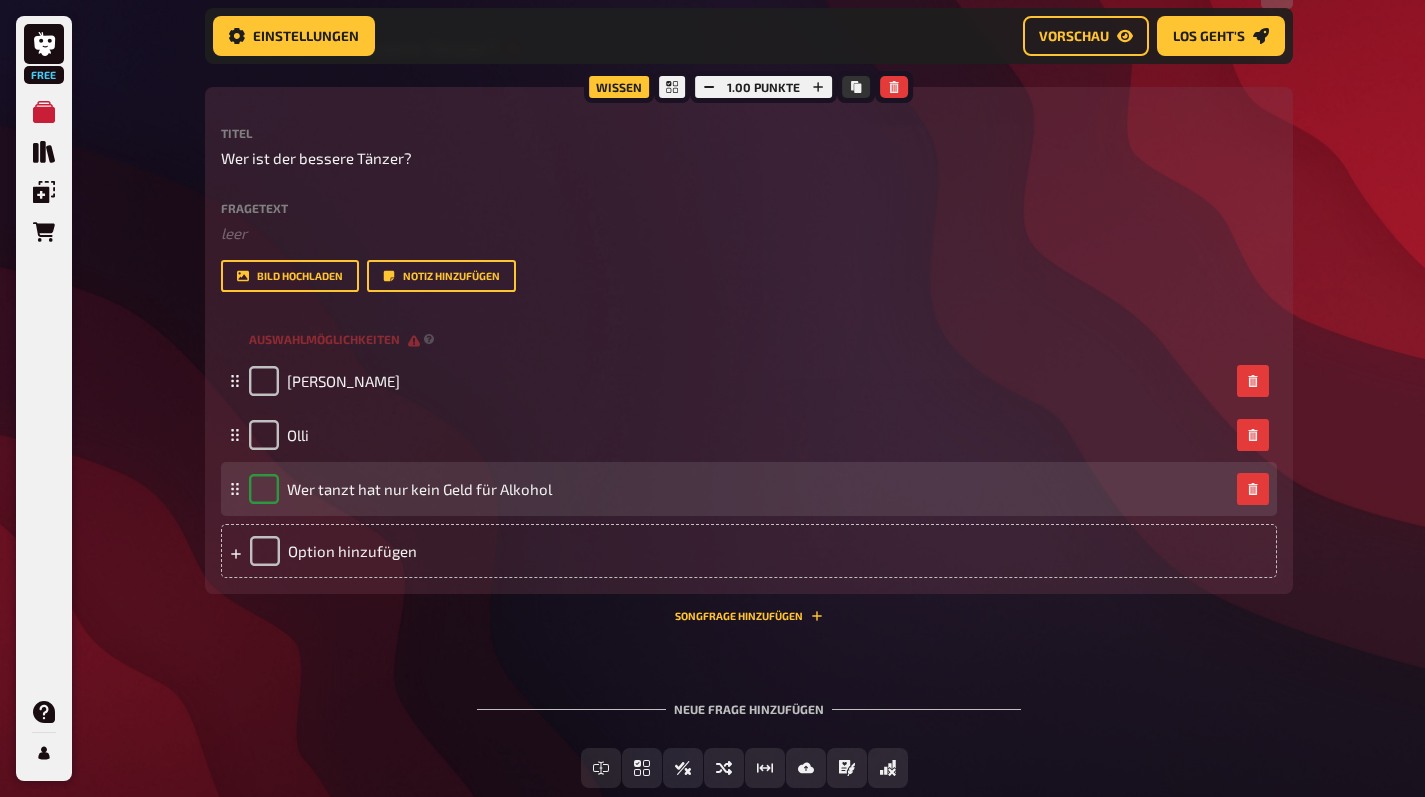 checkbox on "true" 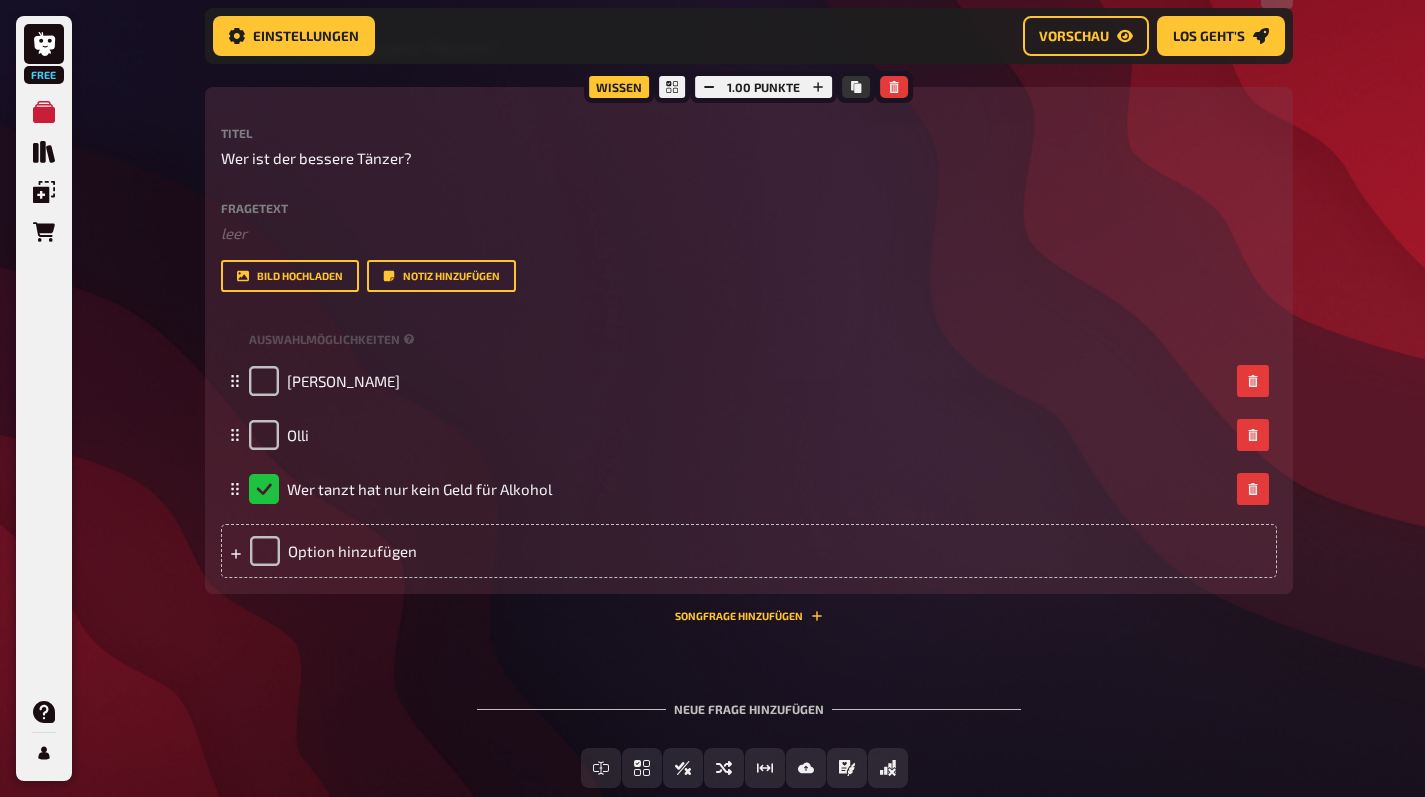 click on "01 Wer ist der bessere Tänzer? 3 Wissen 1.00 Punkte Titel Wer ist der bessere Tänzer? Fragetext ﻿ leer Hier hinziehen für Dateiupload Bild hochladen   Notiz hinzufügen Auswahlmöglichkeiten Marion Olli Wer tanzt hat nur kein Geld für Alkohol
To pick up a draggable item, press the space bar.
While dragging, use the arrow keys to move the item.
Press space again to drop the item in its new position, or press escape to cancel.
Option hinzufügen Songfrage hinzufügen
To pick up a draggable item, press the space bar.
While dragging, use the arrow keys to move the item.
Press space again to drop the item in its new position, or press escape to cancel.
Neue Frage hinzufügen   Freitext Eingabe Einfachauswahl Wahr / Falsch Sortierfrage Schätzfrage Bild-Antwort Prosa (Langtext) Offline Frage Mit KI erstellen Selbst schreiben" at bounding box center [749, 421] 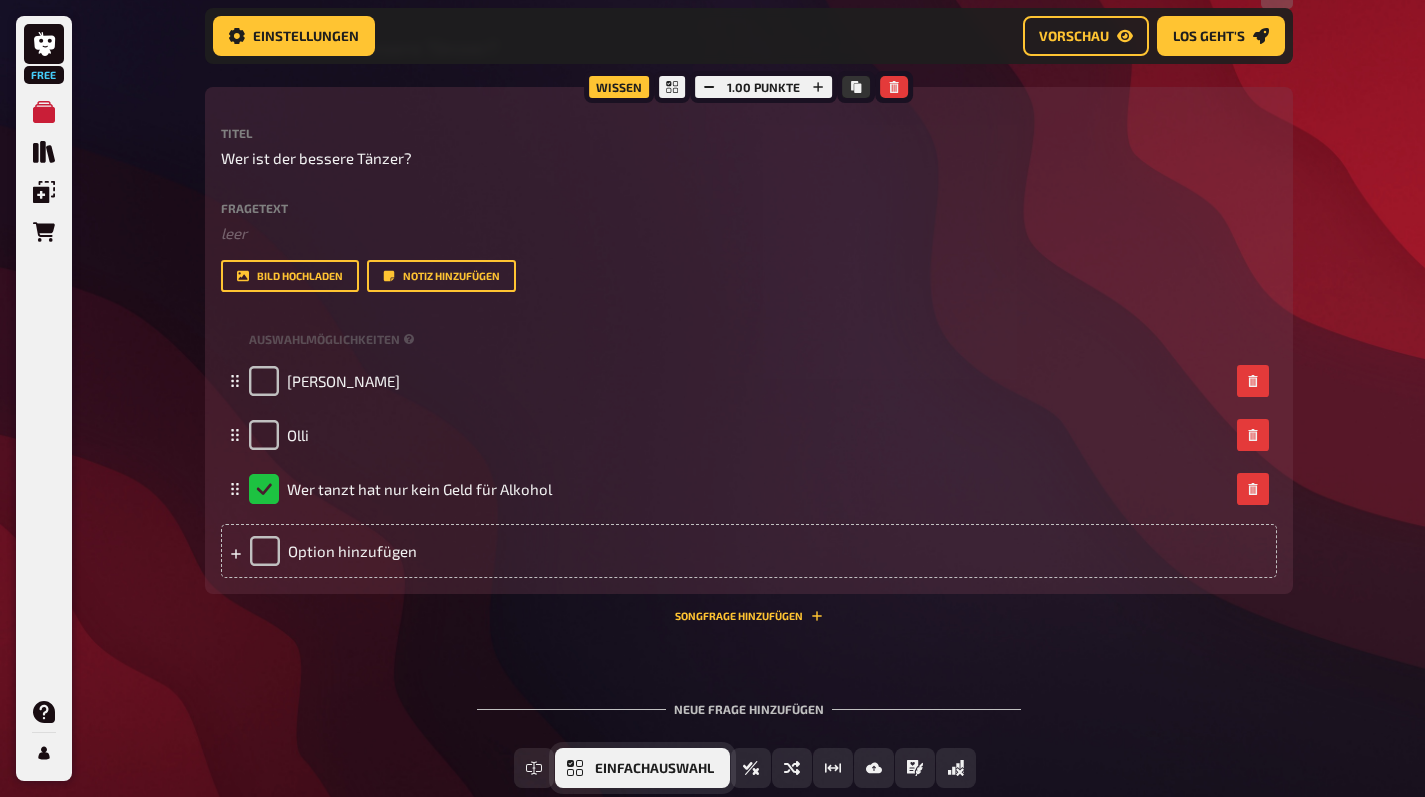 click on "Einfachauswahl" at bounding box center (654, 769) 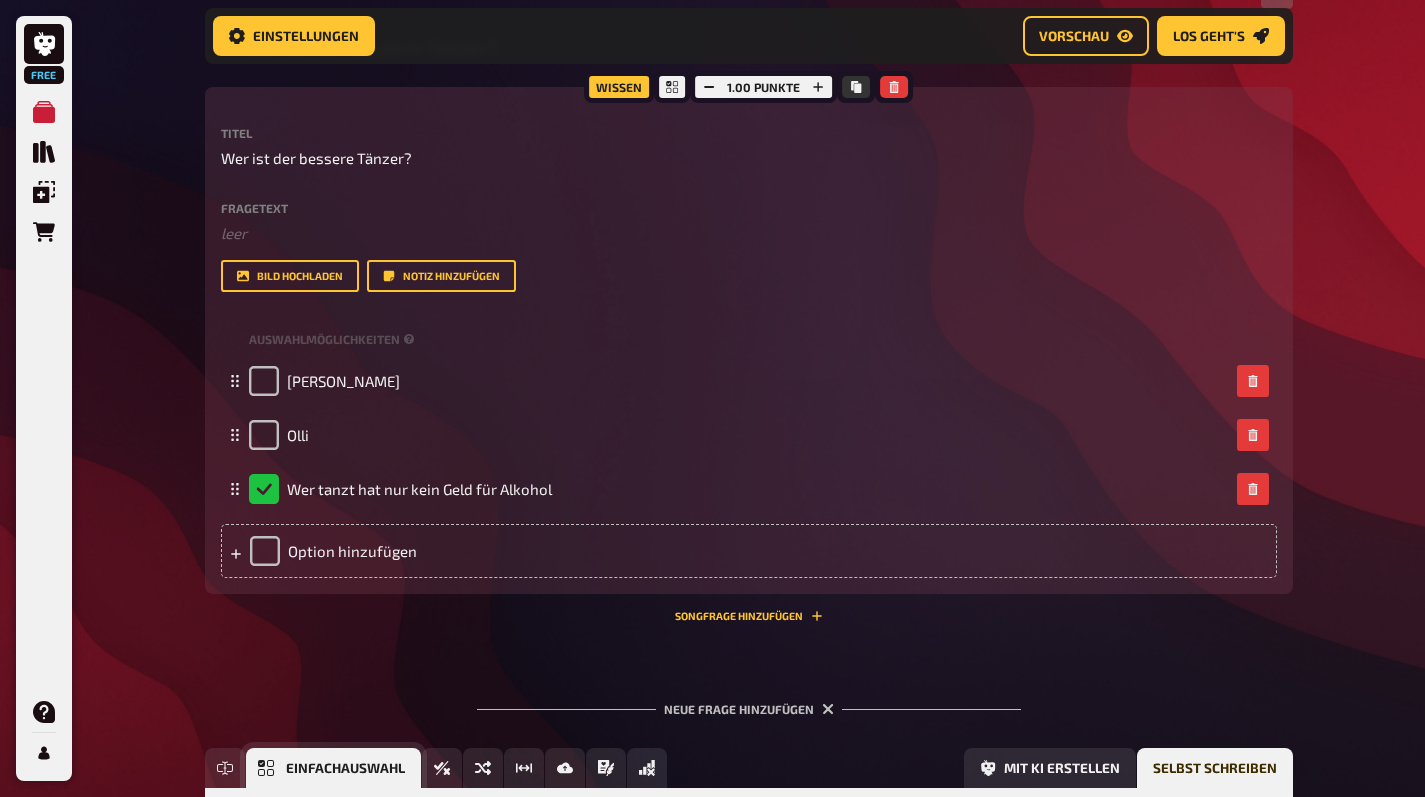 scroll, scrollTop: 686, scrollLeft: 0, axis: vertical 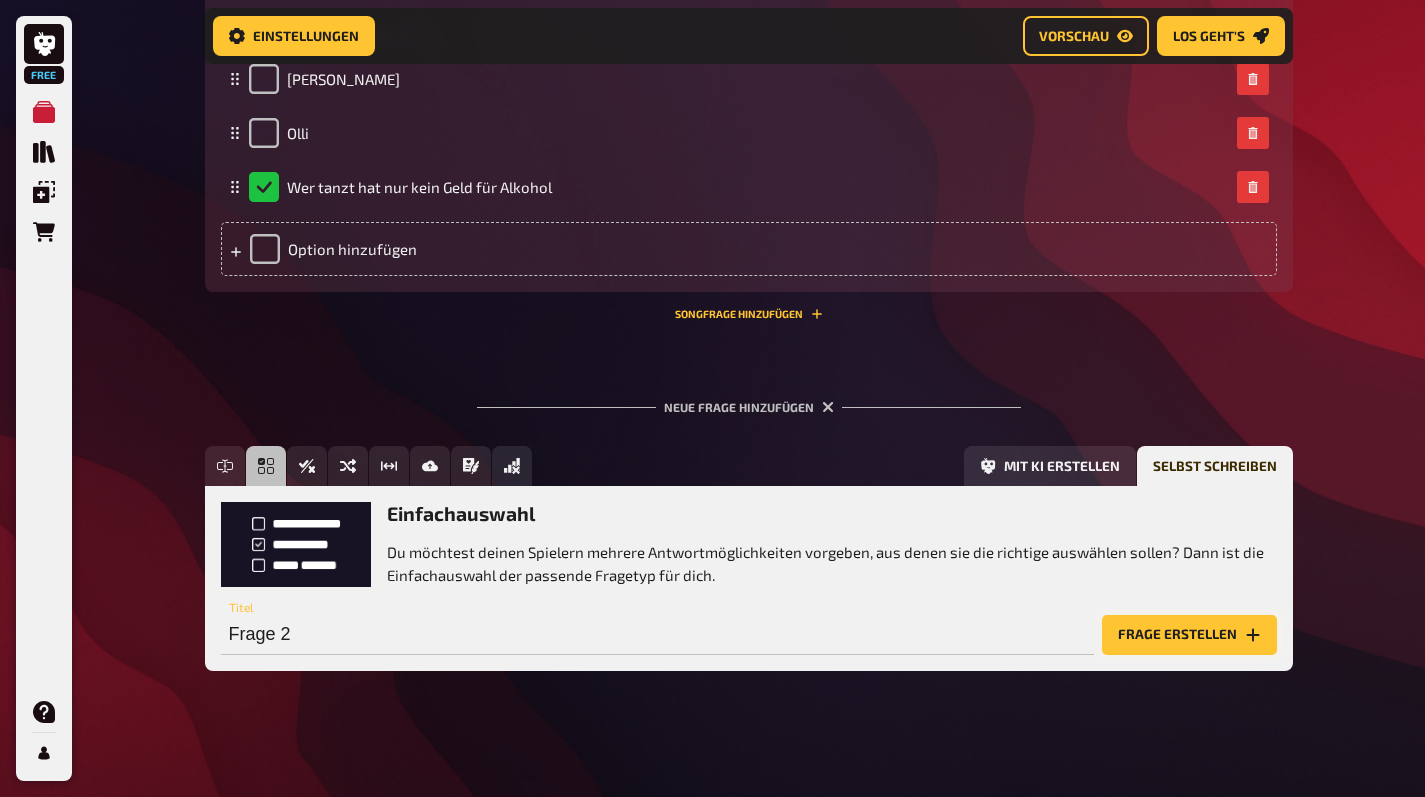 click on "Frage erstellen" at bounding box center [1189, 635] 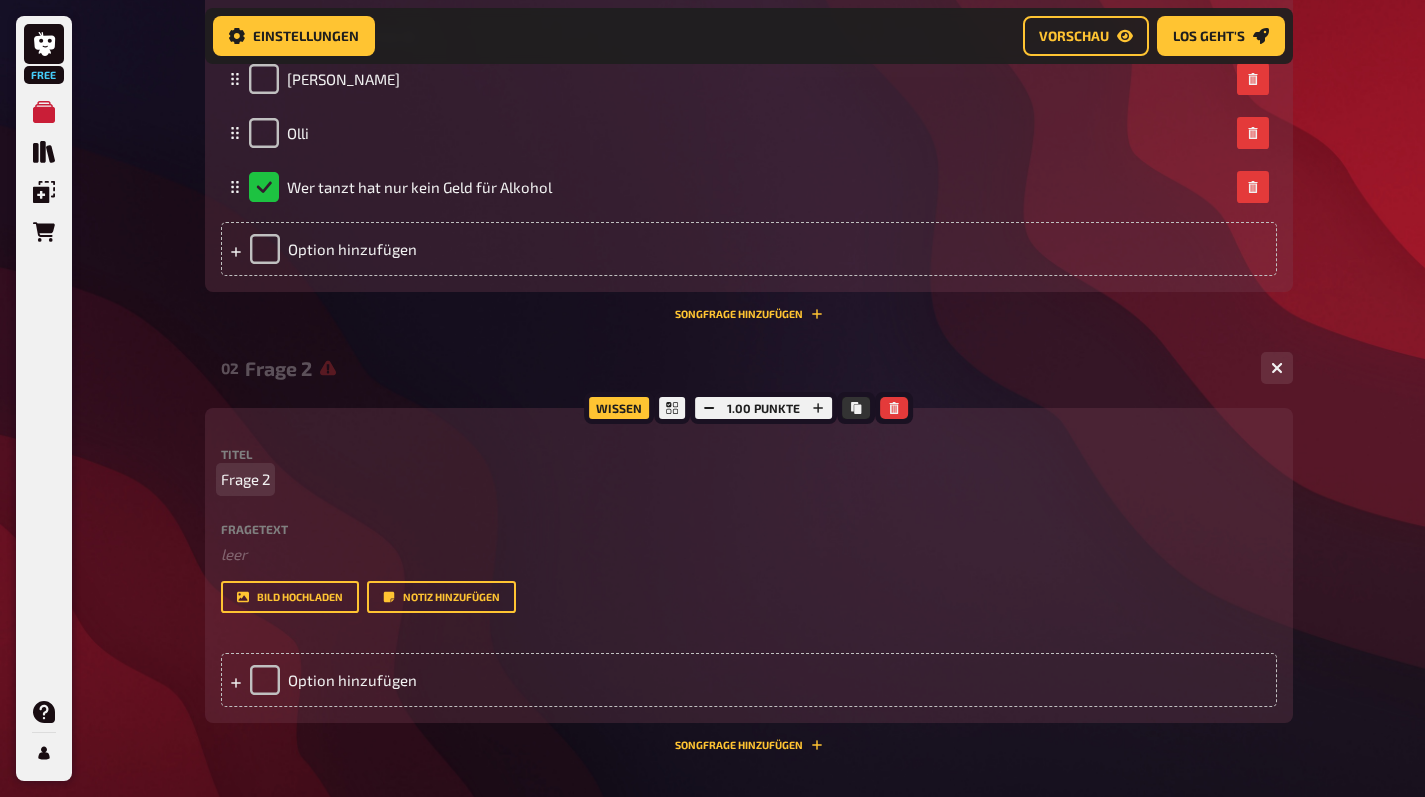 click on "Frage 2" at bounding box center [749, 479] 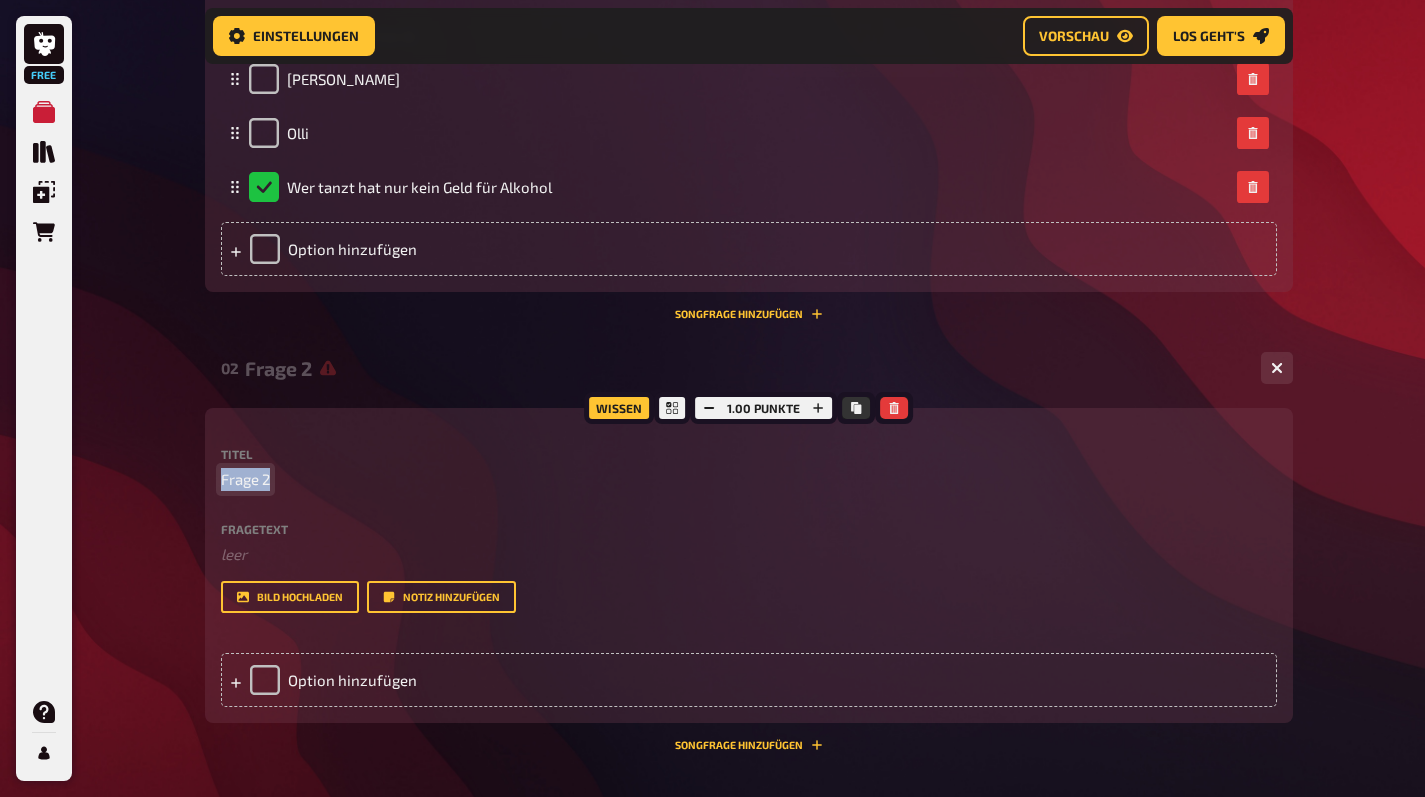 type 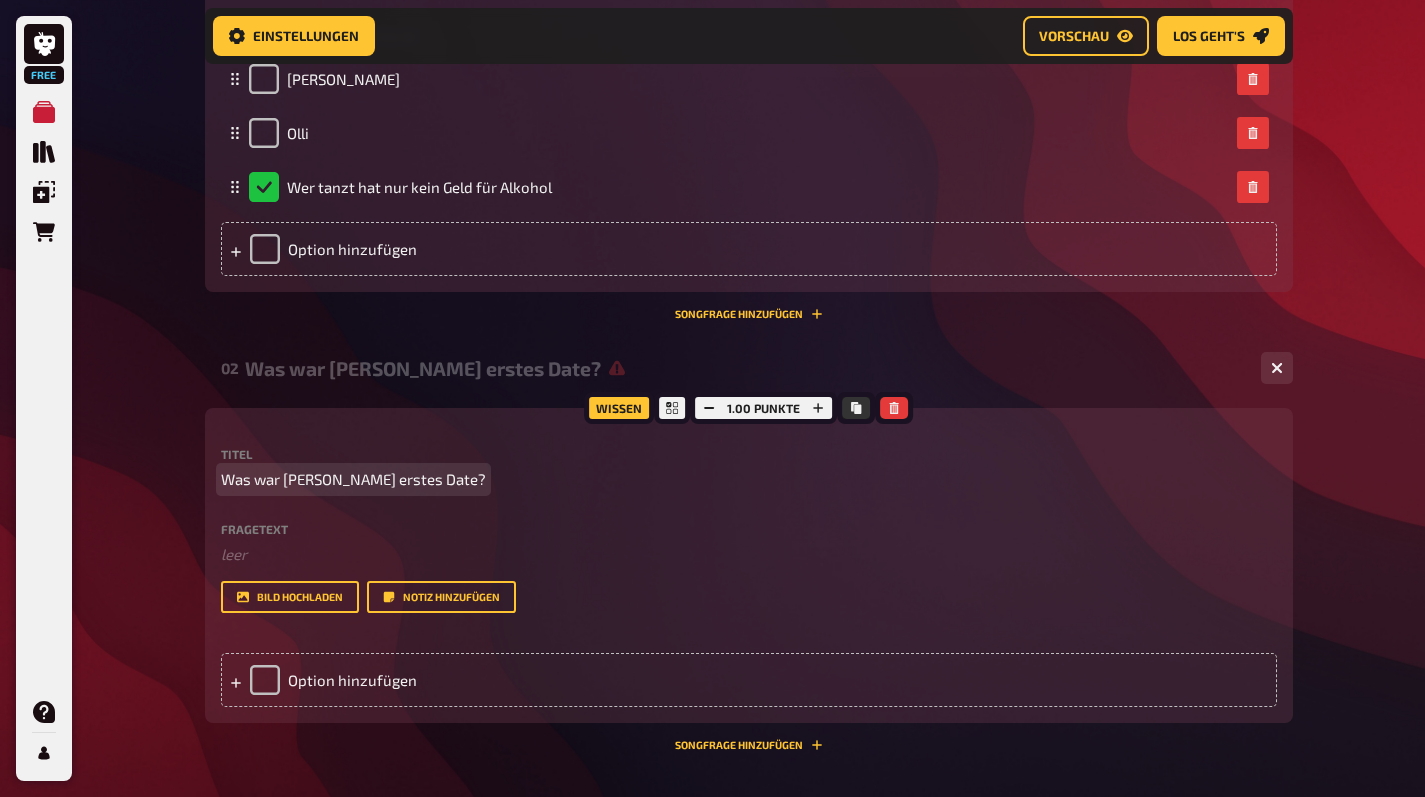 click on "Was war Marols erstes Date?" at bounding box center [353, 479] 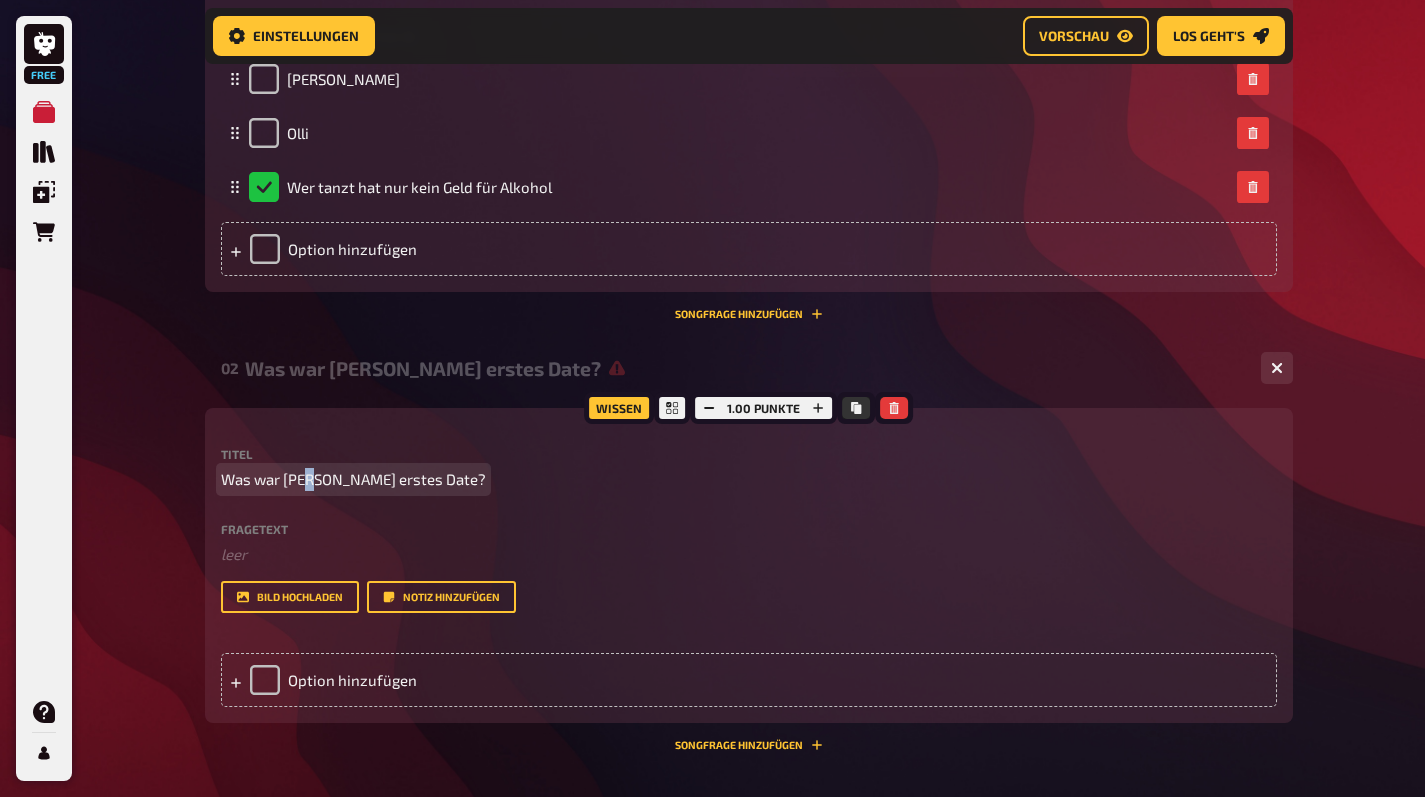 click on "Was war Marols erstes Date?" at bounding box center [353, 479] 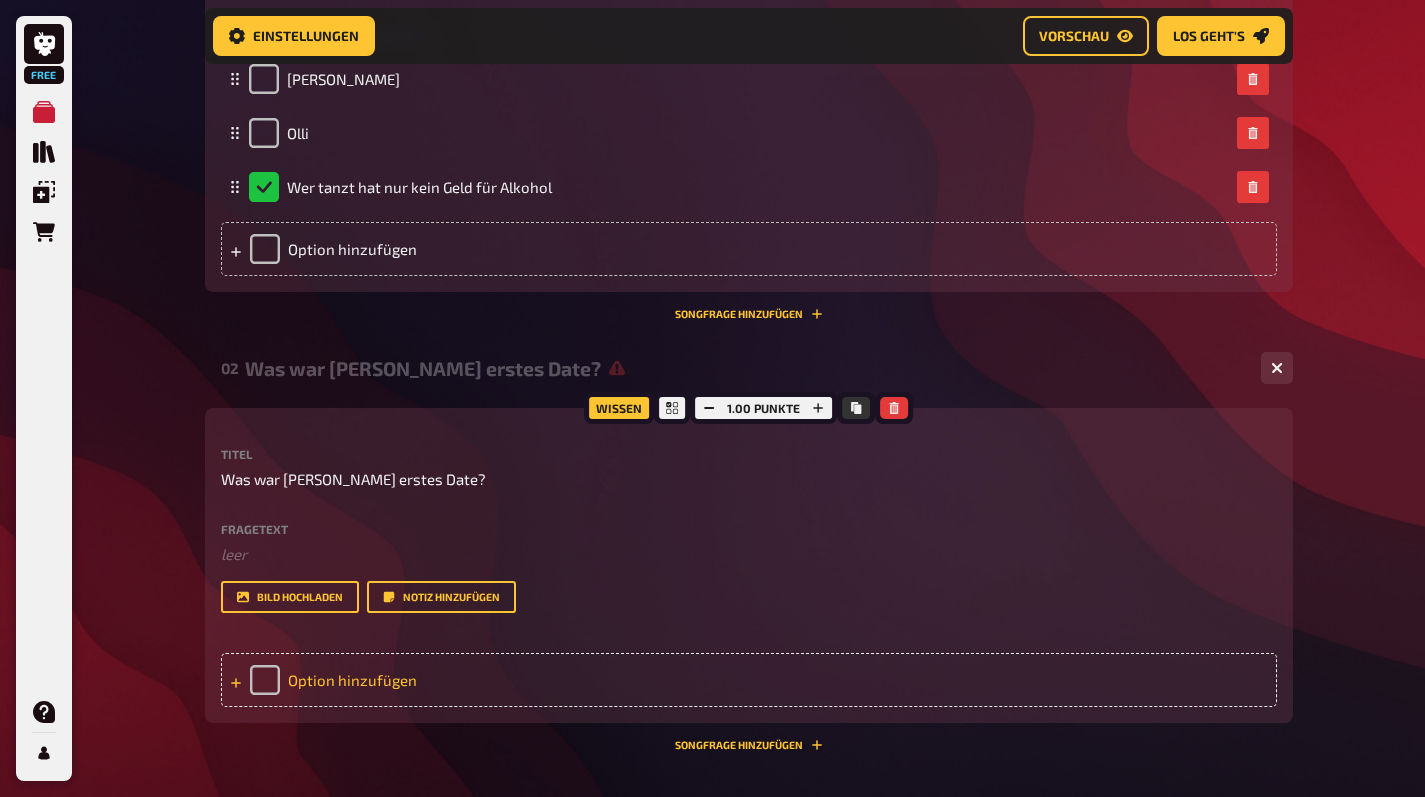 click on "Option hinzufügen" at bounding box center (749, 680) 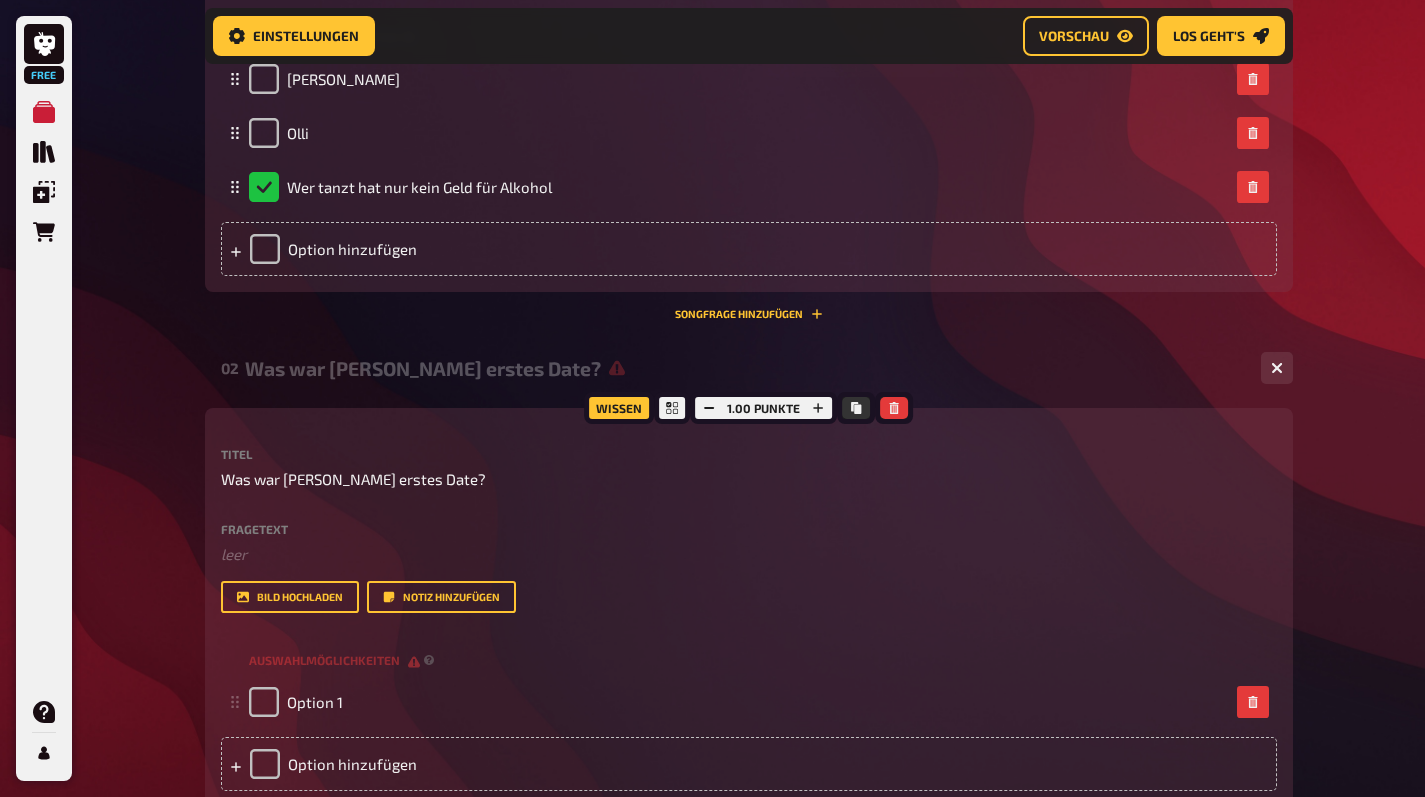 type 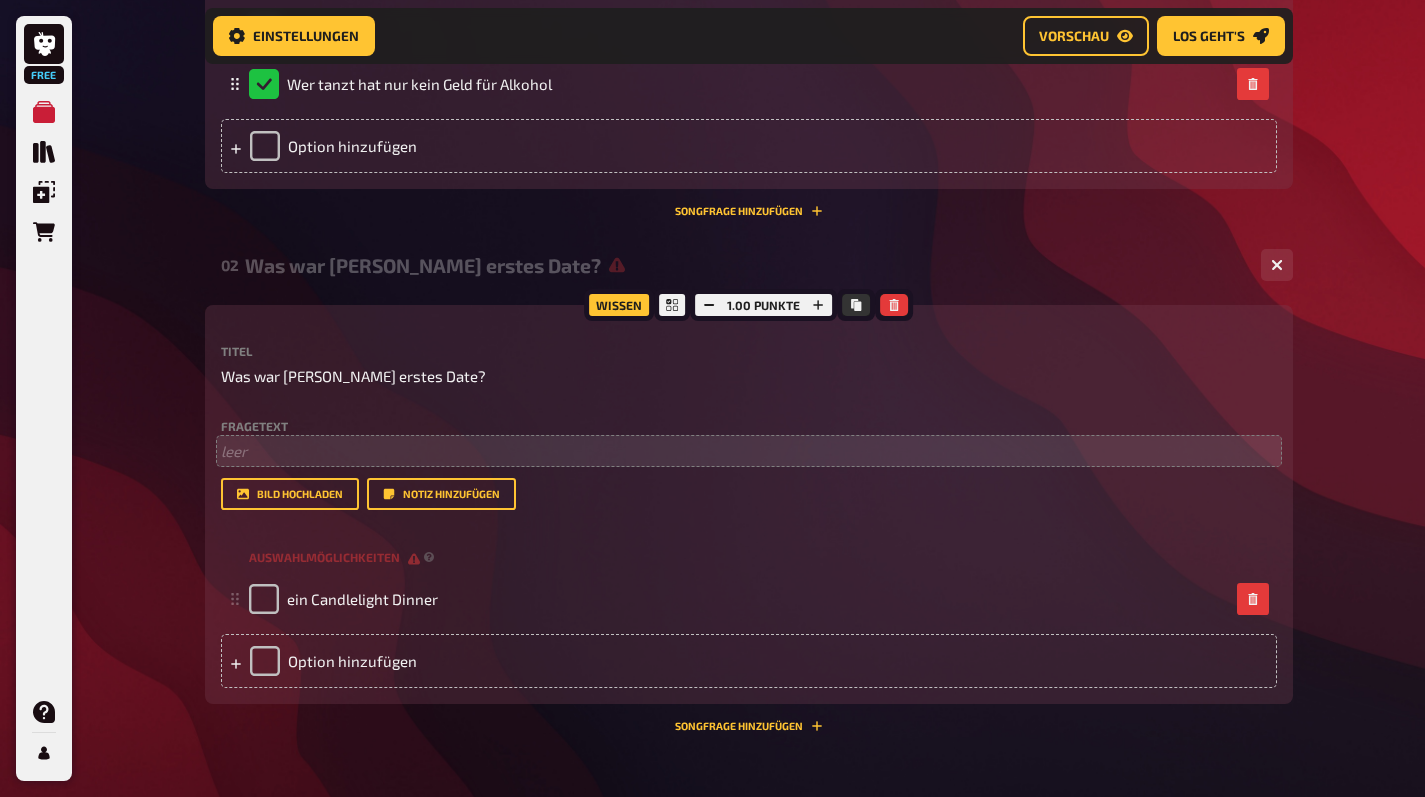 scroll, scrollTop: 850, scrollLeft: 0, axis: vertical 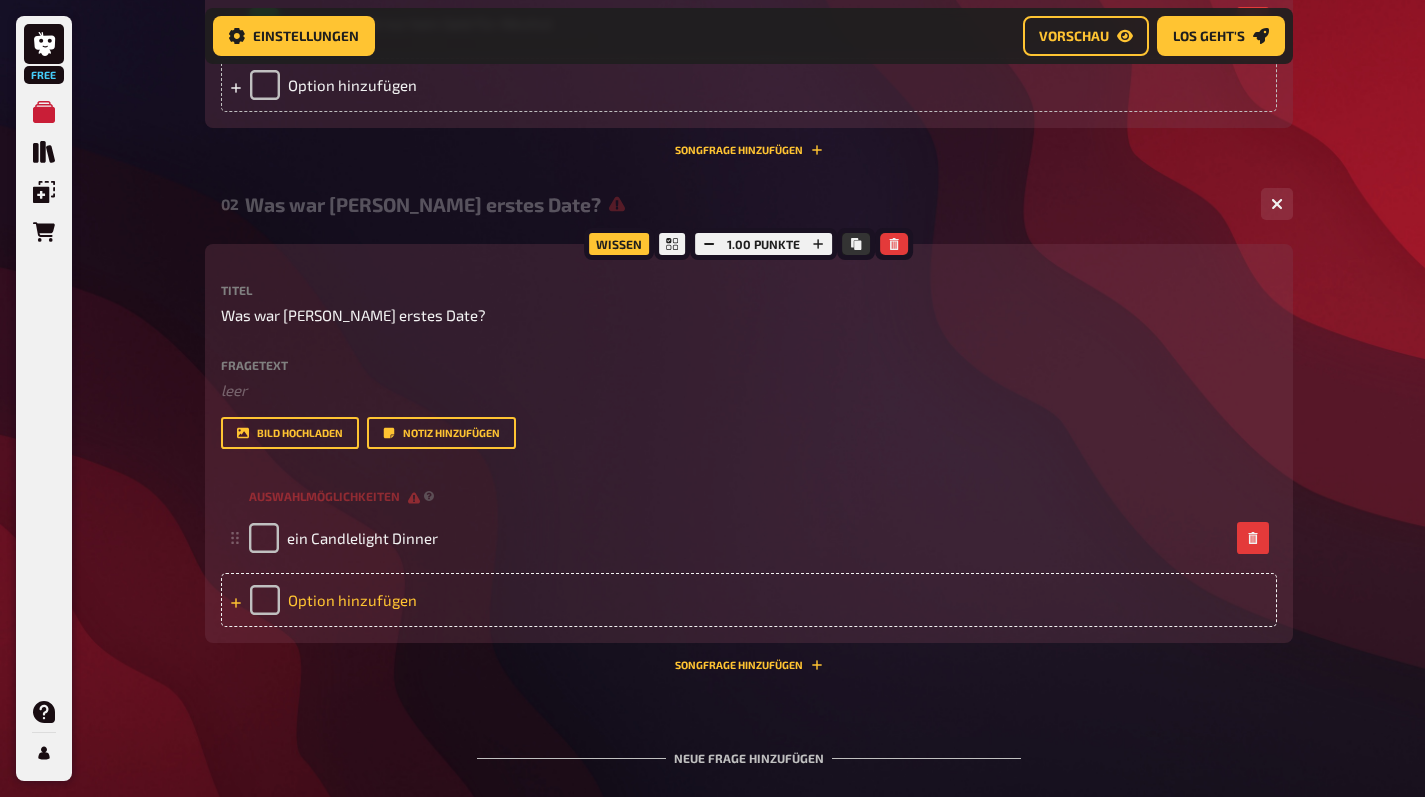 click on "Option hinzufügen" at bounding box center (749, 600) 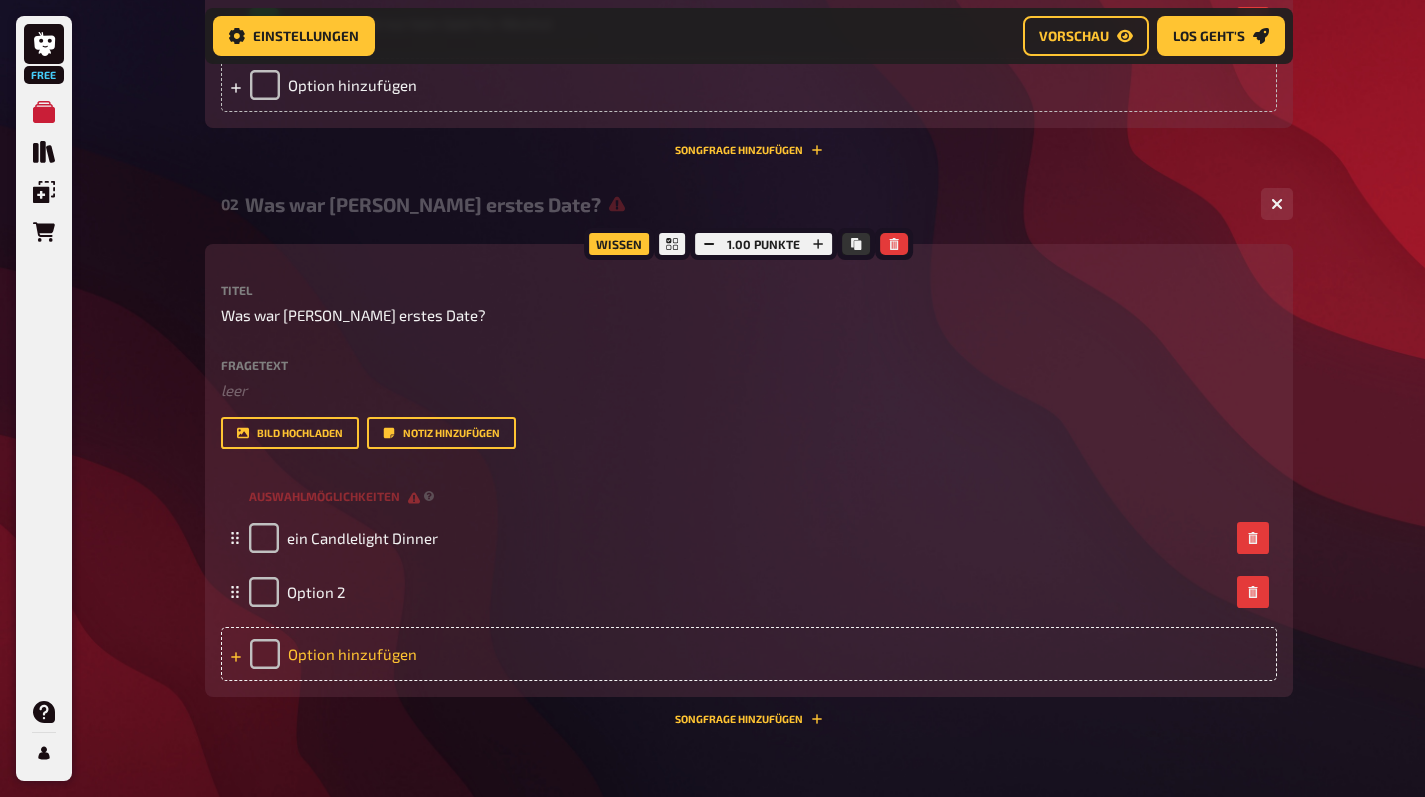 type 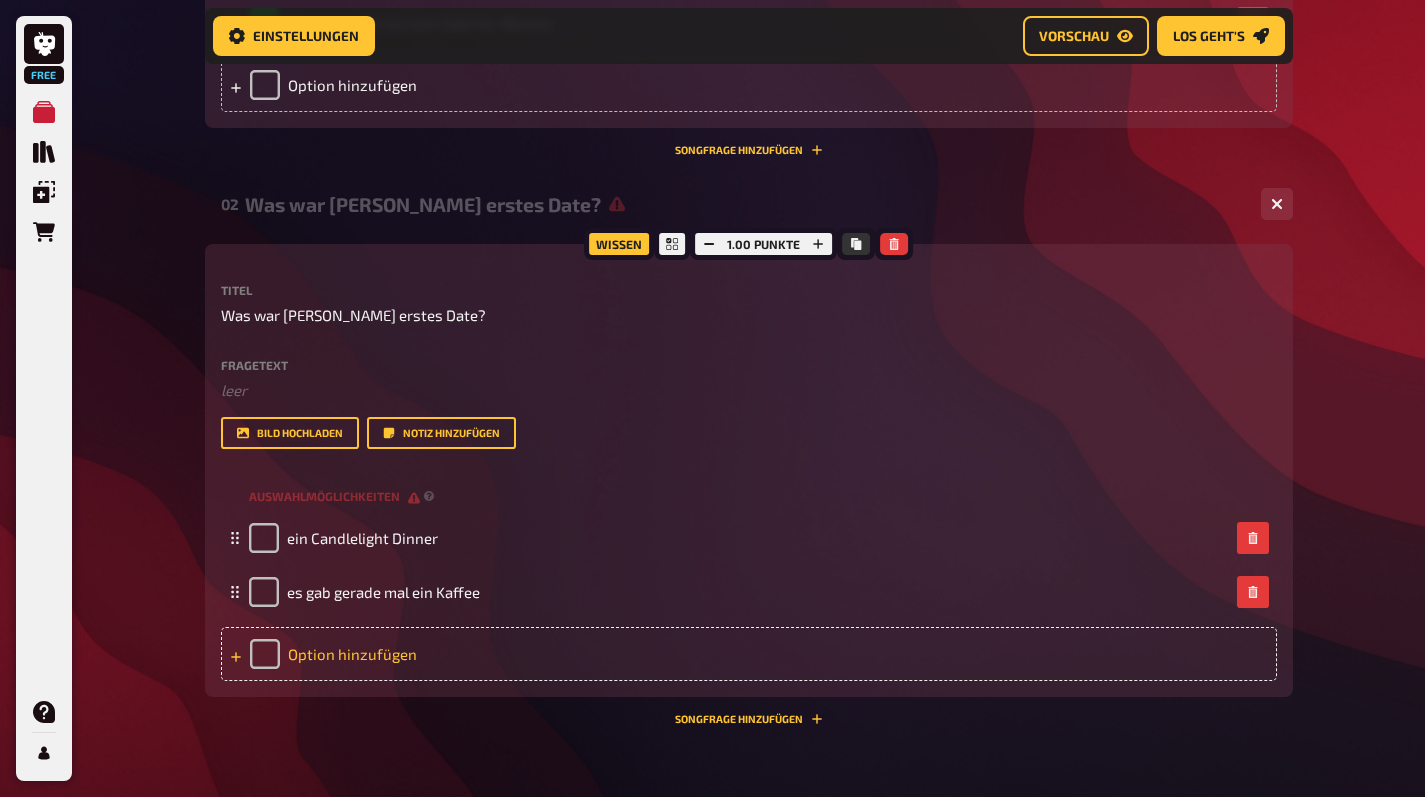 click on "Option hinzufügen" at bounding box center [749, 654] 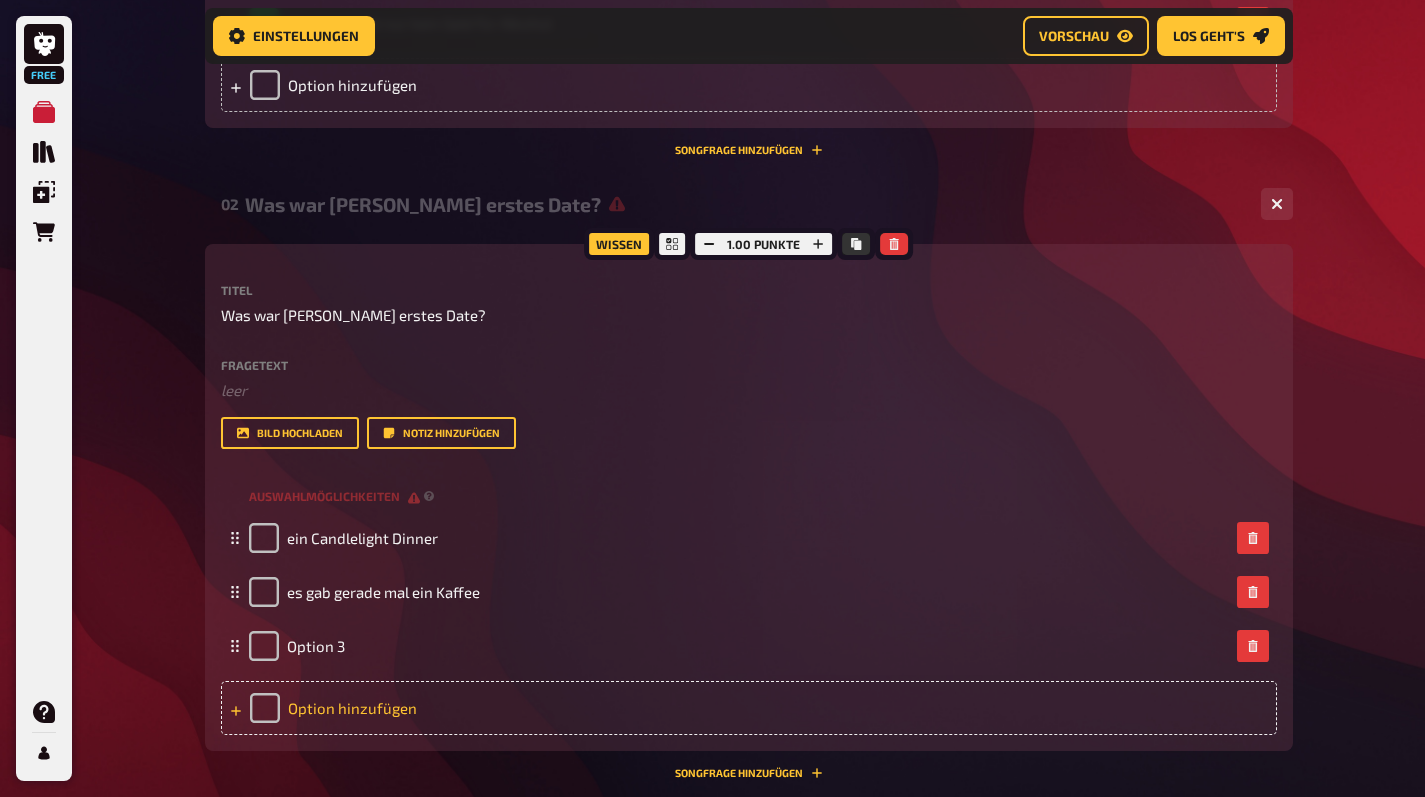 type 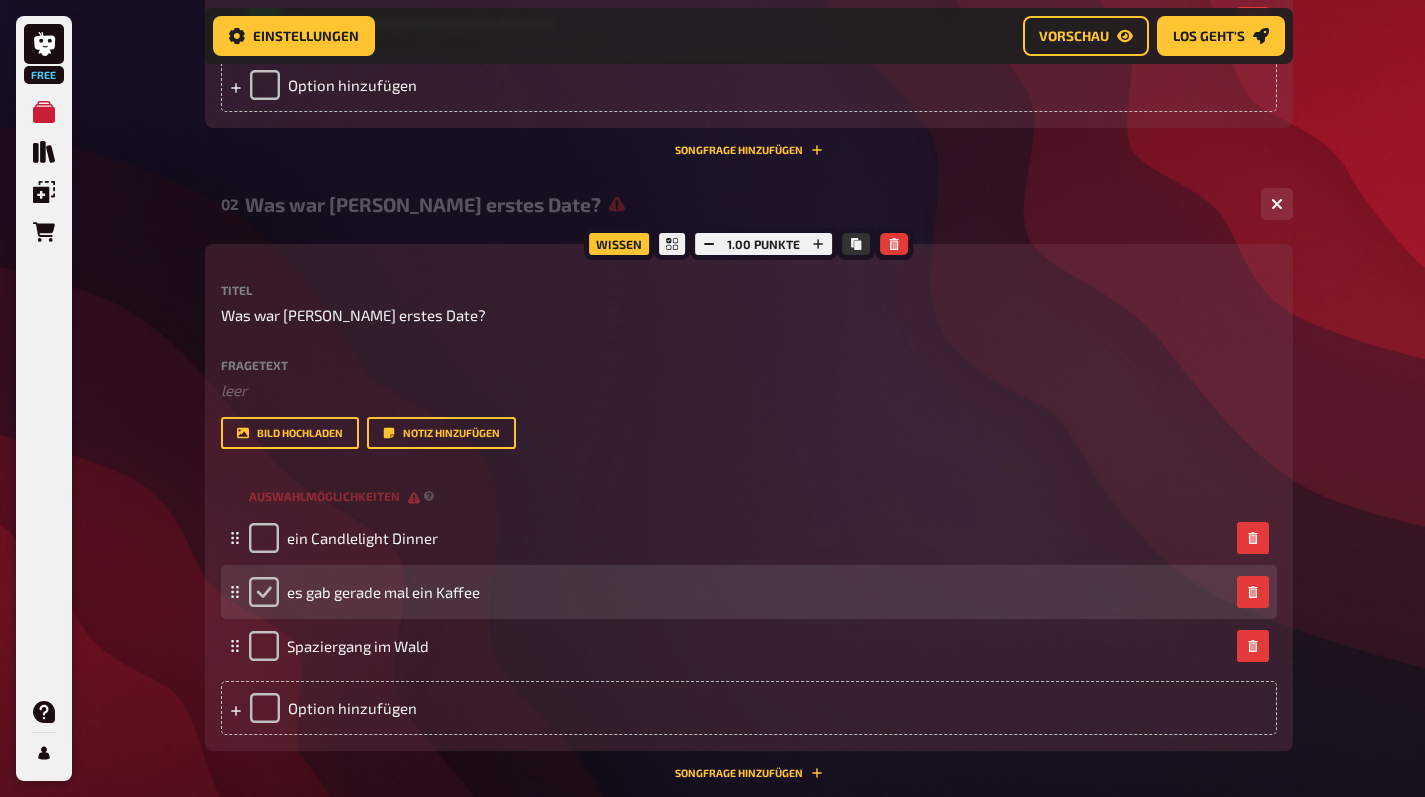 click at bounding box center (264, 592) 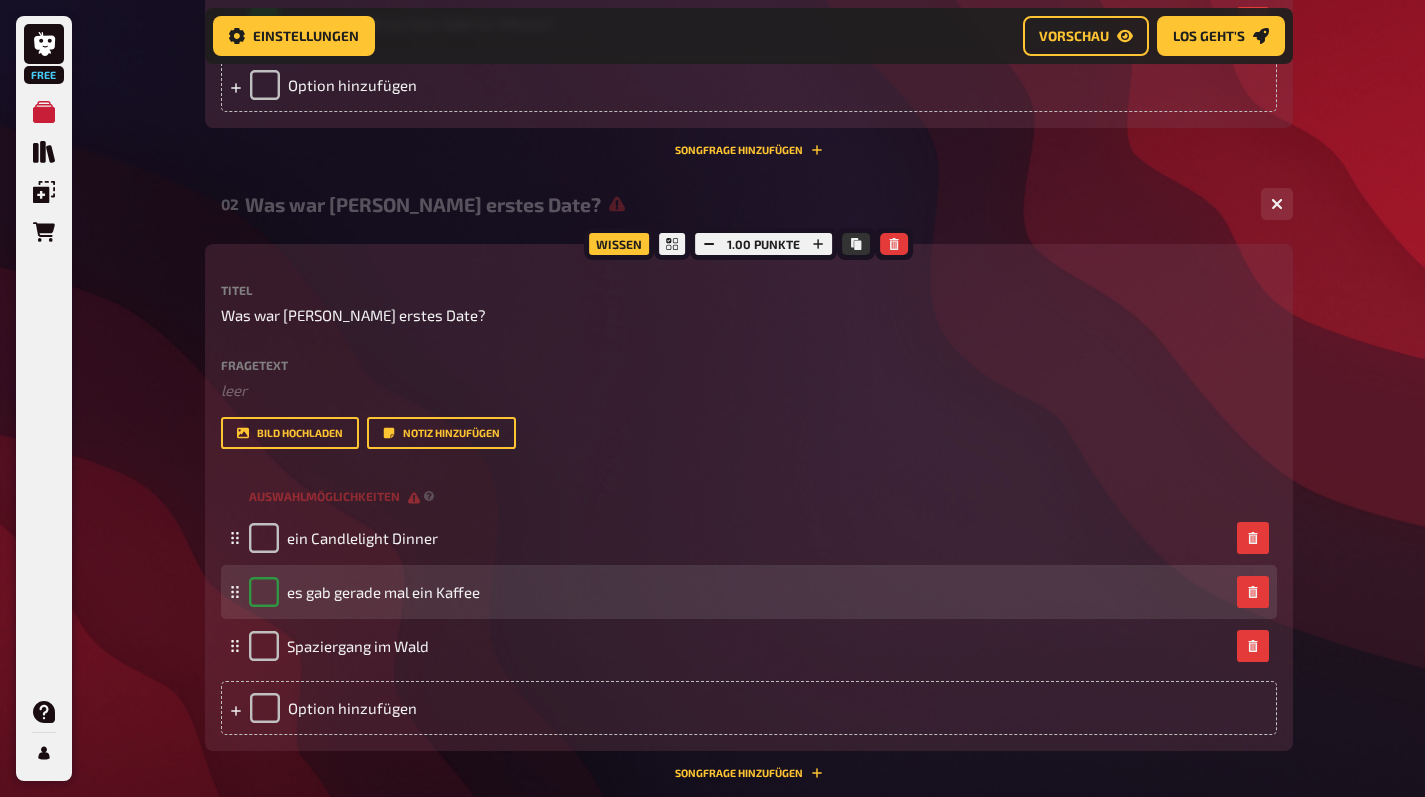 checkbox on "true" 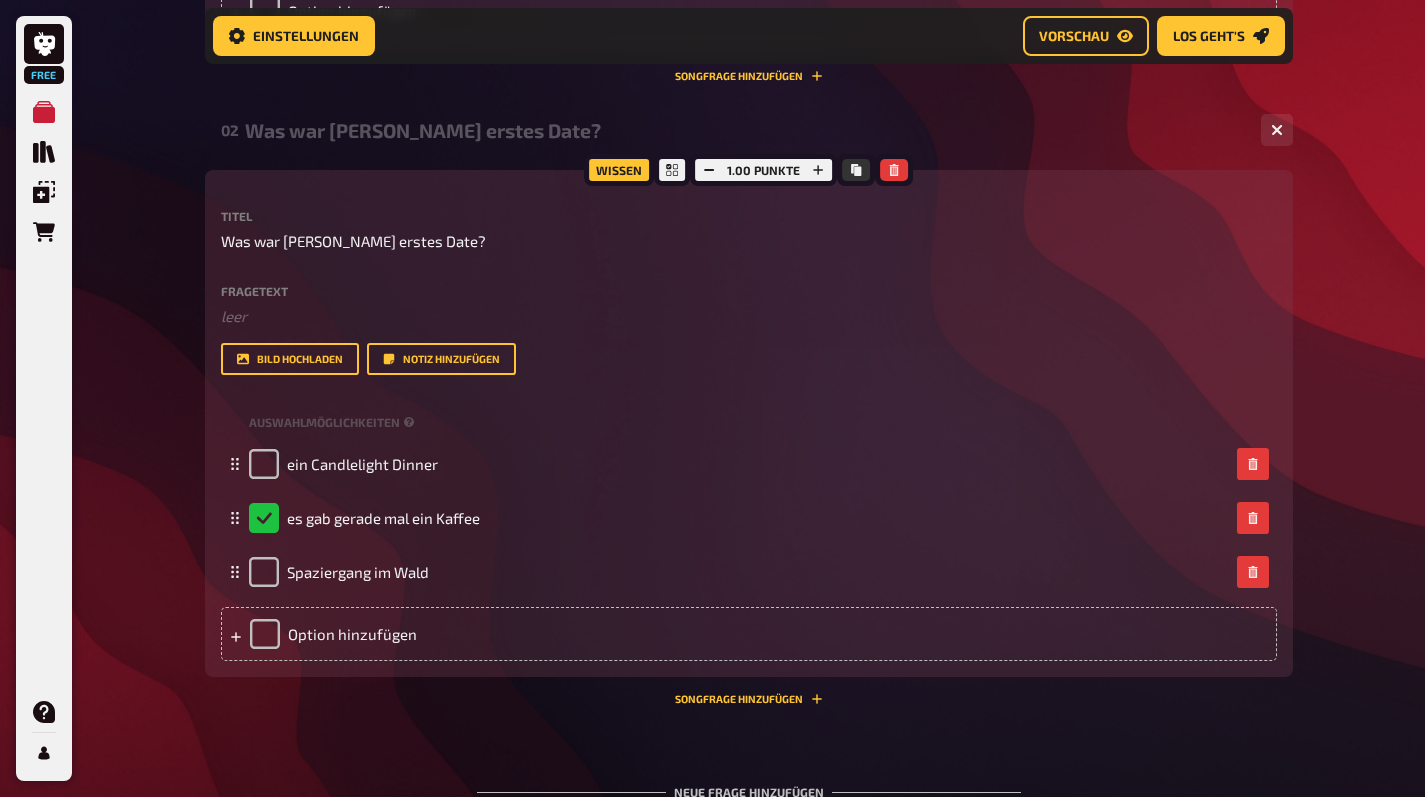 scroll, scrollTop: 1124, scrollLeft: 0, axis: vertical 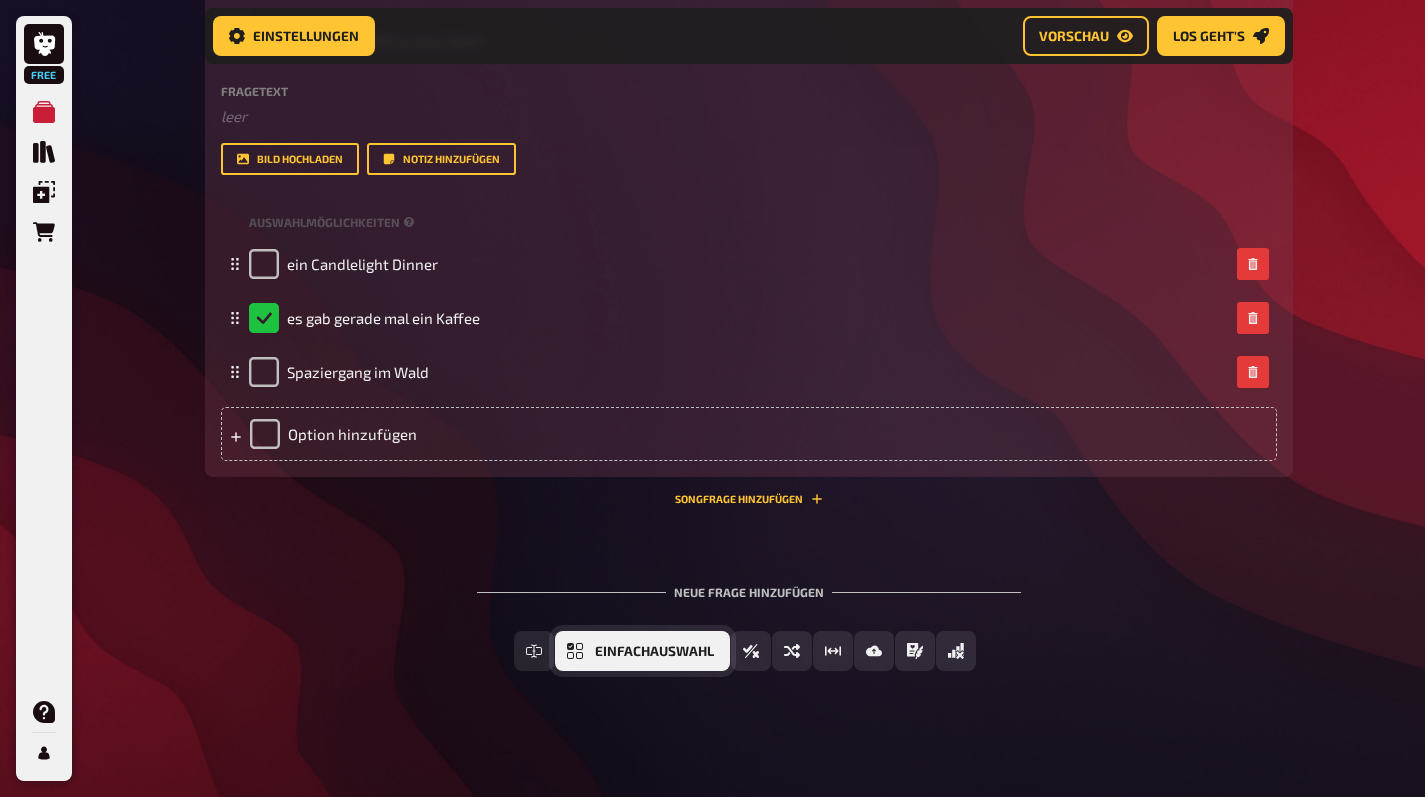 click on "Einfachauswahl" at bounding box center [654, 652] 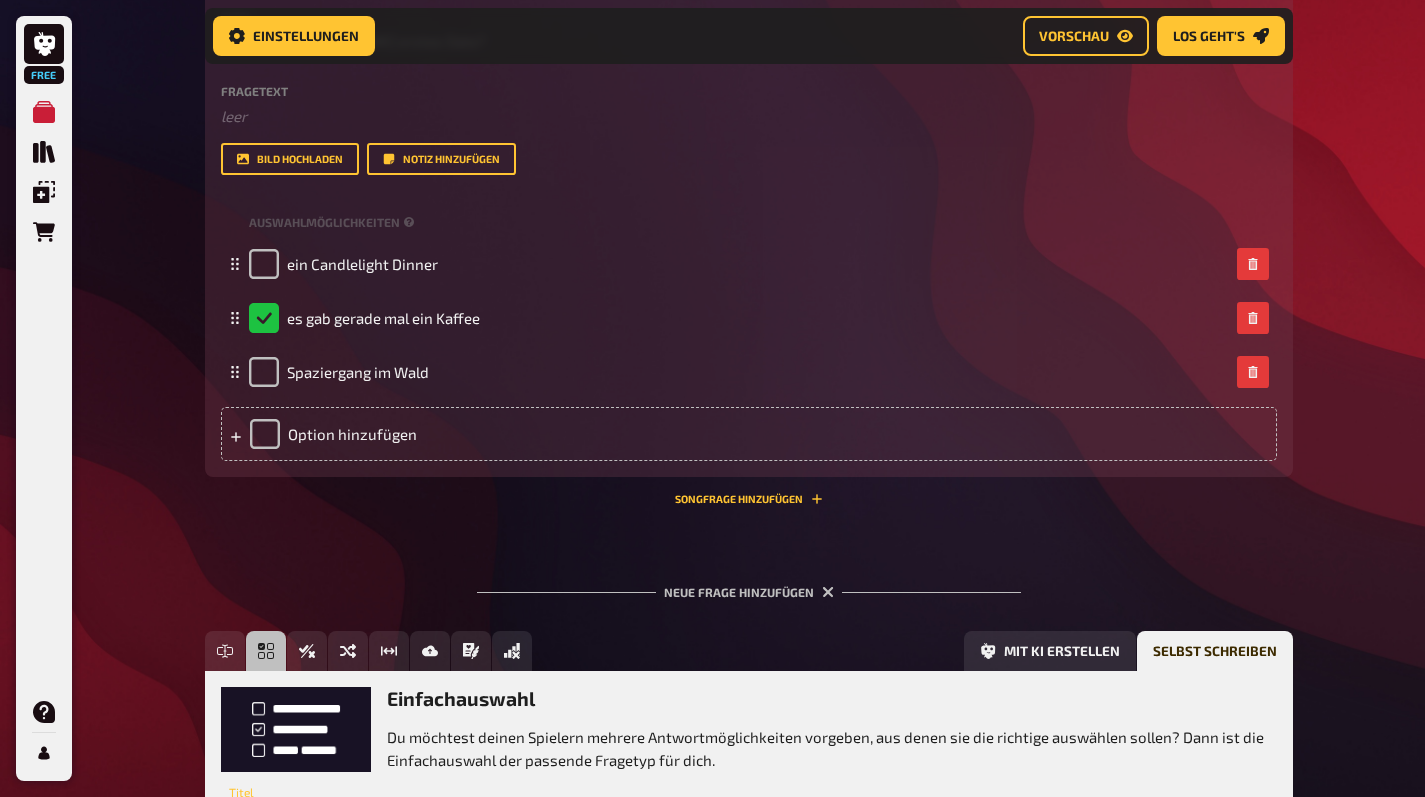 scroll, scrollTop: 1308, scrollLeft: 0, axis: vertical 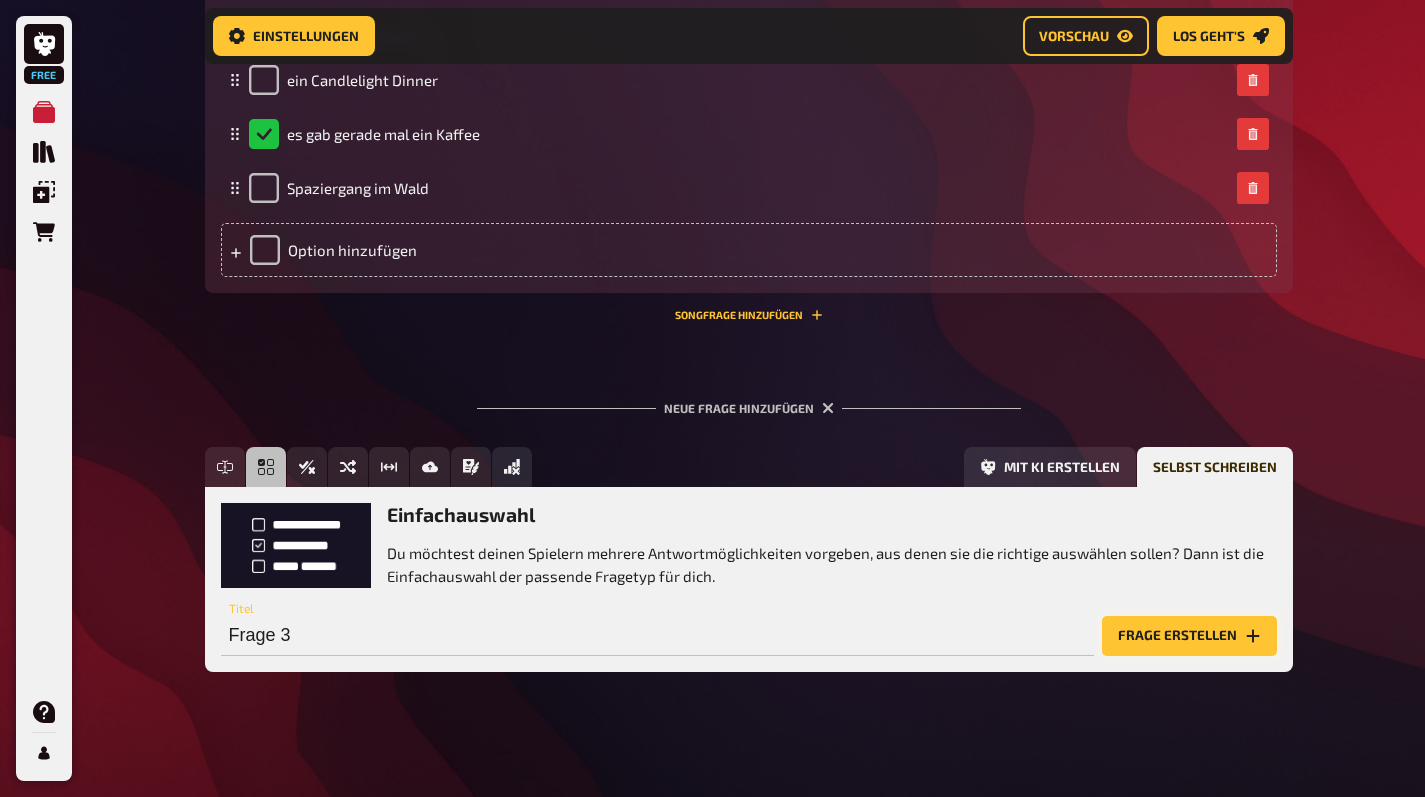 click on "Frage erstellen" at bounding box center [1189, 636] 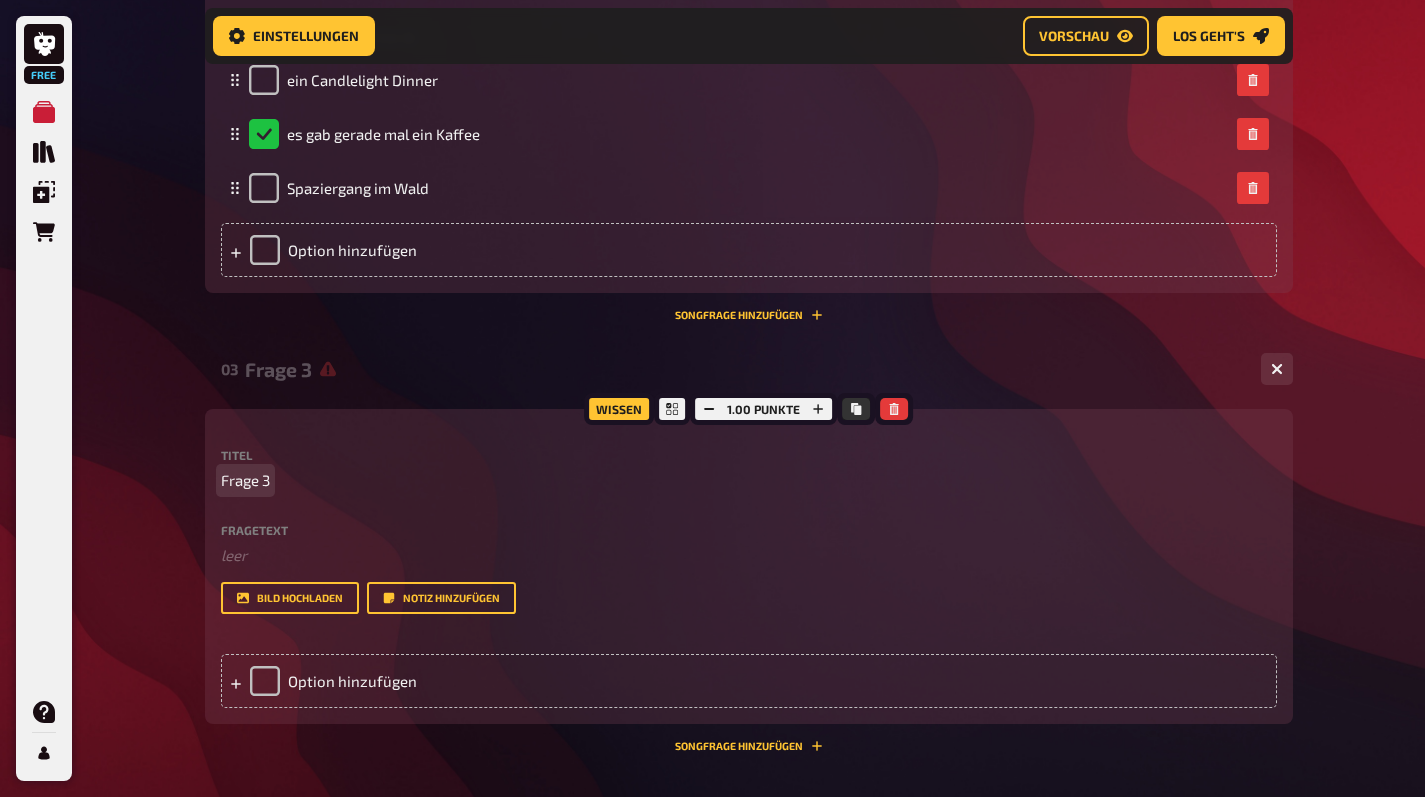 click on "Frage 3" at bounding box center [749, 480] 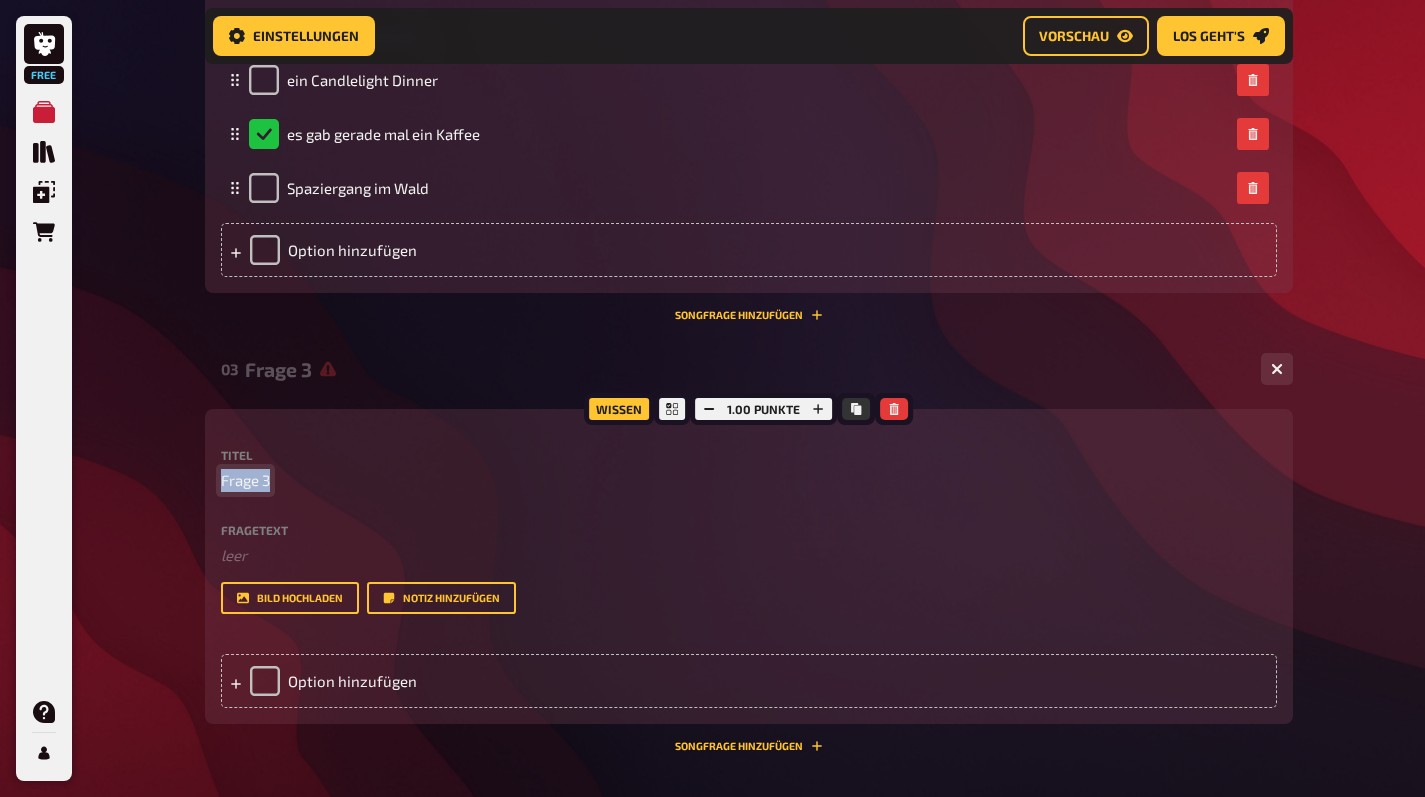 type 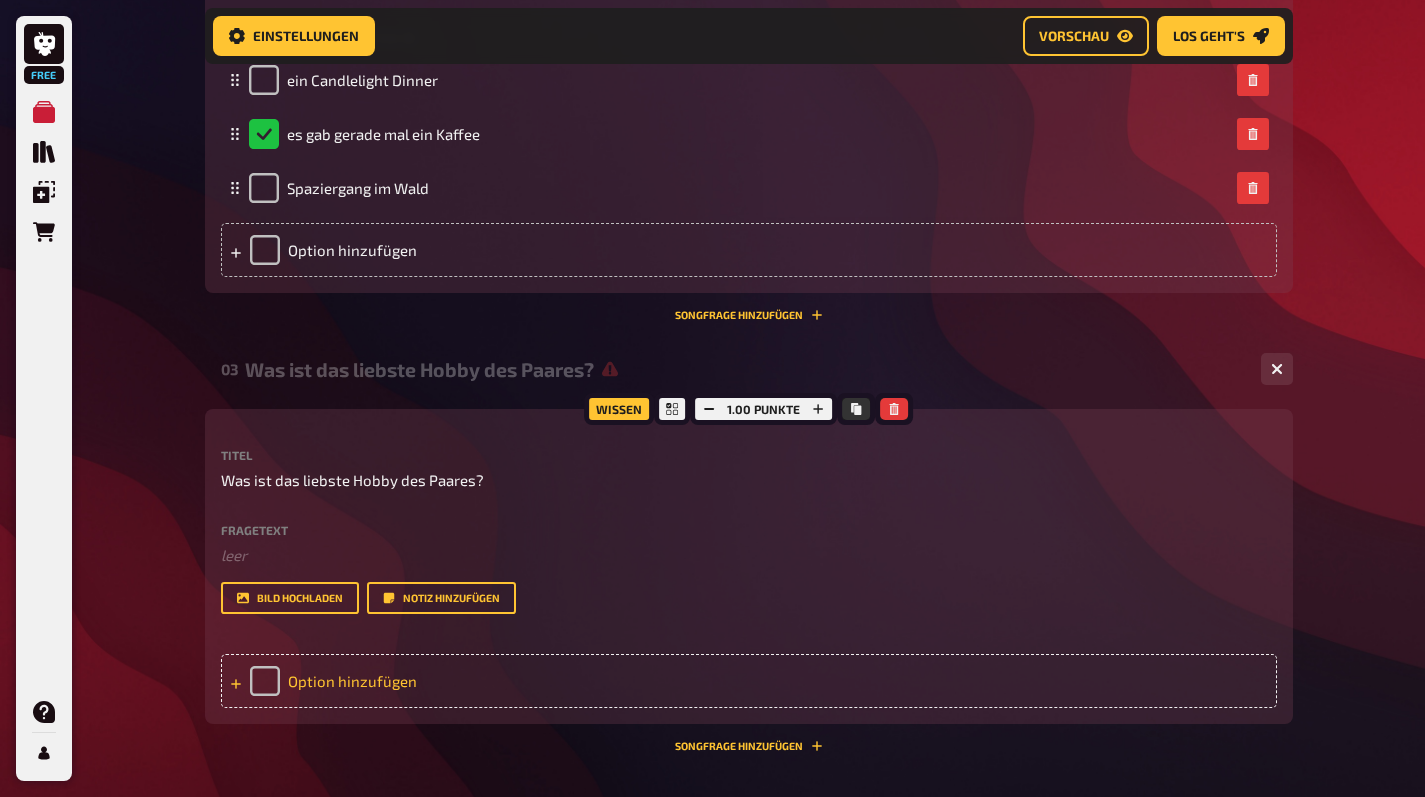 click on "Option hinzufügen" at bounding box center (749, 681) 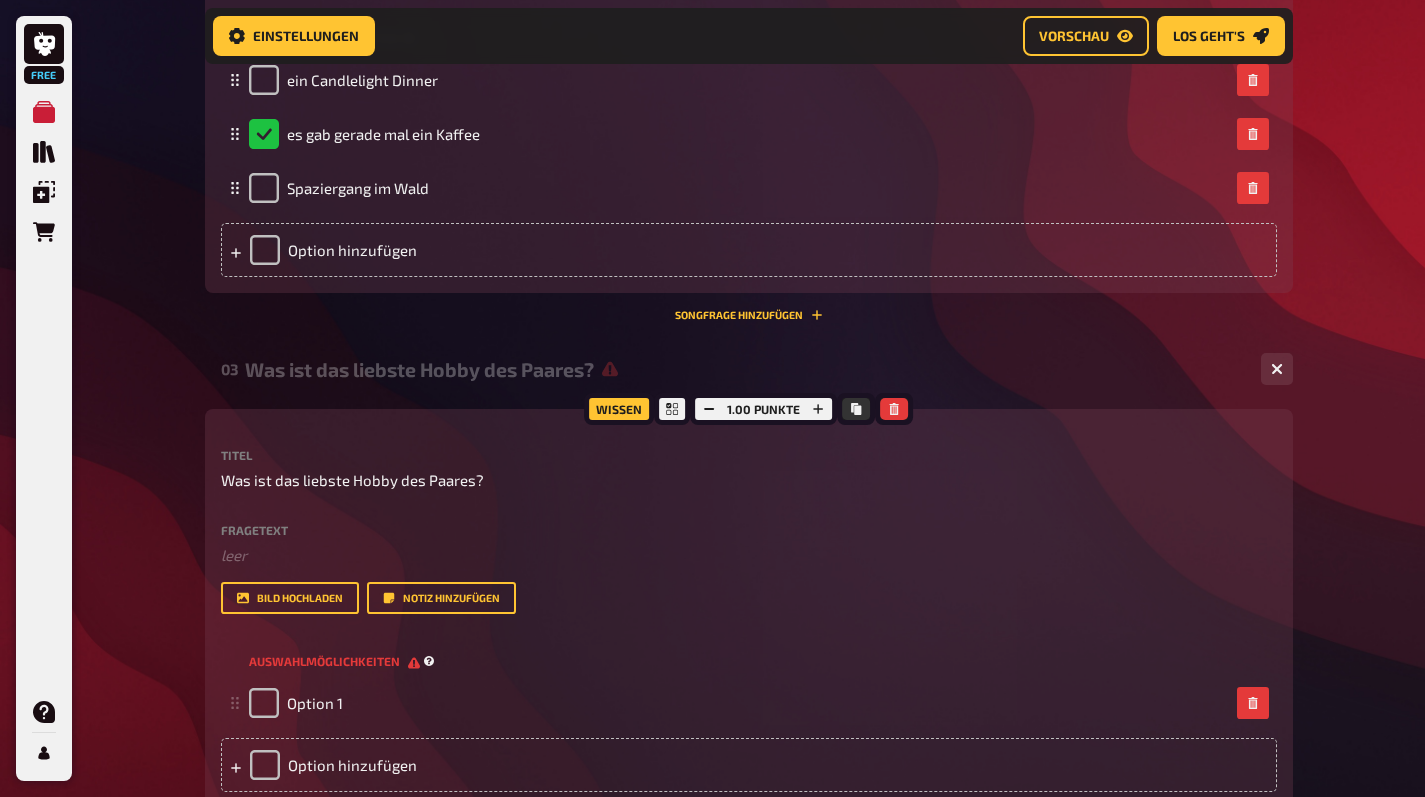 type 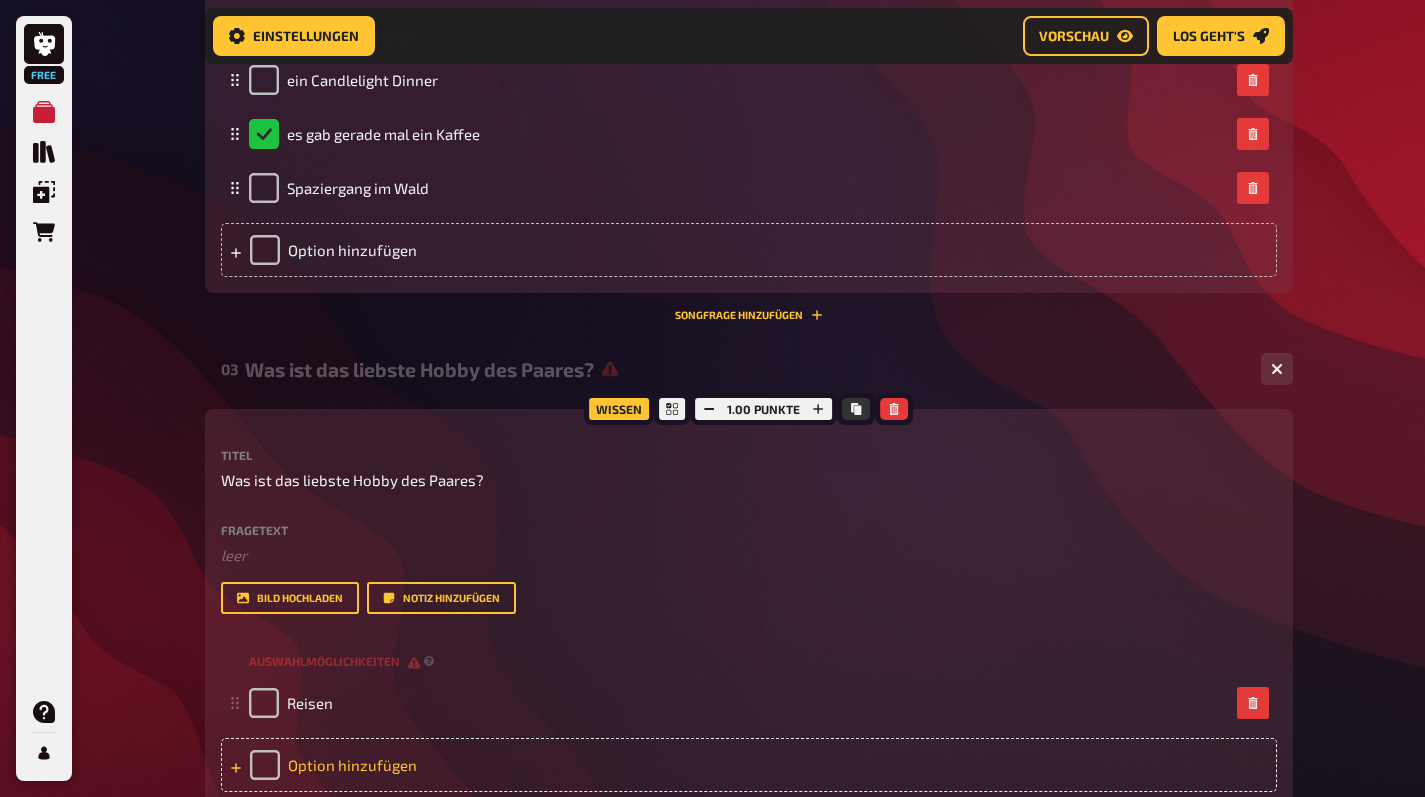 click on "Option hinzufügen" at bounding box center (749, 765) 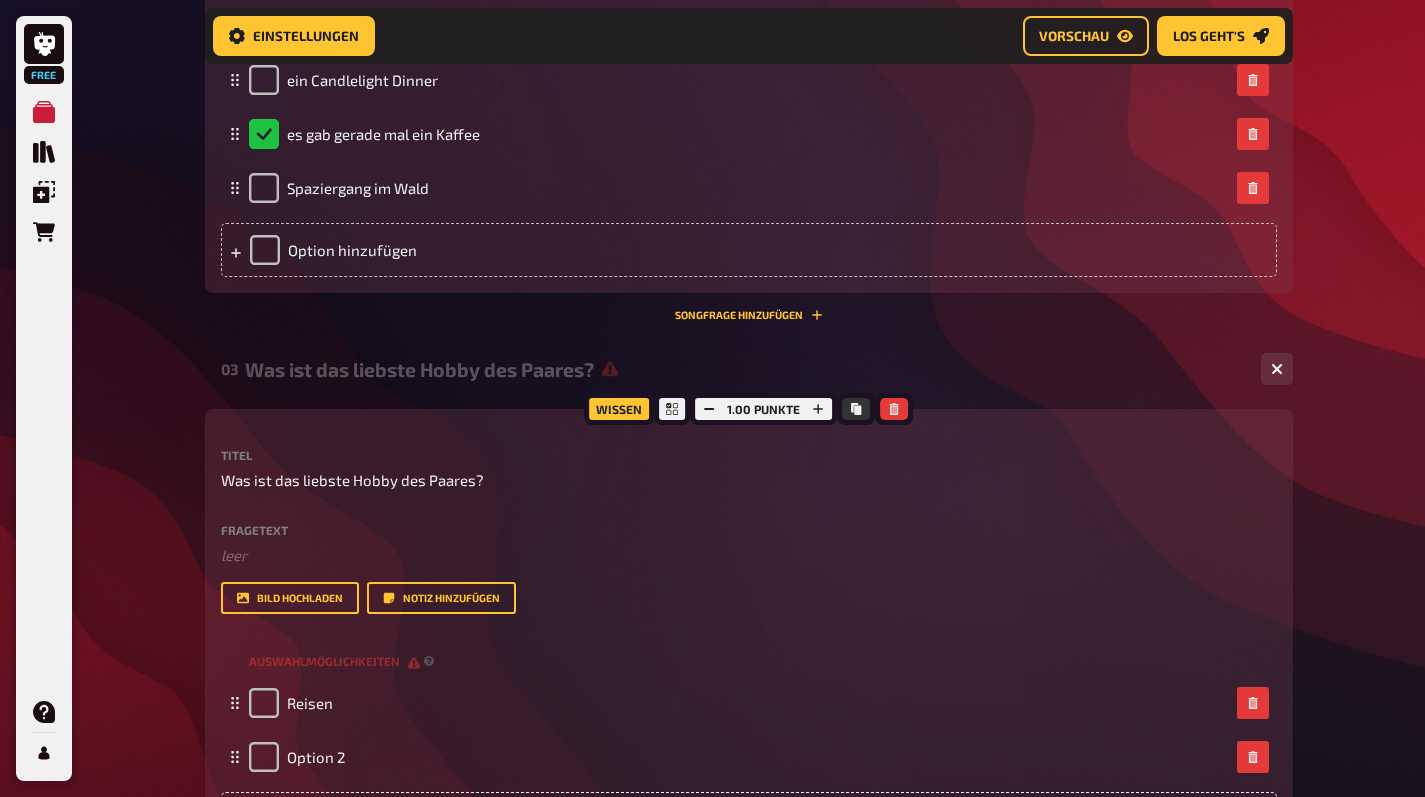 type 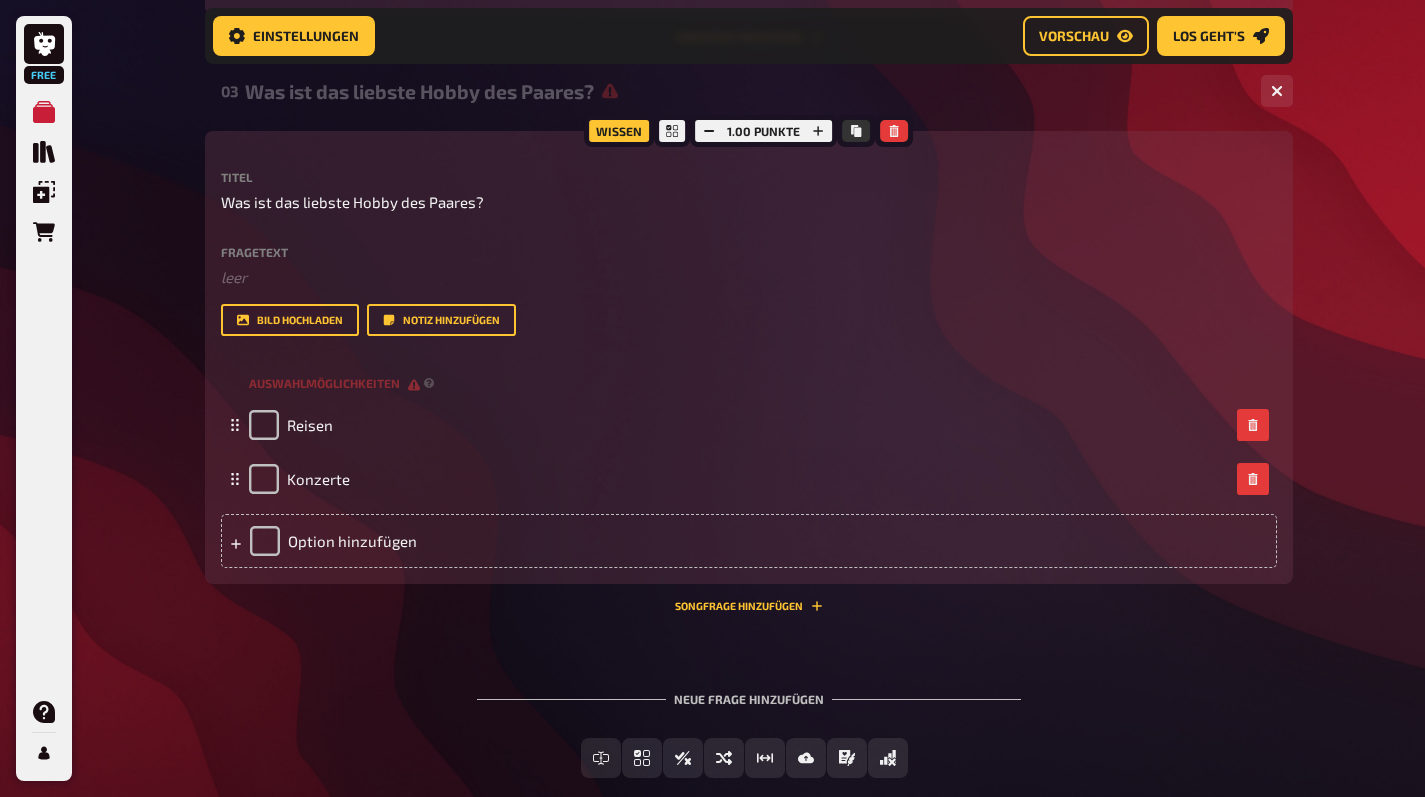 scroll, scrollTop: 1590, scrollLeft: 0, axis: vertical 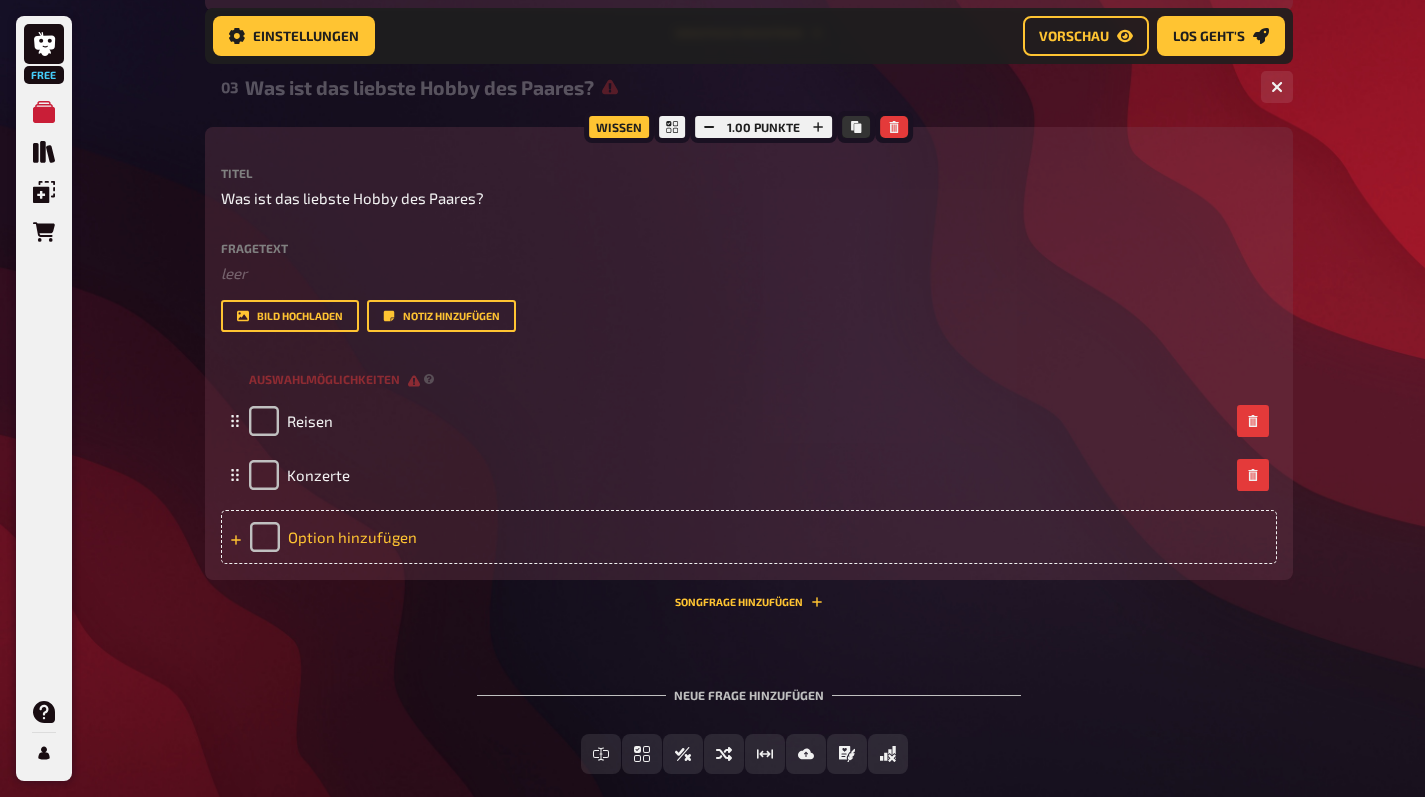 click on "Option hinzufügen" at bounding box center [749, 537] 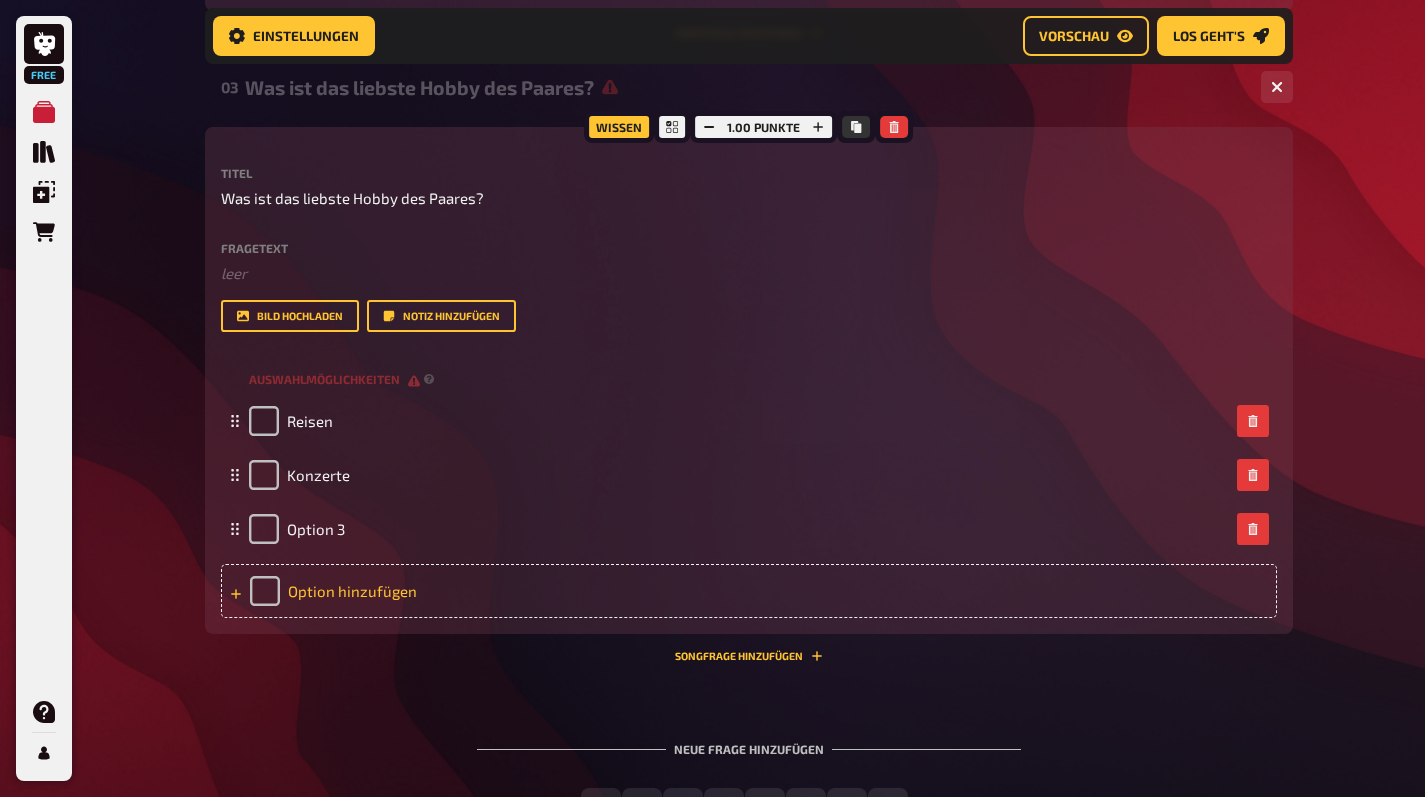 type 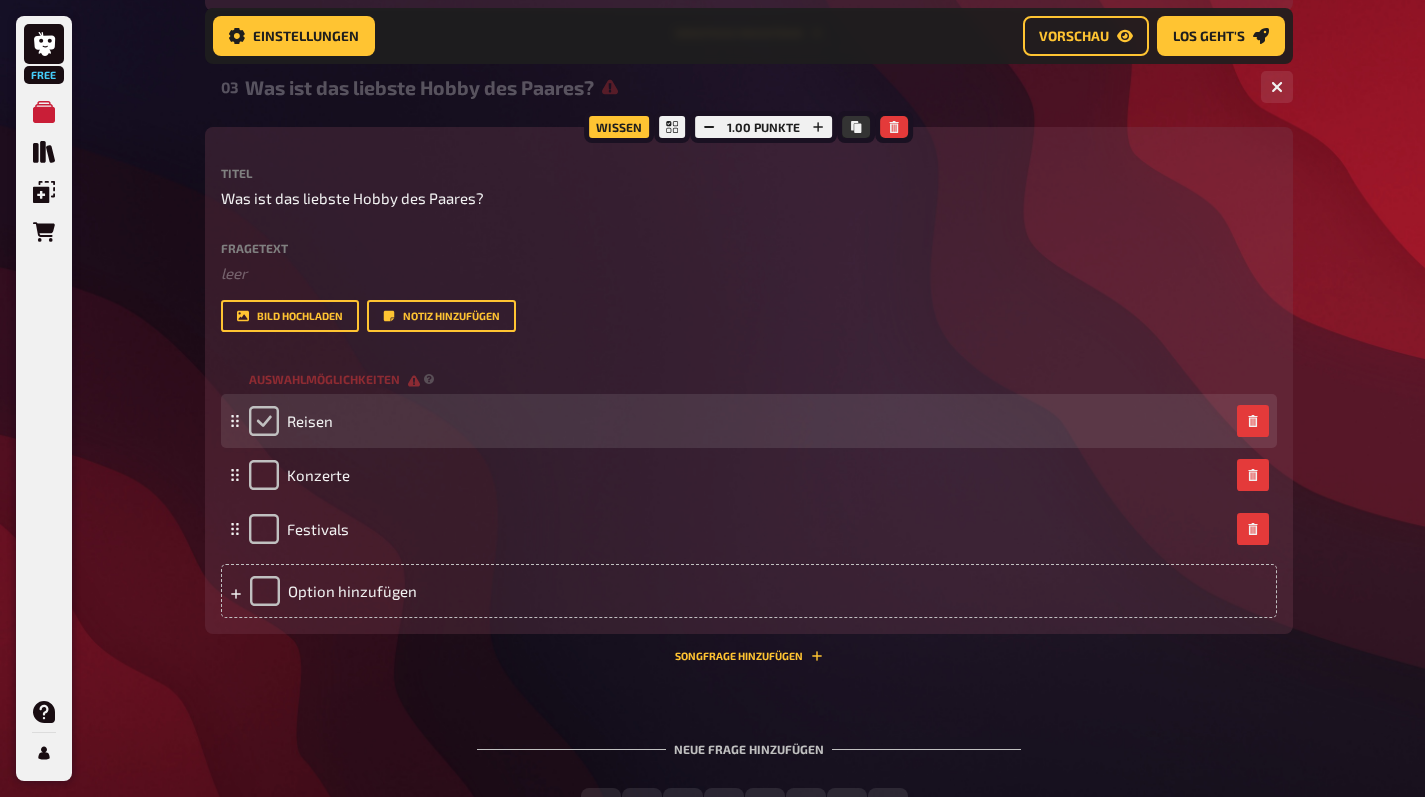 click at bounding box center (264, 421) 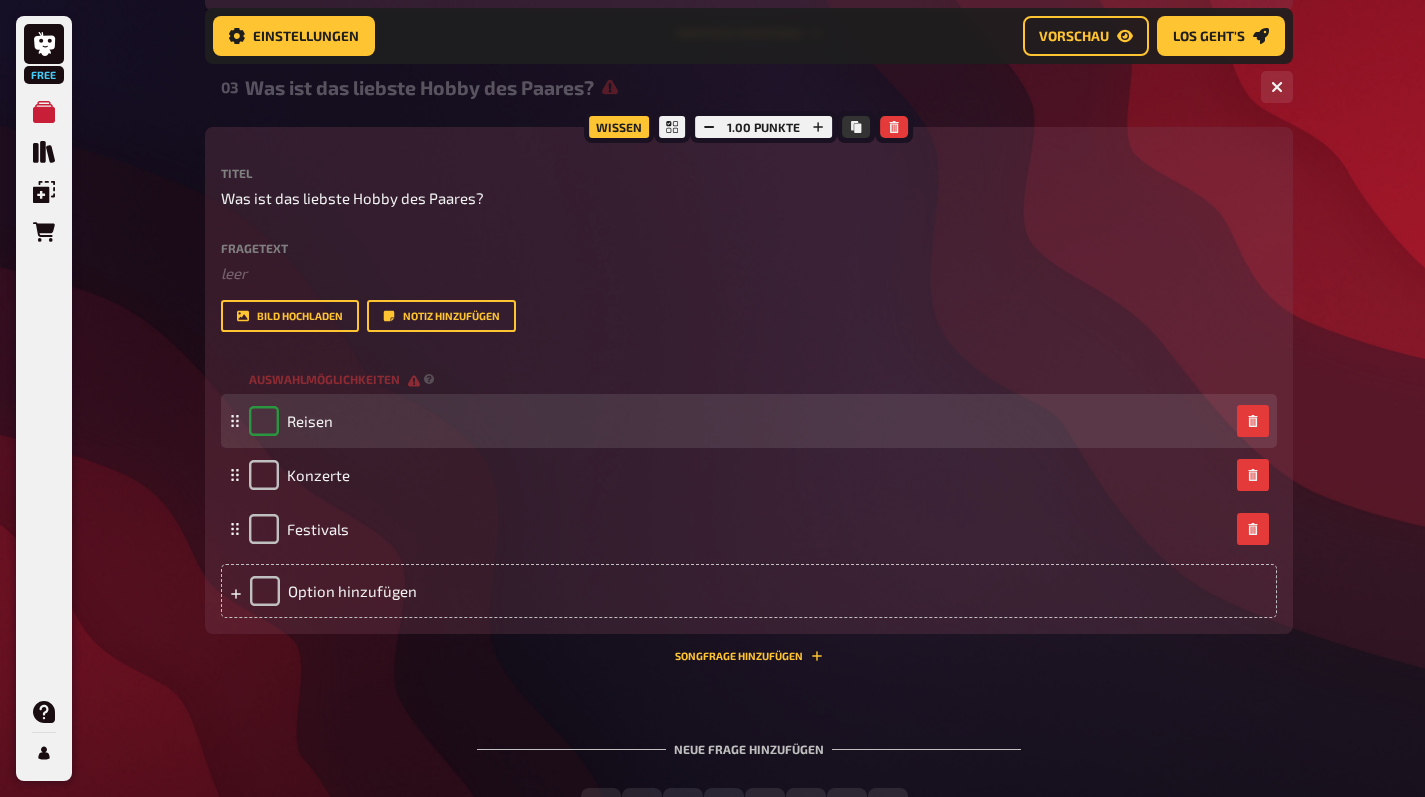 checkbox on "true" 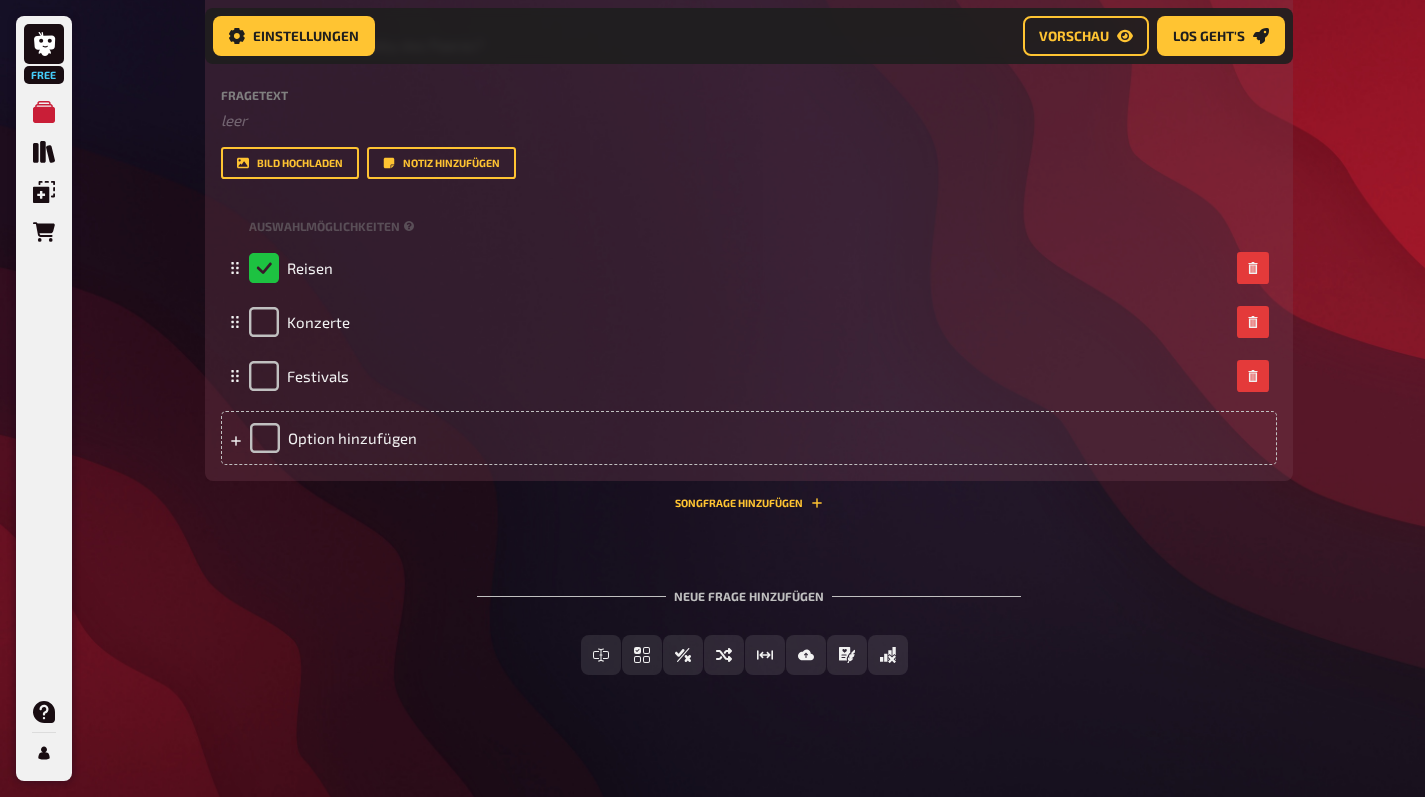 scroll, scrollTop: 1746, scrollLeft: 0, axis: vertical 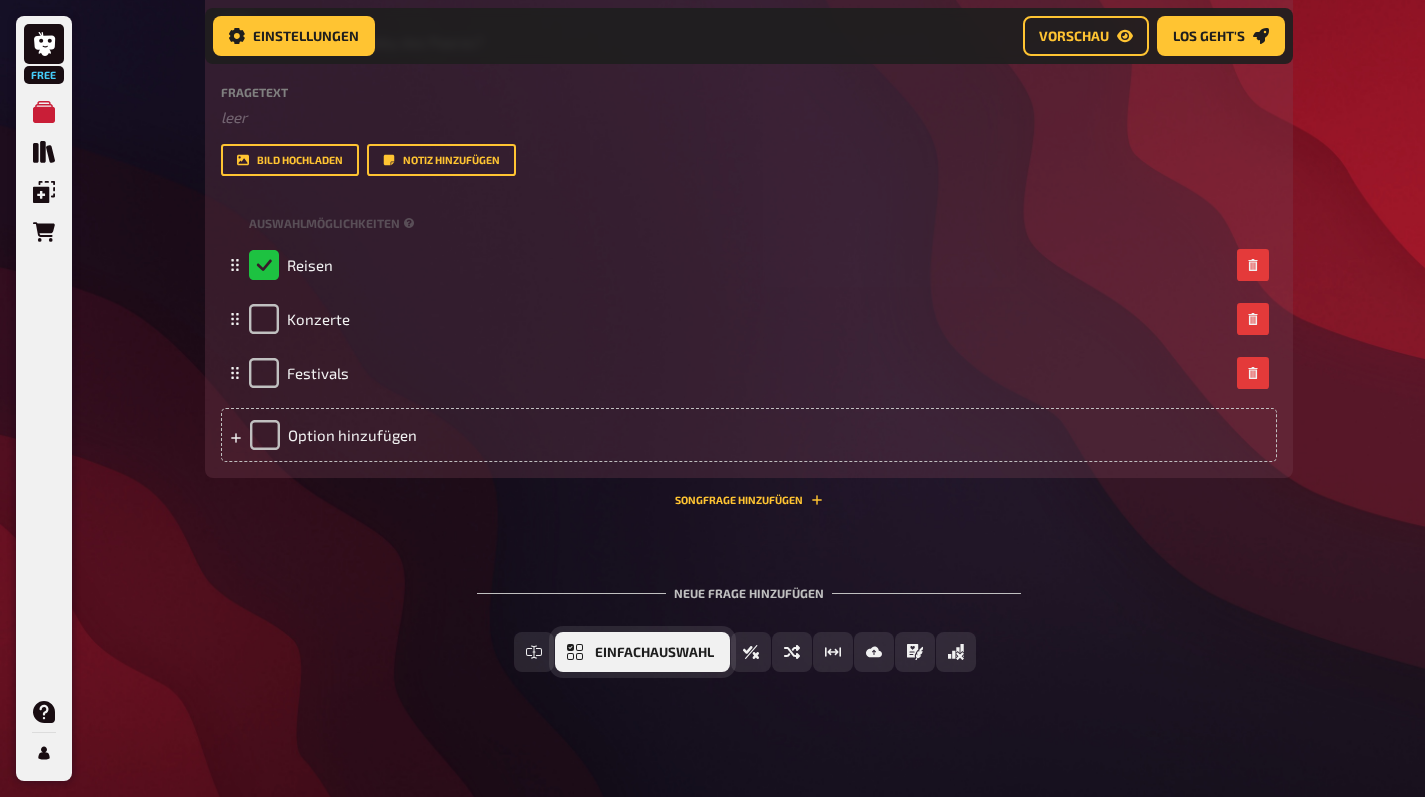 click on "Einfachauswahl" at bounding box center [642, 652] 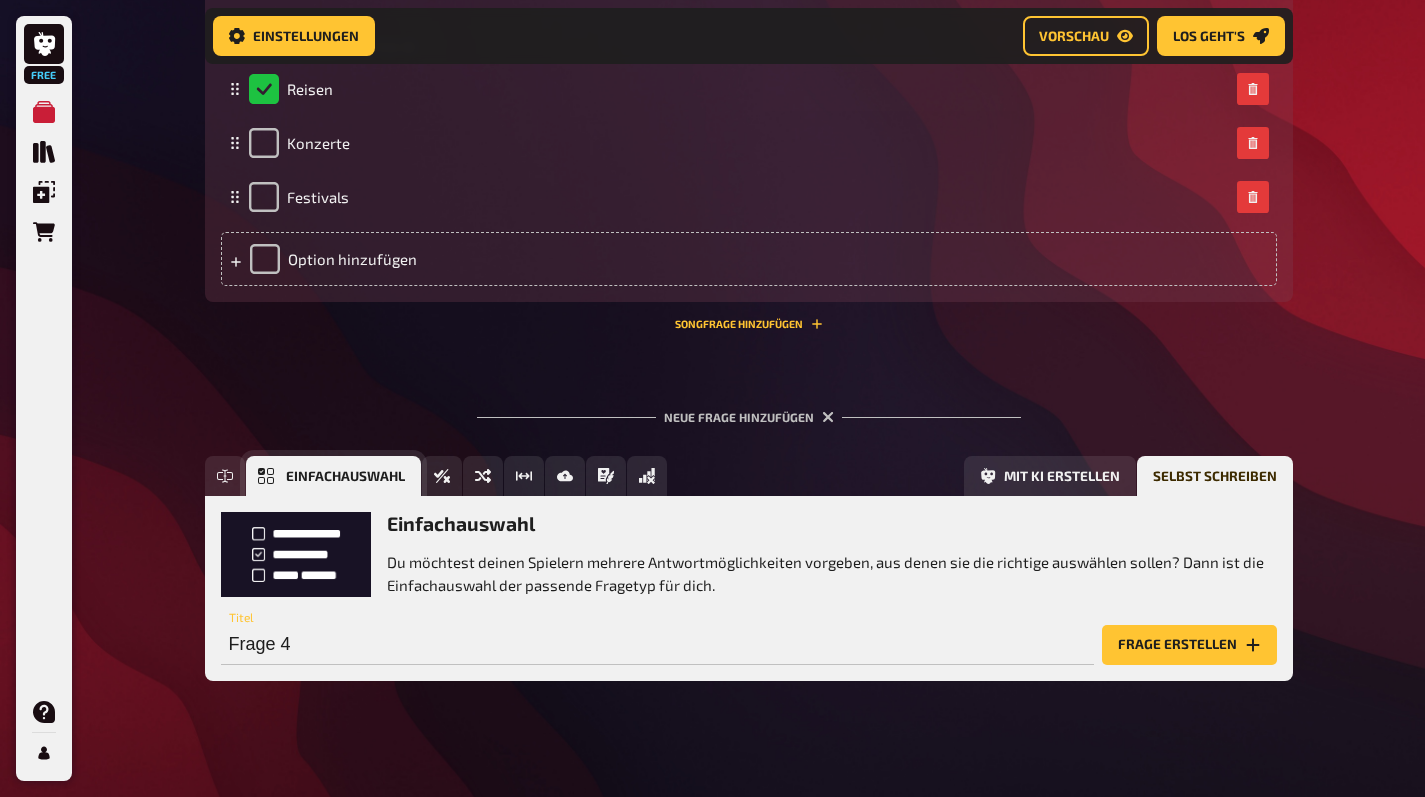 scroll, scrollTop: 1930, scrollLeft: 0, axis: vertical 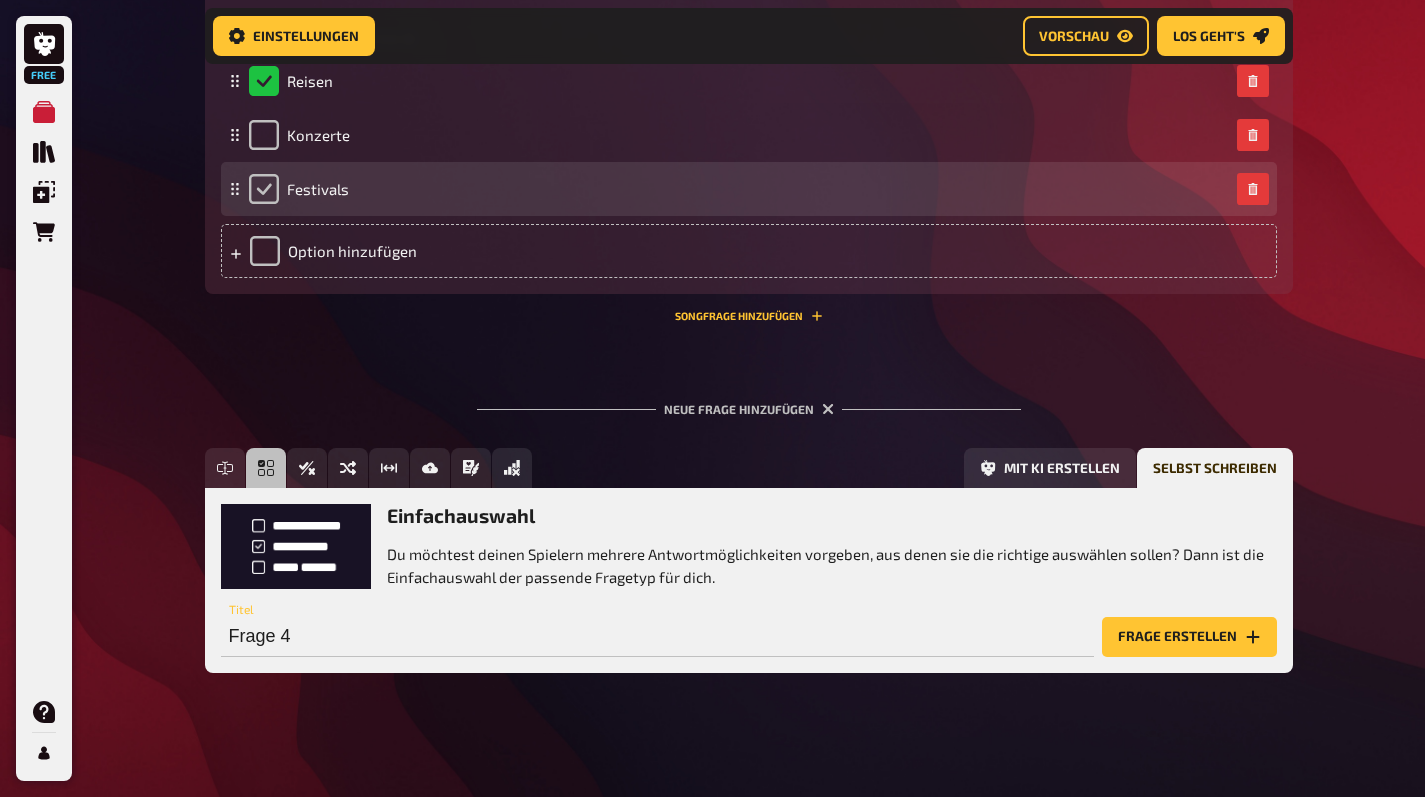 click at bounding box center [264, 189] 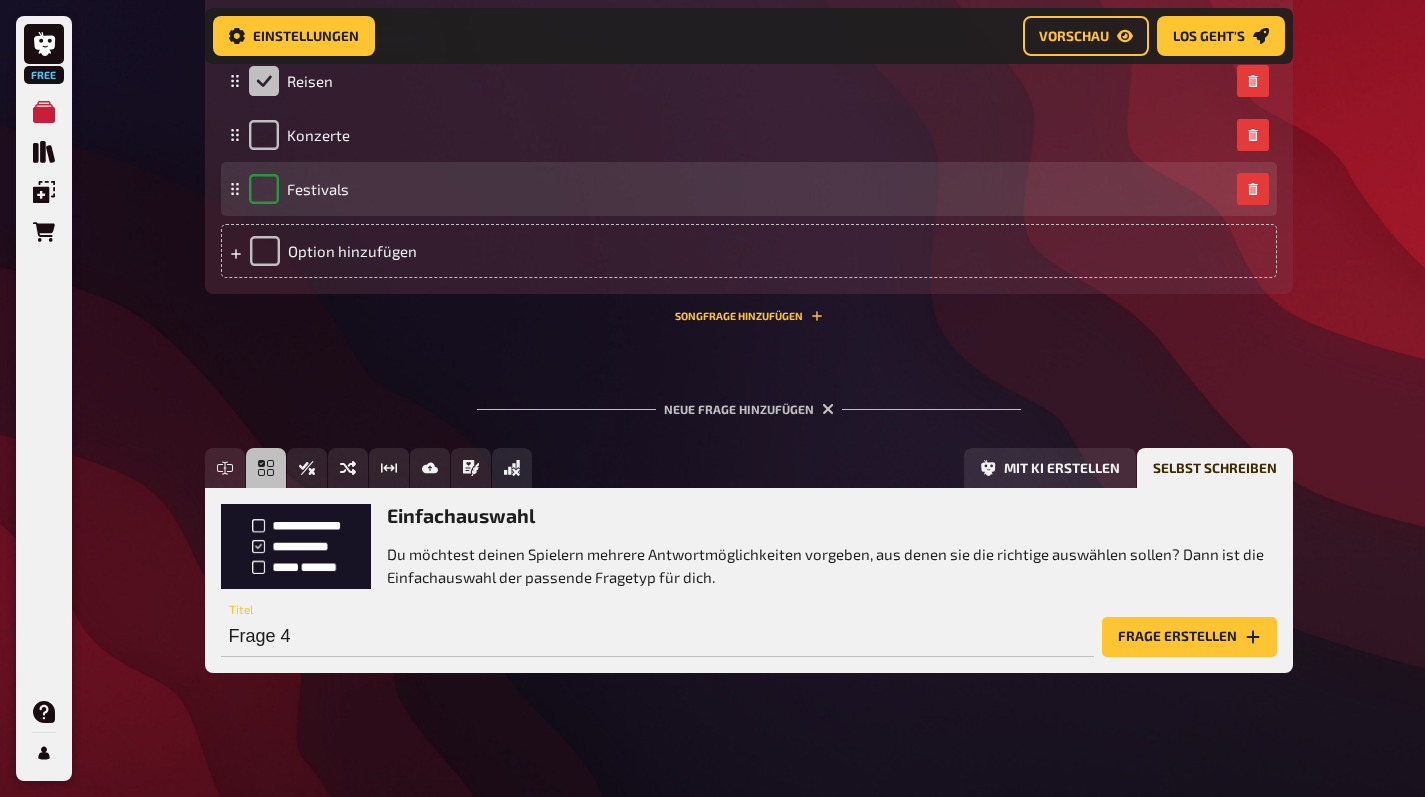 checkbox on "true" 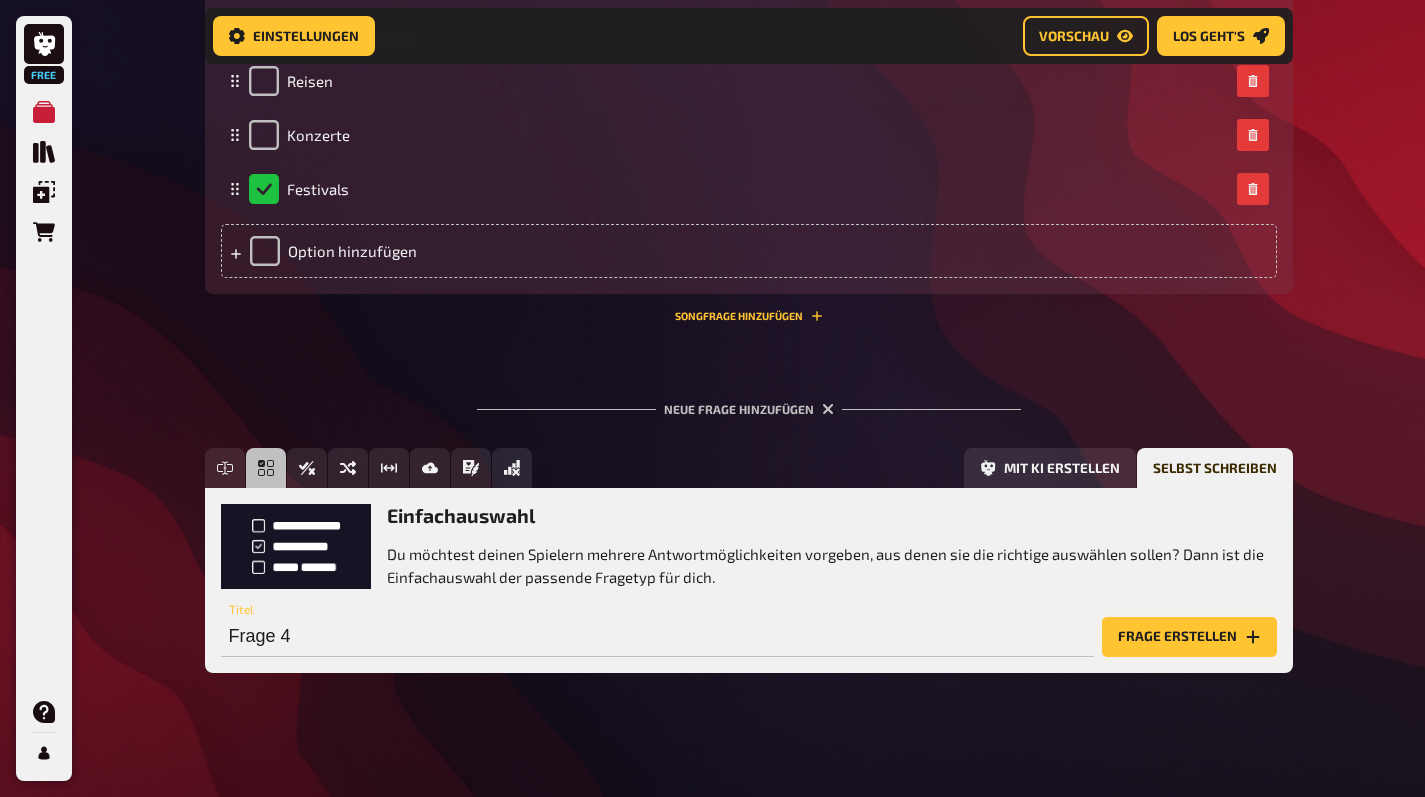 click on "Frage erstellen" at bounding box center (1189, 637) 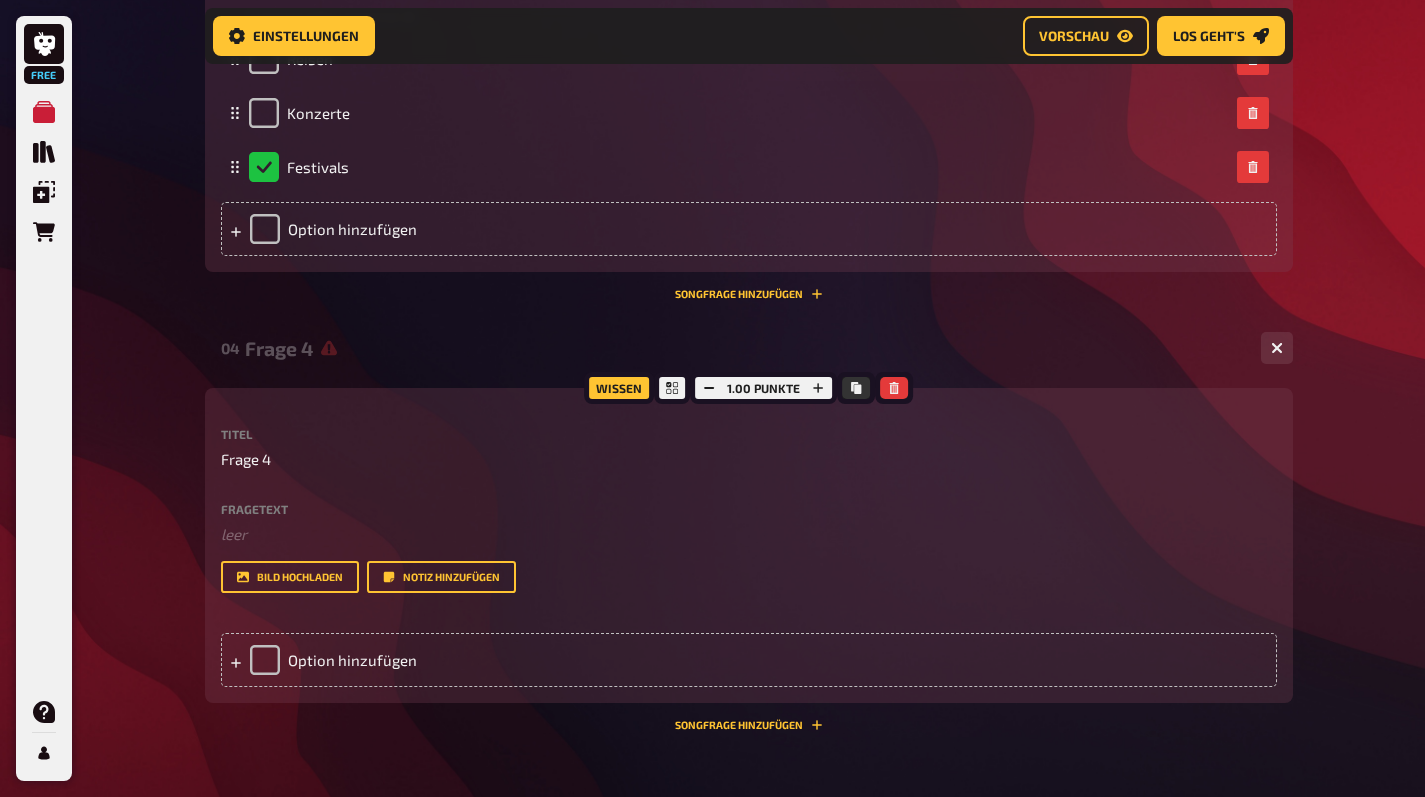 scroll, scrollTop: 1994, scrollLeft: 0, axis: vertical 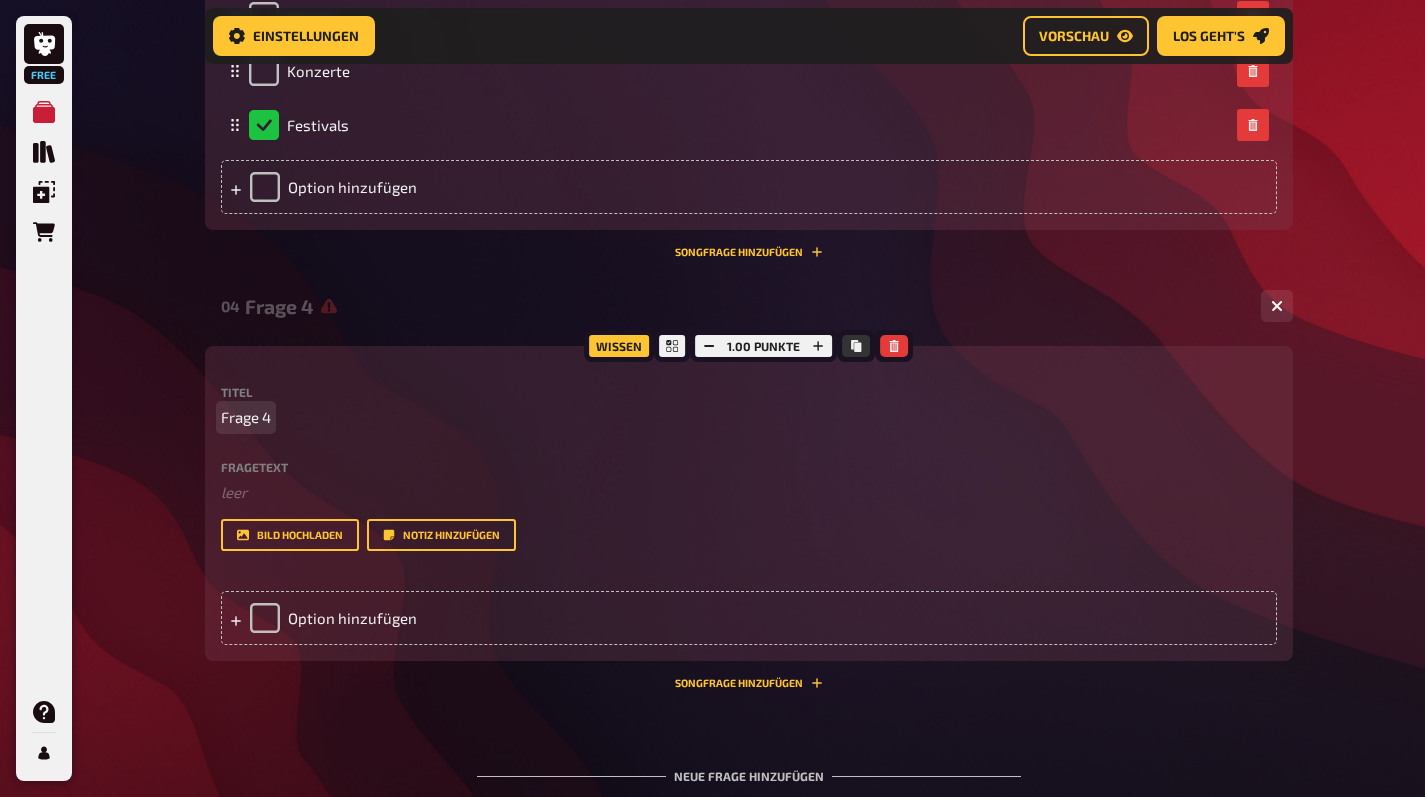 click on "Frage 4" at bounding box center [749, 417] 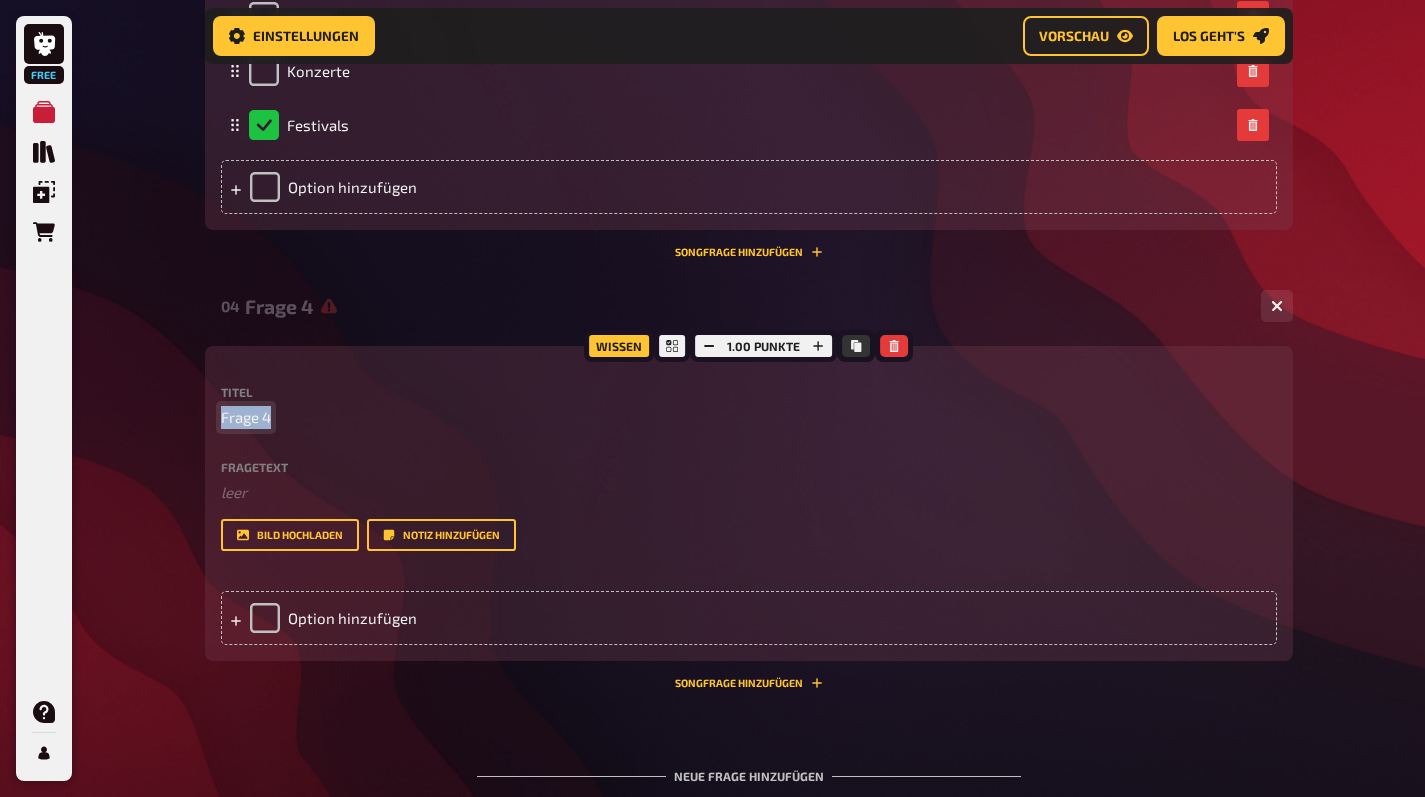 type 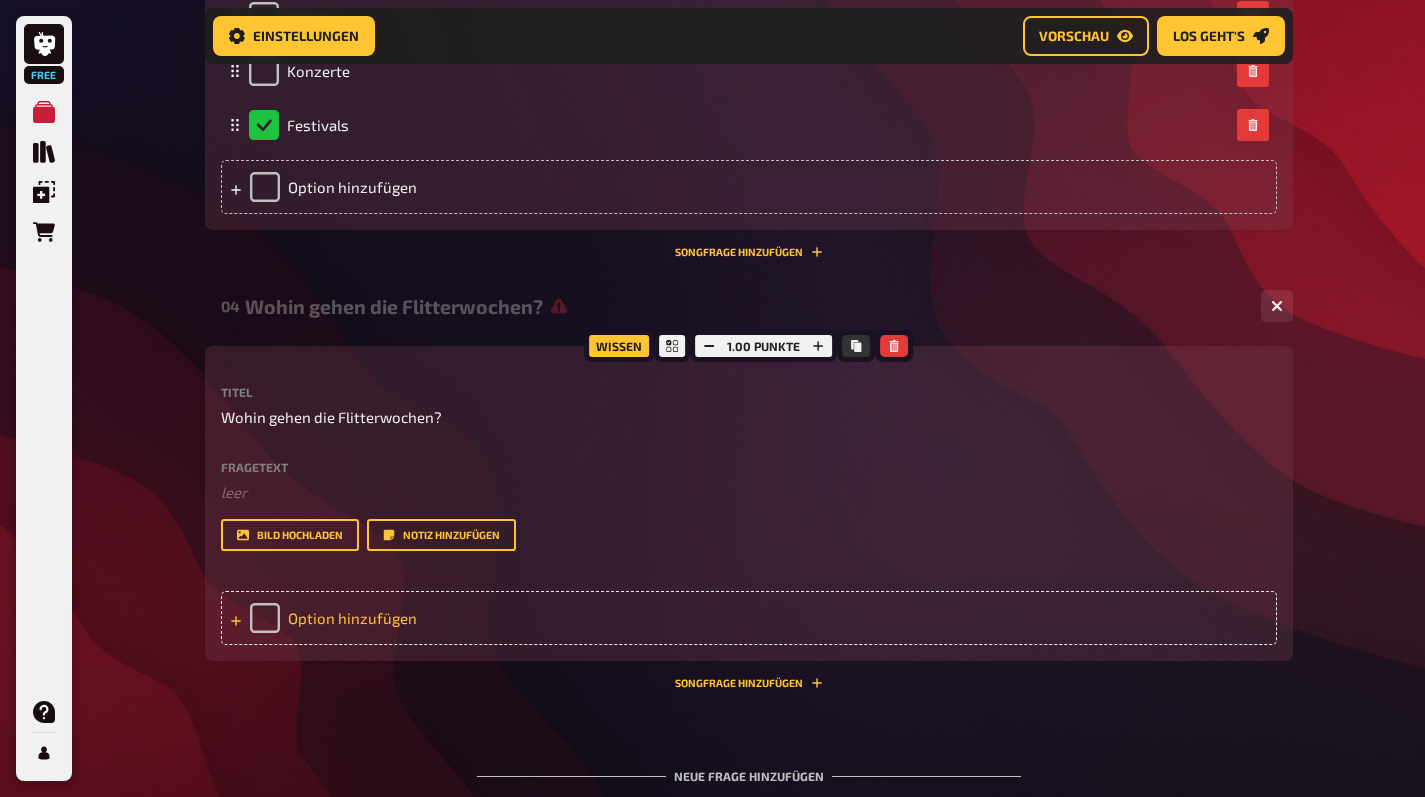 click on "Option hinzufügen" at bounding box center (749, 618) 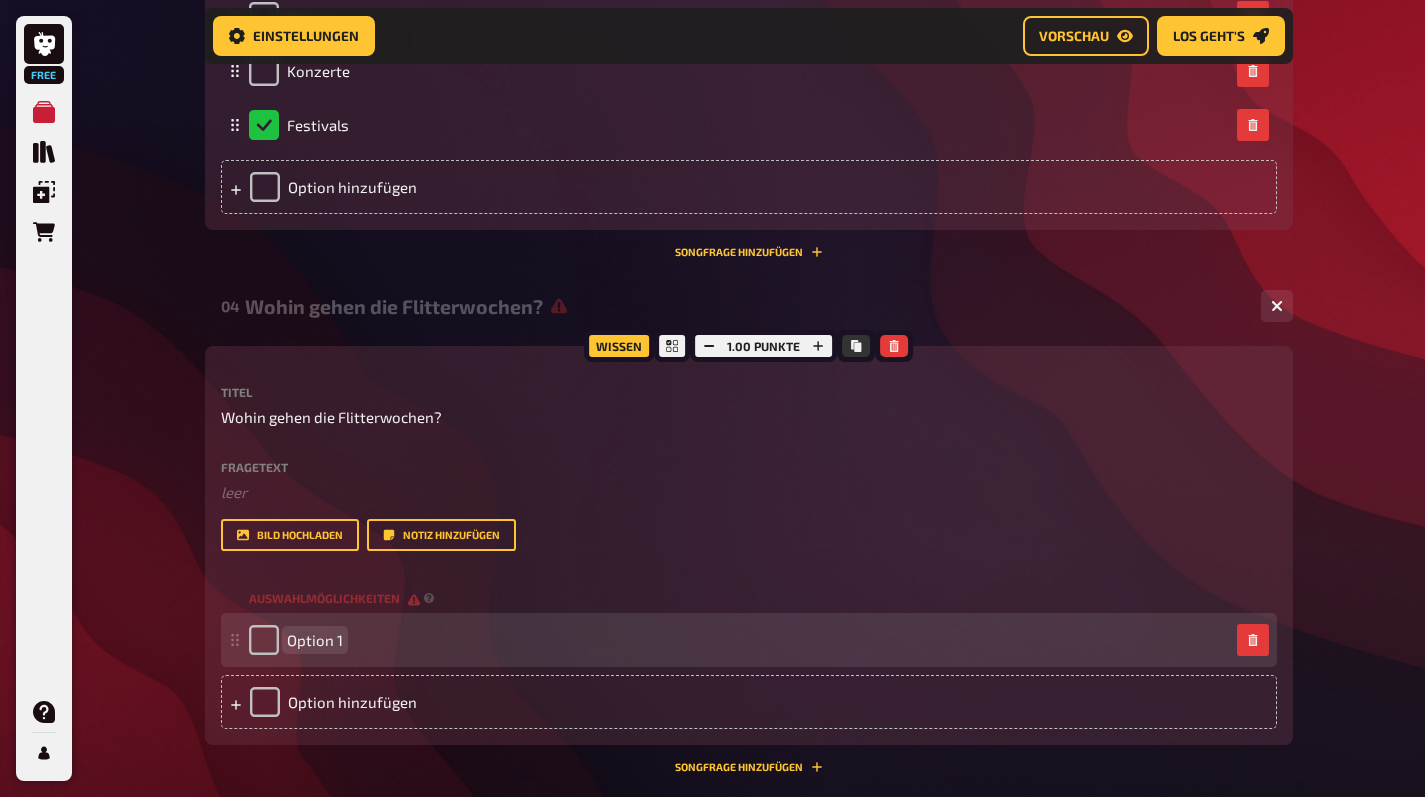 type 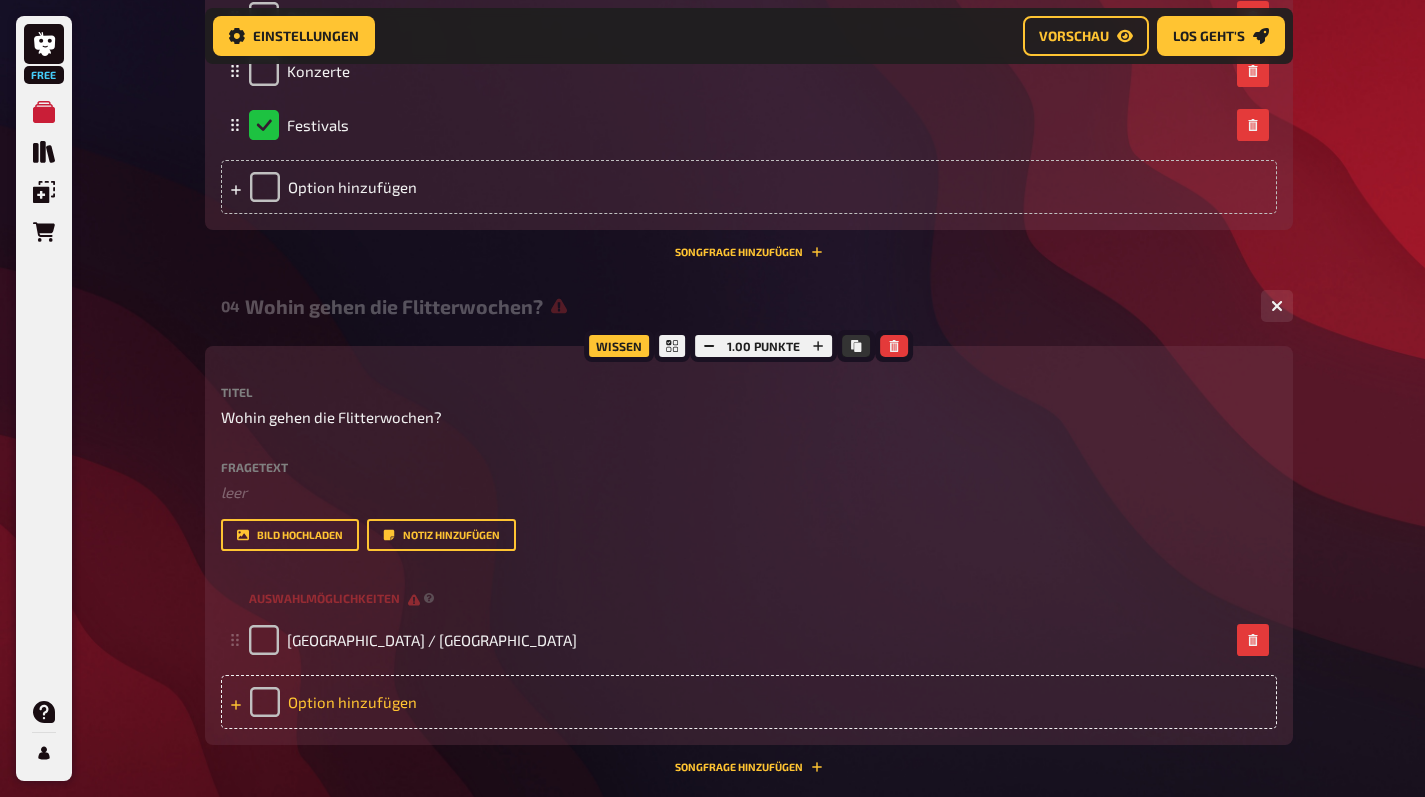 click on "Option hinzufügen" at bounding box center [749, 702] 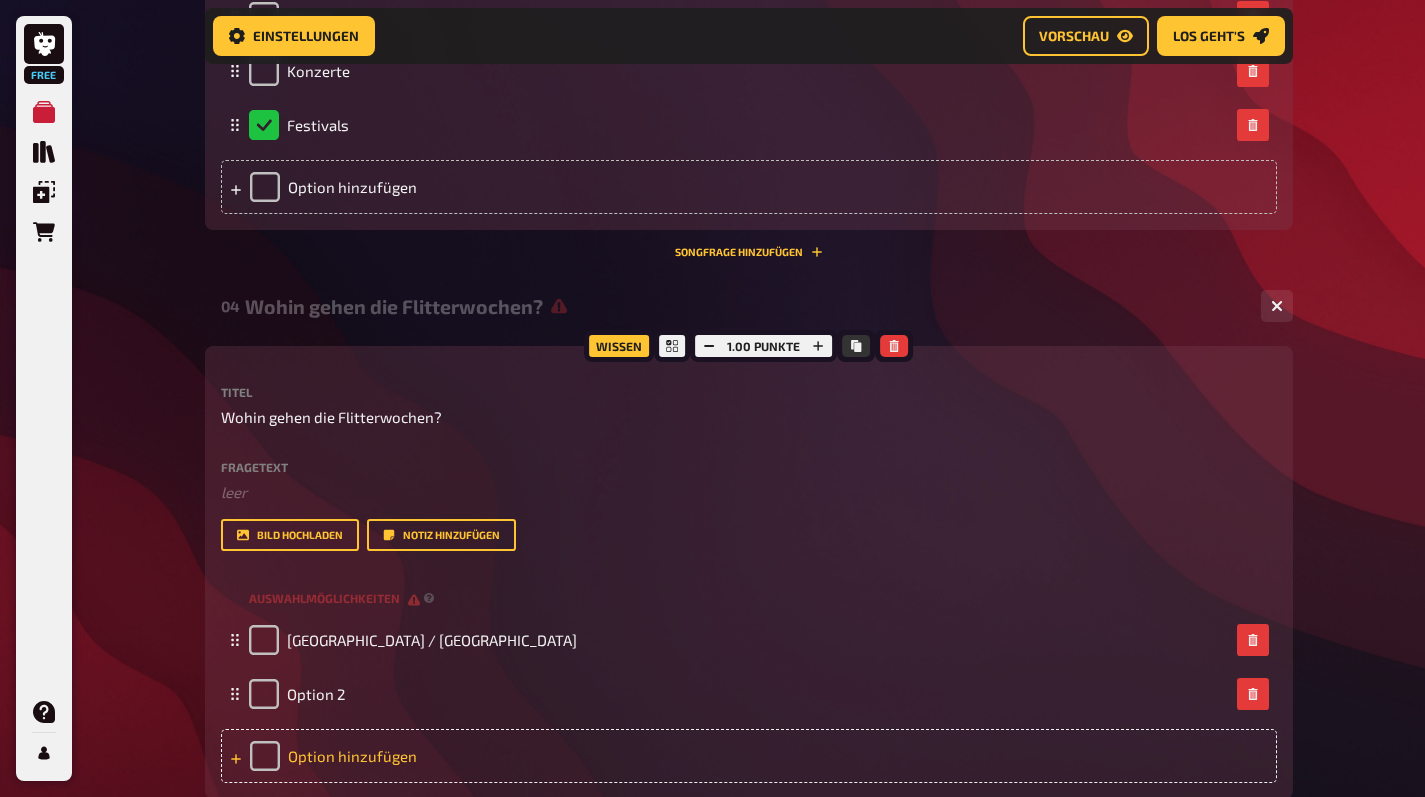 type 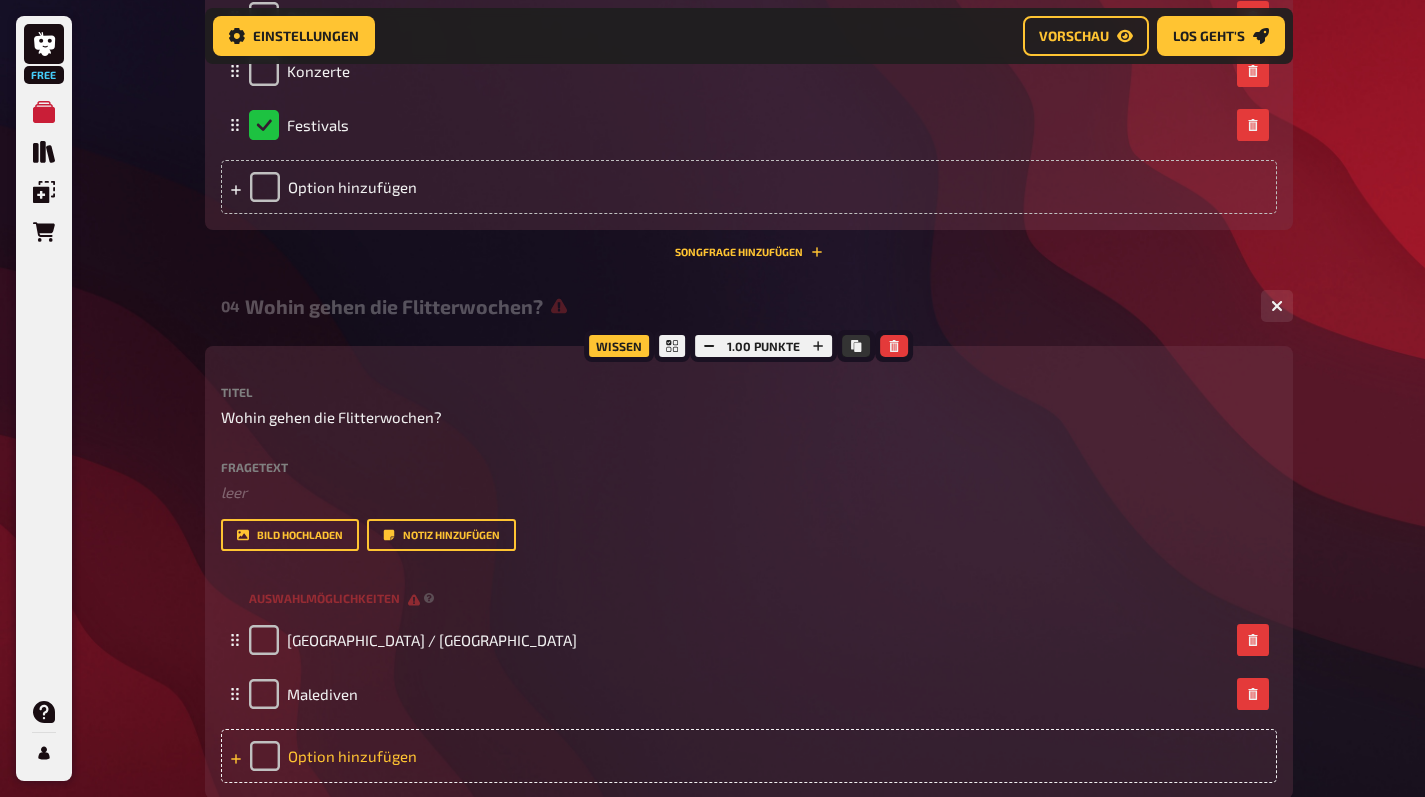 click on "Option hinzufügen" at bounding box center (749, 756) 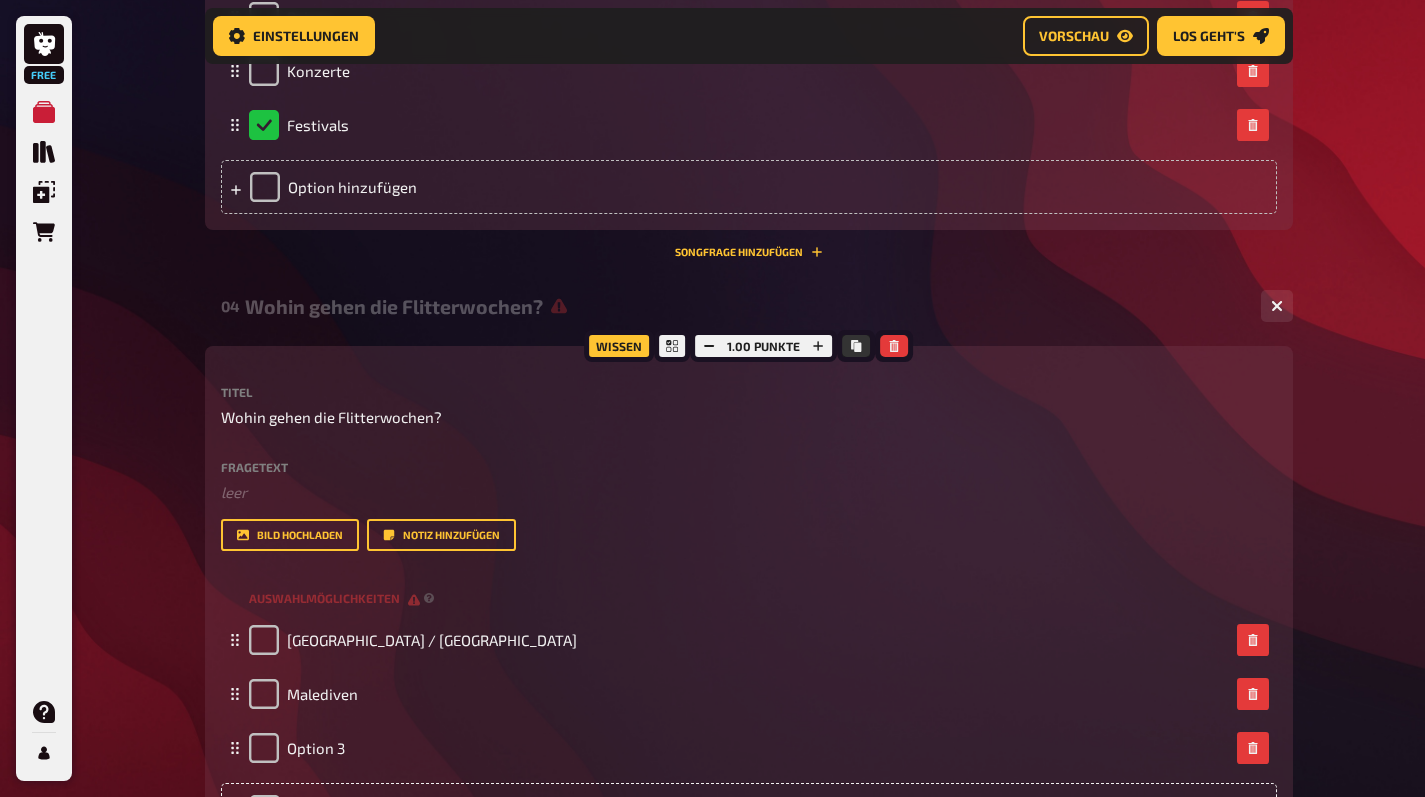 type 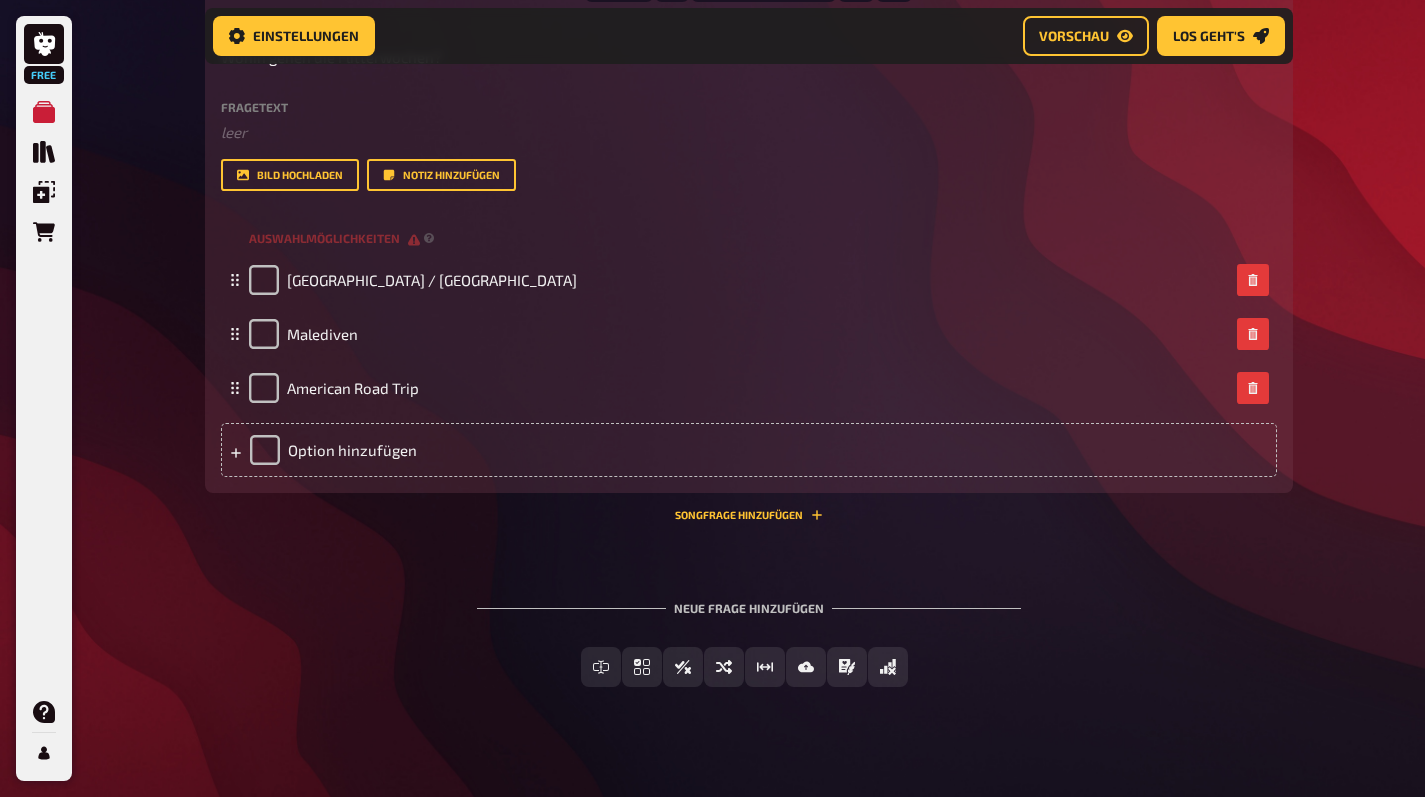 scroll, scrollTop: 2368, scrollLeft: 0, axis: vertical 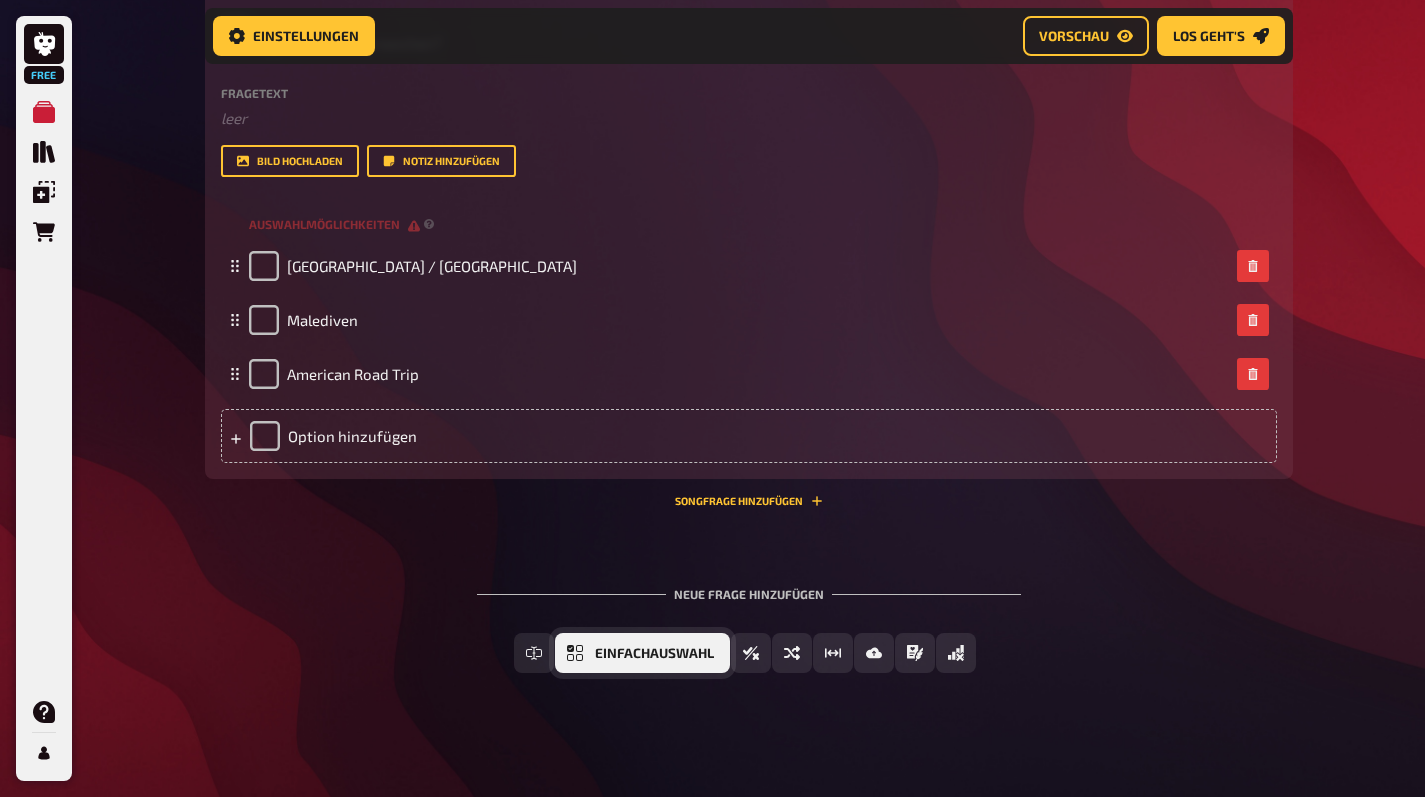 click on "Einfachauswahl" at bounding box center [654, 654] 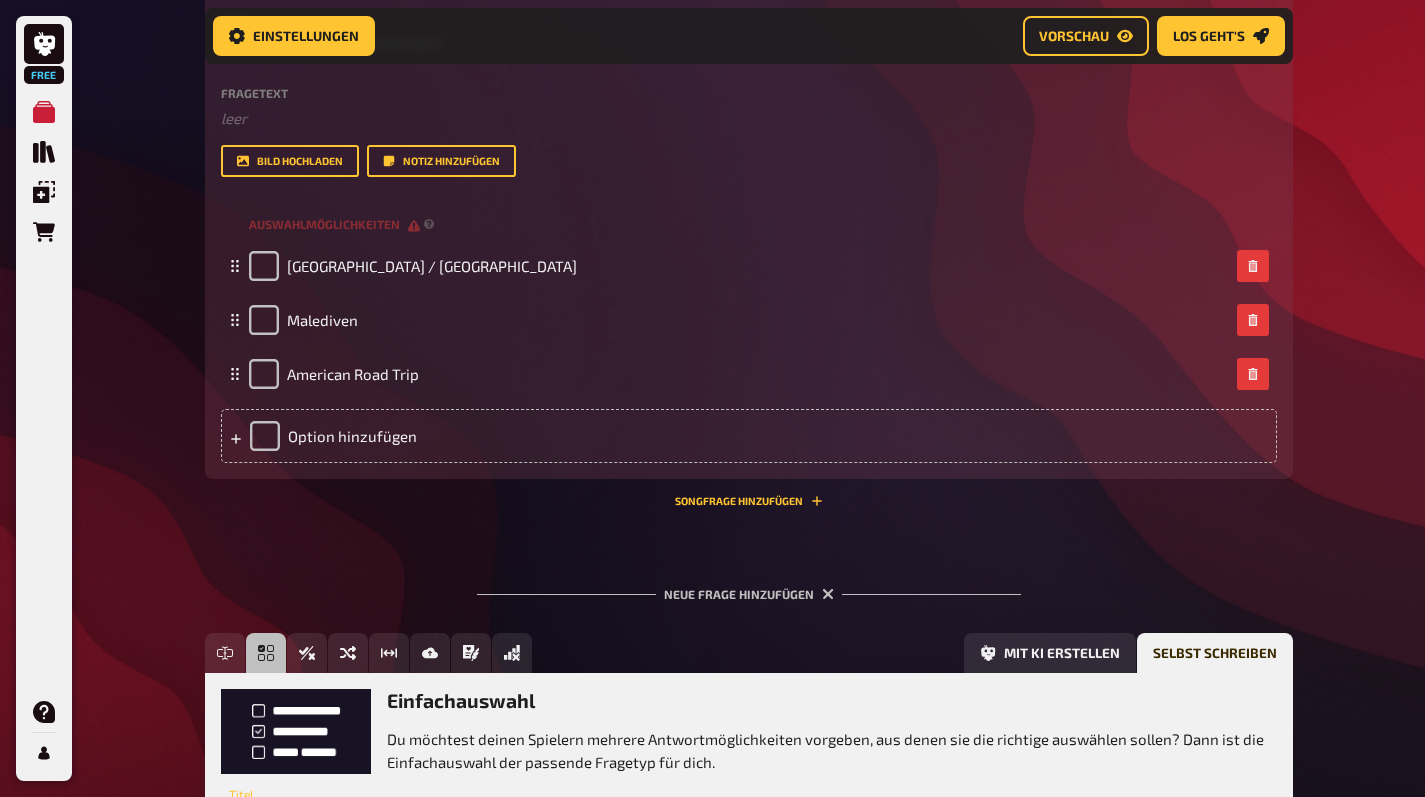 scroll, scrollTop: 2552, scrollLeft: 0, axis: vertical 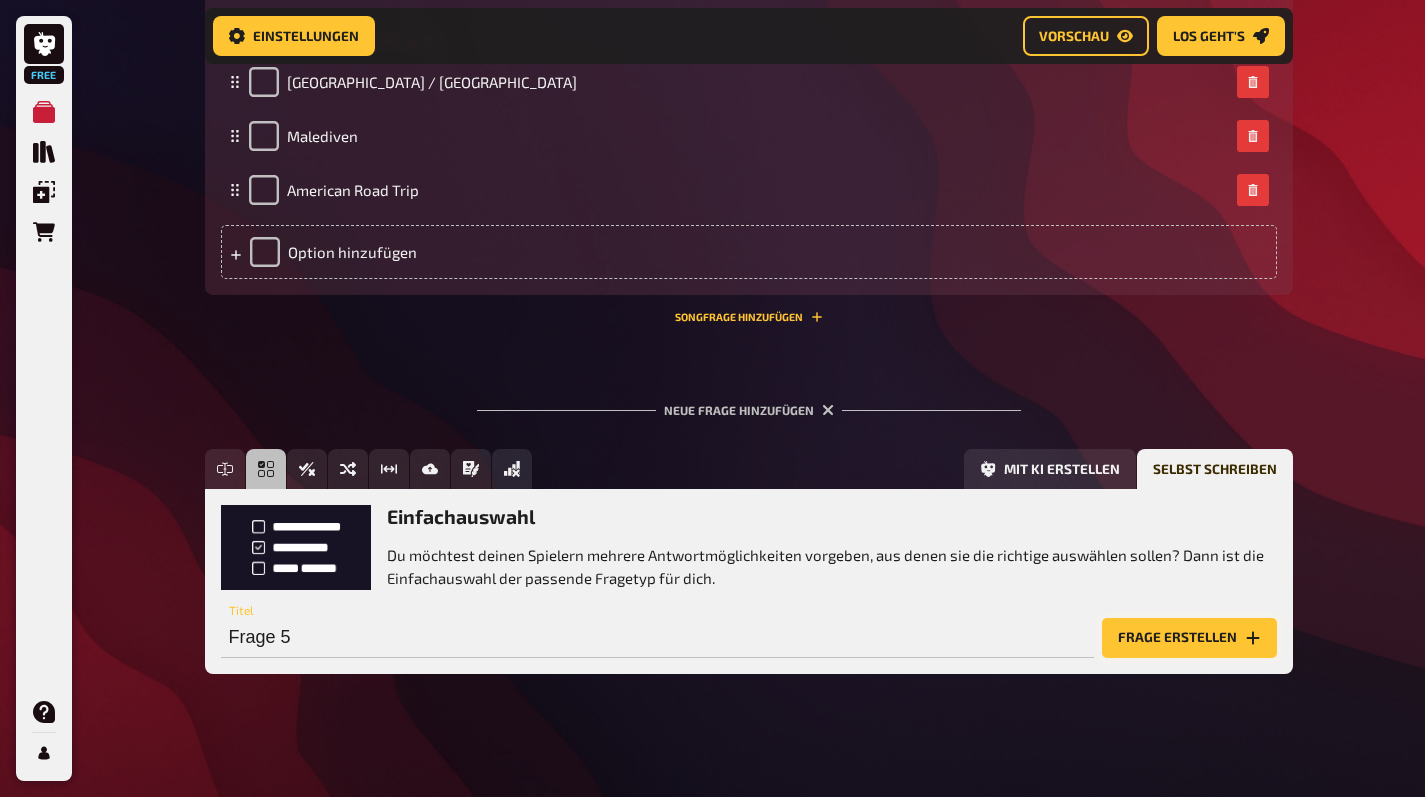 click on "Frage erstellen" at bounding box center [1189, 638] 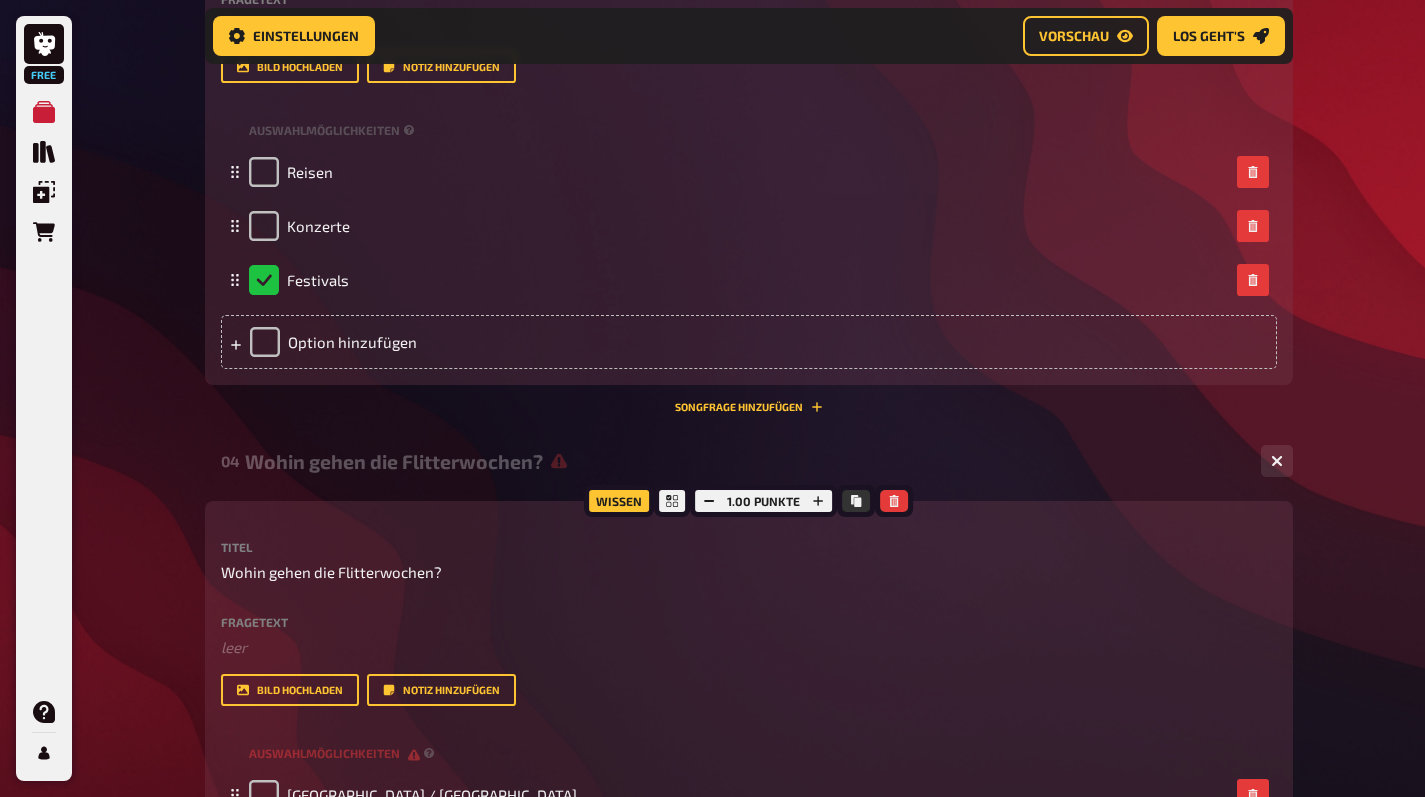 scroll, scrollTop: 2310, scrollLeft: 0, axis: vertical 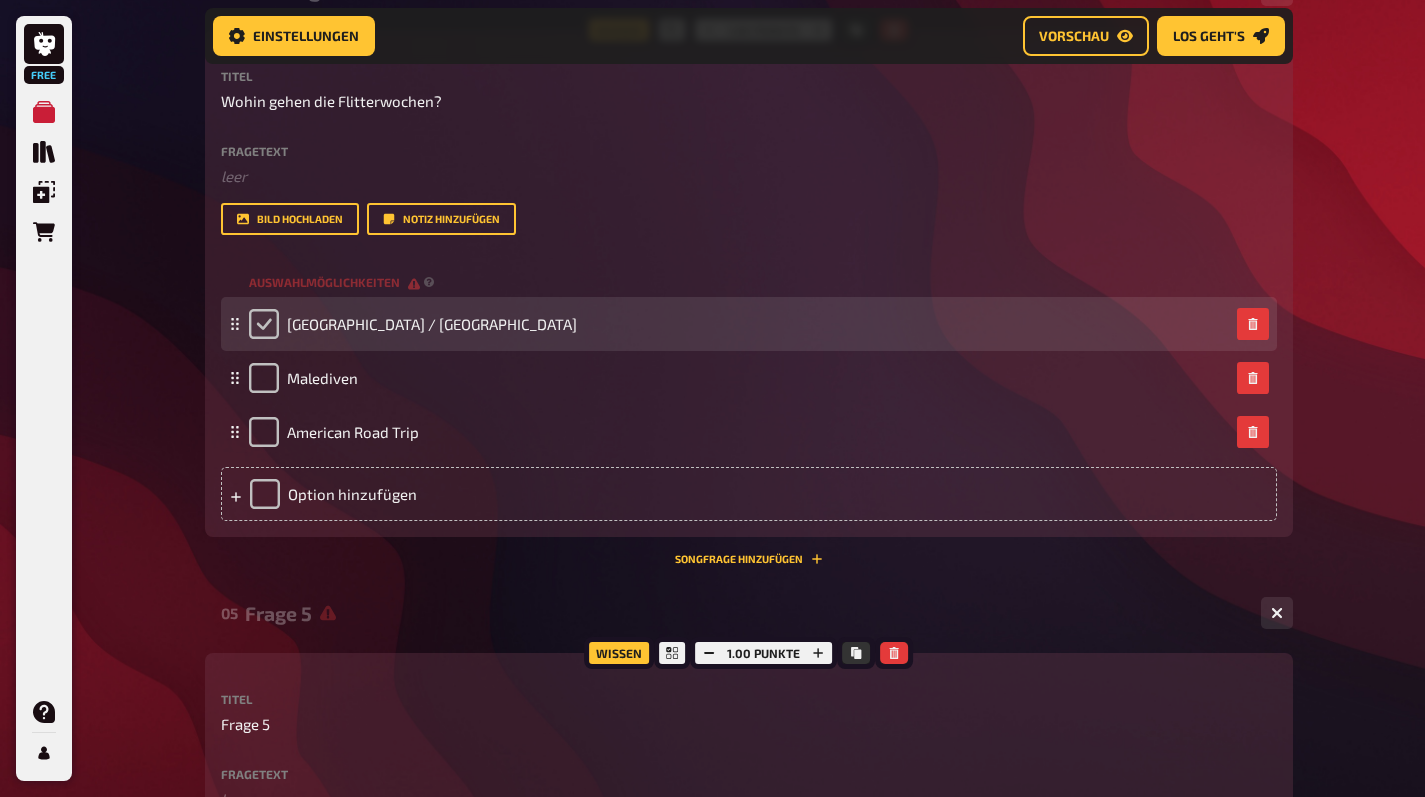 click at bounding box center [264, 324] 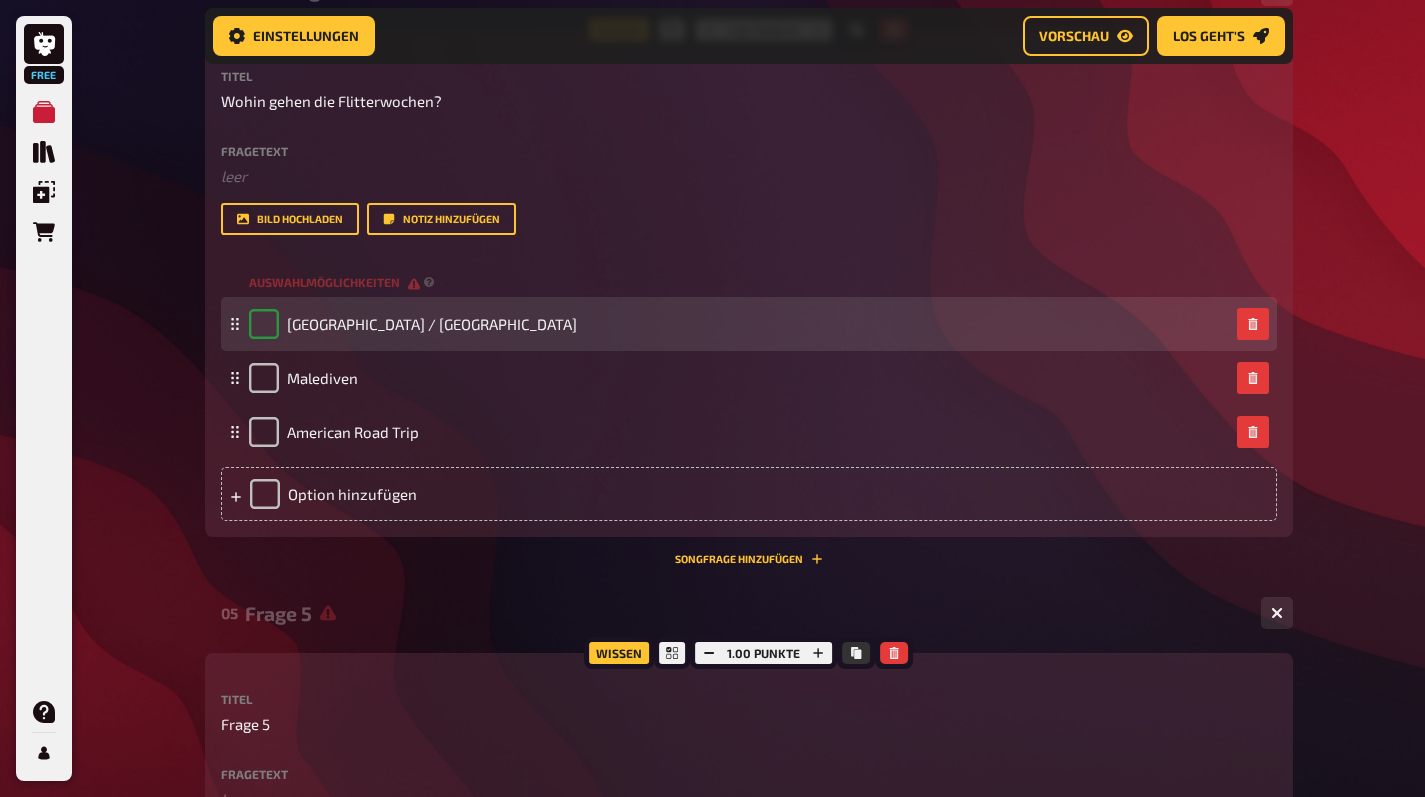 checkbox on "true" 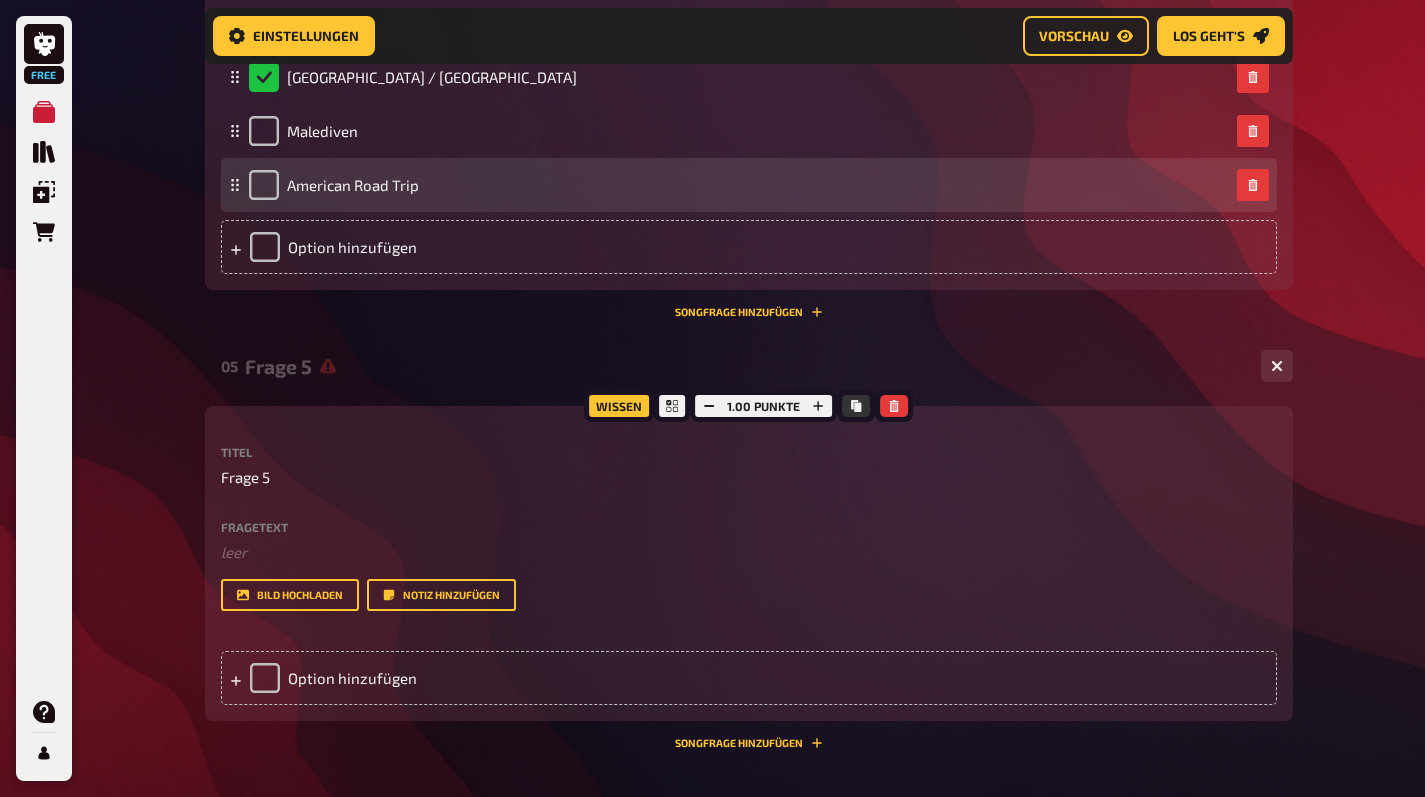 scroll, scrollTop: 2798, scrollLeft: 0, axis: vertical 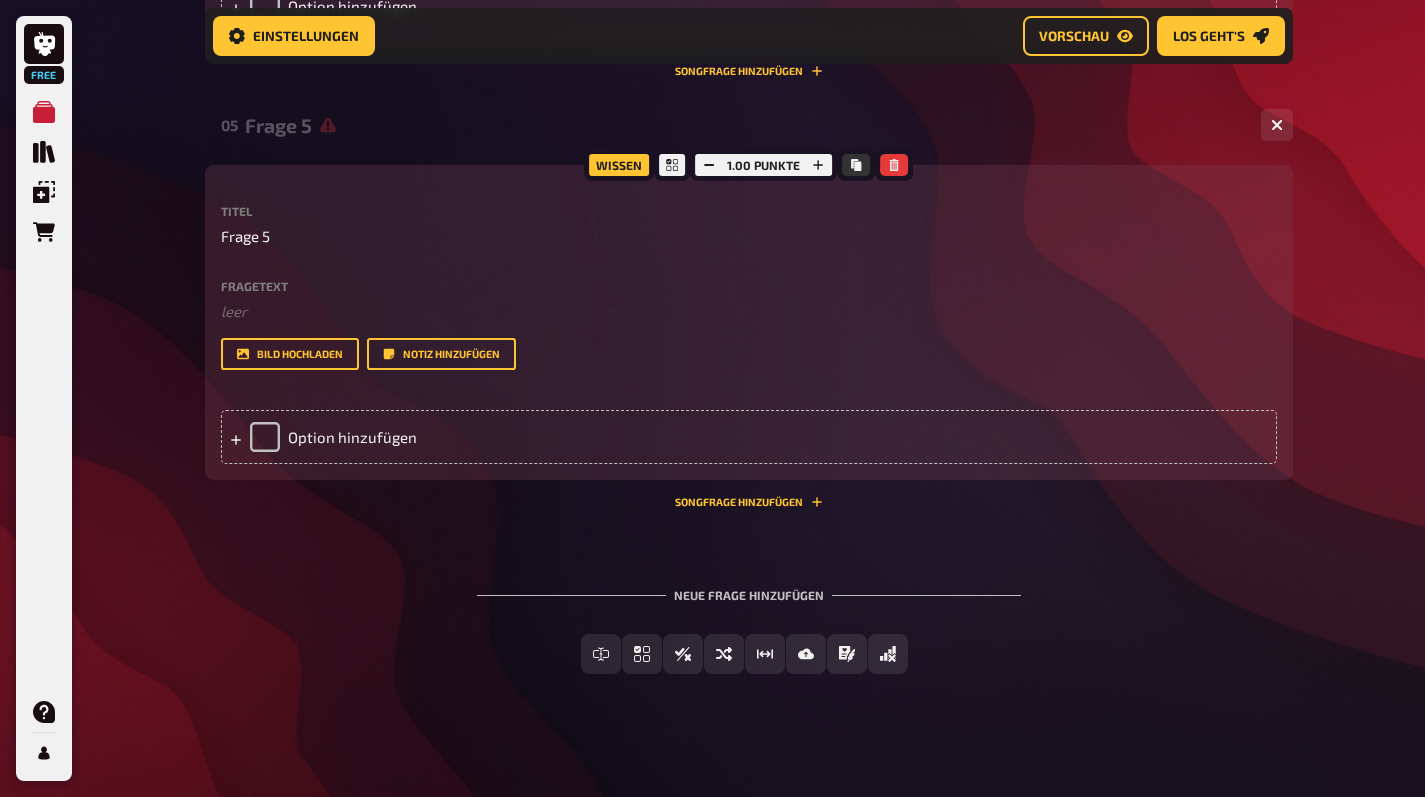 click on "Titel" at bounding box center (749, 211) 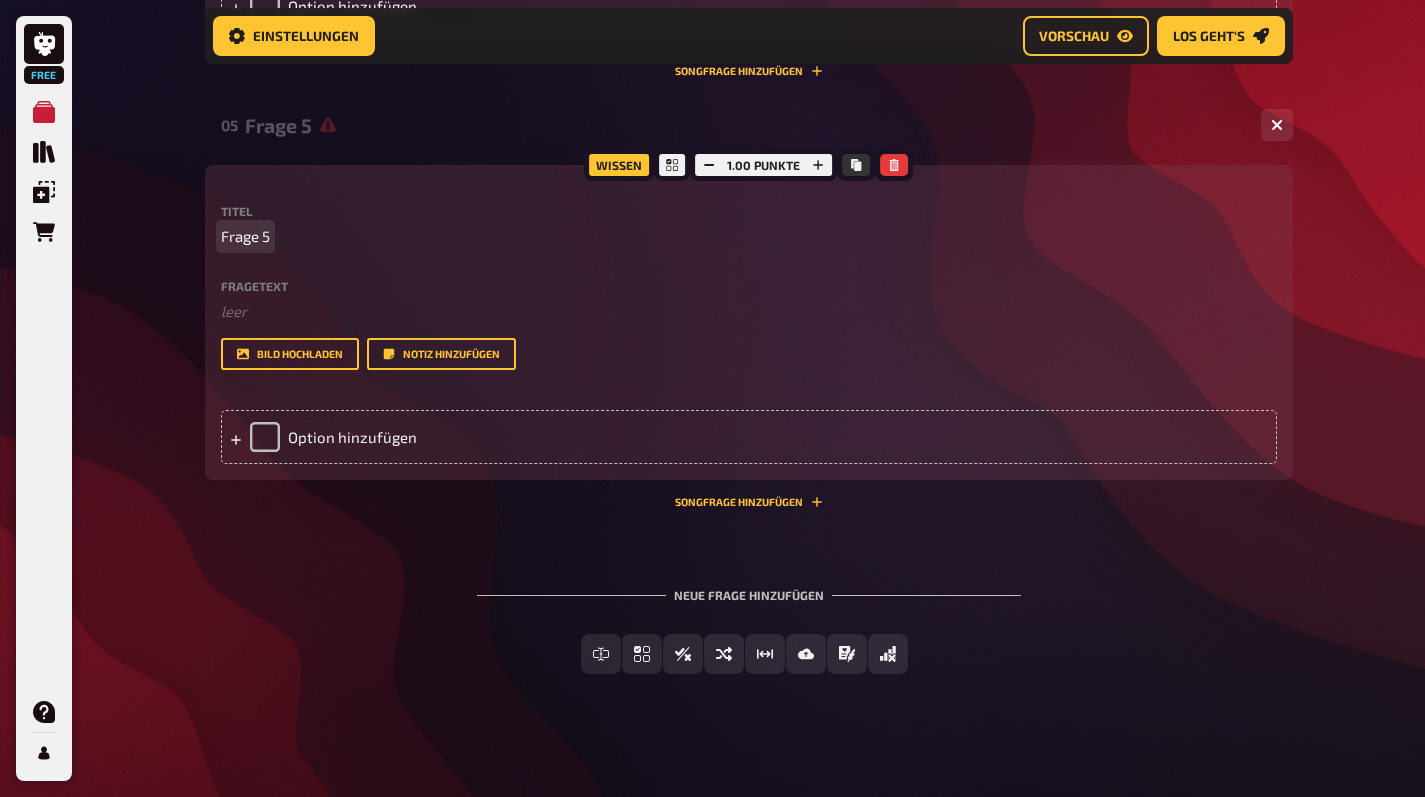 click on "Frage 5" at bounding box center [245, 236] 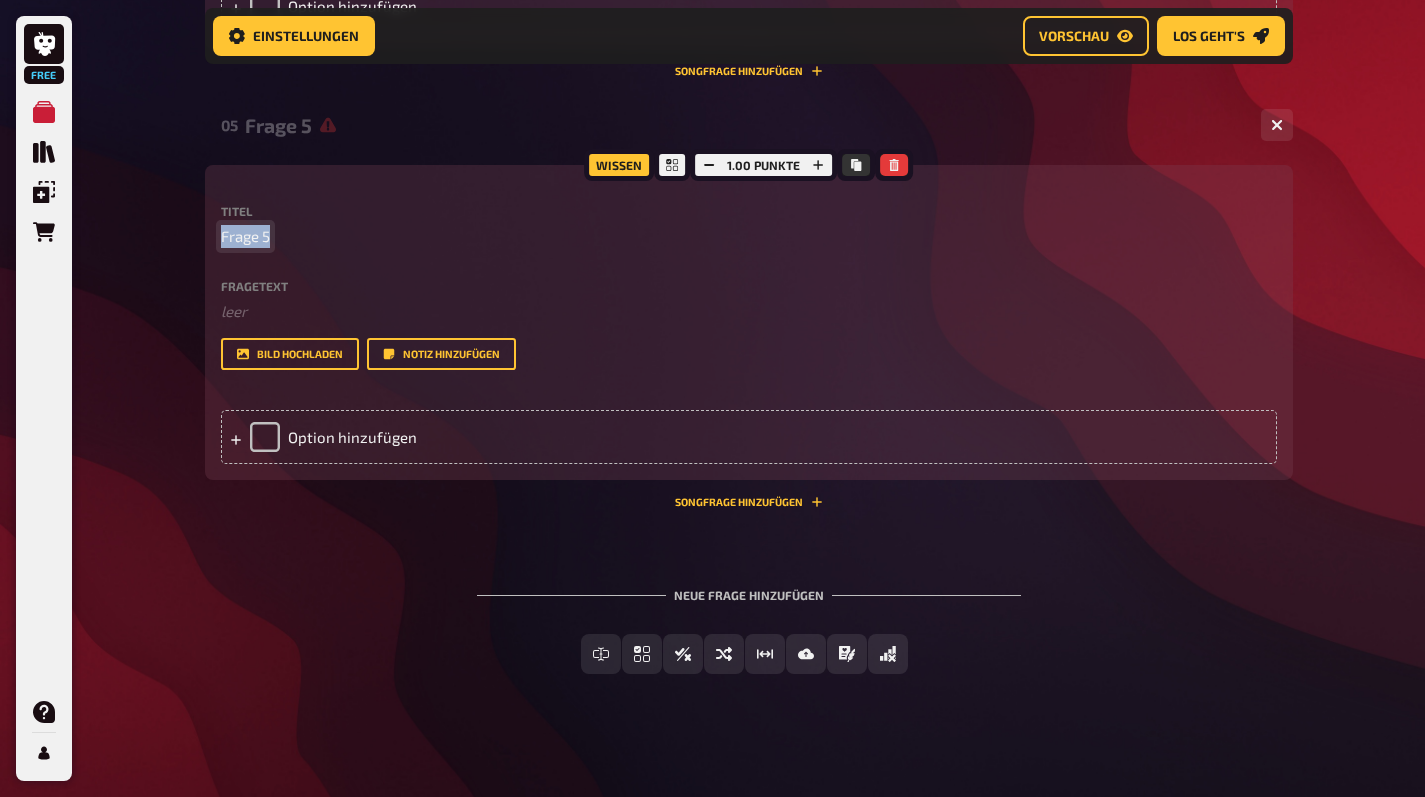 type 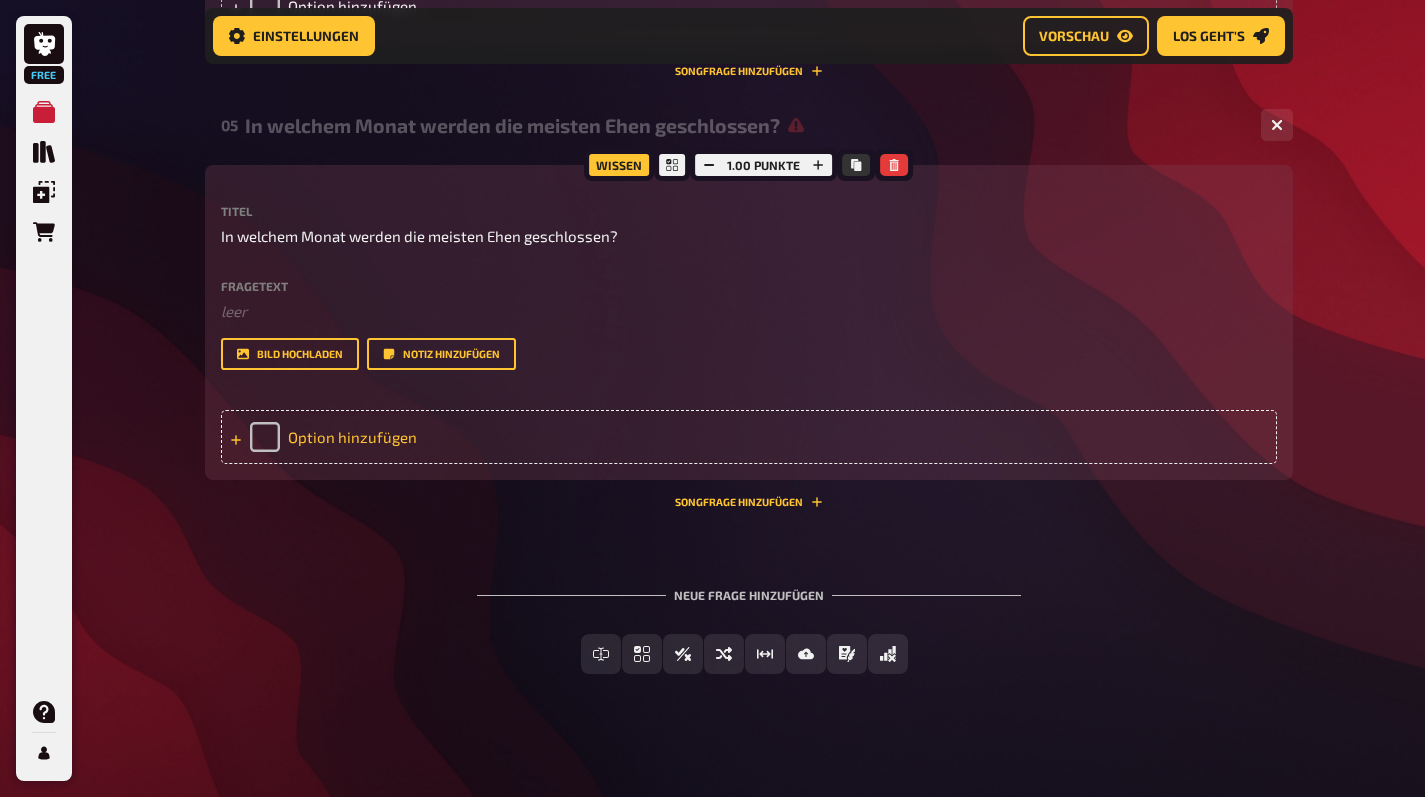 click on "Option hinzufügen" at bounding box center (749, 437) 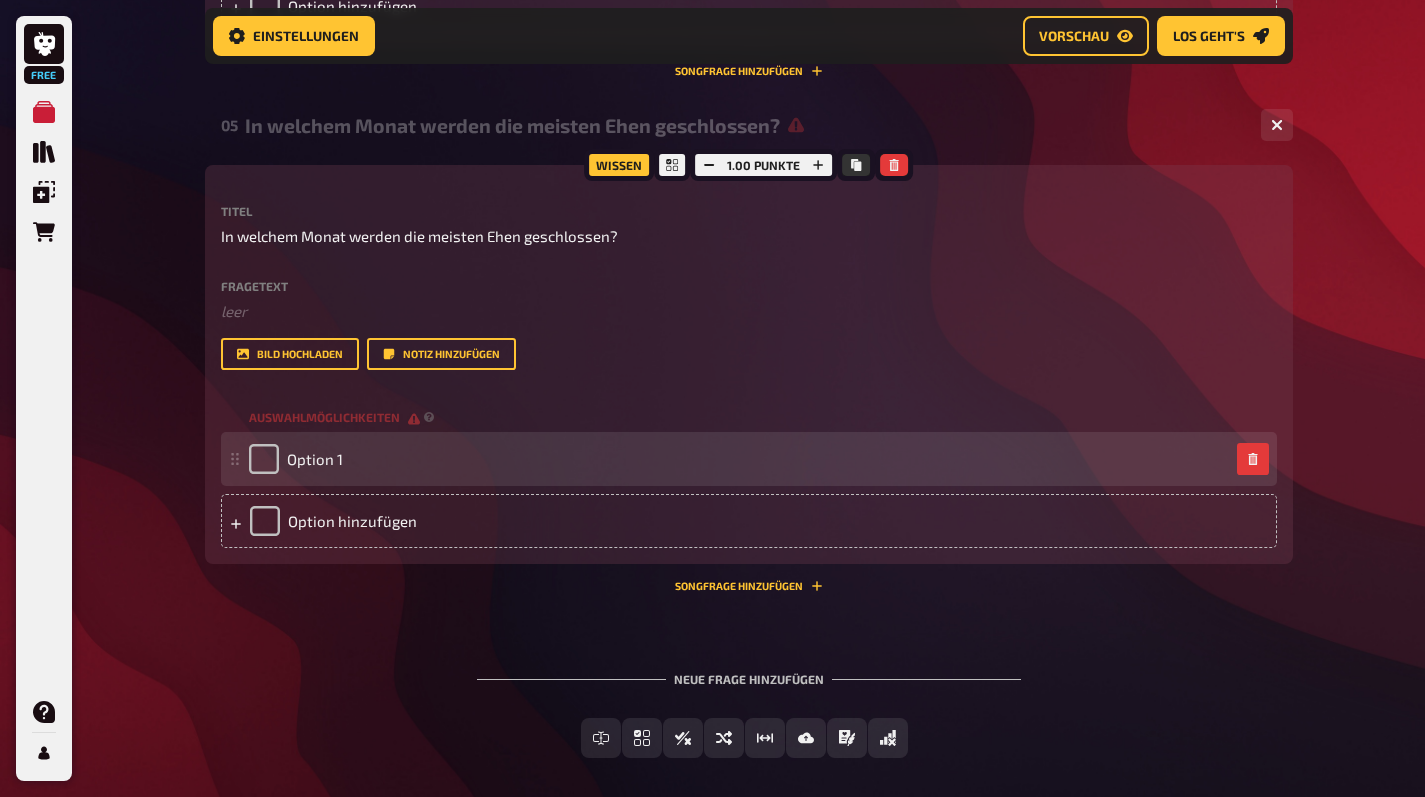 type 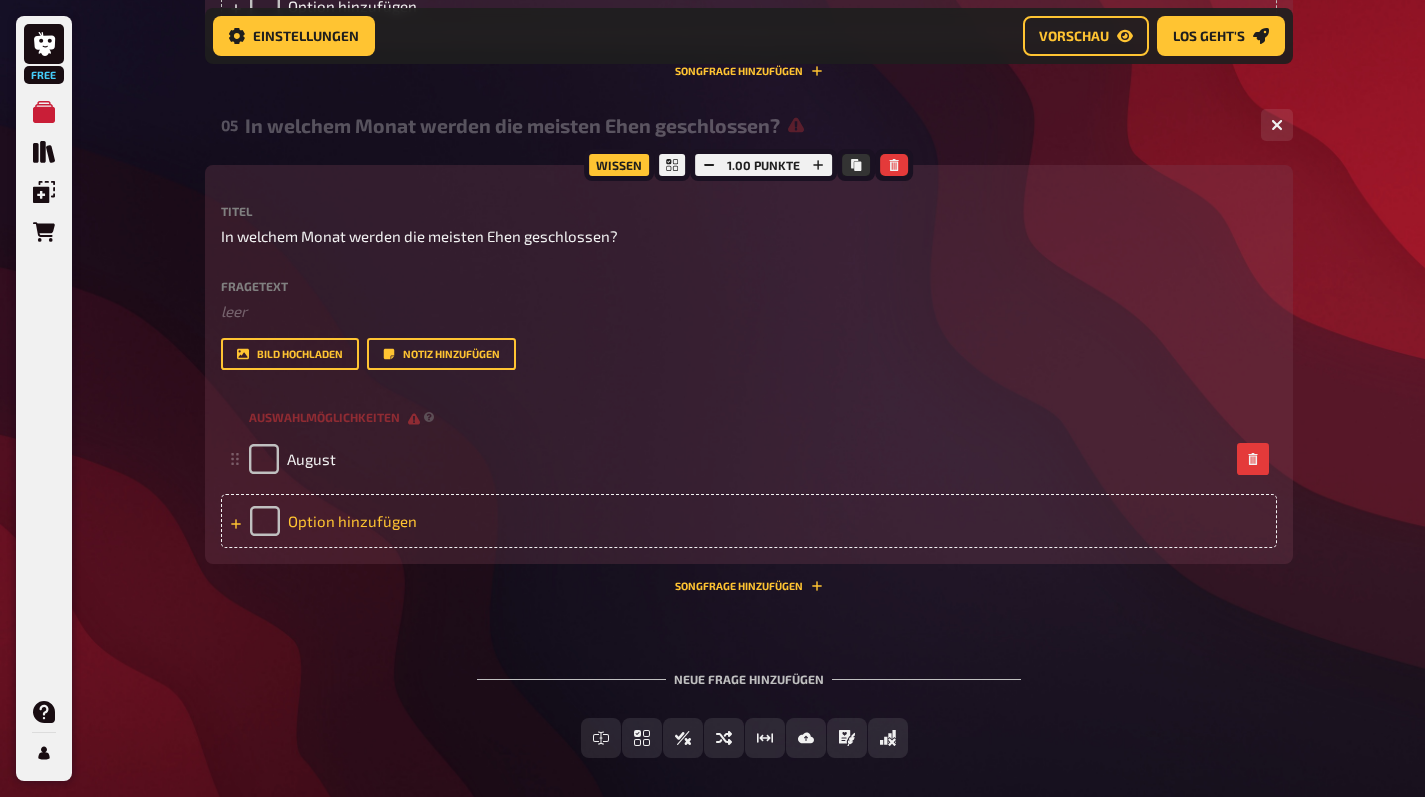 click on "Option hinzufügen" at bounding box center (749, 521) 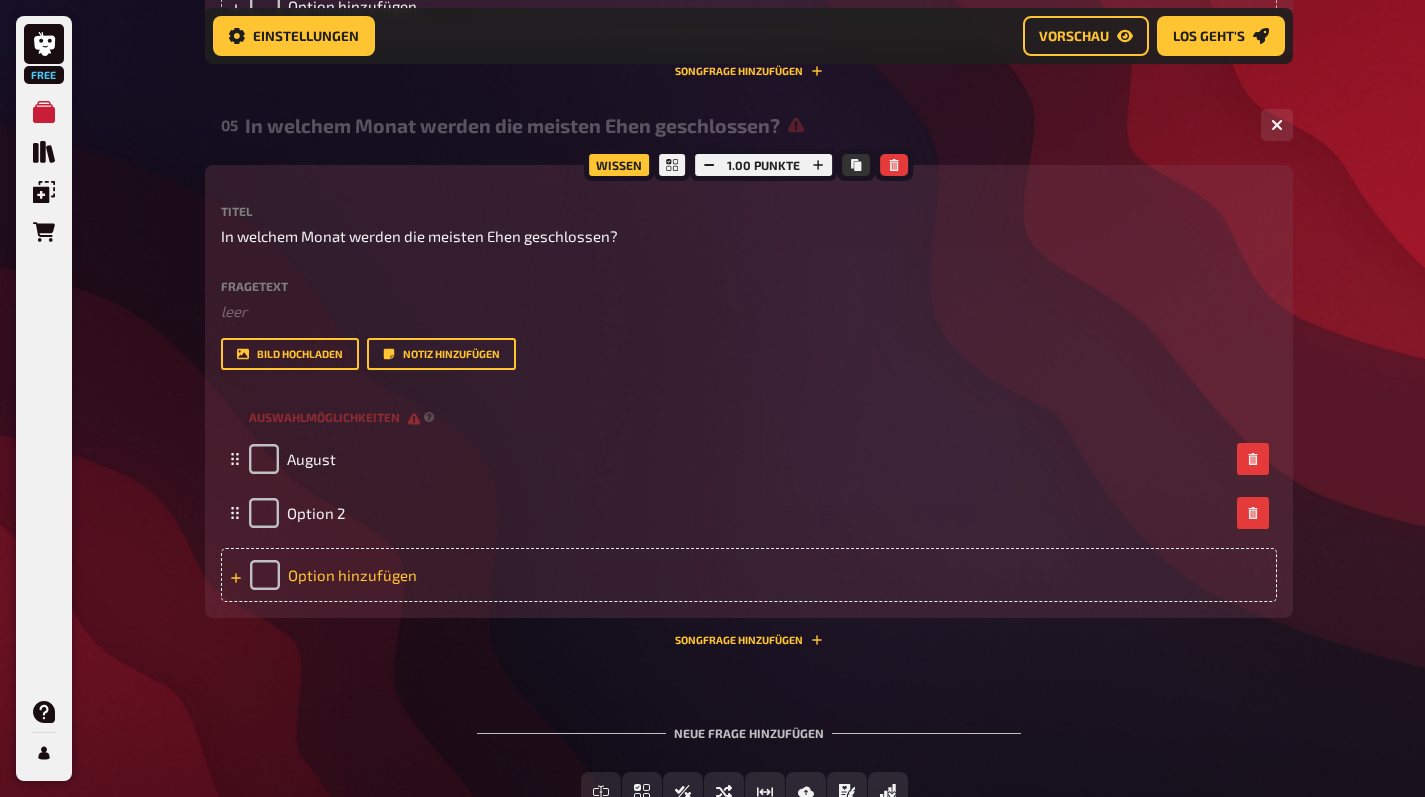 type 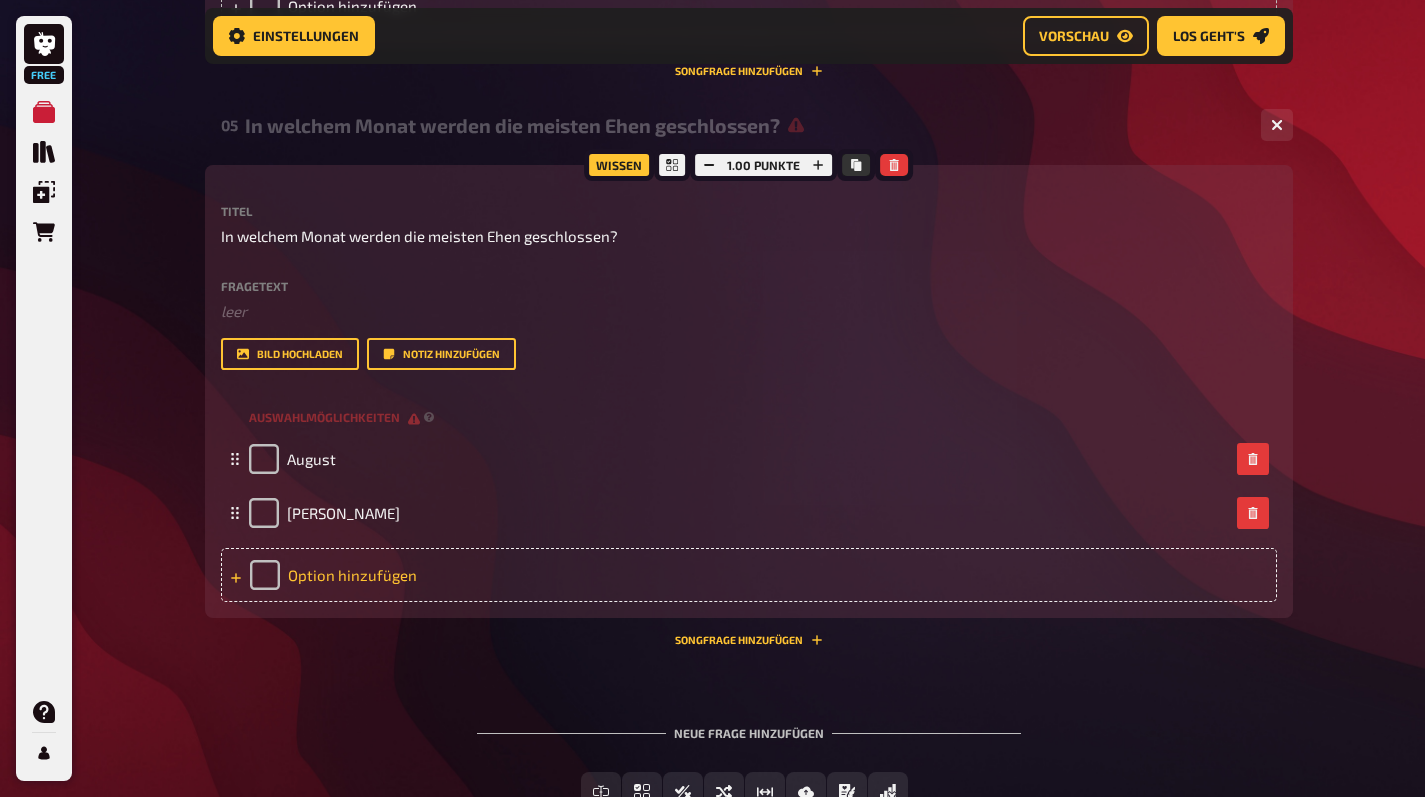 click on "Option hinzufügen" at bounding box center [749, 575] 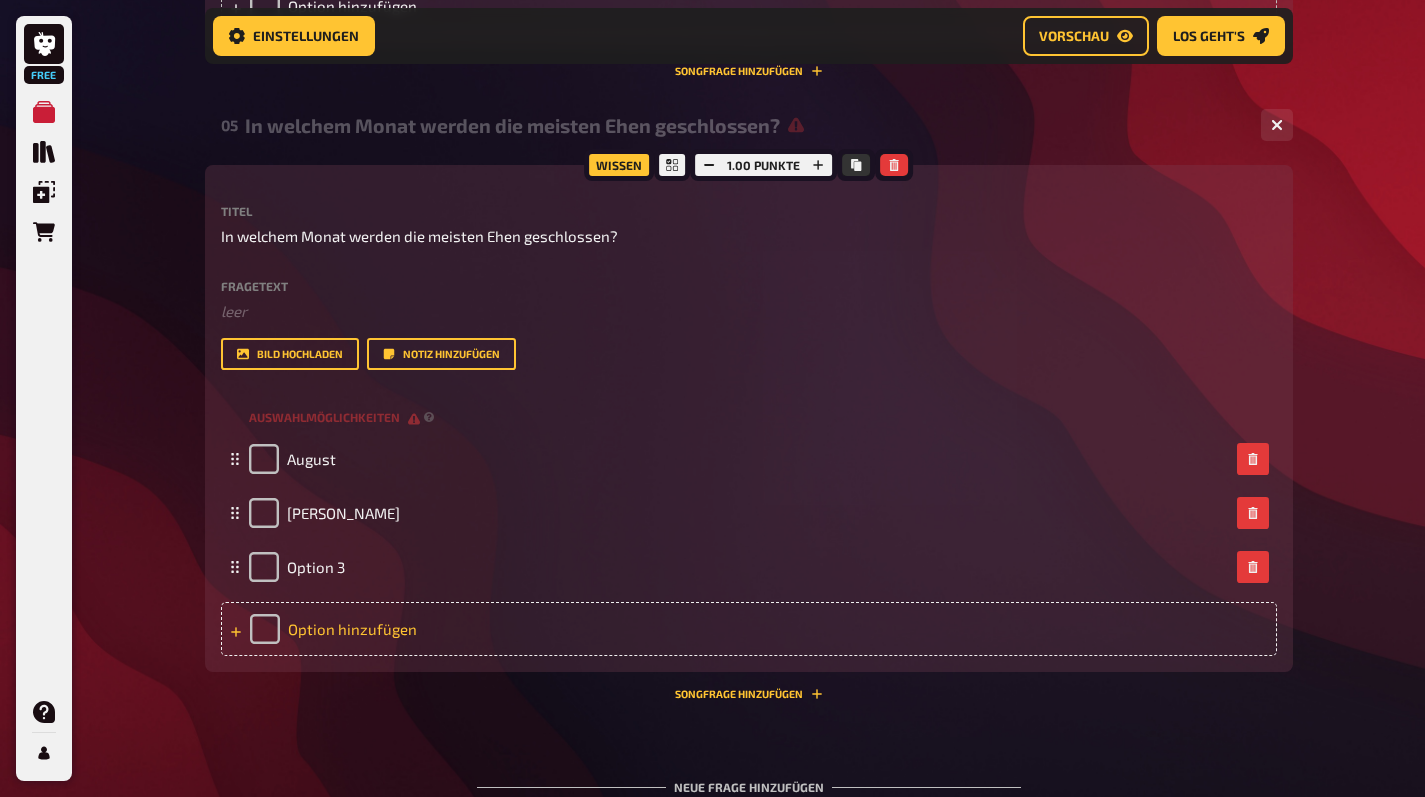 type 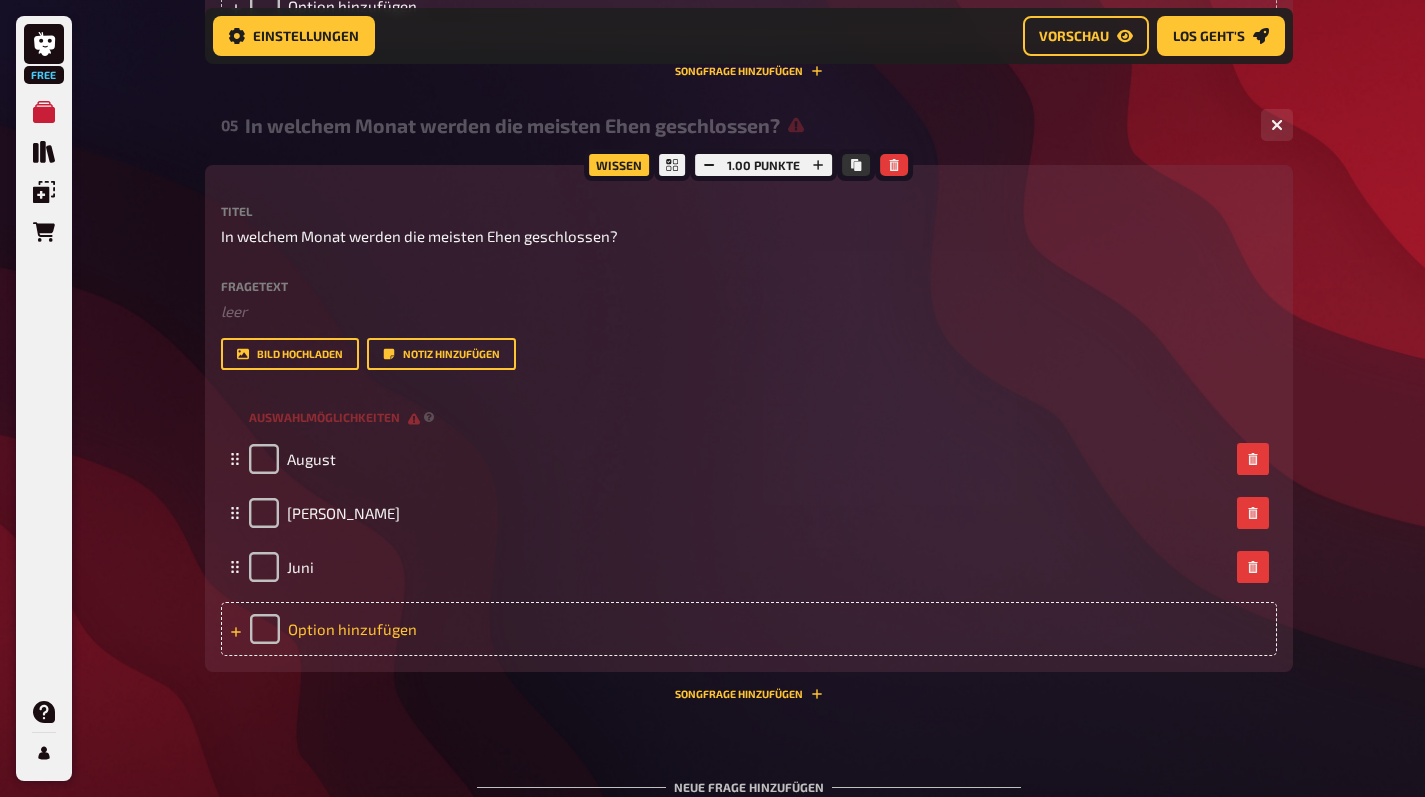 click on "Option hinzufügen" at bounding box center [749, 629] 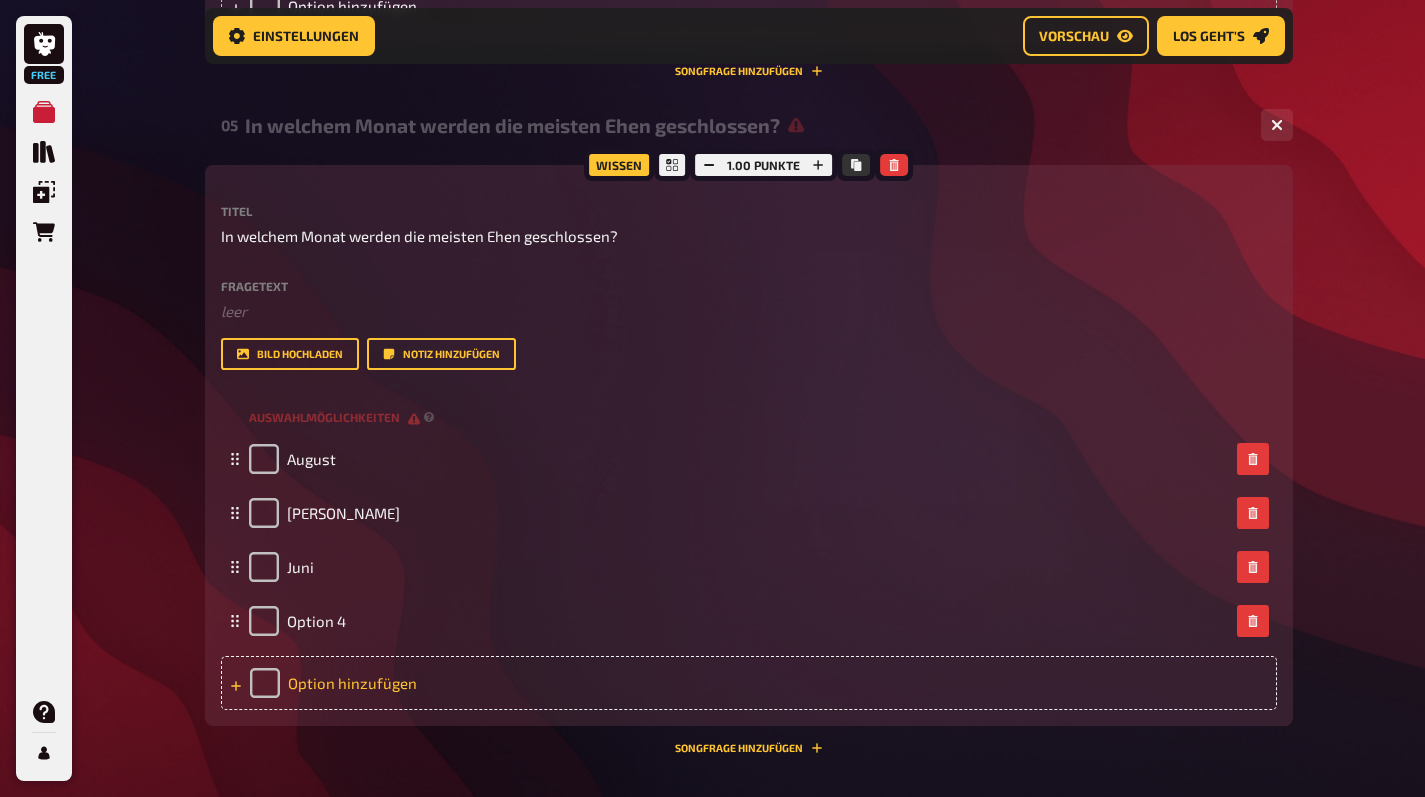 type 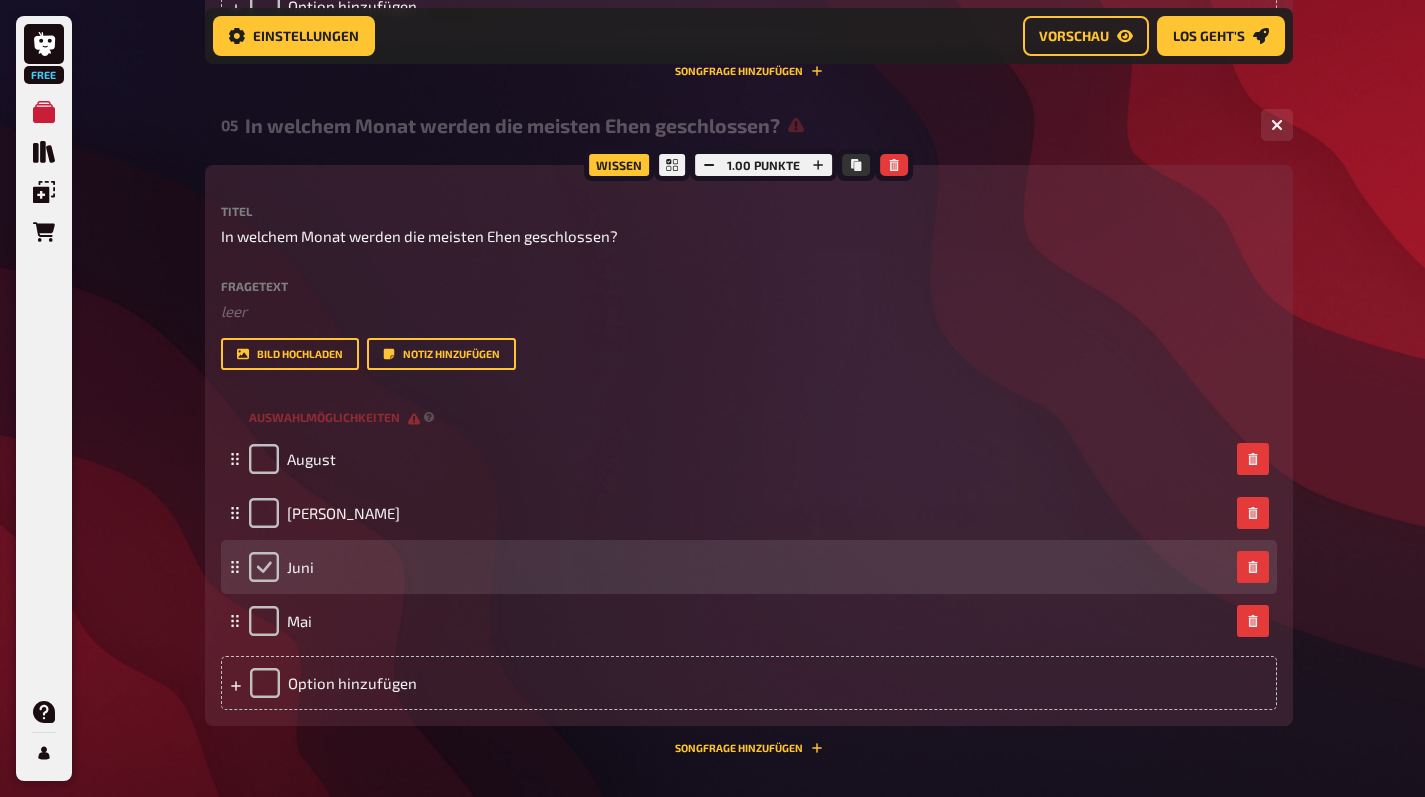 click at bounding box center [264, 567] 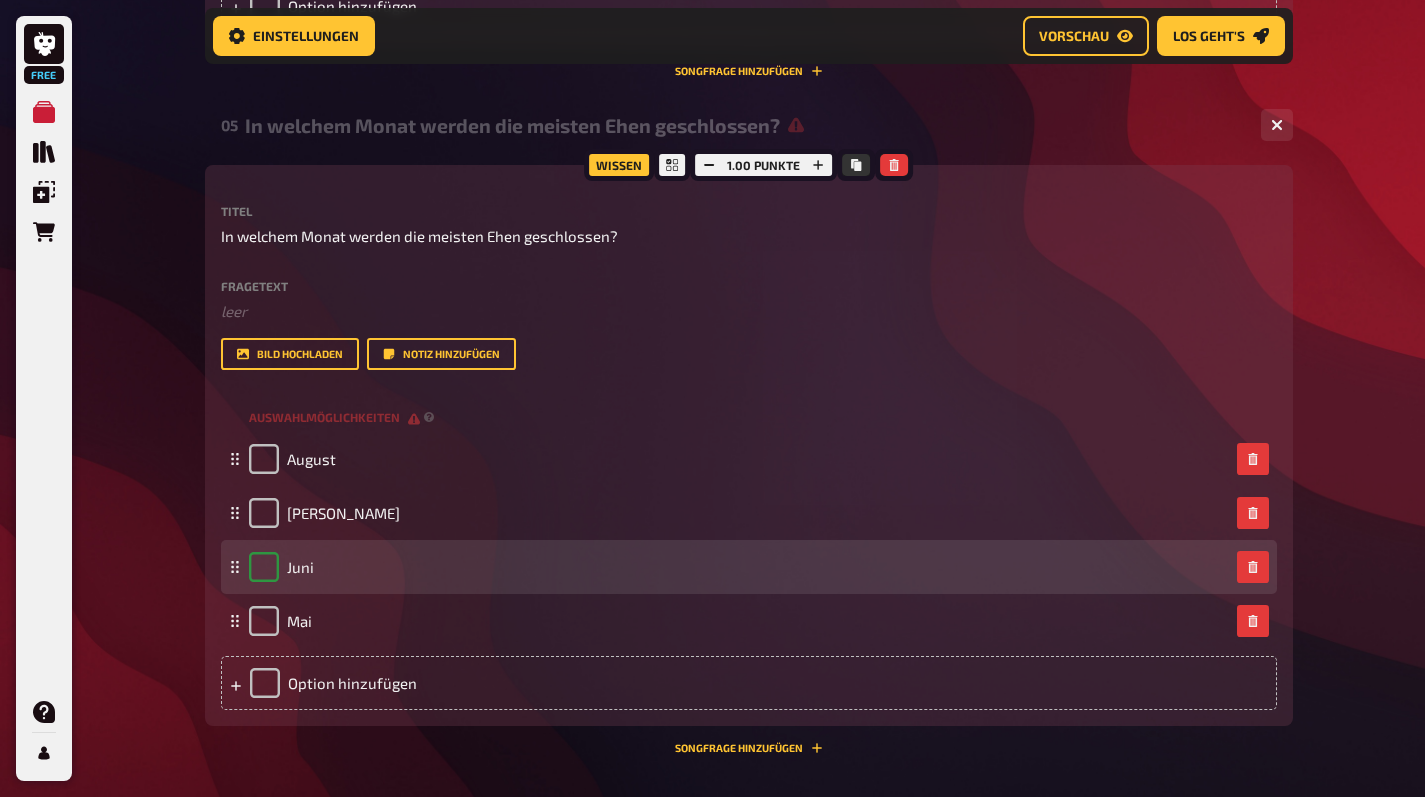 checkbox on "true" 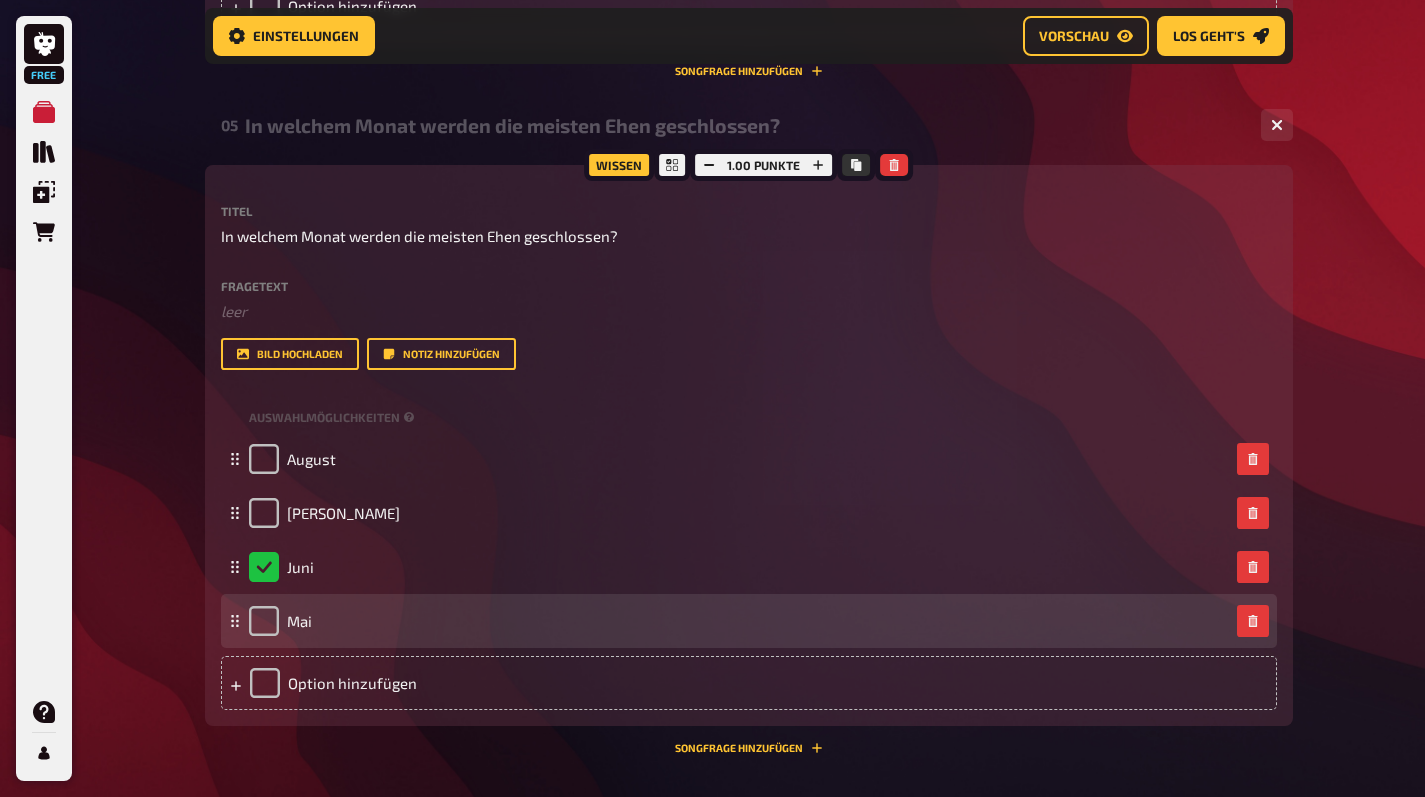 scroll, scrollTop: 3039, scrollLeft: 0, axis: vertical 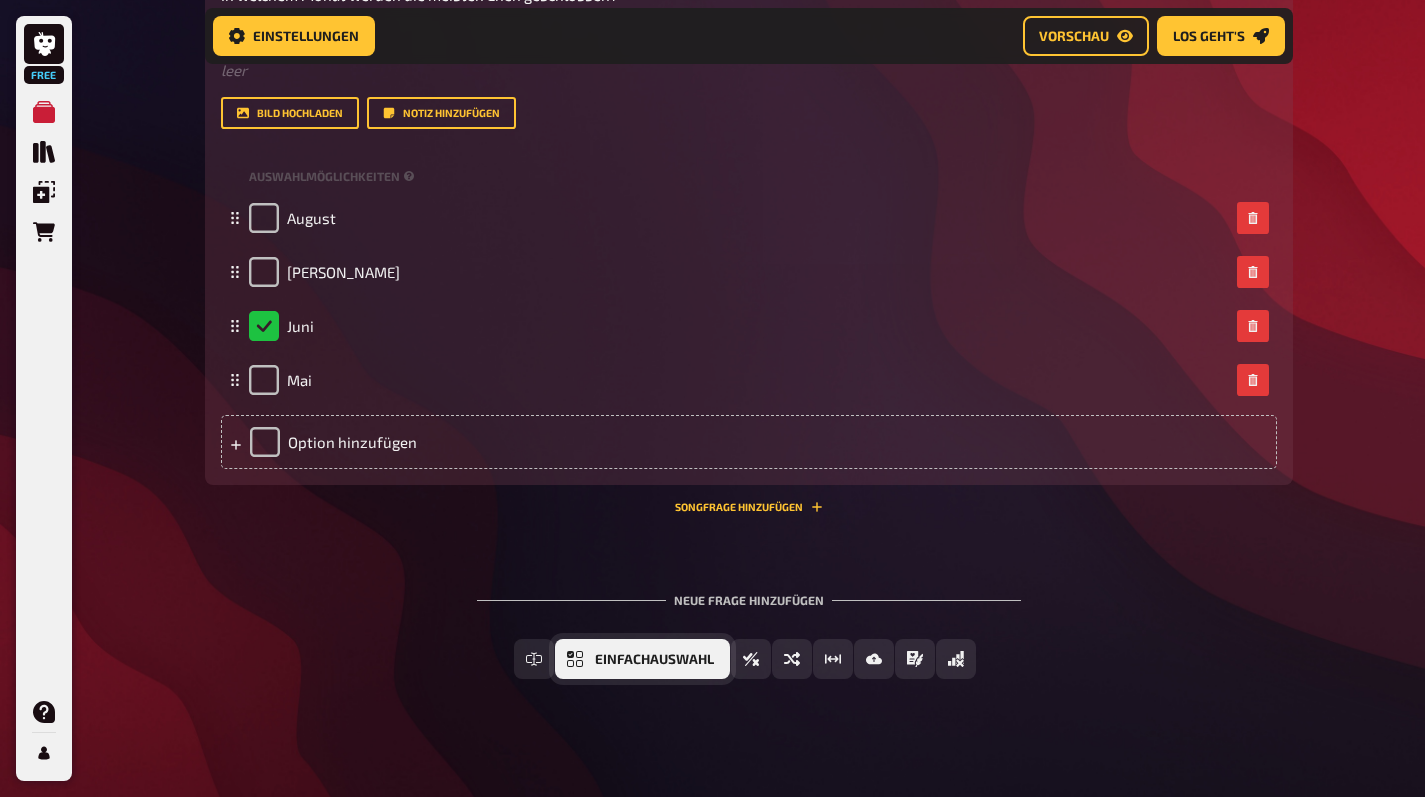 click on "Einfachauswahl" at bounding box center [642, 659] 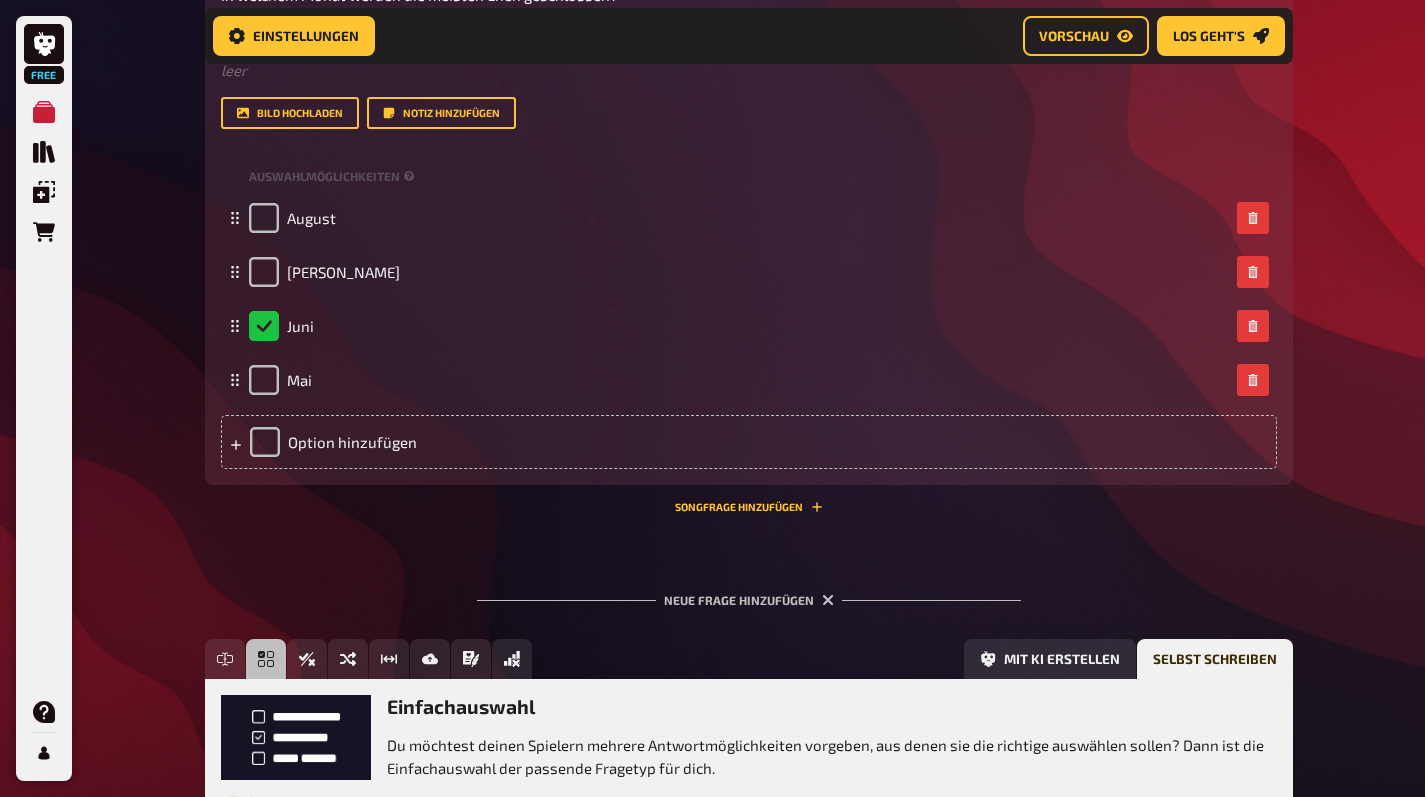 scroll, scrollTop: 3228, scrollLeft: 0, axis: vertical 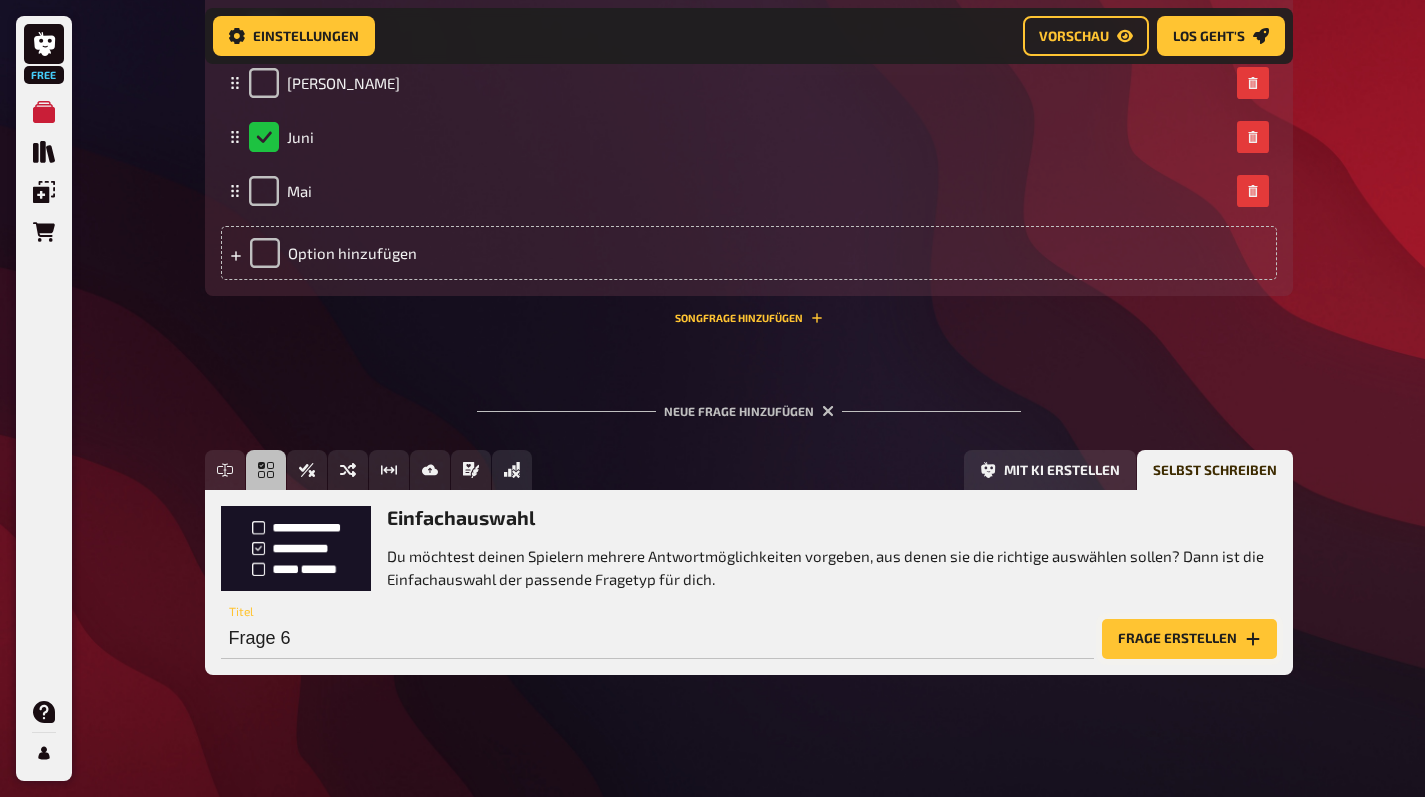 click on "Frage erstellen" at bounding box center (1189, 639) 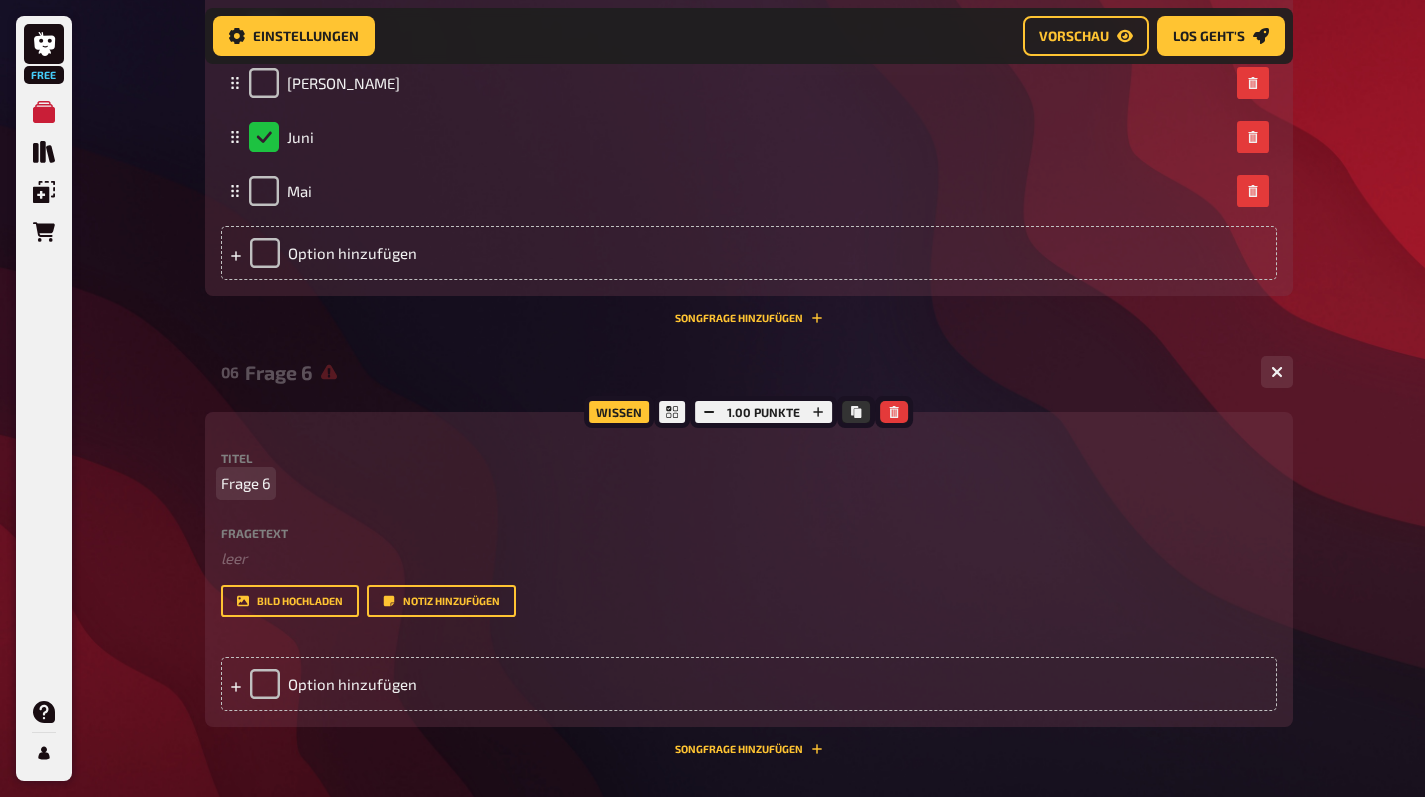 click on "Frage 6" at bounding box center [749, 483] 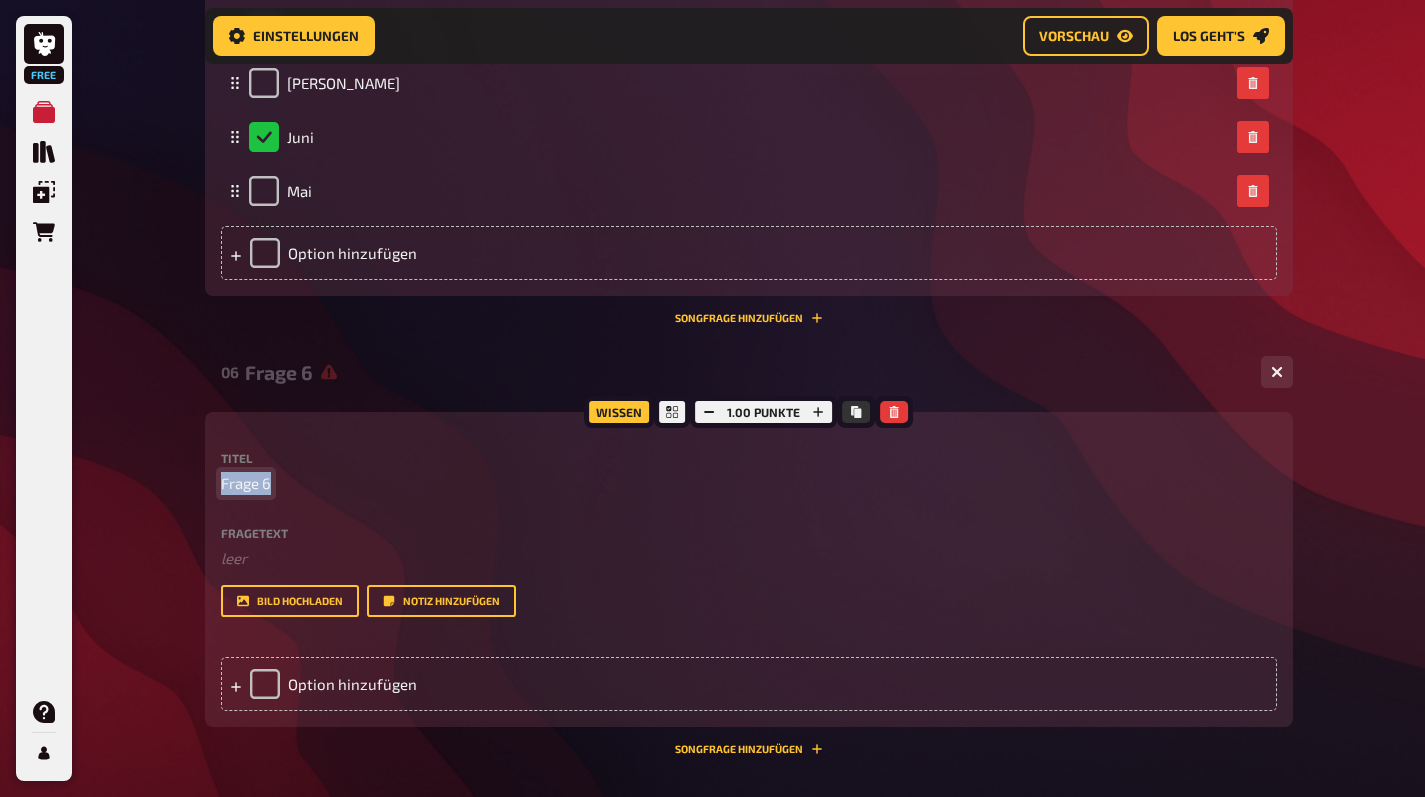 type 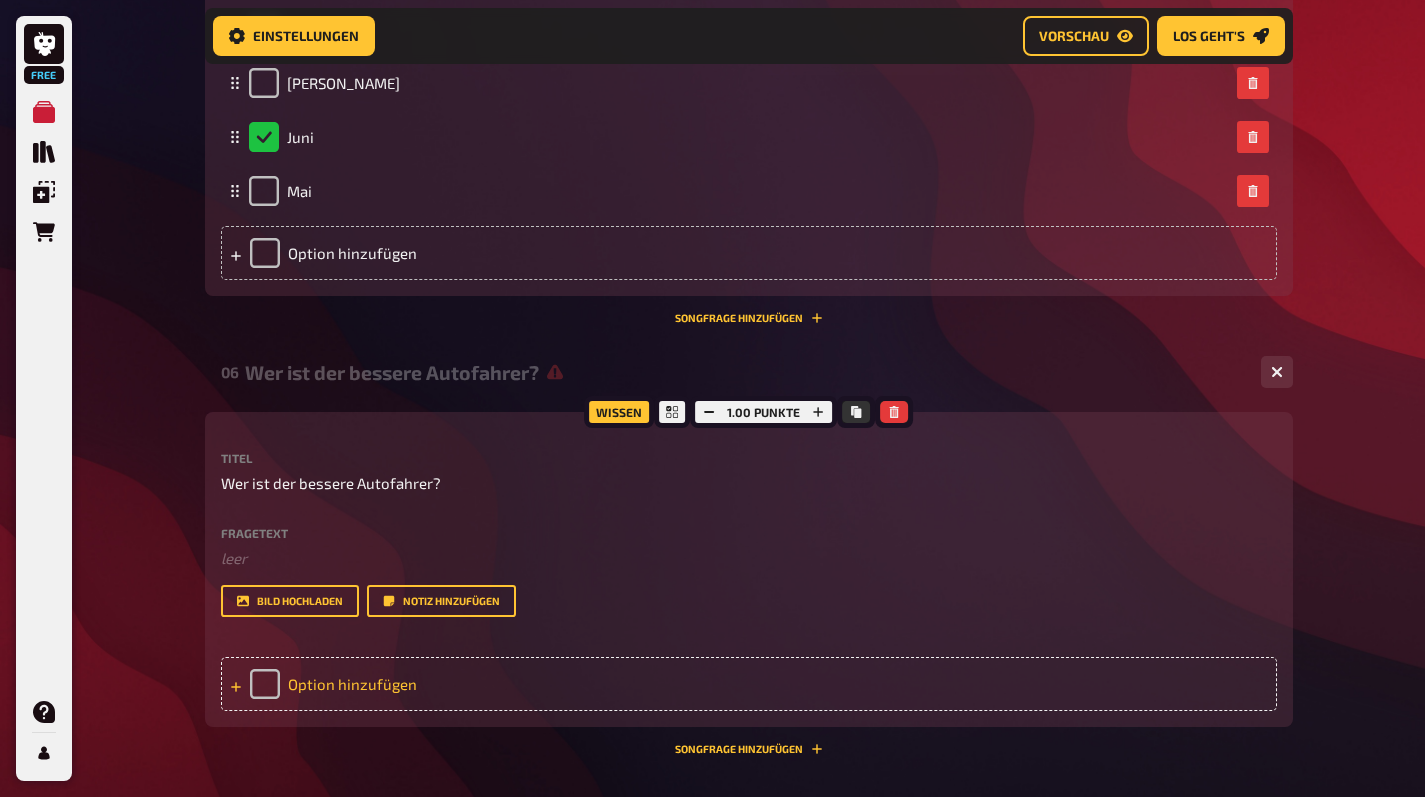 click on "Option hinzufügen" at bounding box center (749, 684) 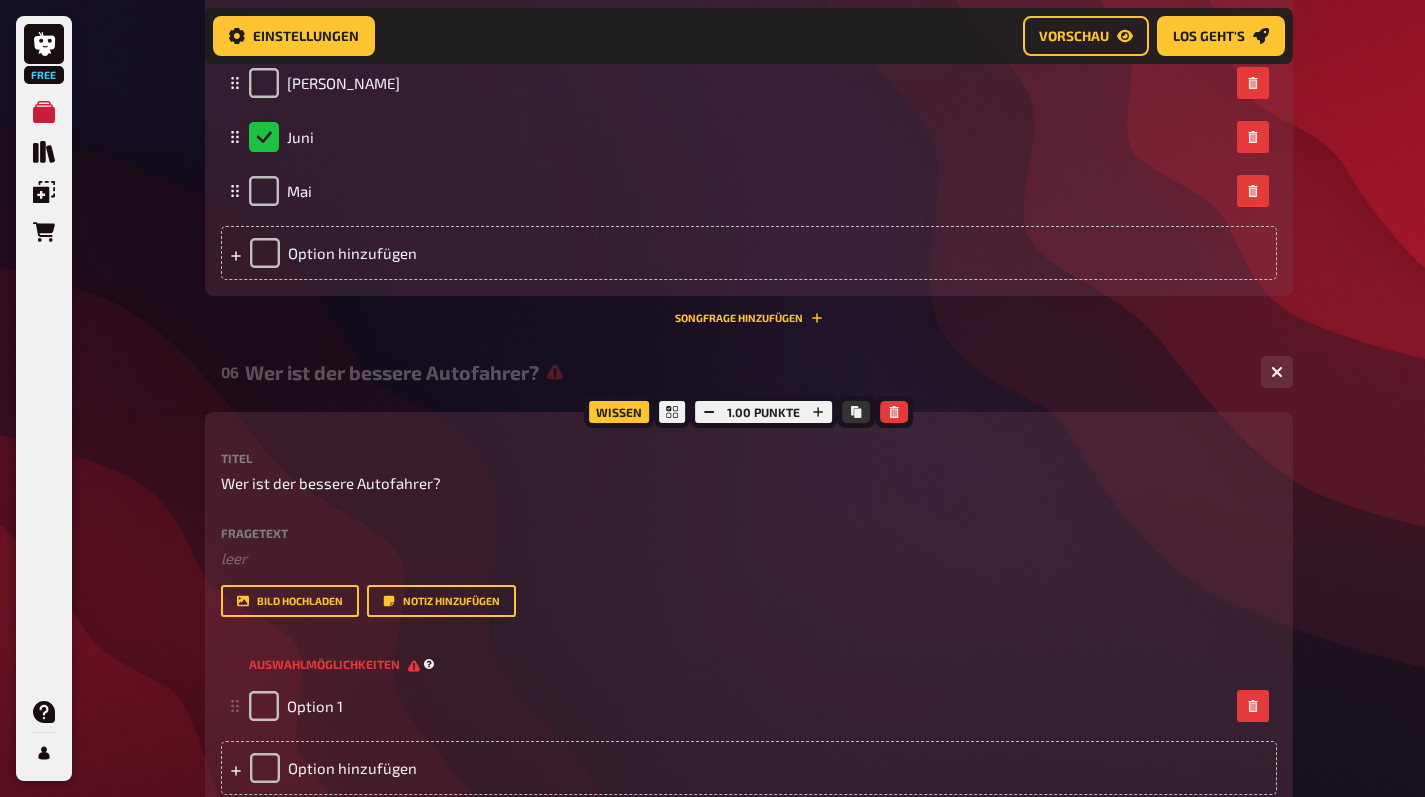 type 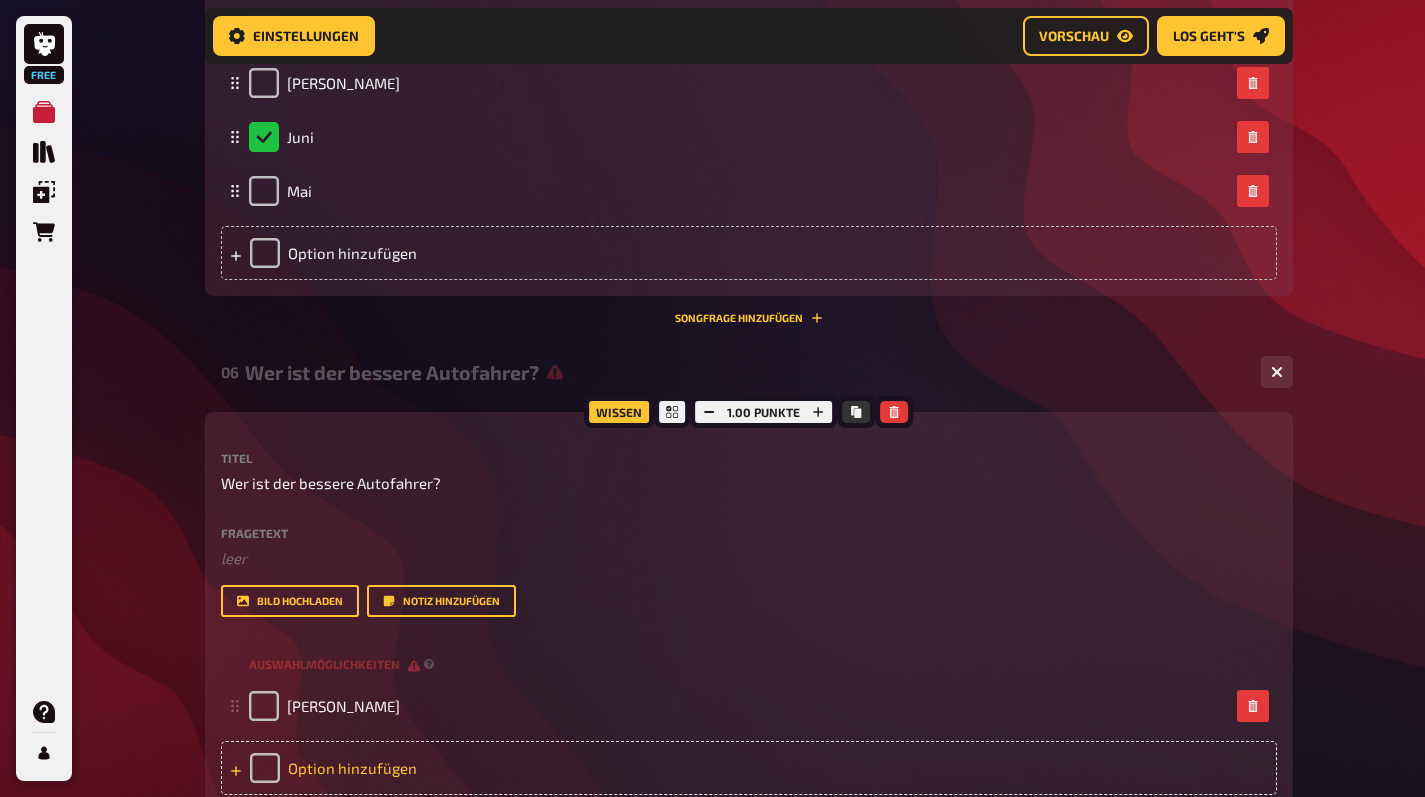 click on "Option hinzufügen" at bounding box center (749, 768) 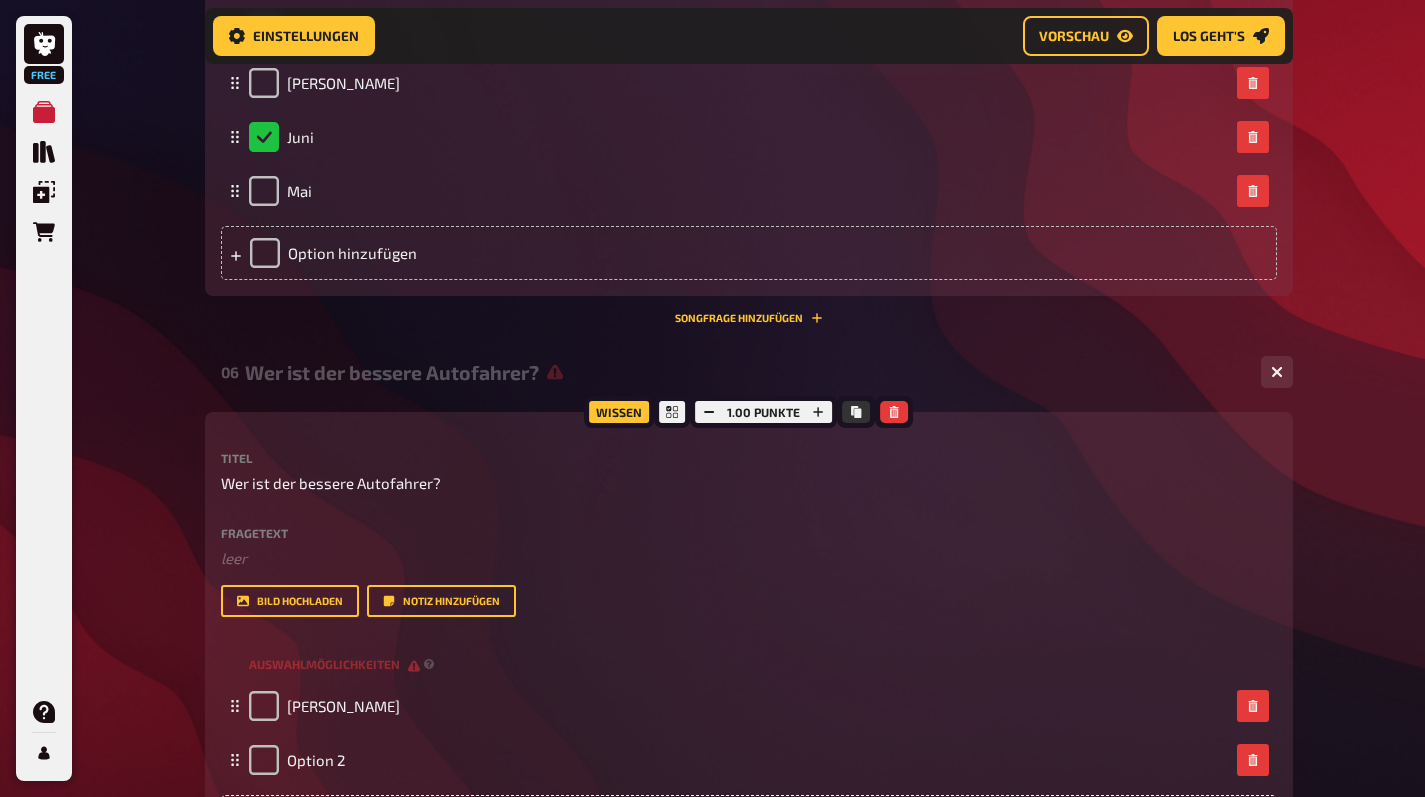 type 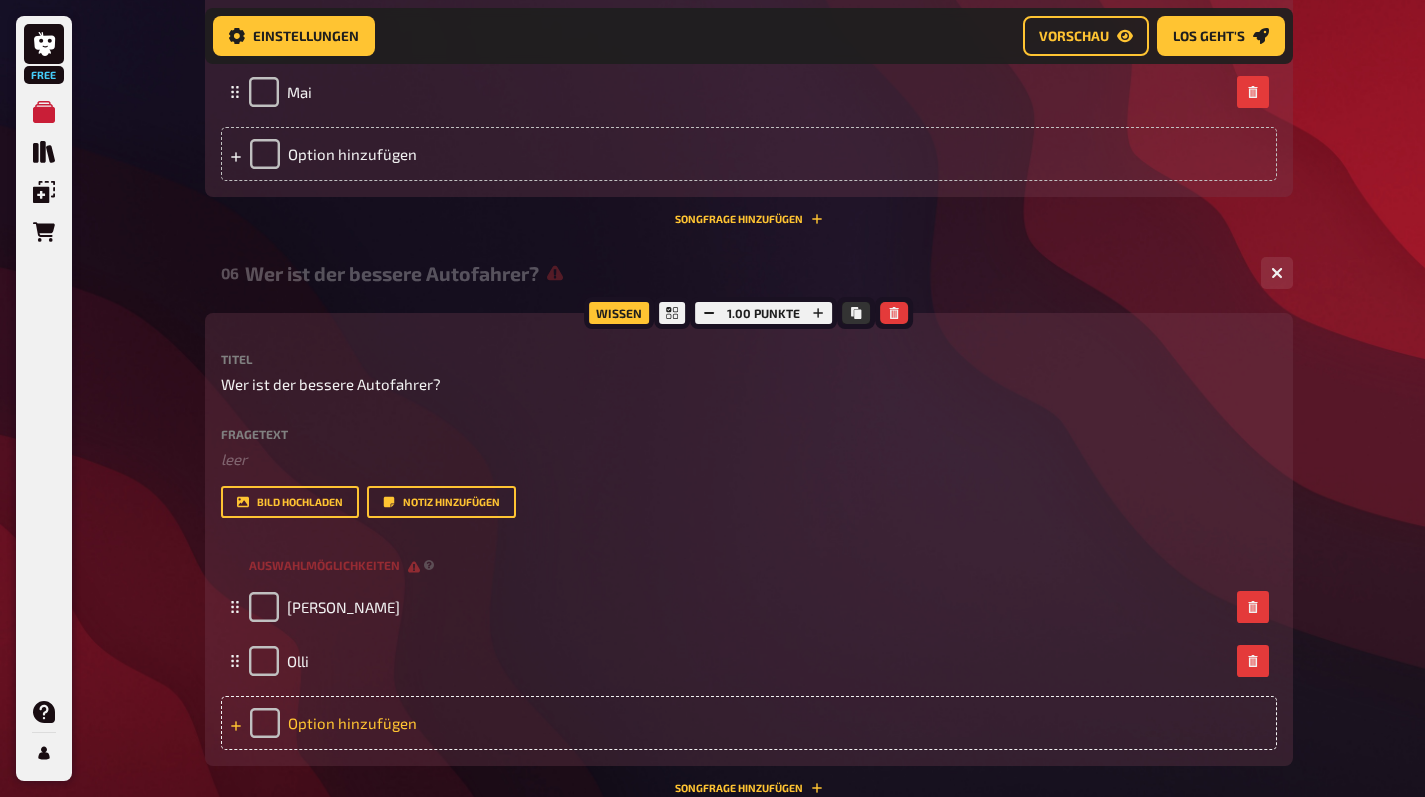 scroll, scrollTop: 3389, scrollLeft: 0, axis: vertical 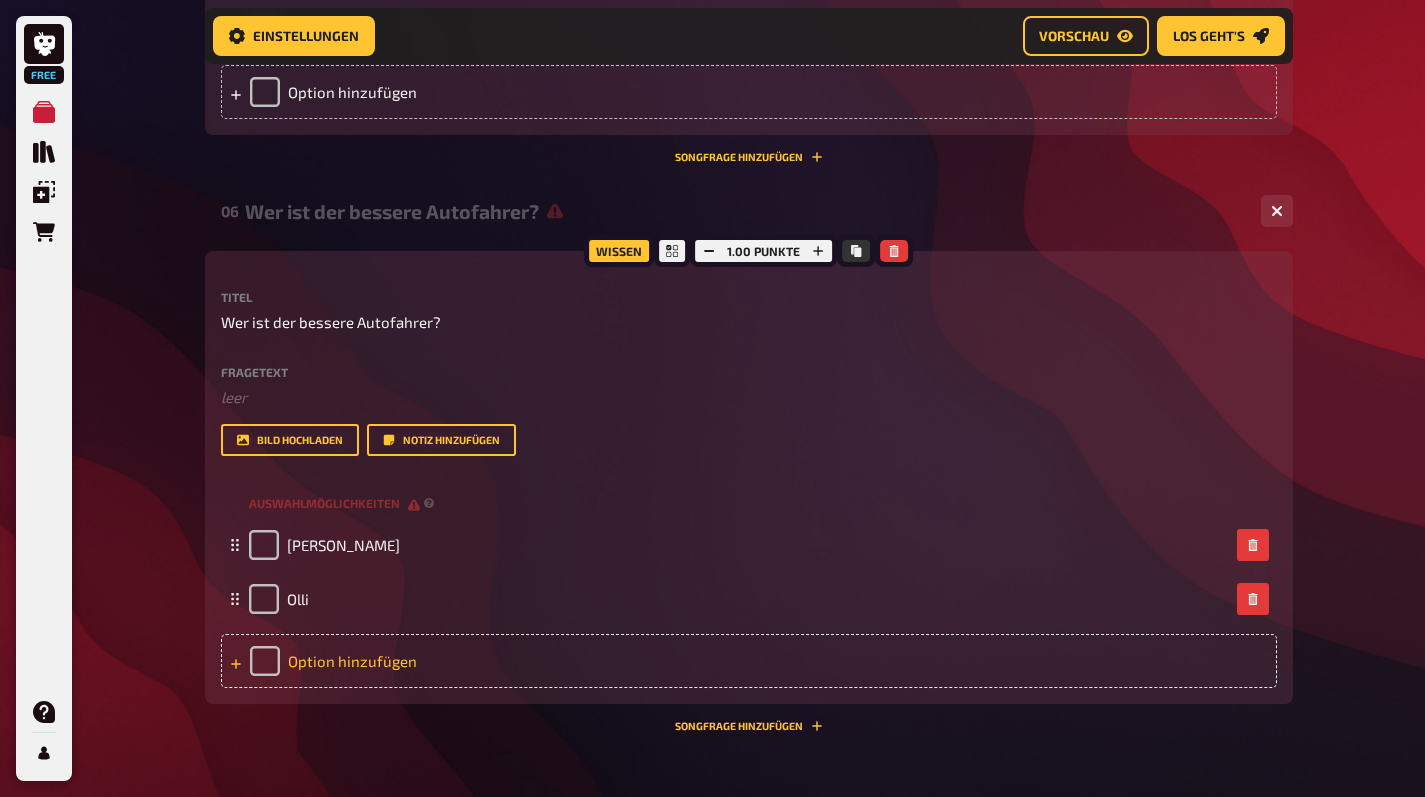 click on "Option hinzufügen" at bounding box center [749, 661] 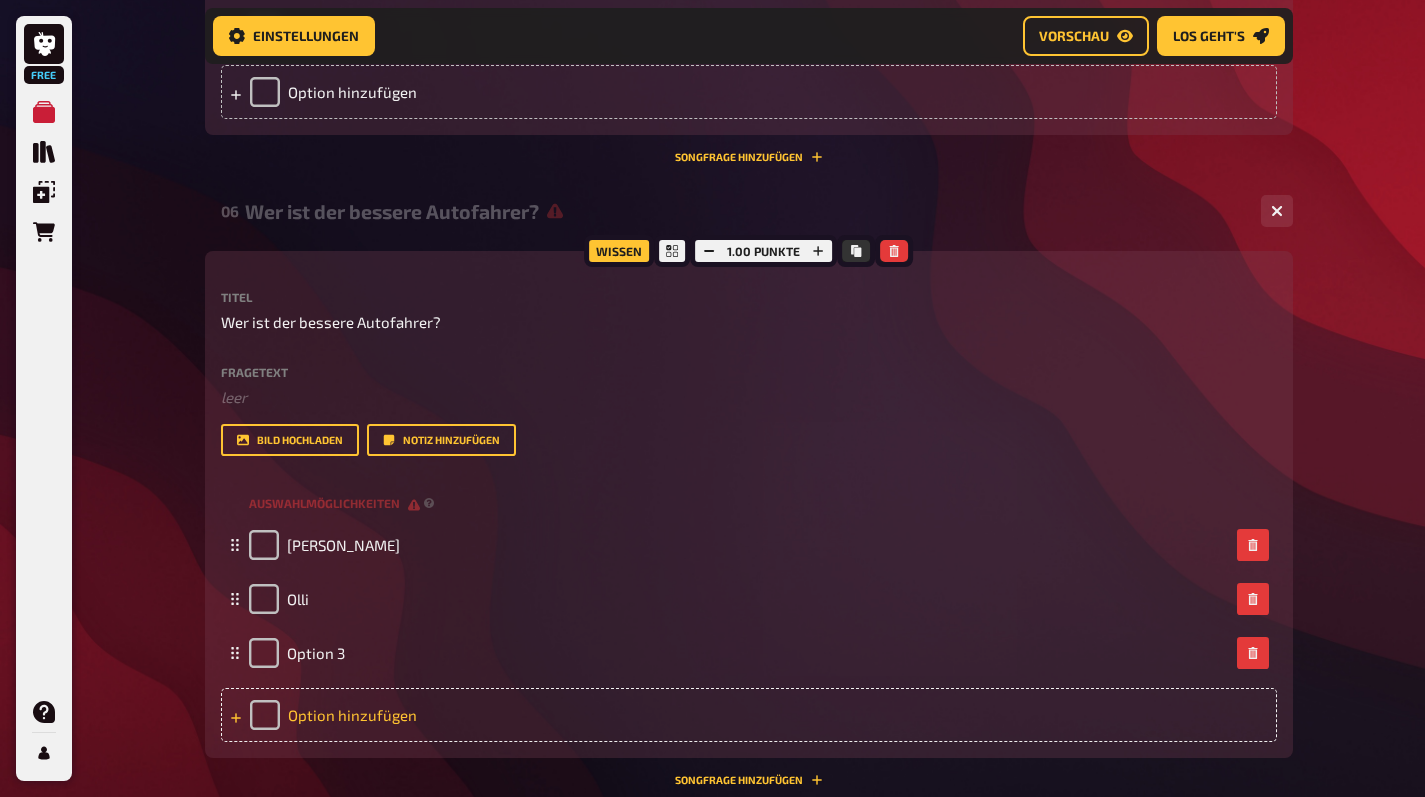 type 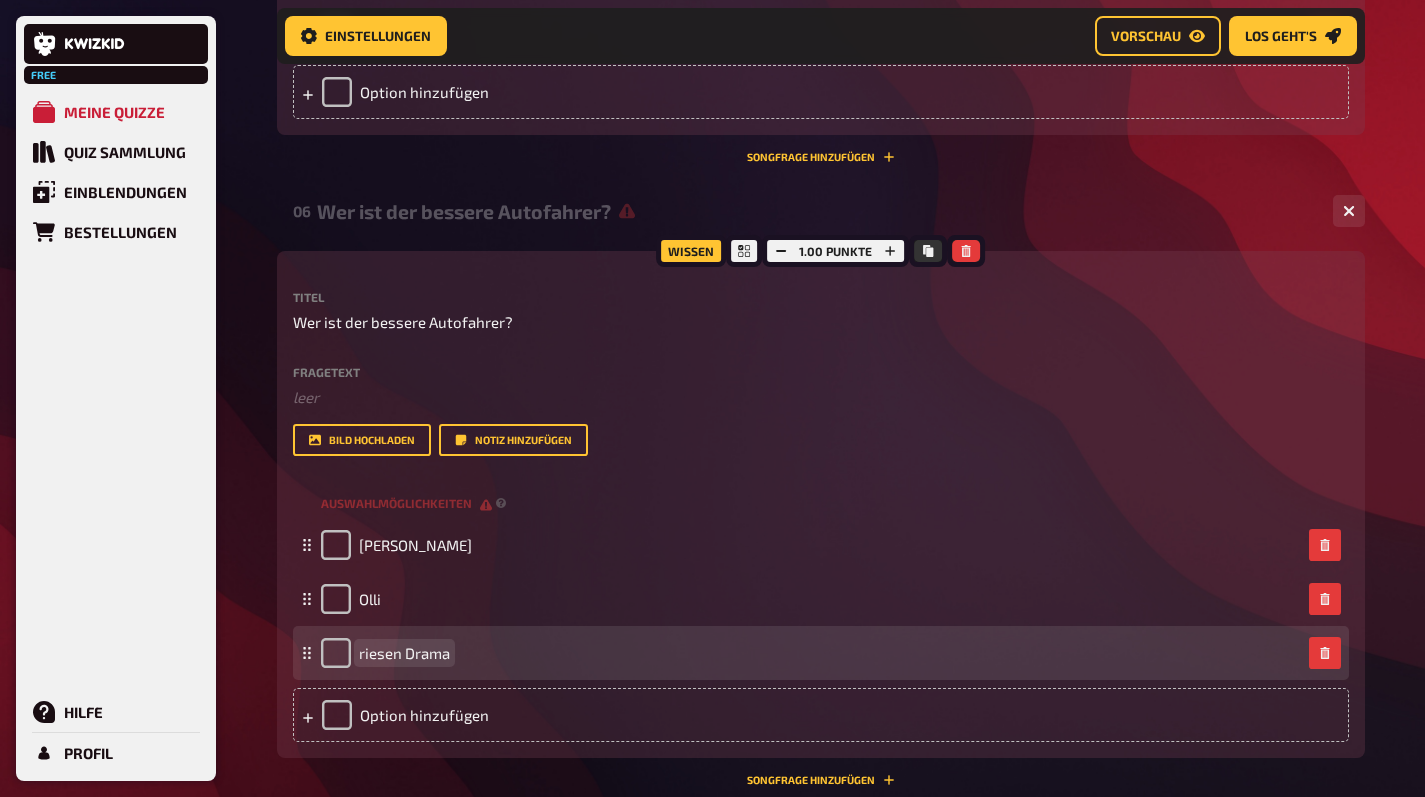 click on "riesen Drama" at bounding box center [811, 653] 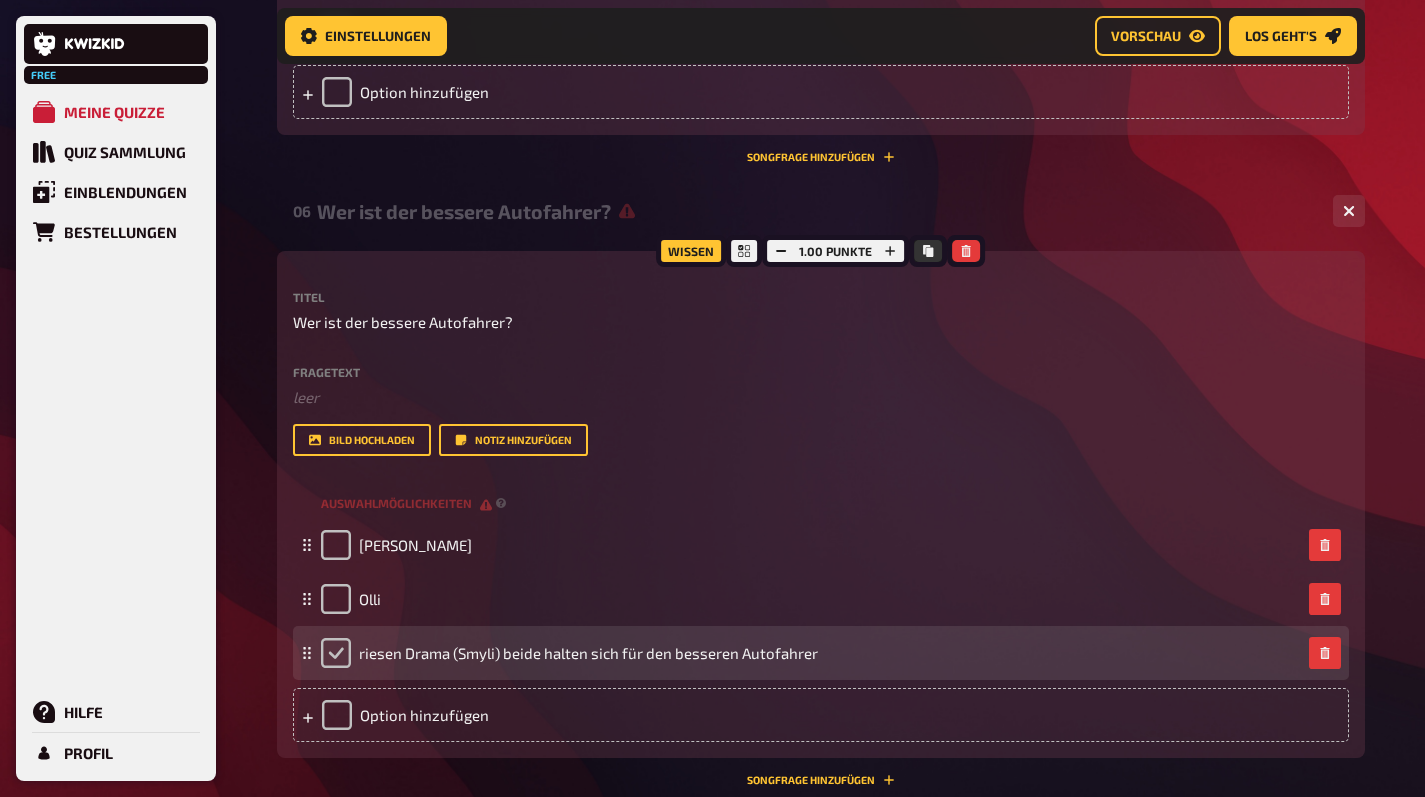 click at bounding box center (336, 653) 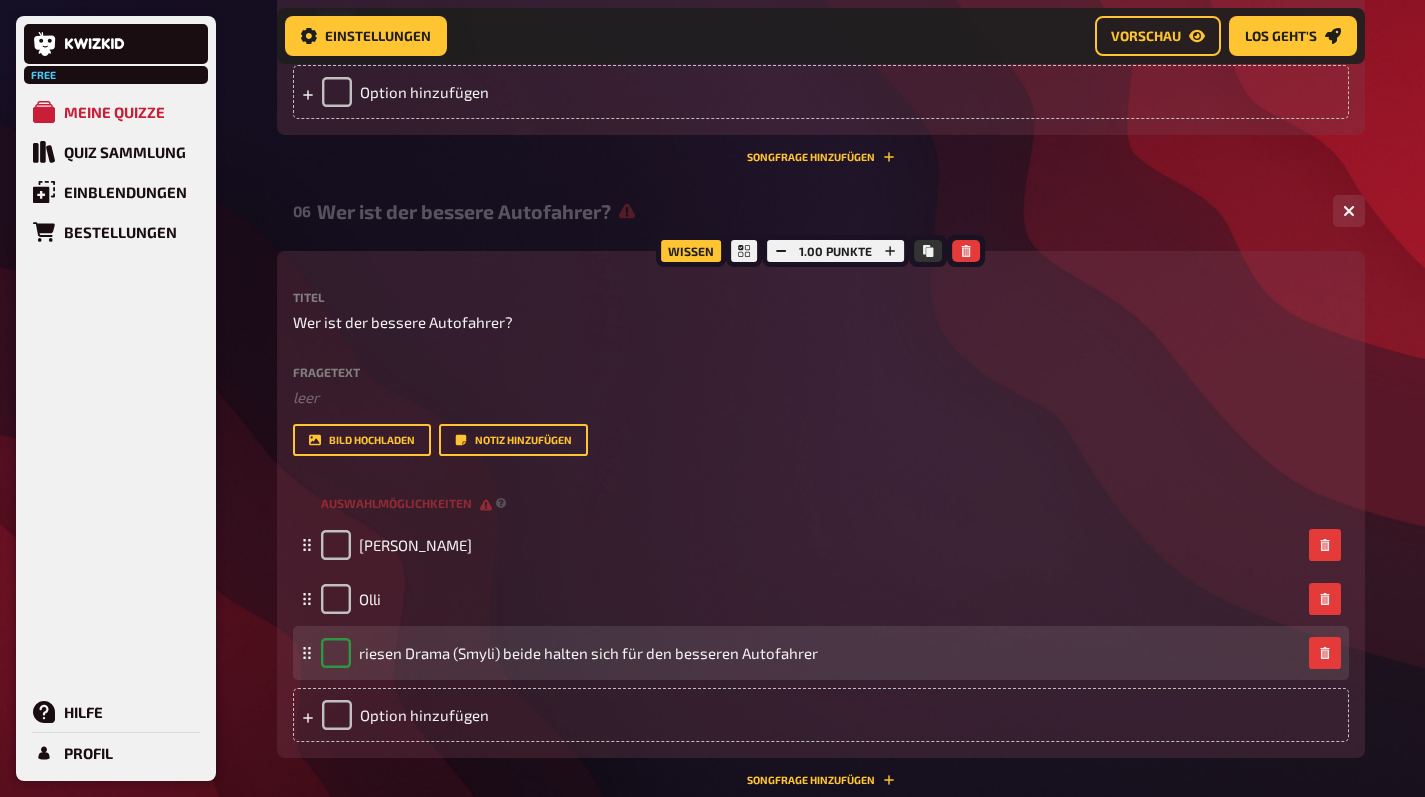 checkbox on "true" 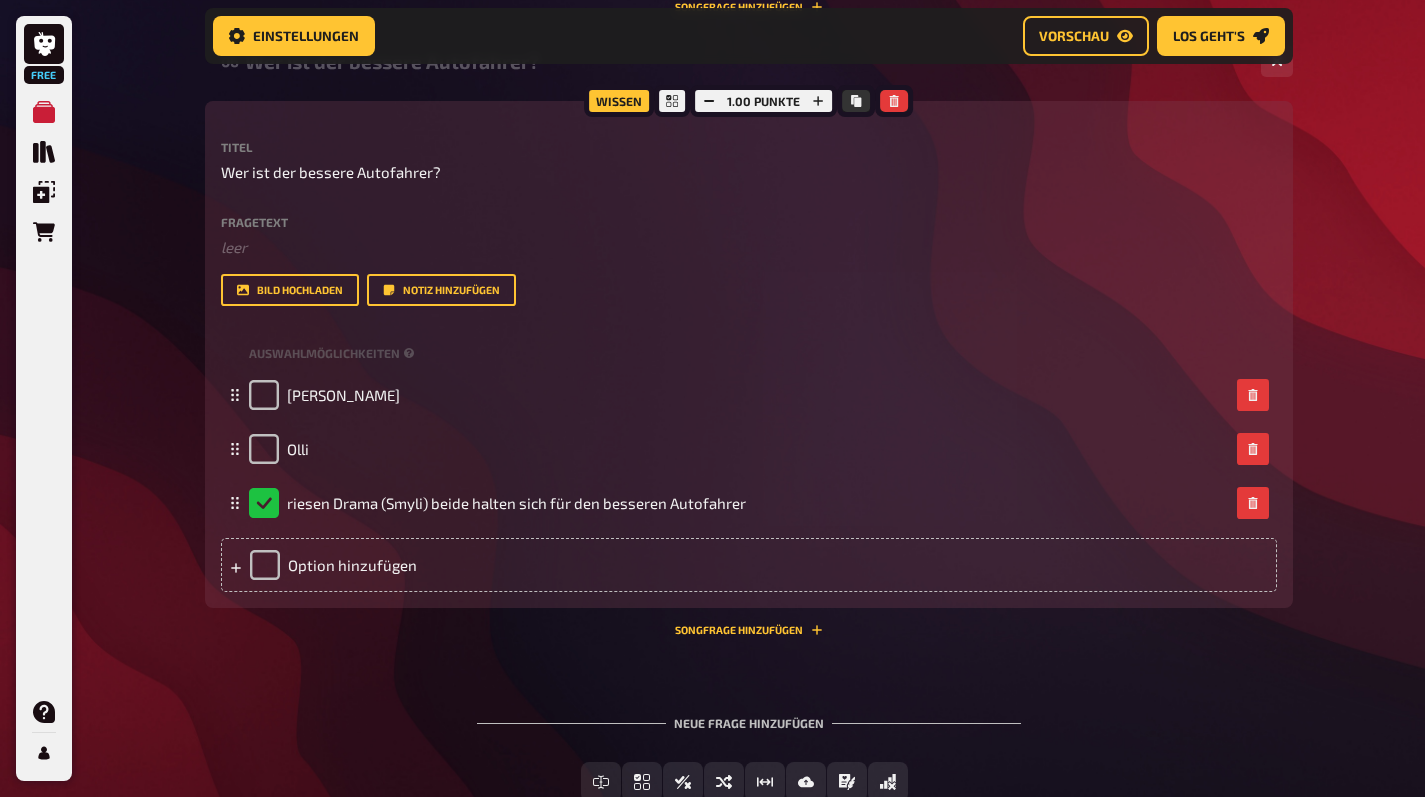 scroll, scrollTop: 3617, scrollLeft: 0, axis: vertical 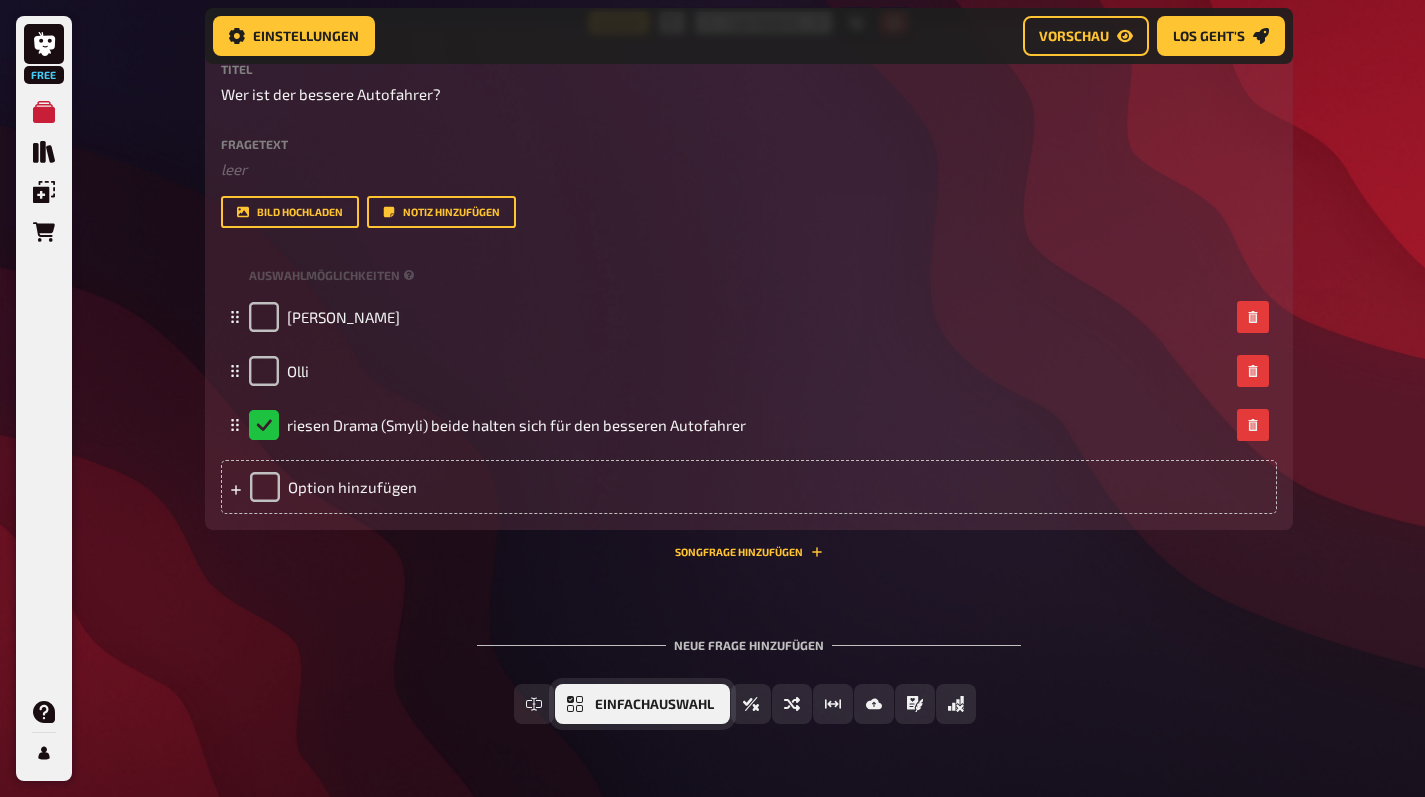 click on "Einfachauswahl" at bounding box center (654, 705) 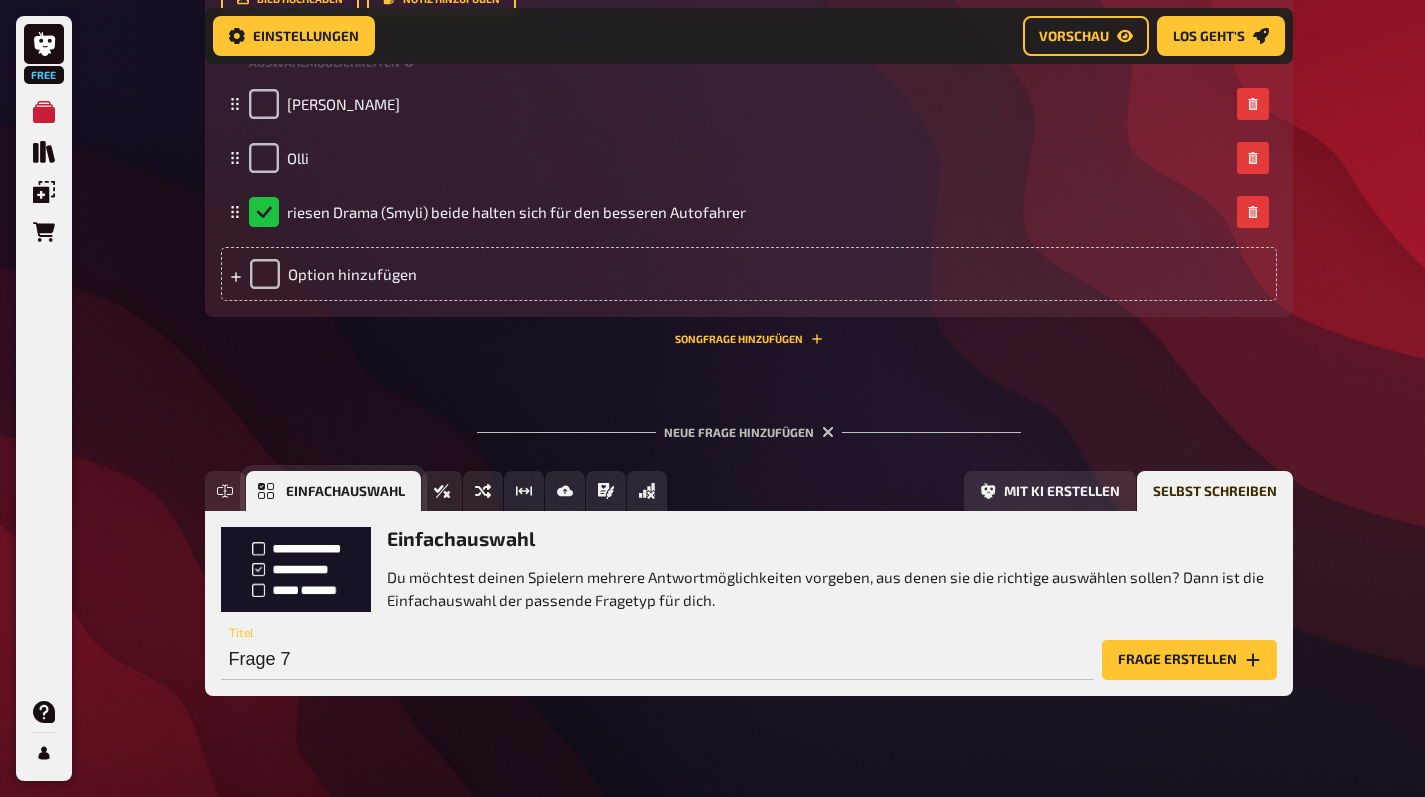 scroll, scrollTop: 3850, scrollLeft: 0, axis: vertical 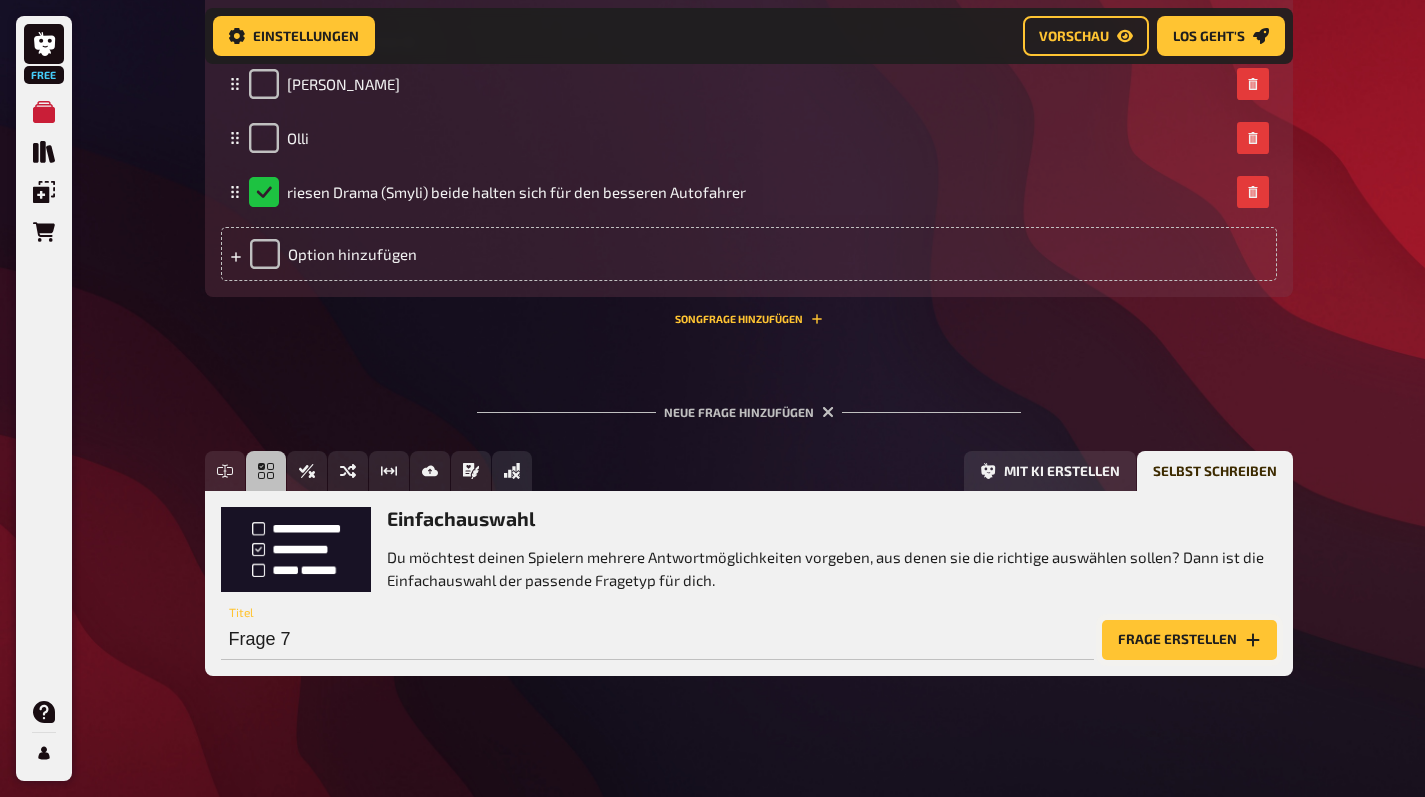 click on "Frage erstellen" at bounding box center (1189, 640) 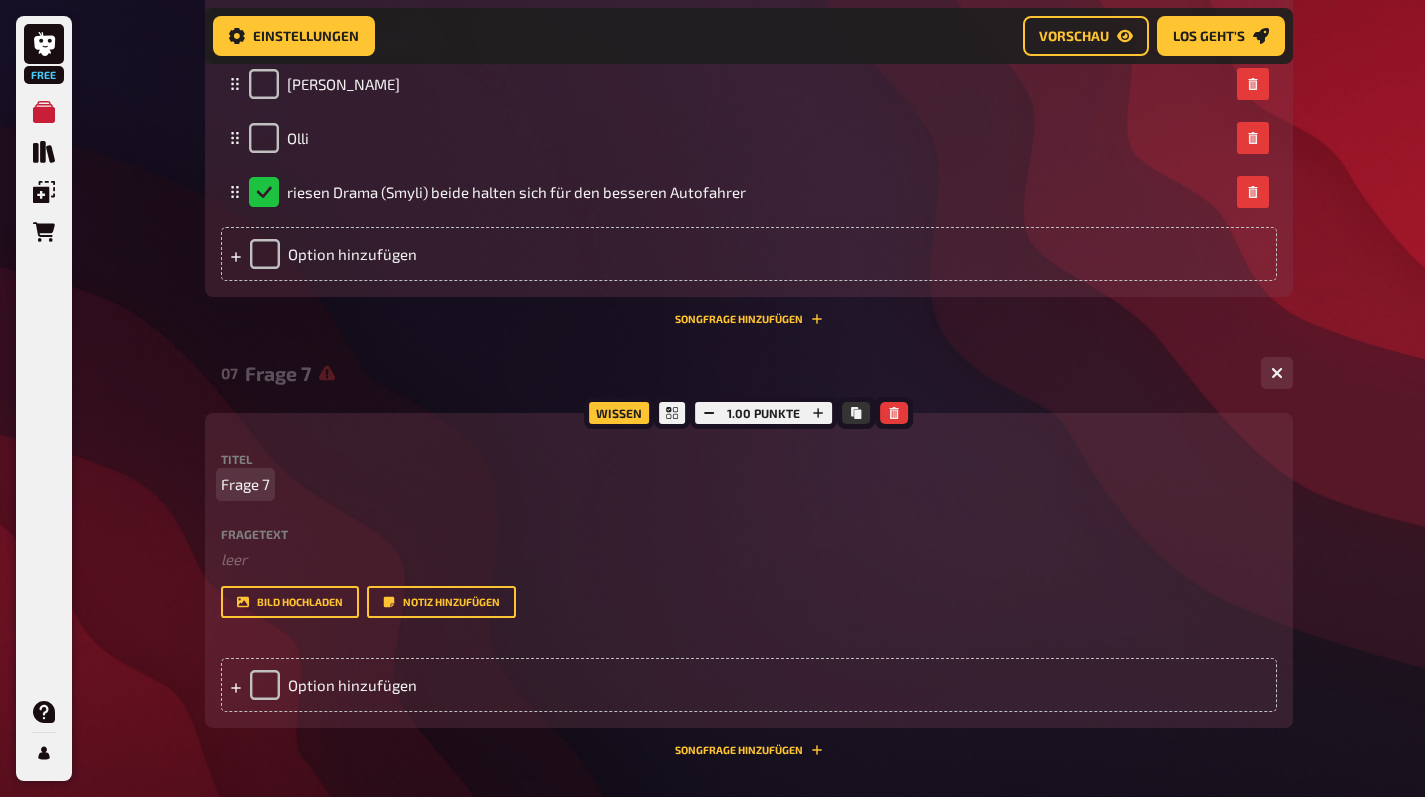 click on "Frage 7" at bounding box center (749, 484) 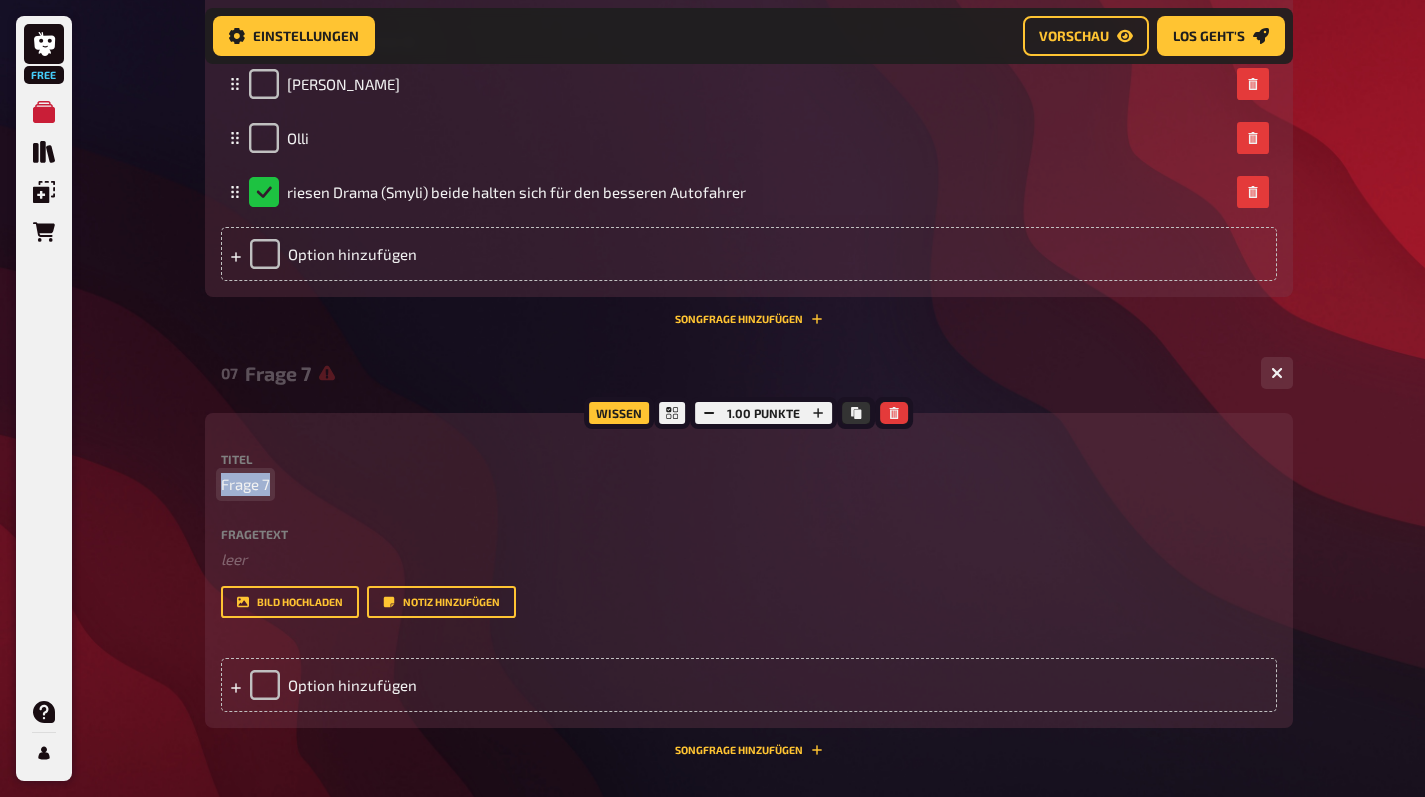 type 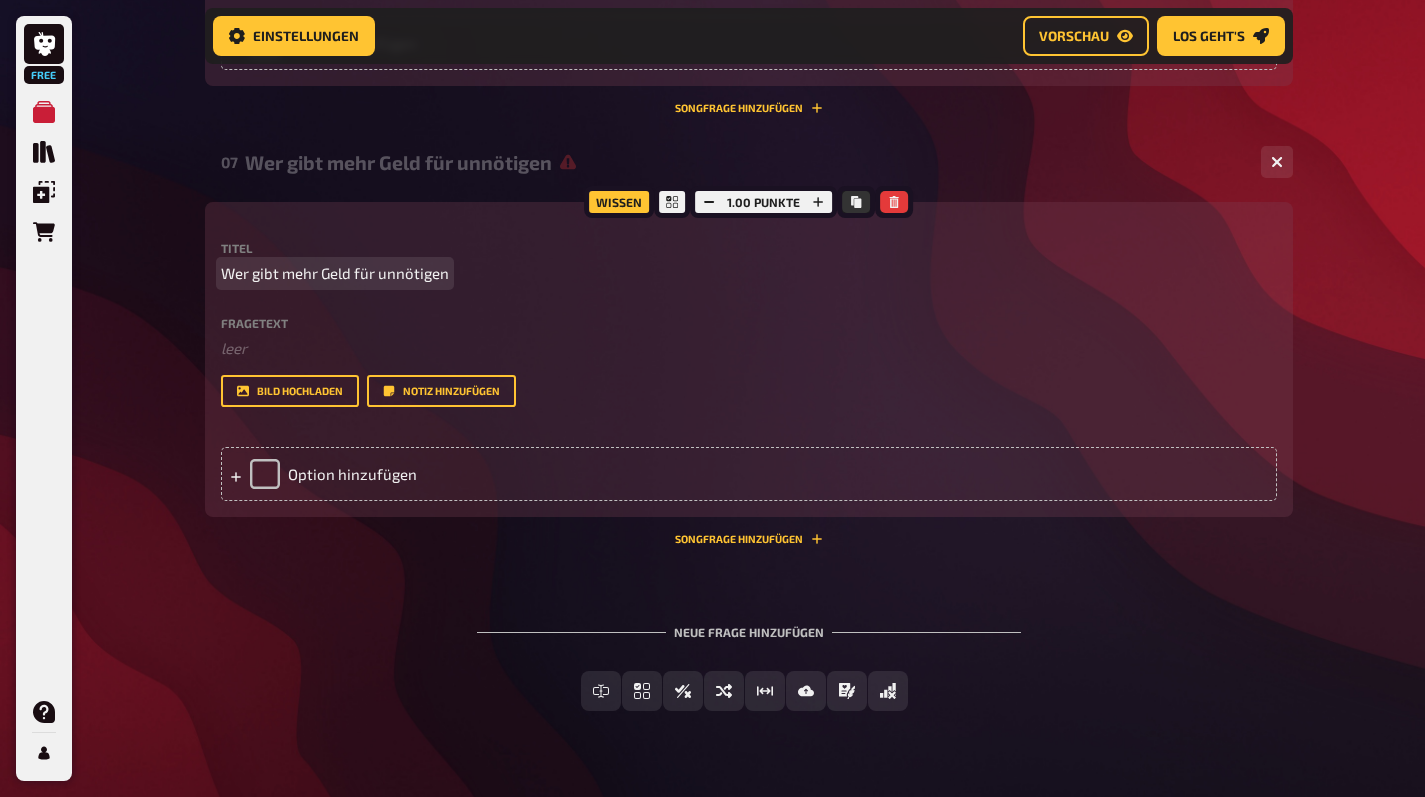 scroll, scrollTop: 4096, scrollLeft: 0, axis: vertical 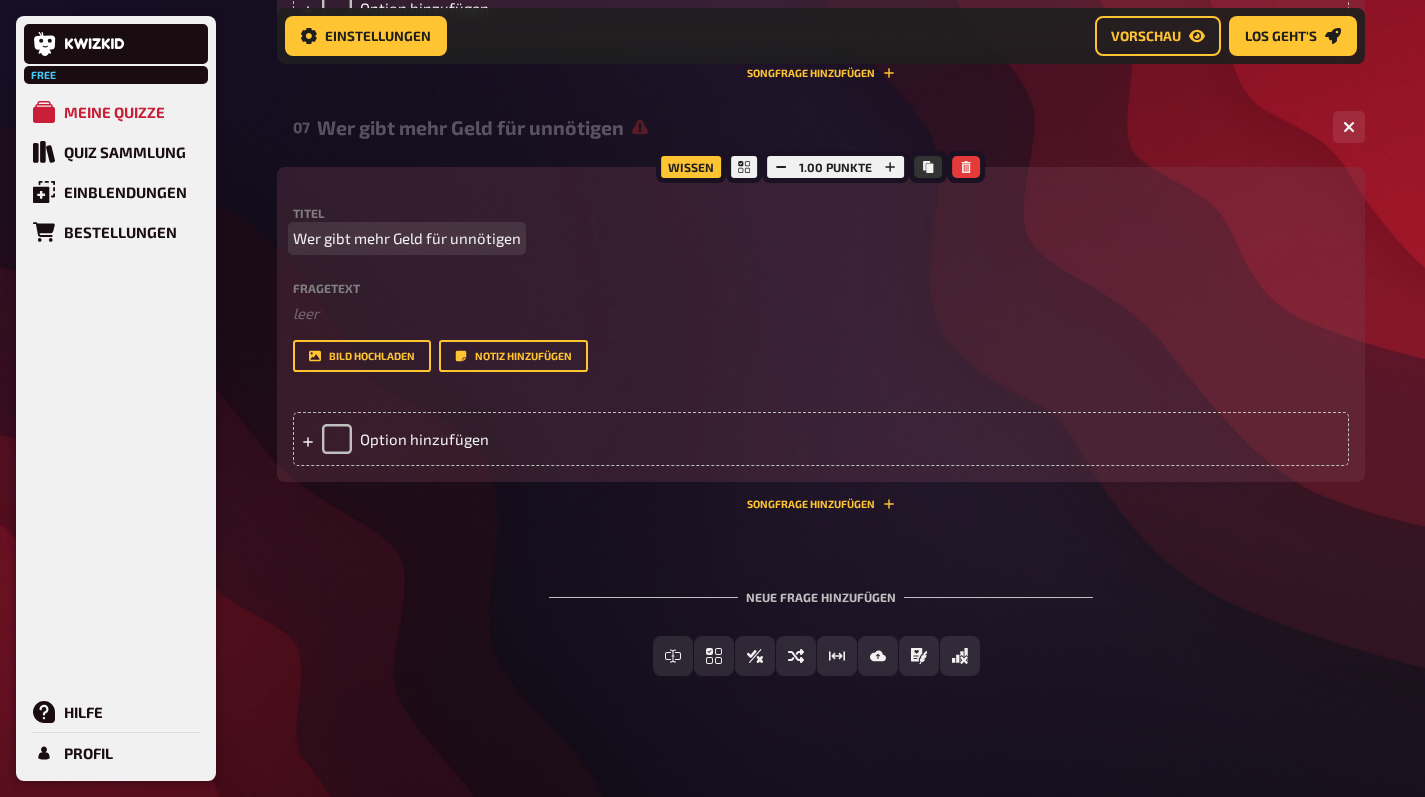 click on "Wer gibt mehr Geld für unnötigen" at bounding box center [407, 238] 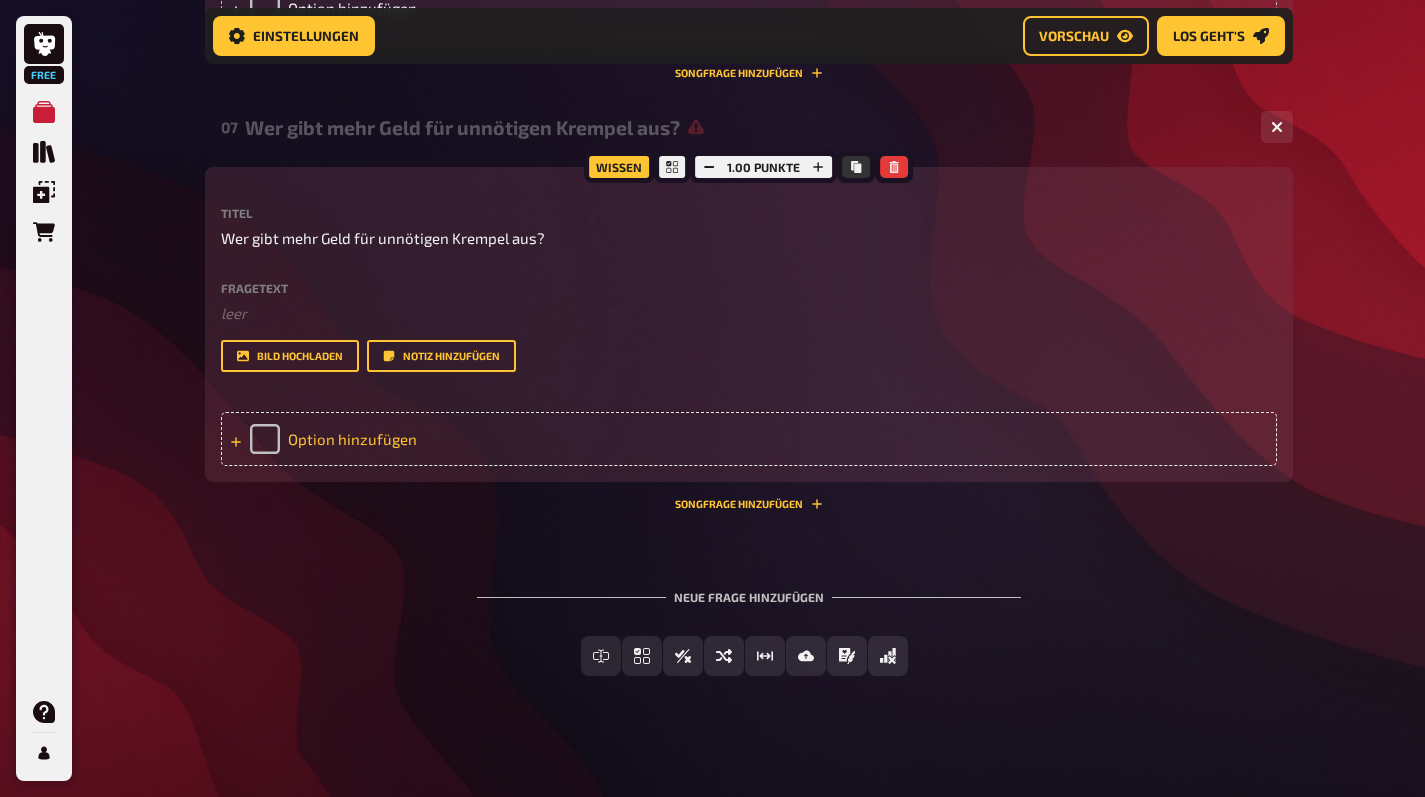 click on "Option hinzufügen" at bounding box center (749, 439) 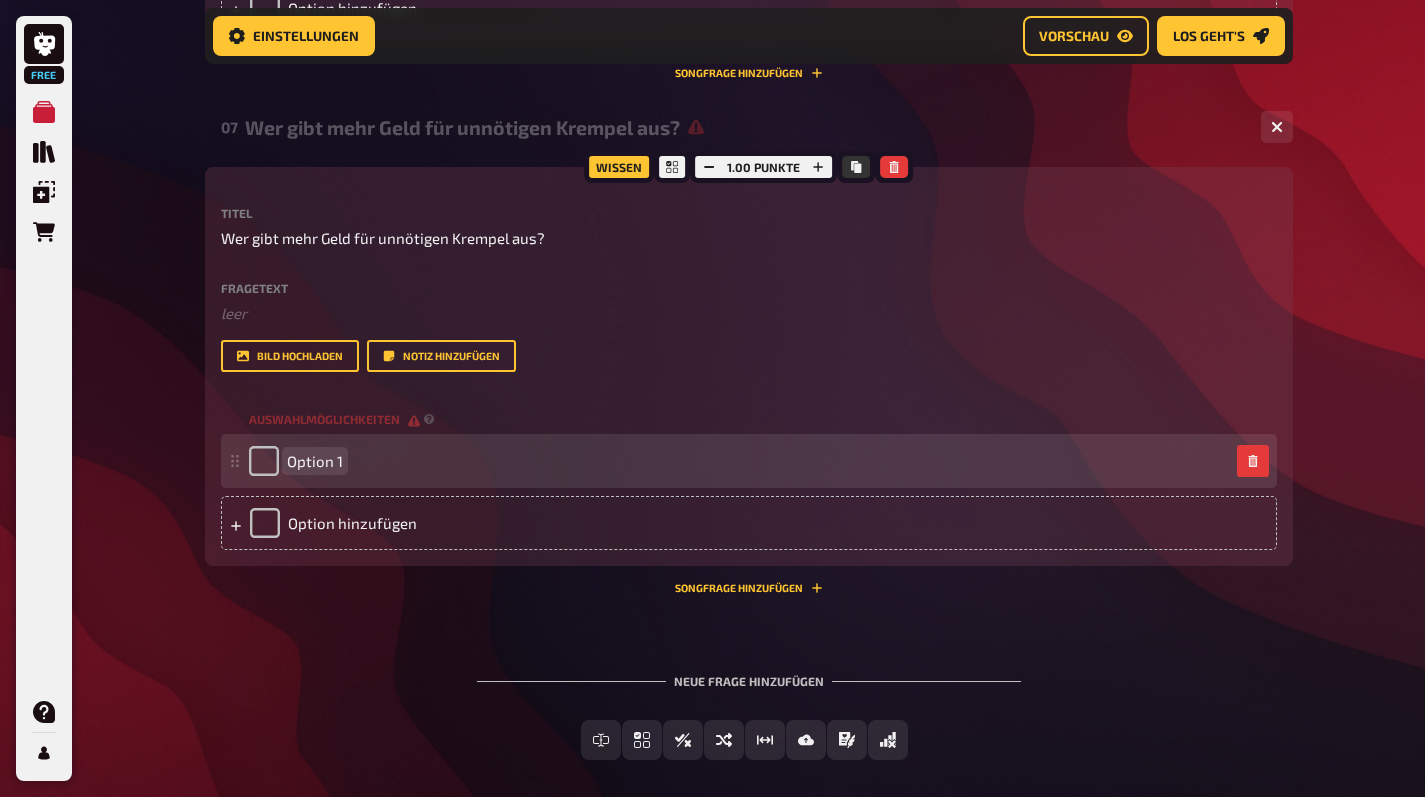 type 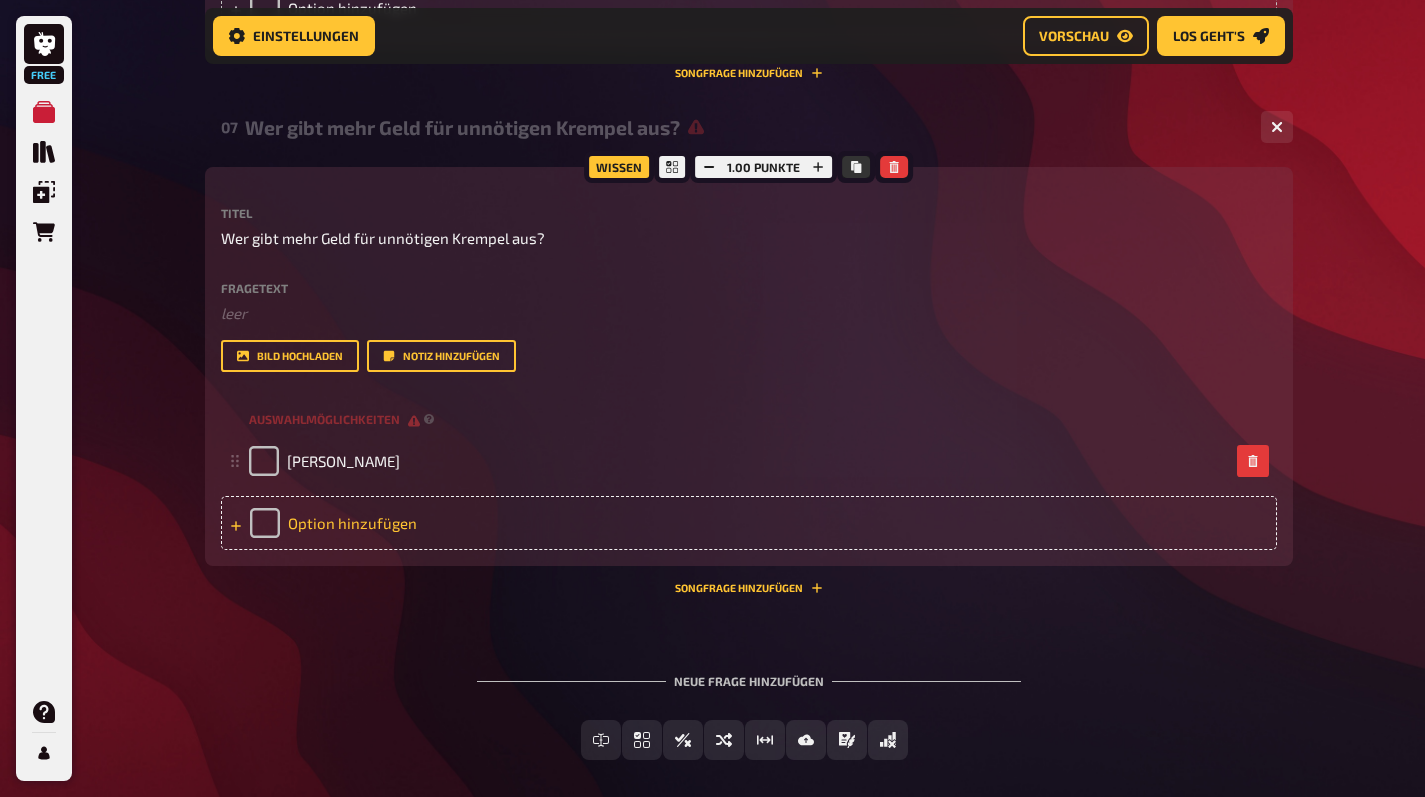 click on "Option hinzufügen" at bounding box center [749, 523] 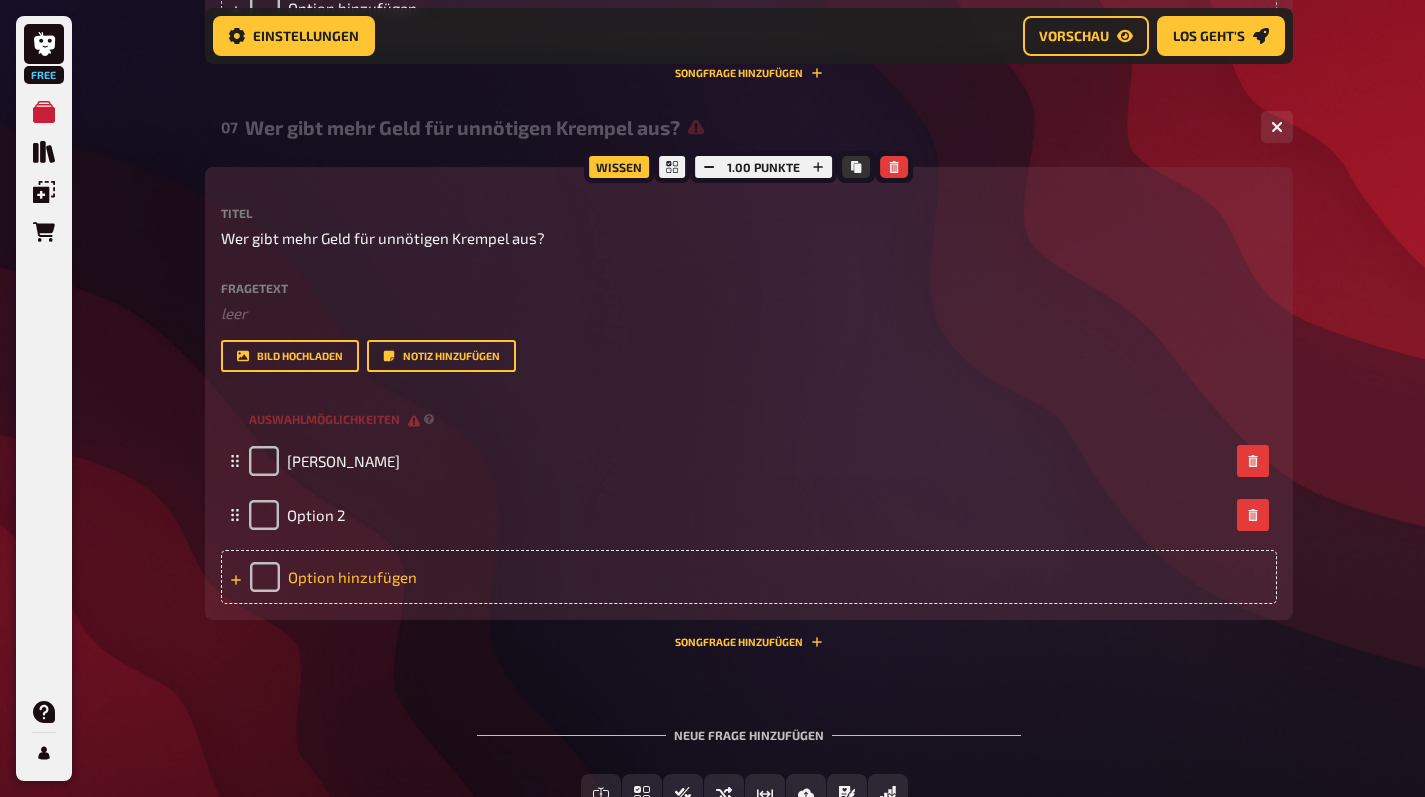 type 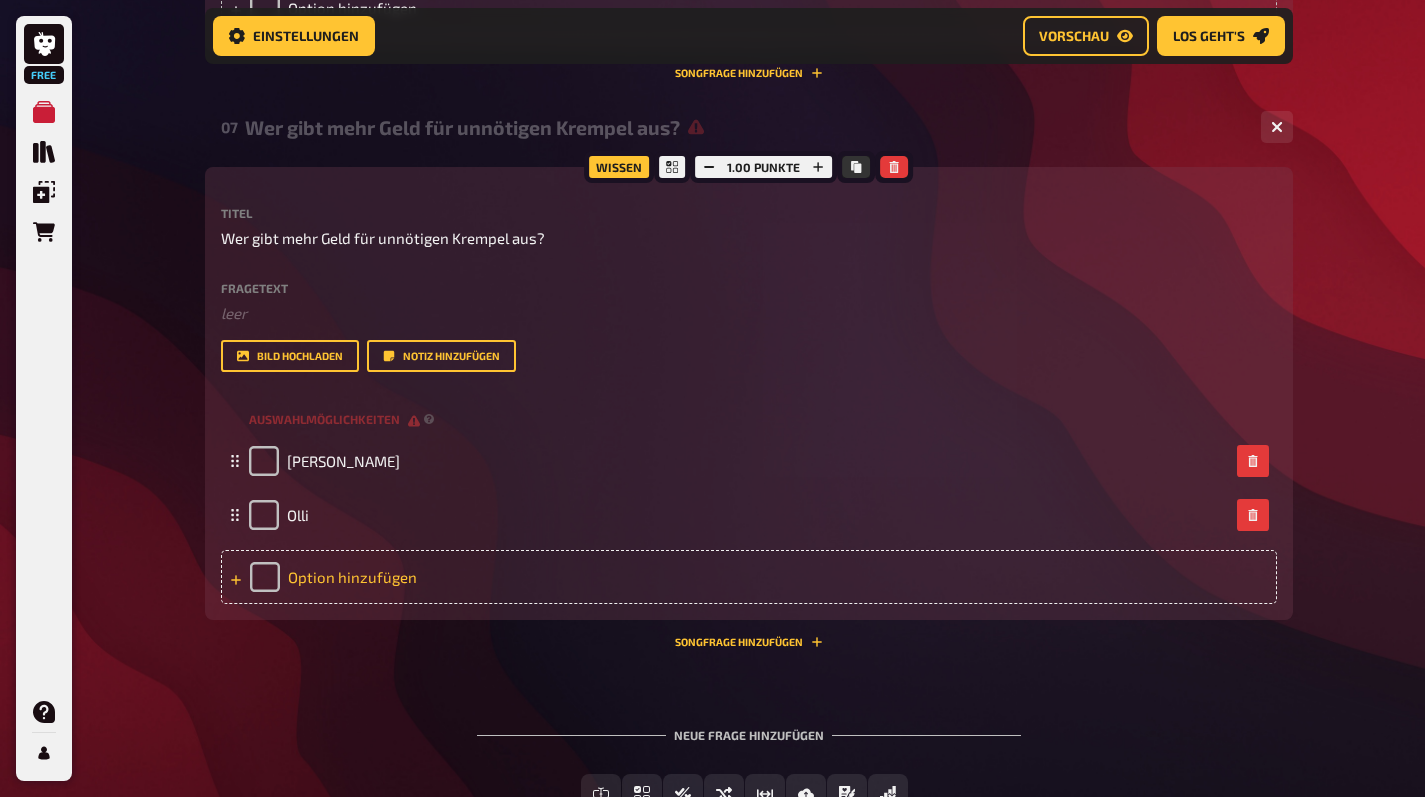 click on "Option hinzufügen" at bounding box center [749, 577] 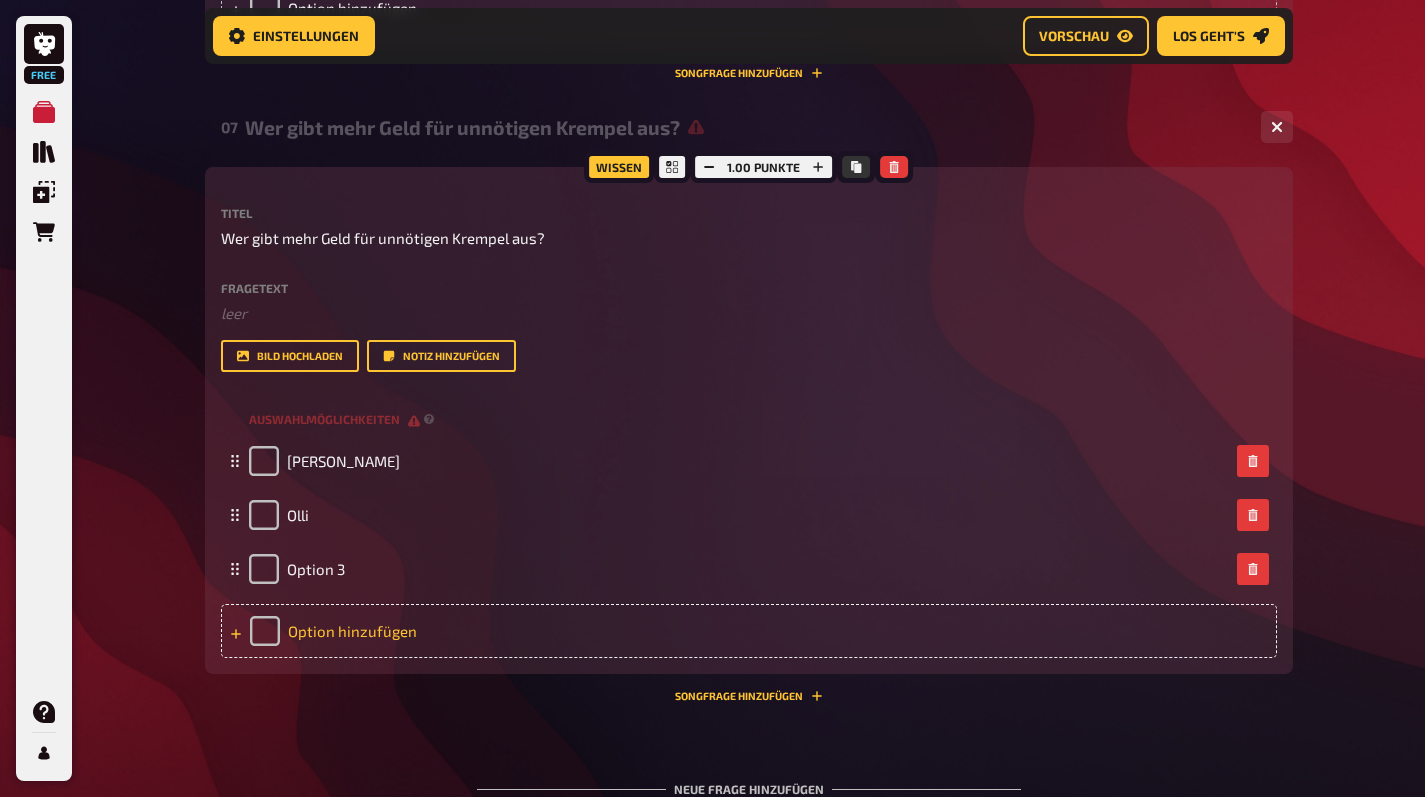 type 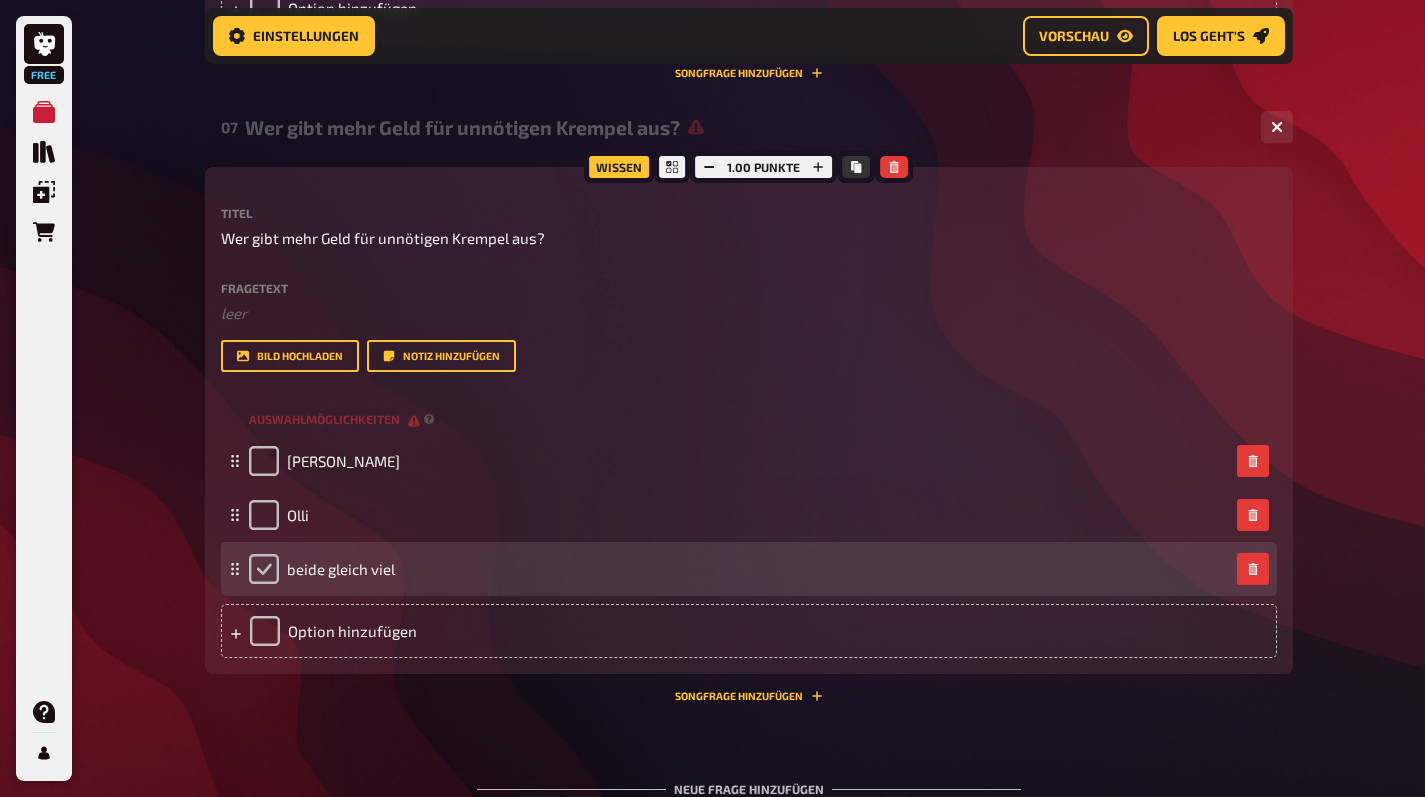 click at bounding box center (264, 569) 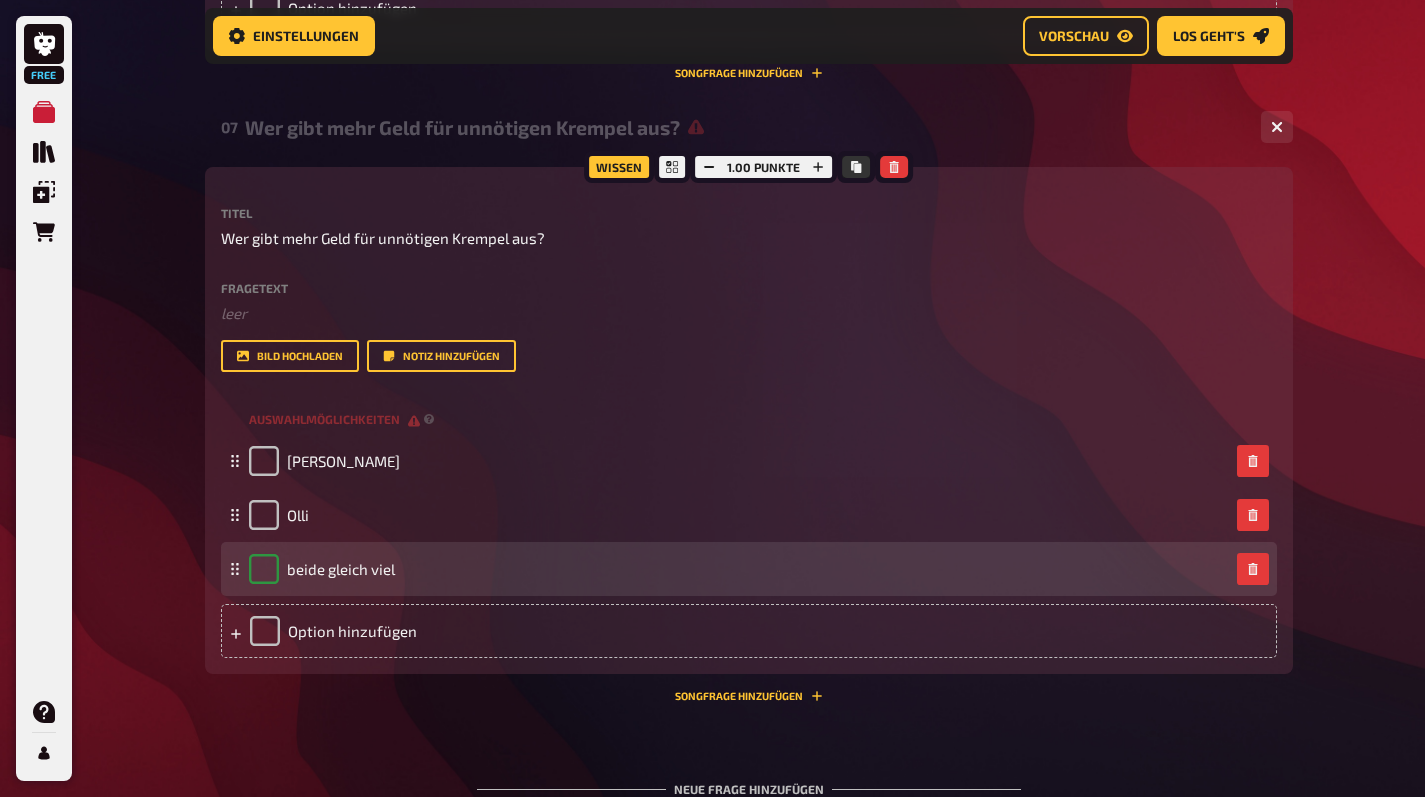 checkbox on "true" 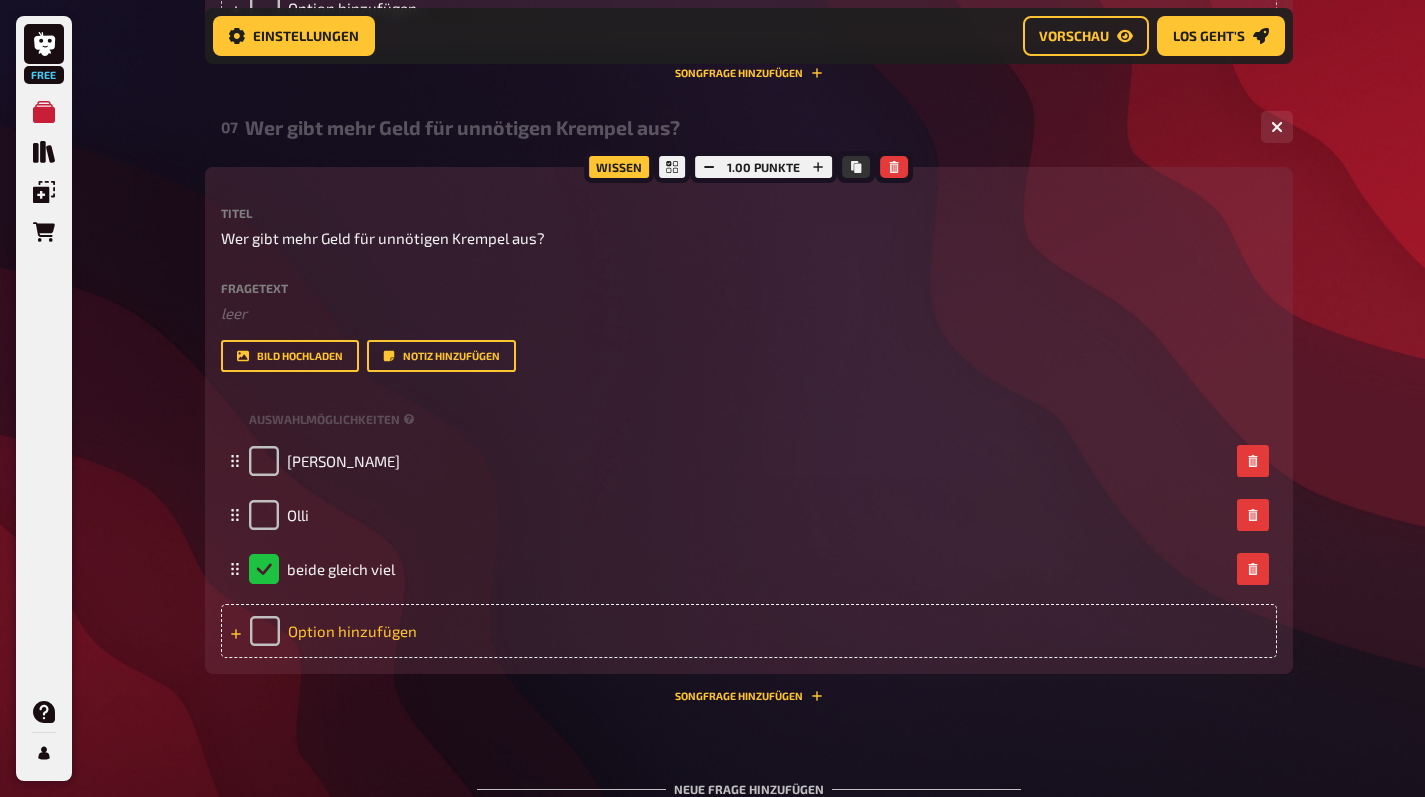 scroll, scrollTop: 4288, scrollLeft: 0, axis: vertical 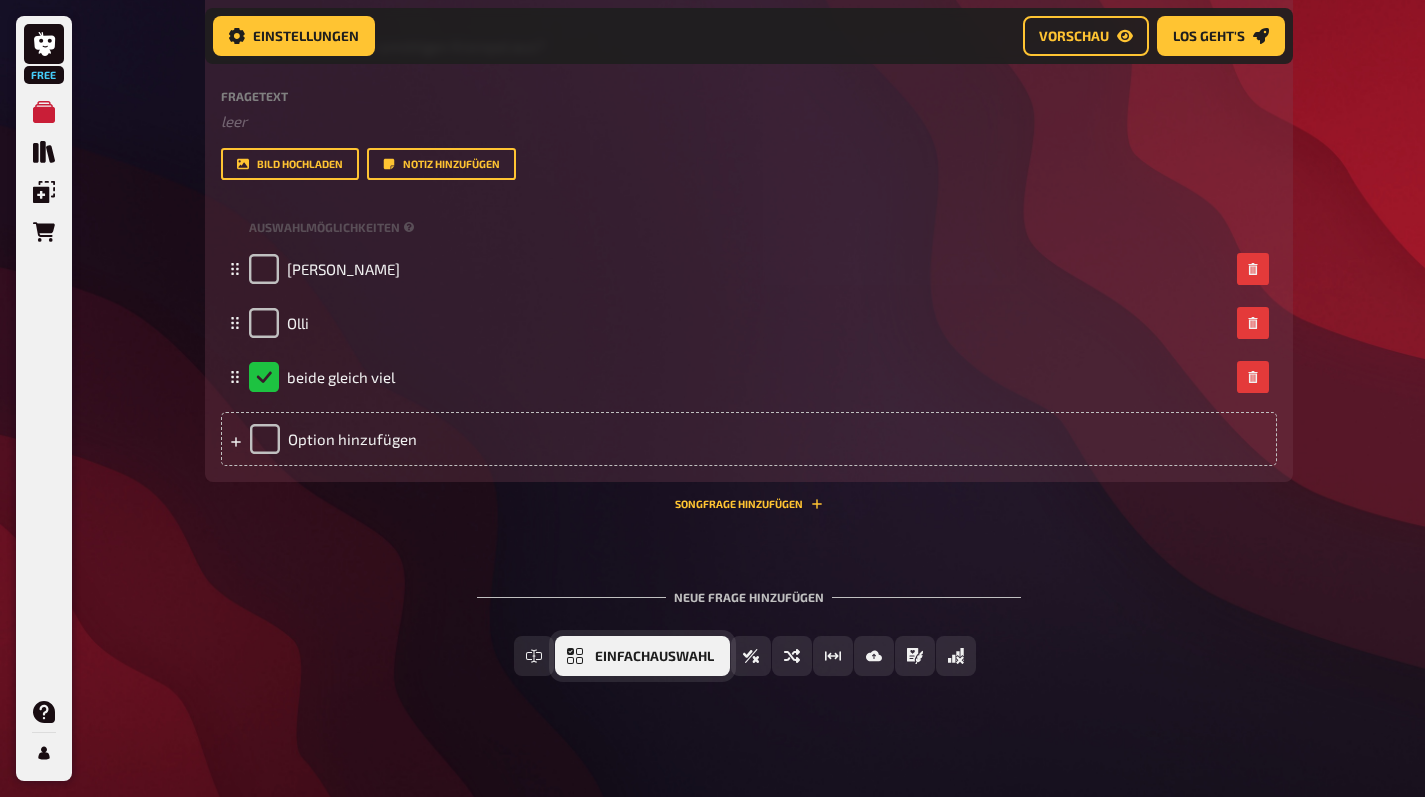 click on "Einfachauswahl" at bounding box center (654, 657) 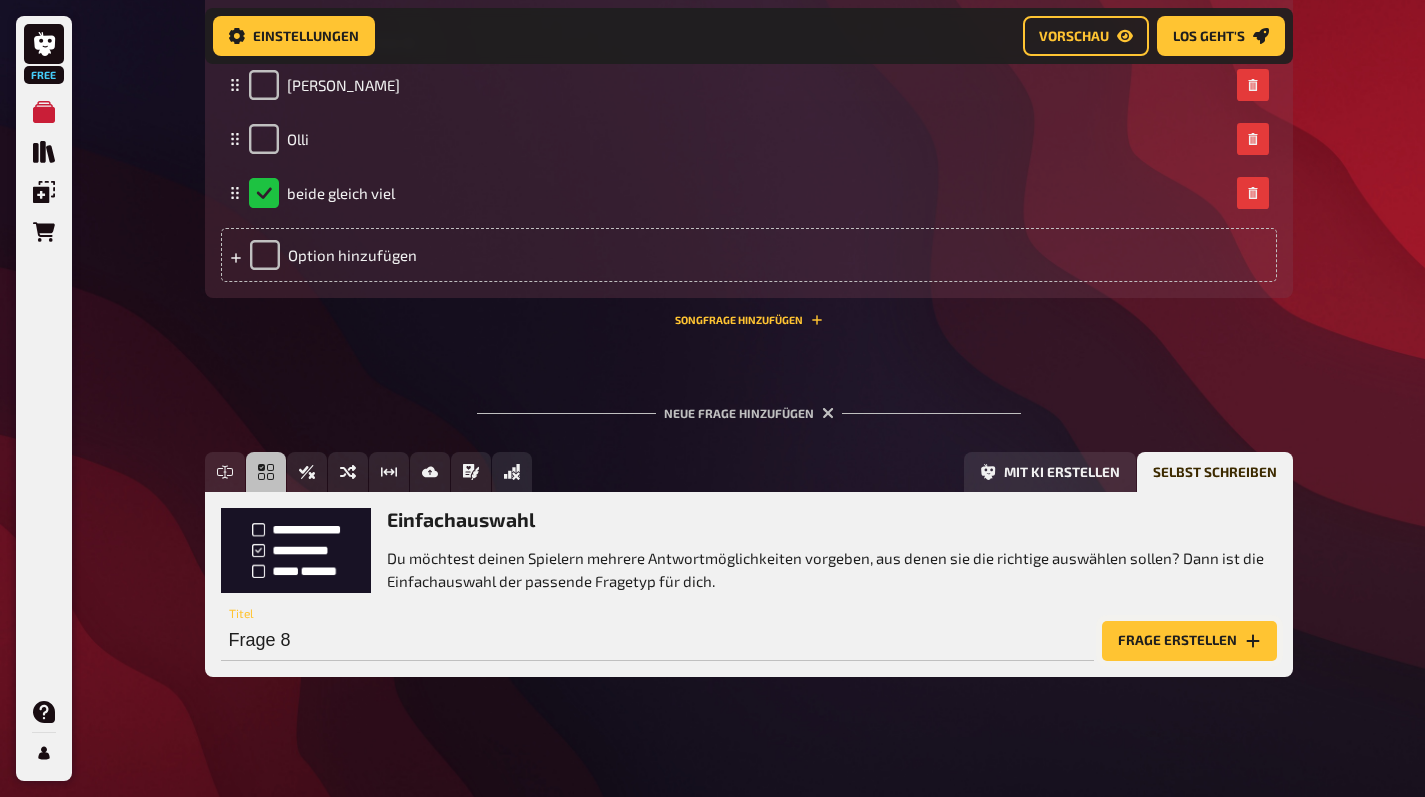 click on "Frage erstellen" at bounding box center [1189, 641] 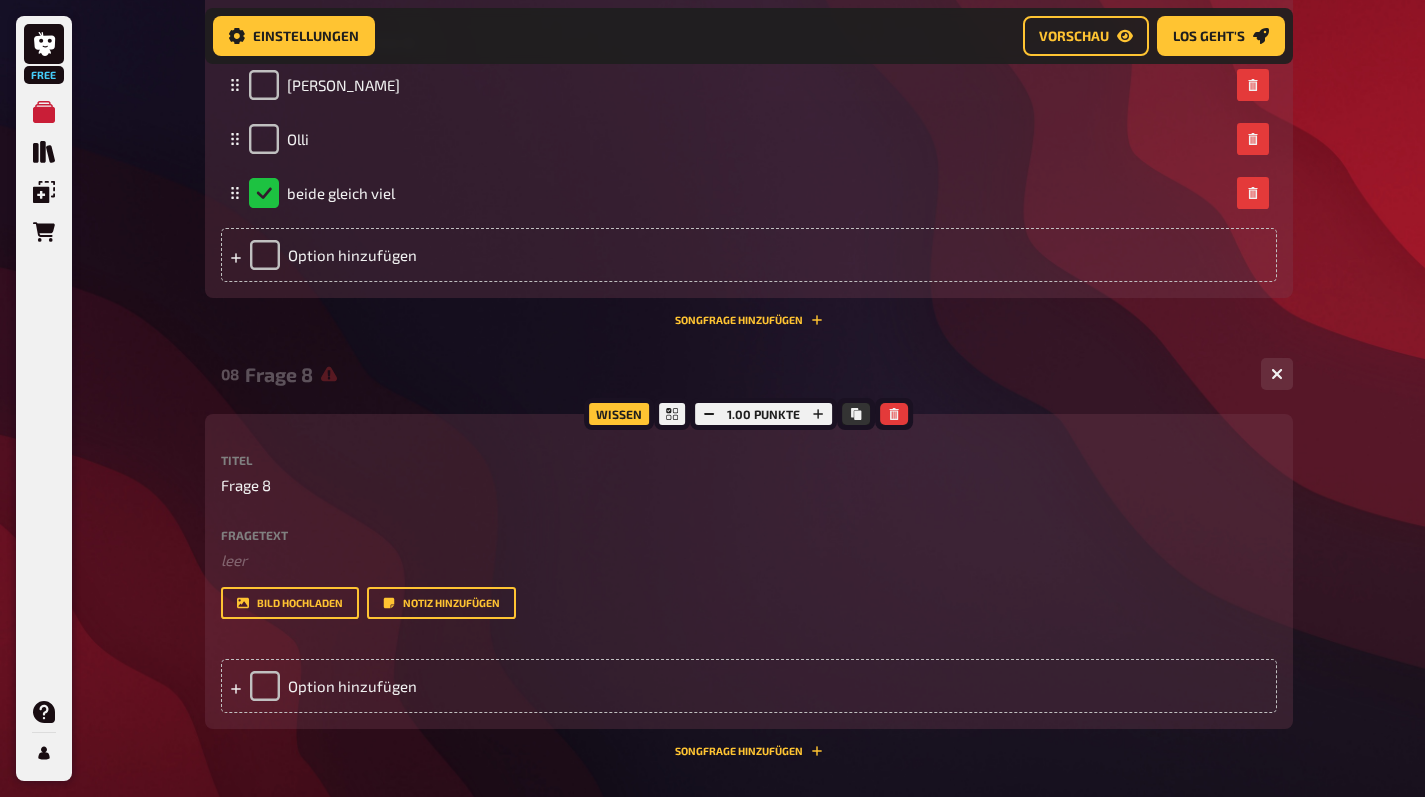 click on "Titel Frage 8 Fragetext ﻿ leer Hier hinziehen für Dateiupload Bild hochladen   Notiz hinzufügen" at bounding box center (749, 536) 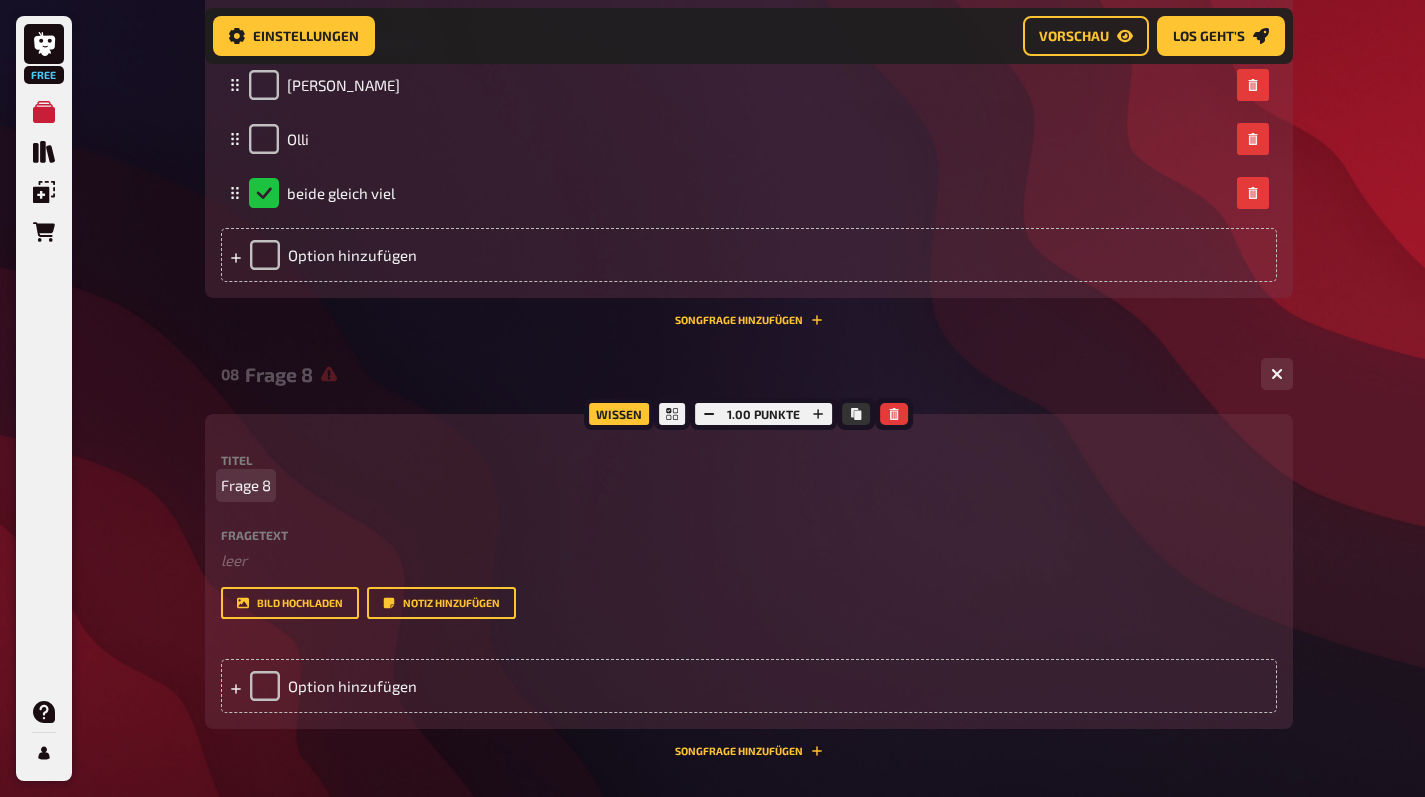 click on "Frage 8" at bounding box center [246, 485] 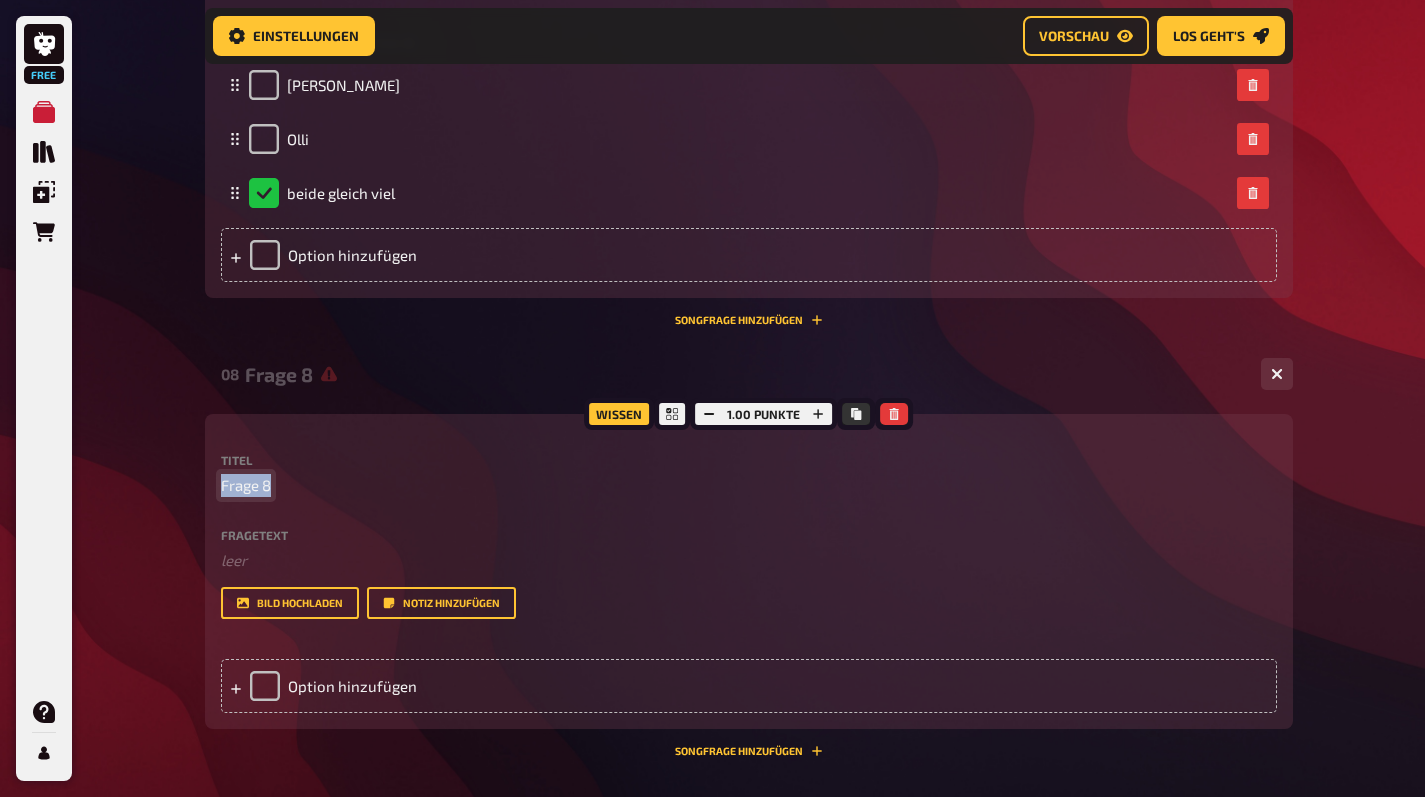 type 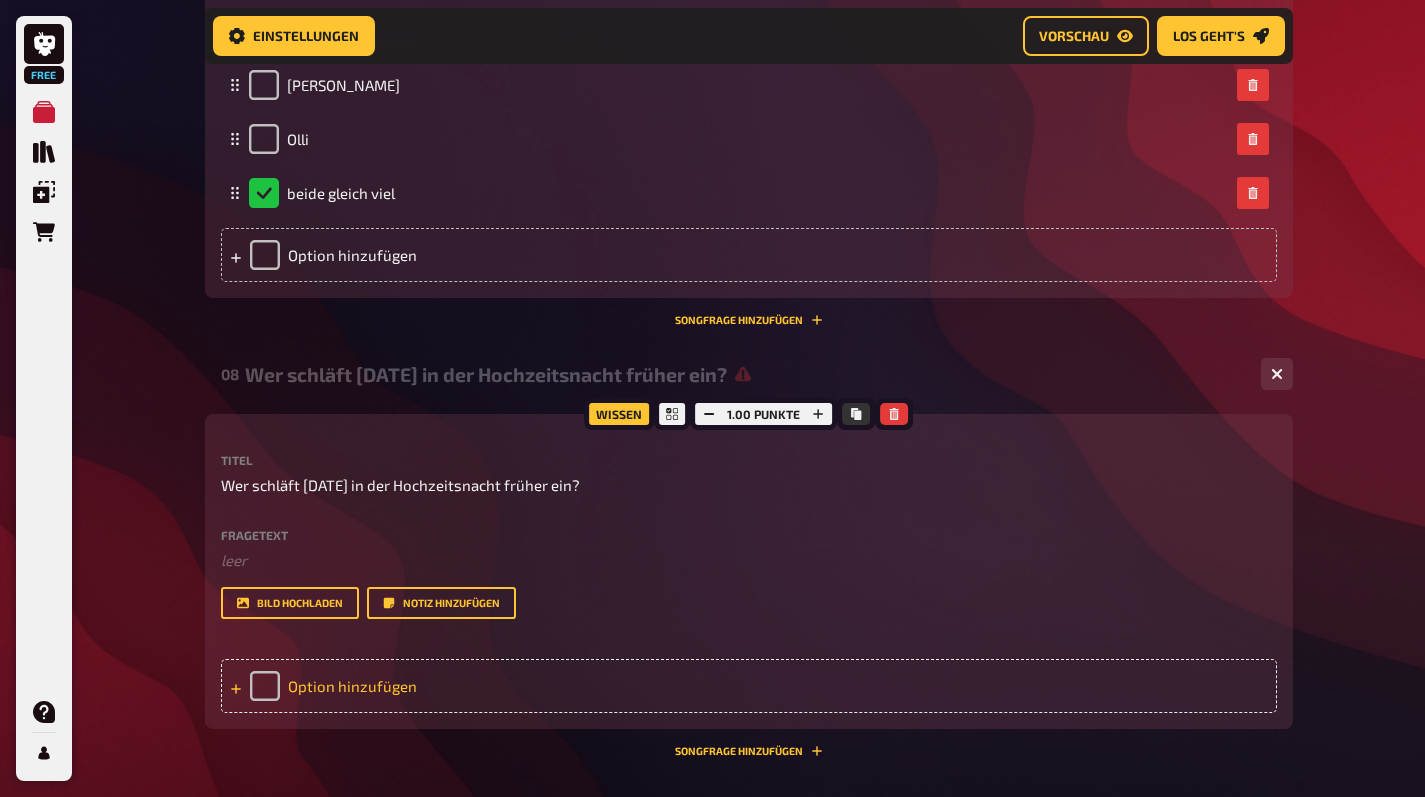 click on "Option hinzufügen" at bounding box center [749, 686] 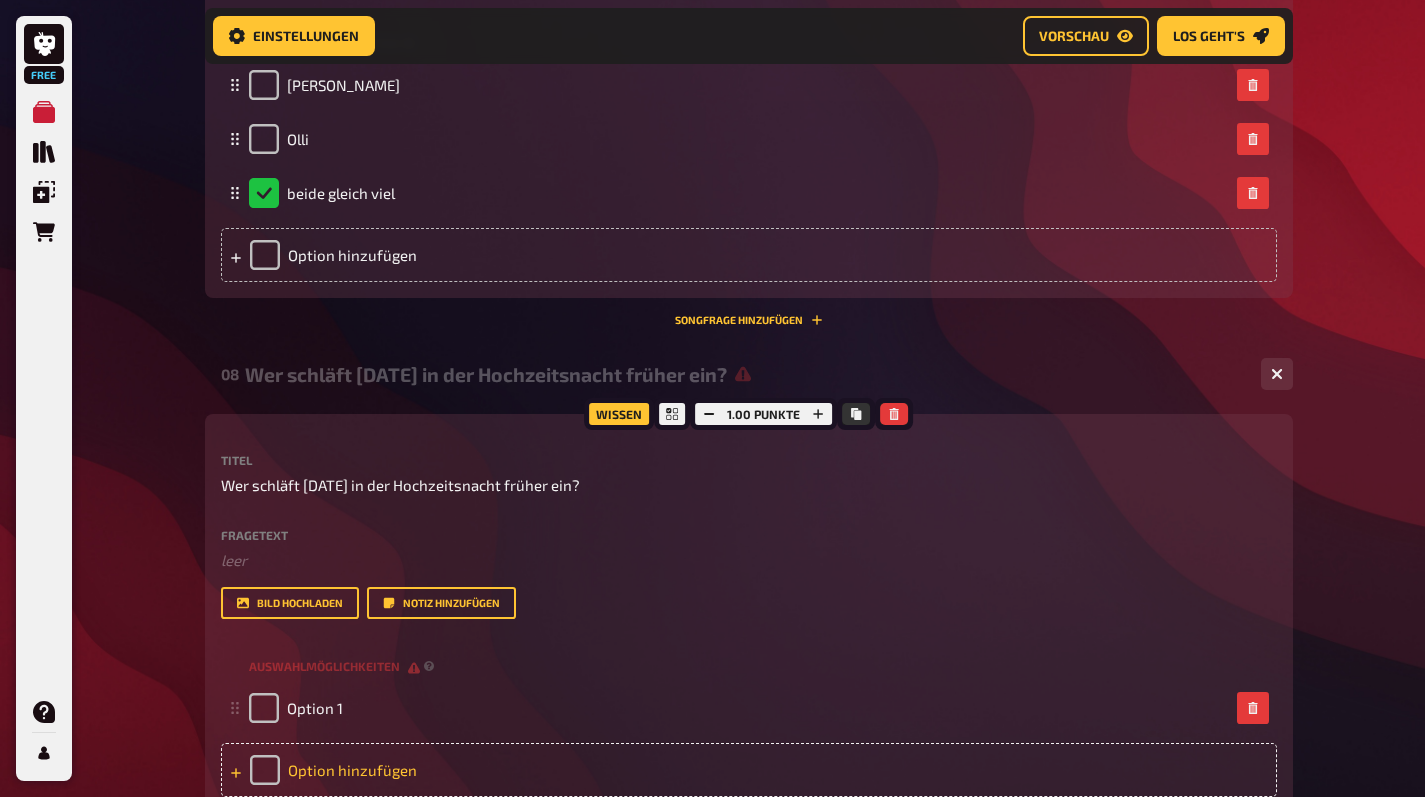 type 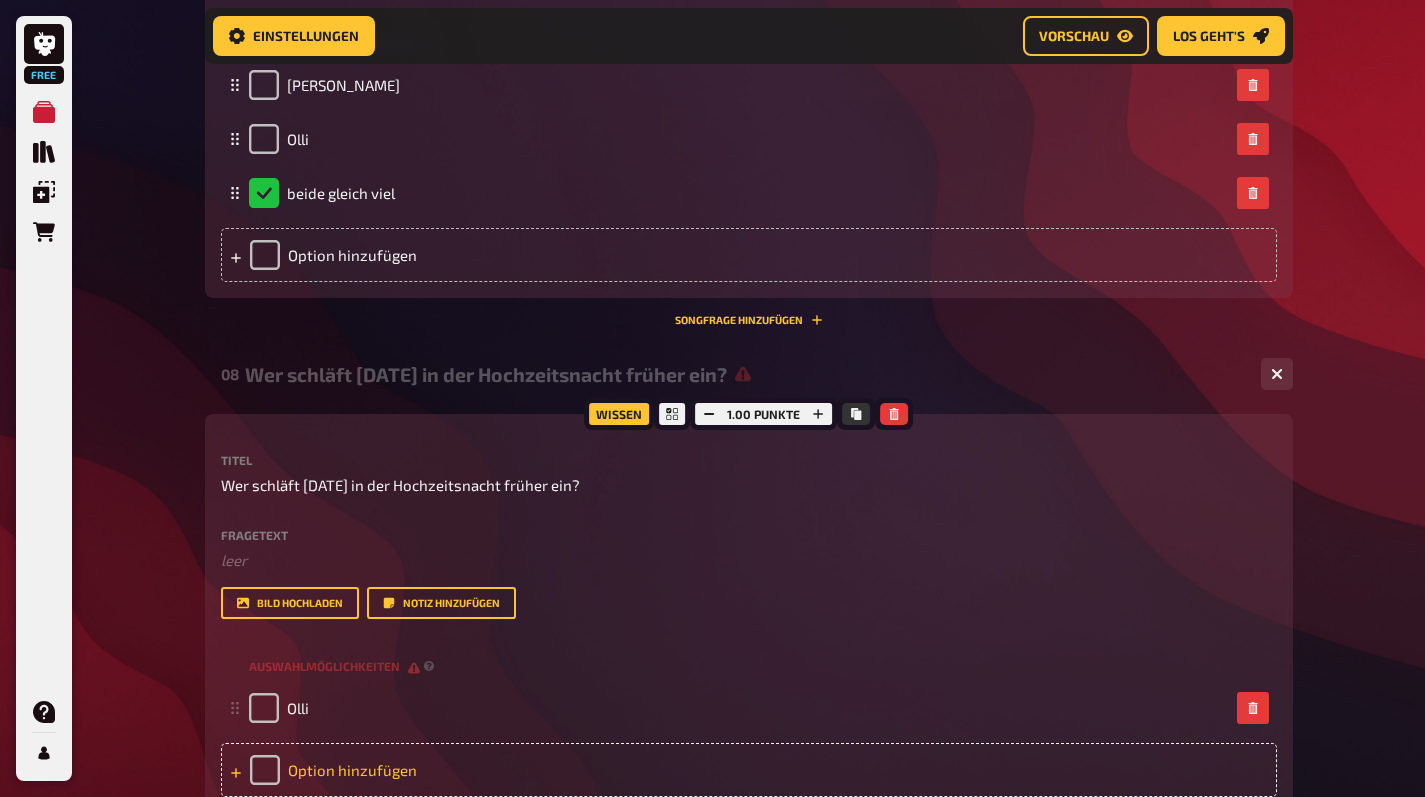 click on "Option hinzufügen" at bounding box center (749, 770) 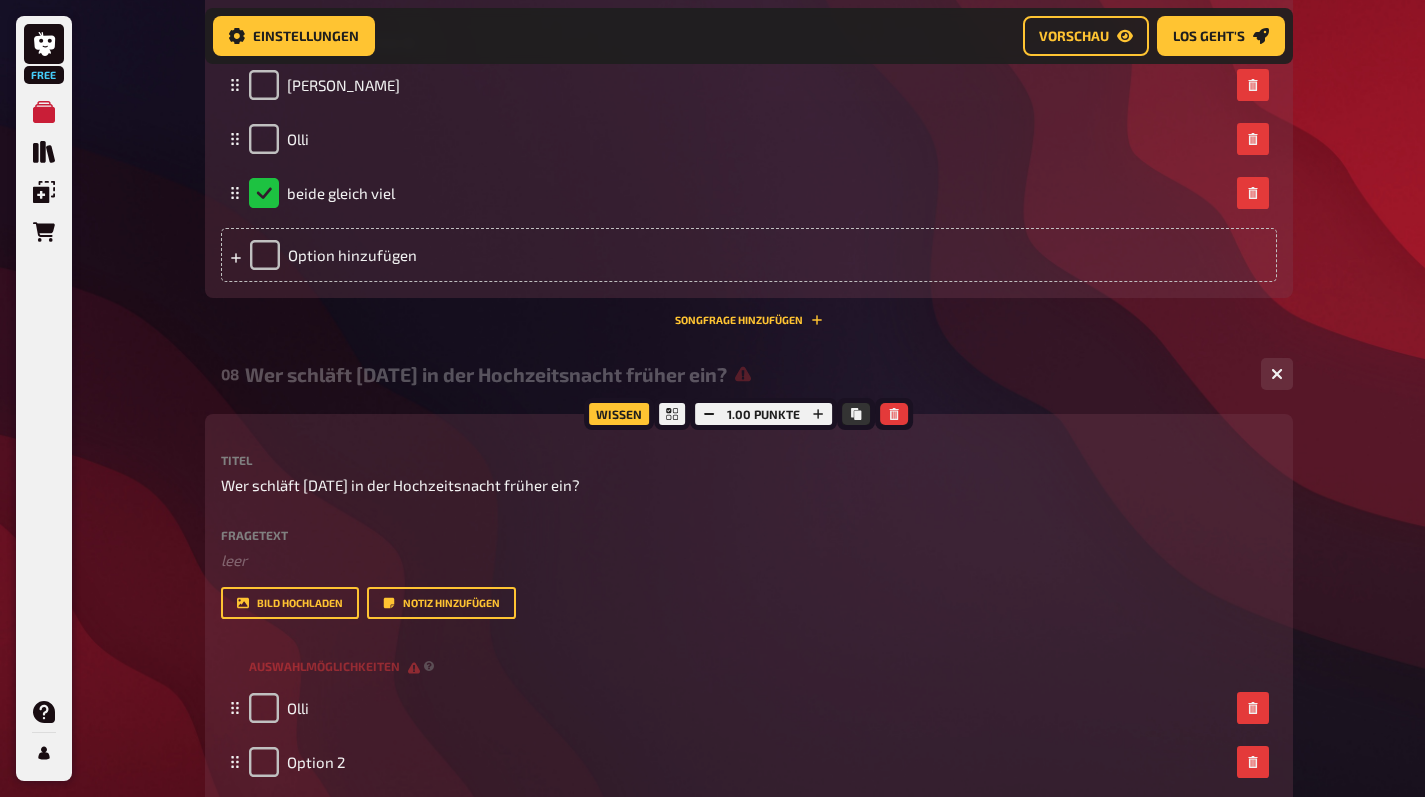 type 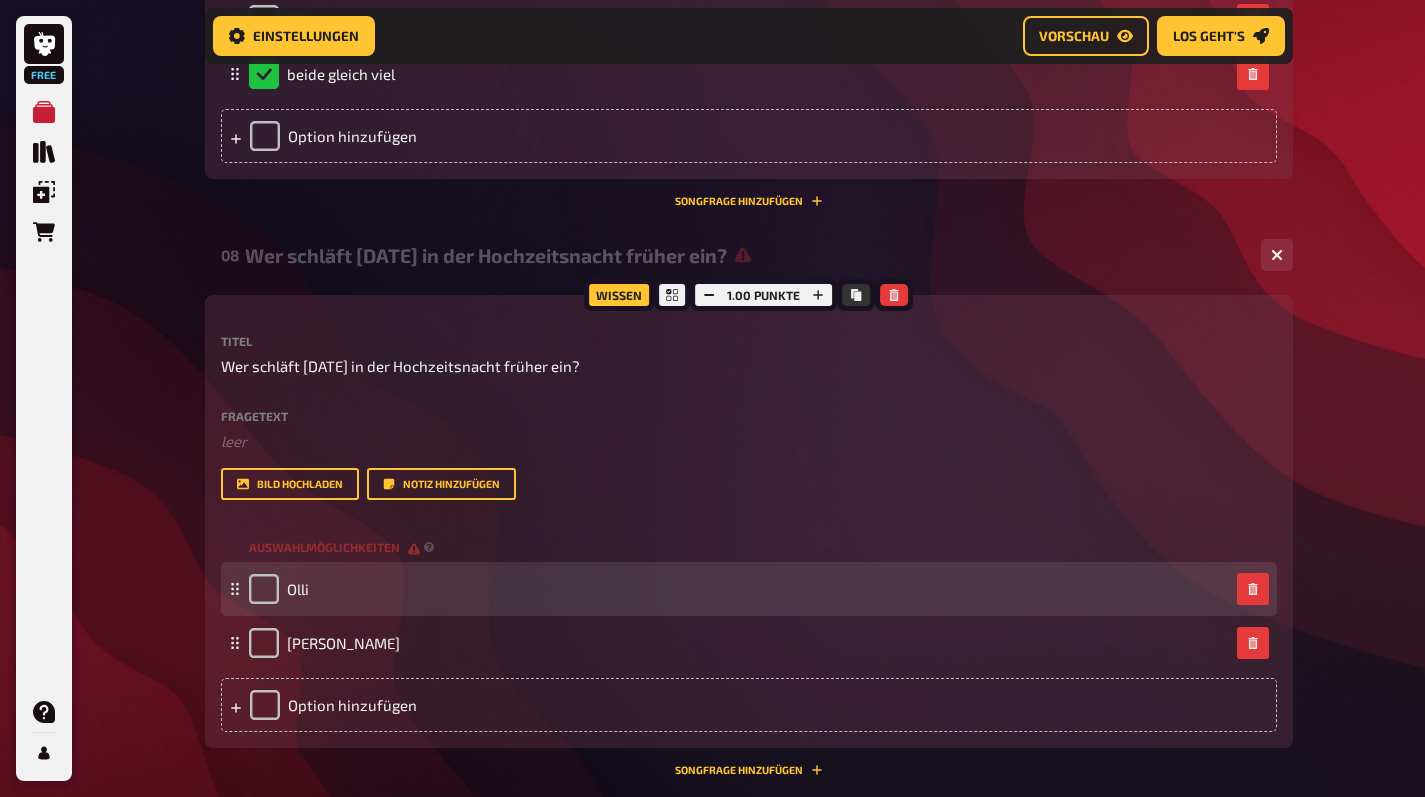 scroll, scrollTop: 4701, scrollLeft: 0, axis: vertical 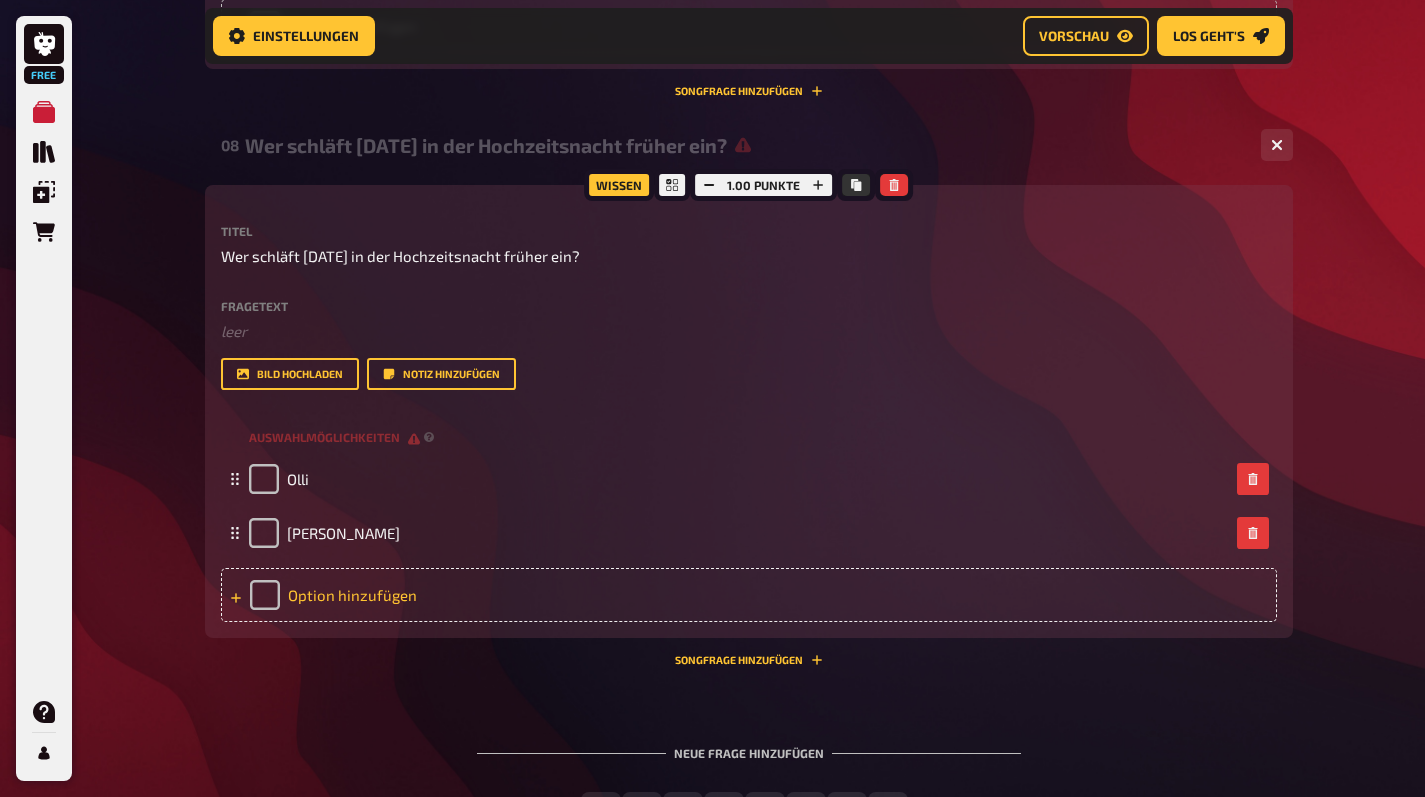 click on "Option hinzufügen" at bounding box center (749, 595) 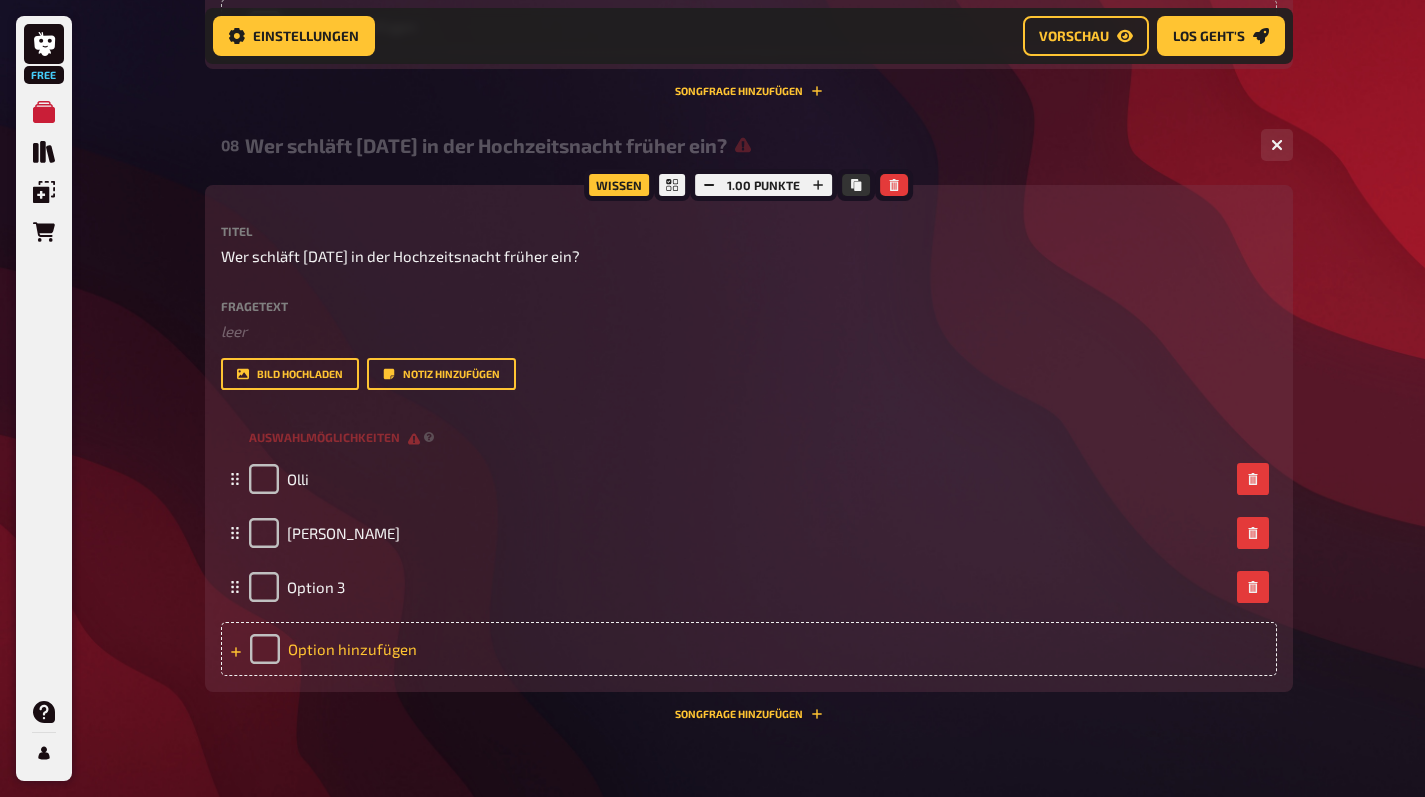 type 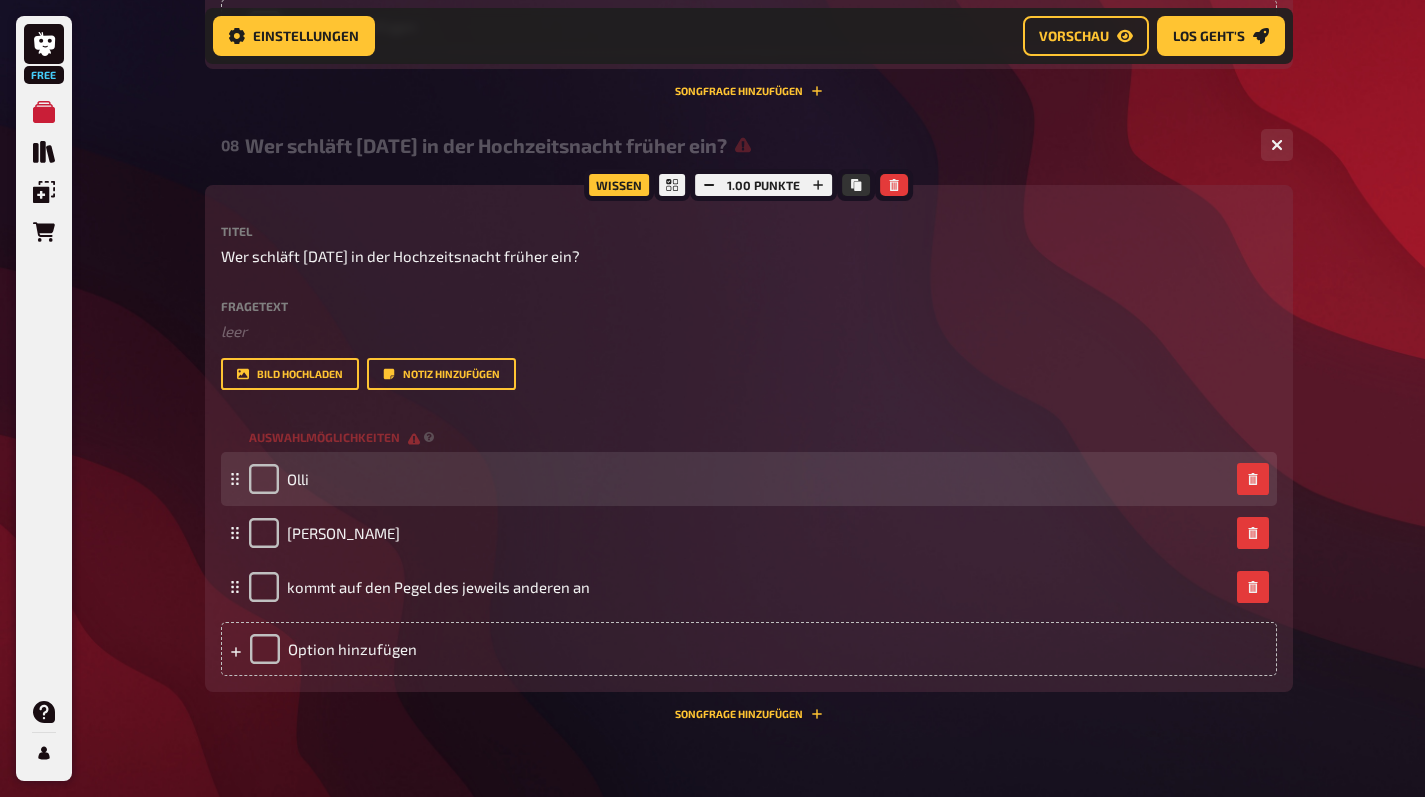 scroll, scrollTop: 4715, scrollLeft: 0, axis: vertical 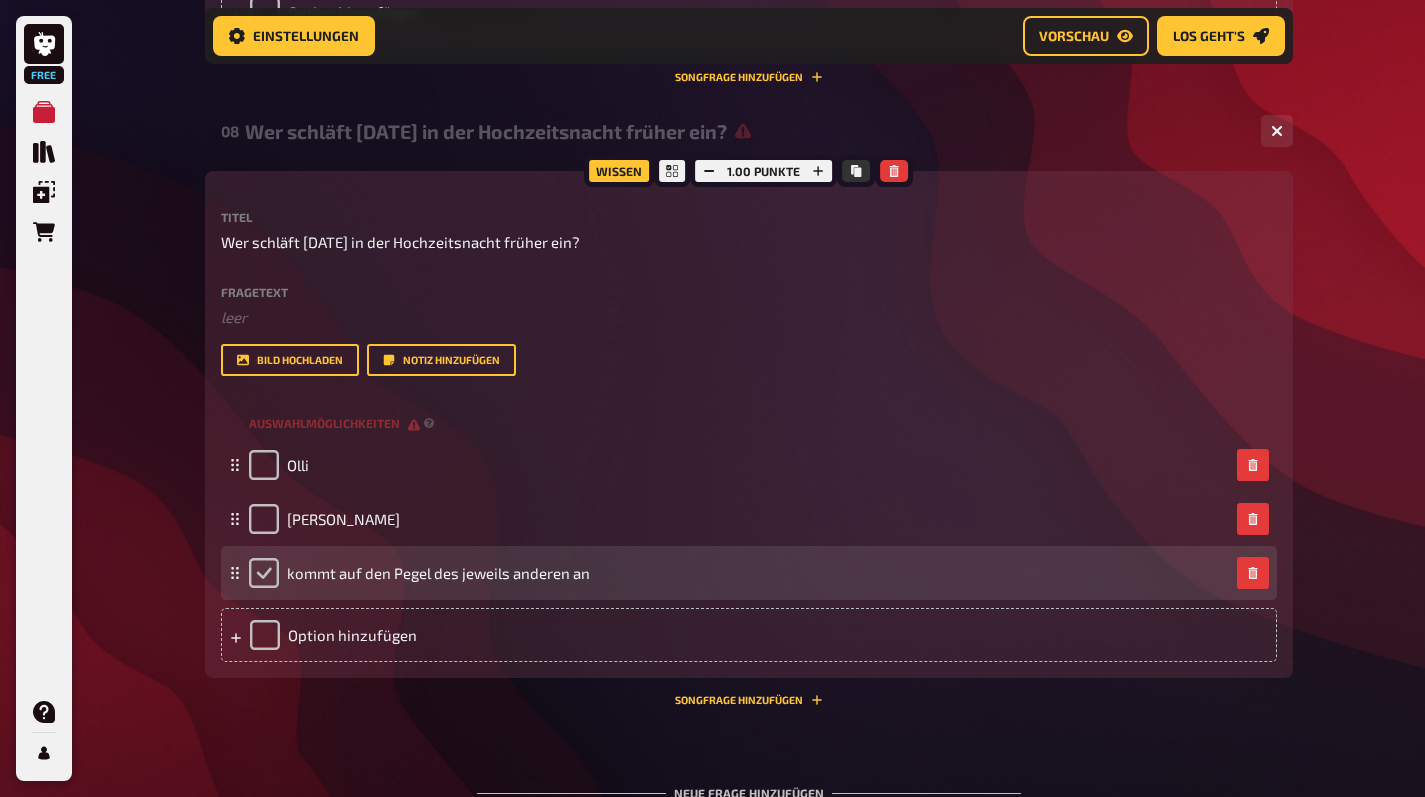 click at bounding box center [264, 573] 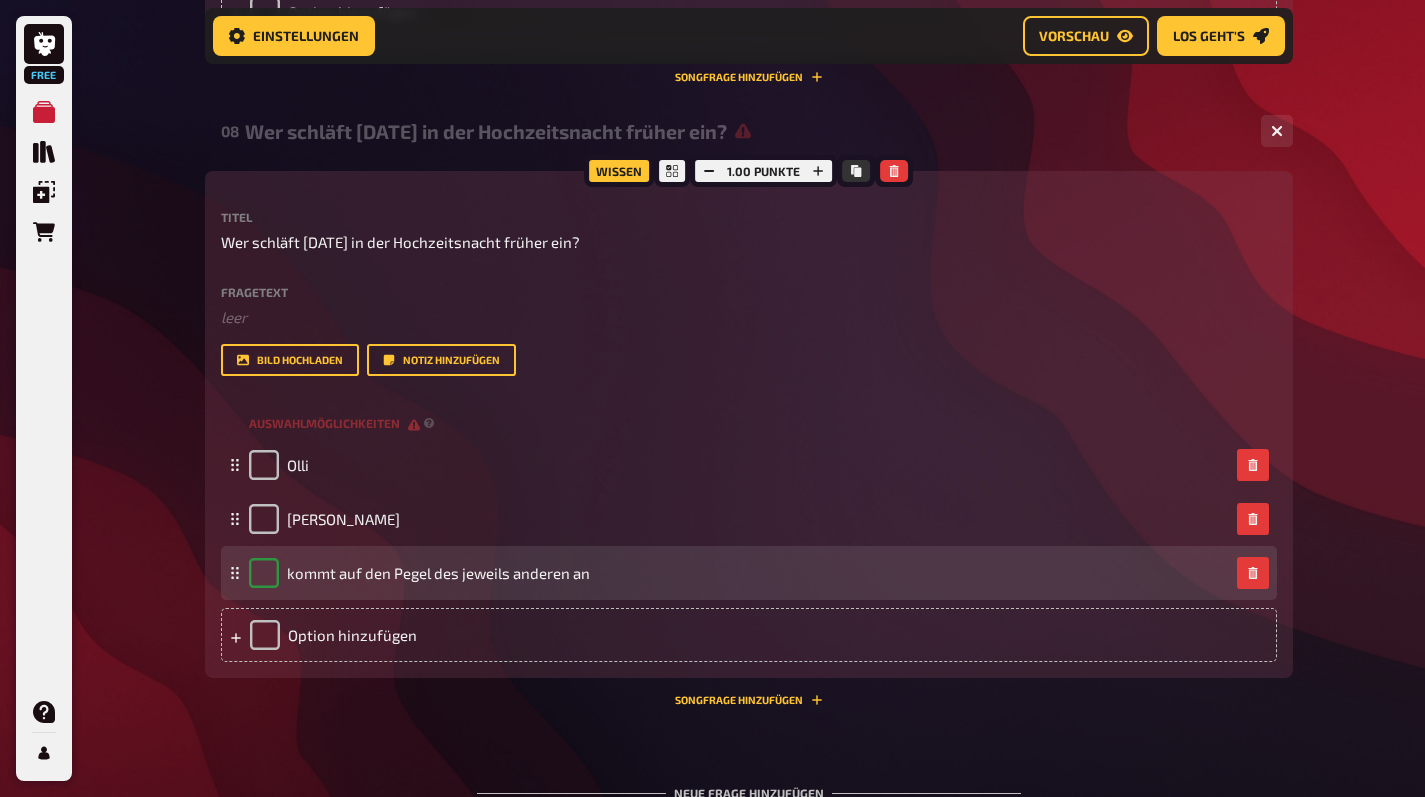 checkbox on "true" 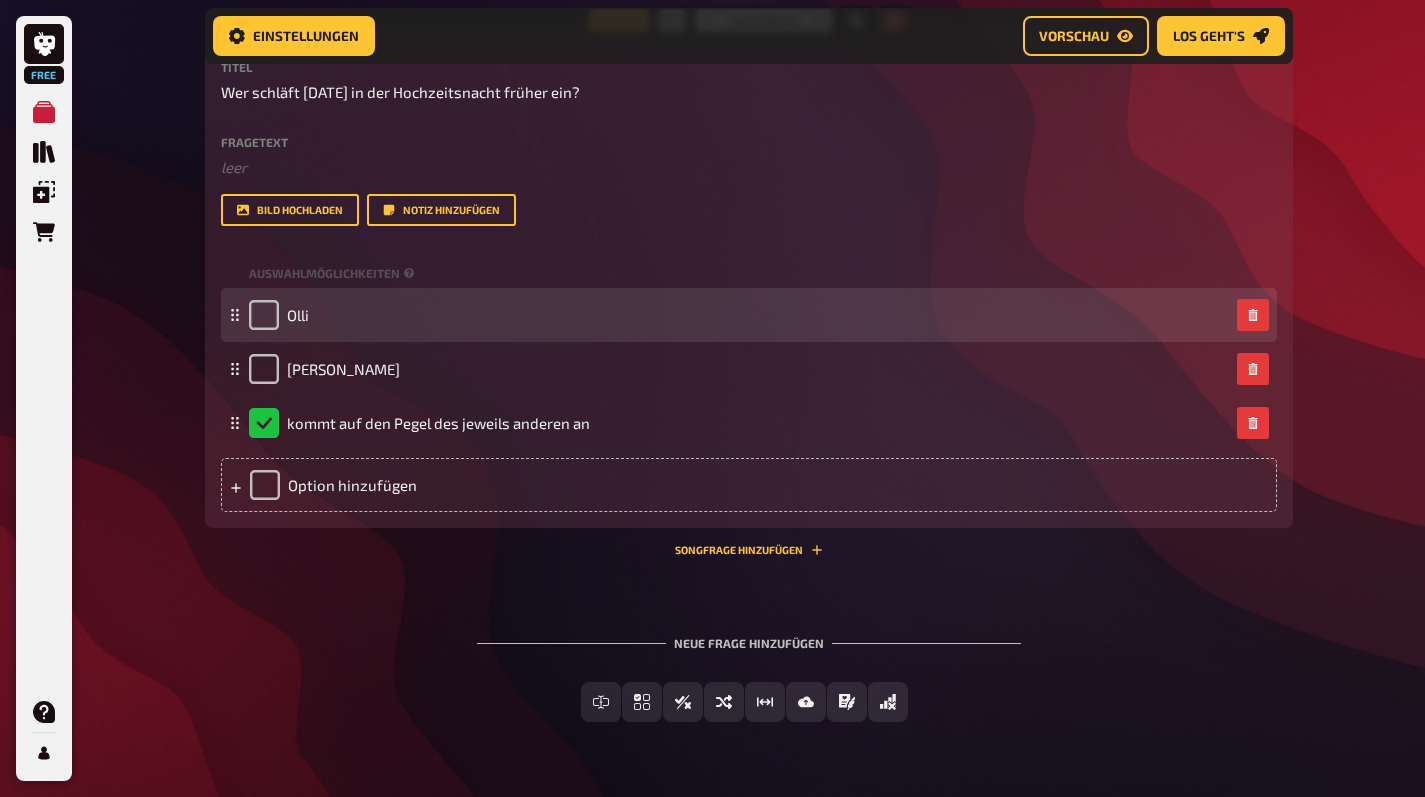 scroll, scrollTop: 4910, scrollLeft: 0, axis: vertical 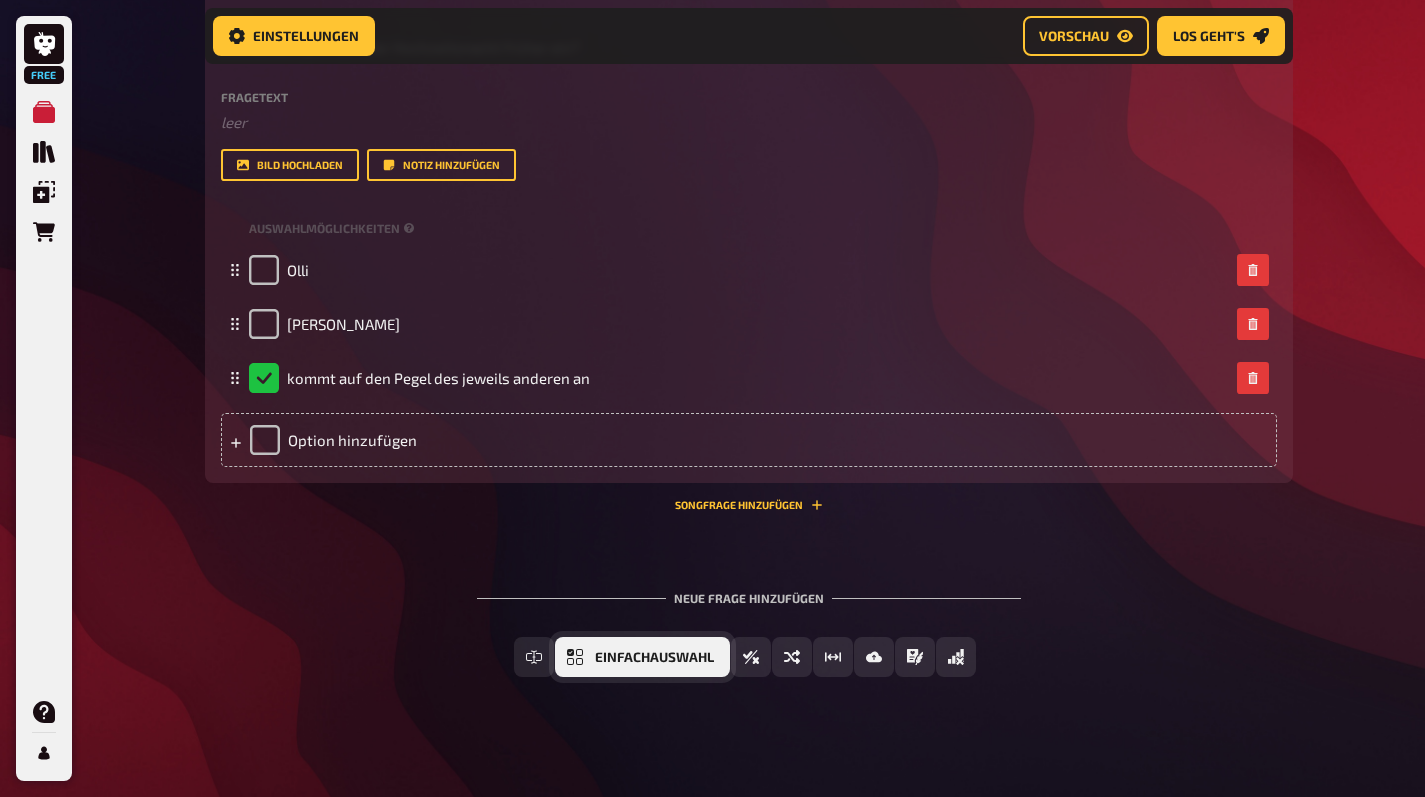 click on "Einfachauswahl" at bounding box center [642, 657] 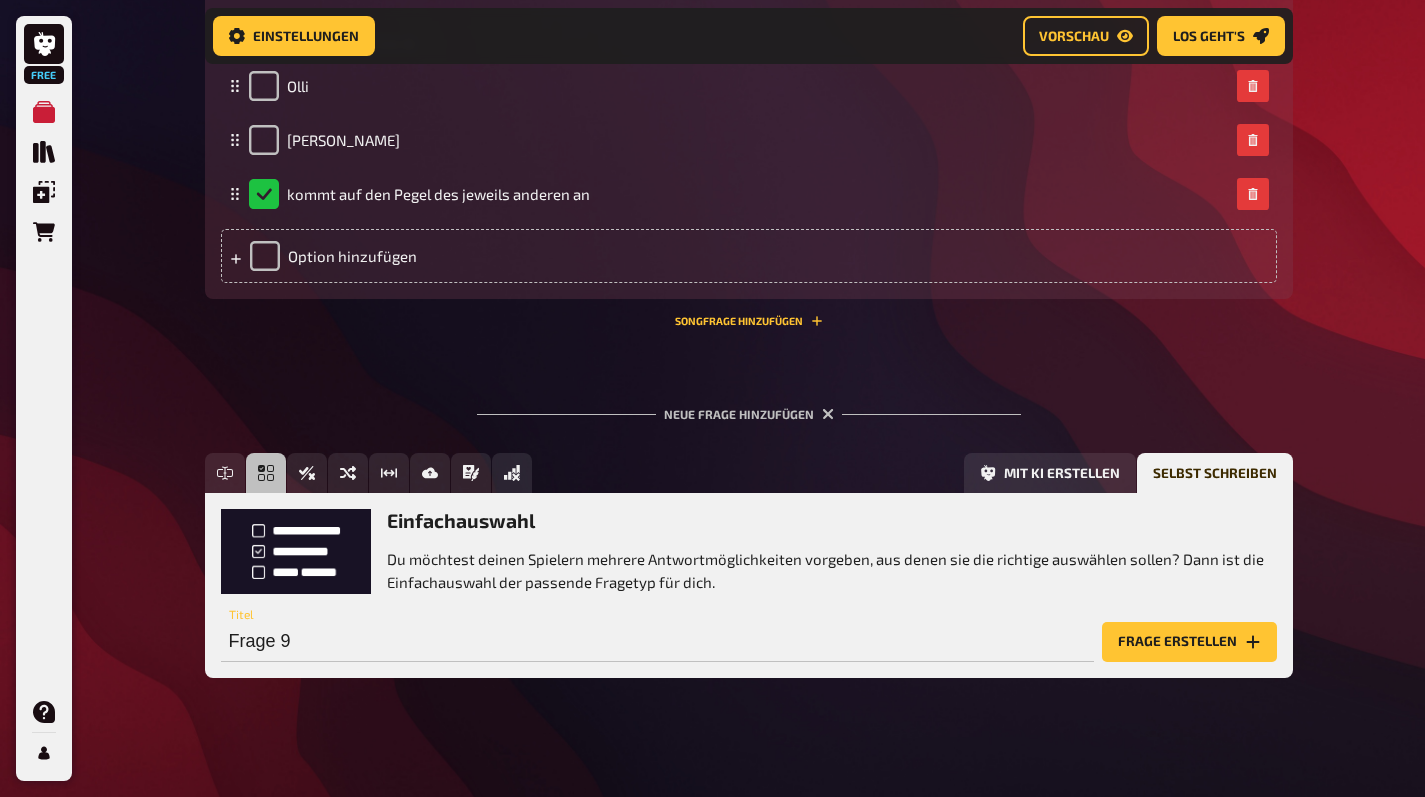 click on "Frage 9 Titel Frage erstellen" at bounding box center [749, 632] 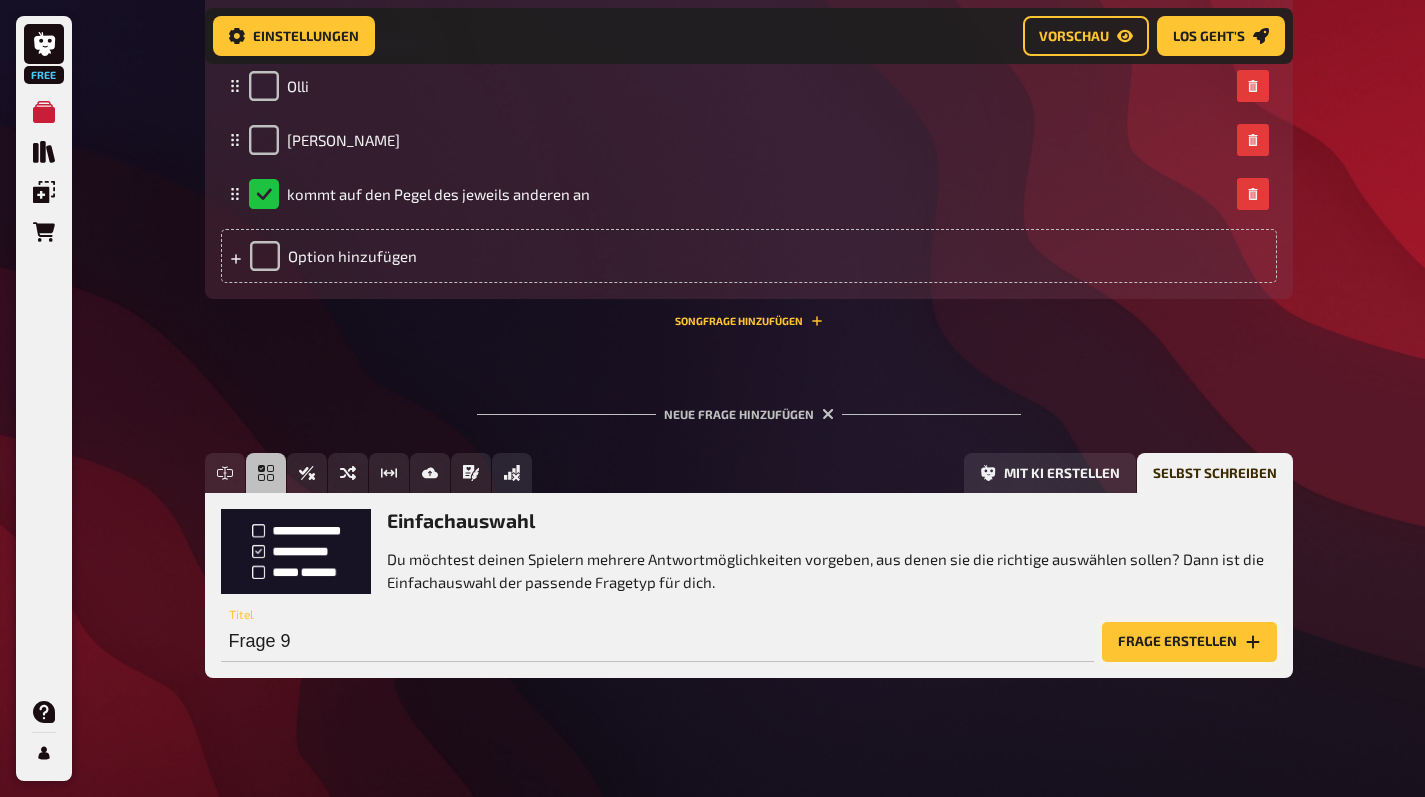 click on "Frage erstellen" at bounding box center (1189, 642) 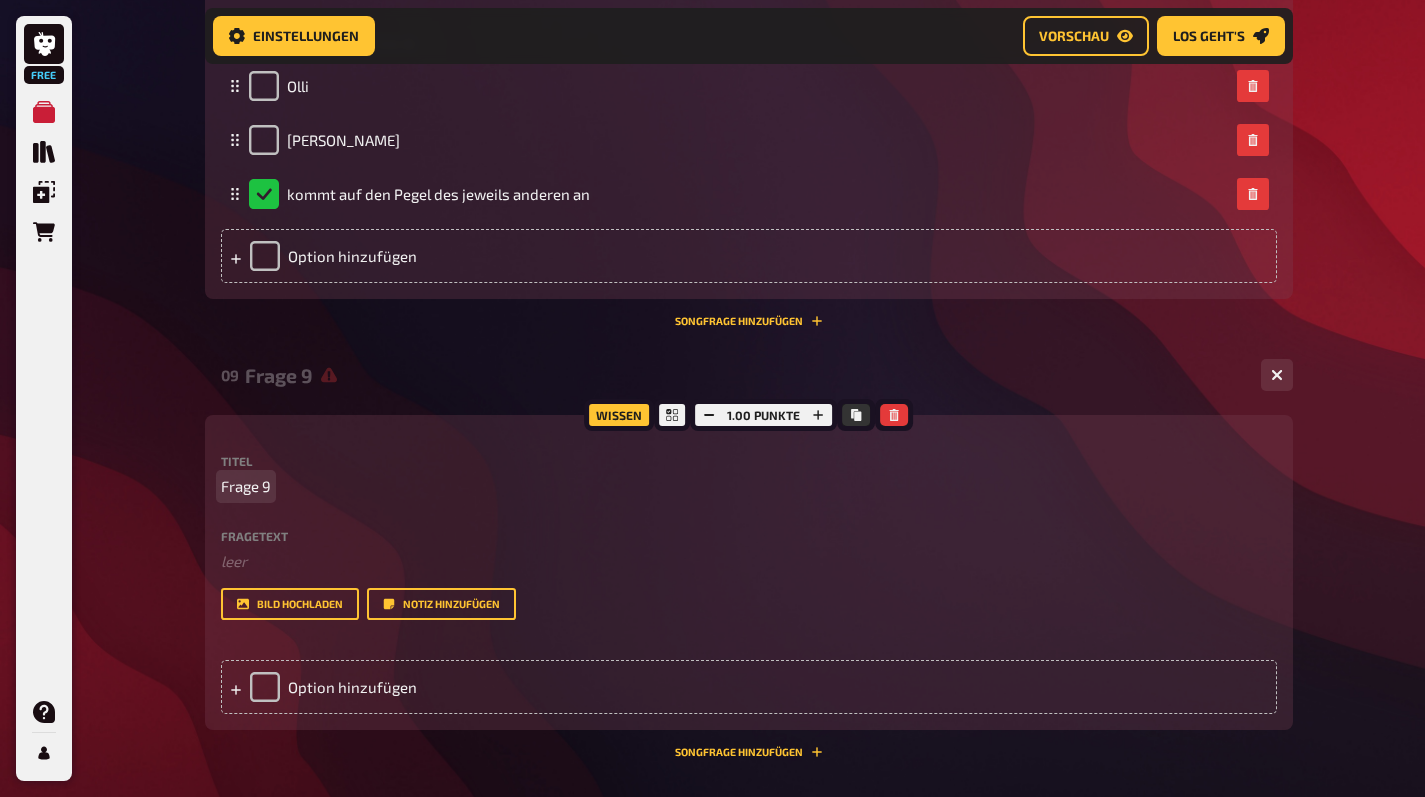 click on "Frage 9" at bounding box center (749, 486) 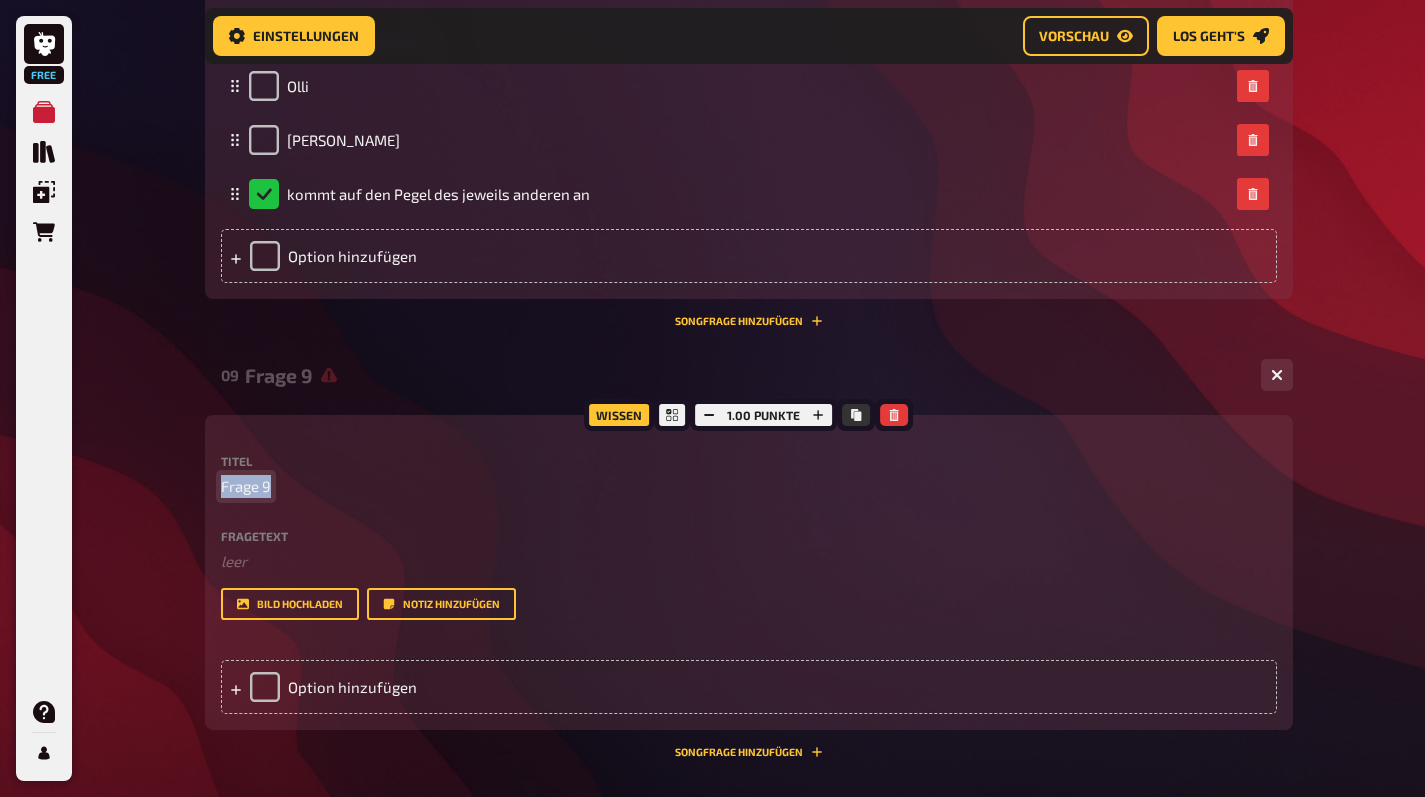 type 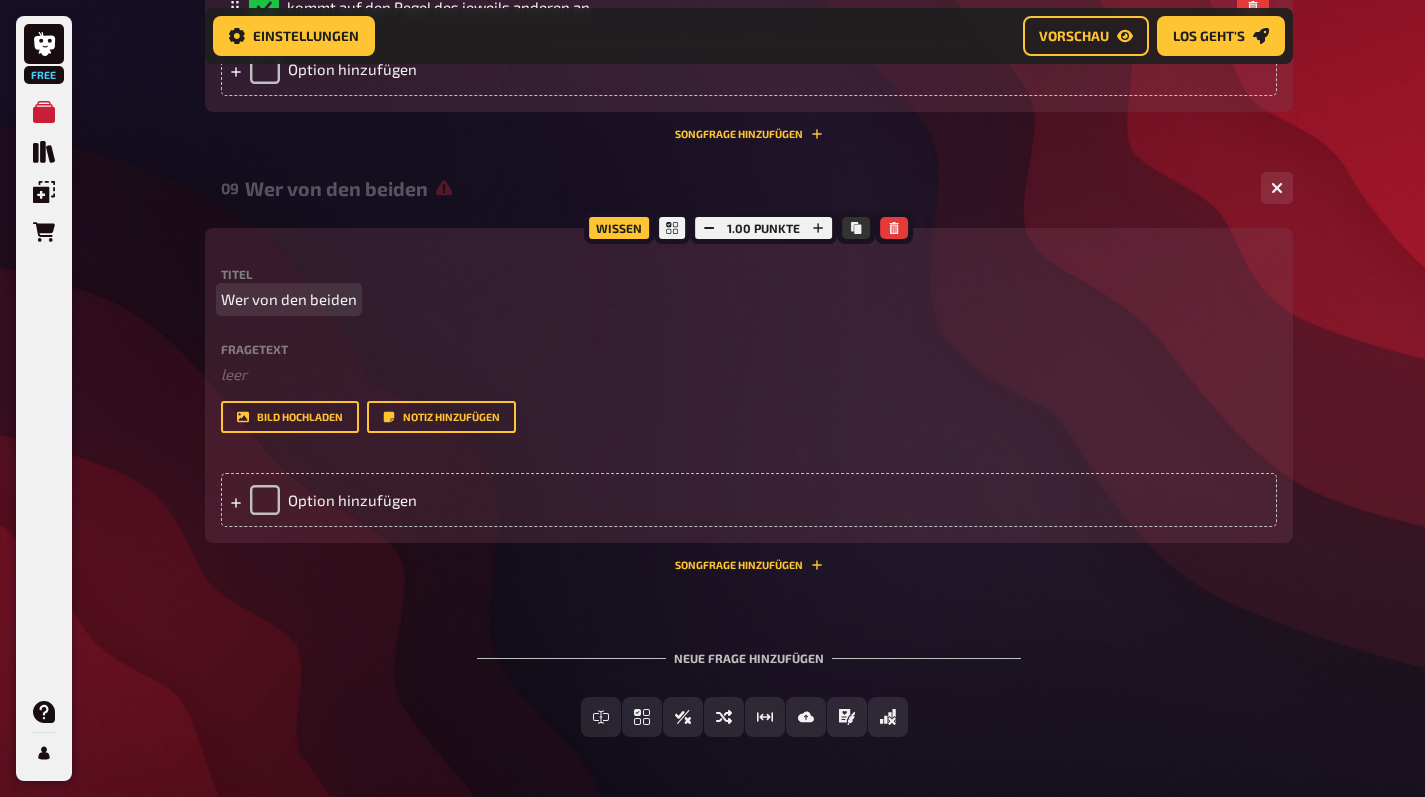 scroll, scrollTop: 5340, scrollLeft: 0, axis: vertical 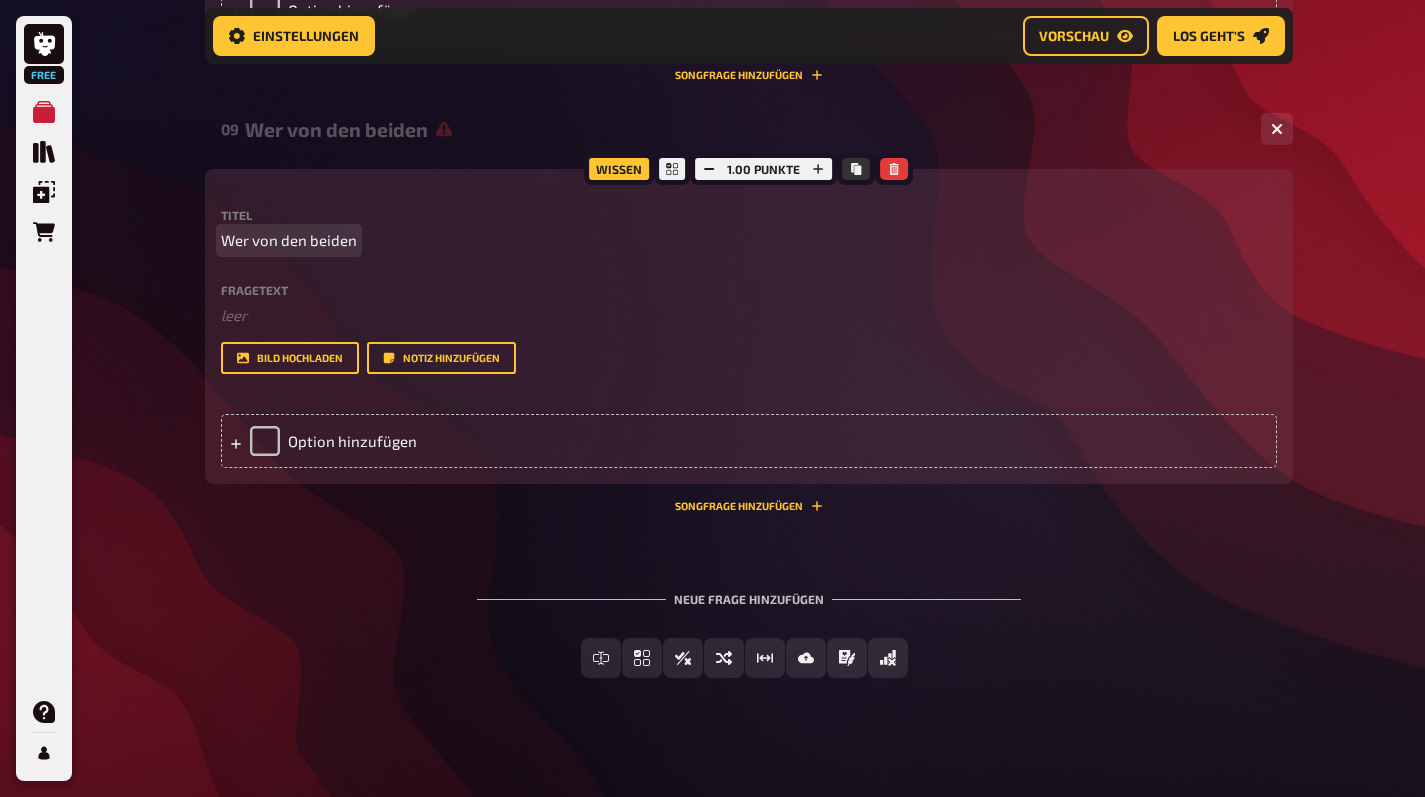 click on "Wer von den beiden" at bounding box center [289, 240] 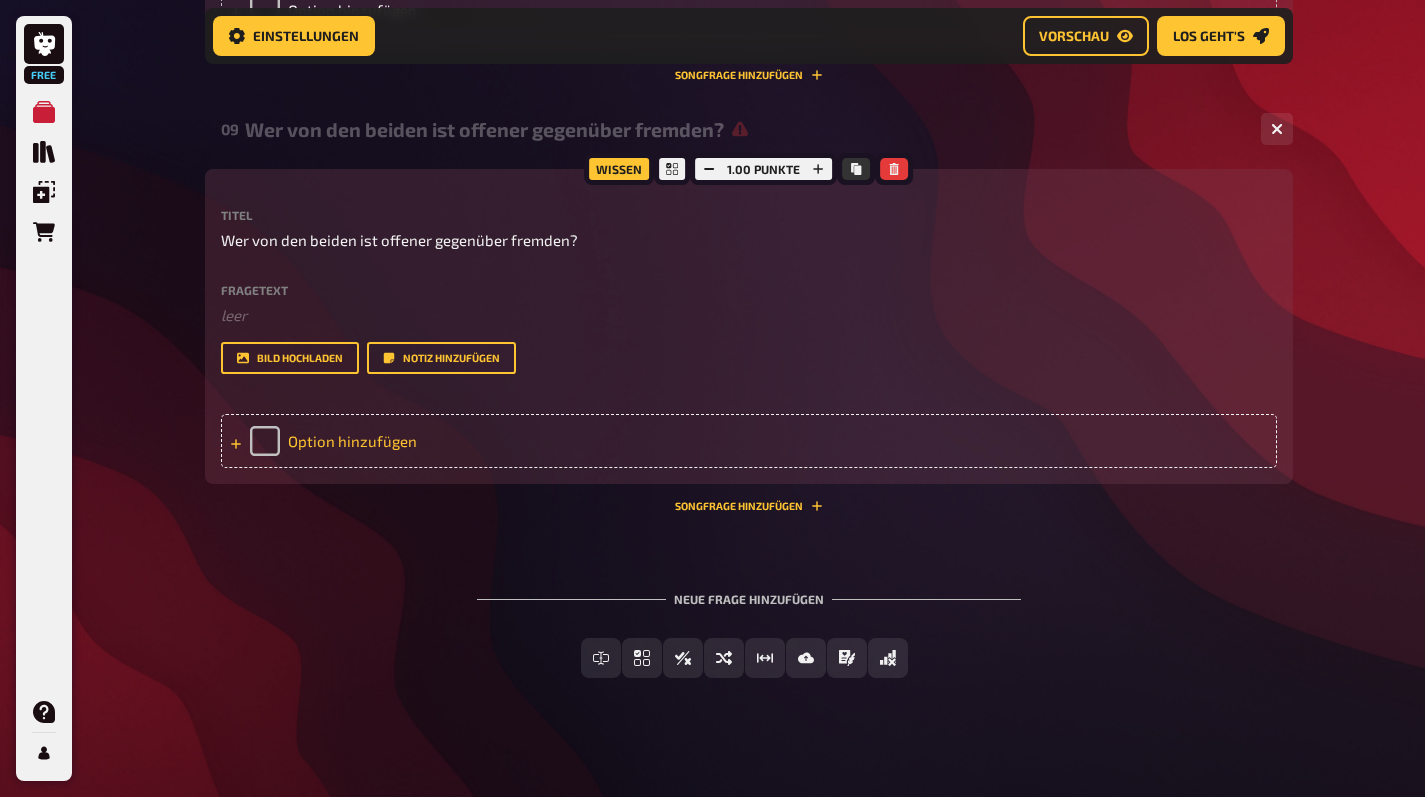 click on "Option hinzufügen" at bounding box center [749, 441] 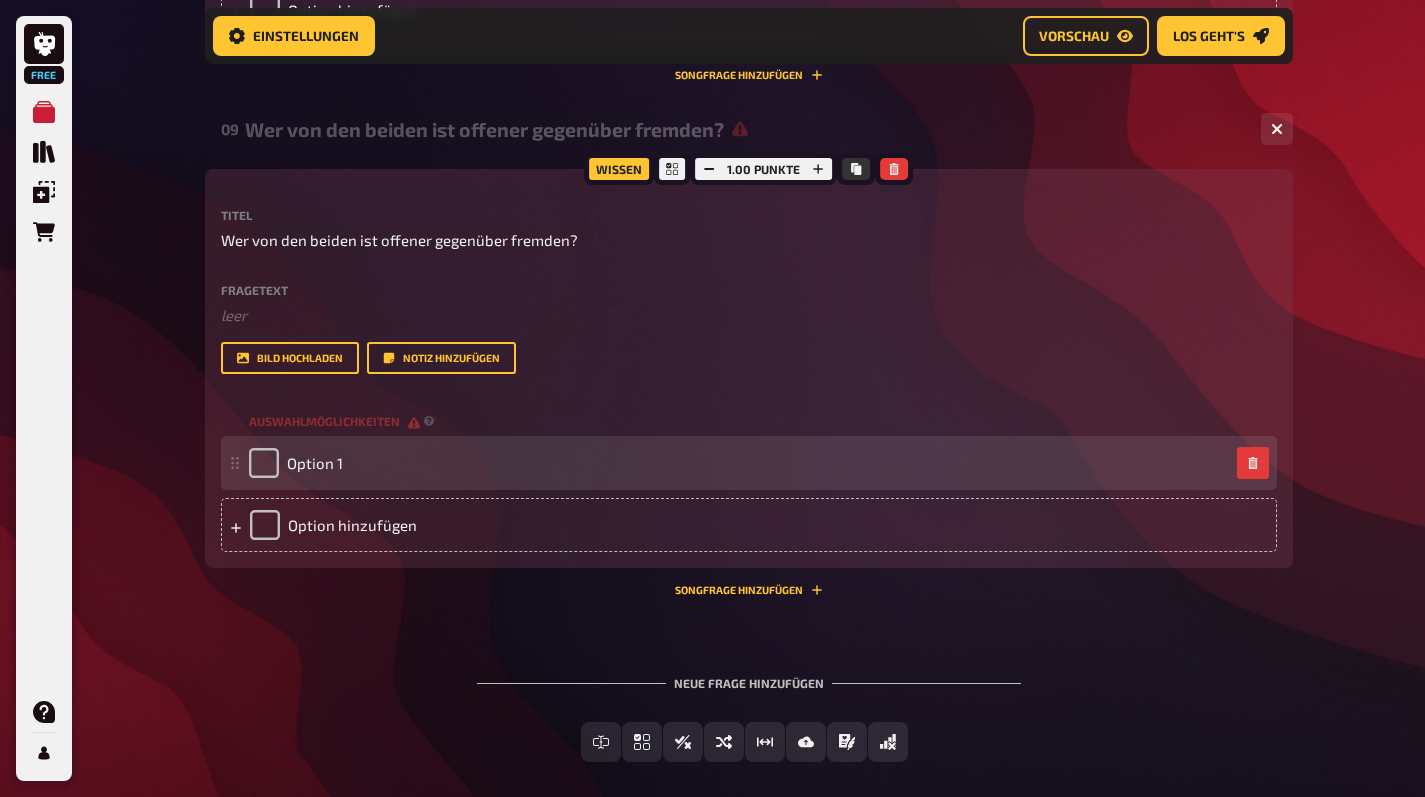 type 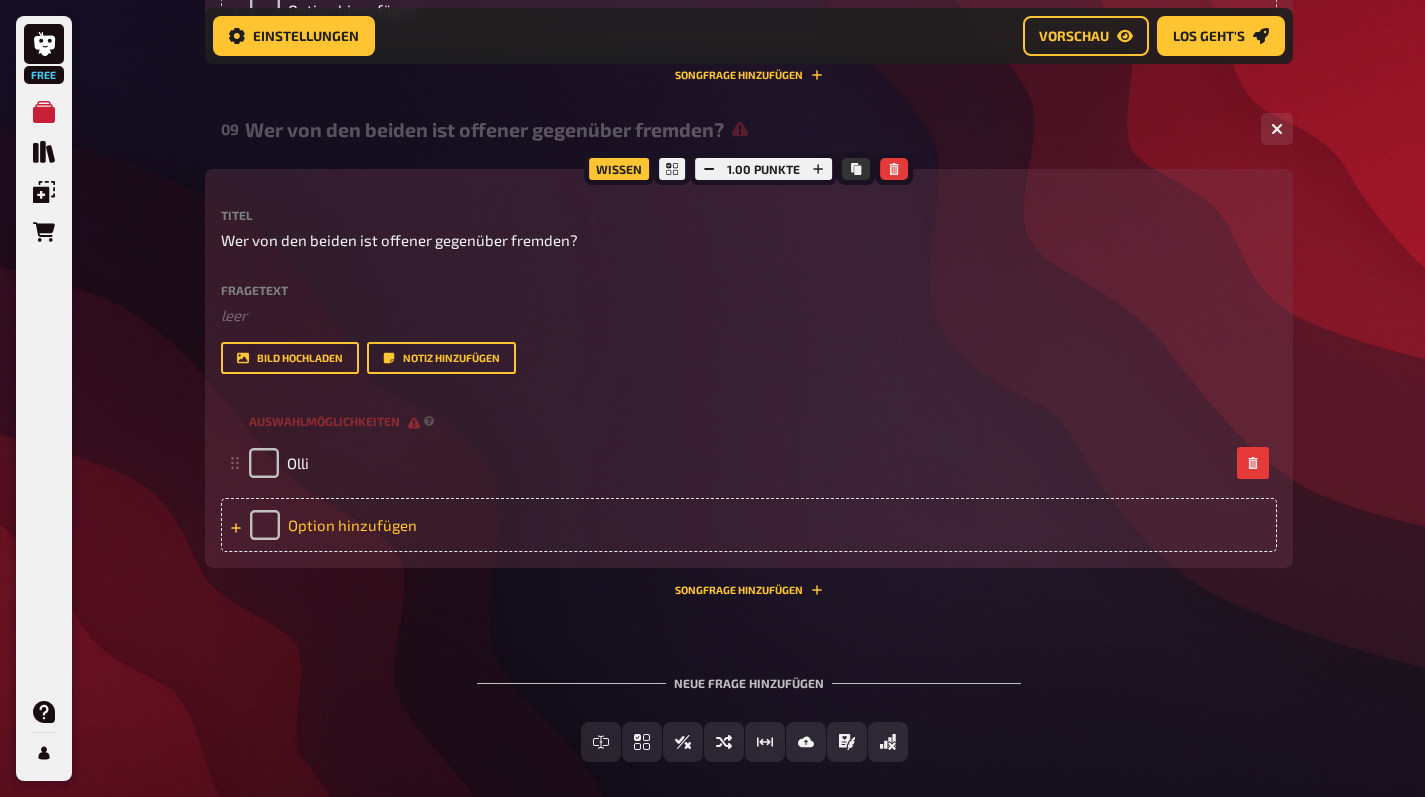 click on "Option hinzufügen" at bounding box center (749, 525) 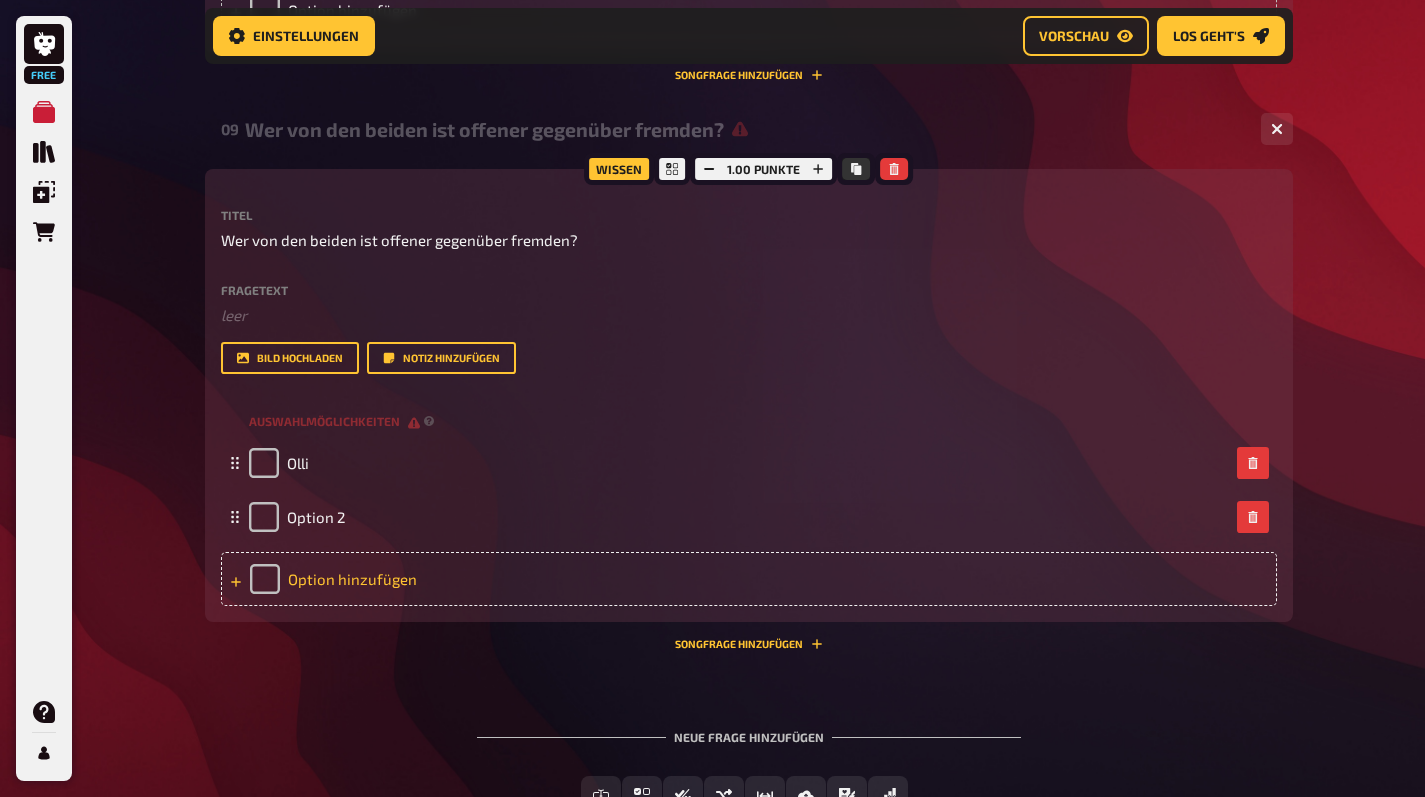 type 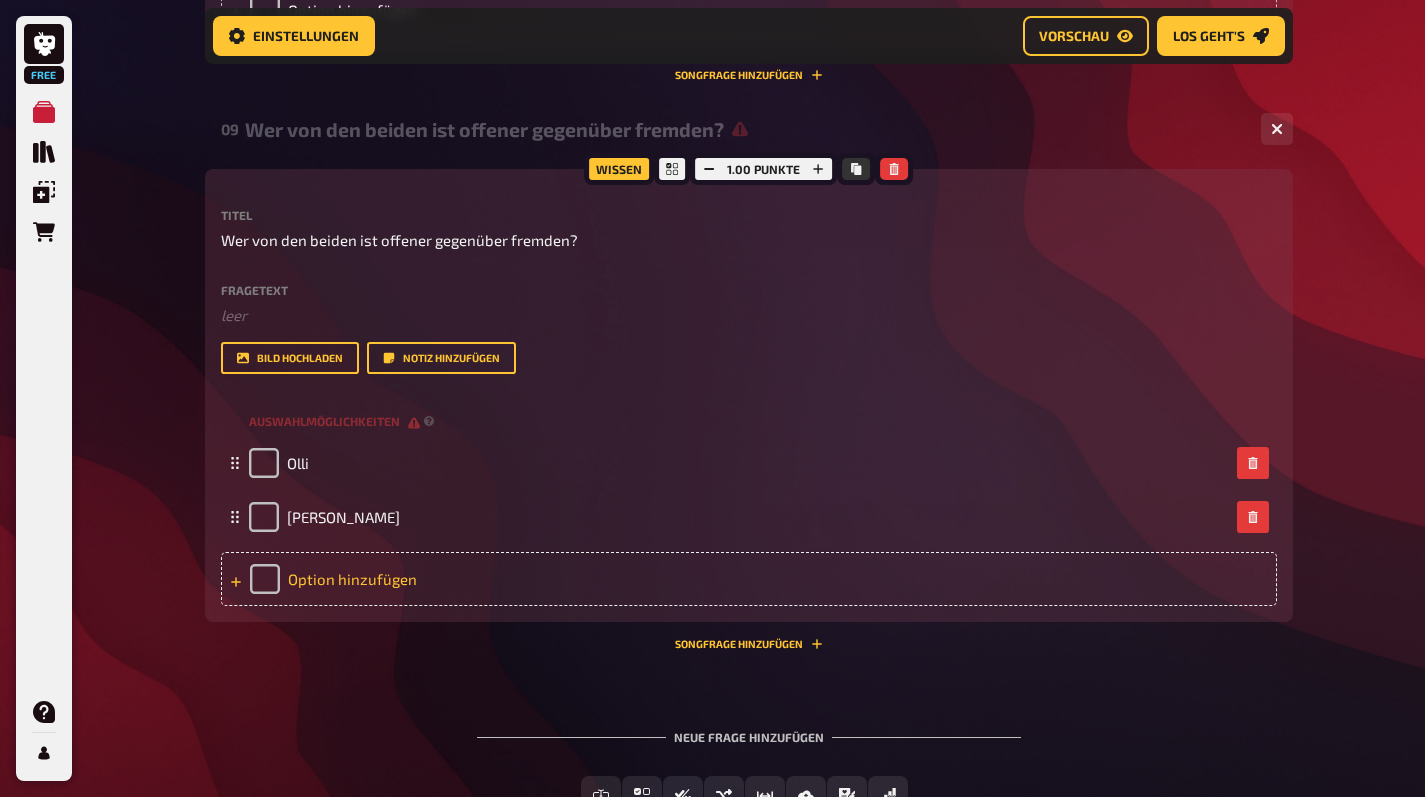 click on "Option hinzufügen" at bounding box center (749, 579) 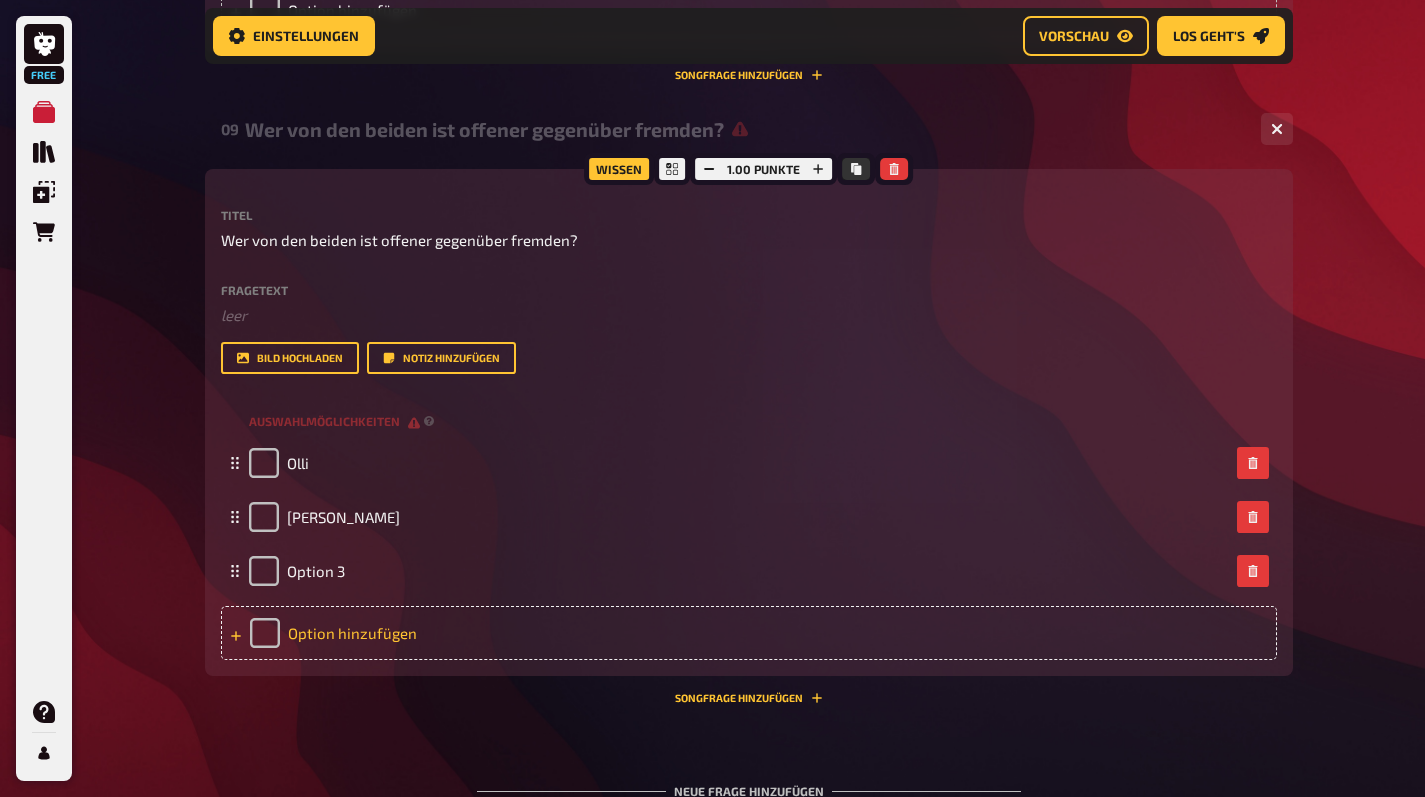 type 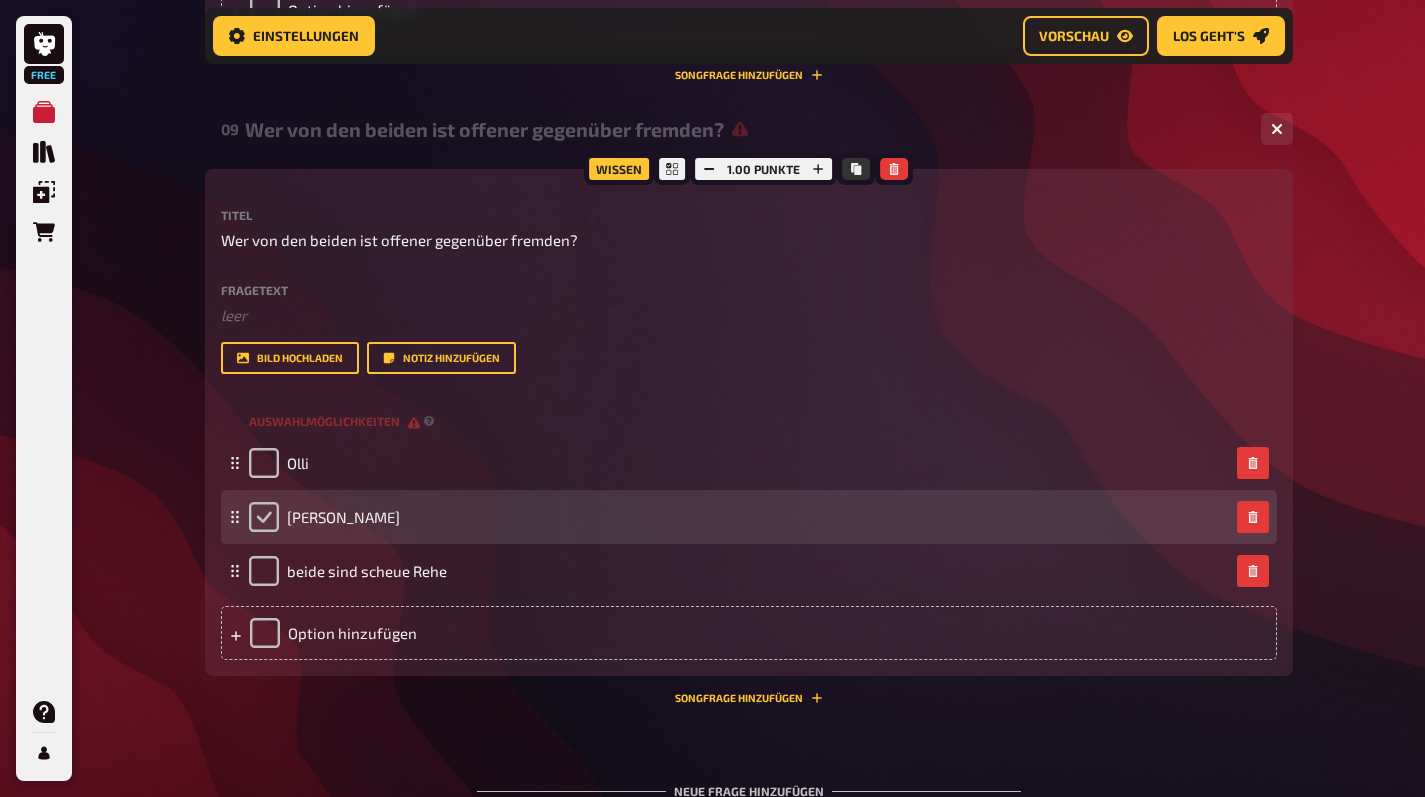 click at bounding box center (264, 517) 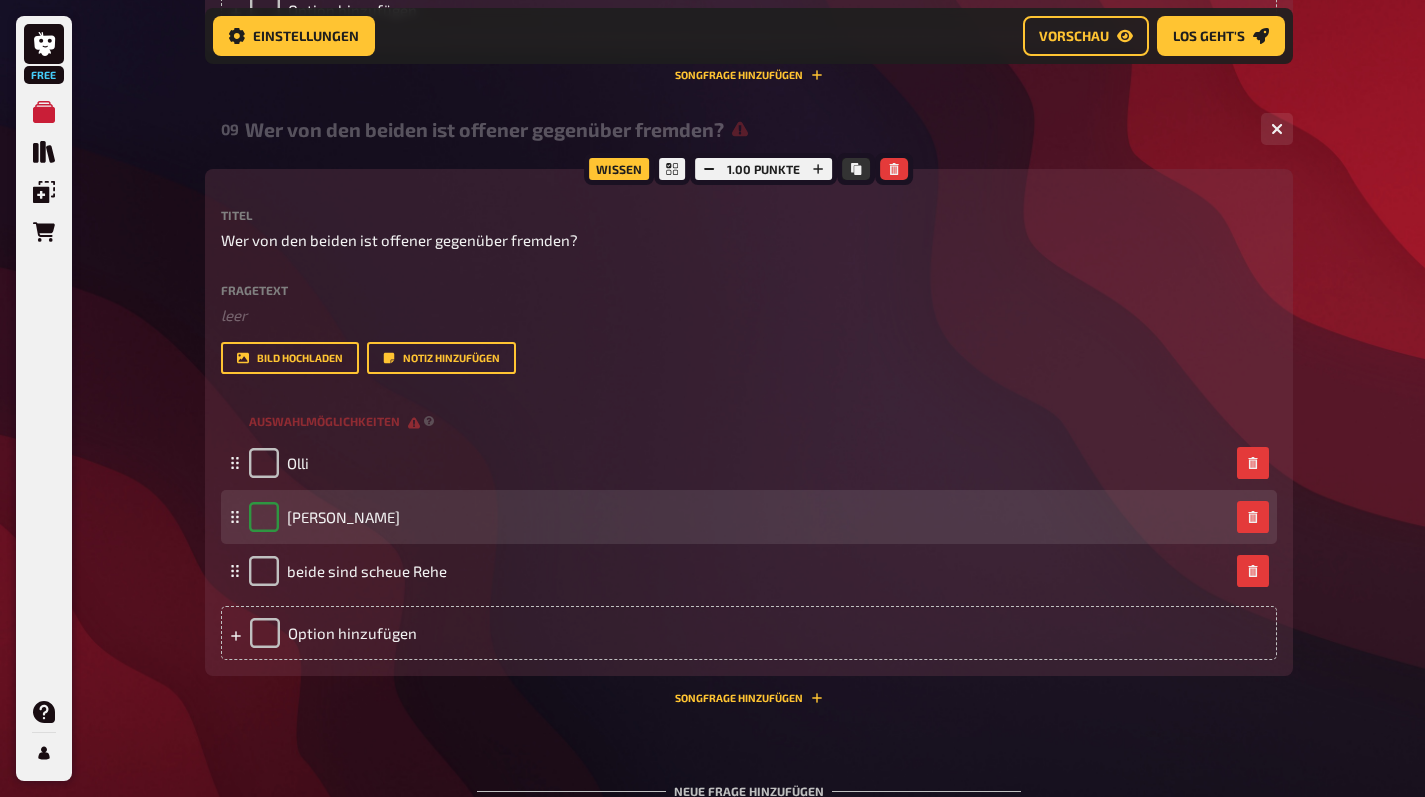 checkbox on "true" 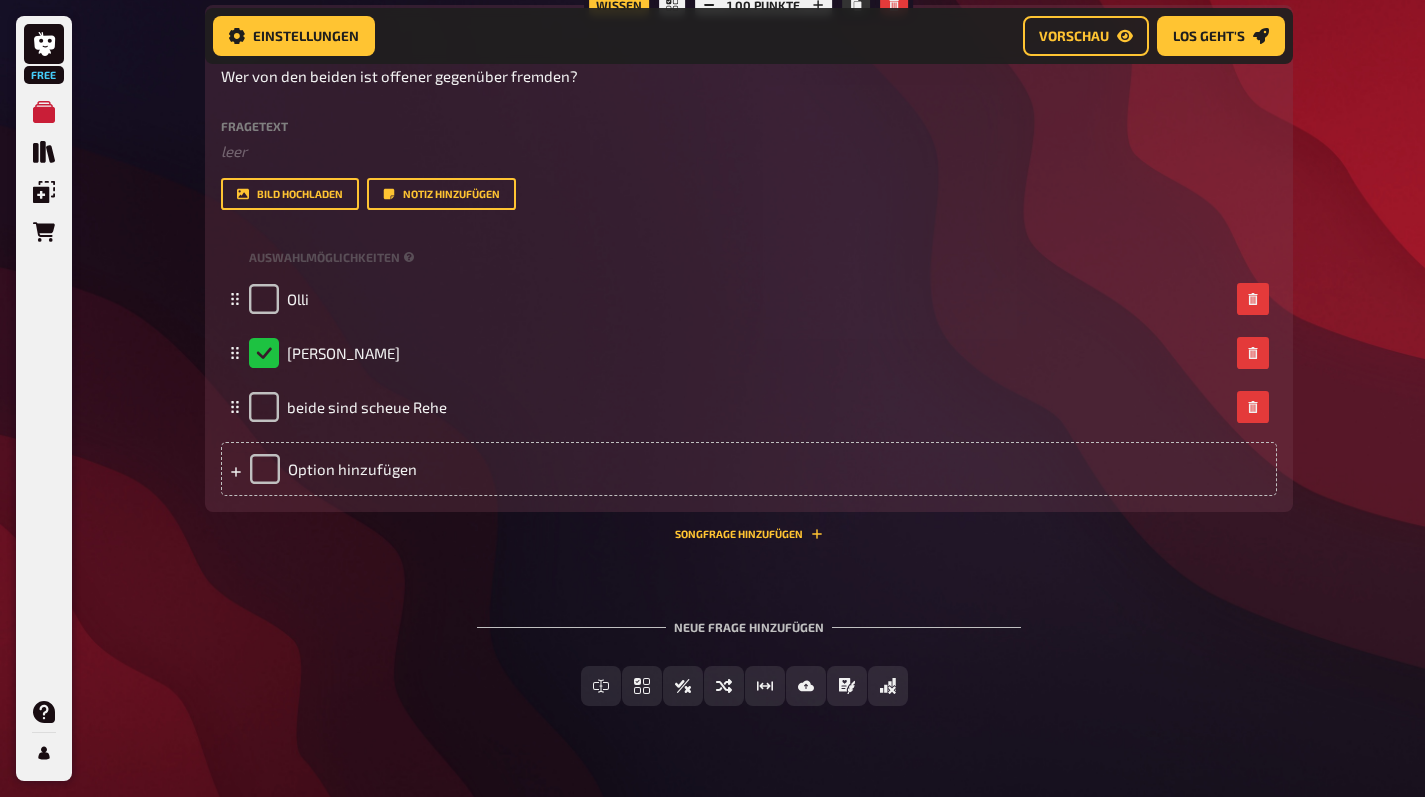 scroll, scrollTop: 5532, scrollLeft: 0, axis: vertical 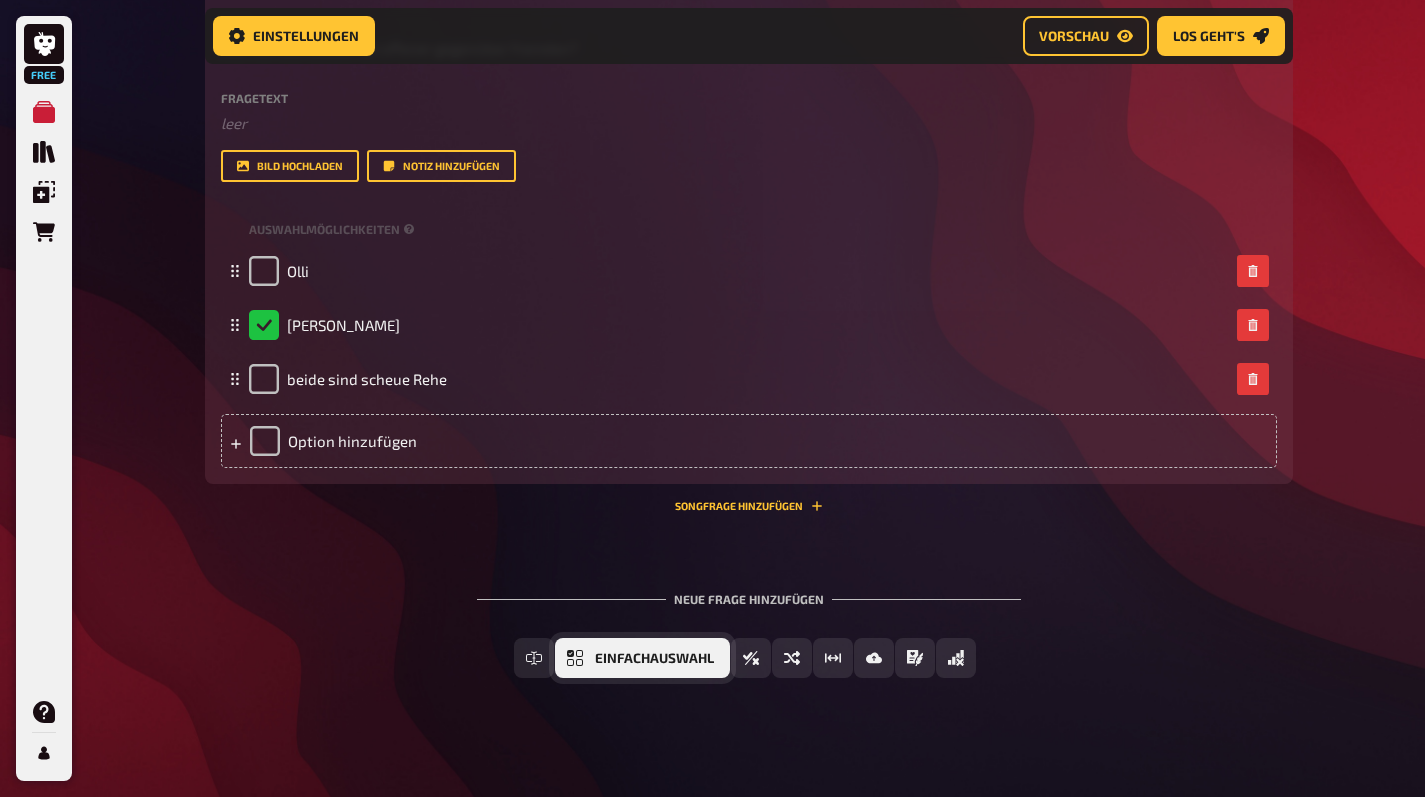 click on "Einfachauswahl" at bounding box center (642, 658) 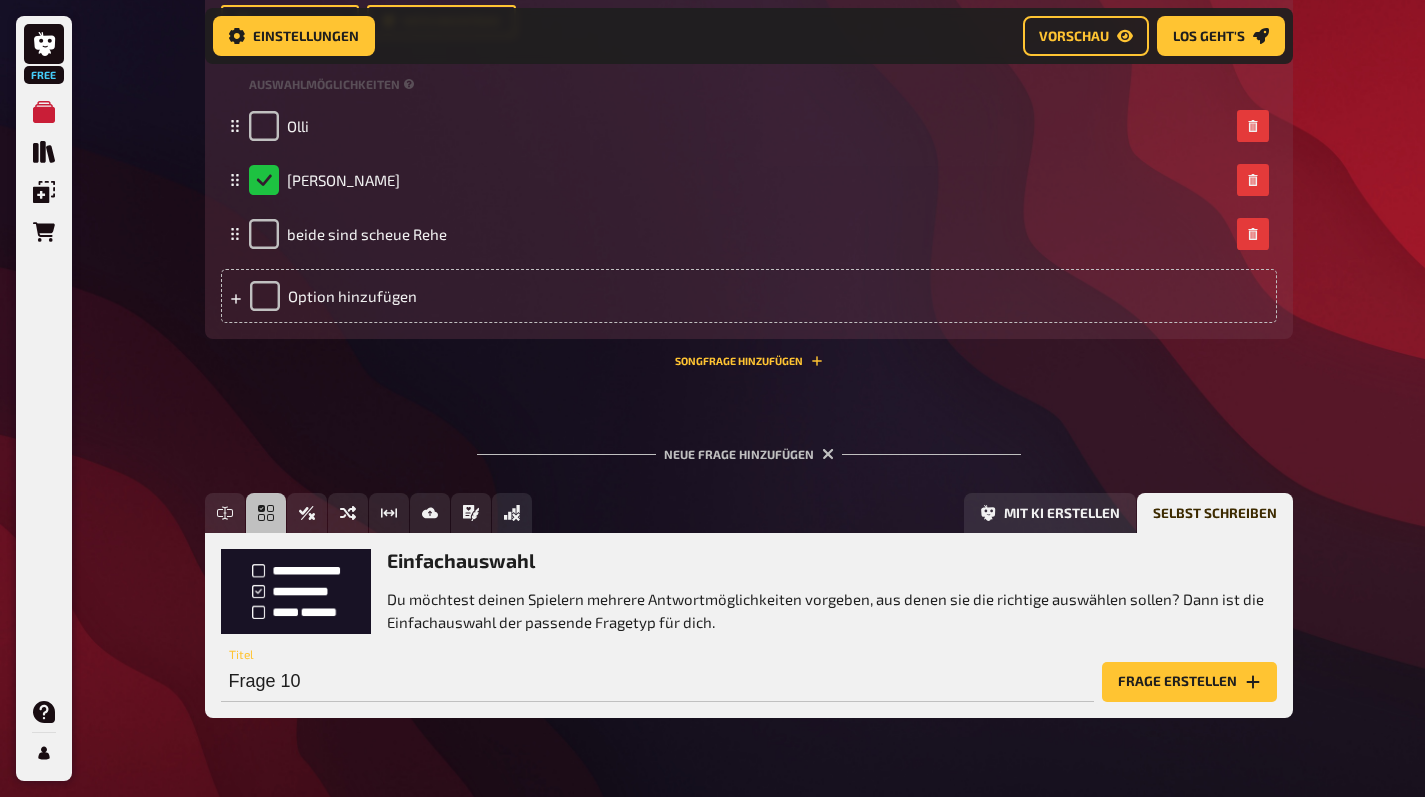 scroll, scrollTop: 5716, scrollLeft: 0, axis: vertical 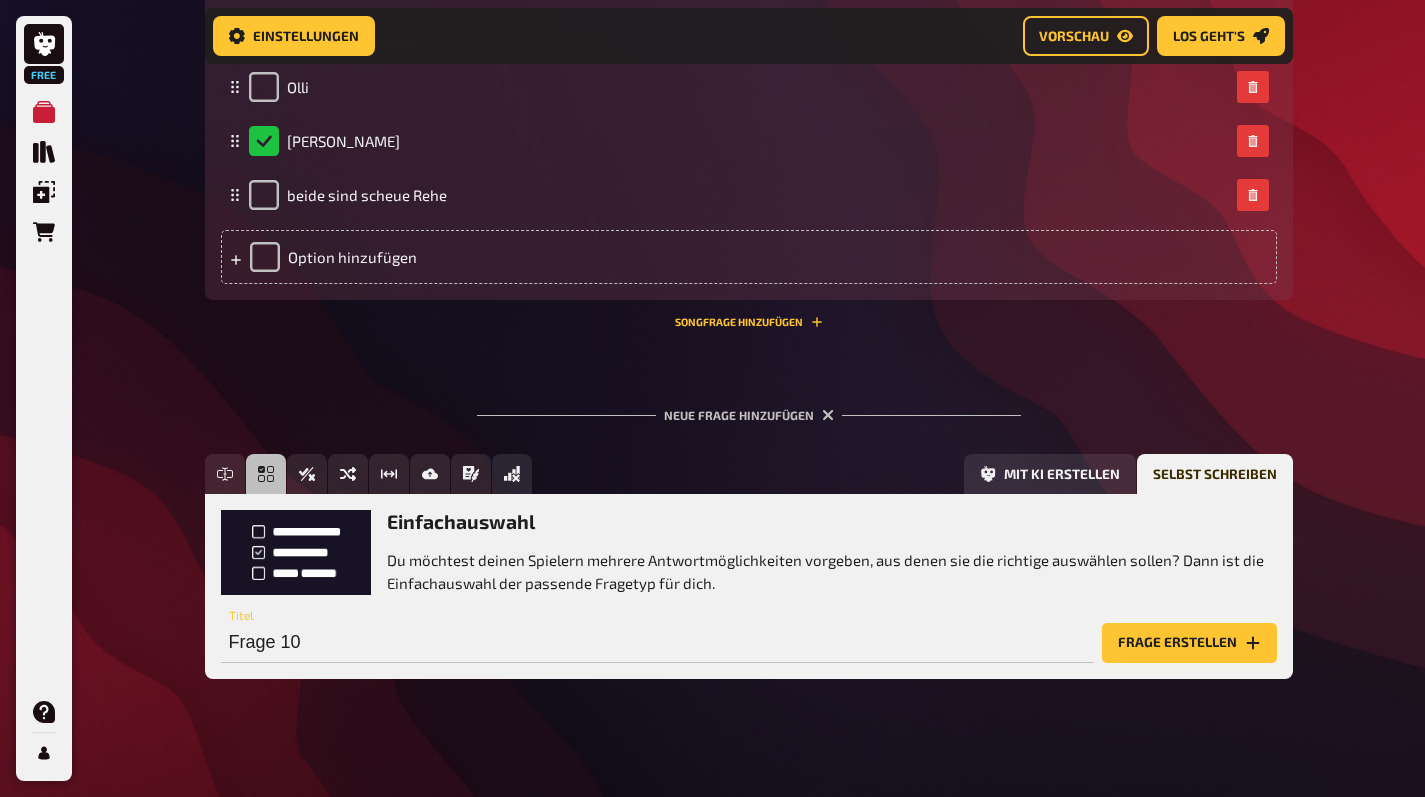 click on "Frage erstellen" at bounding box center [1189, 643] 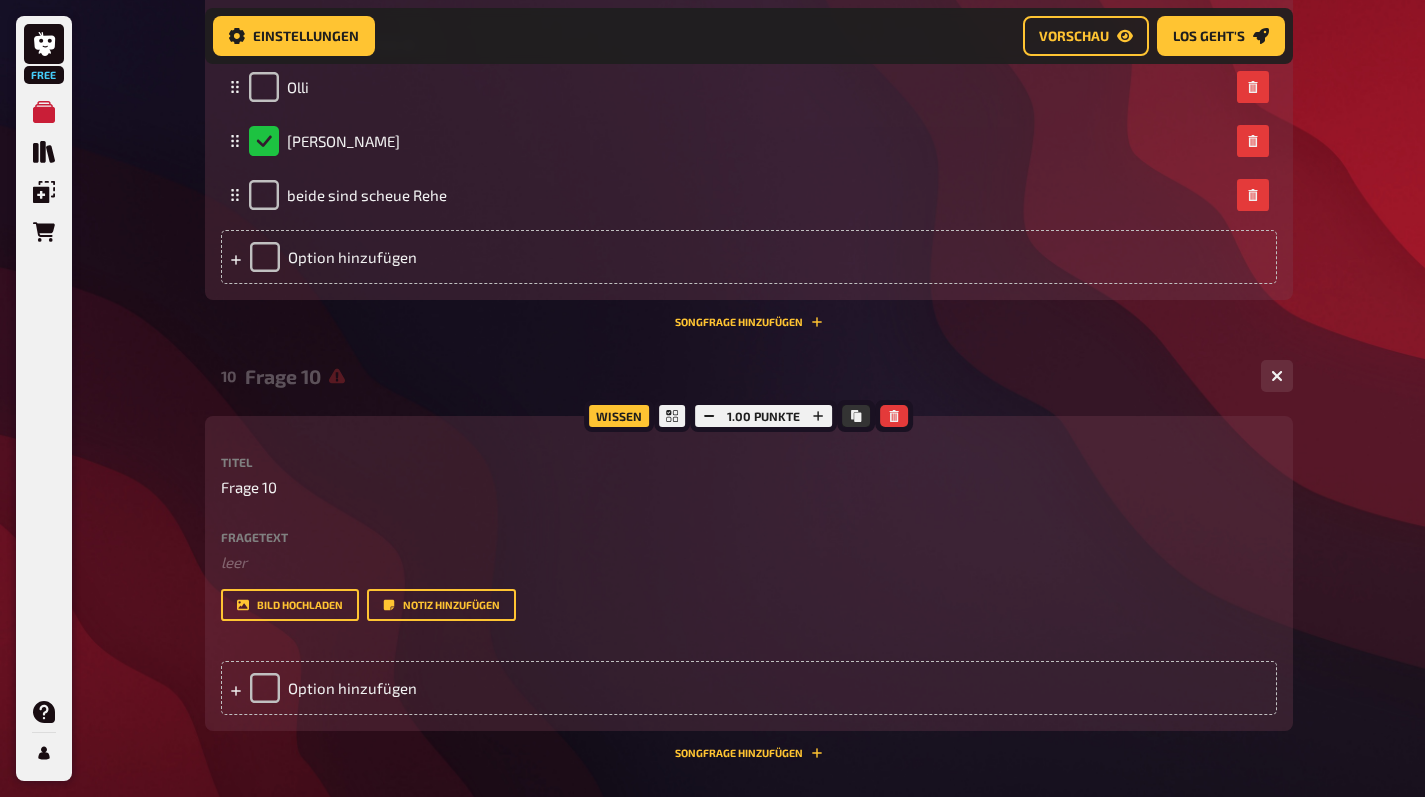 click on "Titel Frage 10" at bounding box center (749, 477) 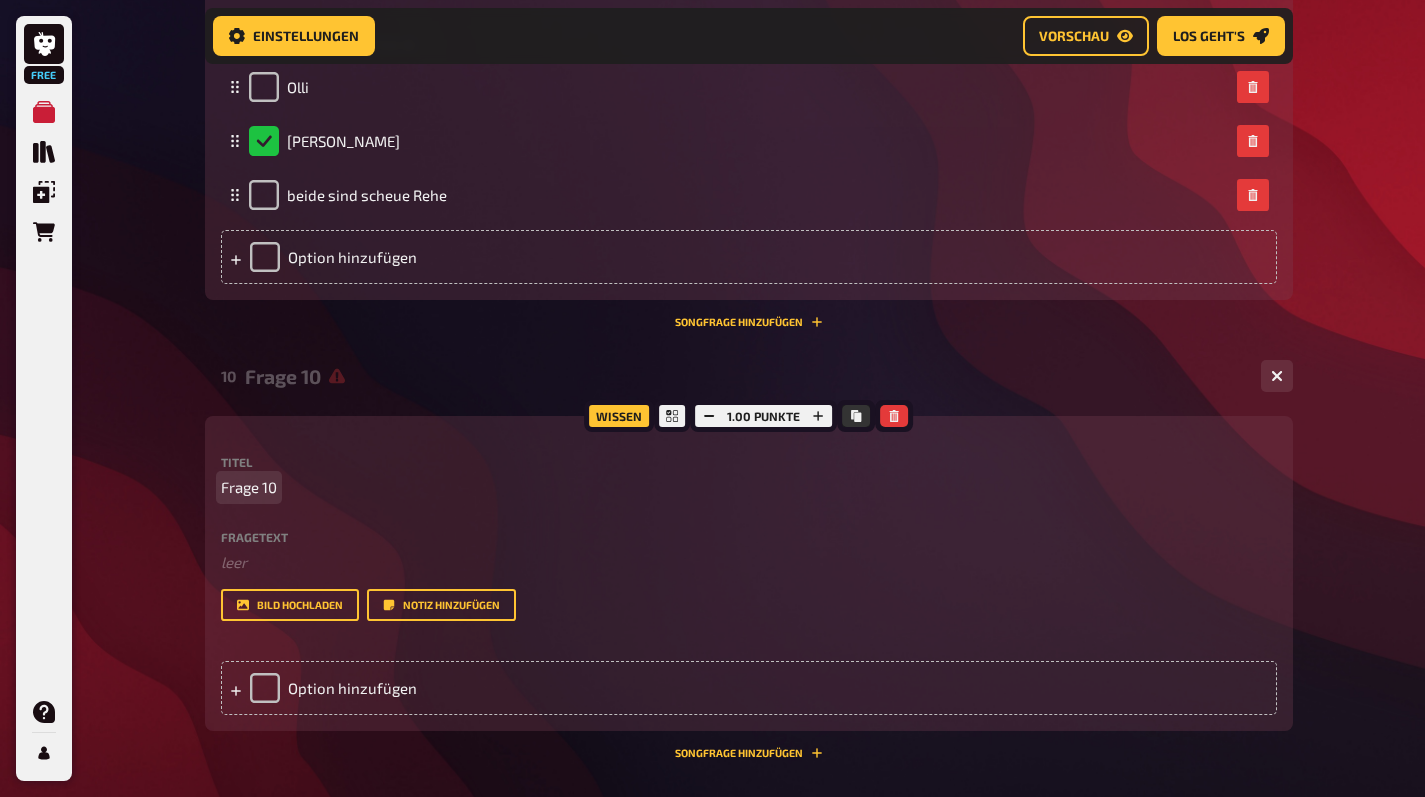click on "Frage 10" at bounding box center [749, 487] 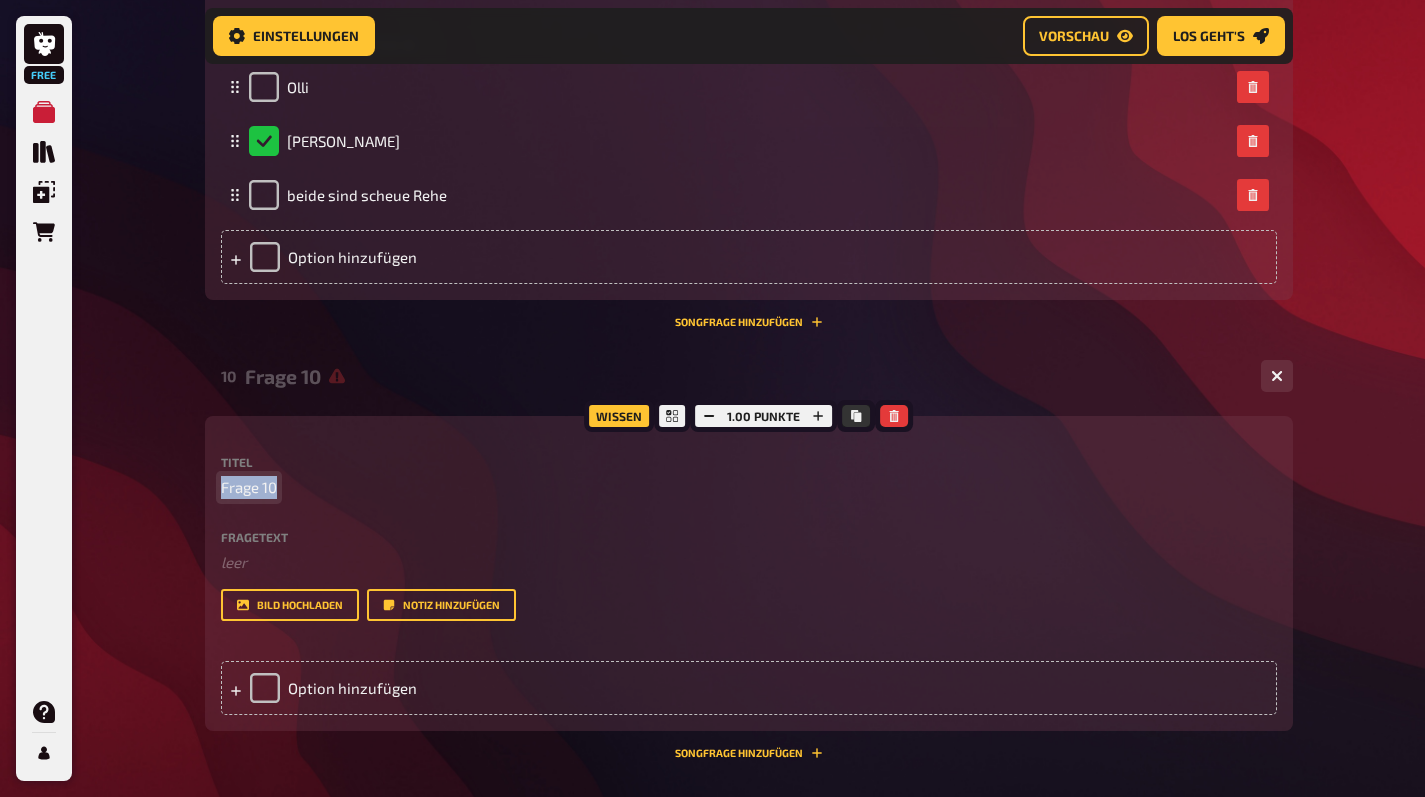 drag, startPoint x: 281, startPoint y: 482, endPoint x: 179, endPoint y: 470, distance: 102.70345 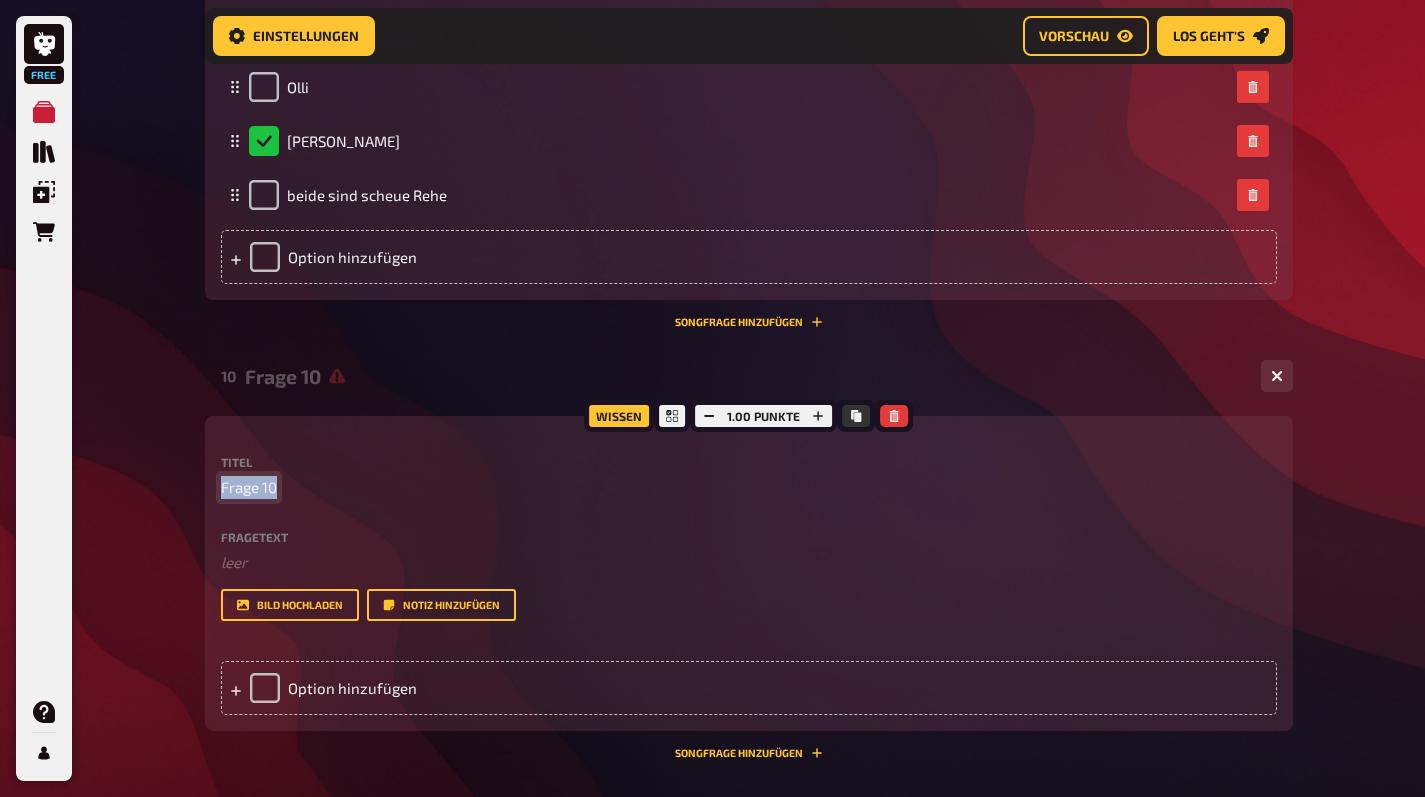 click on "Free Meine Quizze Quiz Sammlung Einblendungen Bestellungen Hilfe Profil Home Meine Quizze Maols Hochzeitsquiz Vorbereitung Vorbereitung Inhalte Bearbeiten Quiz Lobby Moderation undefined Auswertung Siegerehrung Einstellungen Vorschau Los geht's Los geht's Mache dein Quiz noch besser, indem du alle Funktionen freischaltest! Lass deine Fragen mit Hilfe von KI generieren! Jetzt upgraden Maols Hochzeitsquiz 01 Wer ist der bessere Tänzer? 3 Wissen 1.00 Punkte Titel Wer ist der bessere Tänzer? Fragetext ﻿ leer Hier hinziehen für Dateiupload Bild hochladen   Notiz hinzufügen Auswahlmöglichkeiten Marion Olli Wer tanzt hat nur kein Geld für Alkohol
To pick up a draggable item, press the space bar.
While dragging, use the arrow keys to move the item.
Press space again to drop the item in its new position, or press escape to cancel.
Option hinzufügen Songfrage hinzufügen   02 Was war Maols erstes Date?  3 Wissen 1.00 Punkte Titel Was war Maols erstes Date?  Fragetext ﻿ leer Bild hochladen" at bounding box center [712, -2332] 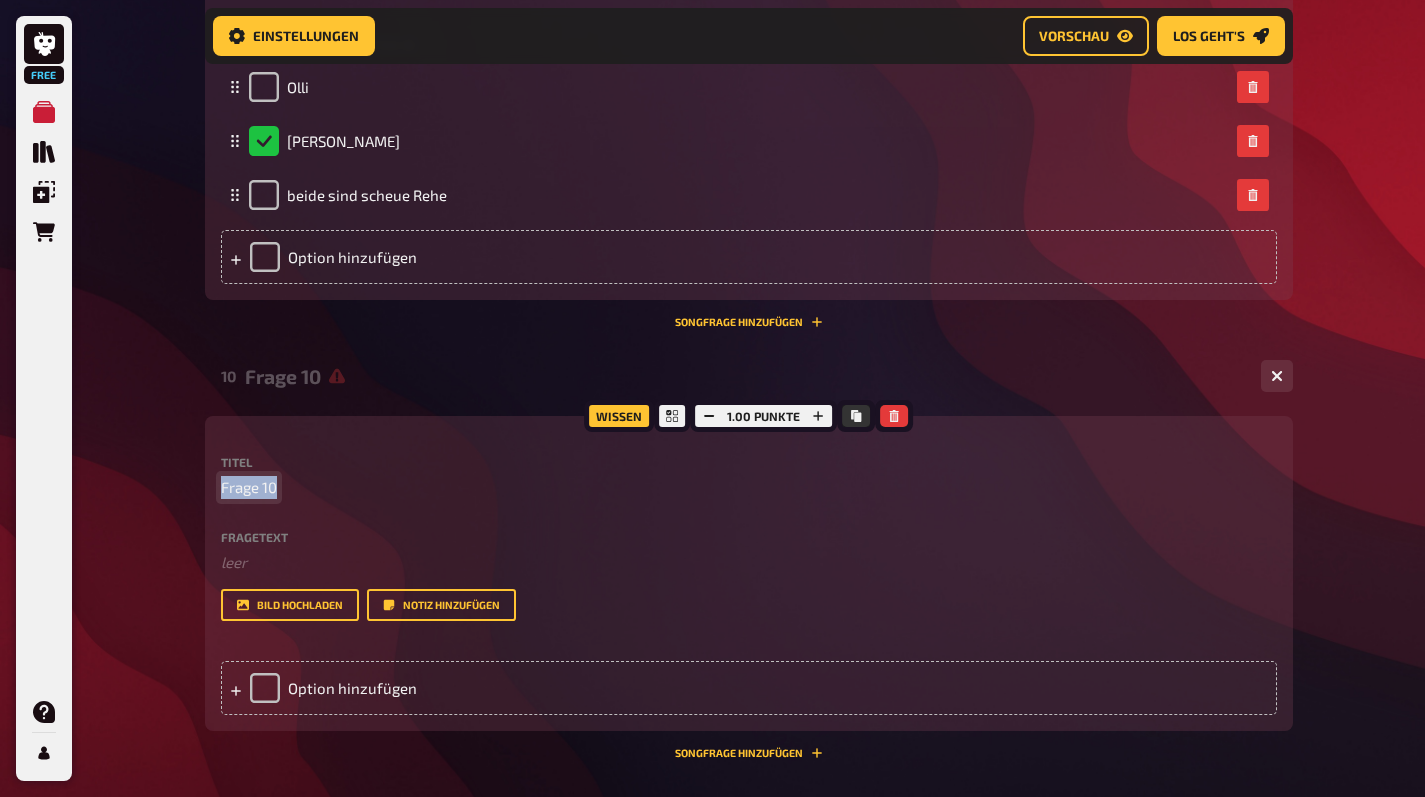 type 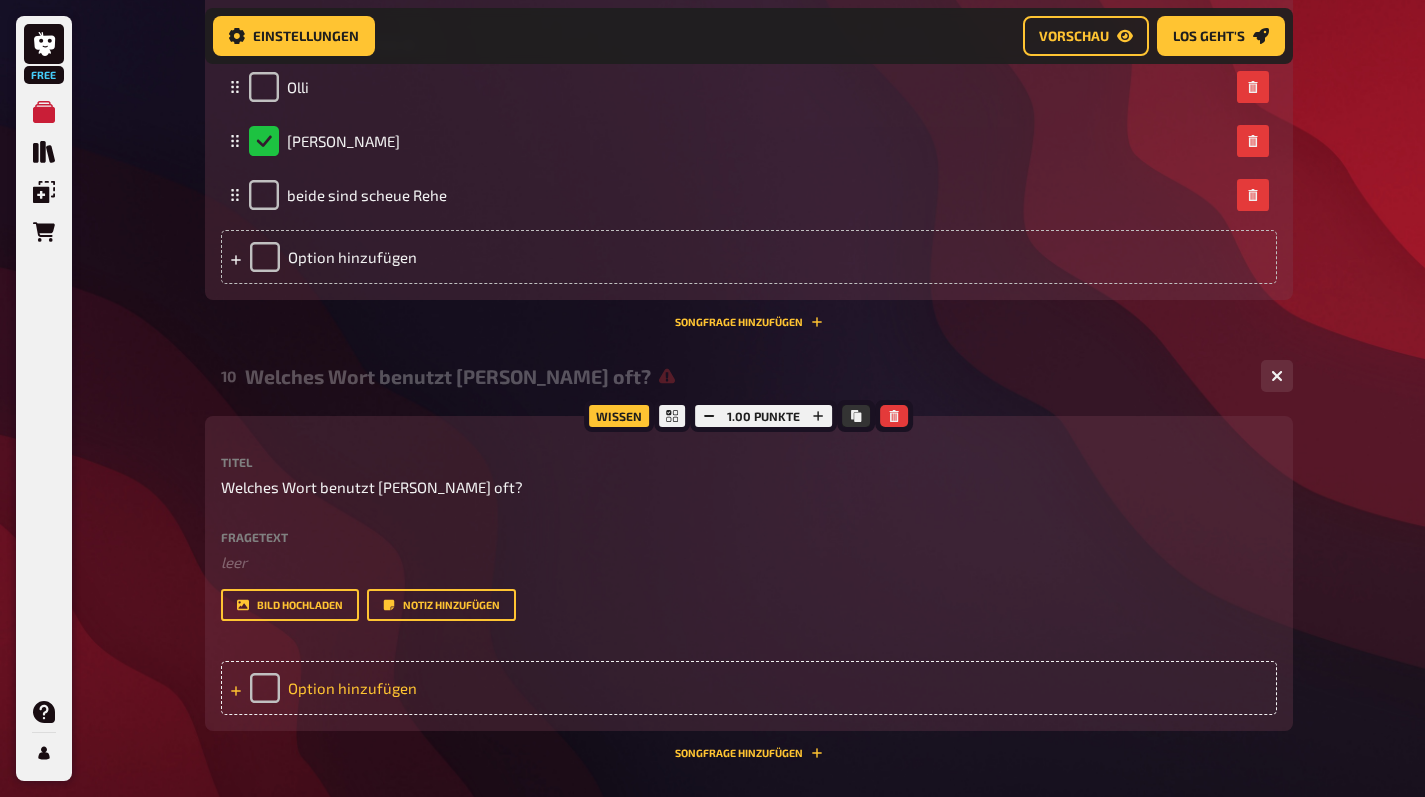click on "Option hinzufügen" at bounding box center [749, 688] 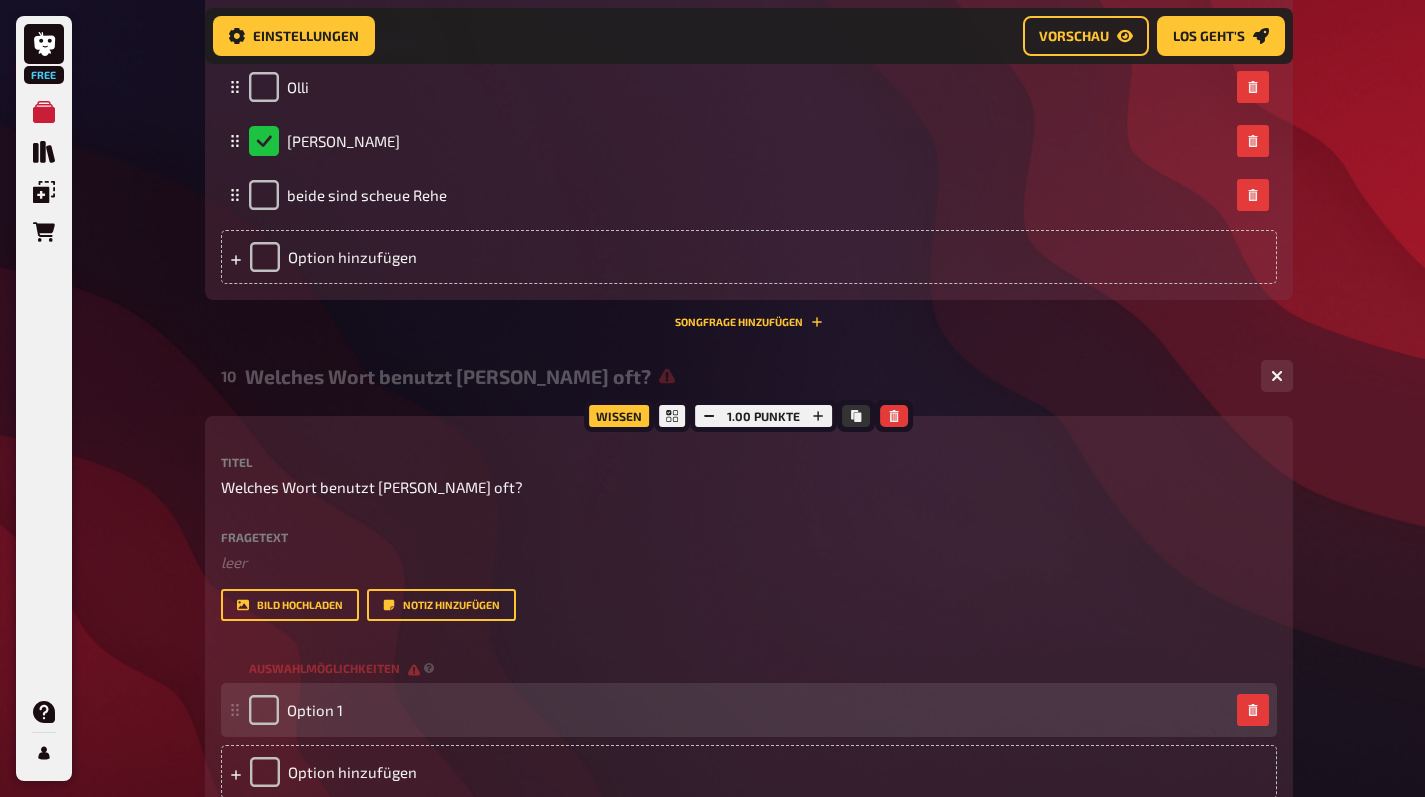 type 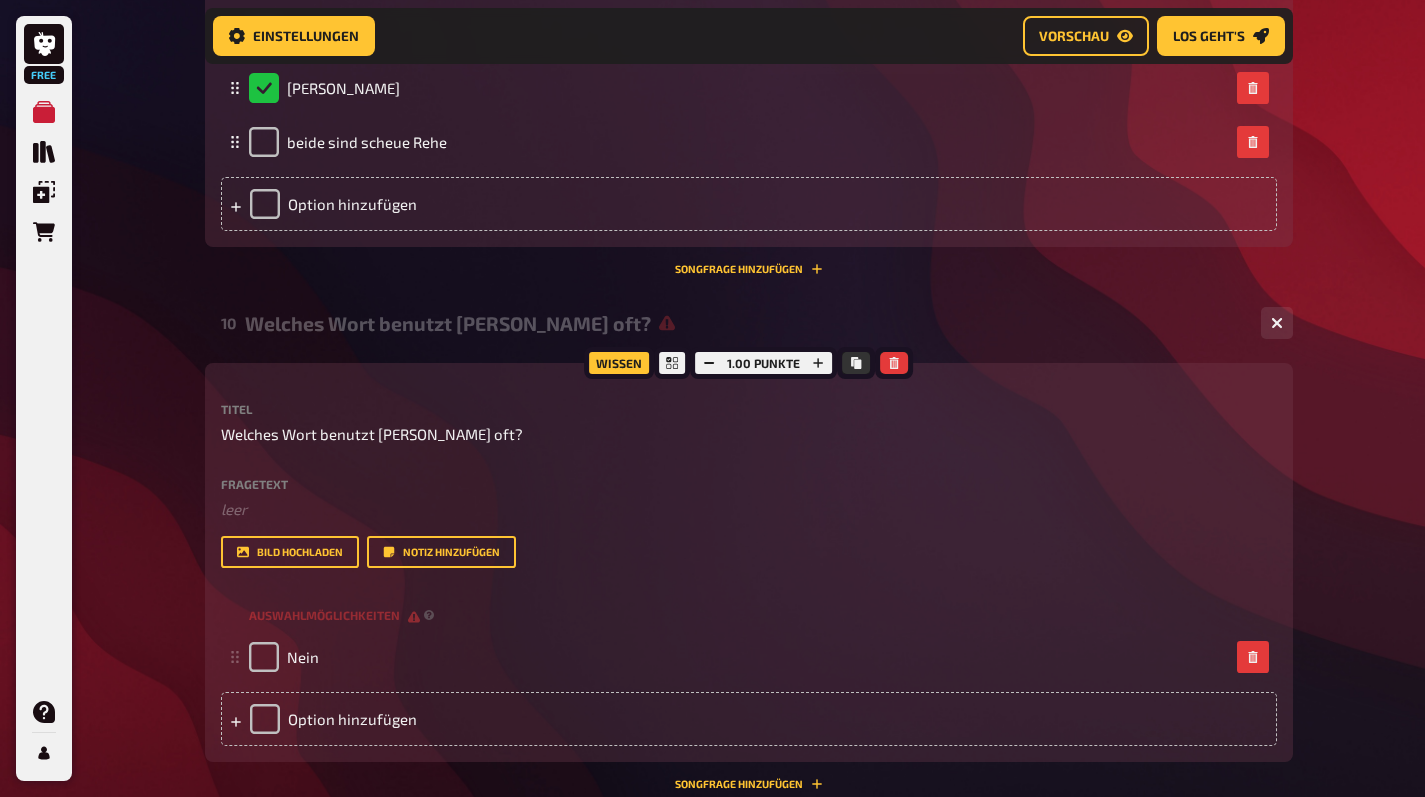 scroll, scrollTop: 5879, scrollLeft: 0, axis: vertical 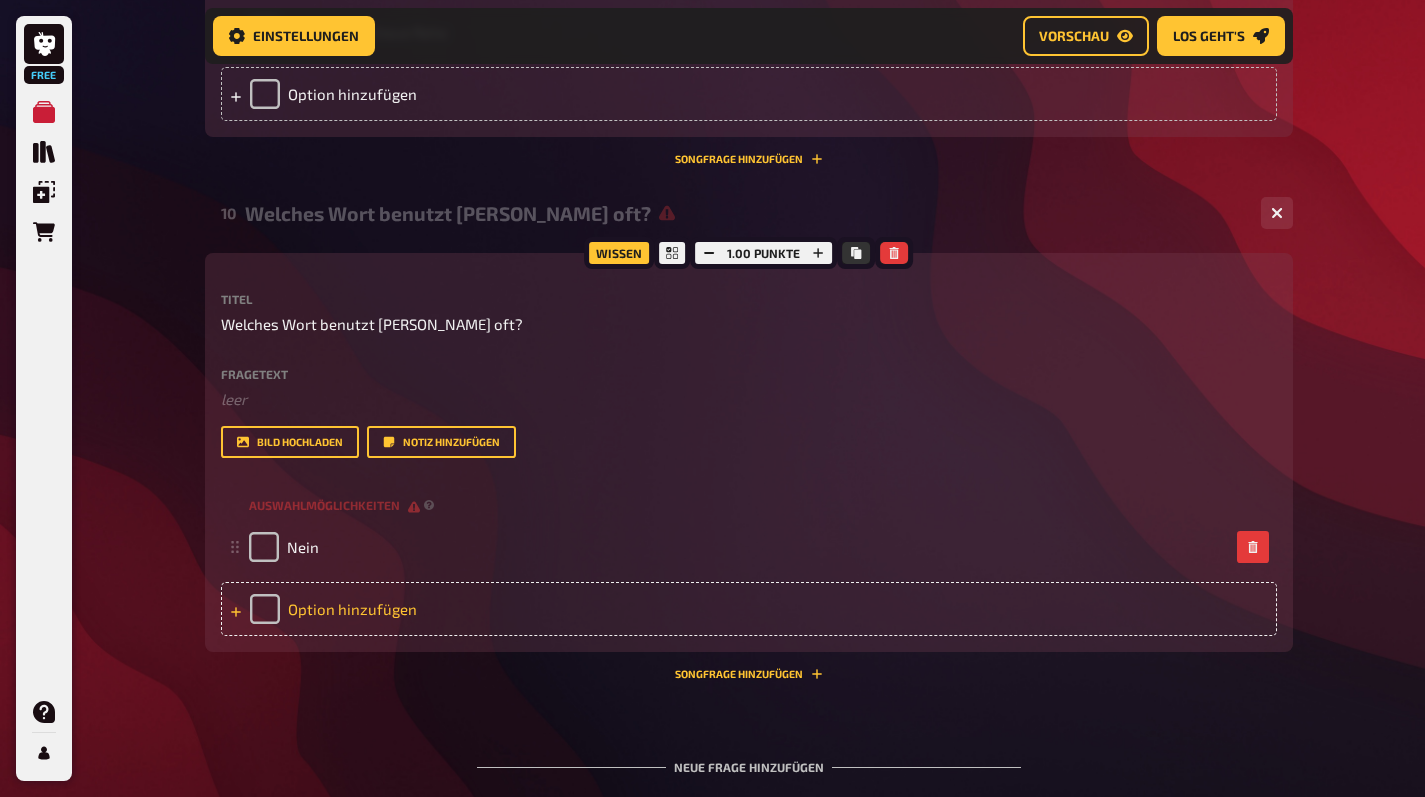 click on "Option hinzufügen" at bounding box center (749, 609) 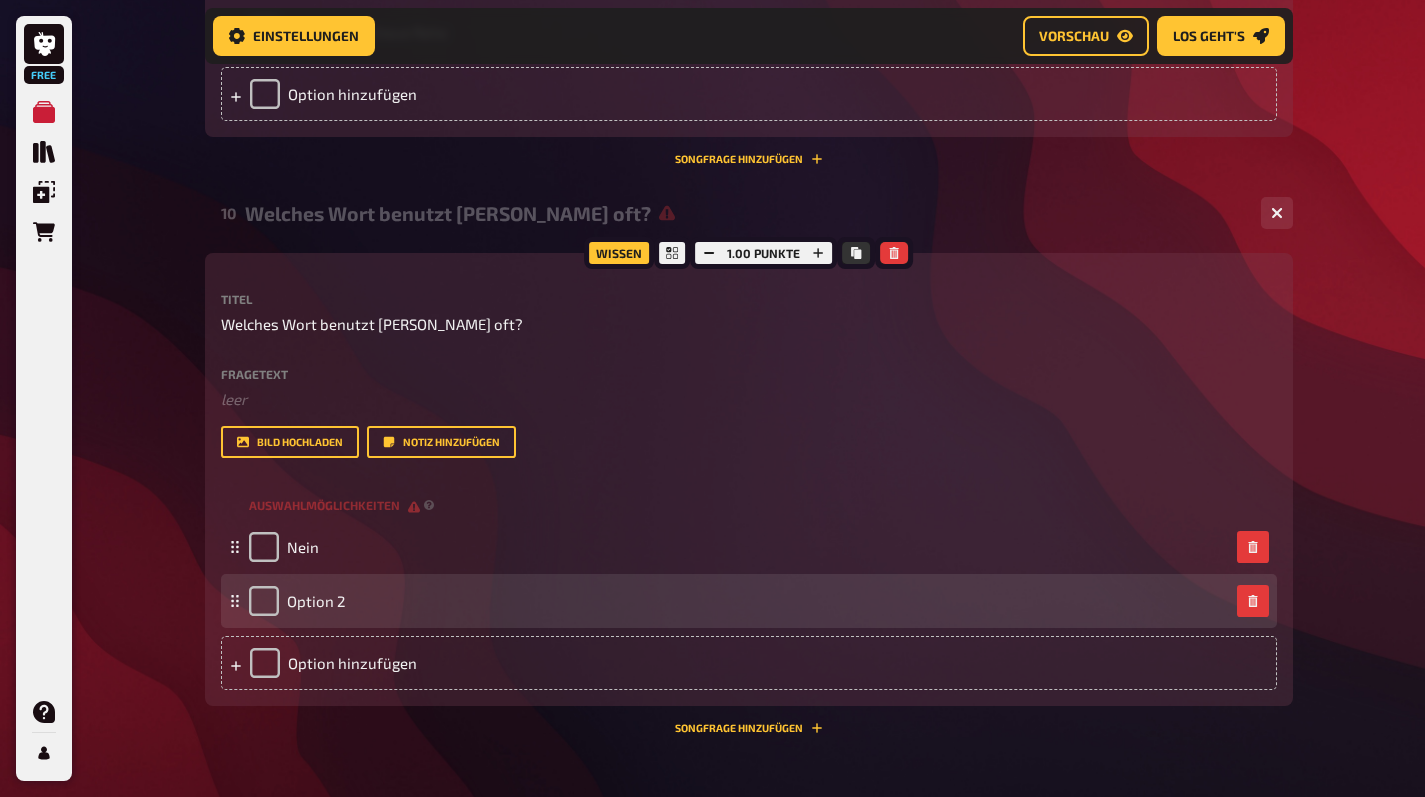 type 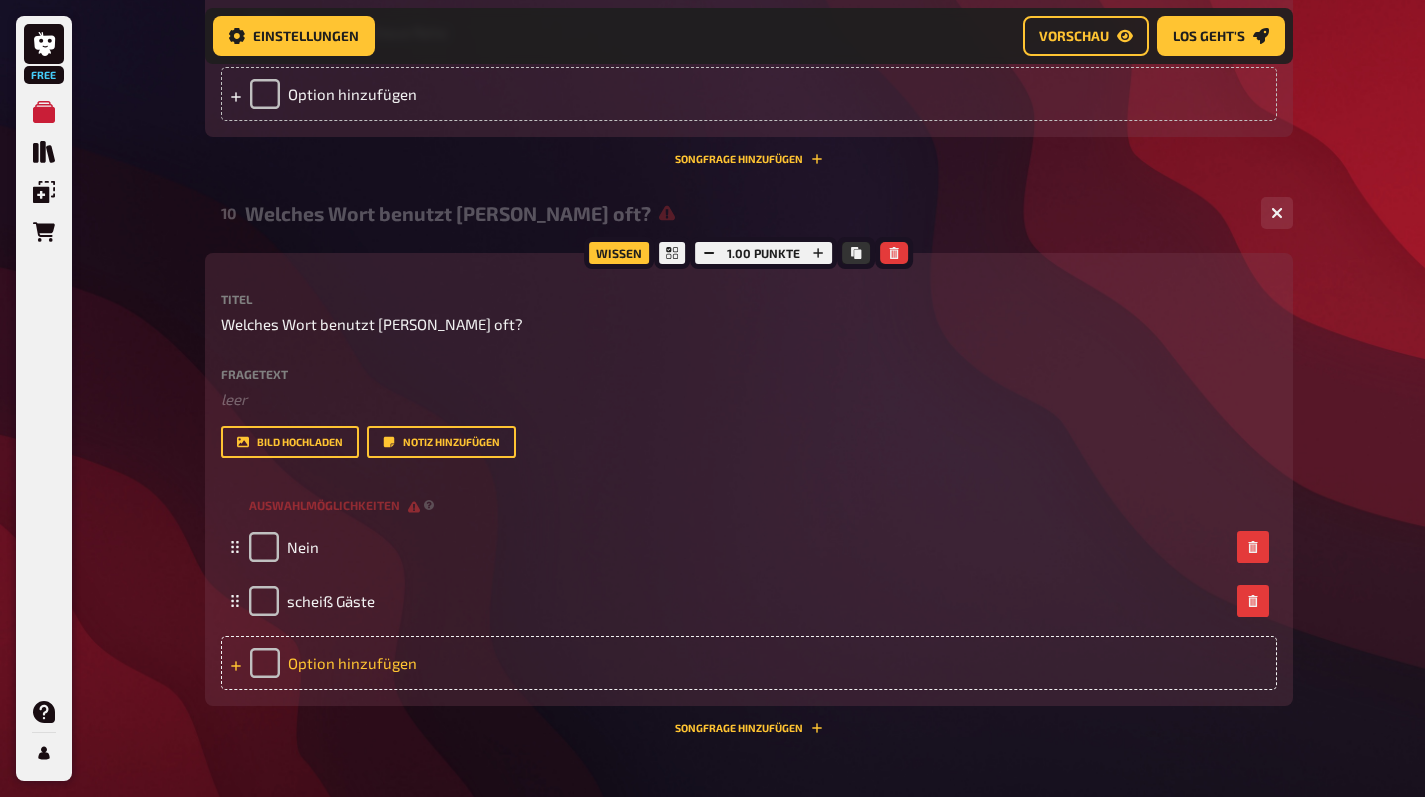 click on "Option hinzufügen" at bounding box center (749, 663) 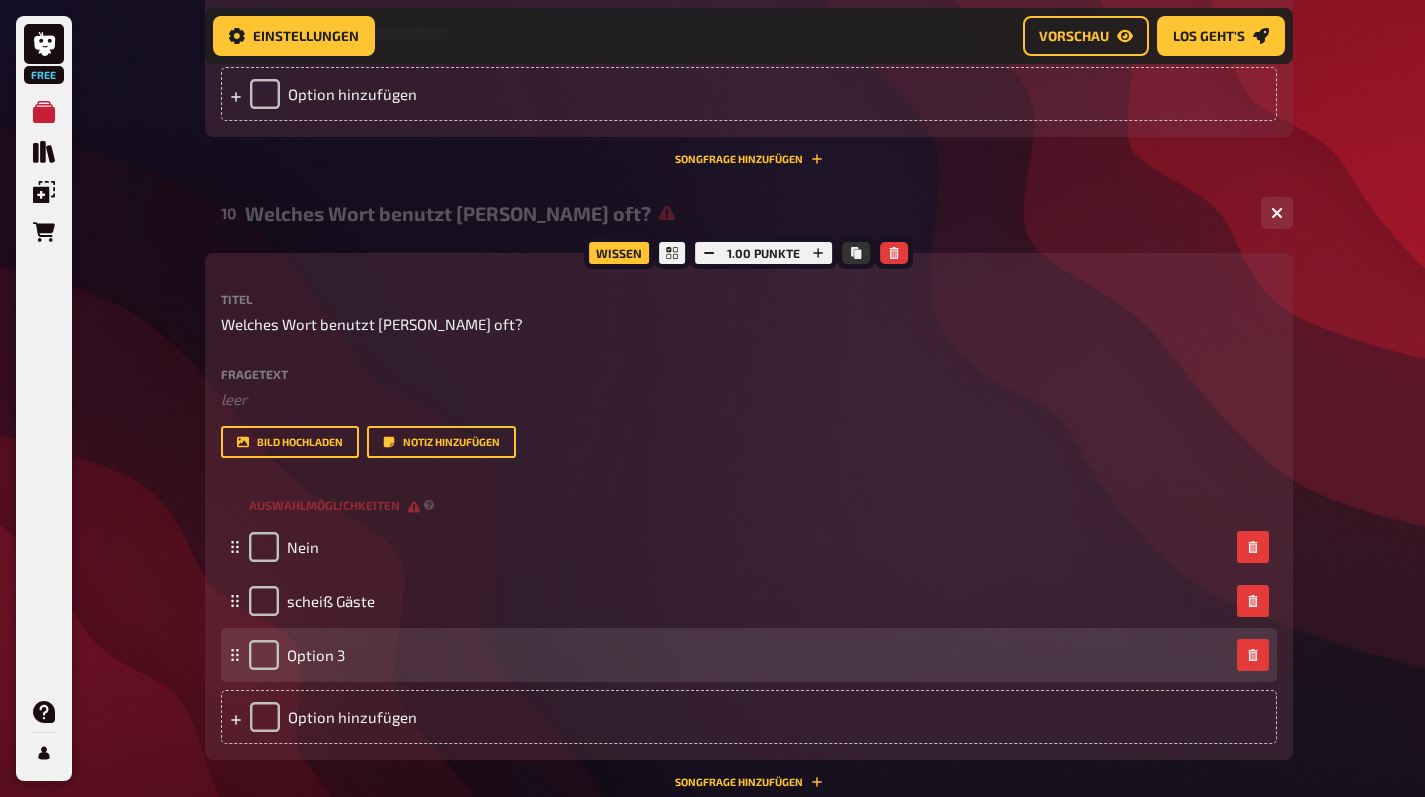 type 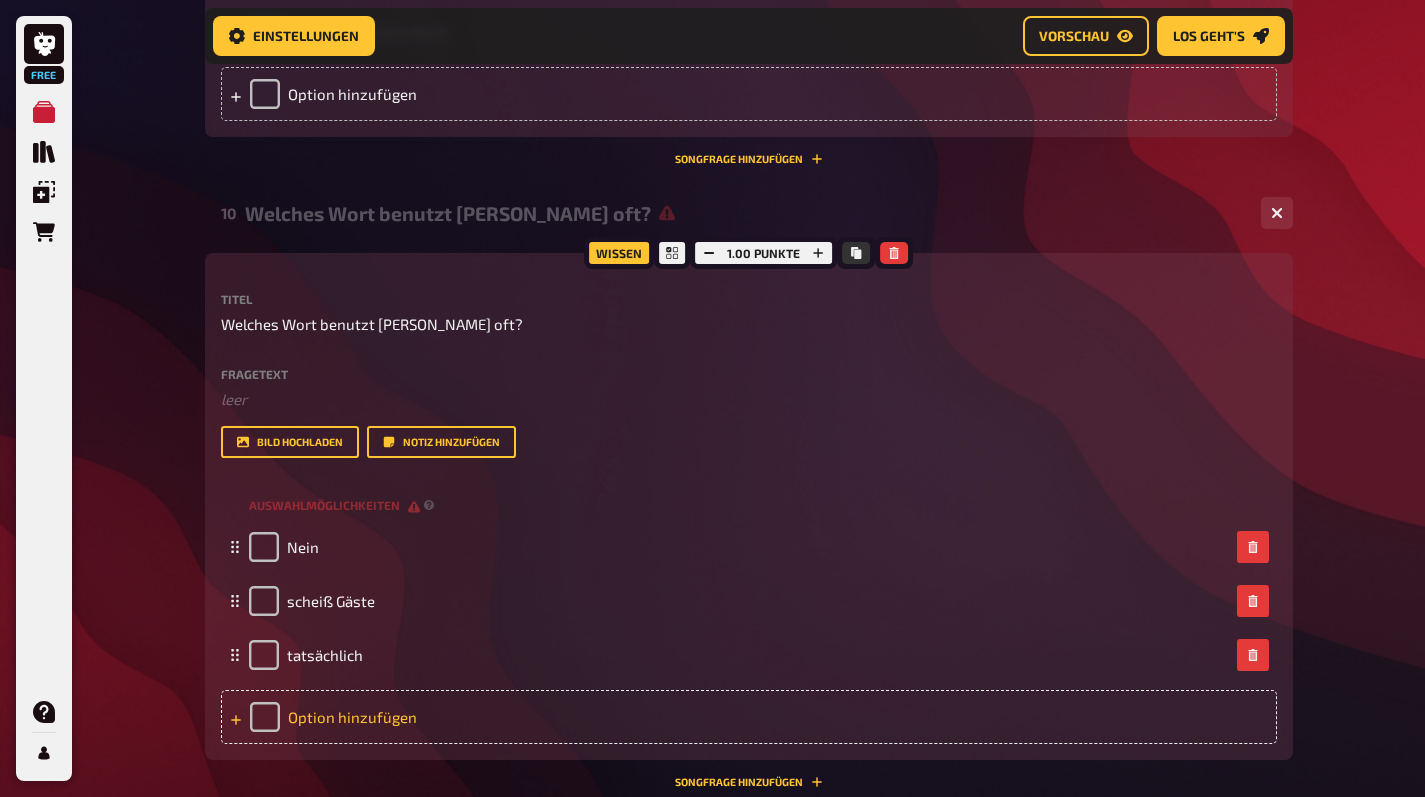drag, startPoint x: 450, startPoint y: 669, endPoint x: 451, endPoint y: 688, distance: 19.026299 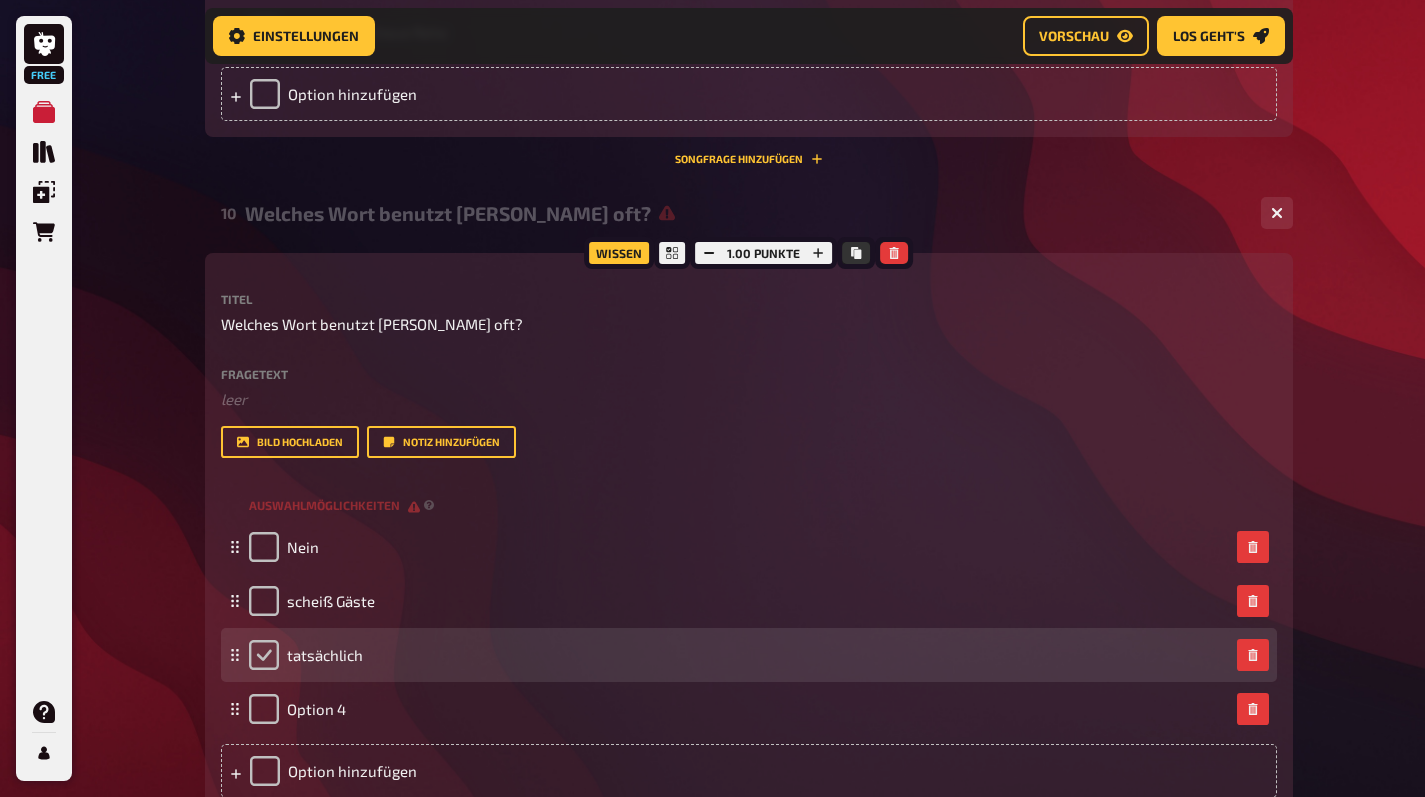 click at bounding box center (264, 655) 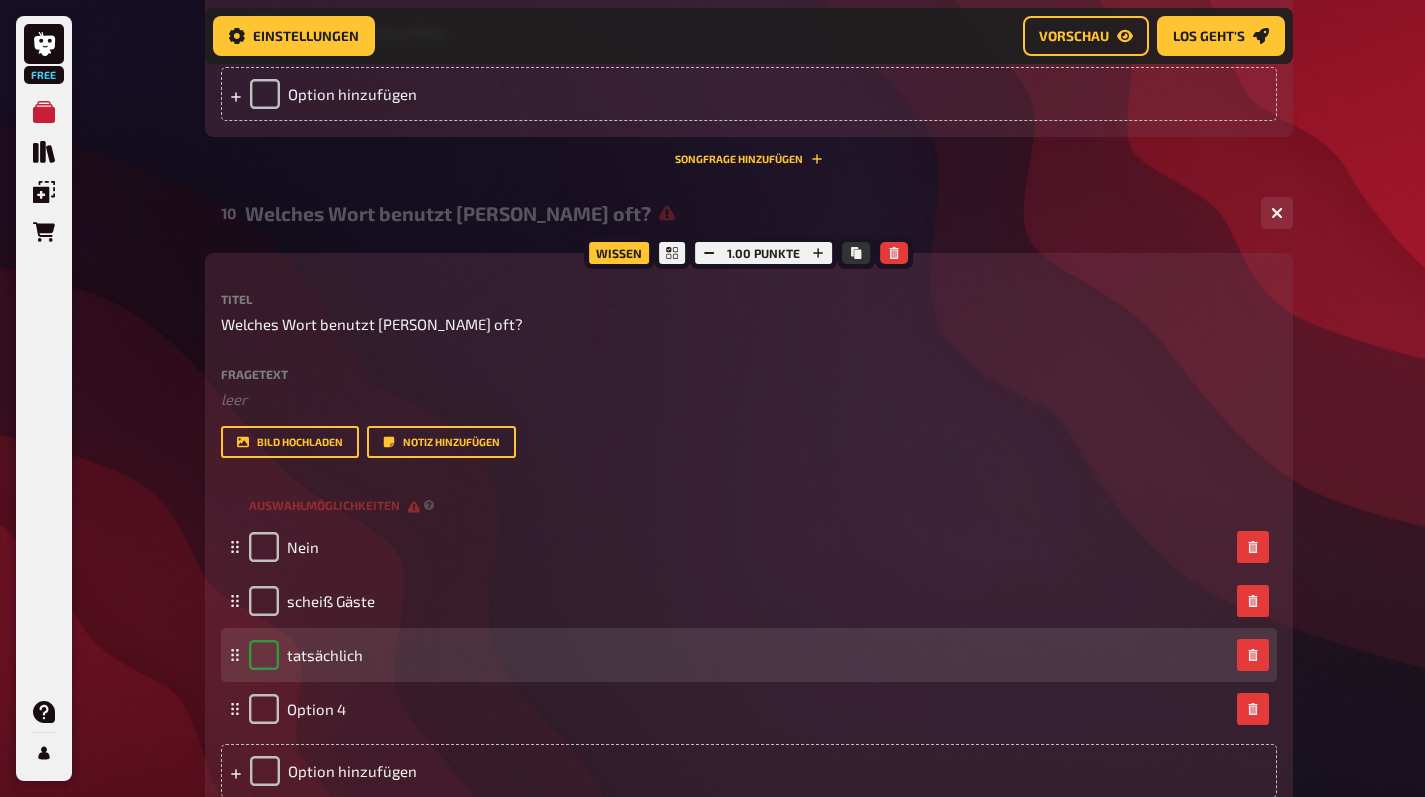 checkbox on "true" 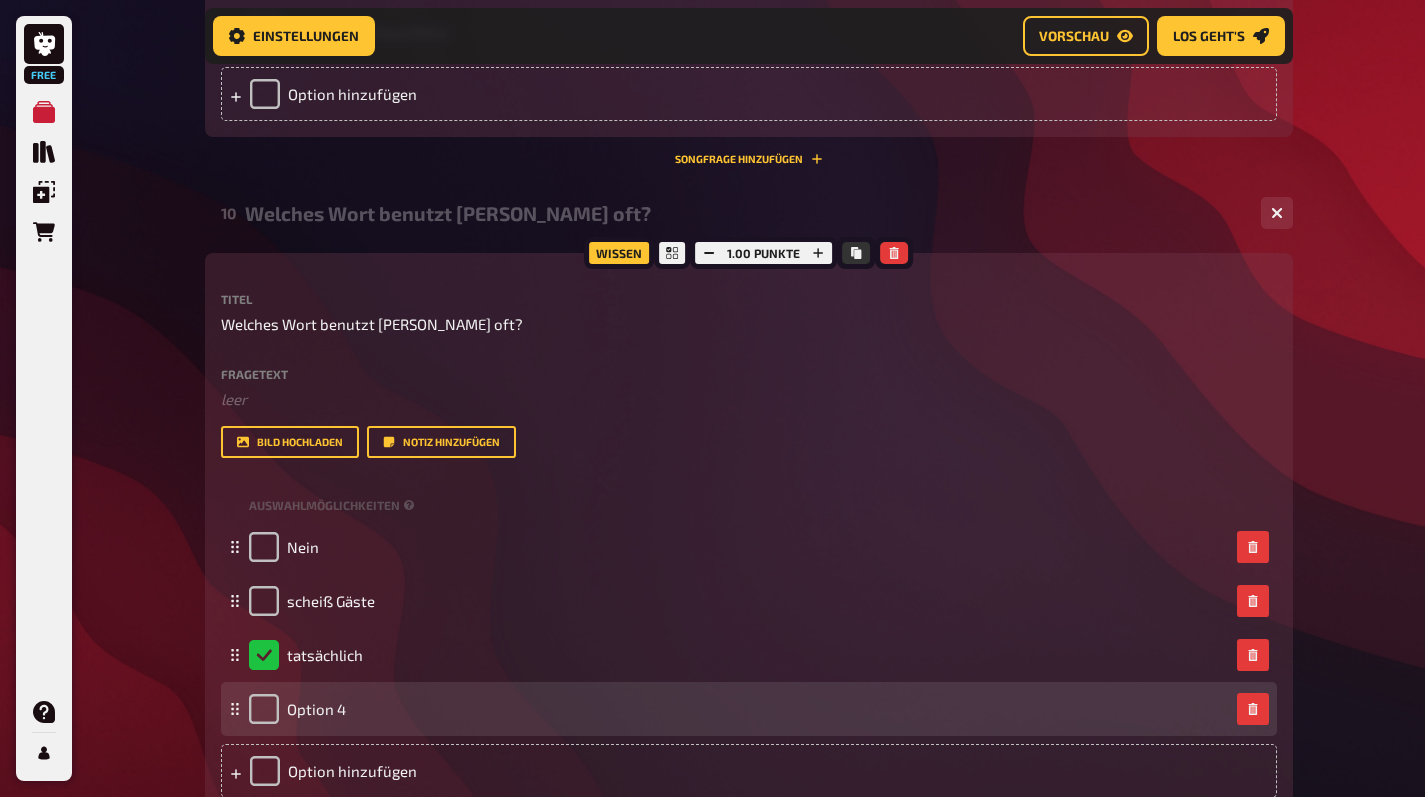 click on "Option 4" at bounding box center (739, 709) 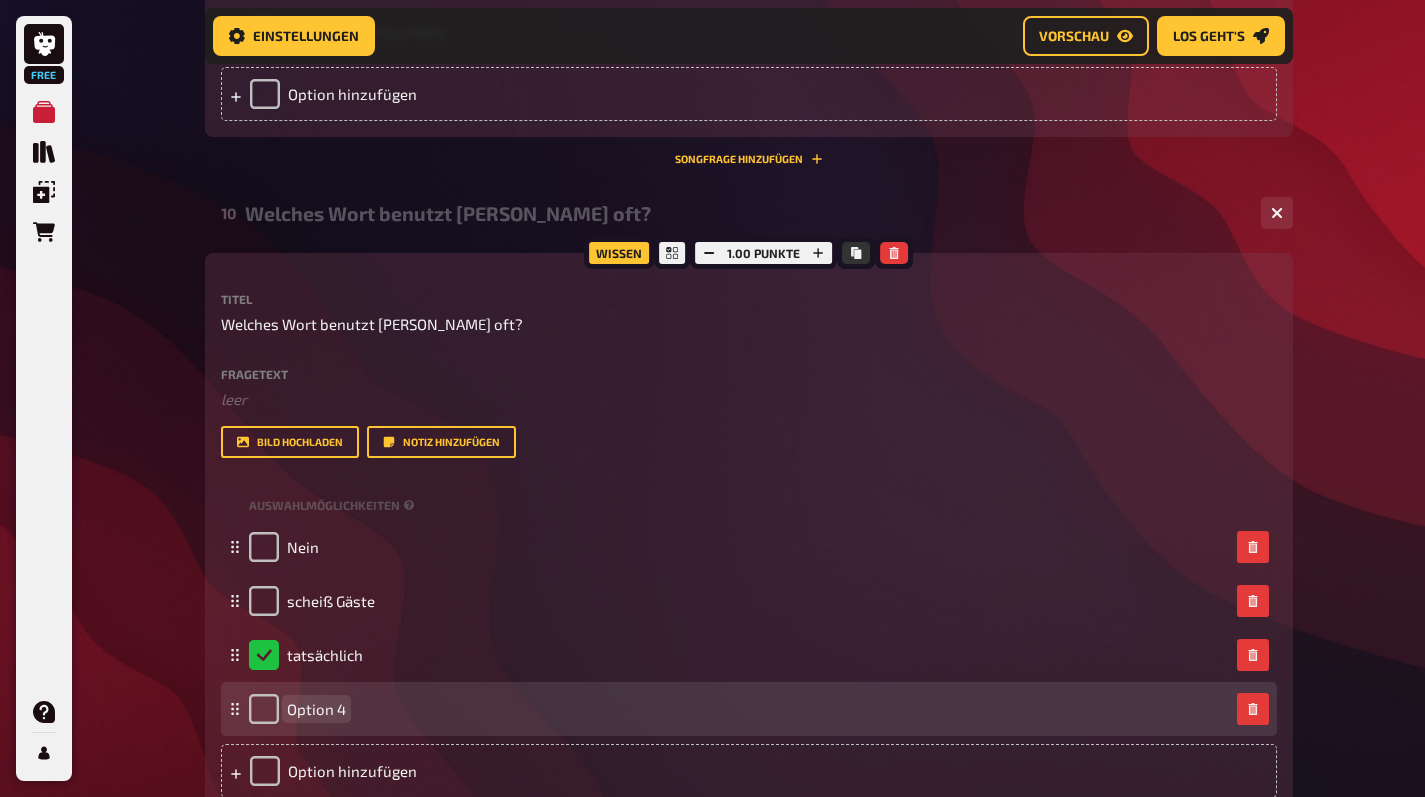 click on "Option 4" at bounding box center [739, 709] 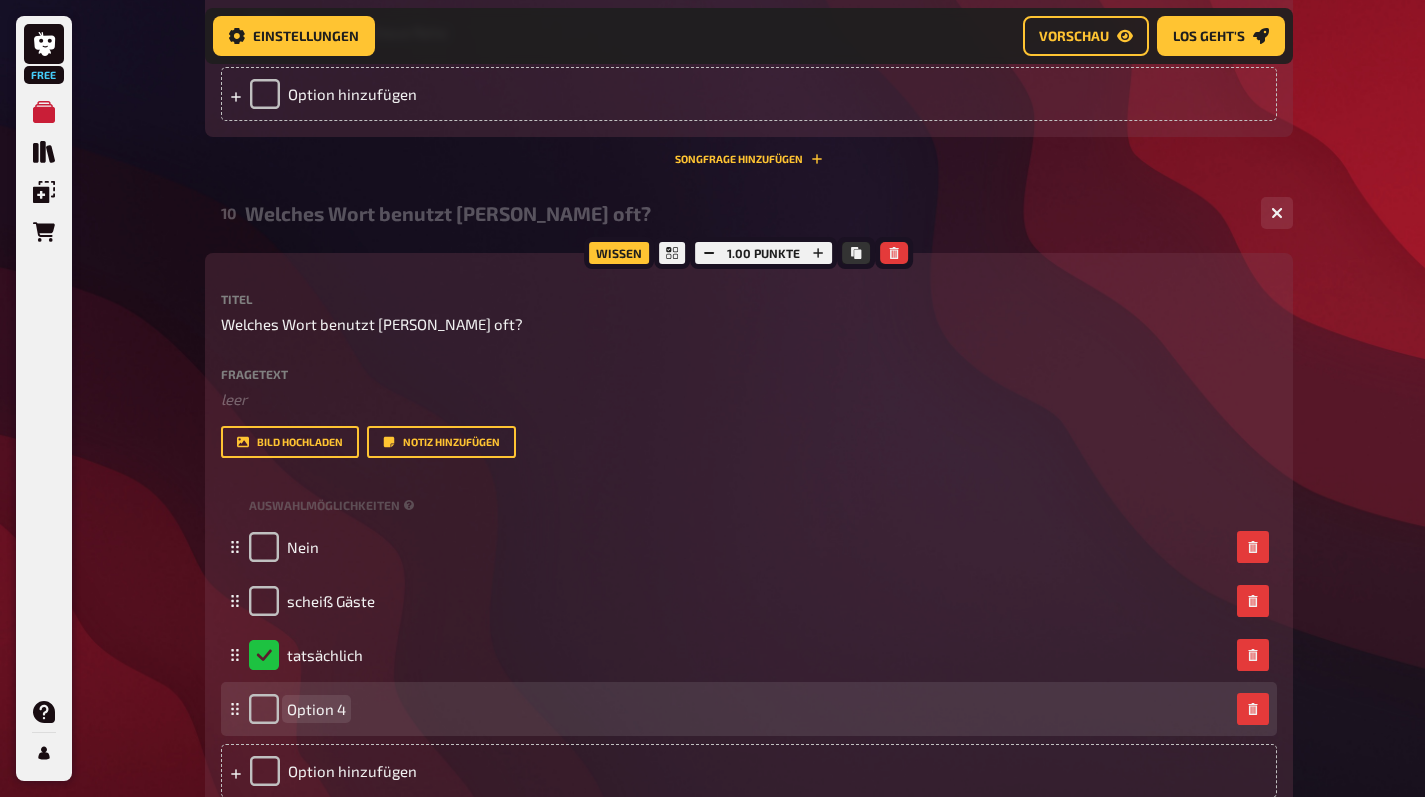 type 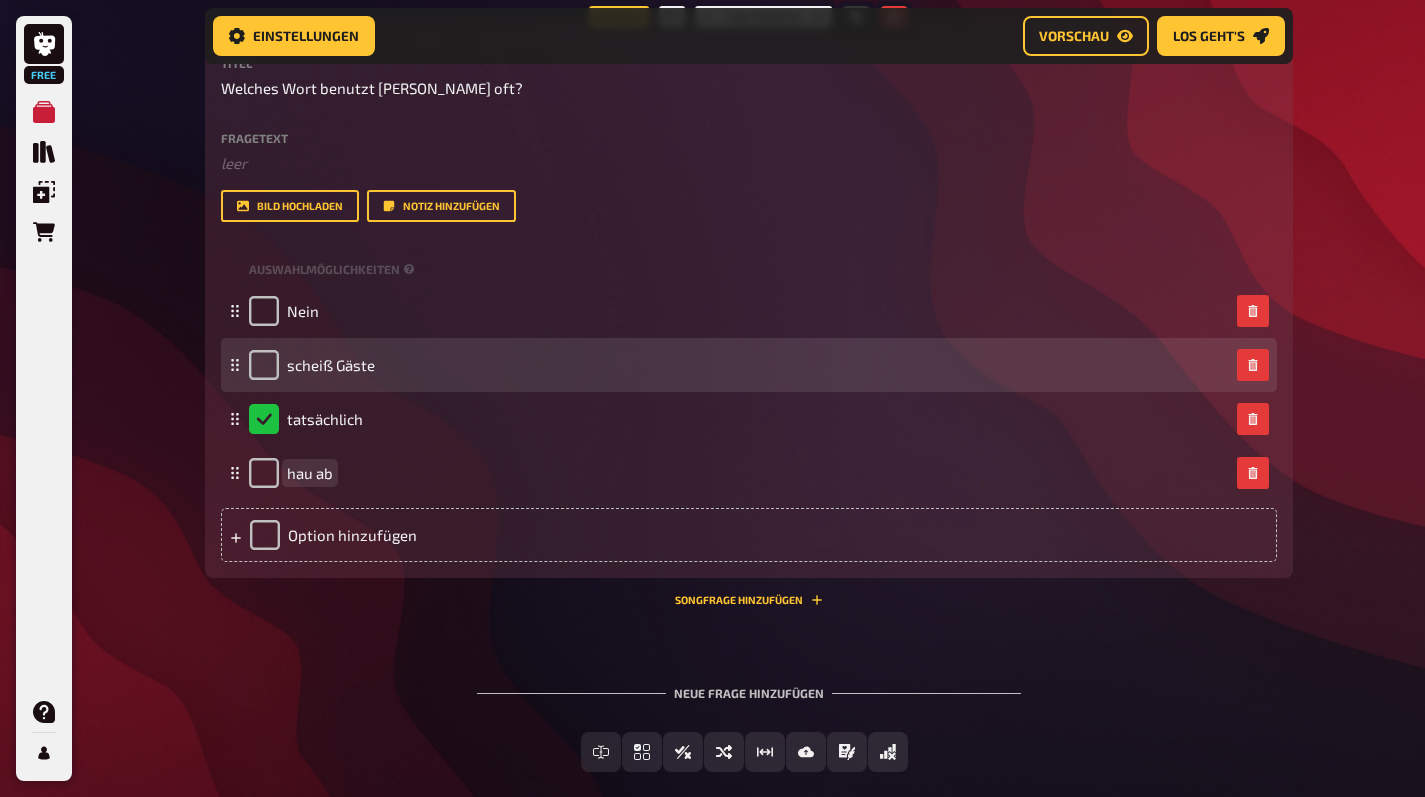 scroll, scrollTop: 6208, scrollLeft: 0, axis: vertical 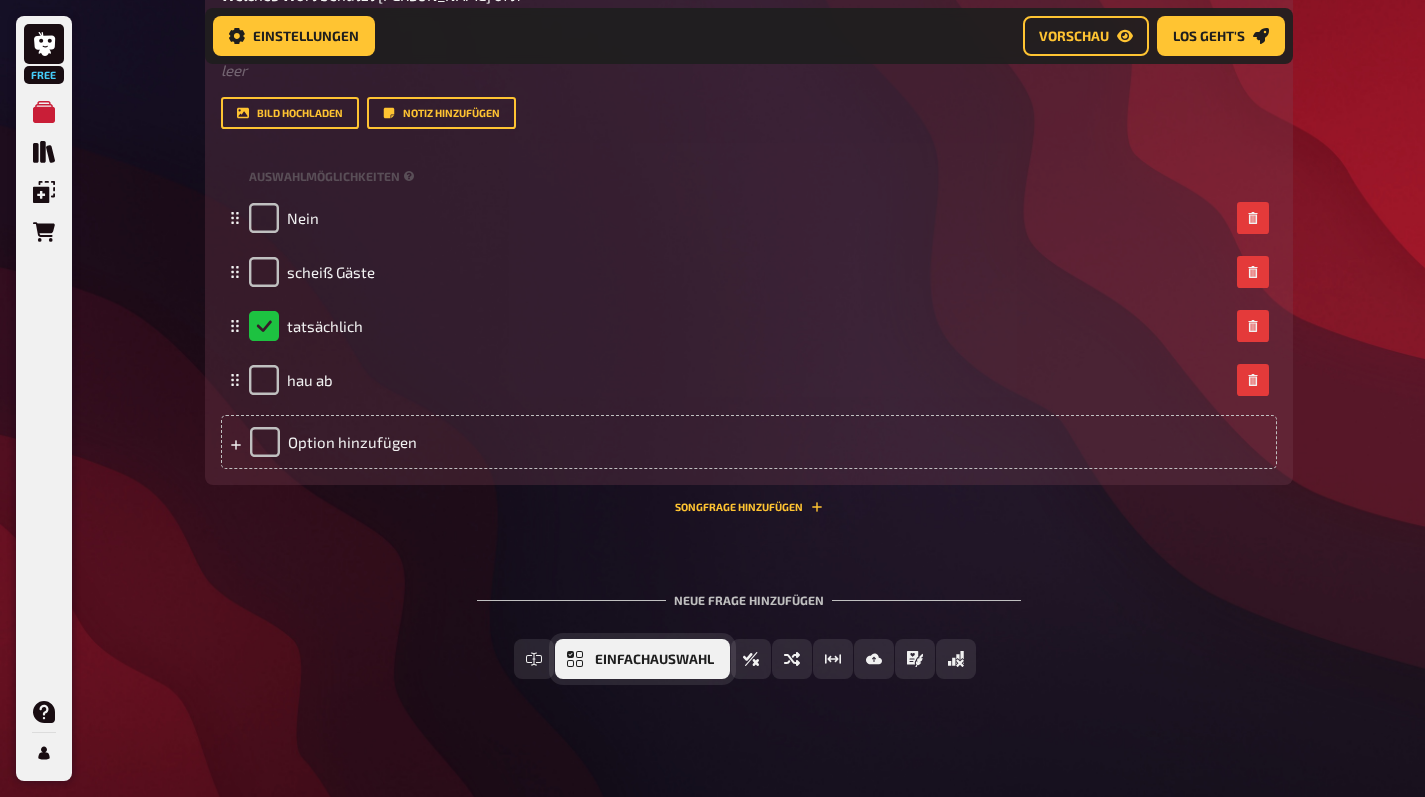 click on "Einfachauswahl" at bounding box center [654, 660] 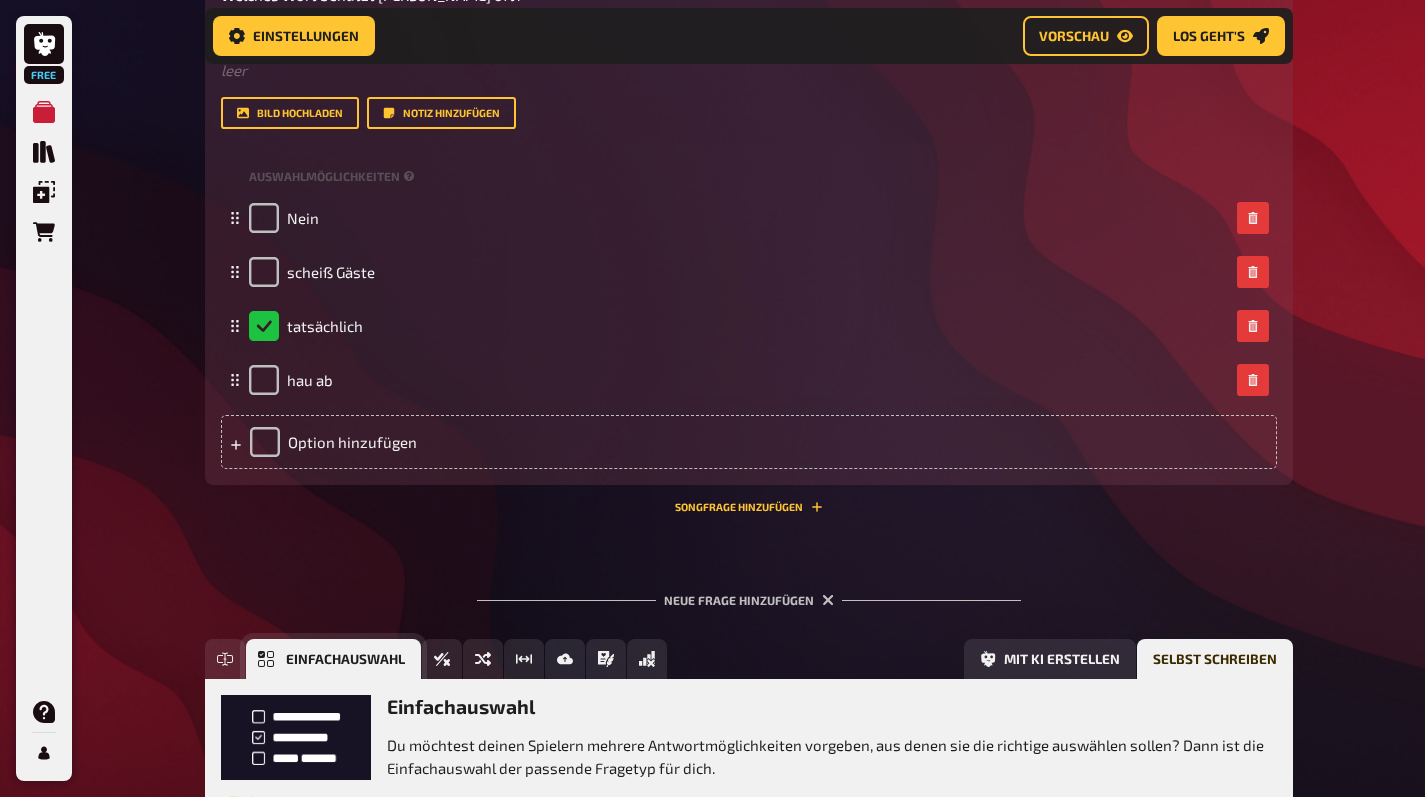 scroll, scrollTop: 6392, scrollLeft: 0, axis: vertical 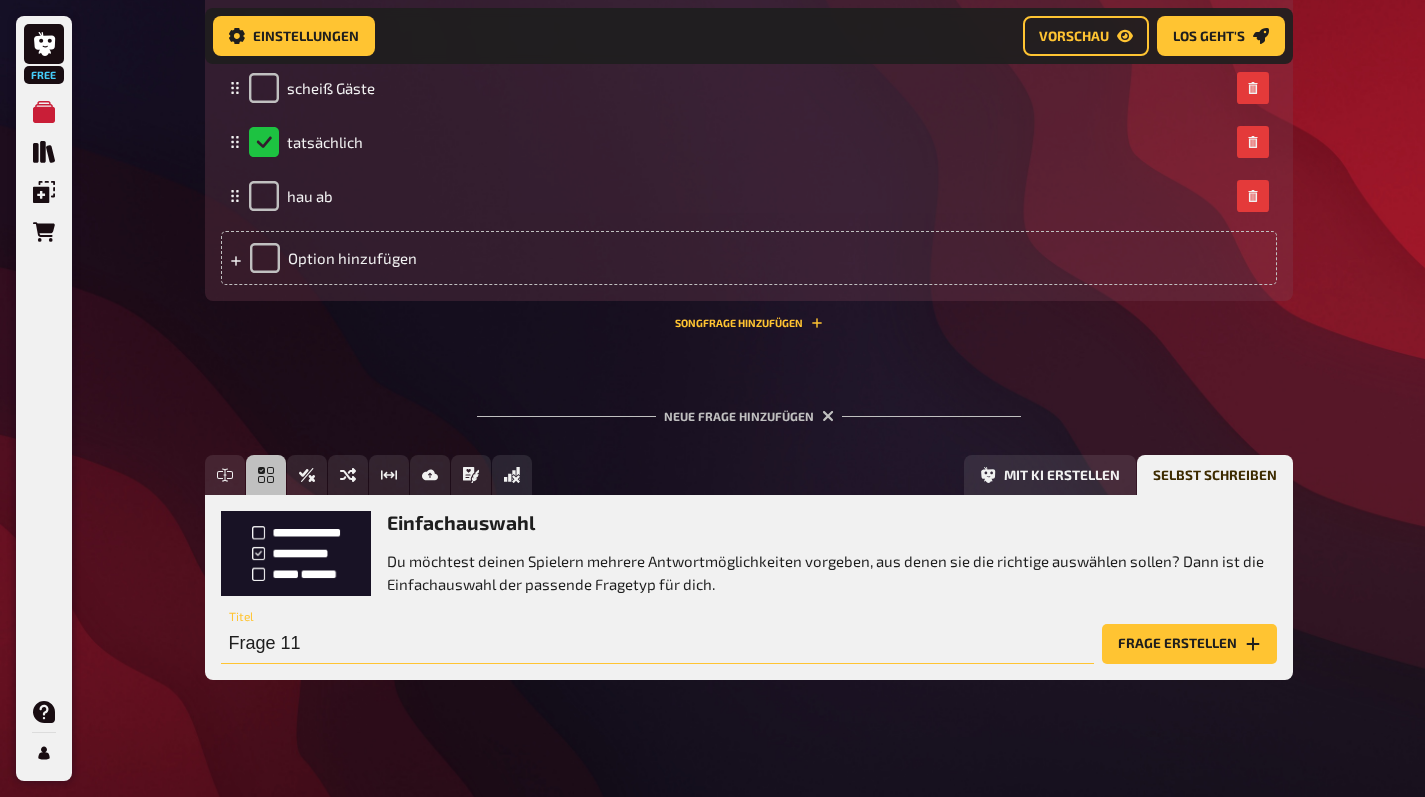 click on "Frage 11" at bounding box center (657, 644) 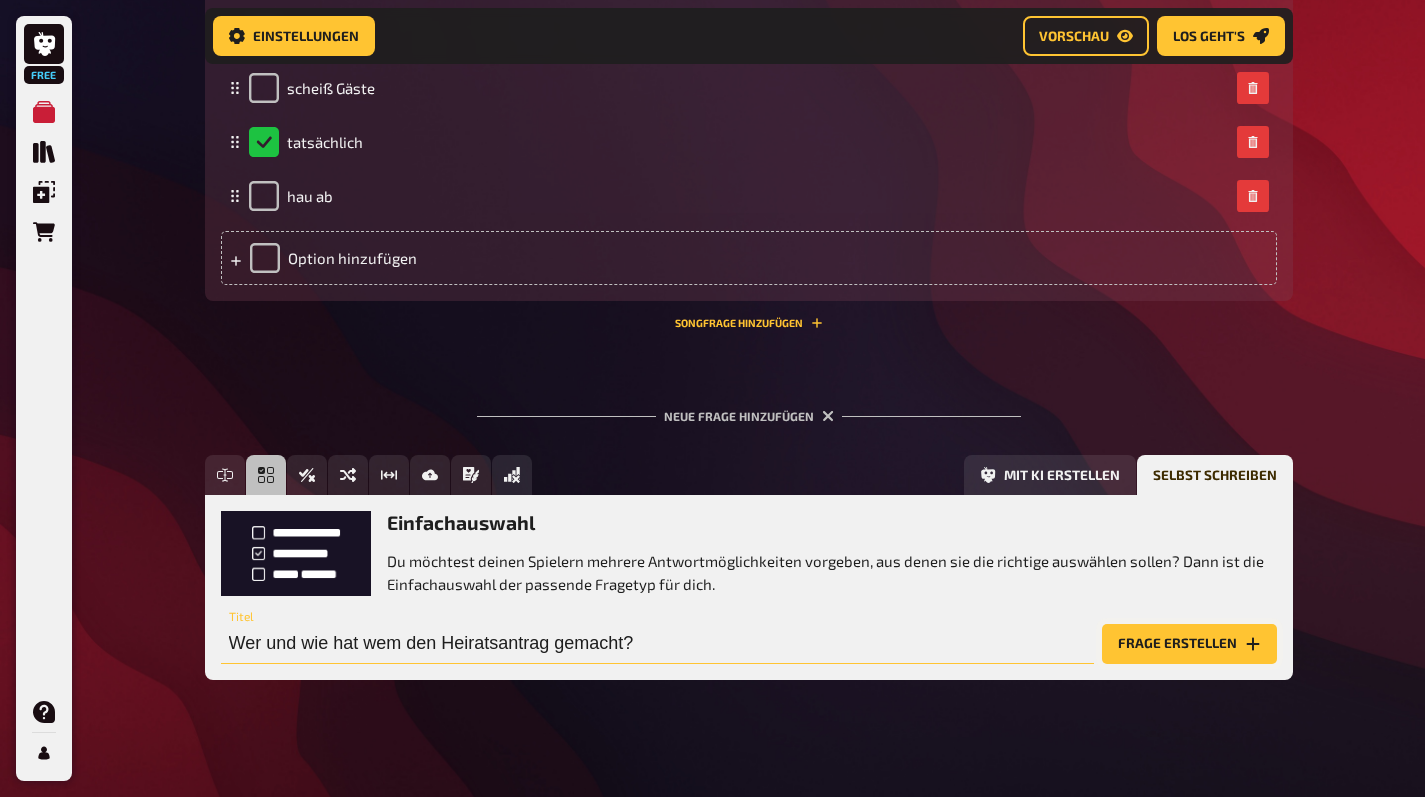 type on "Wer und wie hat wem den Heiratsantrag gemacht?" 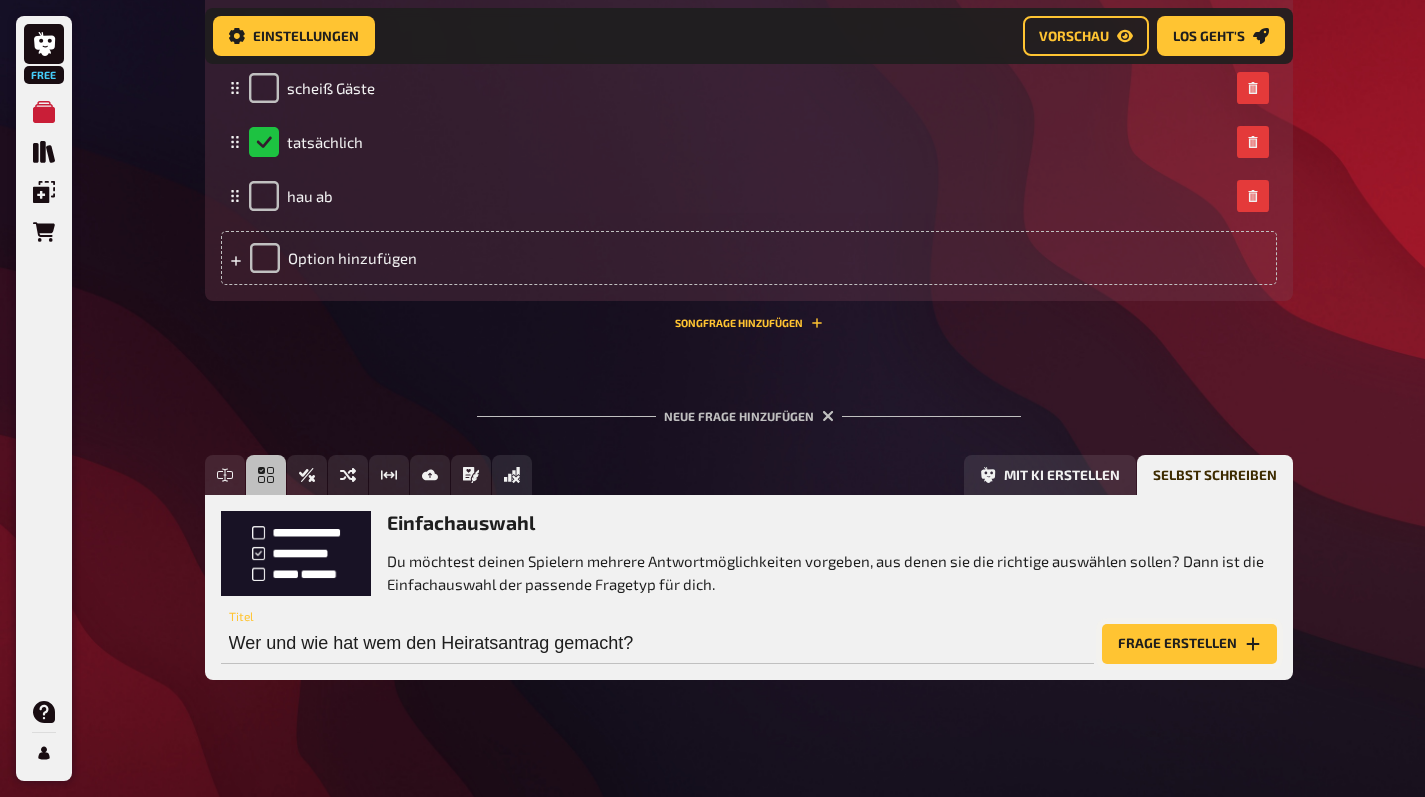 click on "Frage erstellen" at bounding box center [1189, 644] 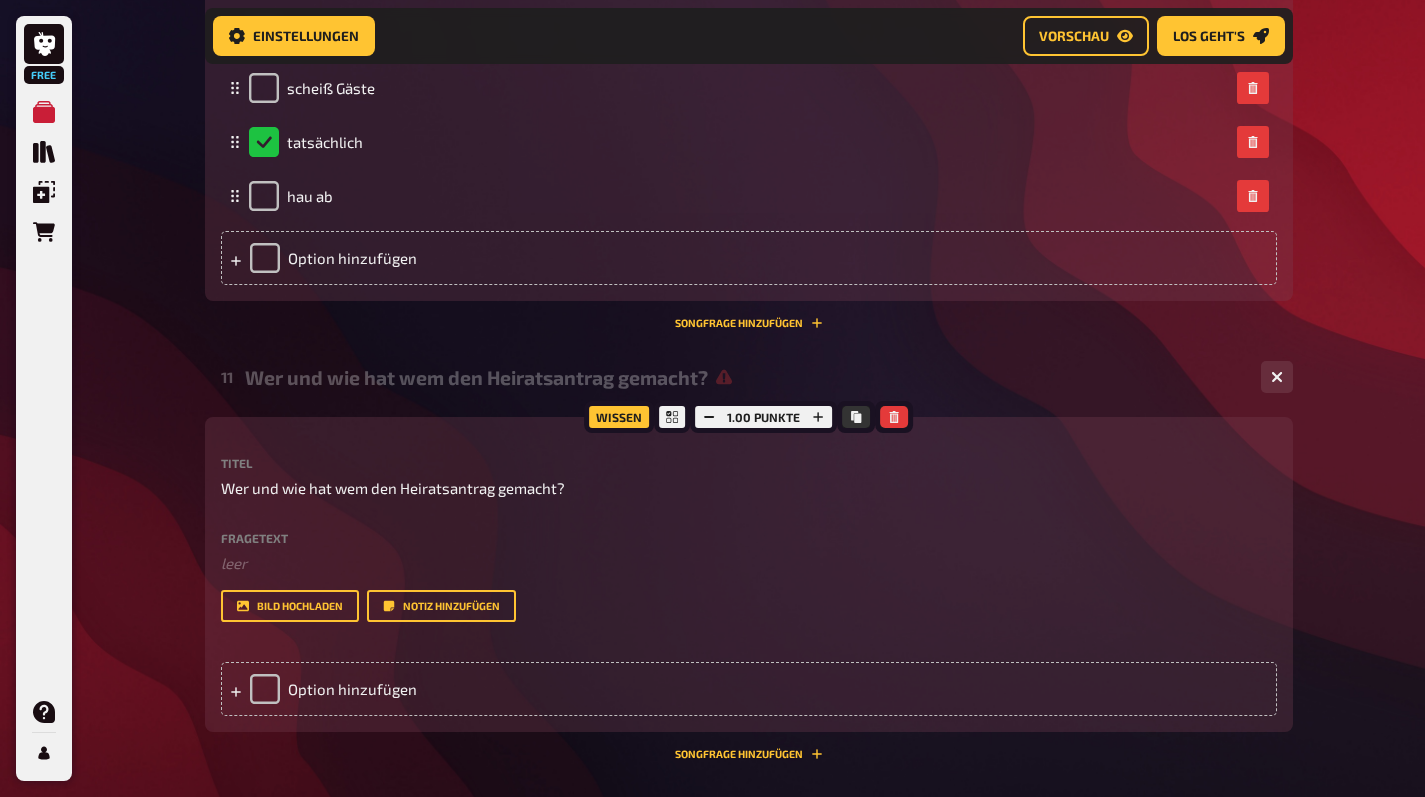 scroll, scrollTop: 6638, scrollLeft: 0, axis: vertical 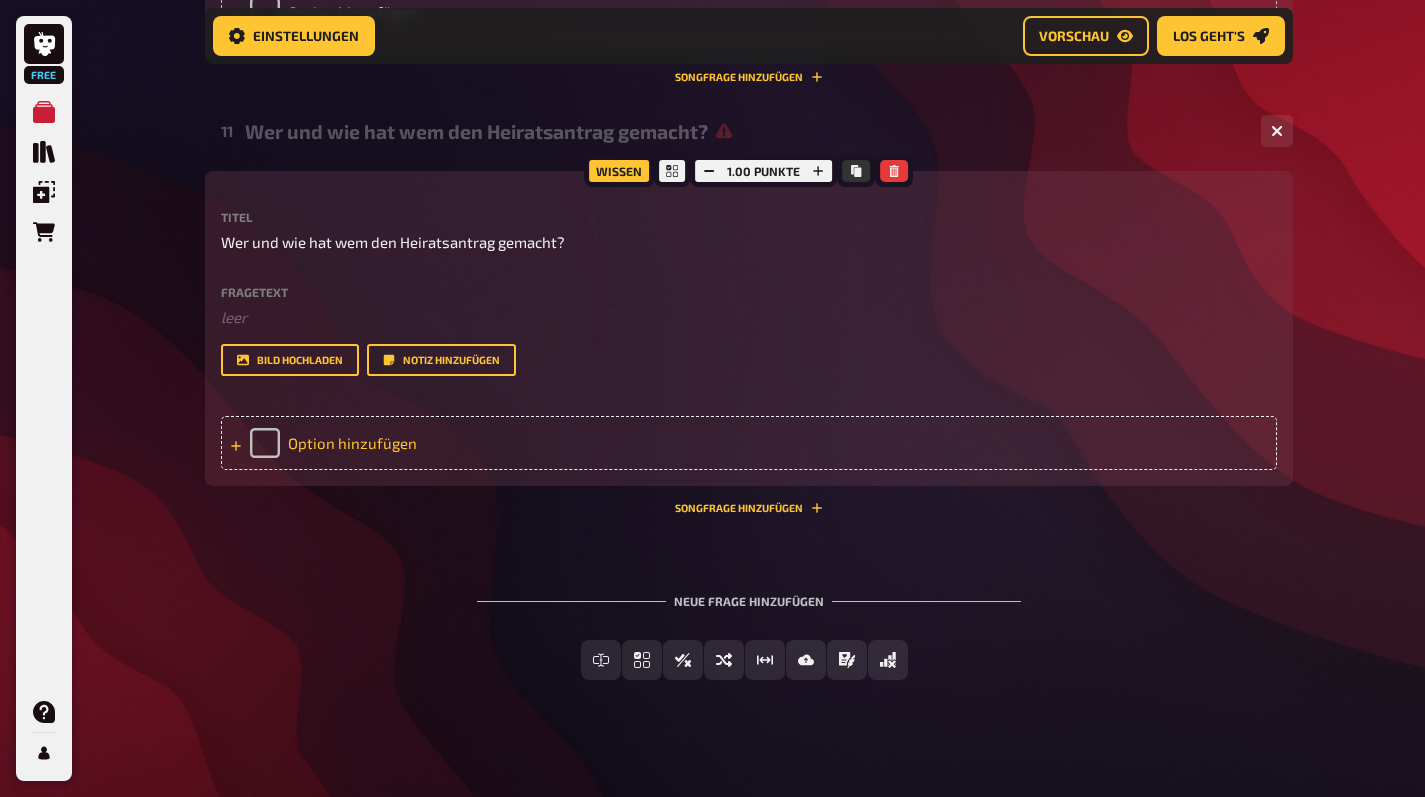 click on "Option hinzufügen" at bounding box center (749, 443) 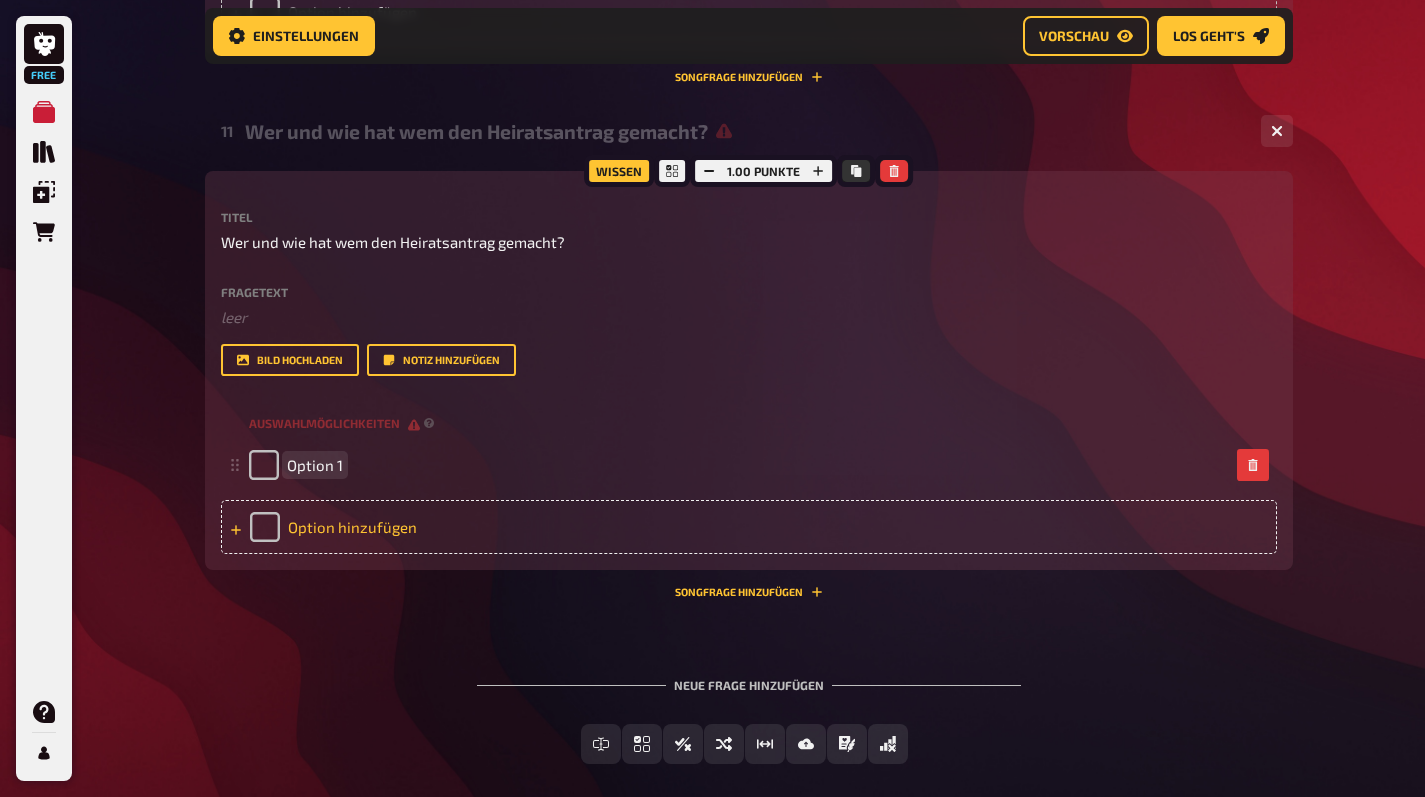 type 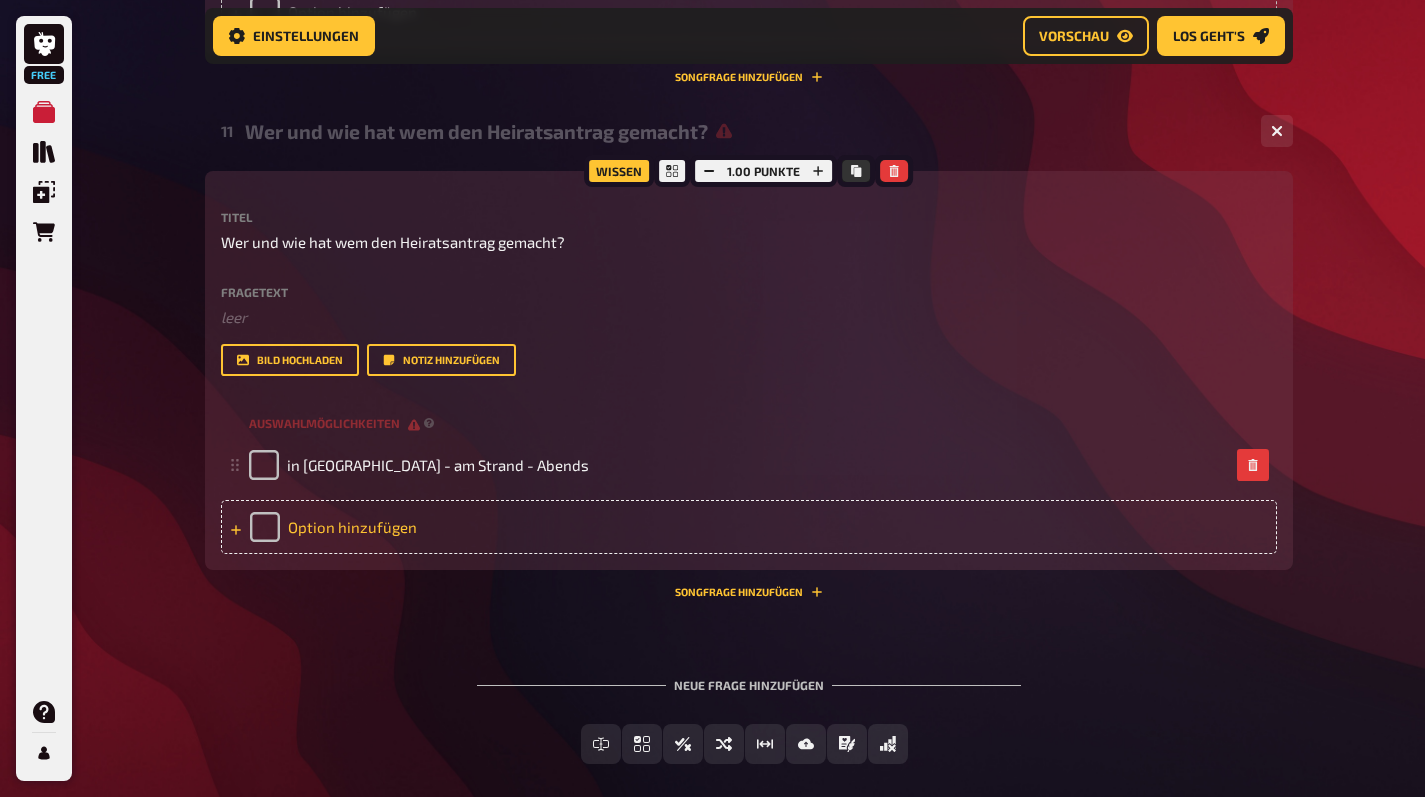 click on "Option hinzufügen" at bounding box center (749, 527) 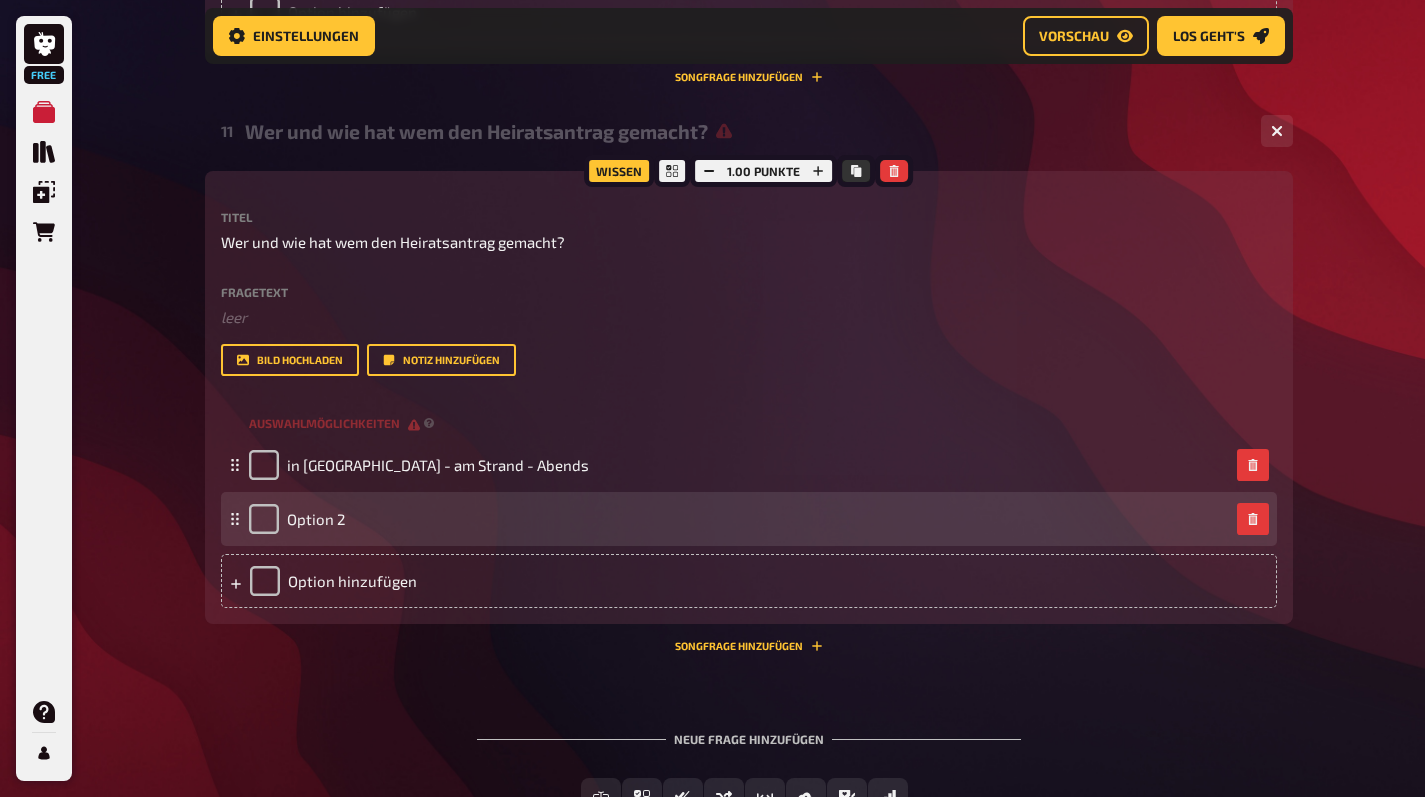 type 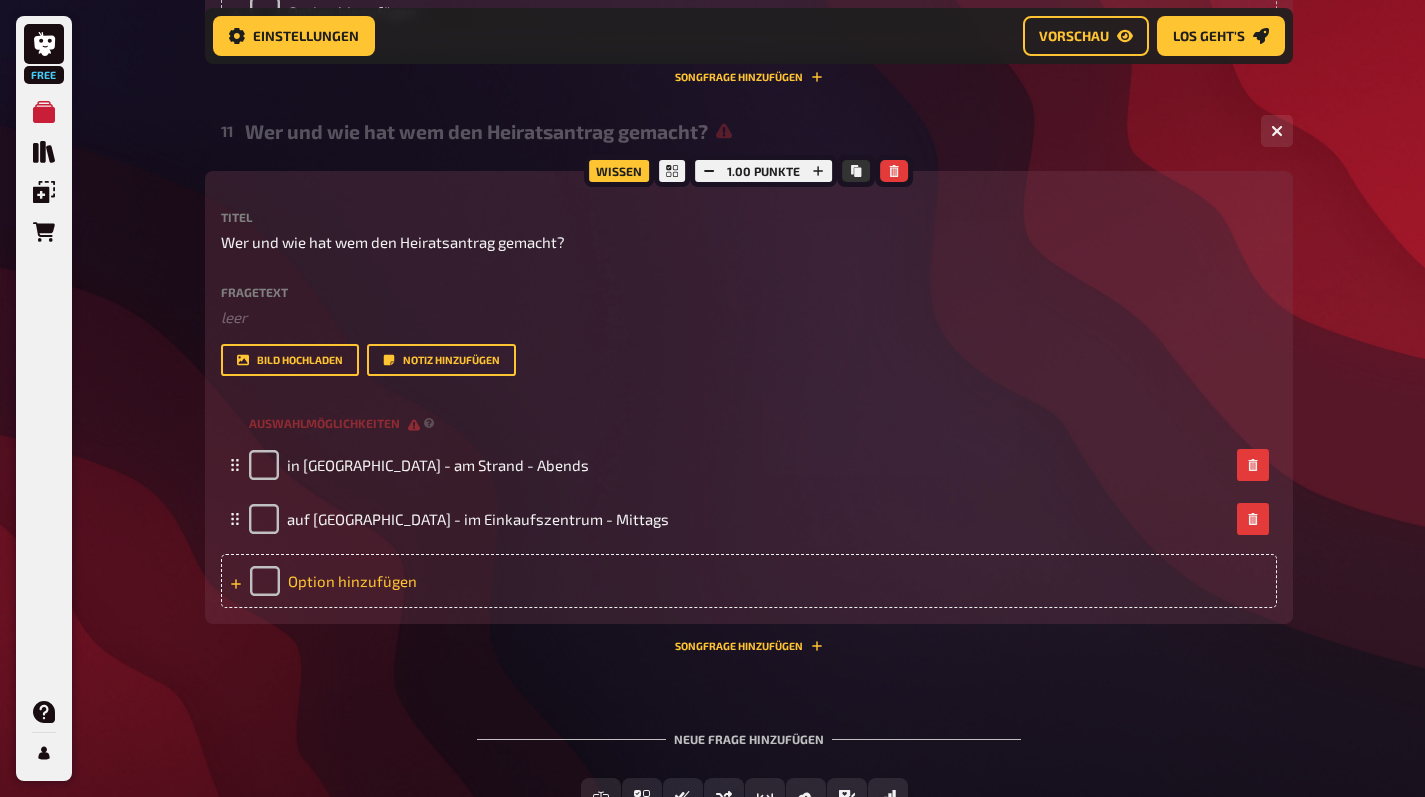 click on "Option hinzufügen" at bounding box center (749, 581) 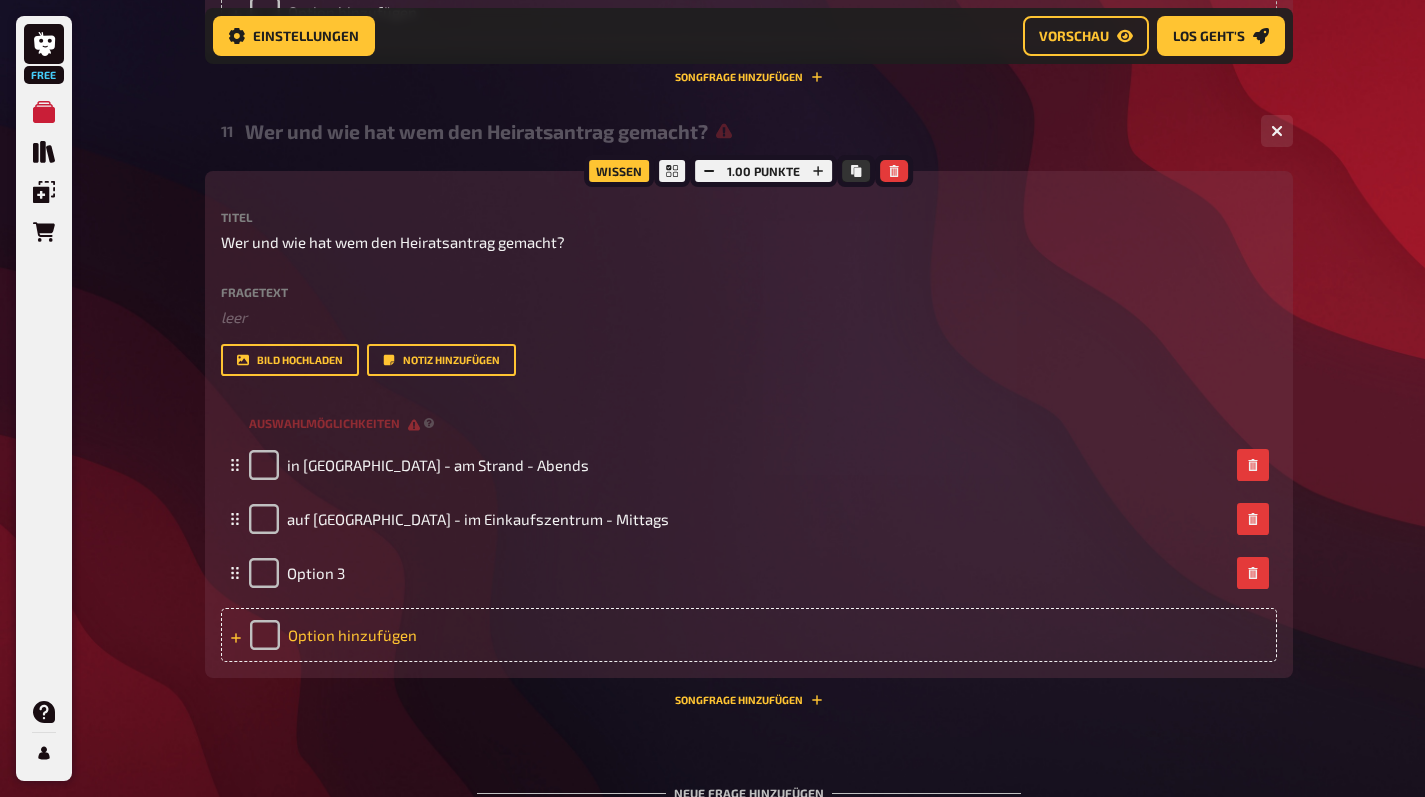 type 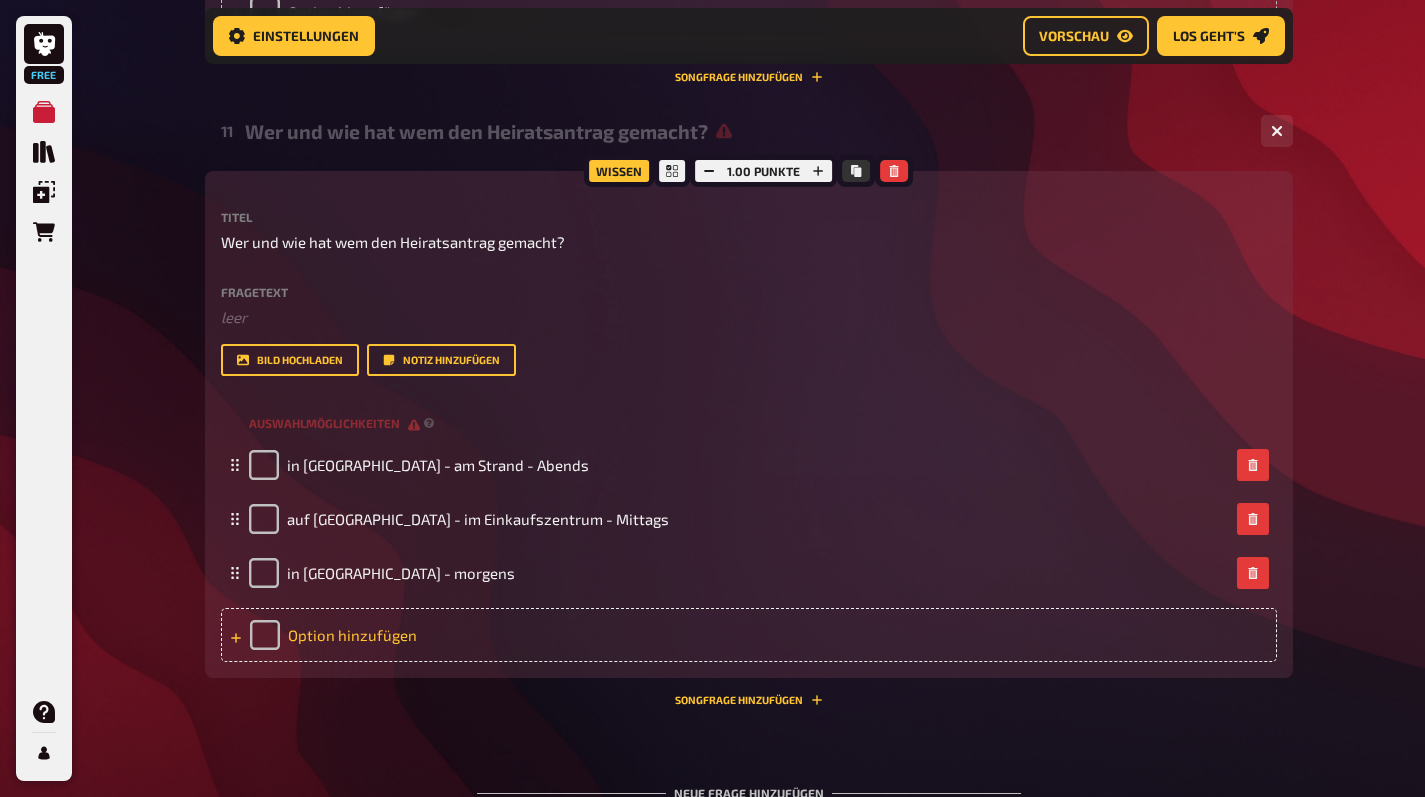click on "Option hinzufügen" at bounding box center (749, 635) 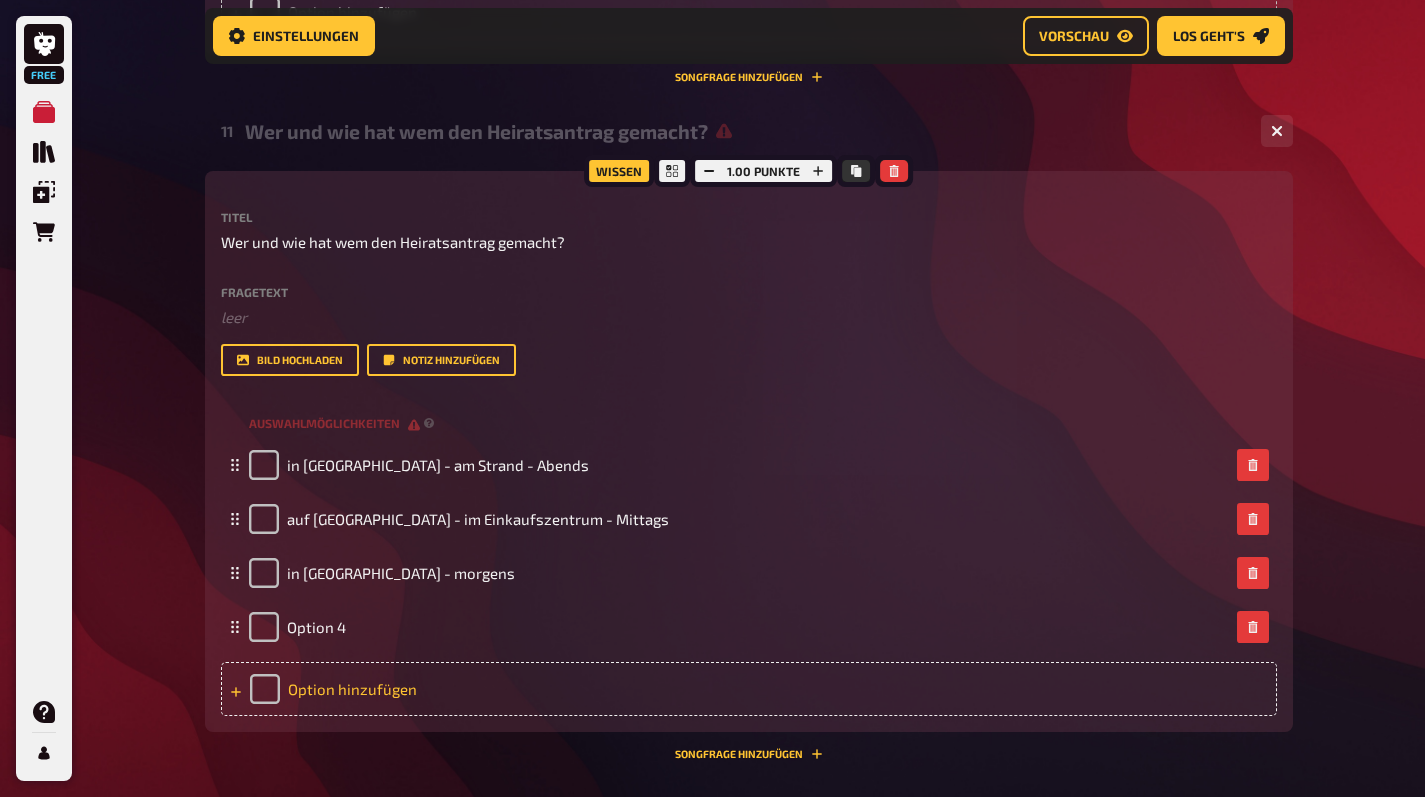 type 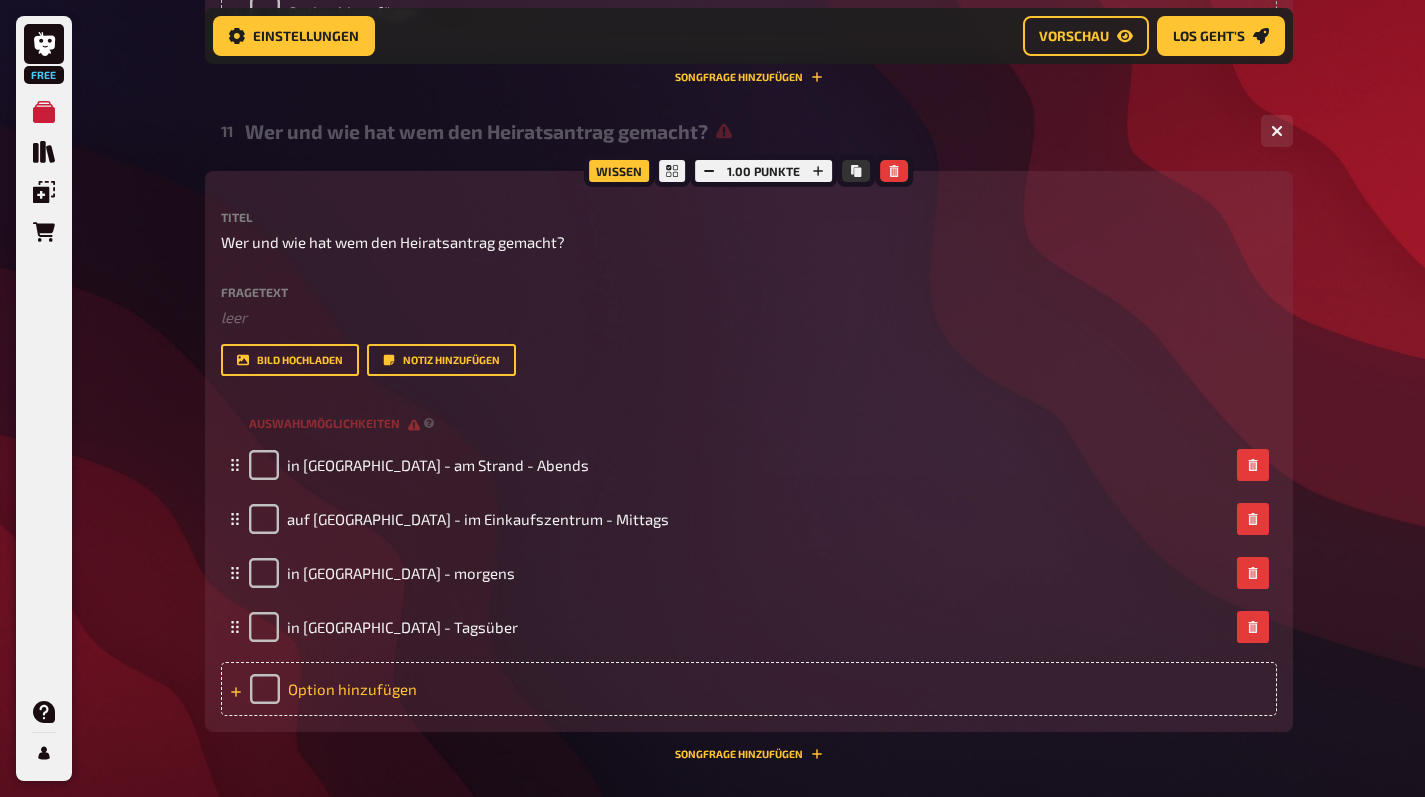 click on "Option hinzufügen" at bounding box center [749, 689] 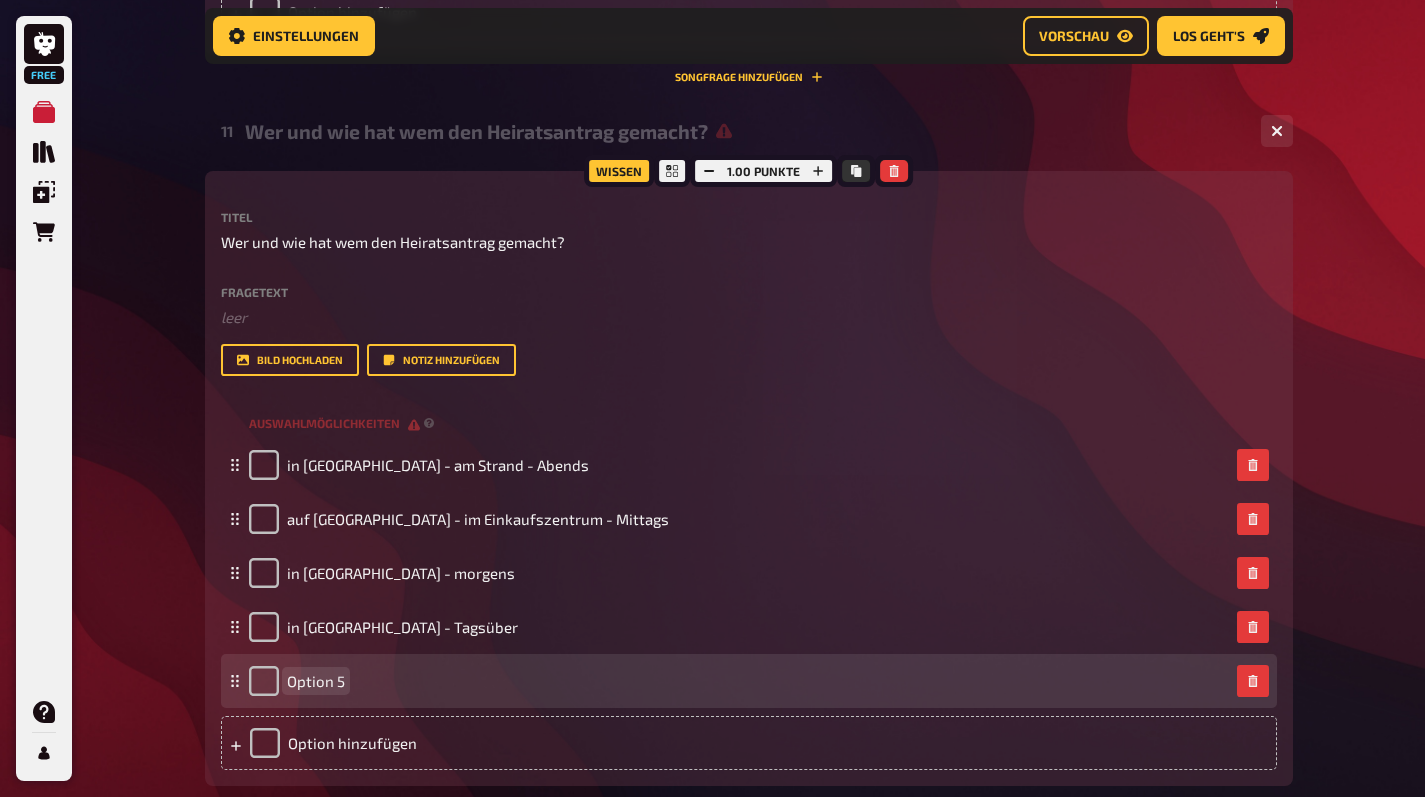 type 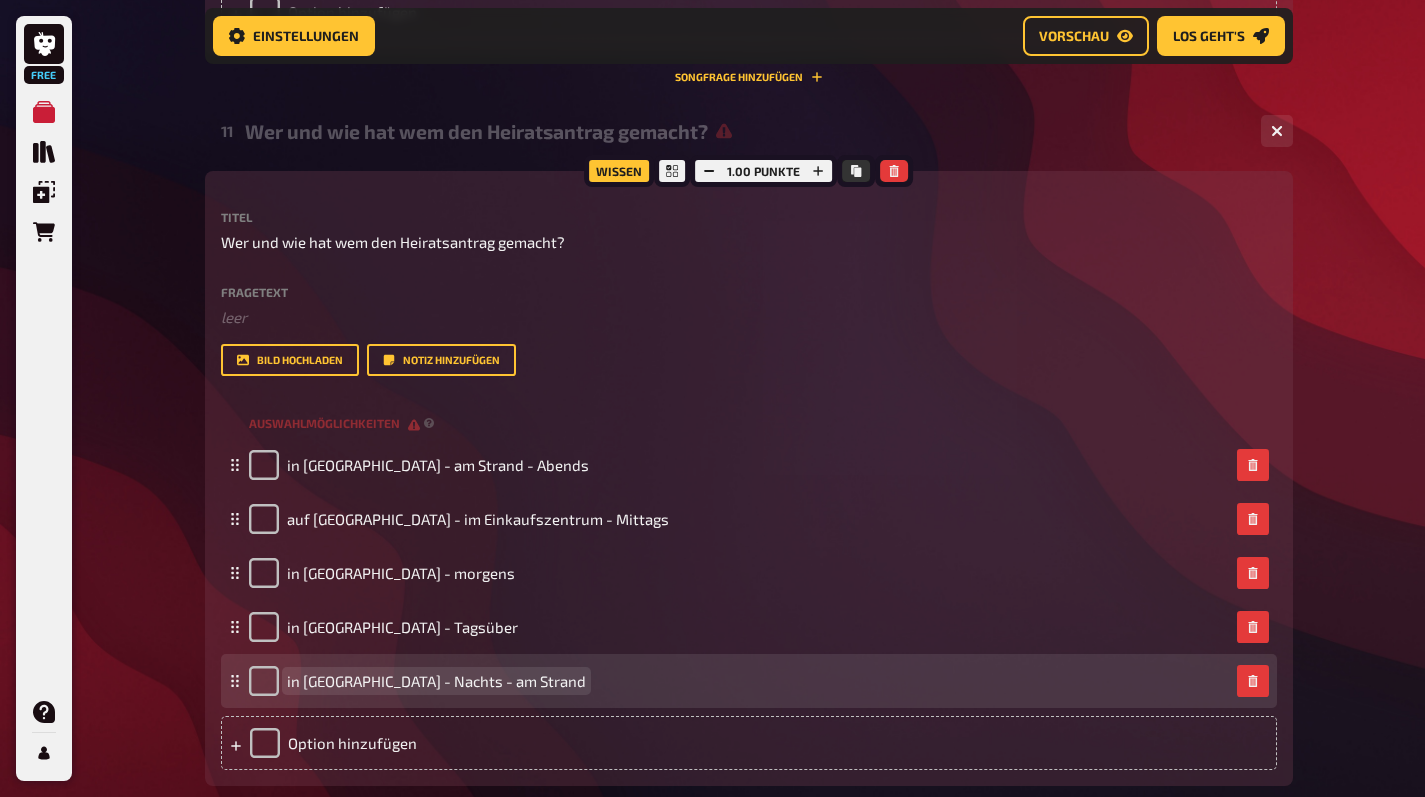 scroll, scrollTop: 6779, scrollLeft: 0, axis: vertical 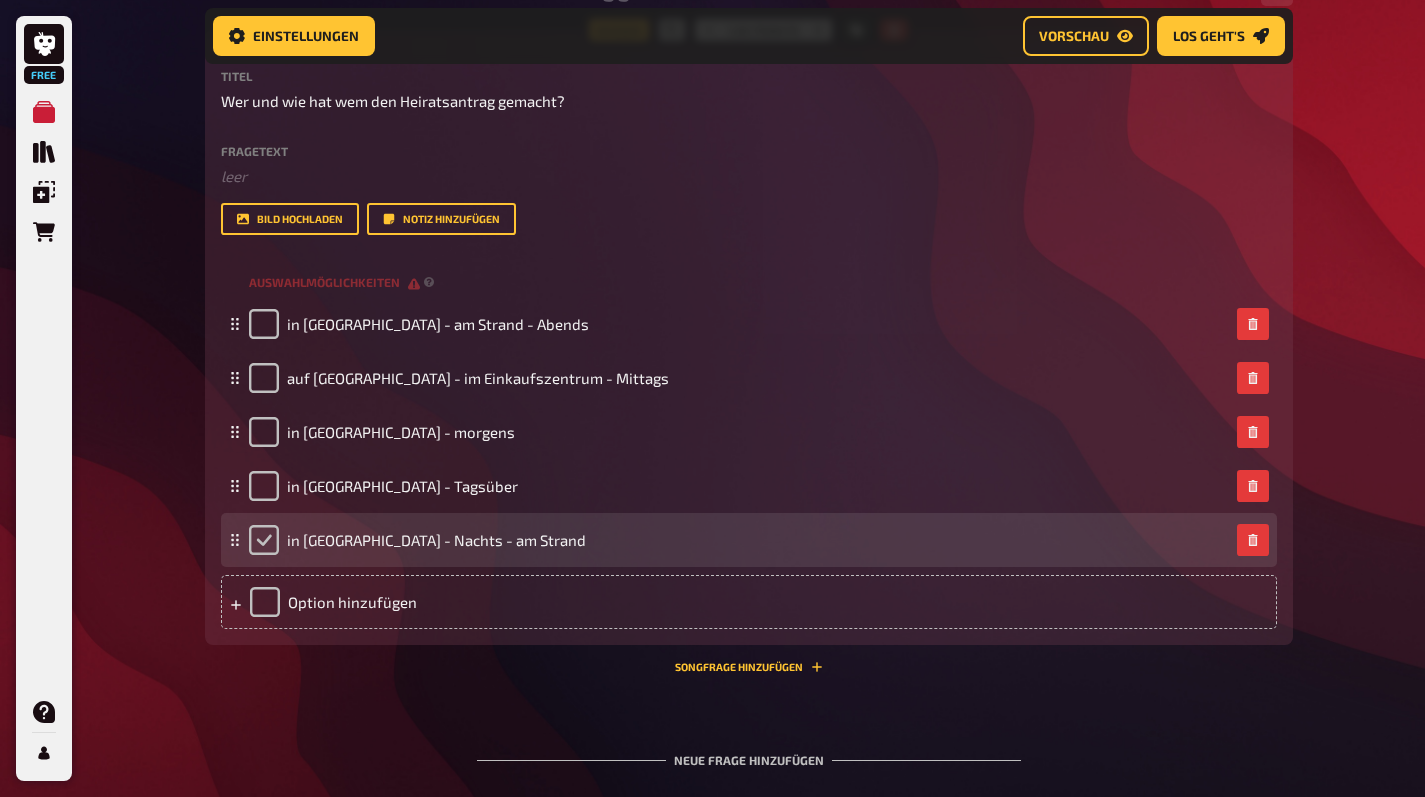 click at bounding box center (264, 540) 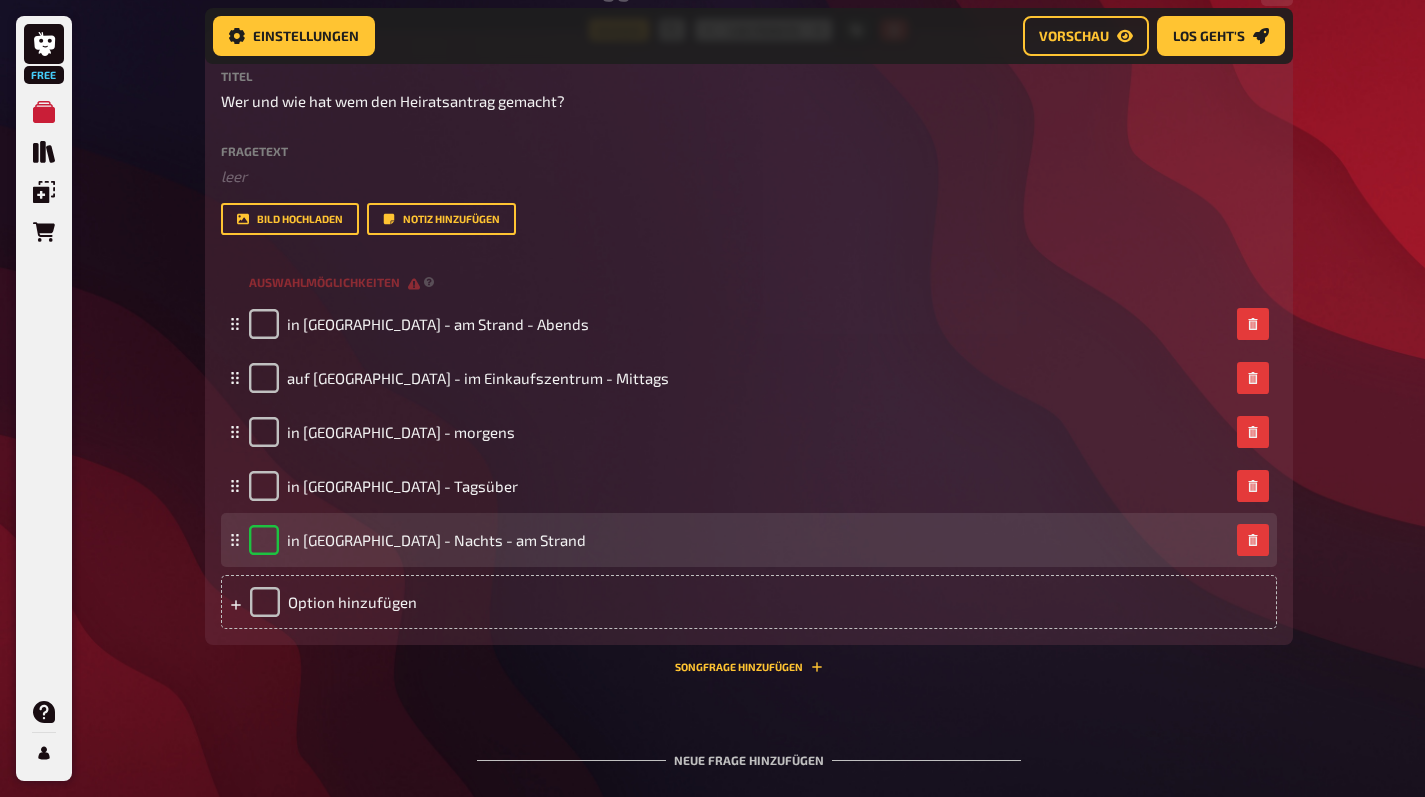 checkbox on "true" 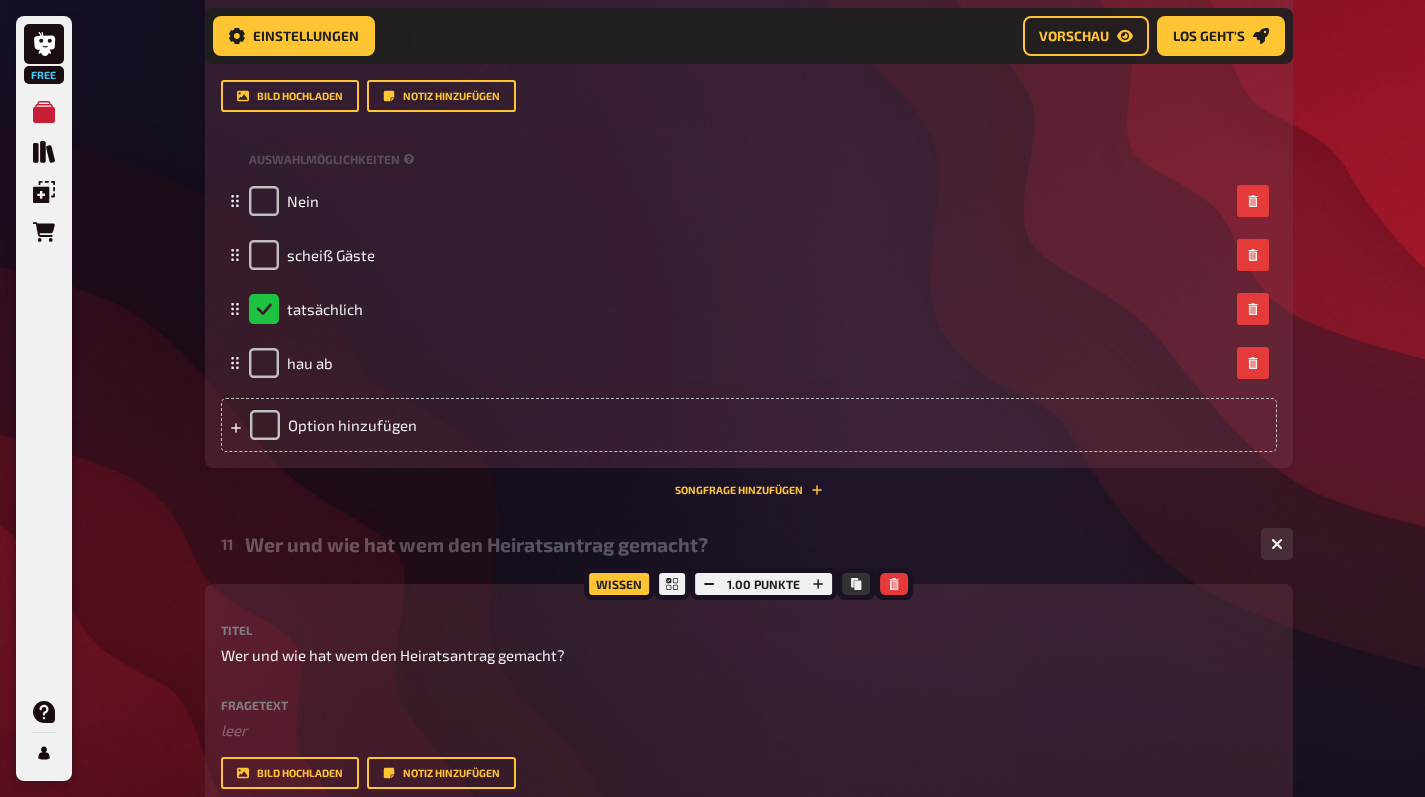 scroll, scrollTop: 6938, scrollLeft: 0, axis: vertical 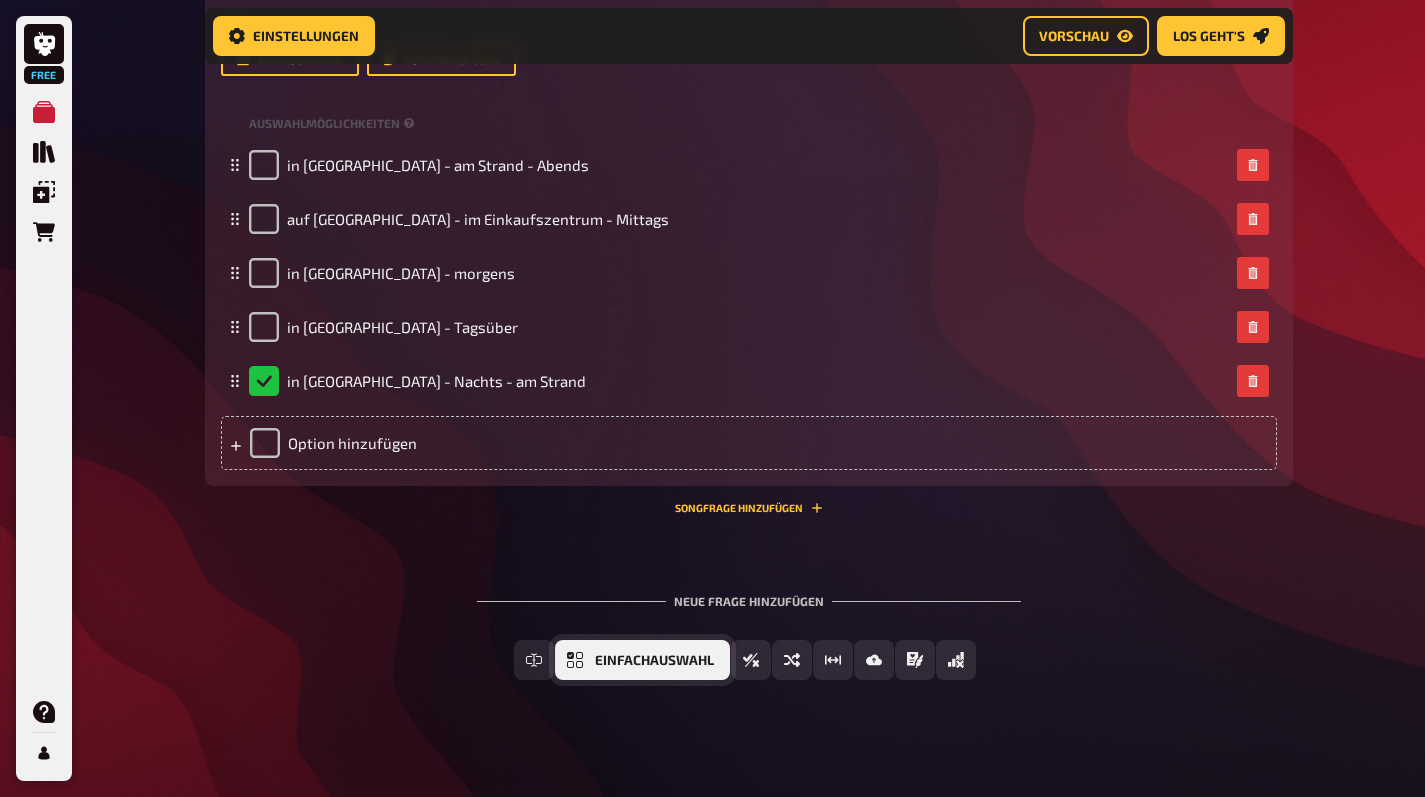click on "Einfachauswahl" at bounding box center (654, 661) 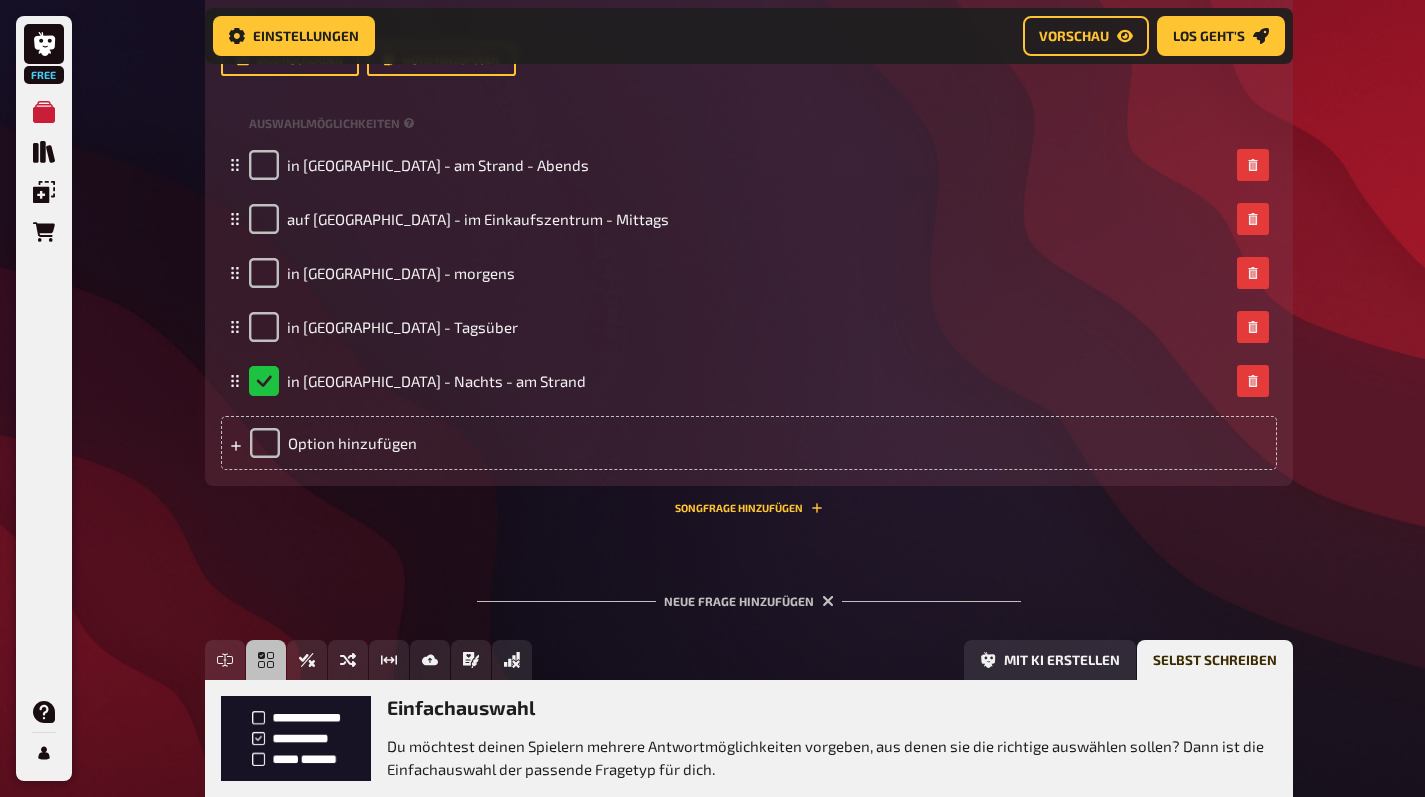 scroll, scrollTop: 7122, scrollLeft: 0, axis: vertical 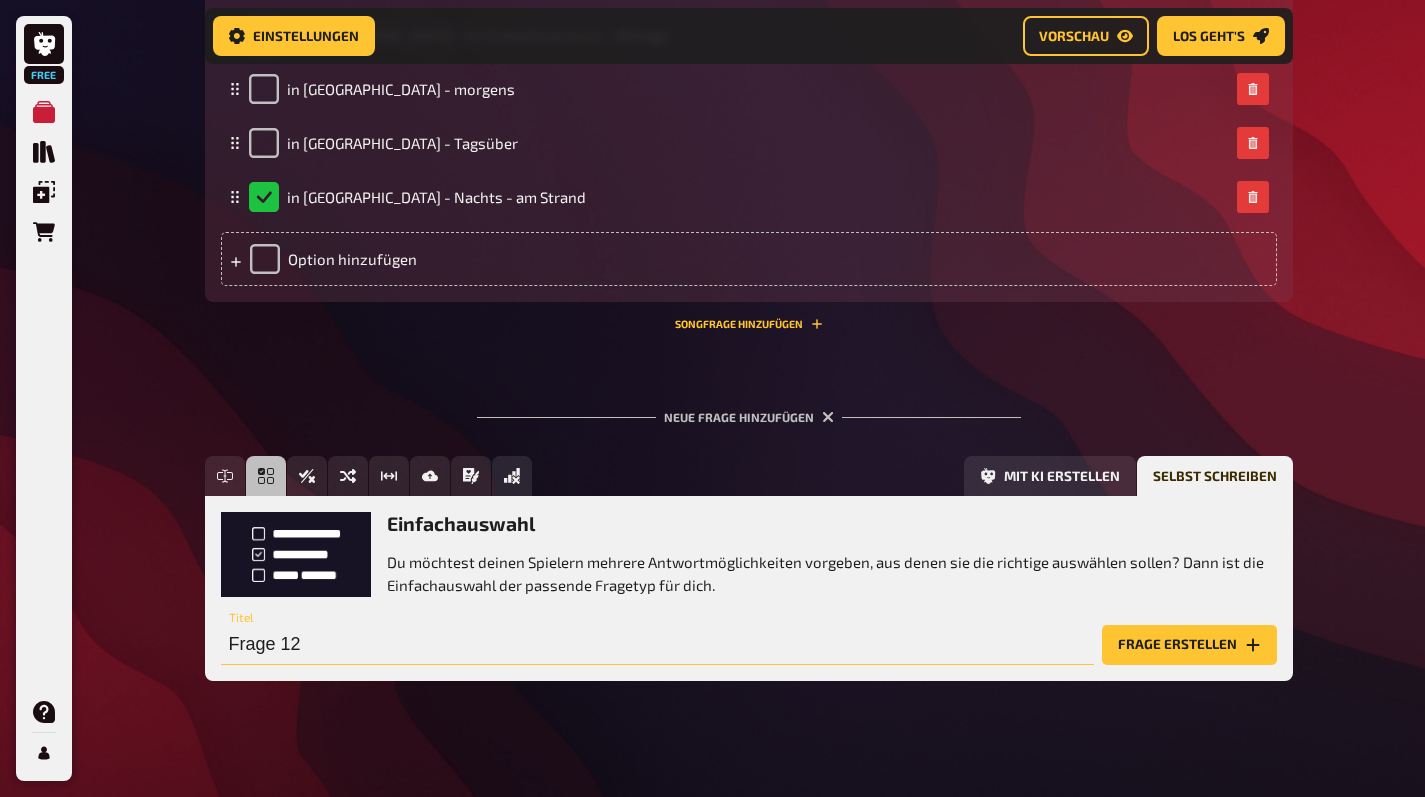 drag, startPoint x: 650, startPoint y: 650, endPoint x: 365, endPoint y: 595, distance: 290.2585 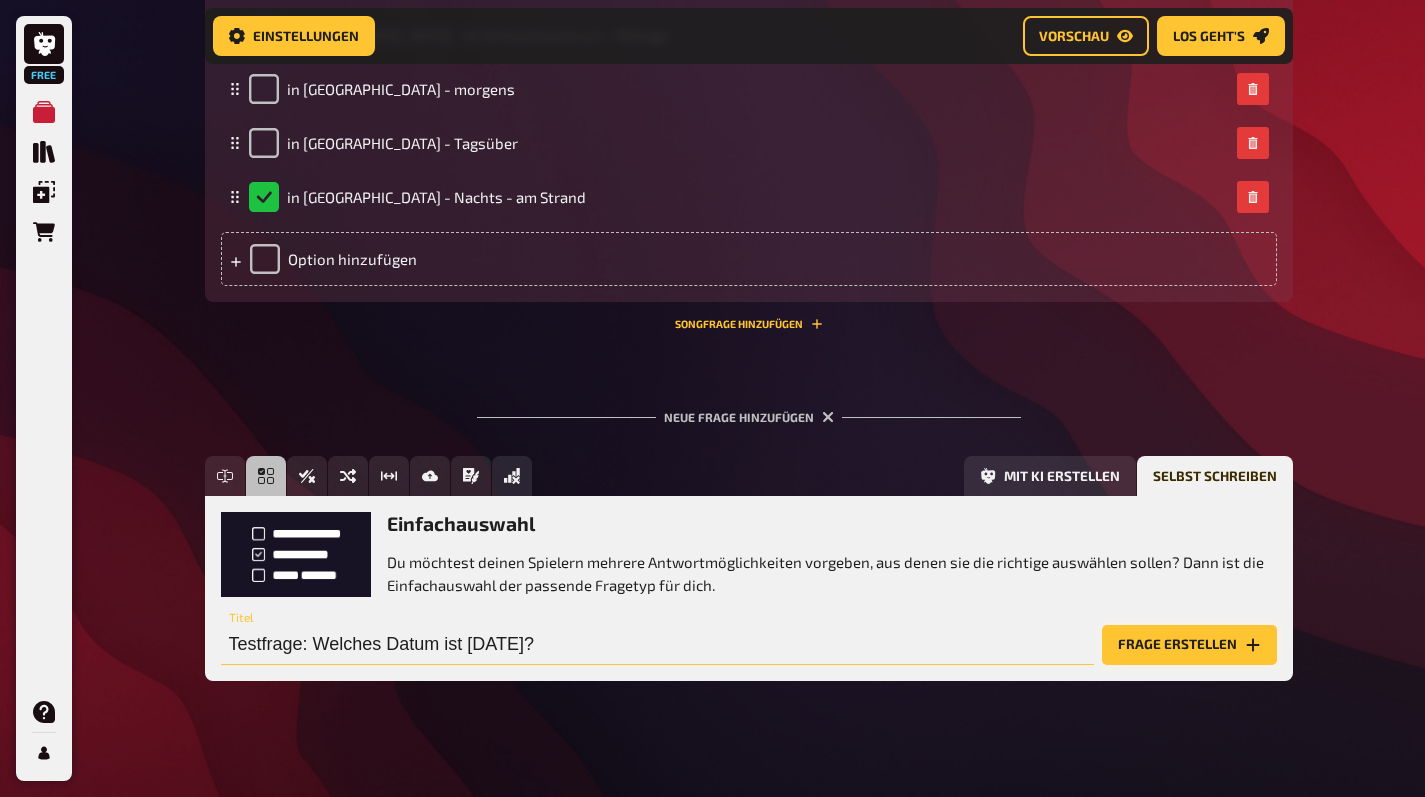 type on "Testfrage: Welches Datum ist [DATE]?" 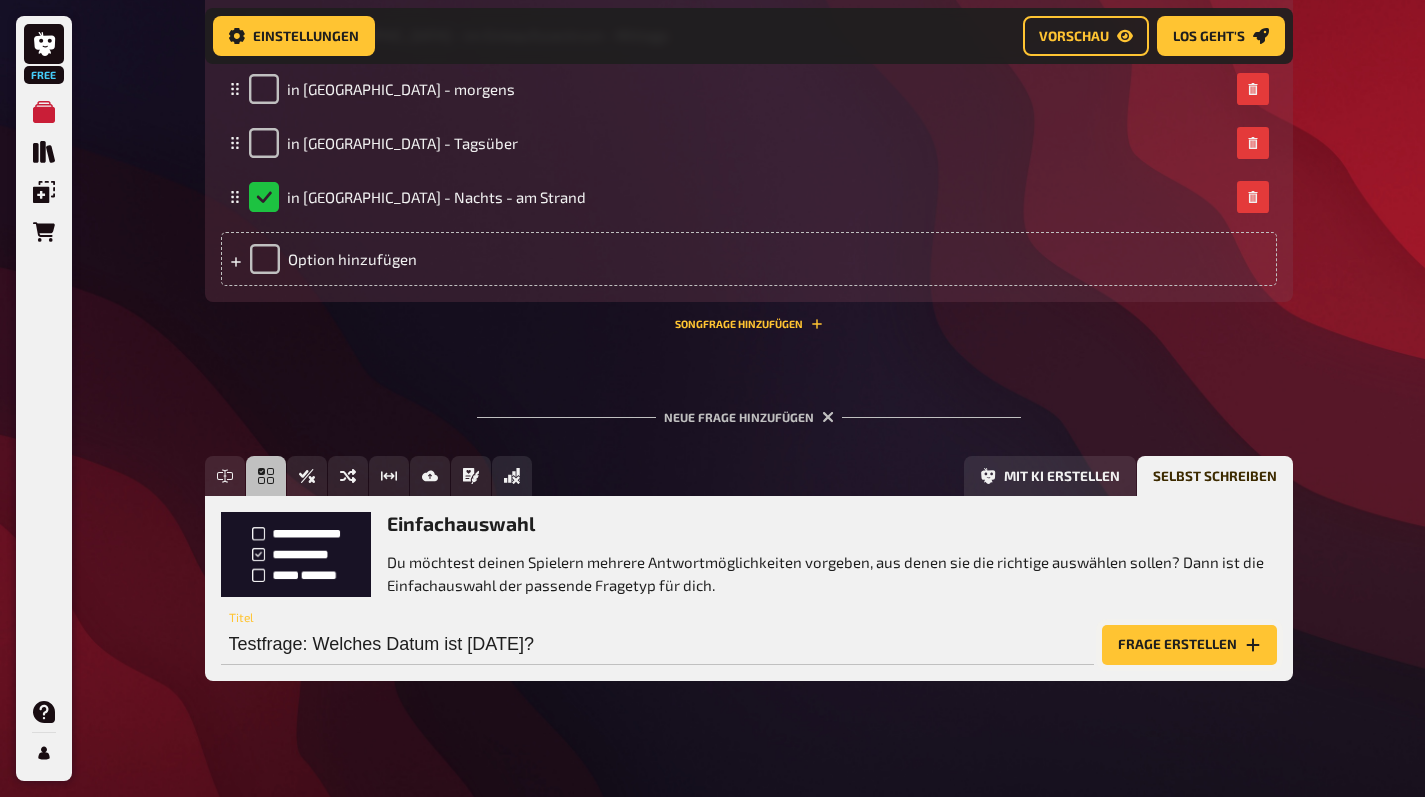 click on "Frage erstellen" at bounding box center [1189, 645] 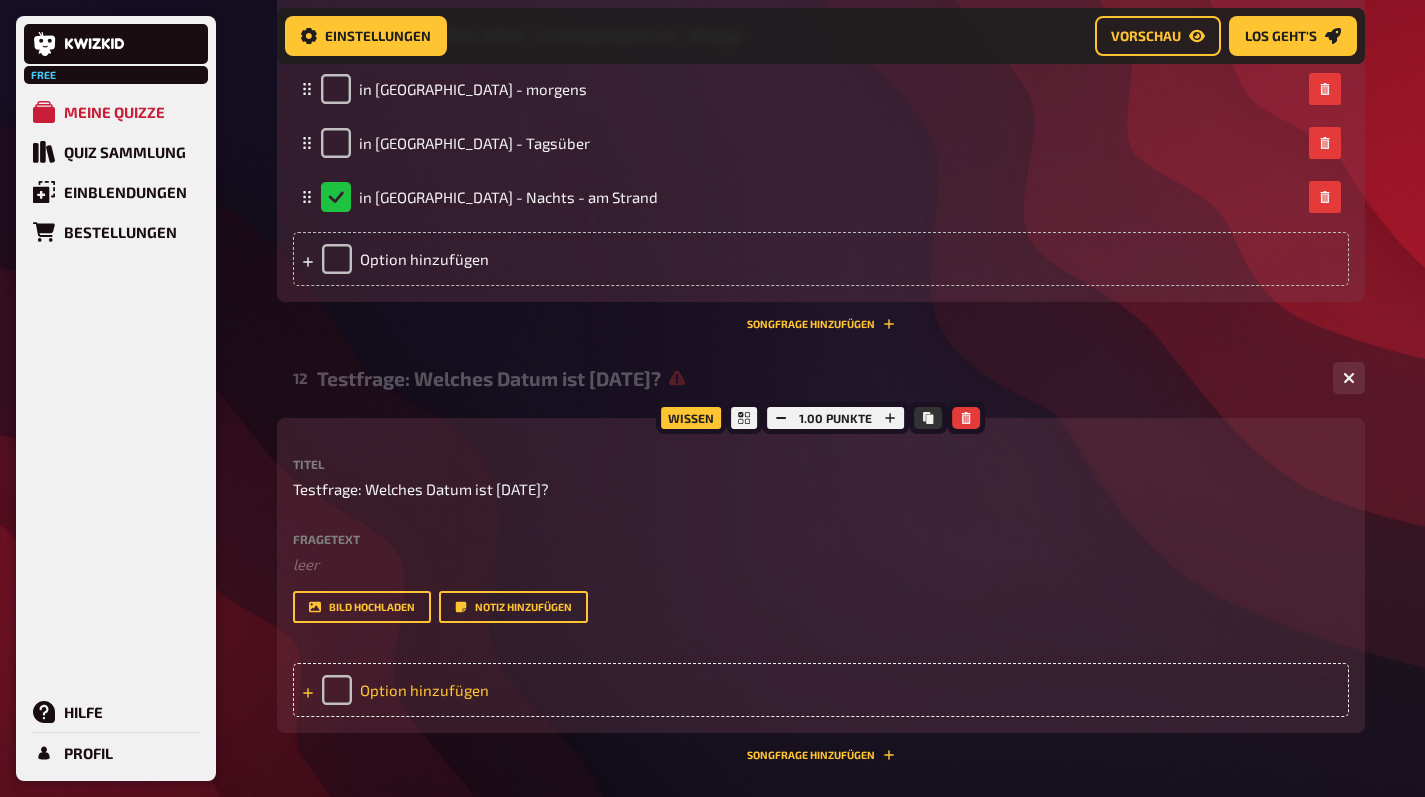 click on "Option hinzufügen" at bounding box center [821, 690] 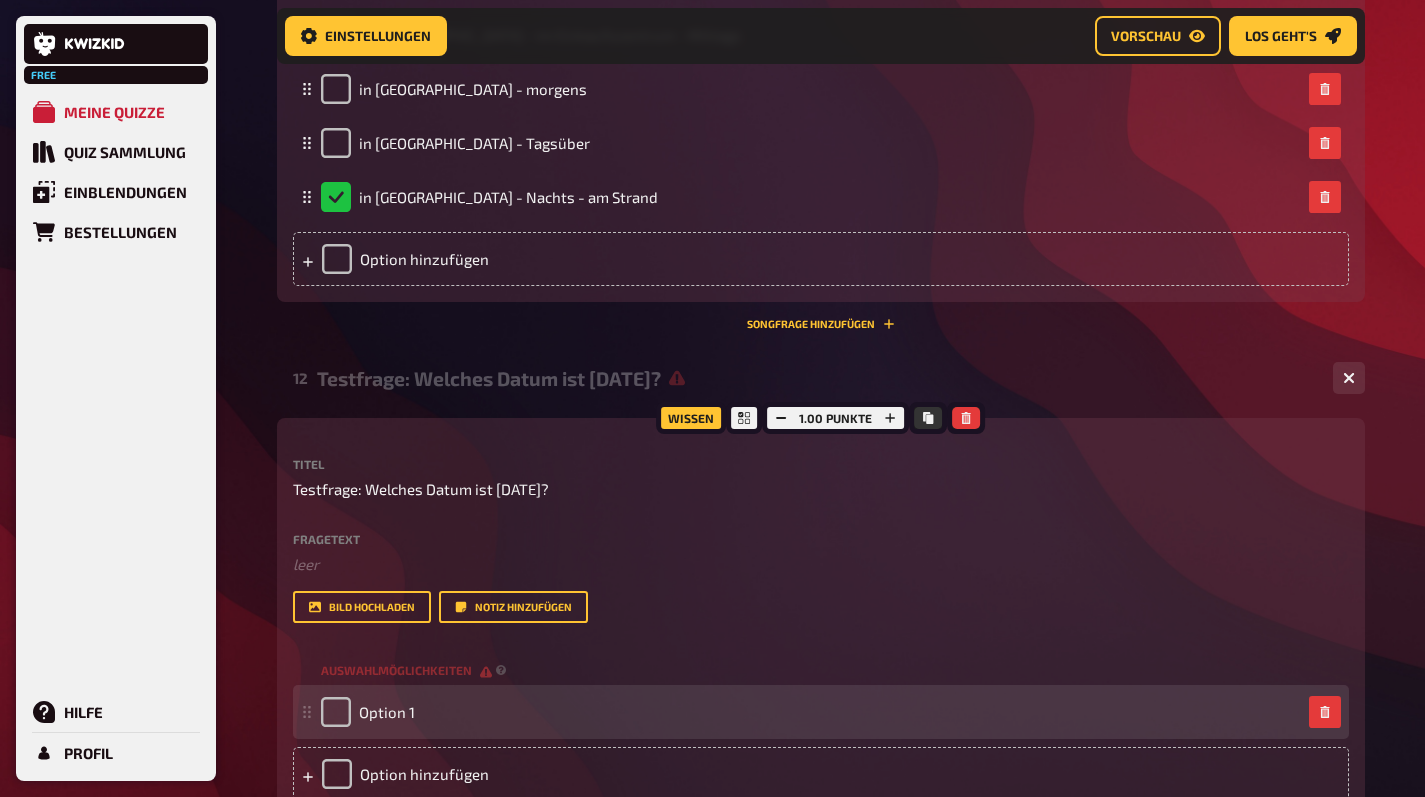 type 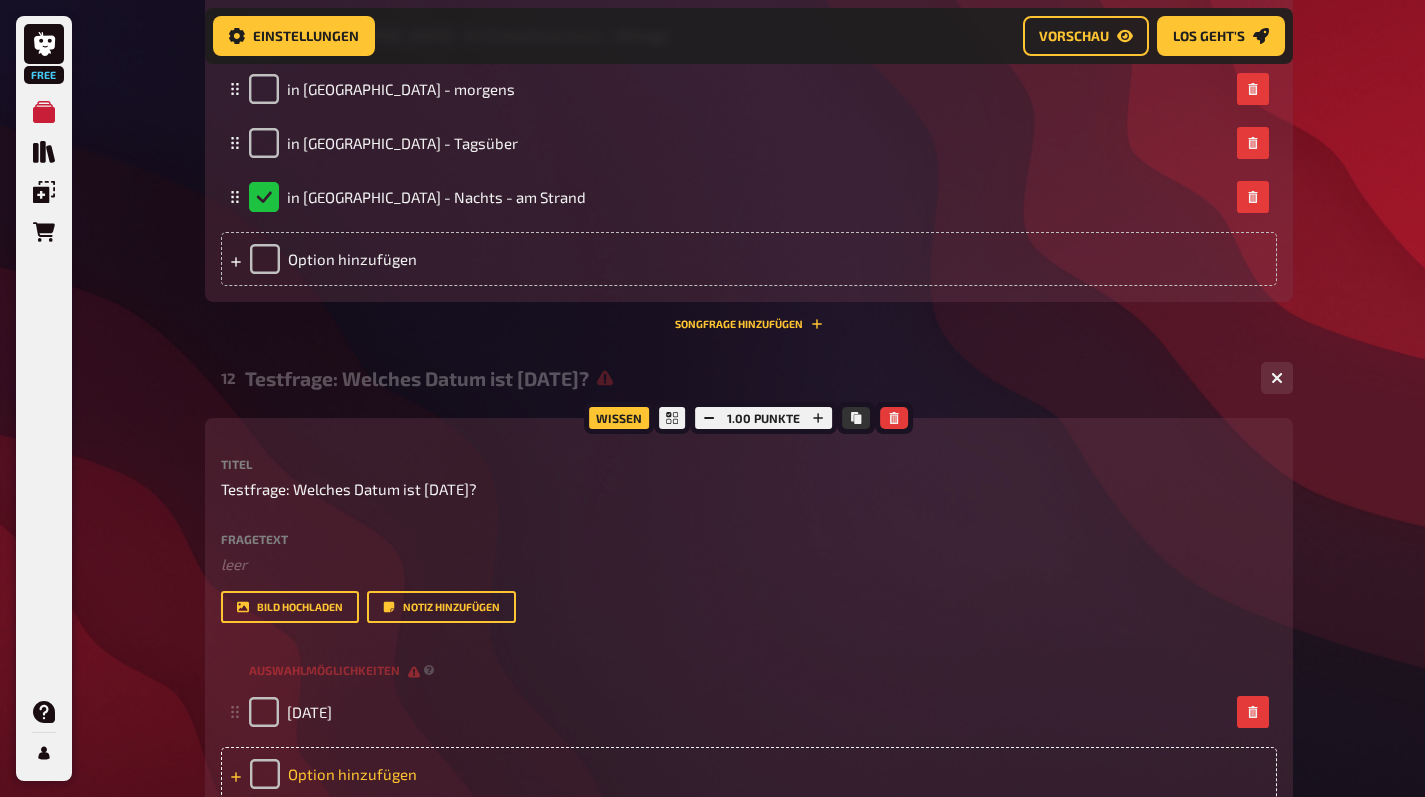 click on "Option hinzufügen" at bounding box center [749, 774] 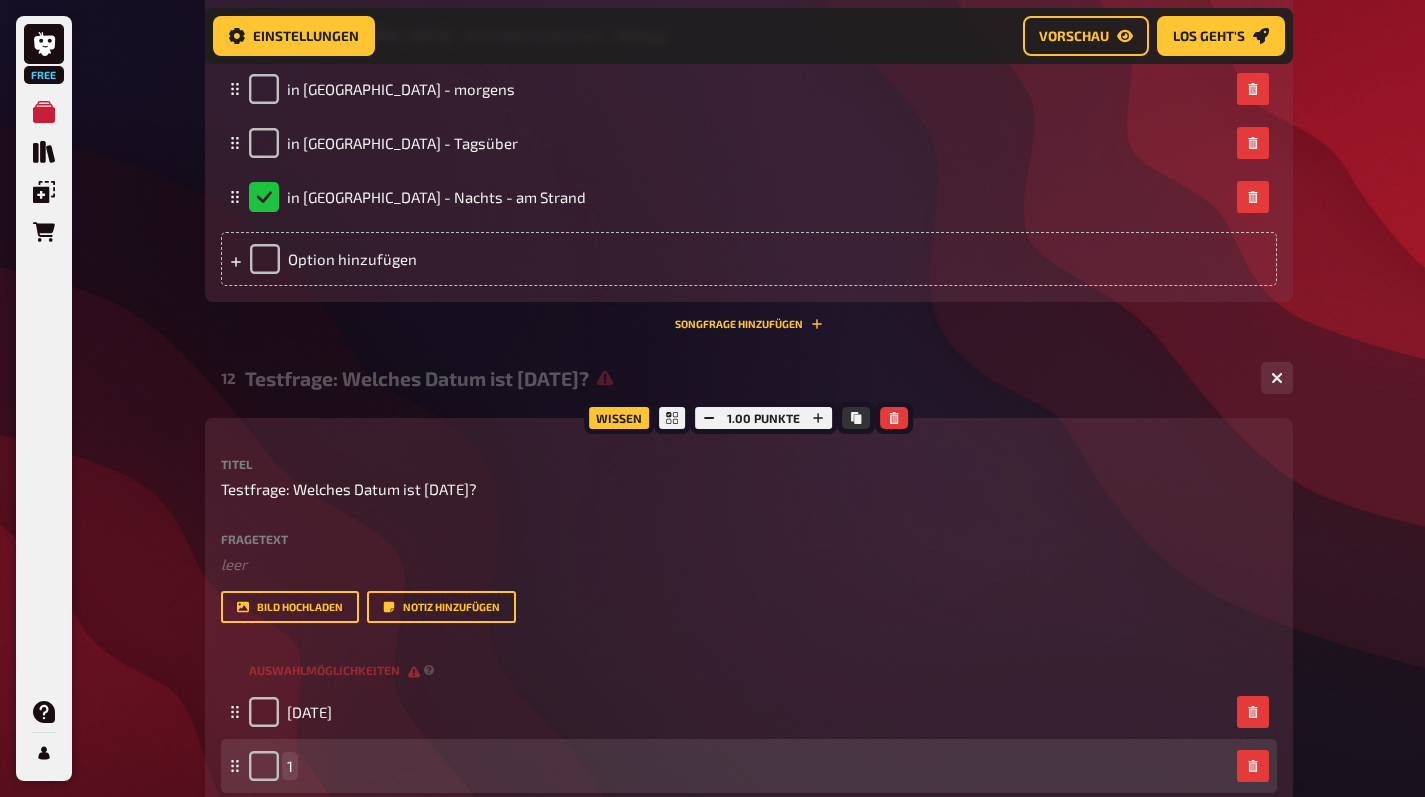 type 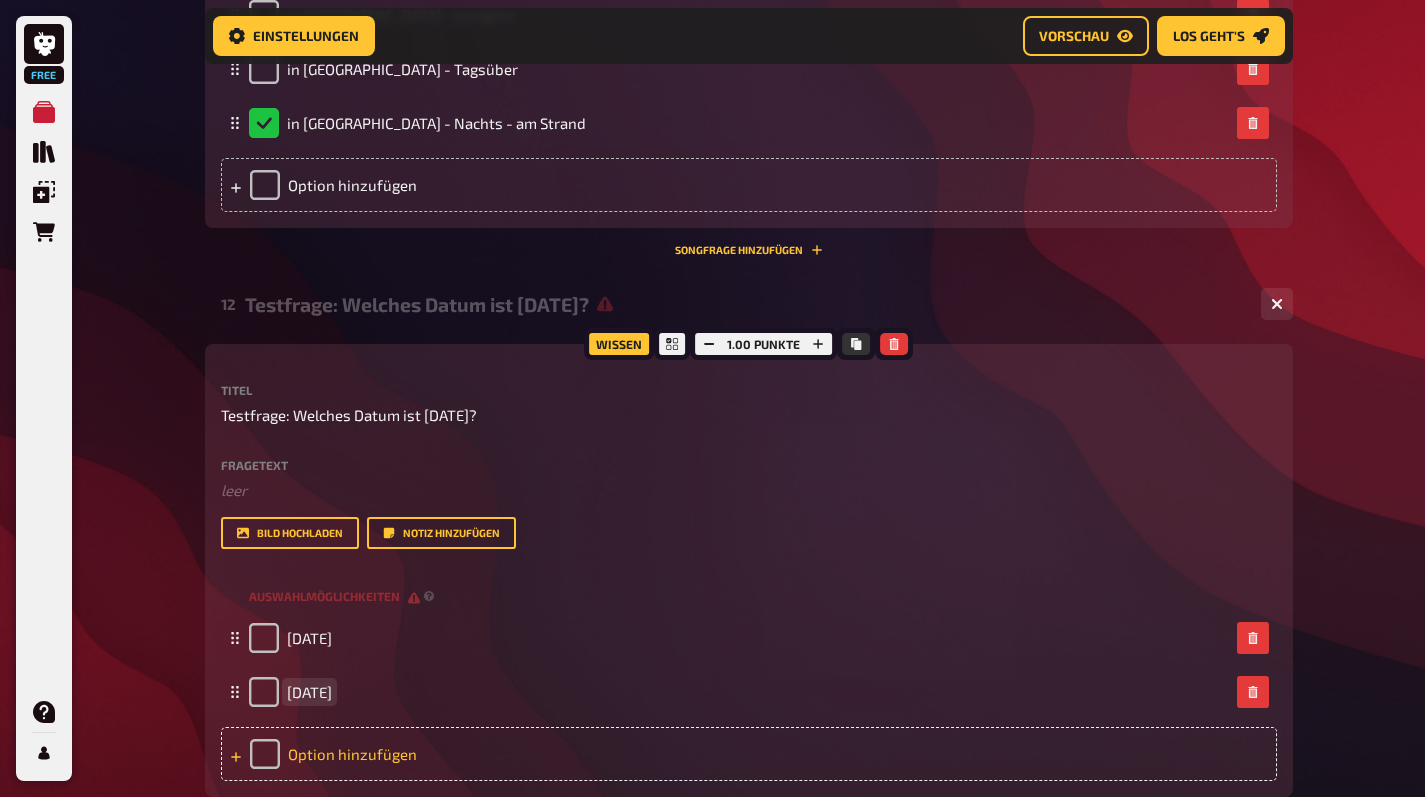 scroll, scrollTop: 7382, scrollLeft: 0, axis: vertical 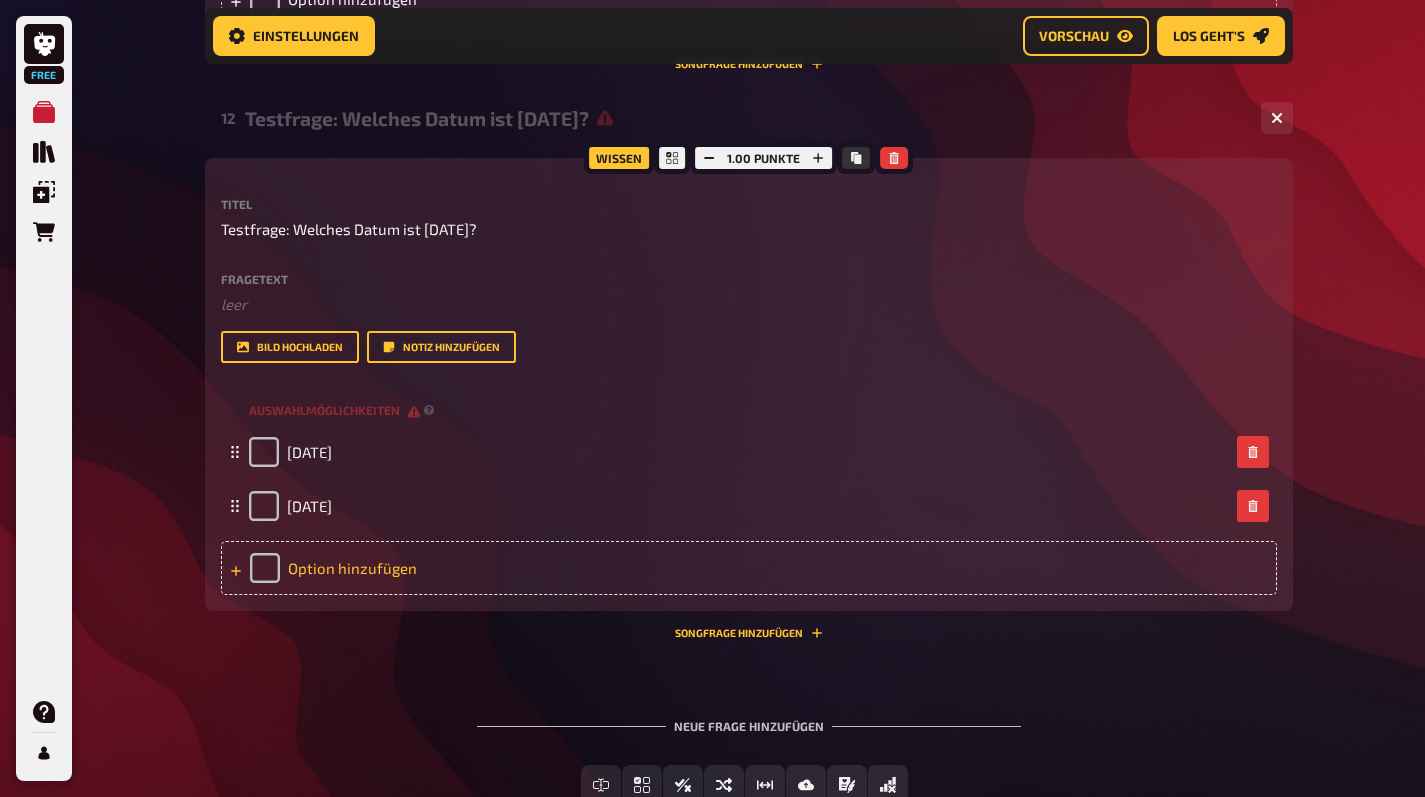 click on "Option hinzufügen" at bounding box center [749, 568] 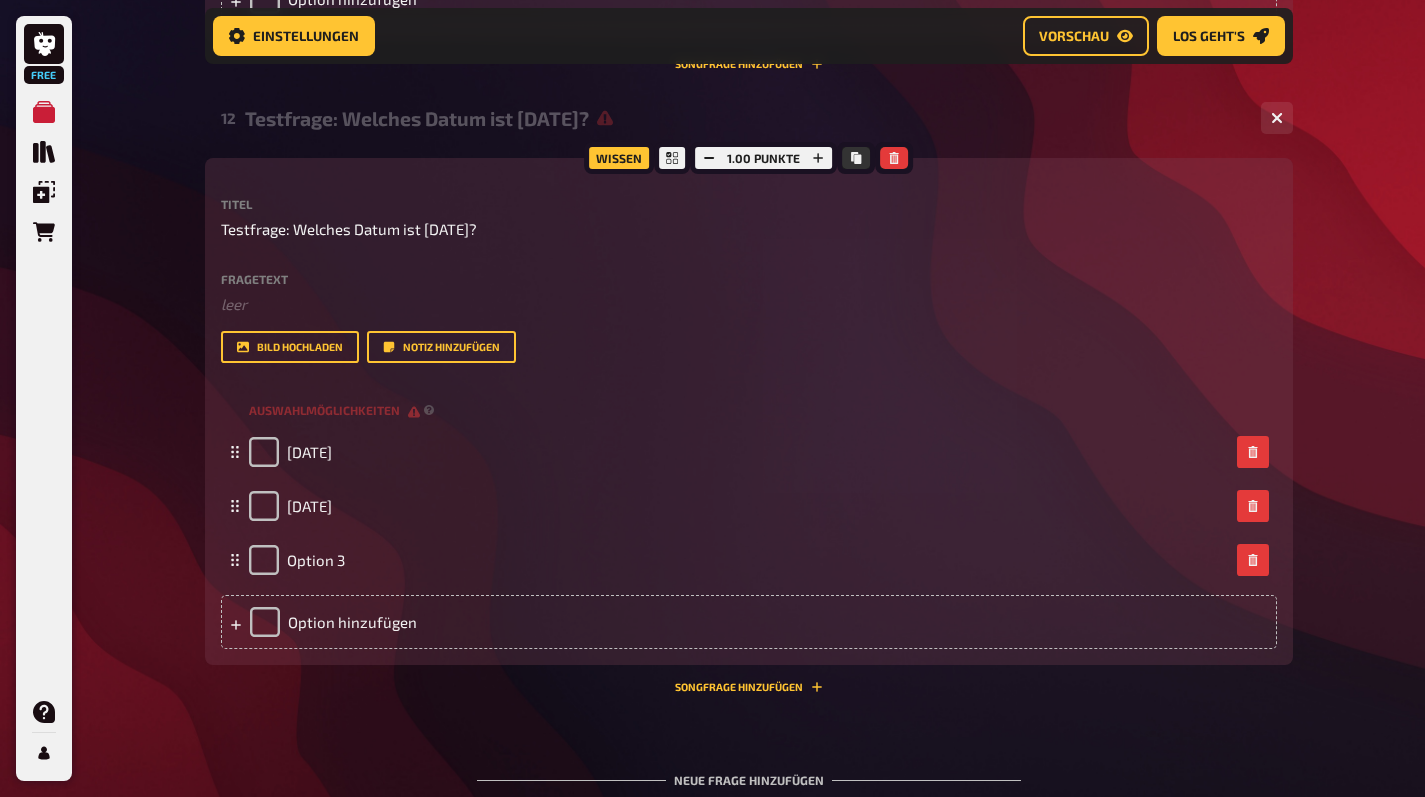 type 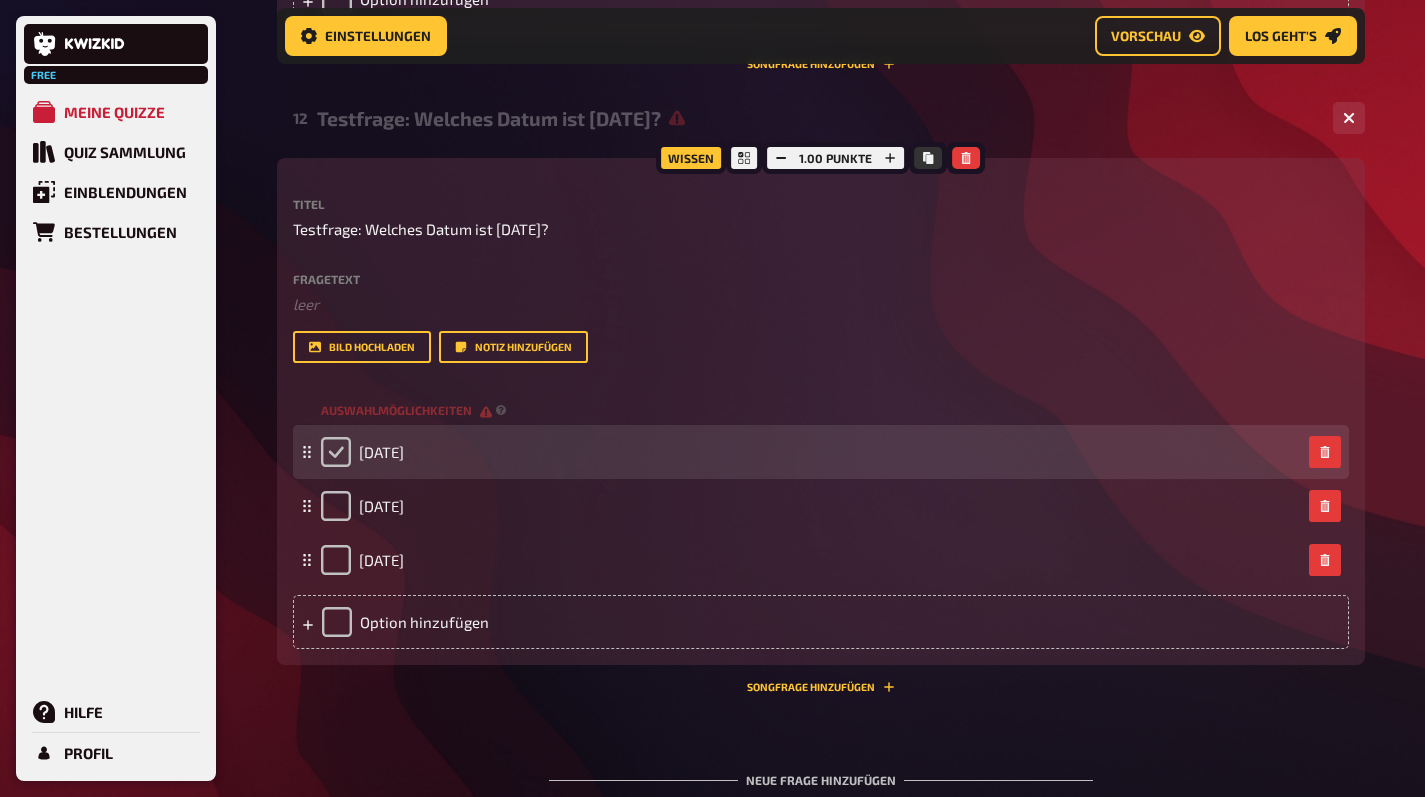 click at bounding box center [336, 452] 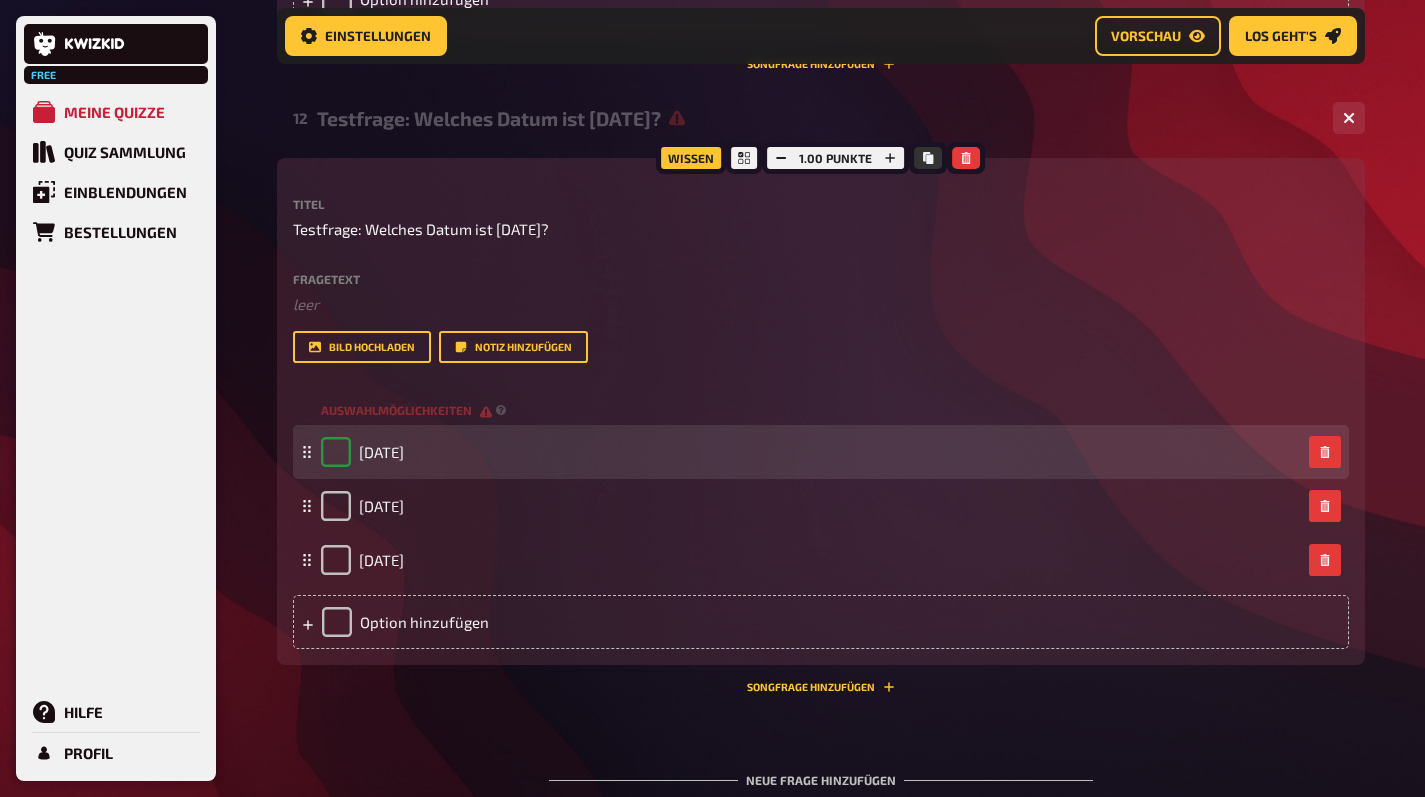 checkbox on "true" 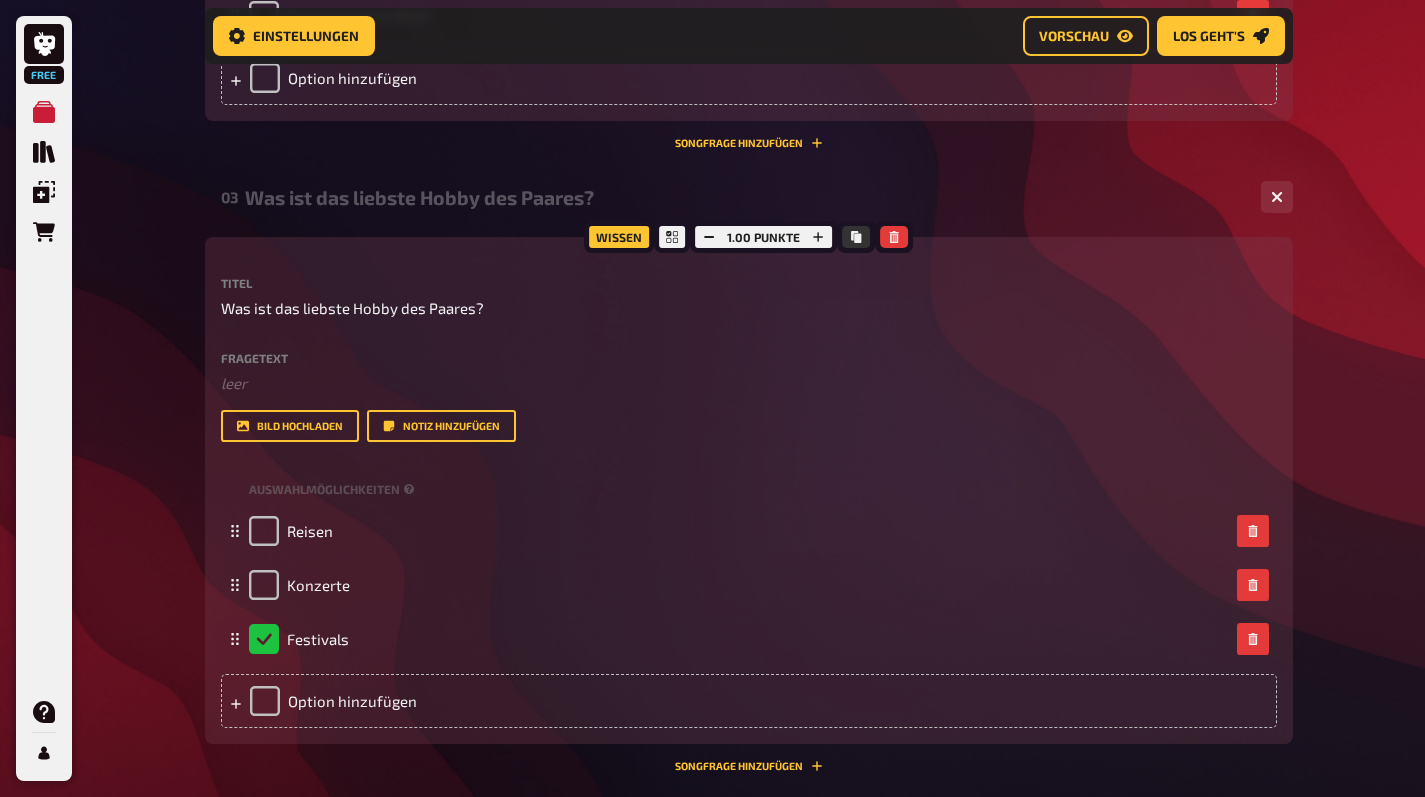 scroll, scrollTop: 0, scrollLeft: 0, axis: both 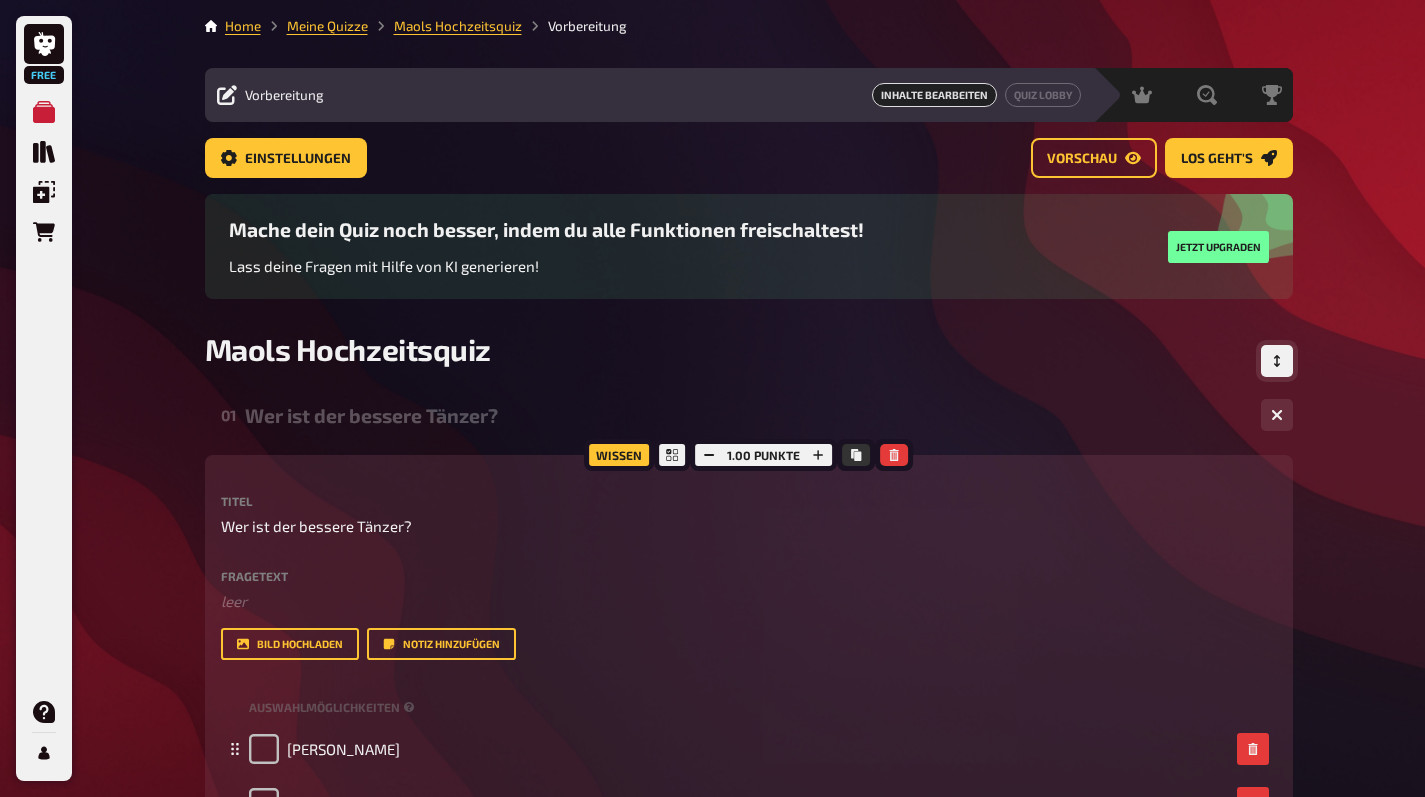click 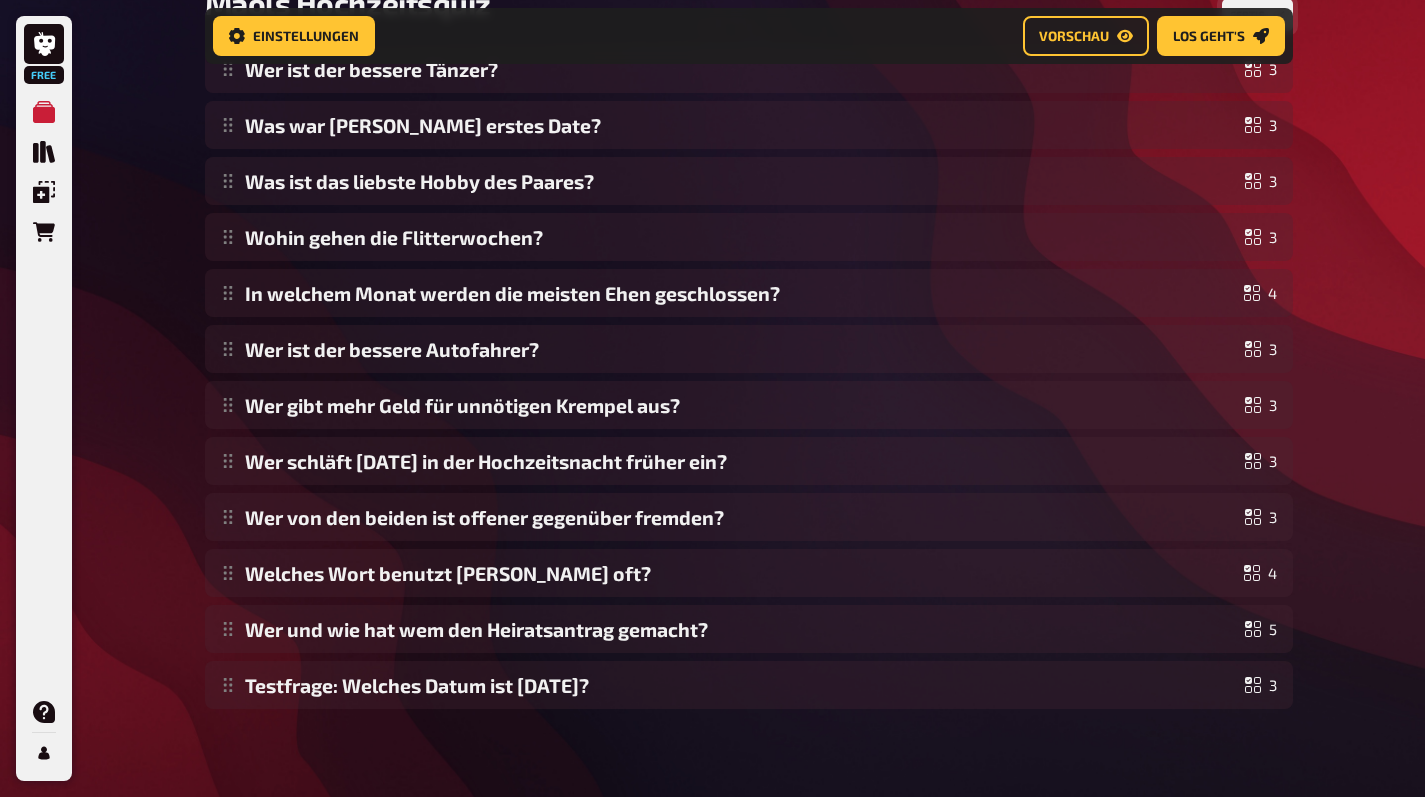 scroll, scrollTop: 370, scrollLeft: 0, axis: vertical 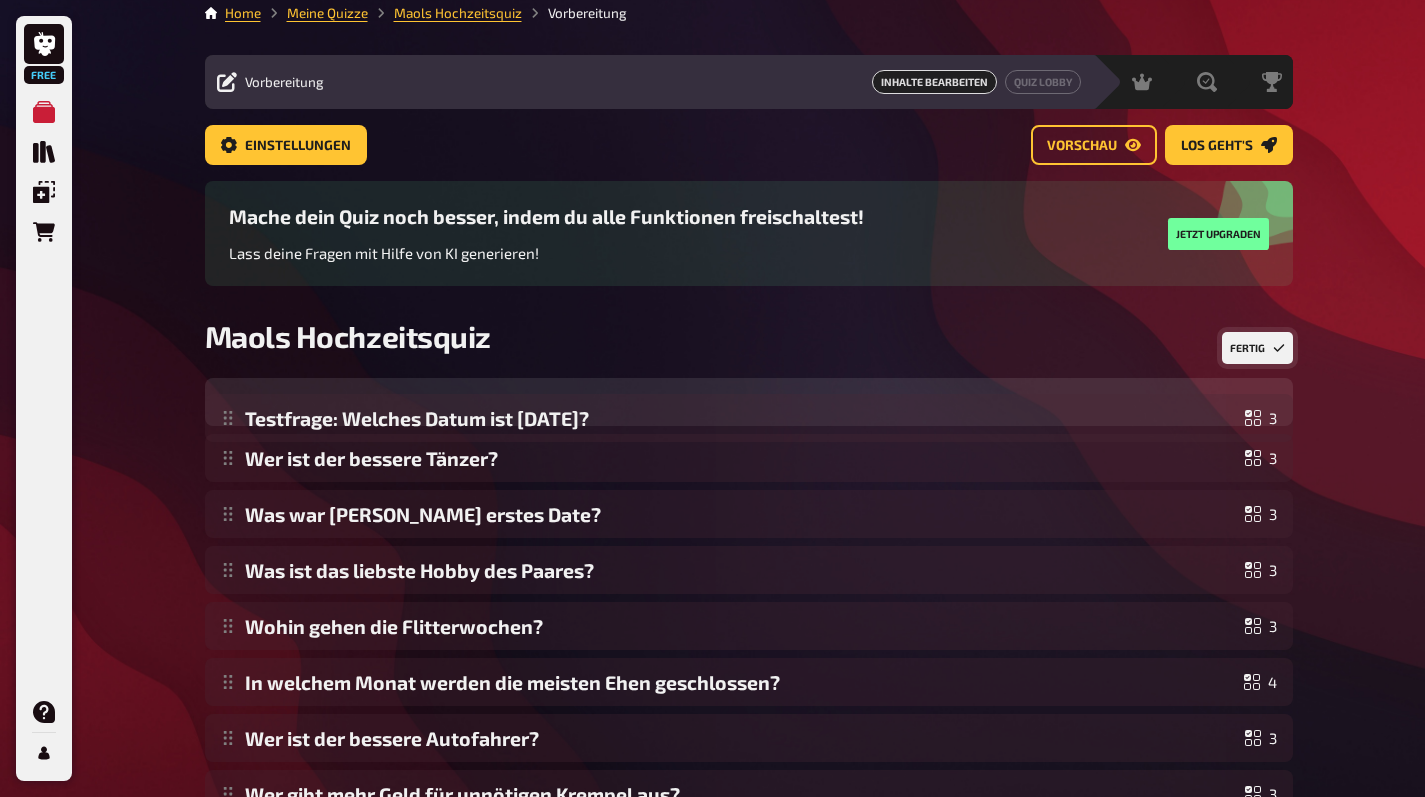 drag, startPoint x: 694, startPoint y: 689, endPoint x: 630, endPoint y: 376, distance: 319.47614 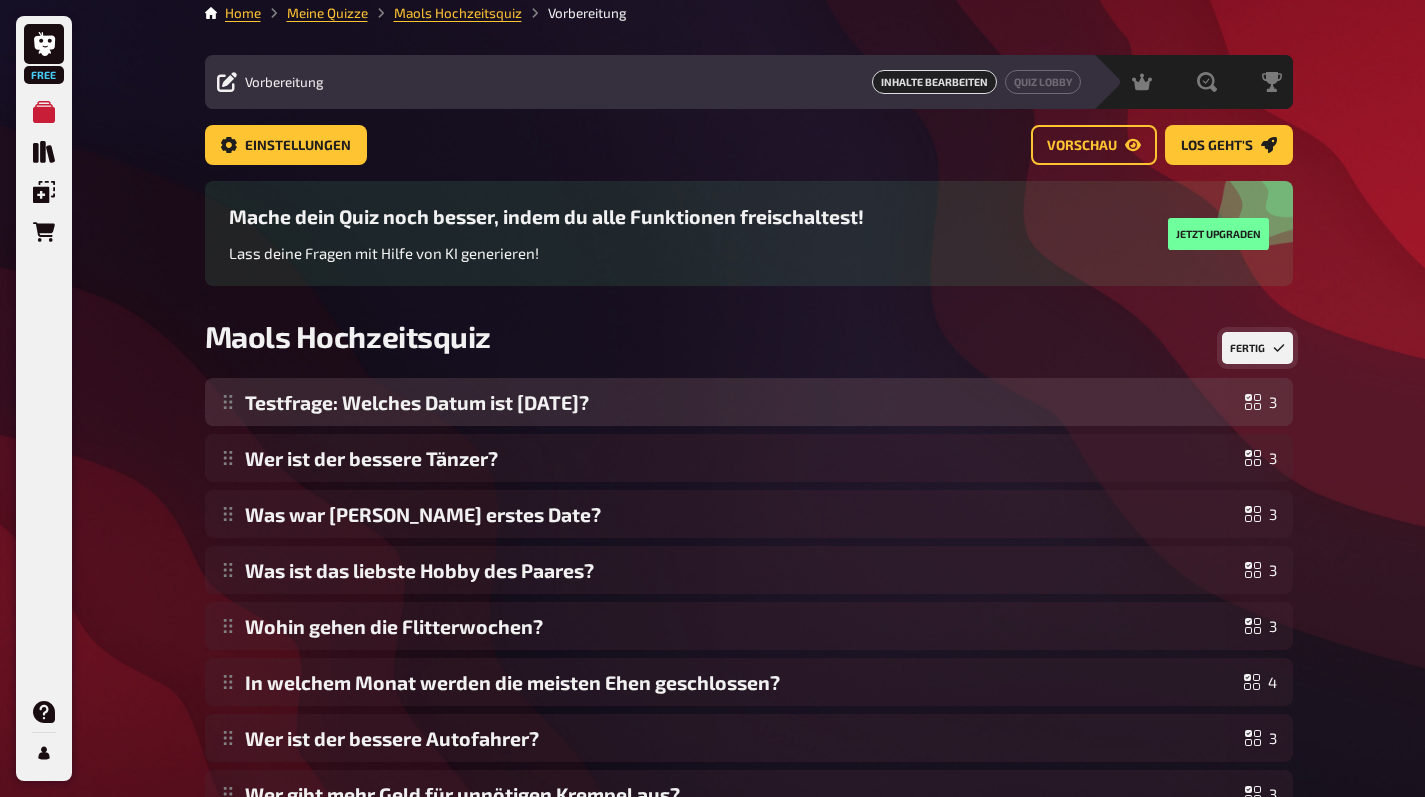 click on "Home Meine Quizze Maols Hochzeitsquiz Vorbereitung Vorbereitung Inhalte Bearbeiten Quiz Lobby Moderation undefined Auswertung Siegerehrung Einstellungen Vorschau Los geht's Los geht's Mache dein Quiz noch besser, indem du alle Funktionen freischaltest! Lass deine Fragen mit Hilfe von KI generieren! Jetzt upgraden Maols Hochzeitsquiz Fertig   Wer ist der bessere Tänzer? 3 Was war Maols erstes Date?  3 Was ist das liebste Hobby des Paares? 3 Wohin gehen die Flitterwochen? 3 In welchem Monat werden die meisten Ehen geschlossen? 4 Wer ist der bessere Autofahrer? 3 Wer gibt mehr Geld für unnötigen Krempel aus? 3 Wer schläft heute in der Hochzeitsnacht früher ein?  3 Wer von den beiden ist offener gegenüber fremden?  3 Welches Wort benutzt Marion seeeeeehr oft?  4 Wer und wie hat wem den Heiratsantrag gemacht? 5 Testfrage: Welches Datum ist heute? 3 Testfrage: Welches Datum ist heute? 3 Draggable item 7a3a was moved over droppable area 8e27." at bounding box center [749, 522] 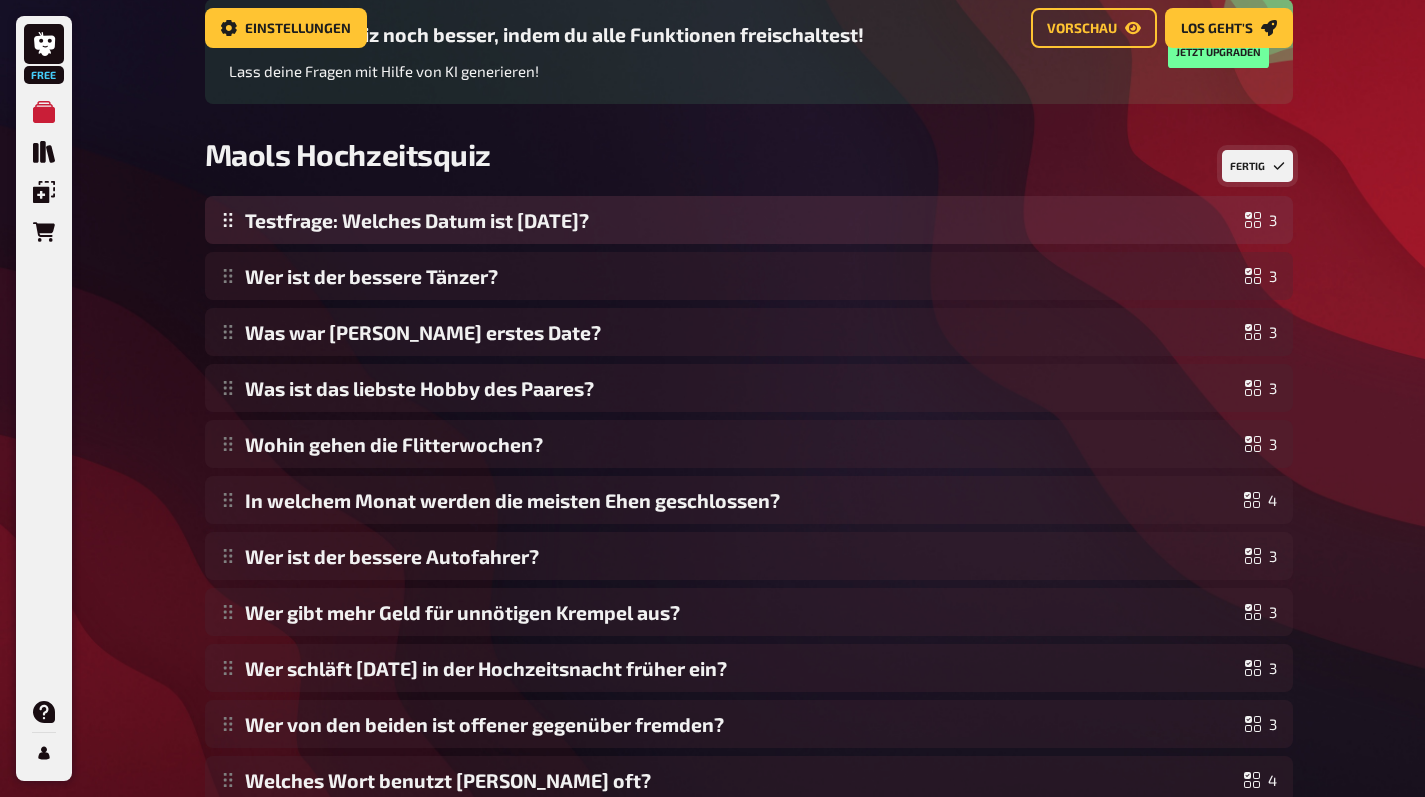 scroll, scrollTop: 263, scrollLeft: 0, axis: vertical 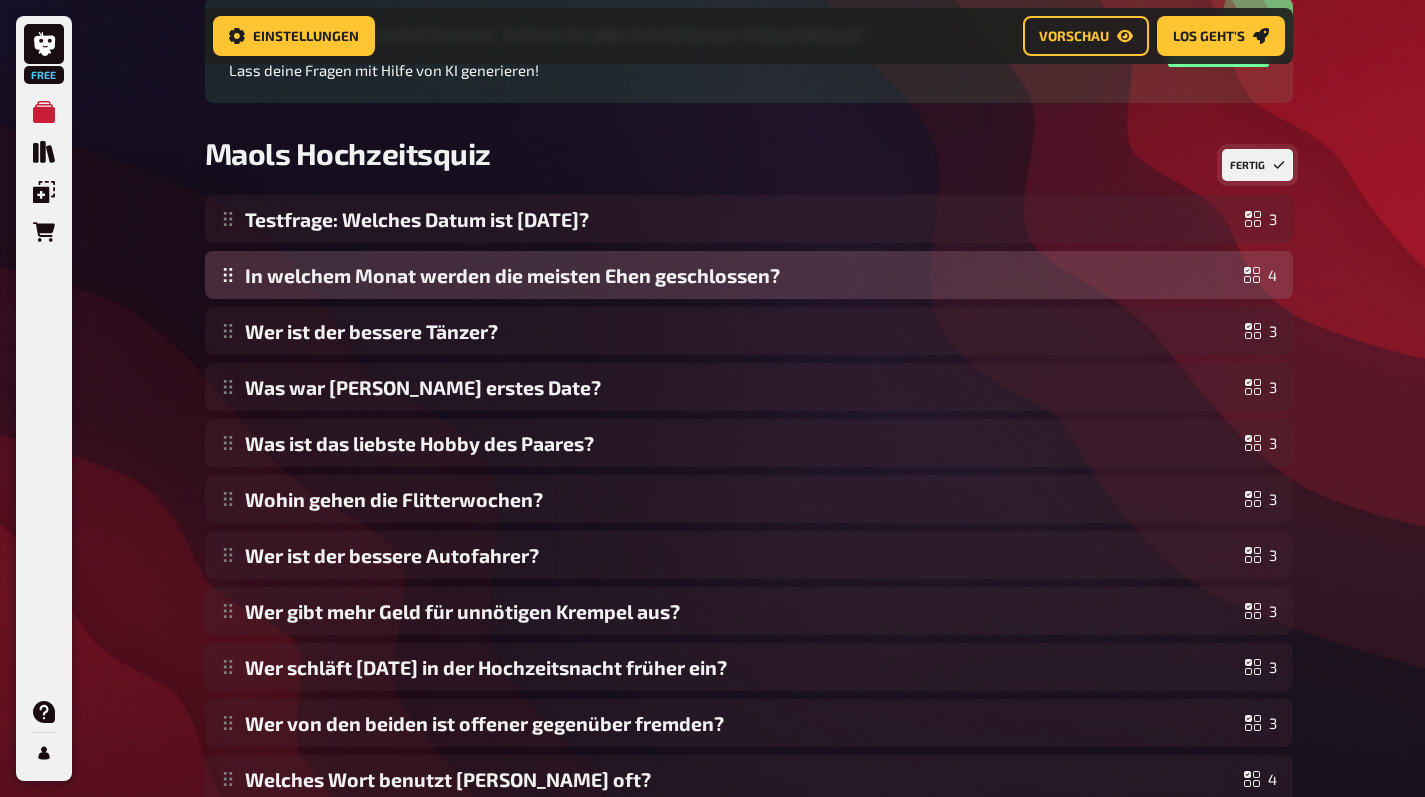 drag, startPoint x: 635, startPoint y: 456, endPoint x: 626, endPoint y: 266, distance: 190.21304 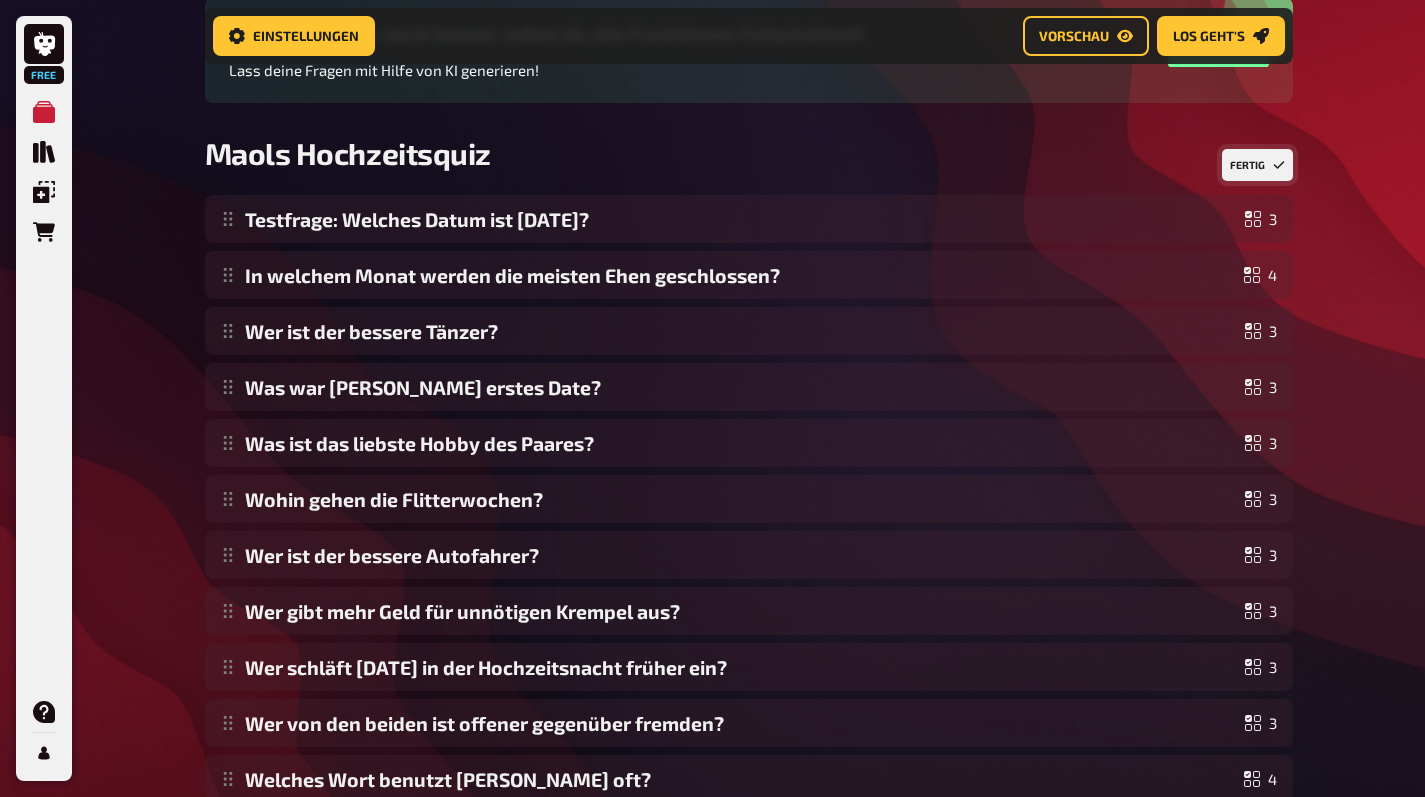 click on "Free Meine Quizze Quiz Sammlung Einblendungen Bestellungen Hilfe Profil Home Meine Quizze Maols Hochzeitsquiz Vorbereitung Vorbereitung Inhalte Bearbeiten Quiz Lobby Moderation undefined Auswertung Siegerehrung Einstellungen Vorschau Los geht's Los geht's Mache dein Quiz noch besser, indem du alle Funktionen freischaltest! Lass deine Fragen mit Hilfe von KI generieren! Jetzt upgraden Maols Hochzeitsquiz Fertig   Testfrage: Welches Datum ist heute? 3 In welchem Monat werden die meisten Ehen geschlossen? 4 Wer ist der bessere Tänzer? 3 Was war Maols erstes Date?  3 Was ist das liebste Hobby des Paares? 3 Wohin gehen die Flitterwochen? 3 Wer ist der bessere Autofahrer? 3 Wer gibt mehr Geld für unnötigen Krempel aus? 3 Wer schläft heute in der Hochzeitsnacht früher ein?  3 Wer von den beiden ist offener gegenüber fremden?  3 Welches Wort benutzt Marion seeeeeehr oft?  4 Wer und wie hat wem den Heiratsantrag gemacht? 5 Draggable item 7cf6 was dropped over droppable area 8e27" at bounding box center [712, 371] 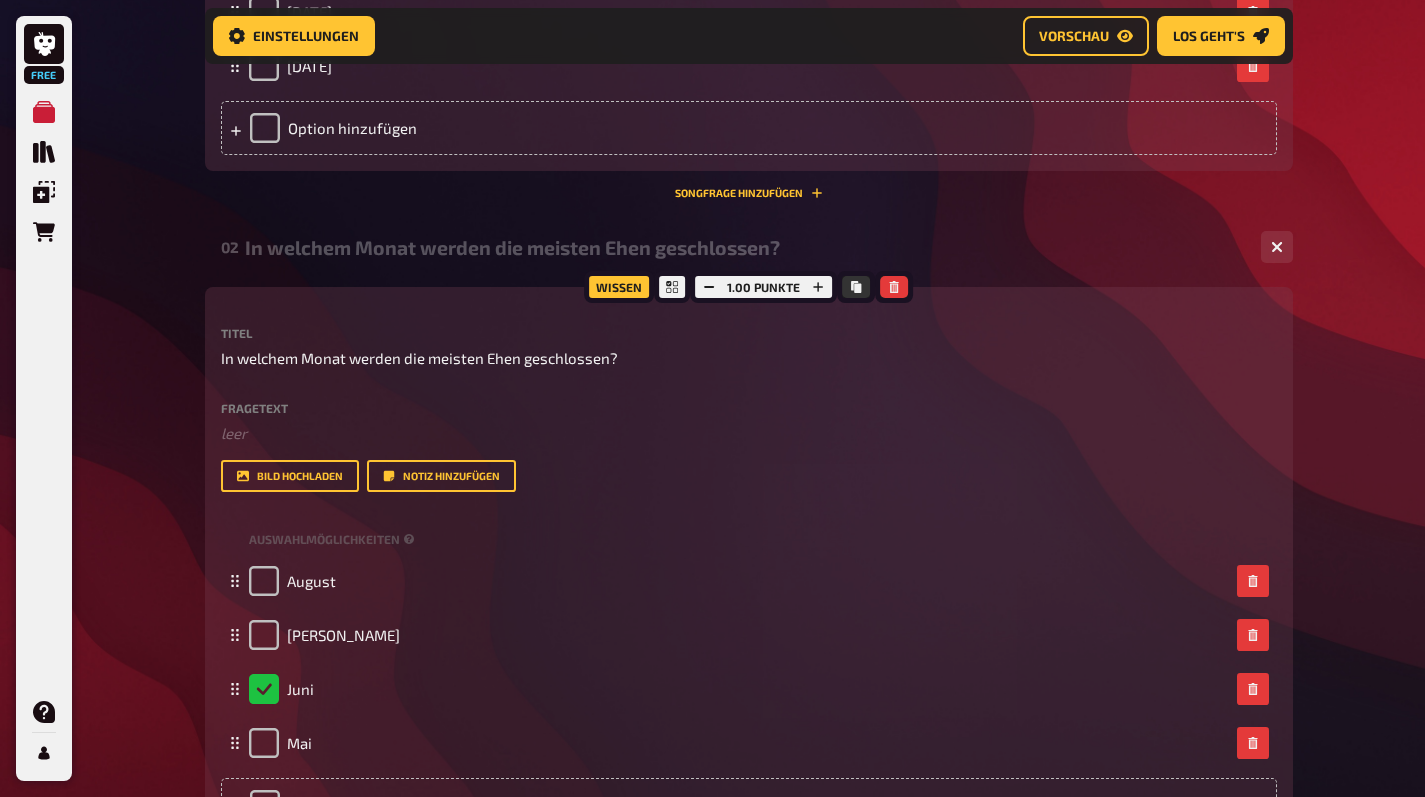 scroll, scrollTop: 0, scrollLeft: 0, axis: both 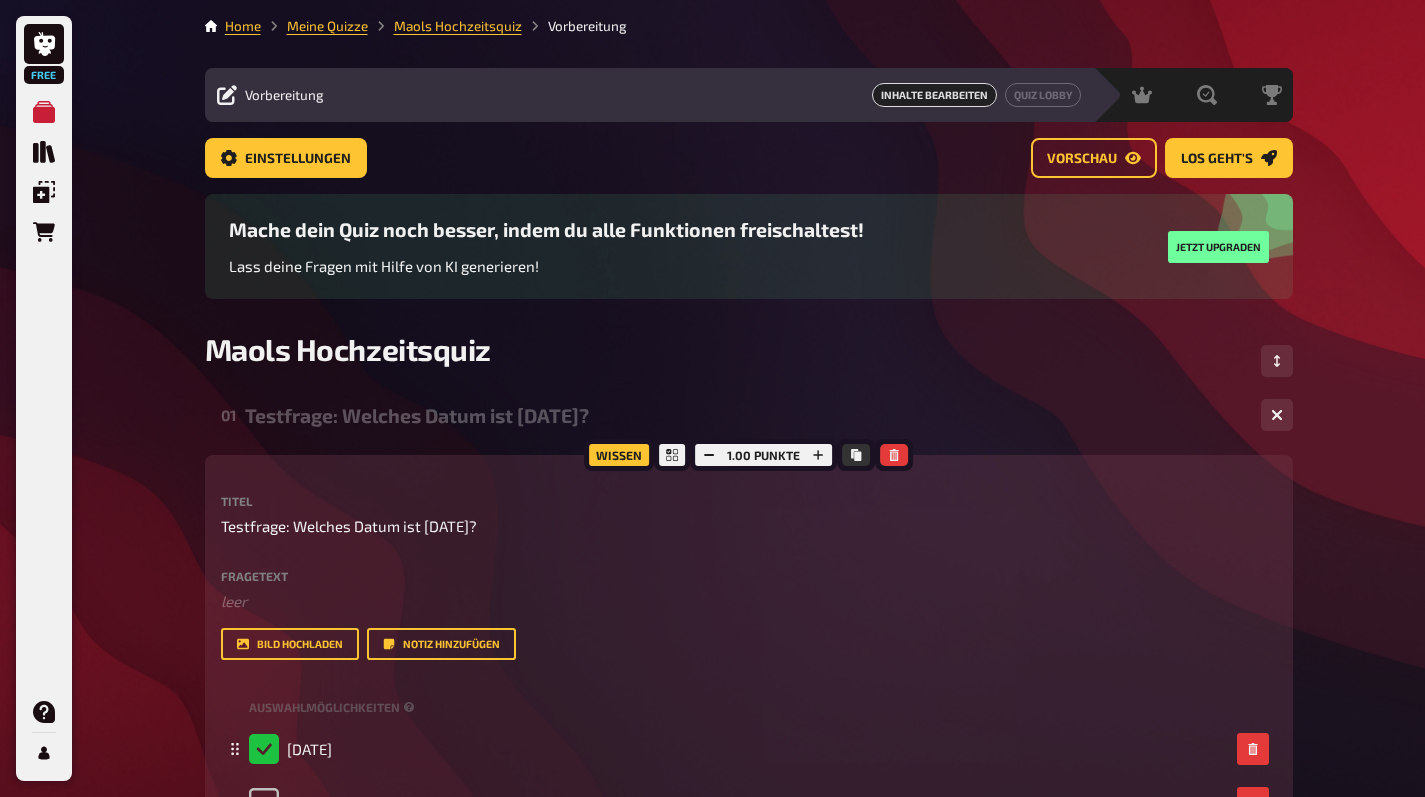 click on "Vorbereitung Inhalte Bearbeiten Quiz Lobby" at bounding box center [649, 95] 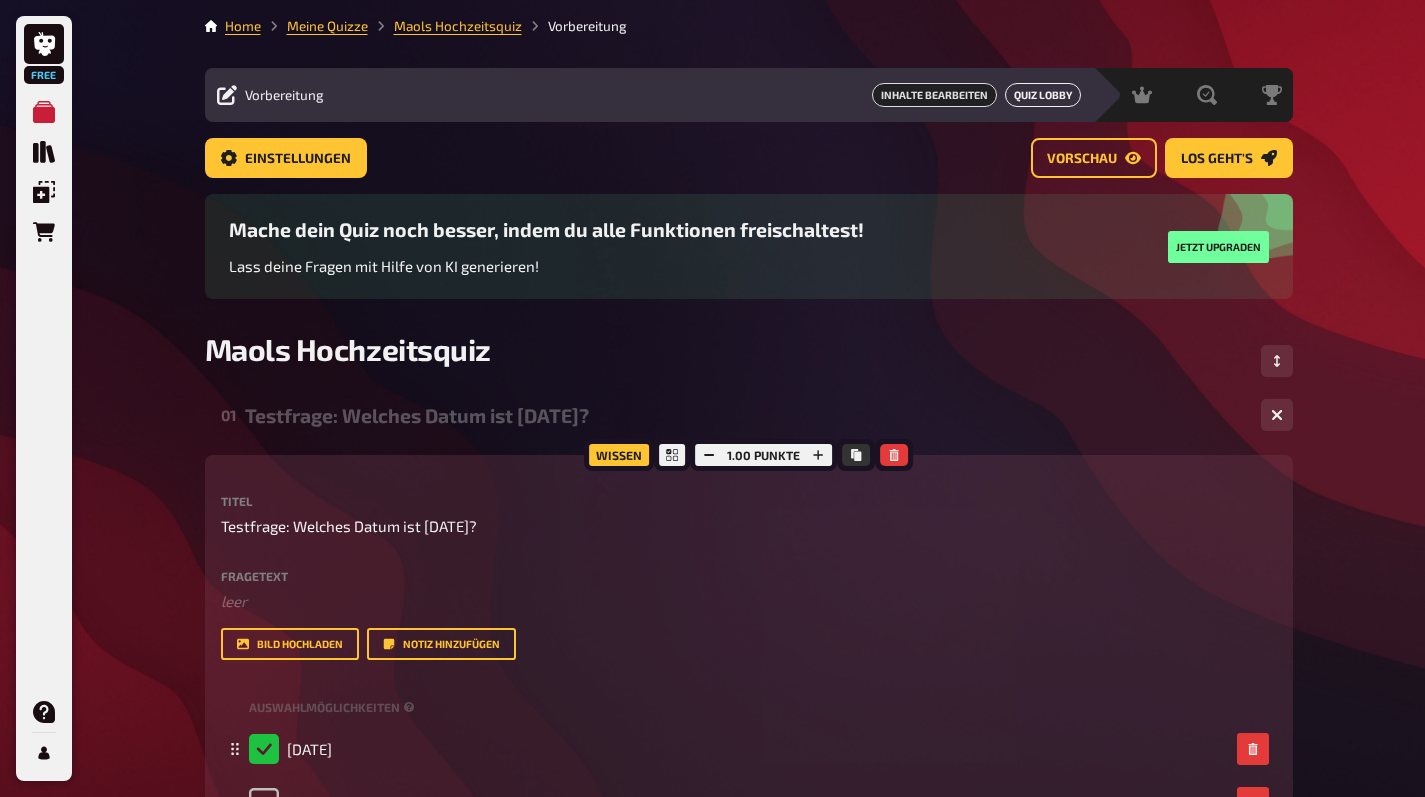 click on "Quiz Lobby" at bounding box center (1043, 95) 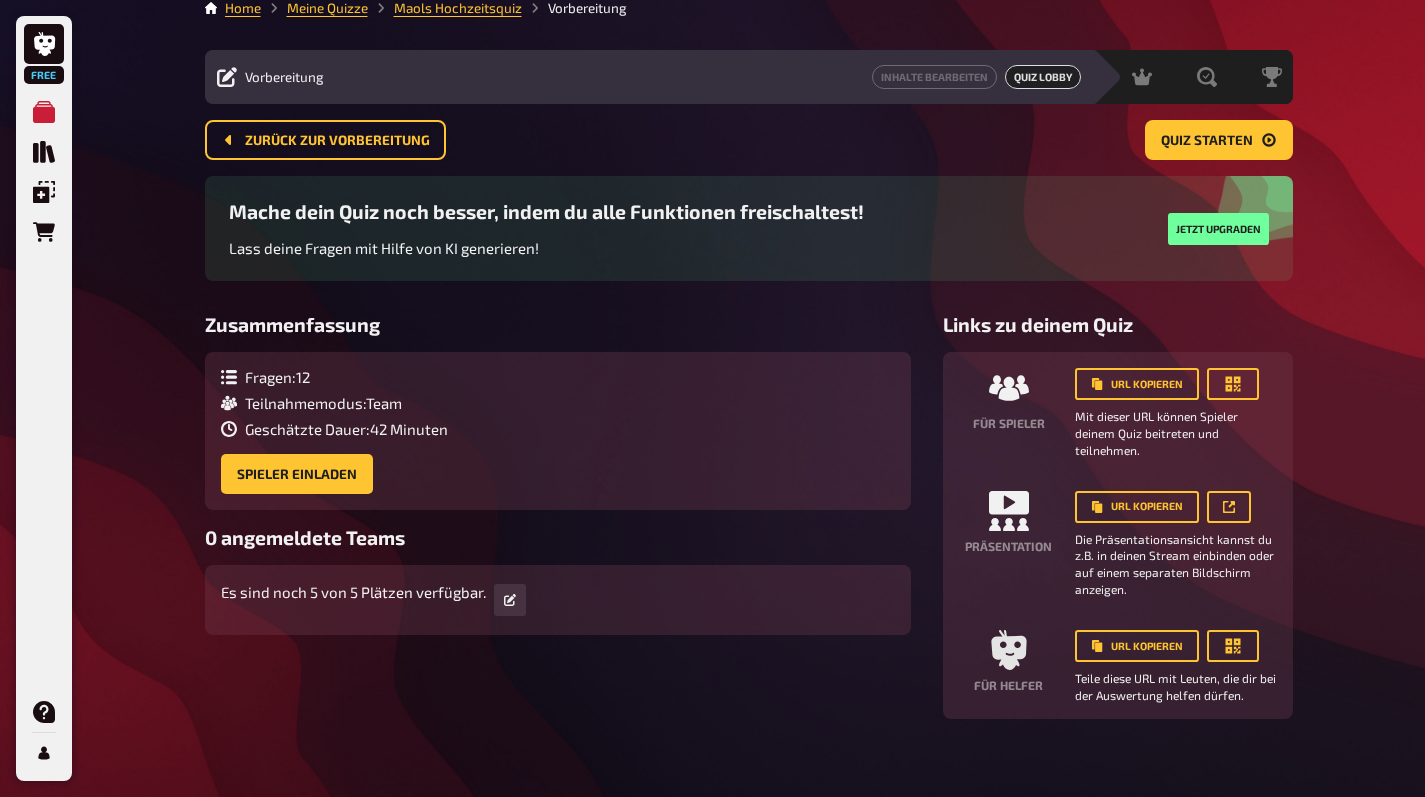 scroll, scrollTop: 29, scrollLeft: 0, axis: vertical 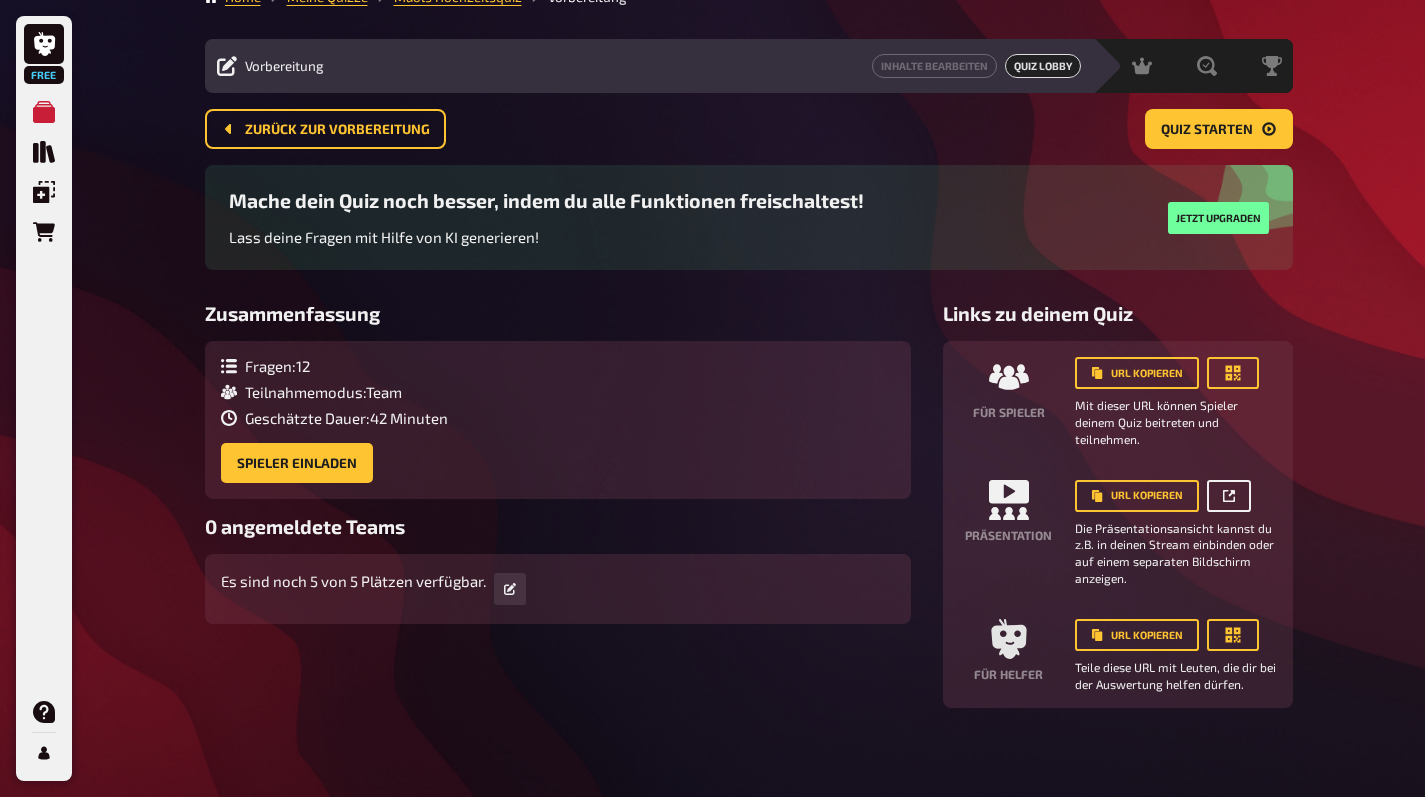 click at bounding box center (1229, 496) 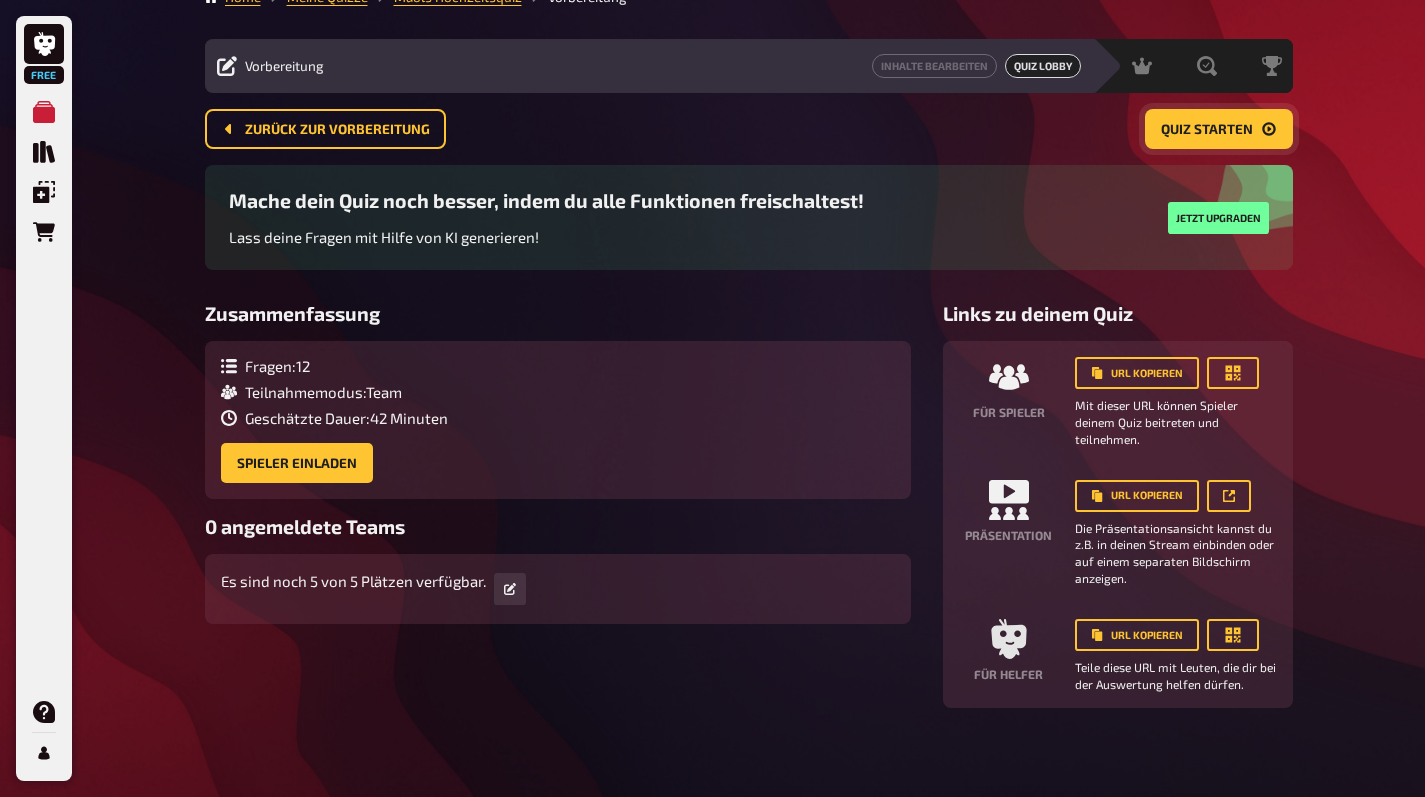 click on "Quiz starten" at bounding box center (1207, 130) 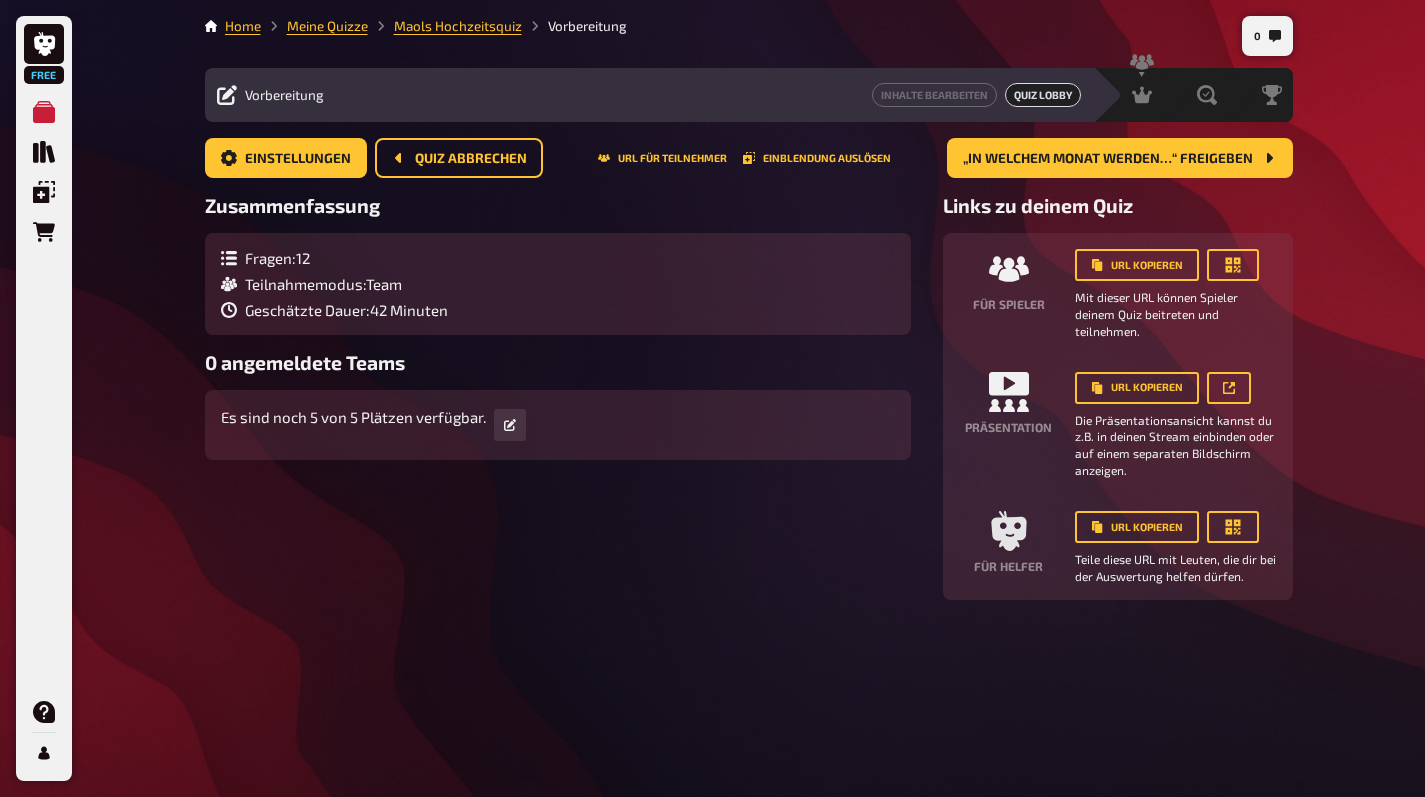 scroll, scrollTop: 0, scrollLeft: 0, axis: both 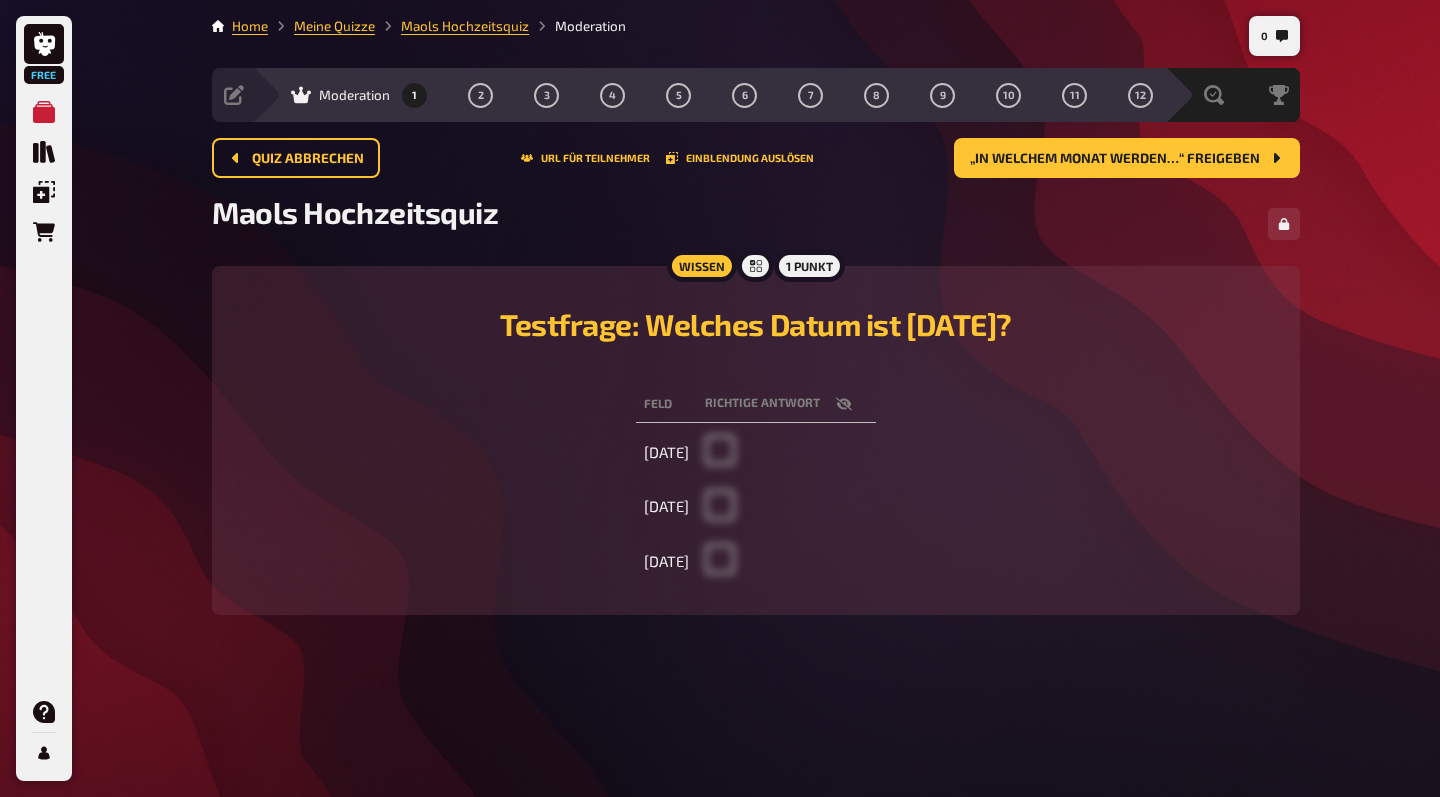 click at bounding box center [786, 452] 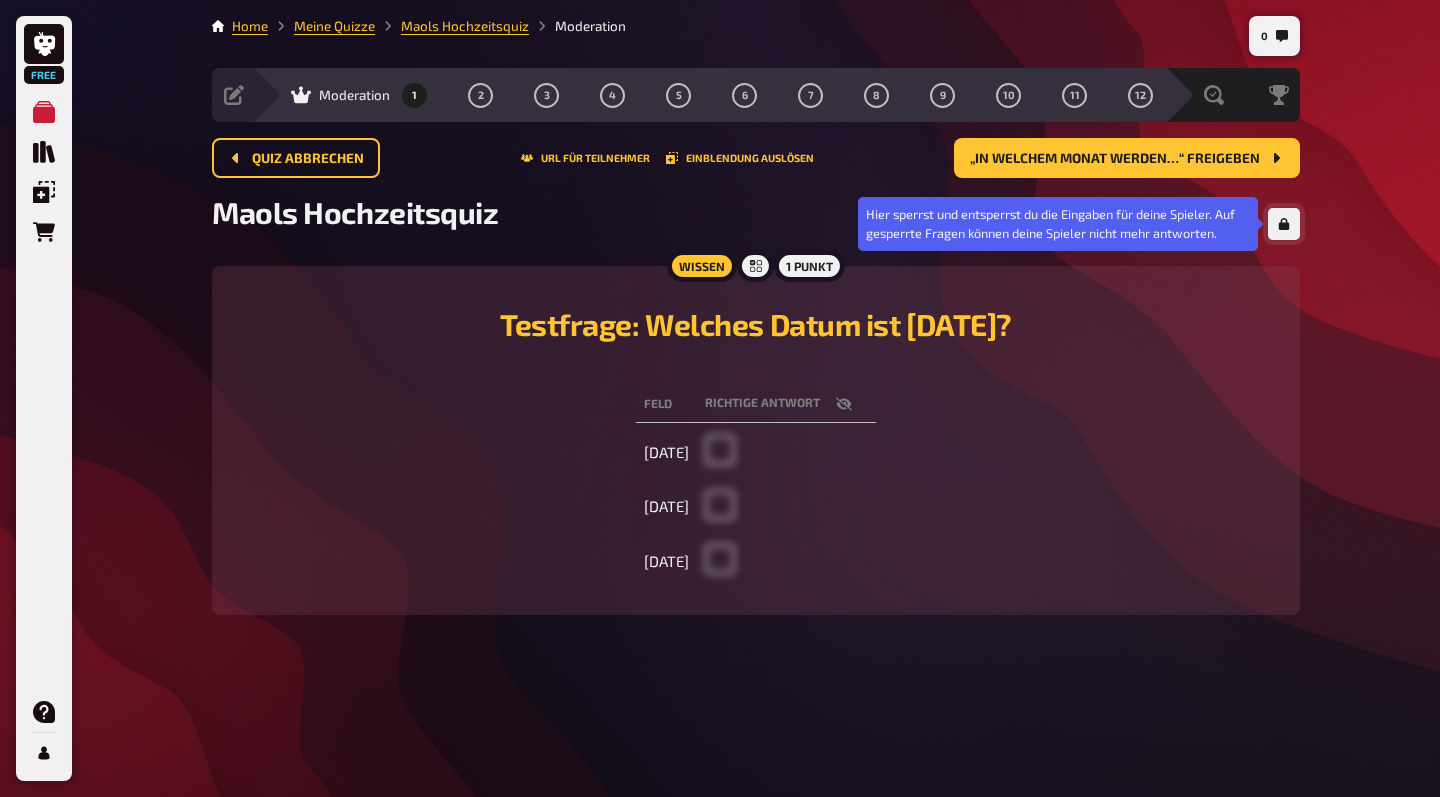 click at bounding box center (1284, 224) 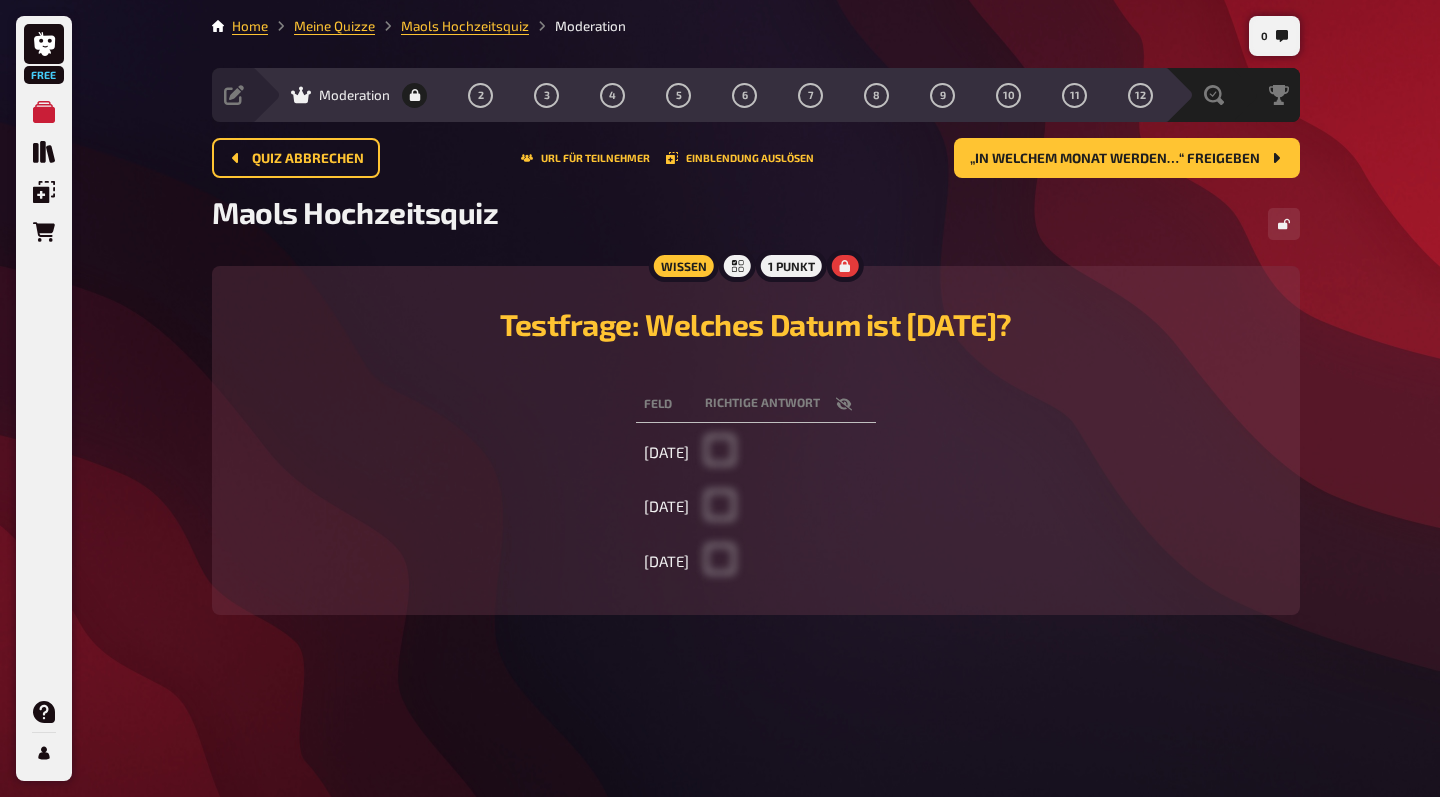 click on "0 Home Meine Quizze Maols Hochzeitsquiz Moderation Vorbereitung Inhalte Bearbeiten Quiz Lobby Moderation 1 2 3 4 5 6 7 8 9 10 11 12 Auswertung Siegerehrung Quiz abbrechen URL für Teilnehmer Einblendung auslösen „In welchem Monat werden…“ freigeben „In welchem Monat werden…“ freigeben Maols Hochzeitsquiz Wissen 1 Punkt Testfrage: Welches Datum ist heute? Feld Richtige Antwort 09.08.2025 10.07.2026 15.08.2025" at bounding box center [756, 398] 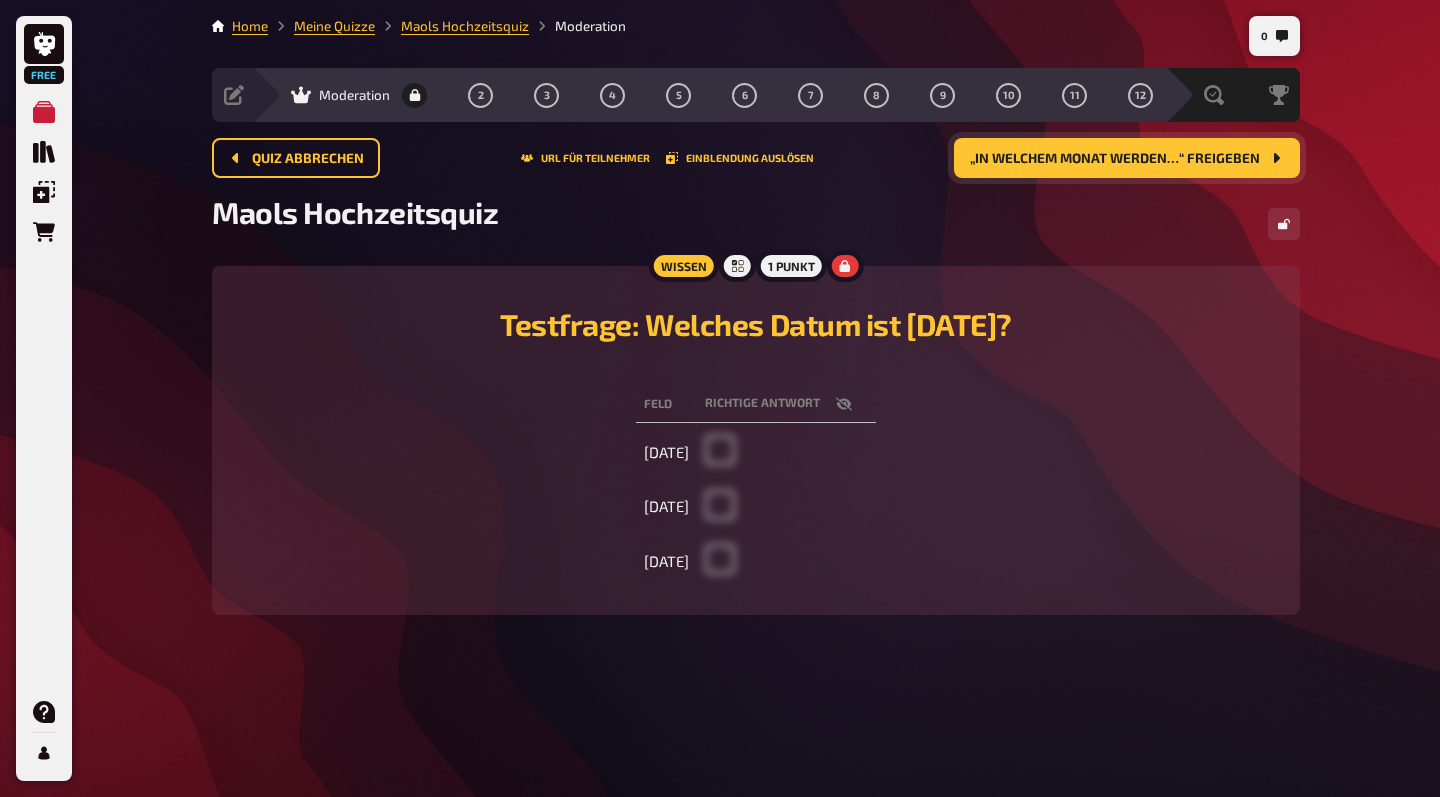 click on "„In welchem Monat werden…“ freigeben" at bounding box center [1127, 158] 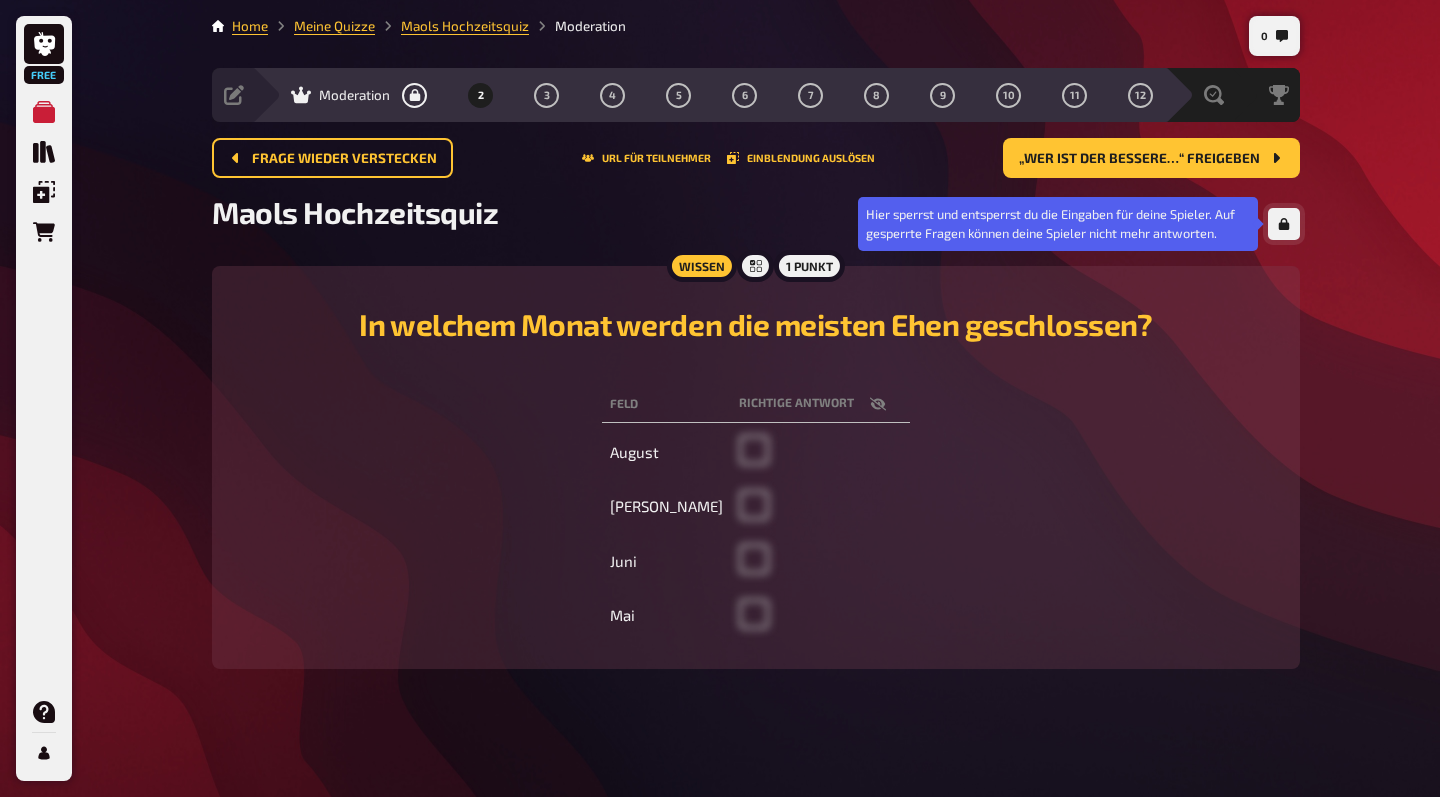 click 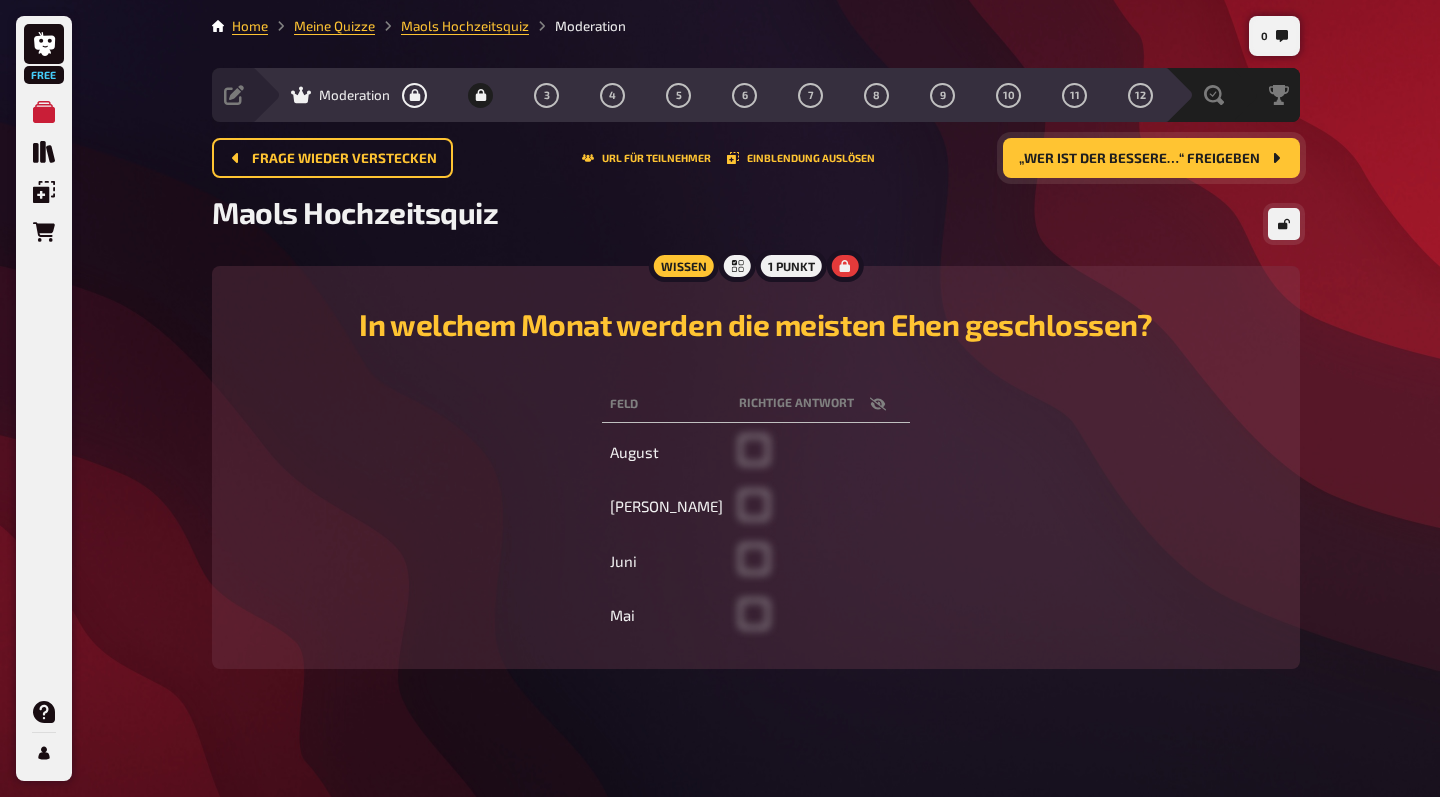 click on "„Wer ist der bessere…“ freigeben" at bounding box center (1139, 159) 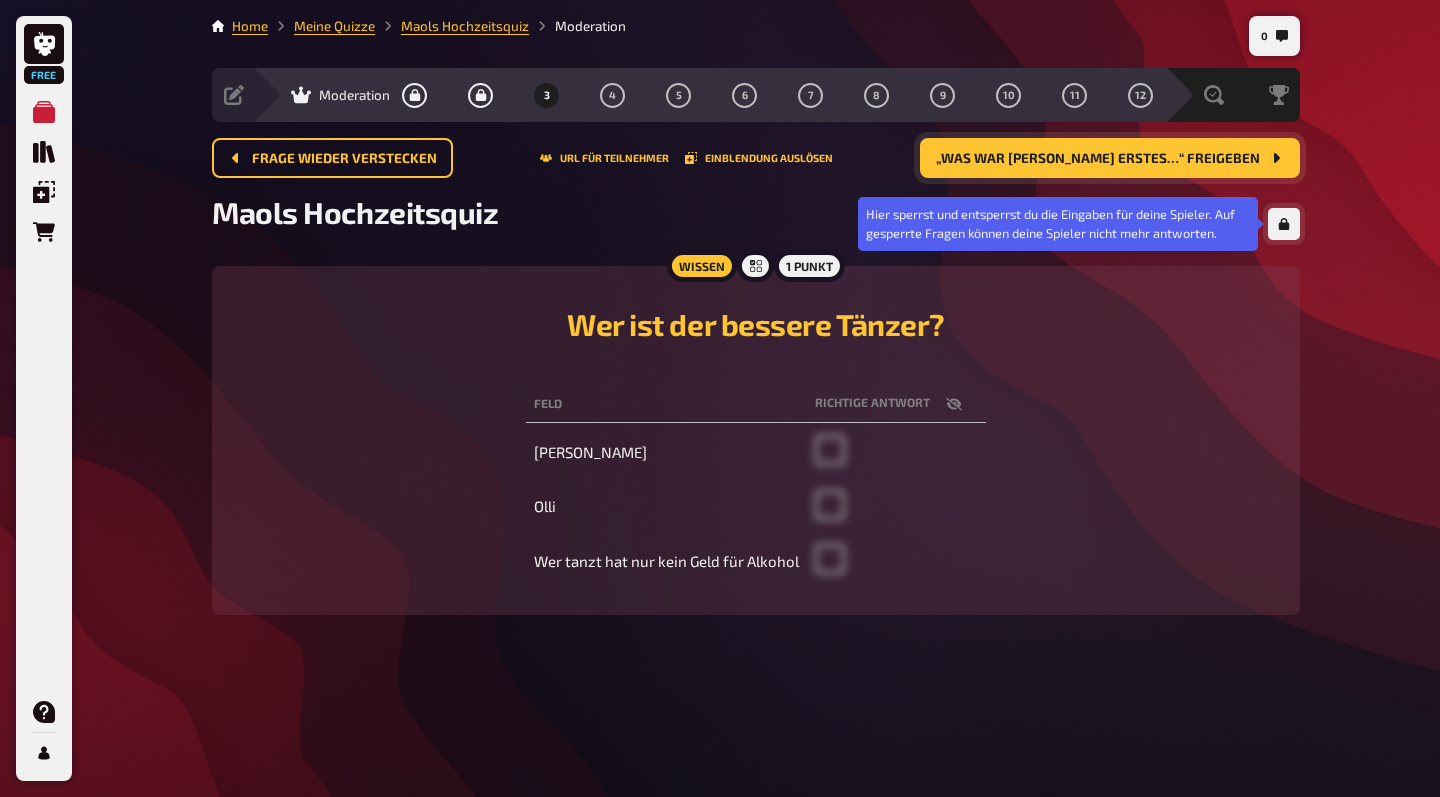 click 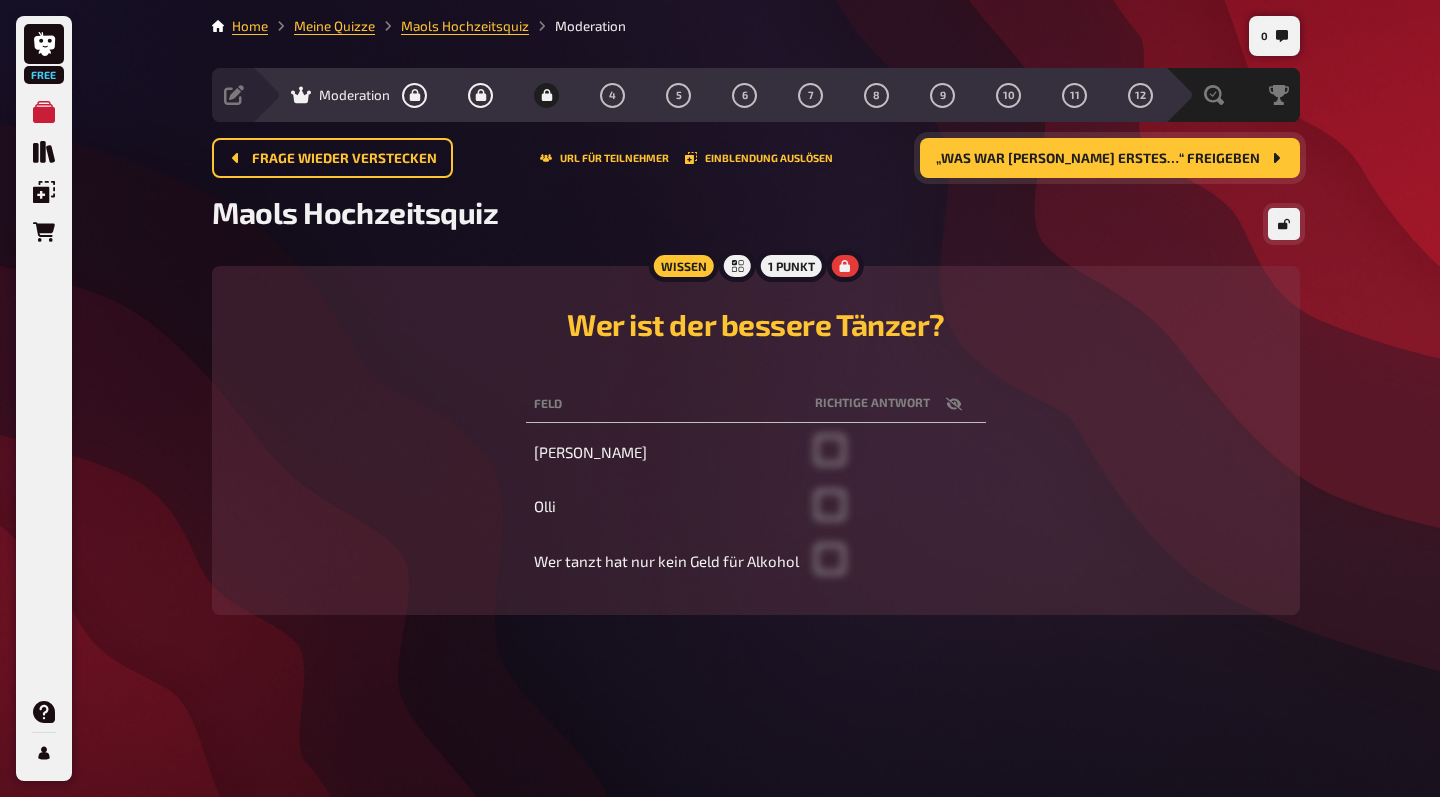 click on "„Was war Maols erstes…“ freigeben" at bounding box center [1110, 158] 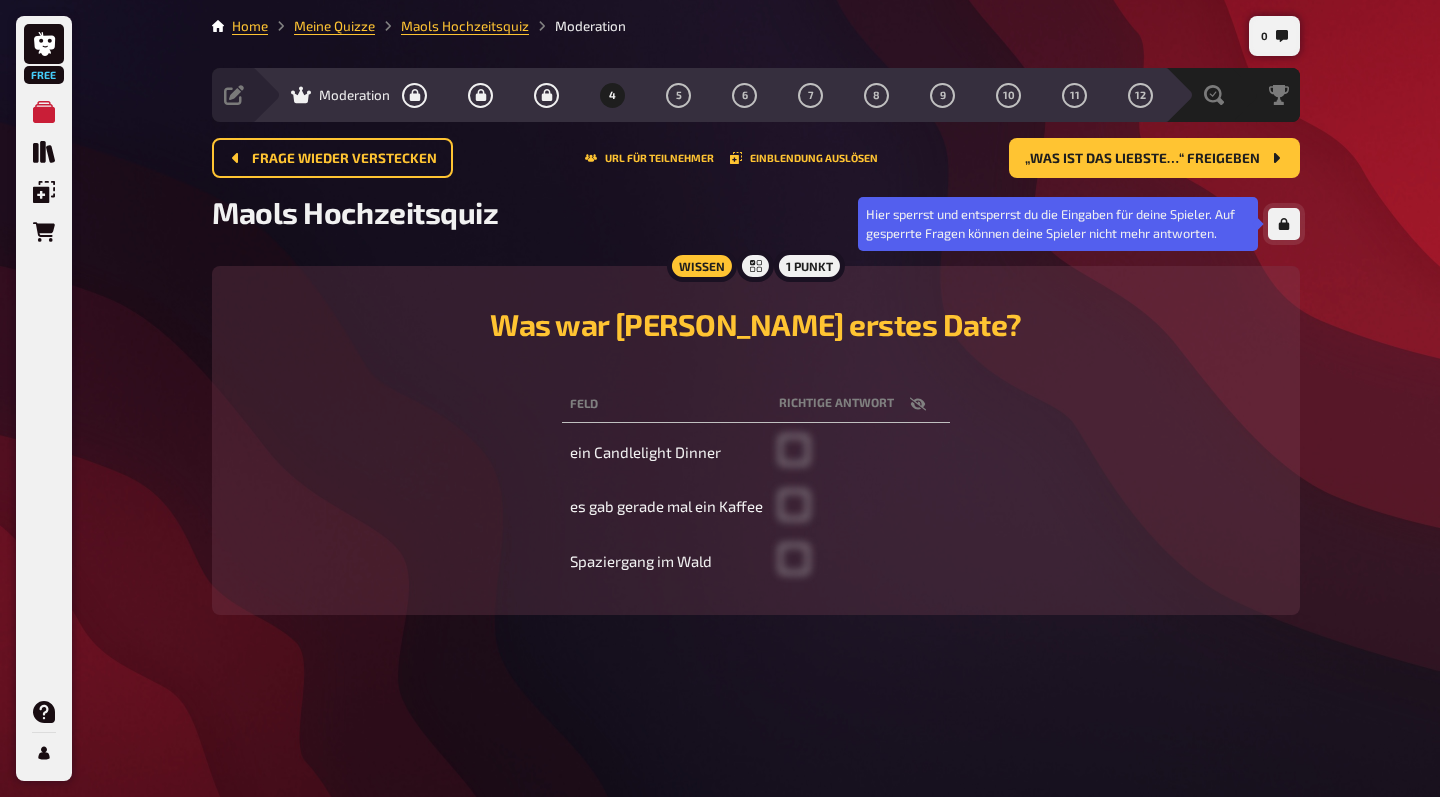 click at bounding box center (1284, 224) 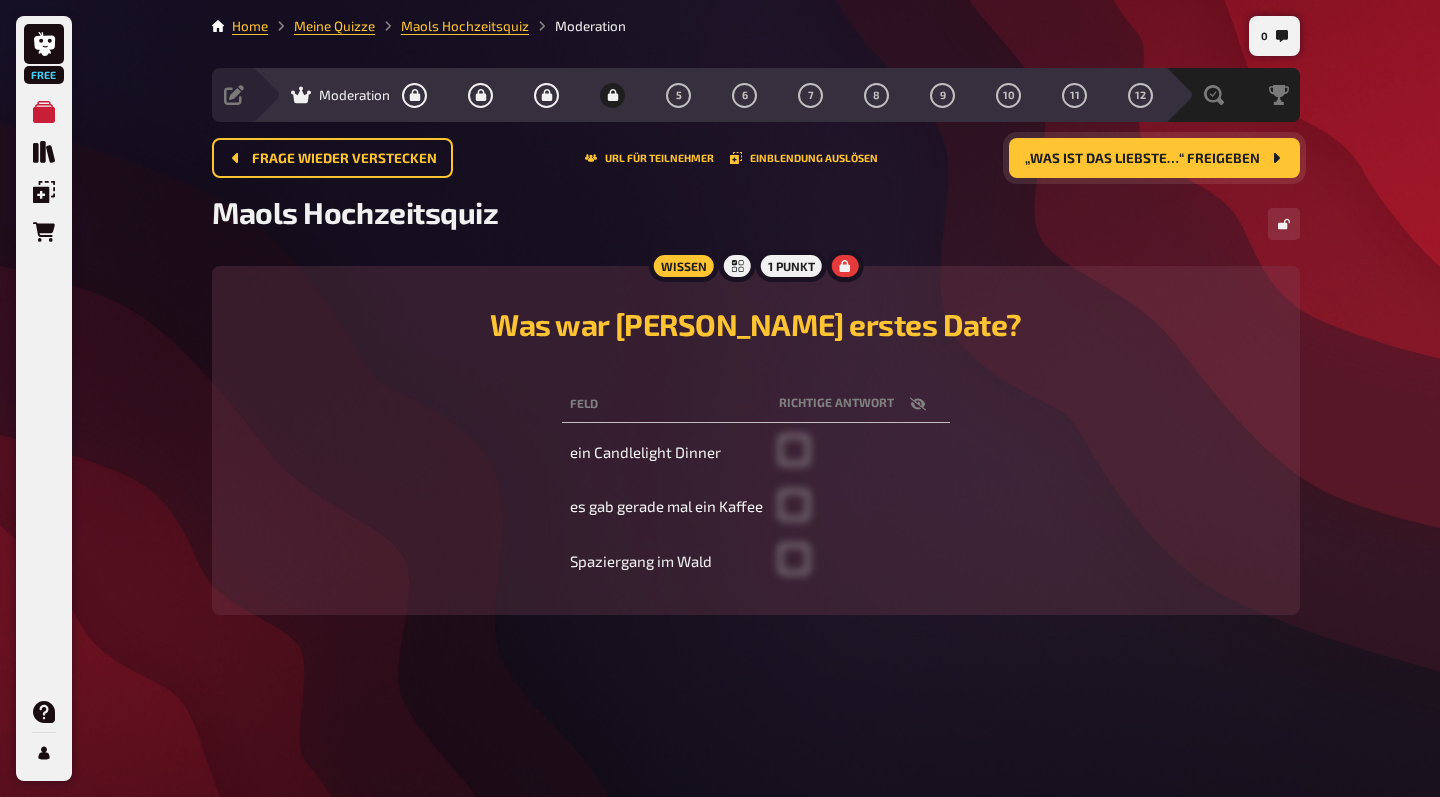 click on "„Was ist das liebste…“ freigeben" at bounding box center (1142, 159) 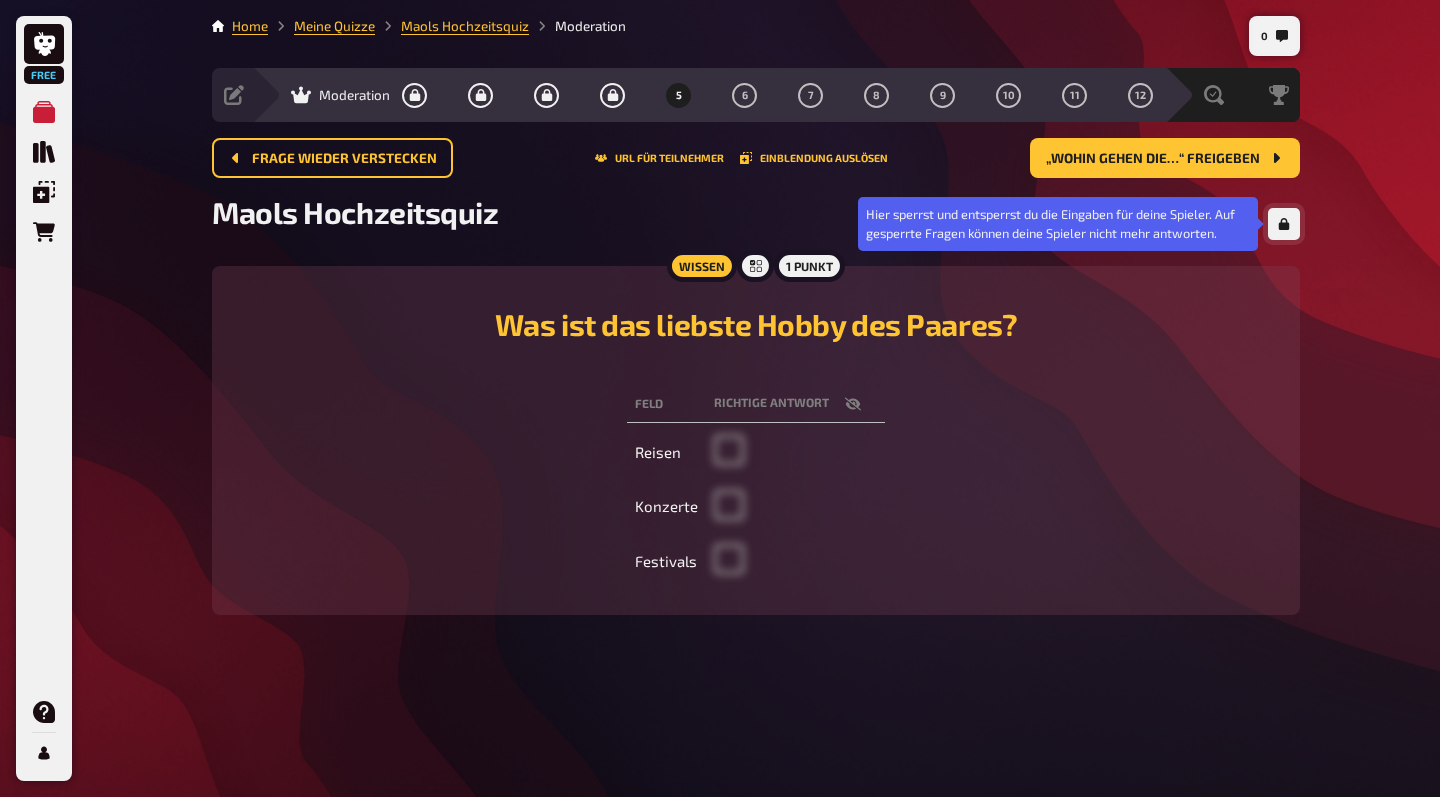 click 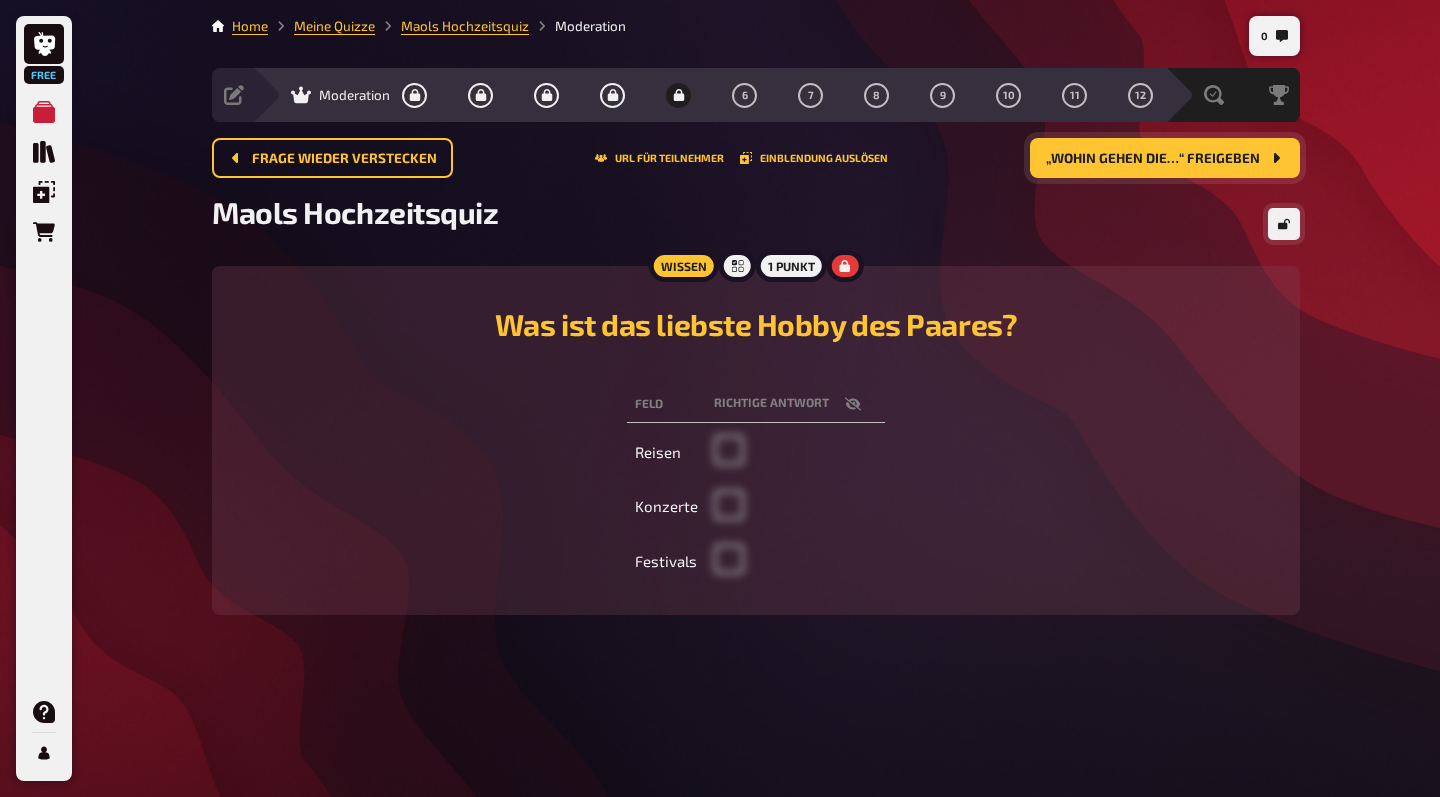 click on "„Wohin gehen die…“ freigeben" at bounding box center (1153, 159) 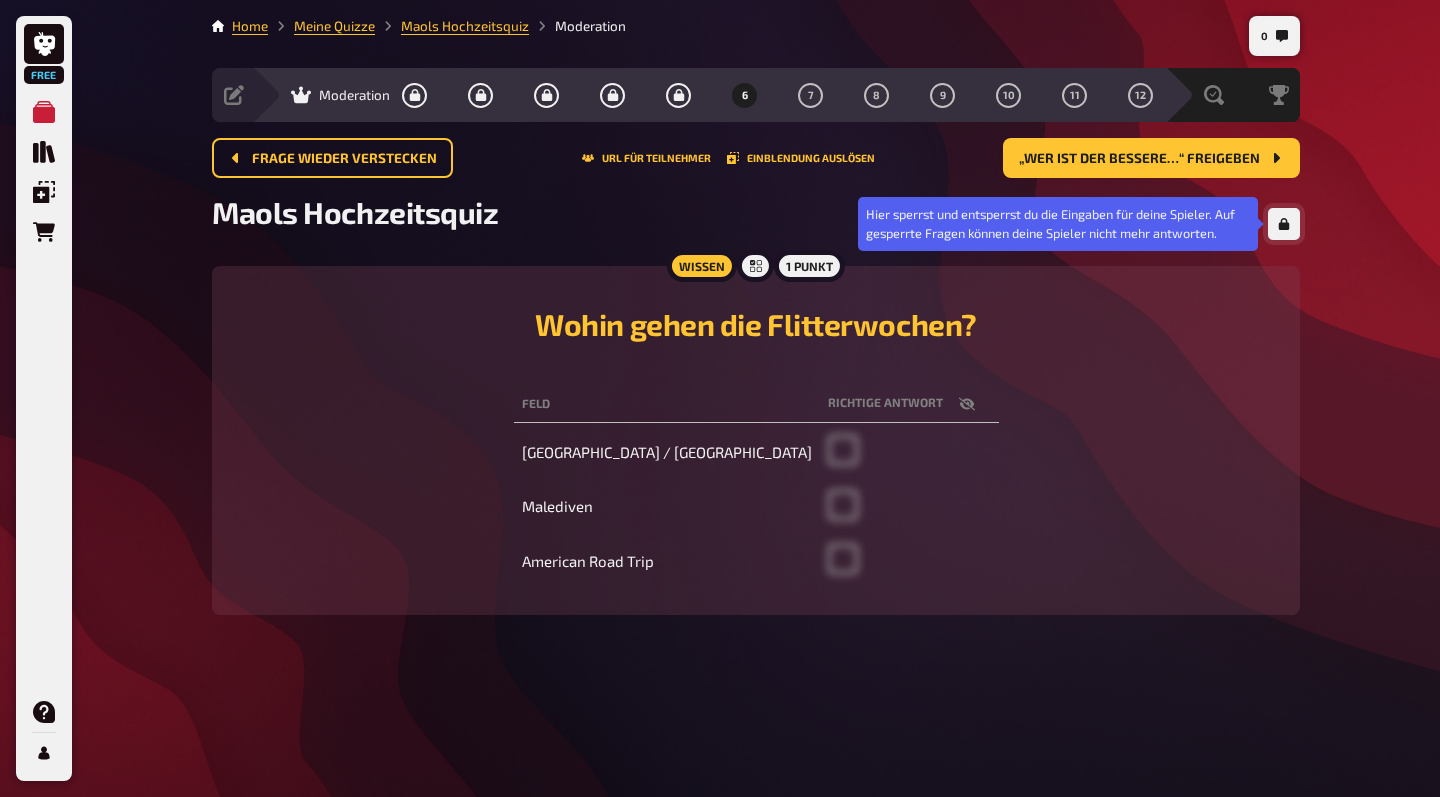 click 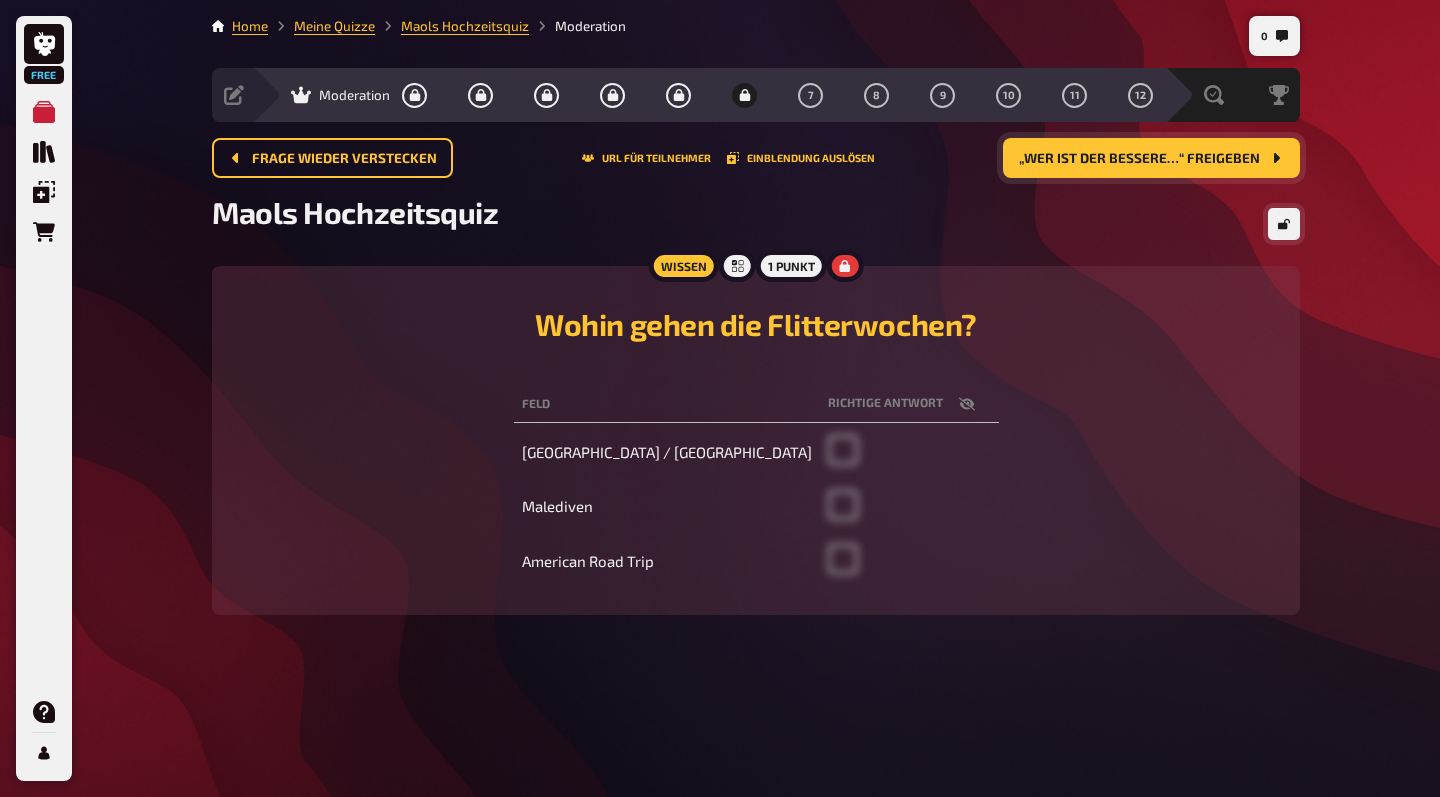 click on "„Wer ist der bessere…“ freigeben" at bounding box center [1139, 159] 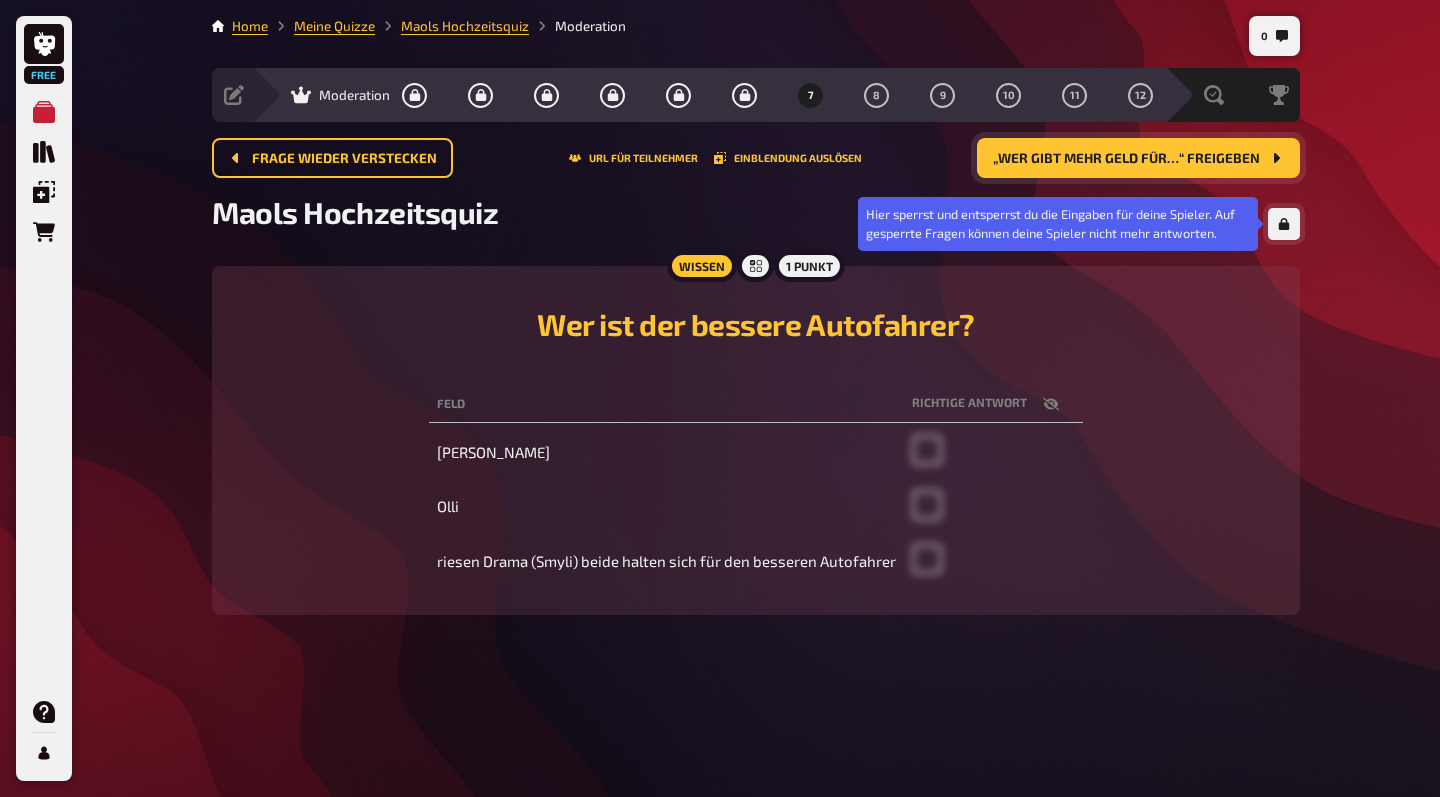 click 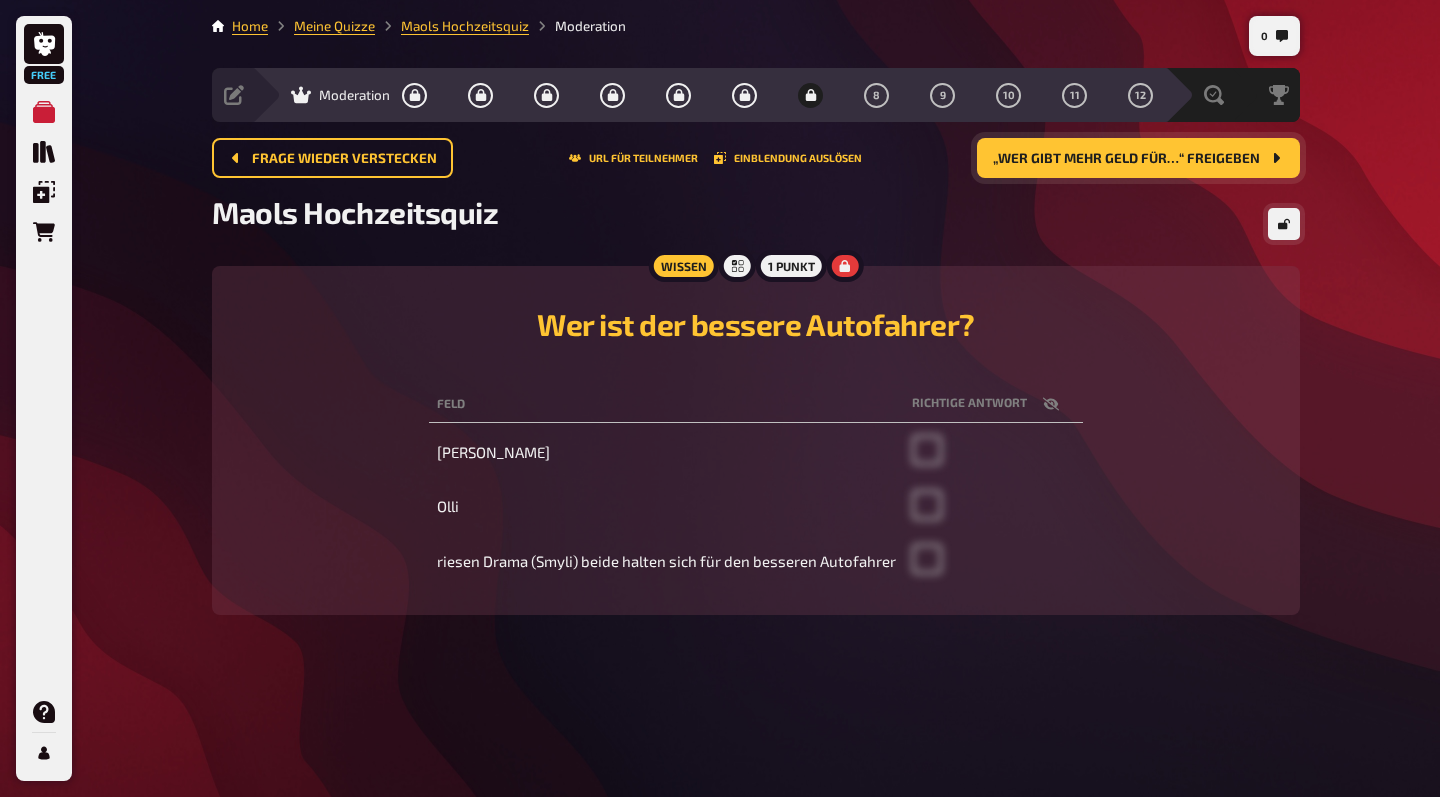 click on "„Wer gibt mehr Geld für…“ freigeben" at bounding box center [1126, 159] 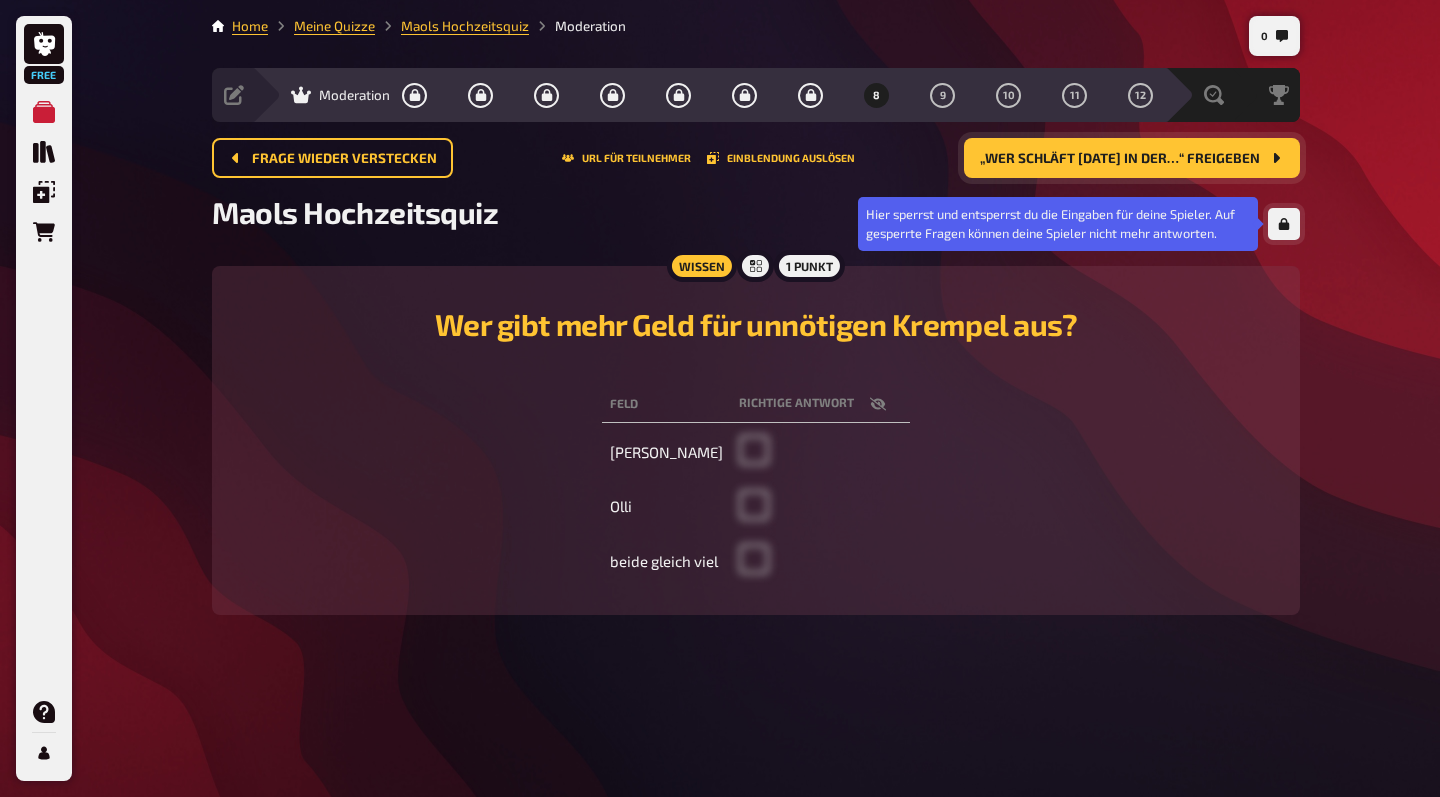 click at bounding box center [1284, 224] 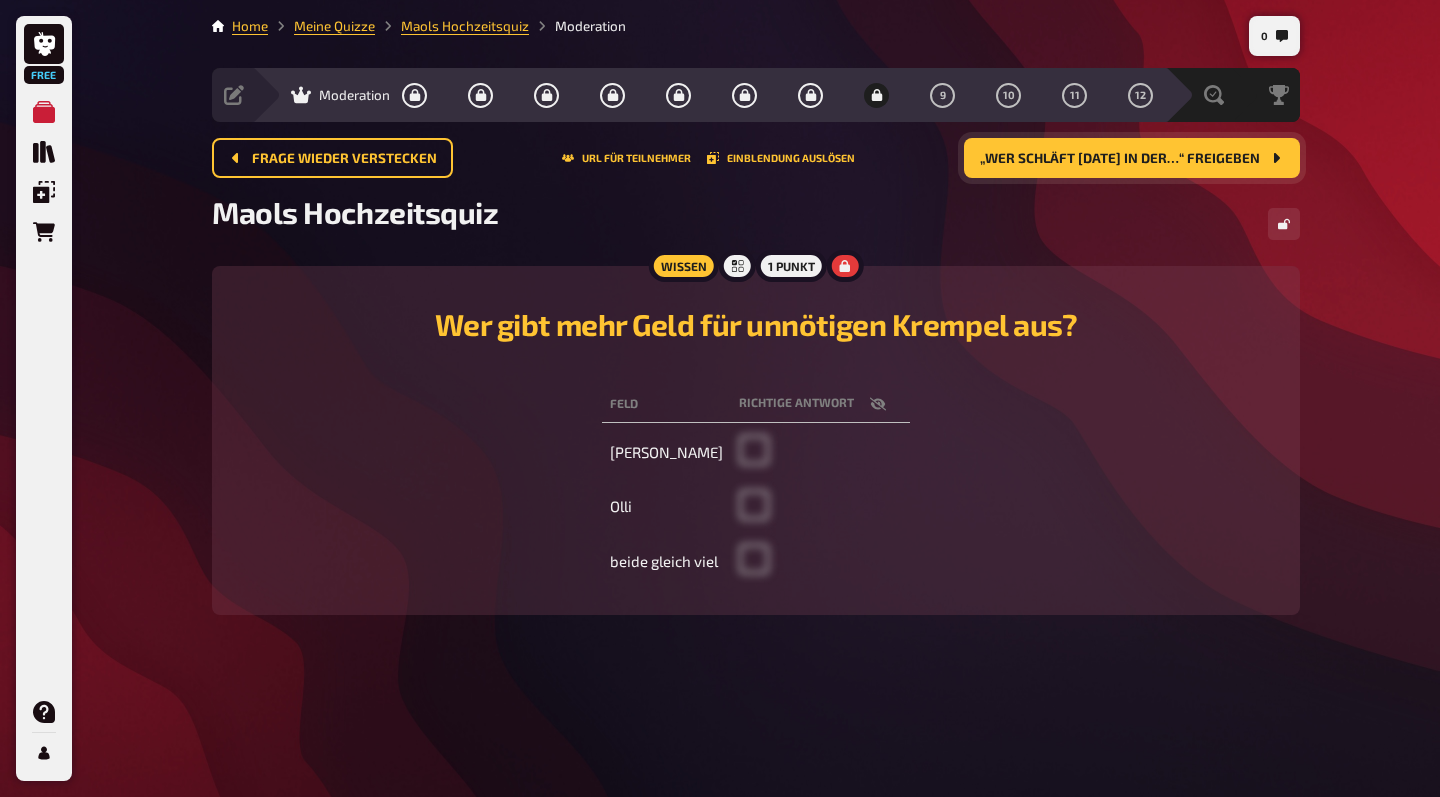 click on "„Wer schläft heute in der…“ freigeben" at bounding box center [1132, 158] 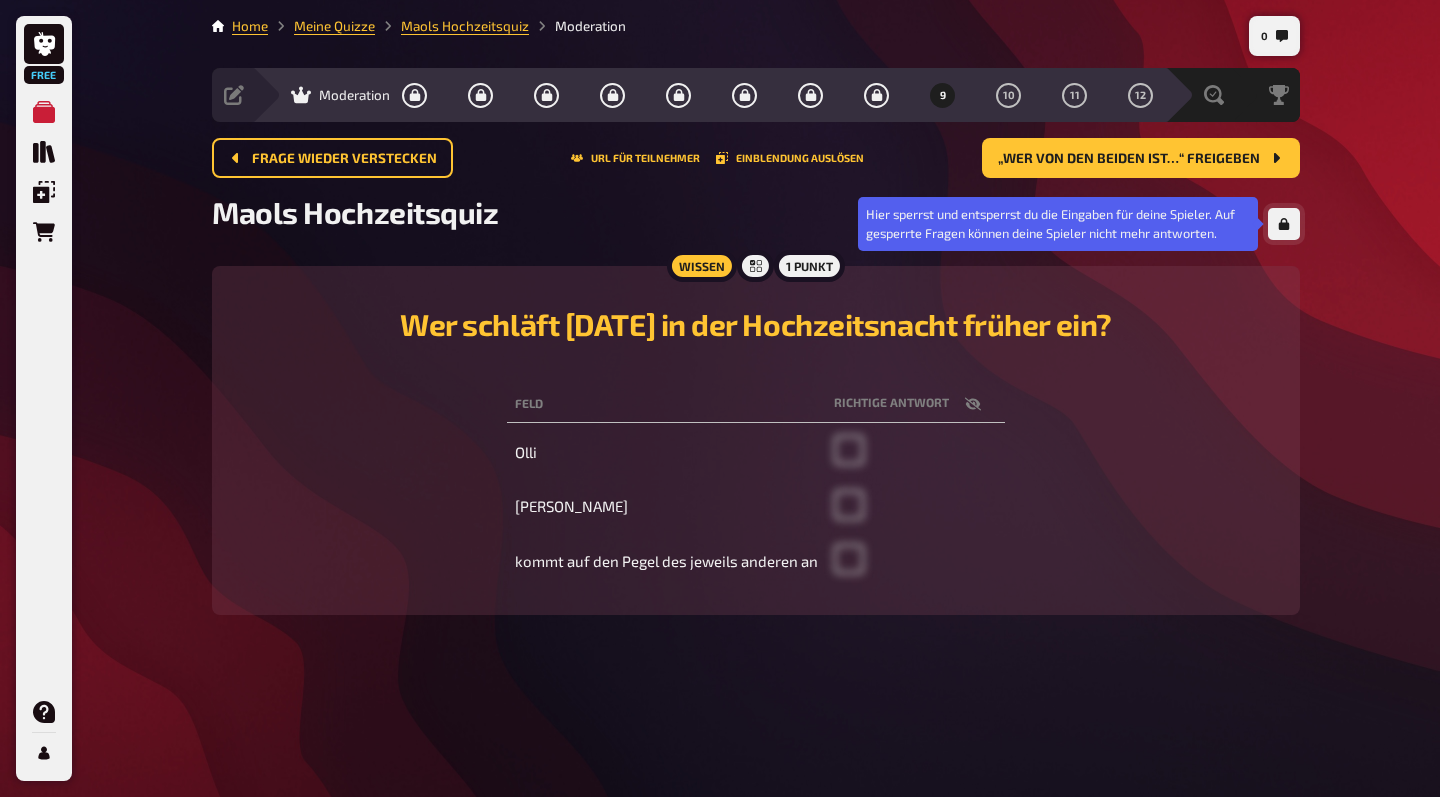 click 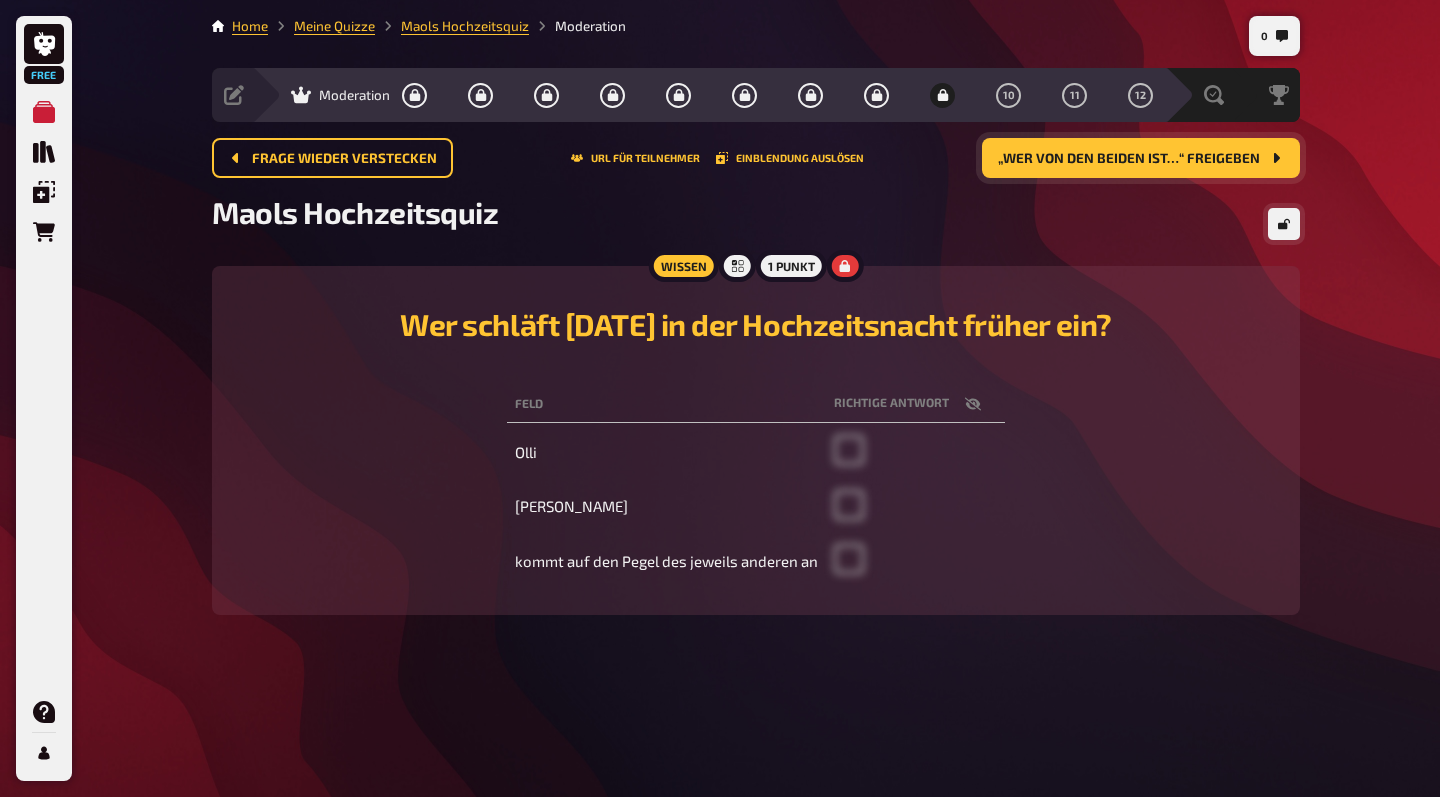 click on "„Wer von den beiden ist…“ freigeben" at bounding box center (1141, 158) 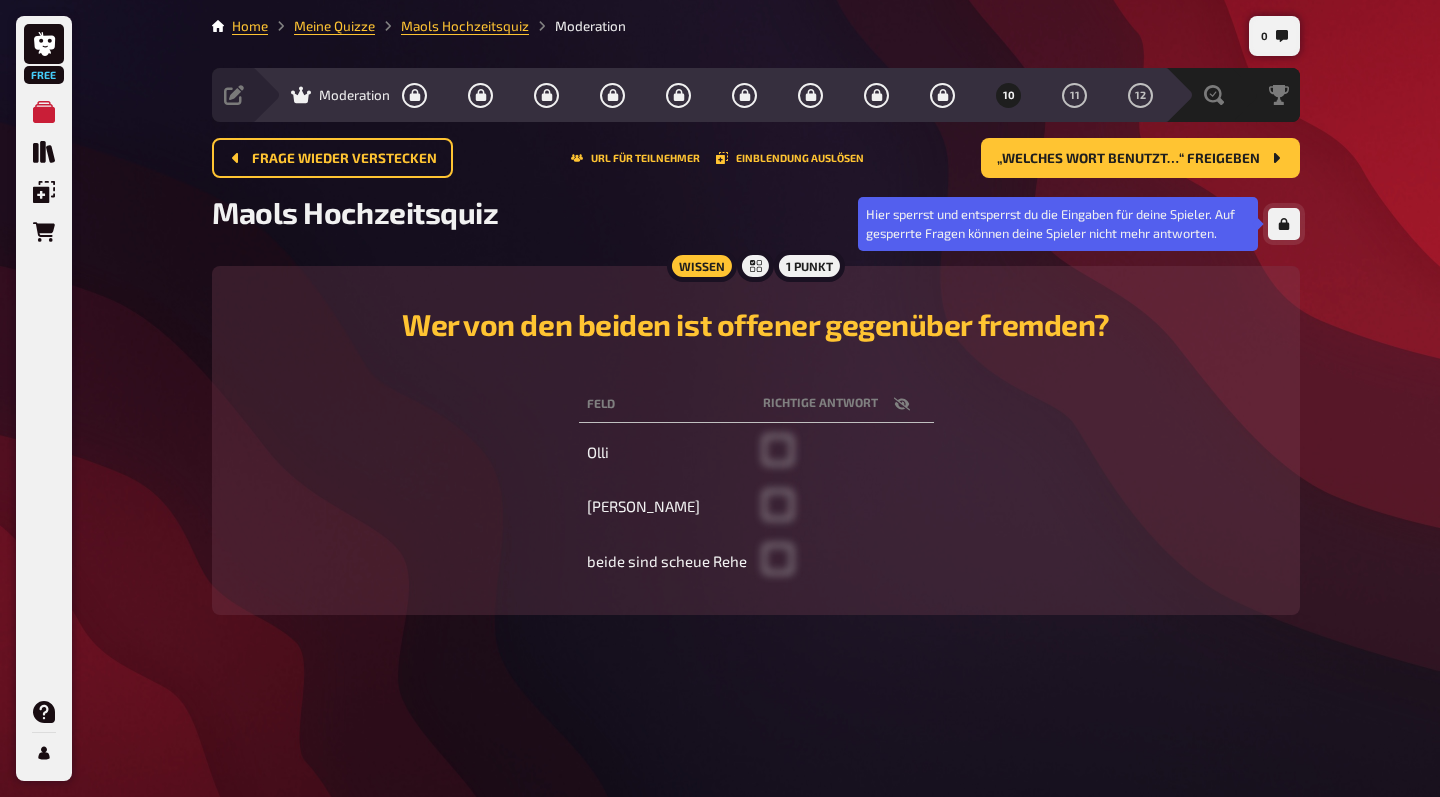 click at bounding box center [1284, 224] 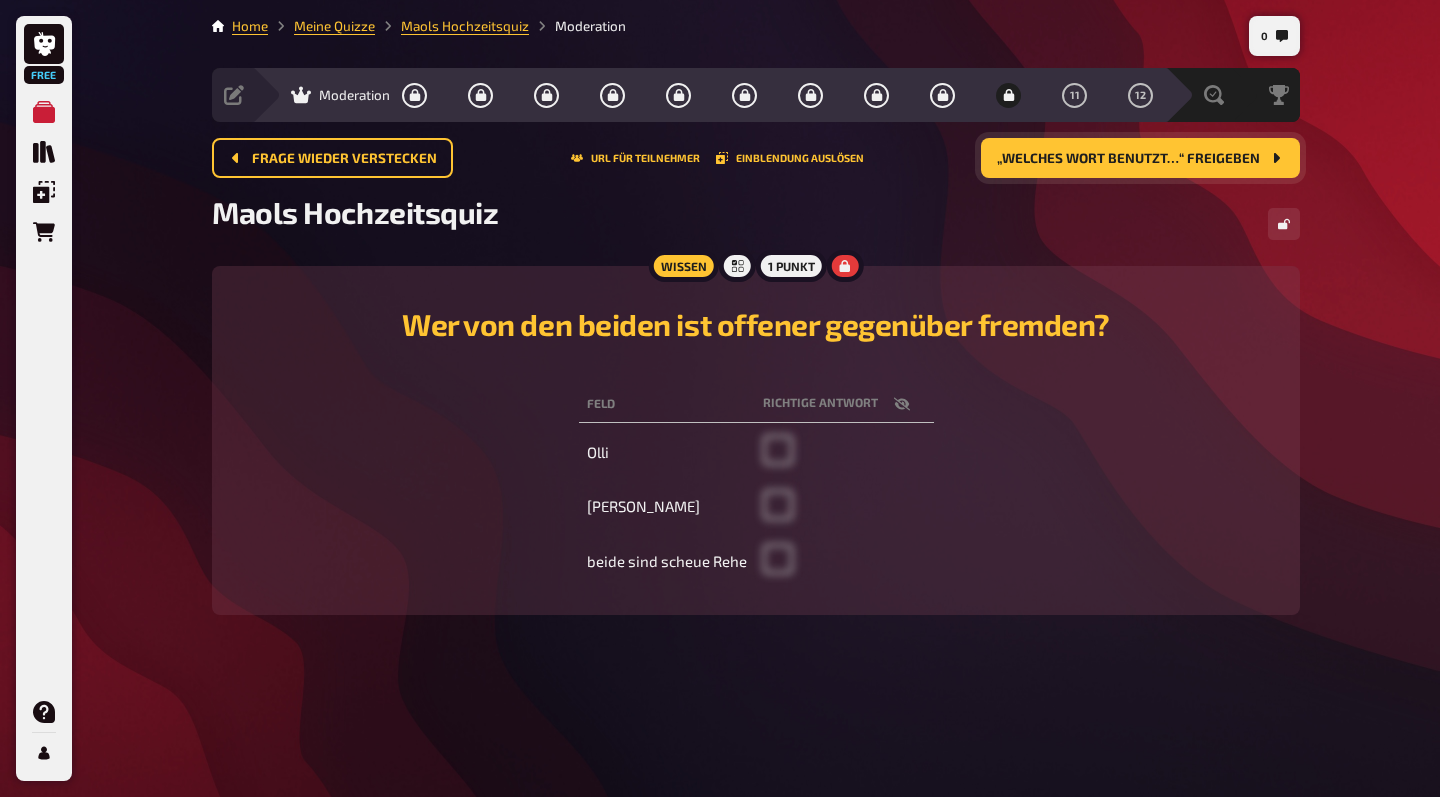 click on "„Welches Wort benutzt…“ freigeben" at bounding box center (1128, 159) 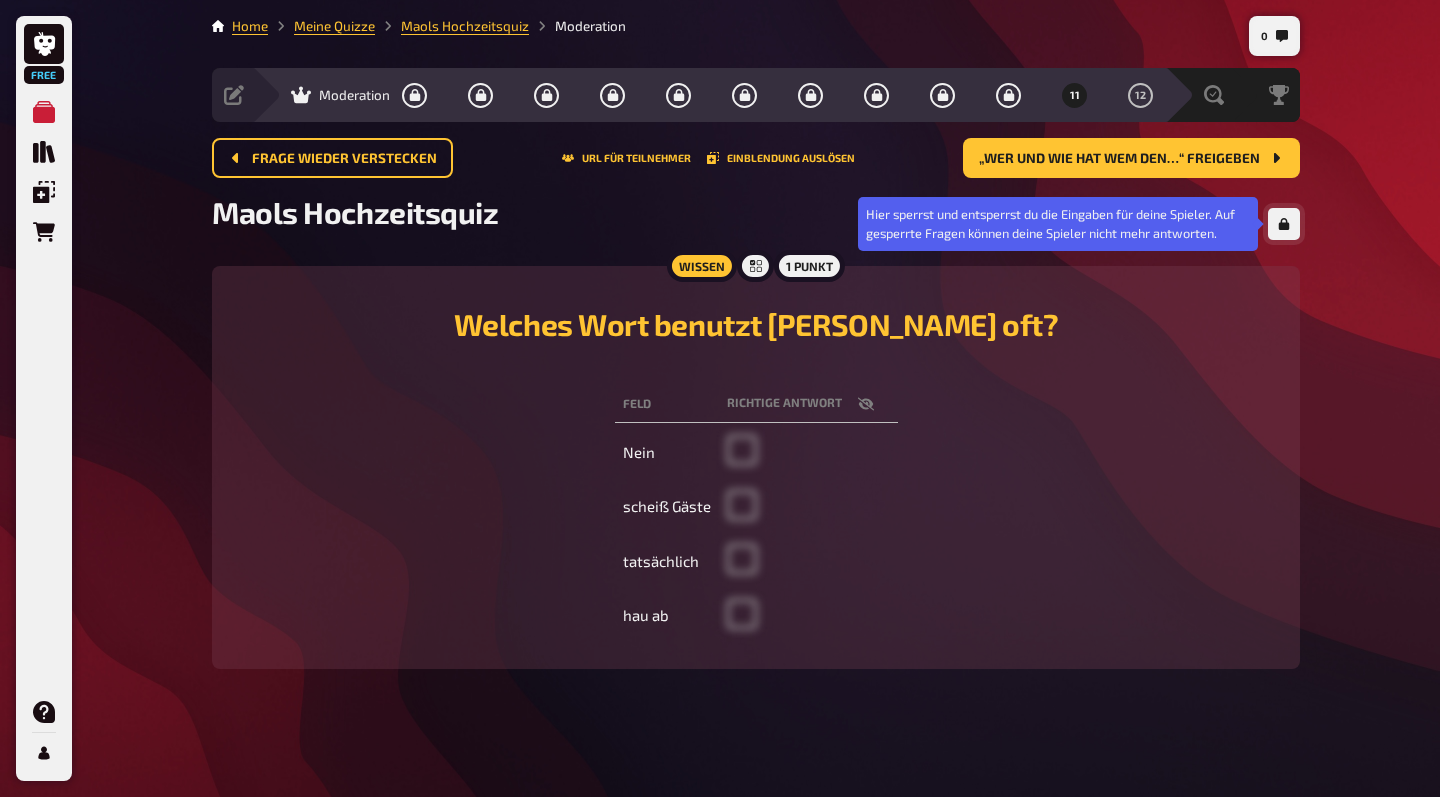 click 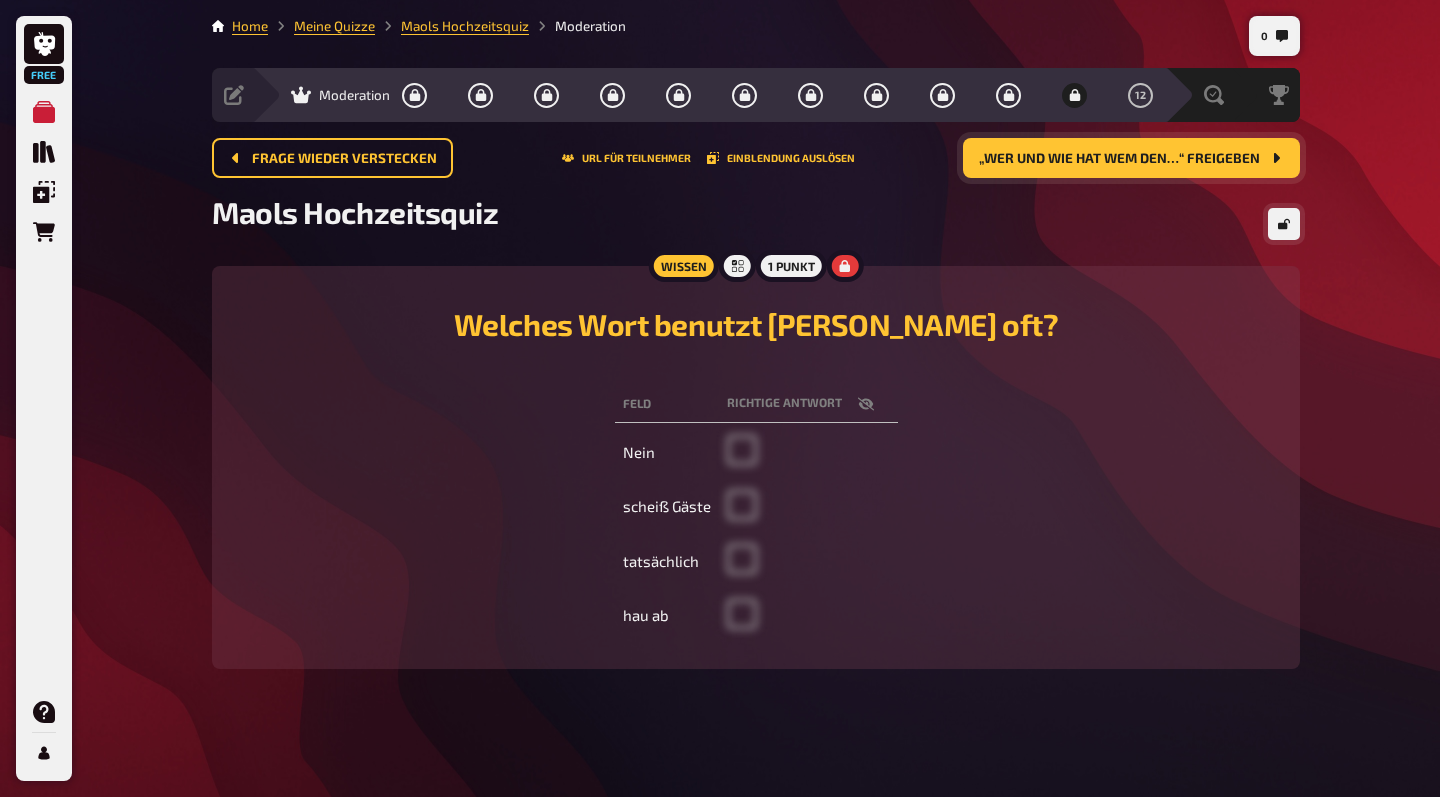 click on "„Wer und wie hat wem den…“ freigeben" at bounding box center (1119, 159) 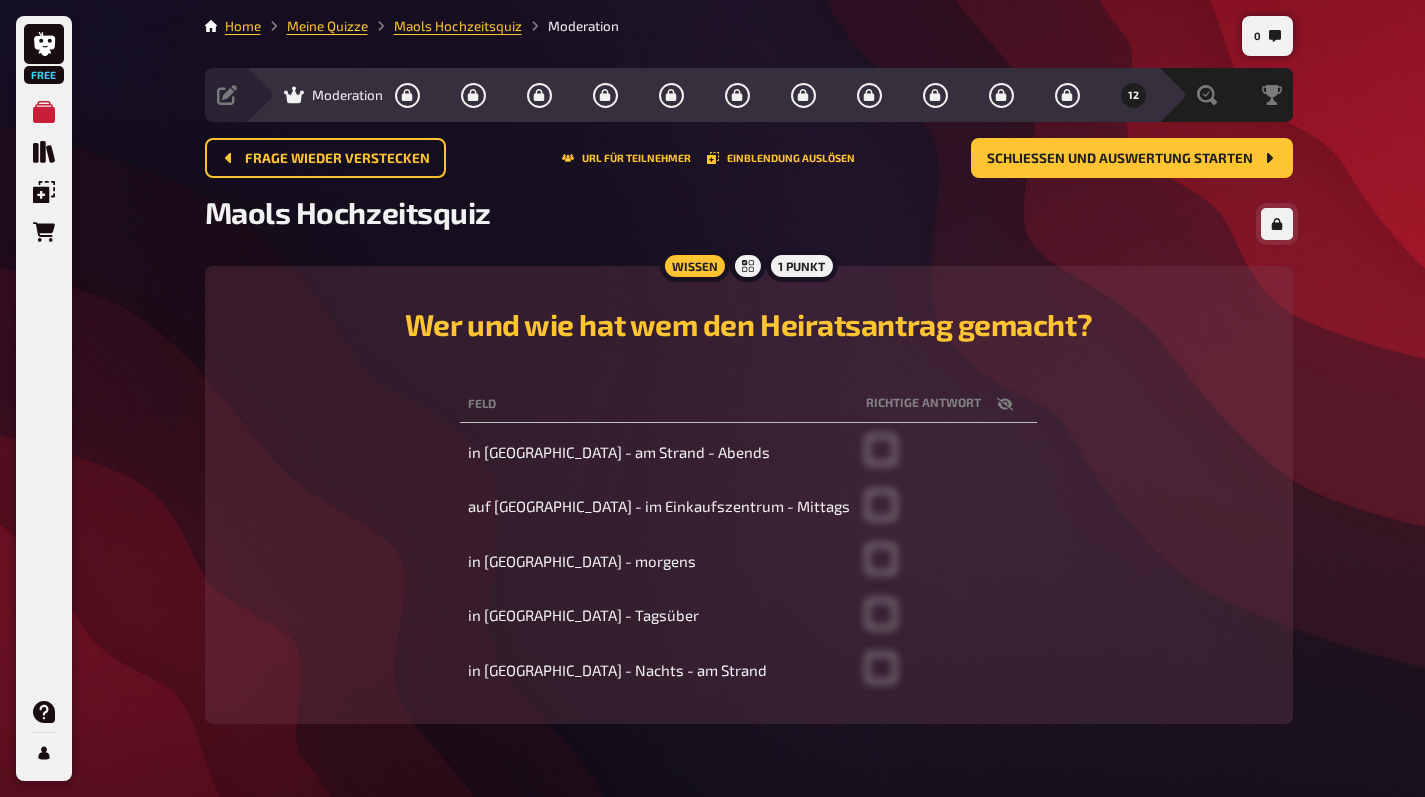 click 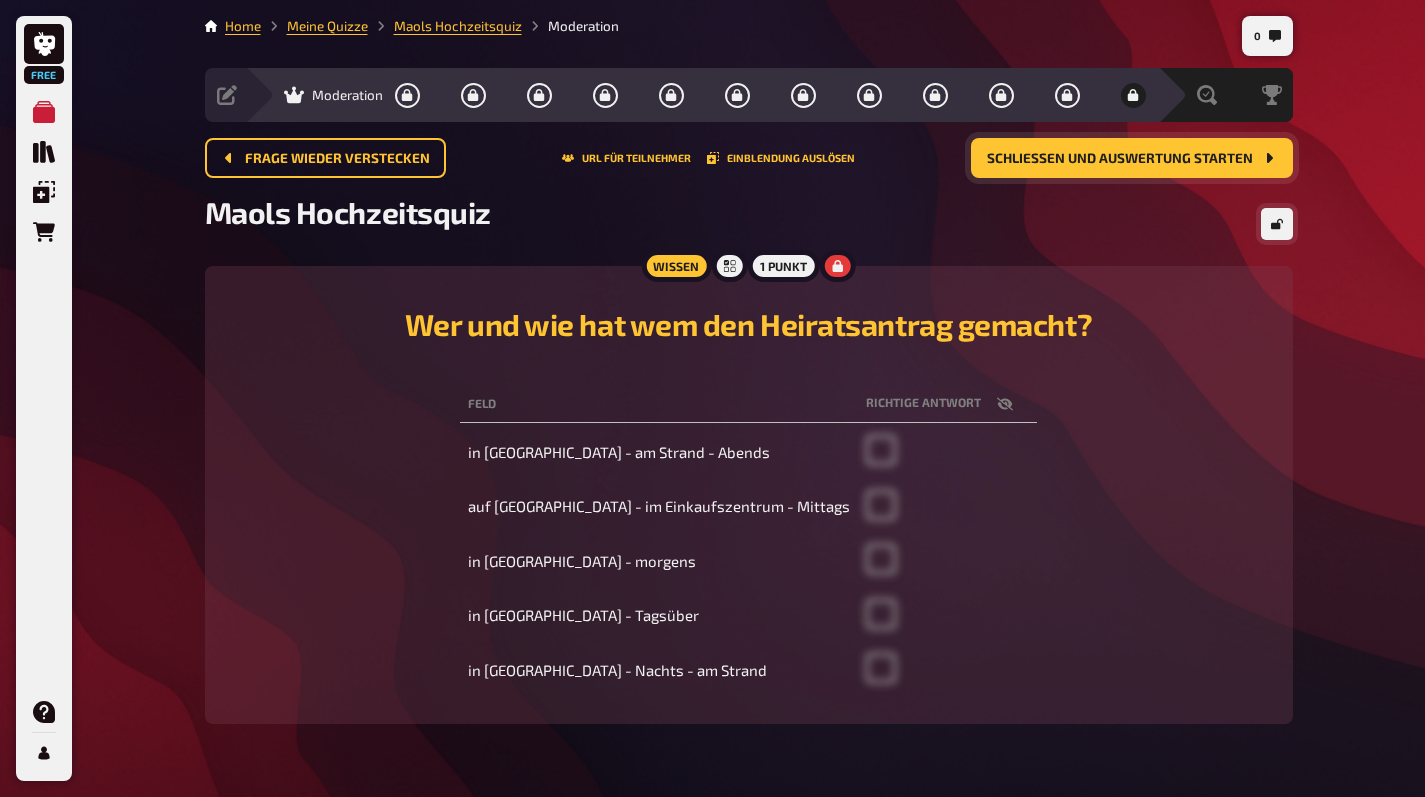 click on "Schließen und Auswertung starten" at bounding box center [1132, 158] 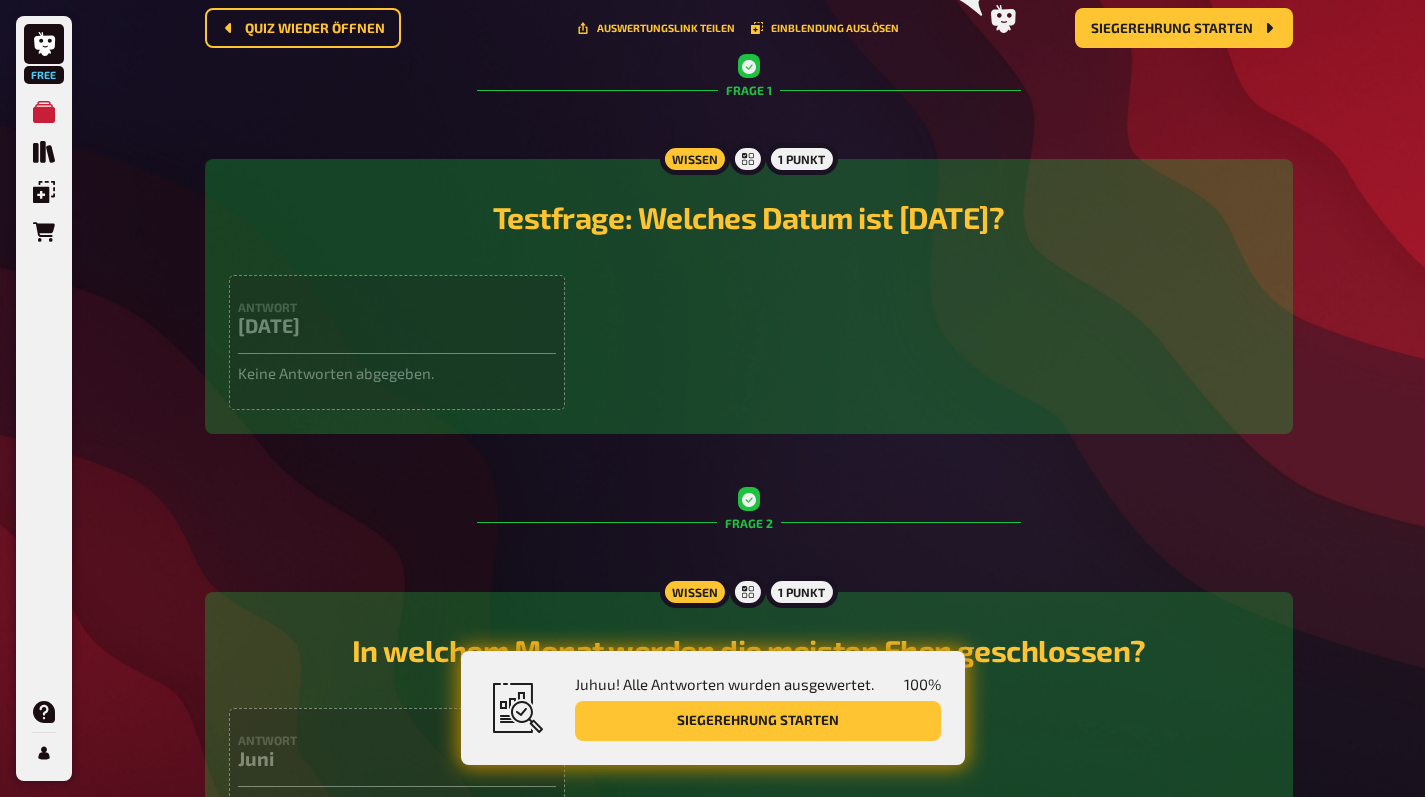 scroll, scrollTop: 0, scrollLeft: 0, axis: both 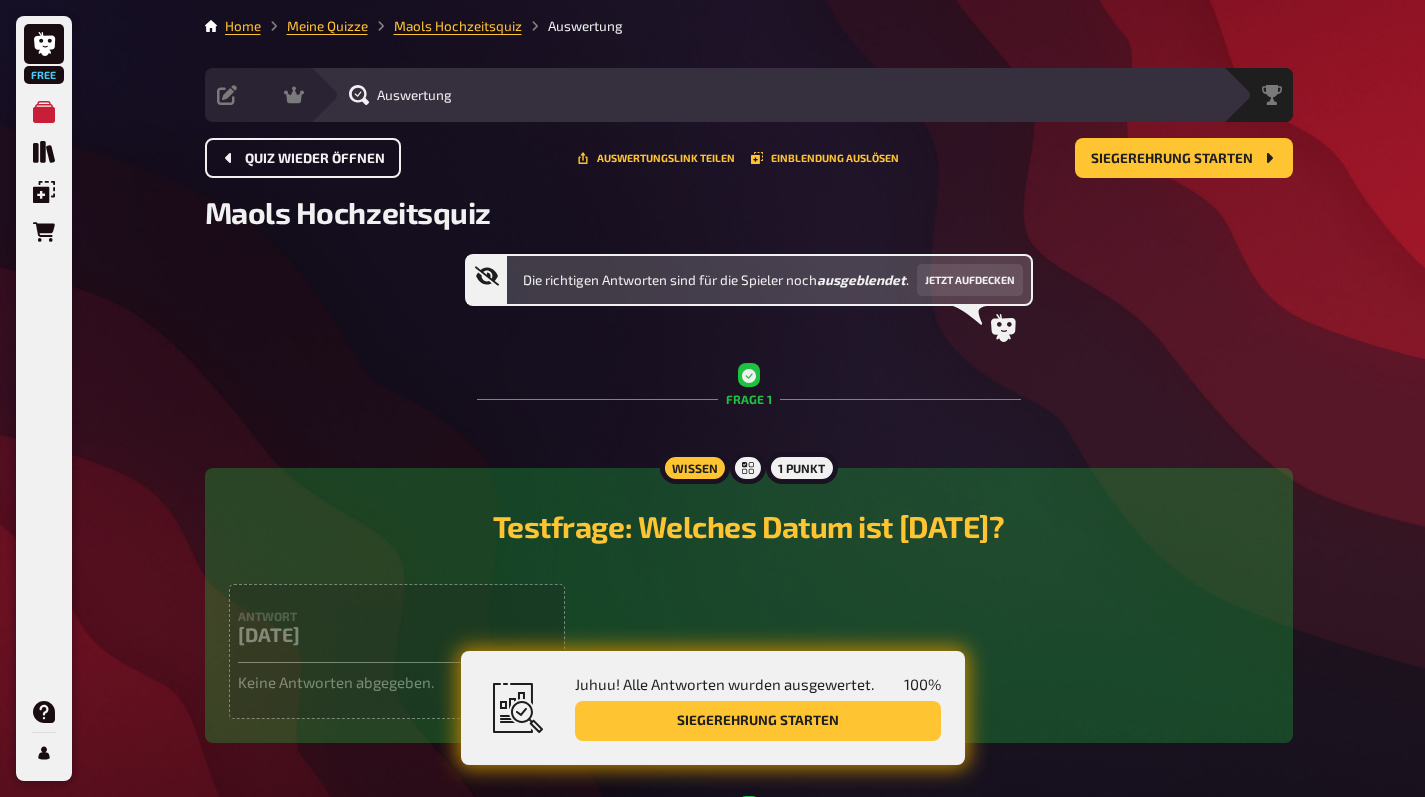 click on "Quiz wieder öffnen" at bounding box center (315, 159) 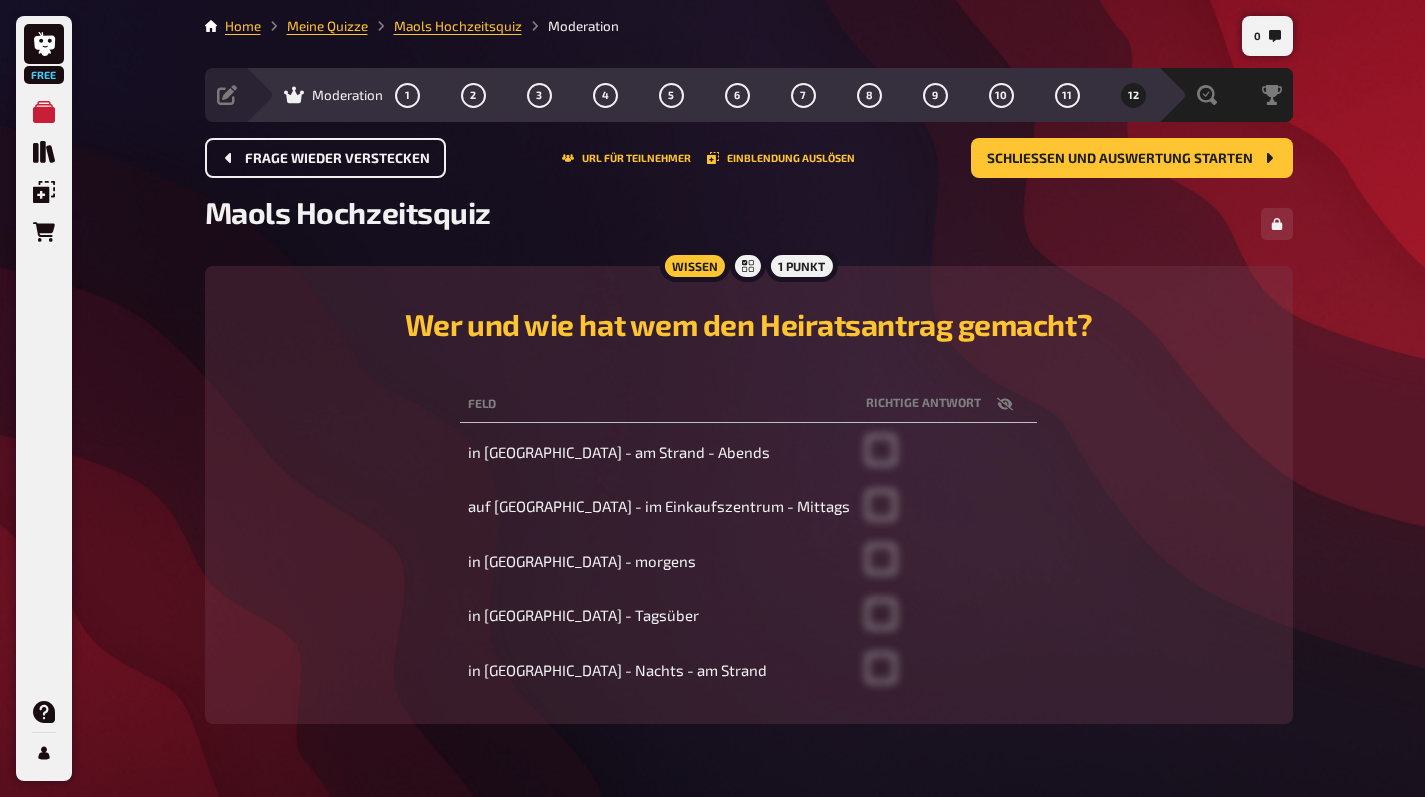 click on "Frage wieder verstecken" at bounding box center [337, 159] 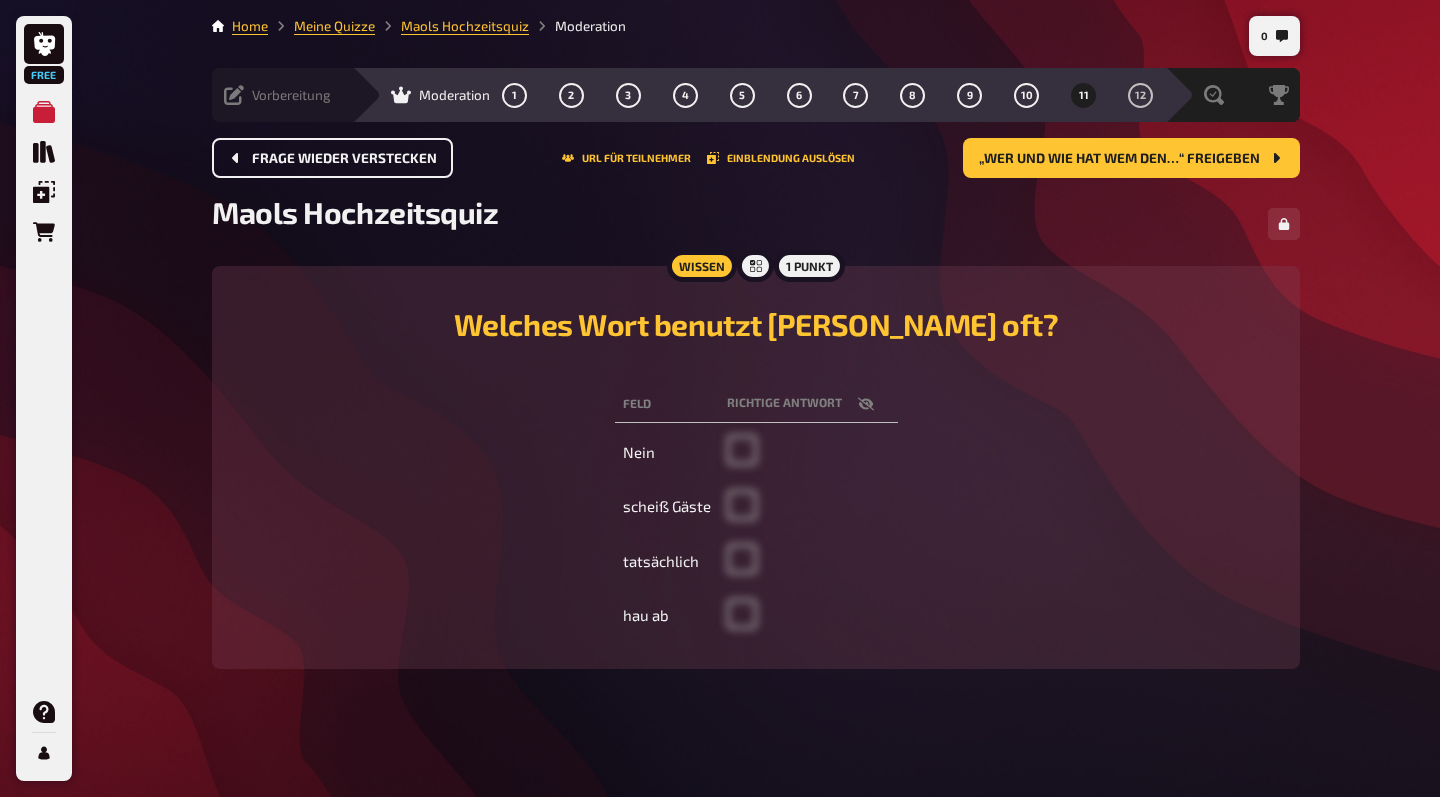 click on "Vorbereitung" at bounding box center (291, 95) 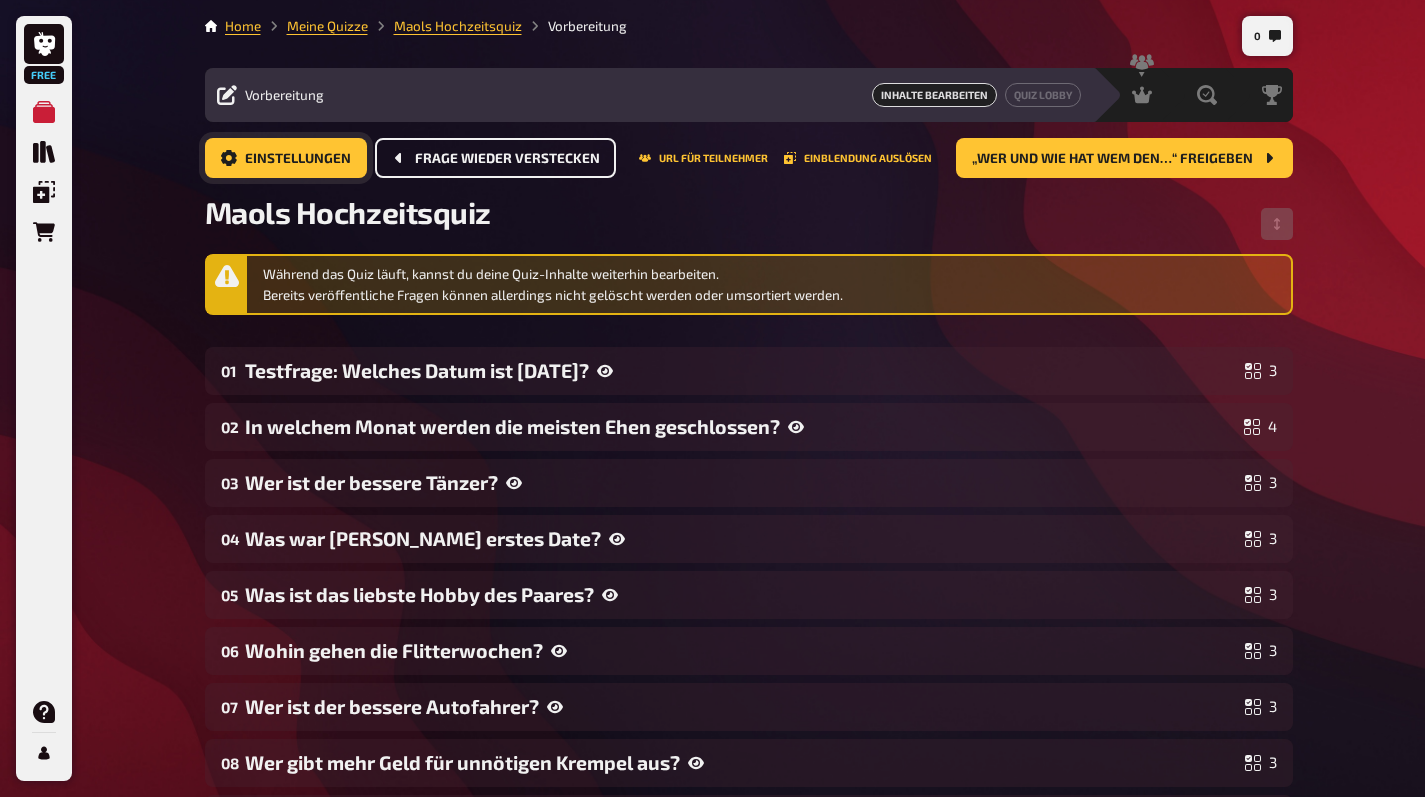 click on "Einstellungen" at bounding box center [286, 158] 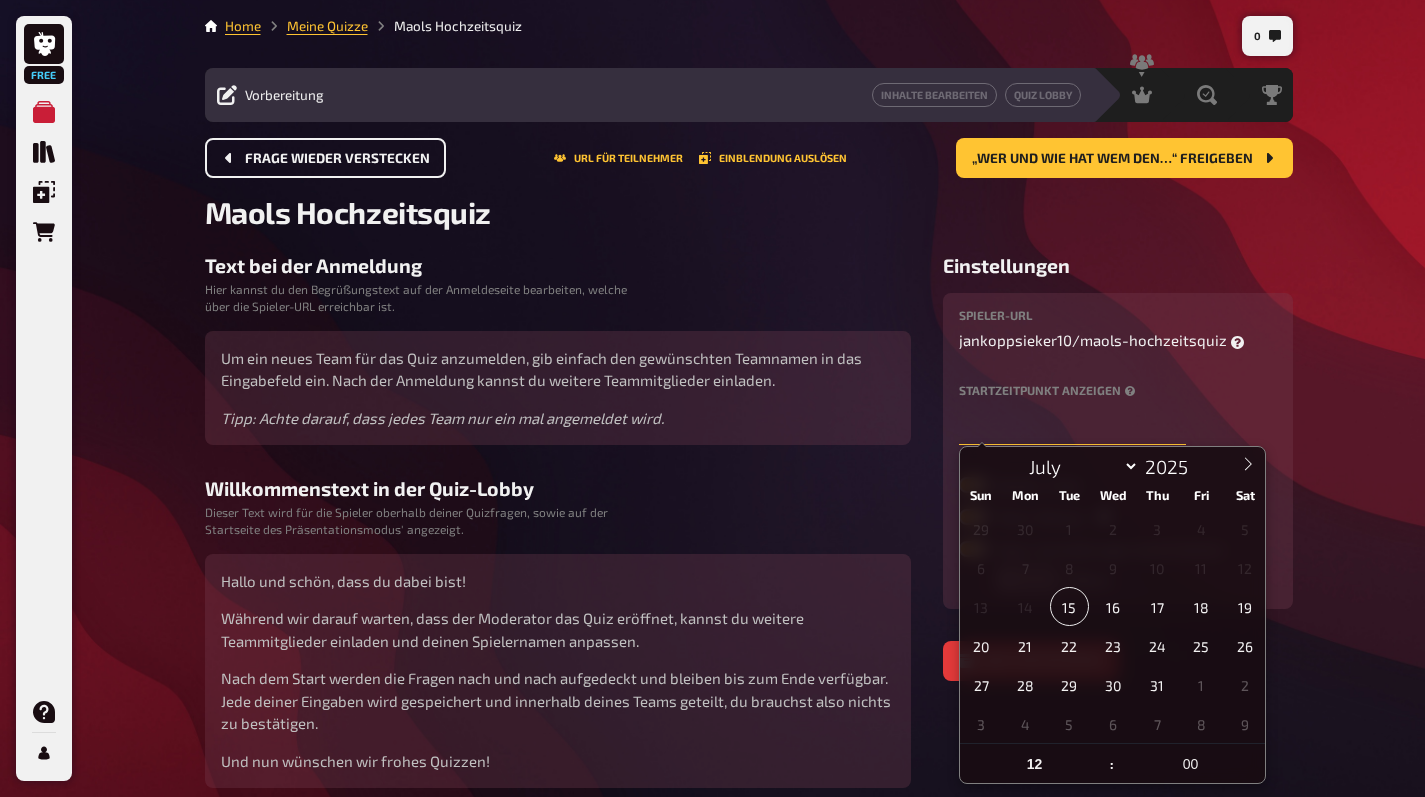click at bounding box center (1072, 425) 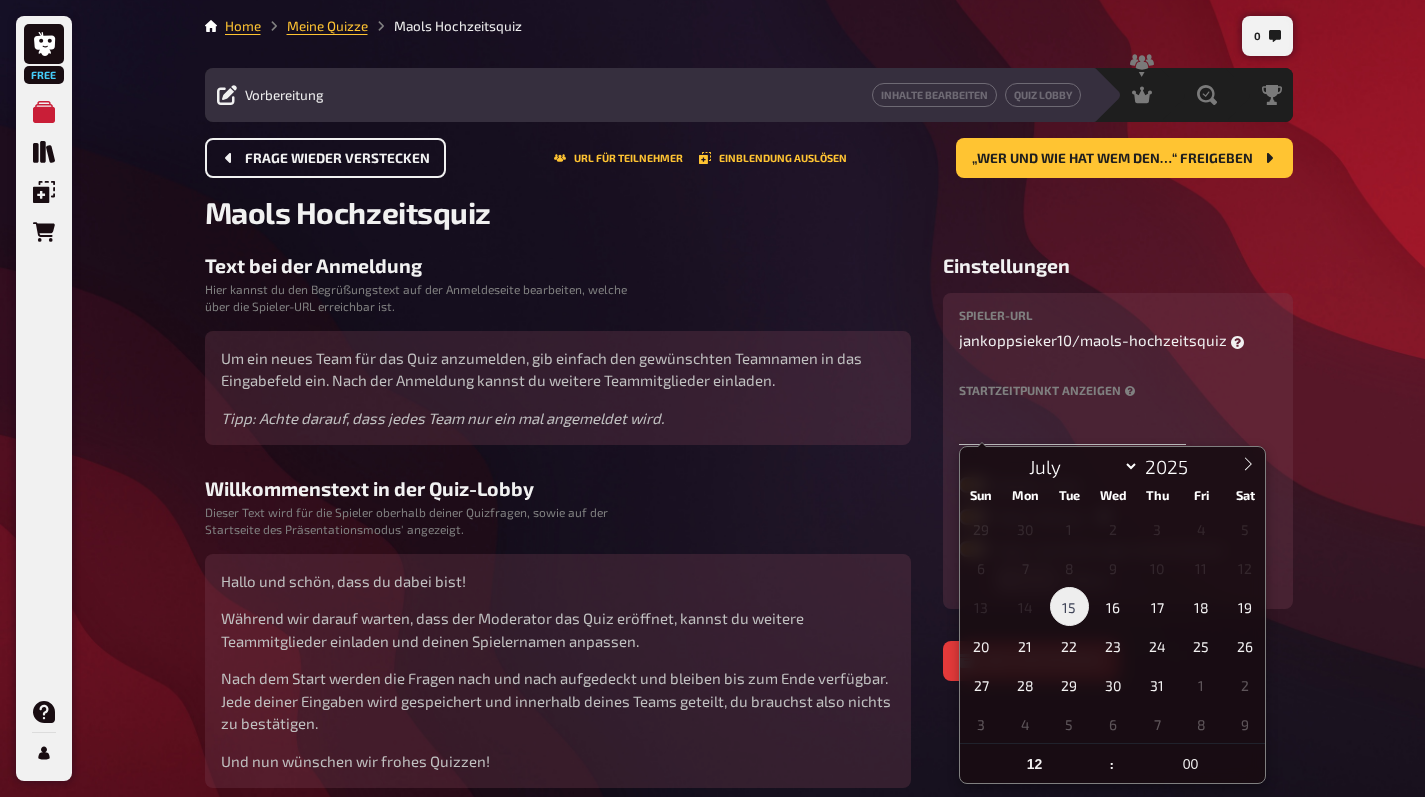 click on "15" at bounding box center (1069, 606) 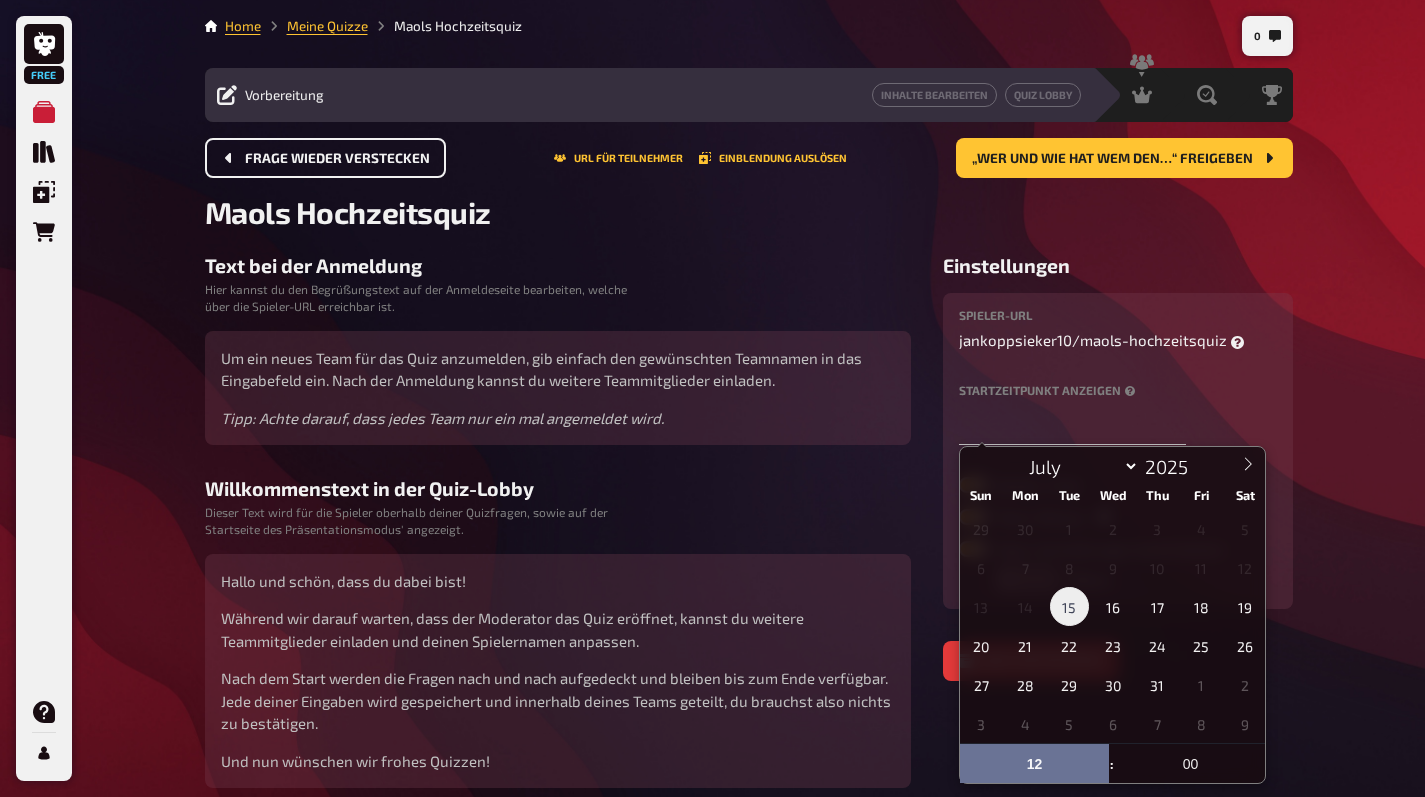 type on "15.07.2025, 12:00" 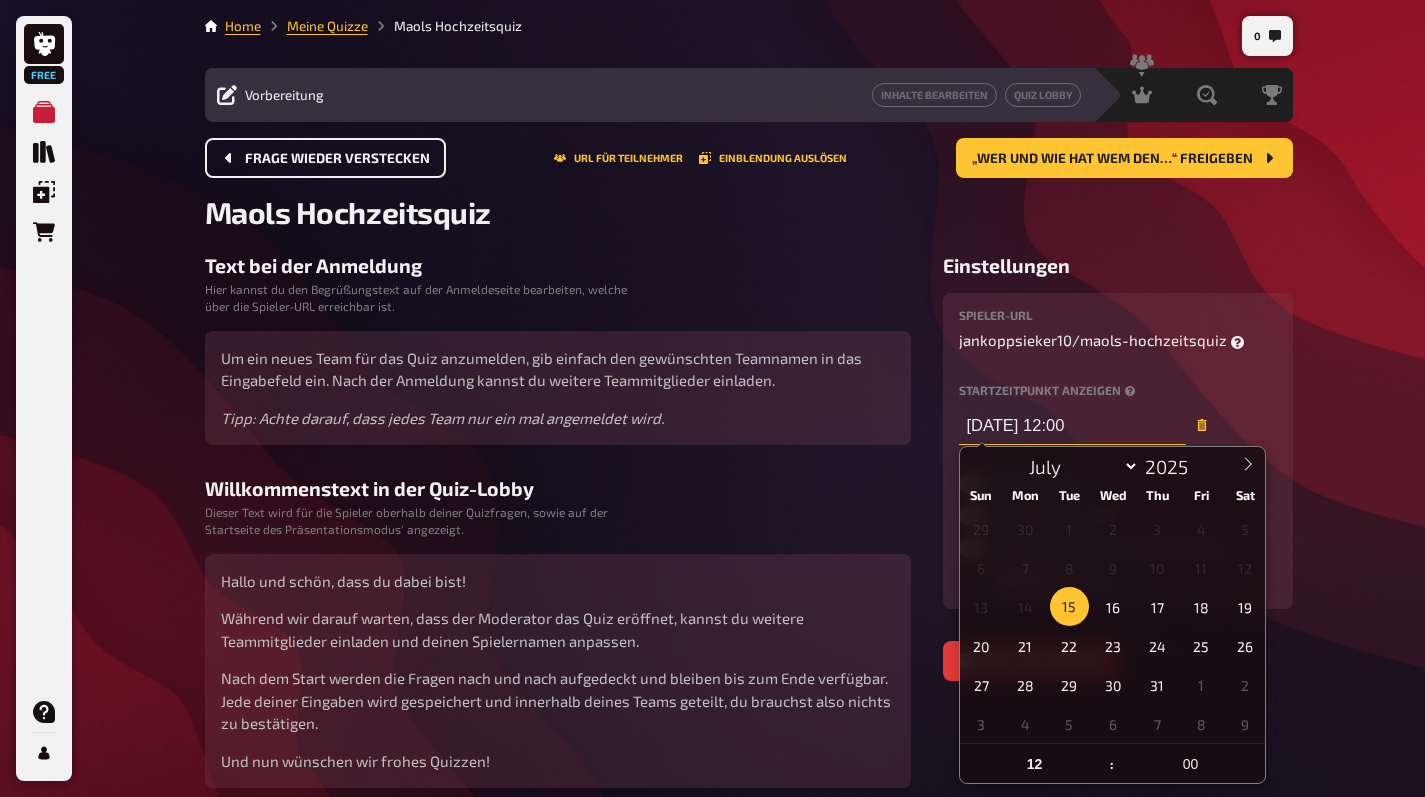 click on "15.07.2025, 12:00" at bounding box center (1072, 425) 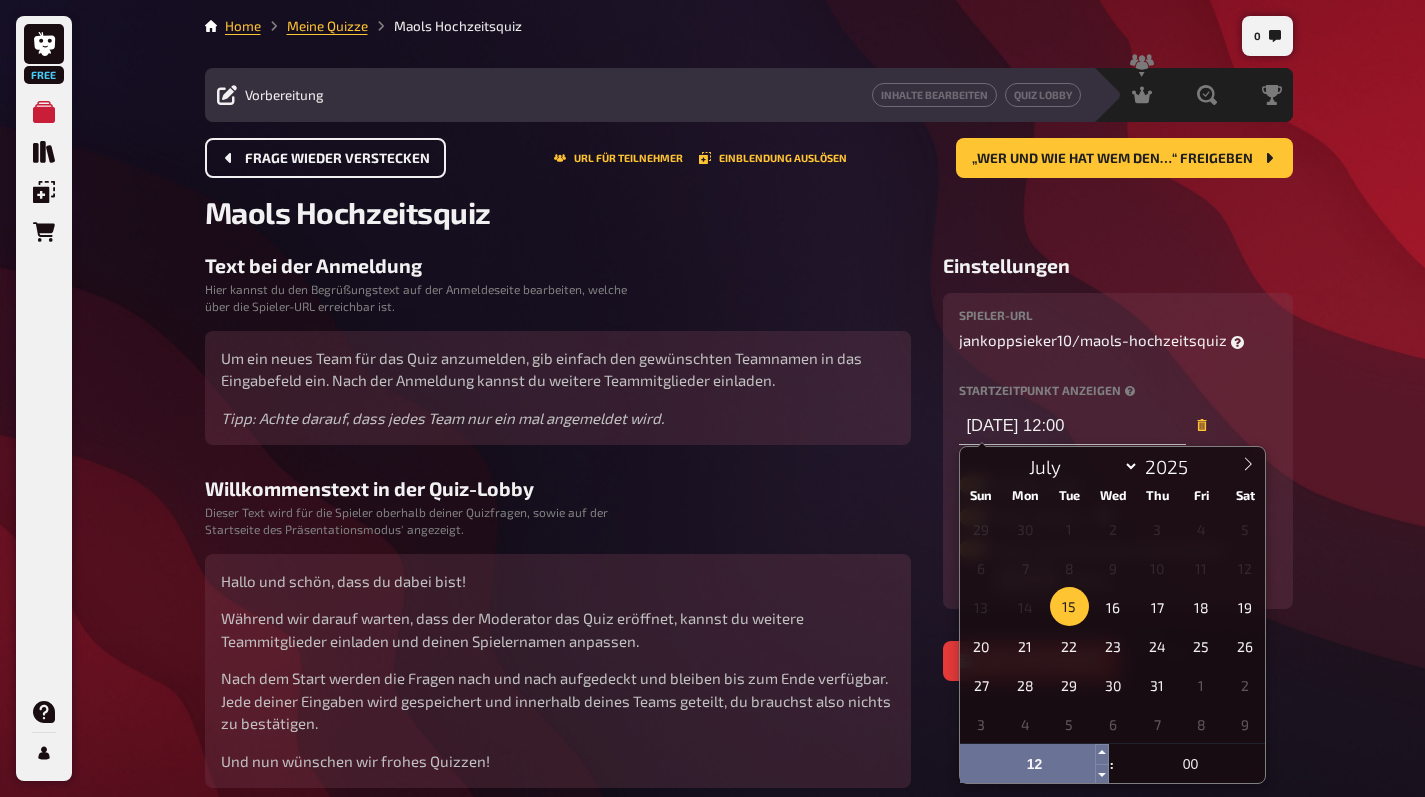 click on "12" at bounding box center (1035, 764) 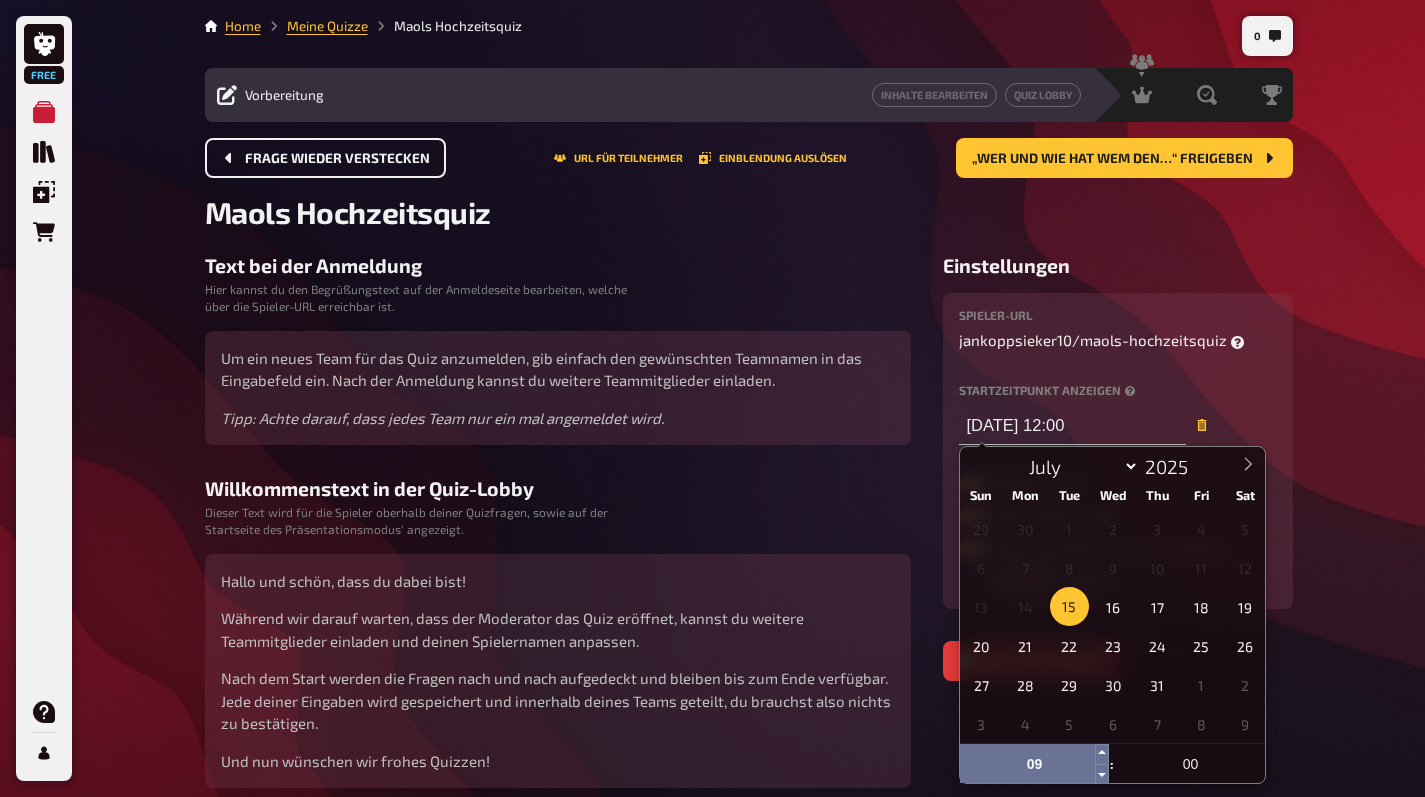 type on "09" 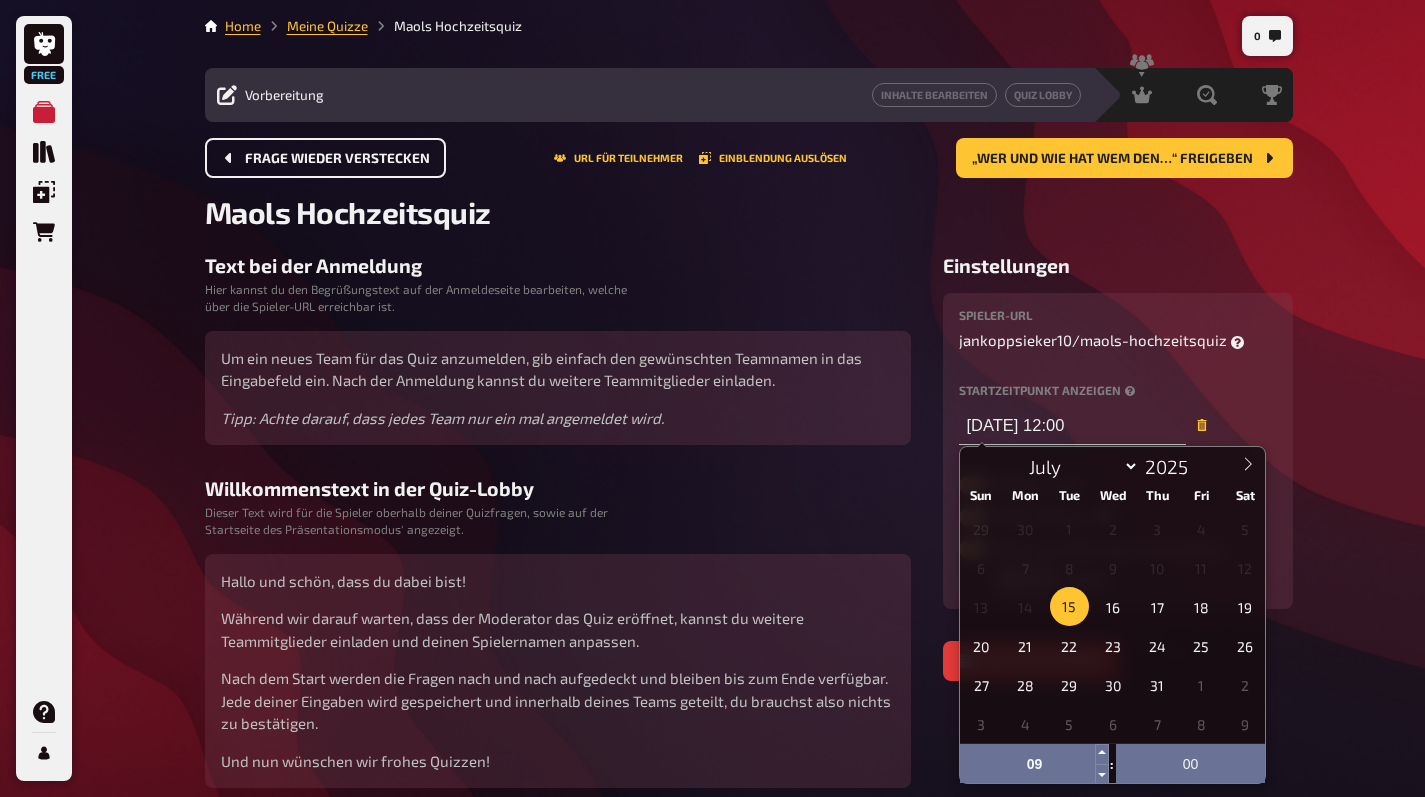type on "39" 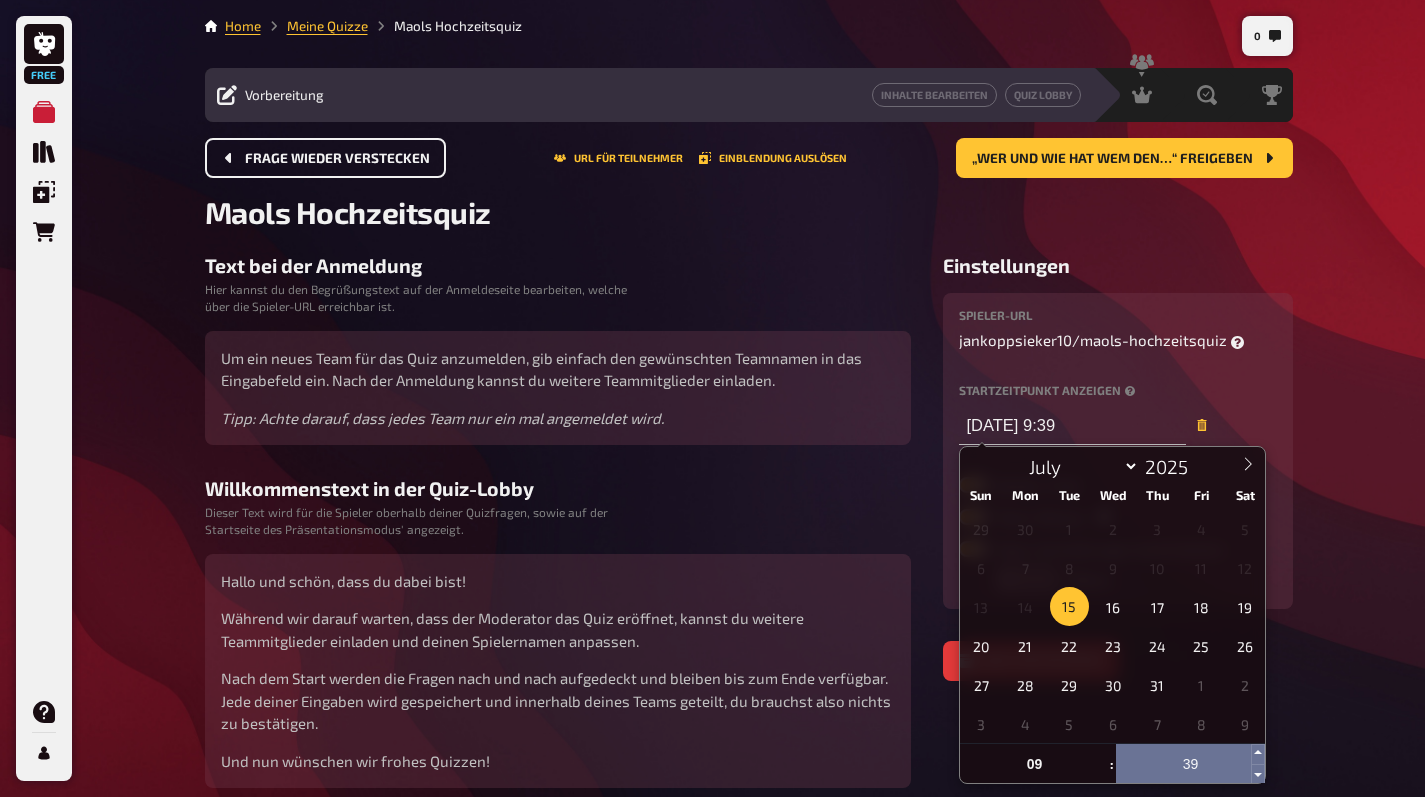 click on "39" at bounding box center (1191, 764) 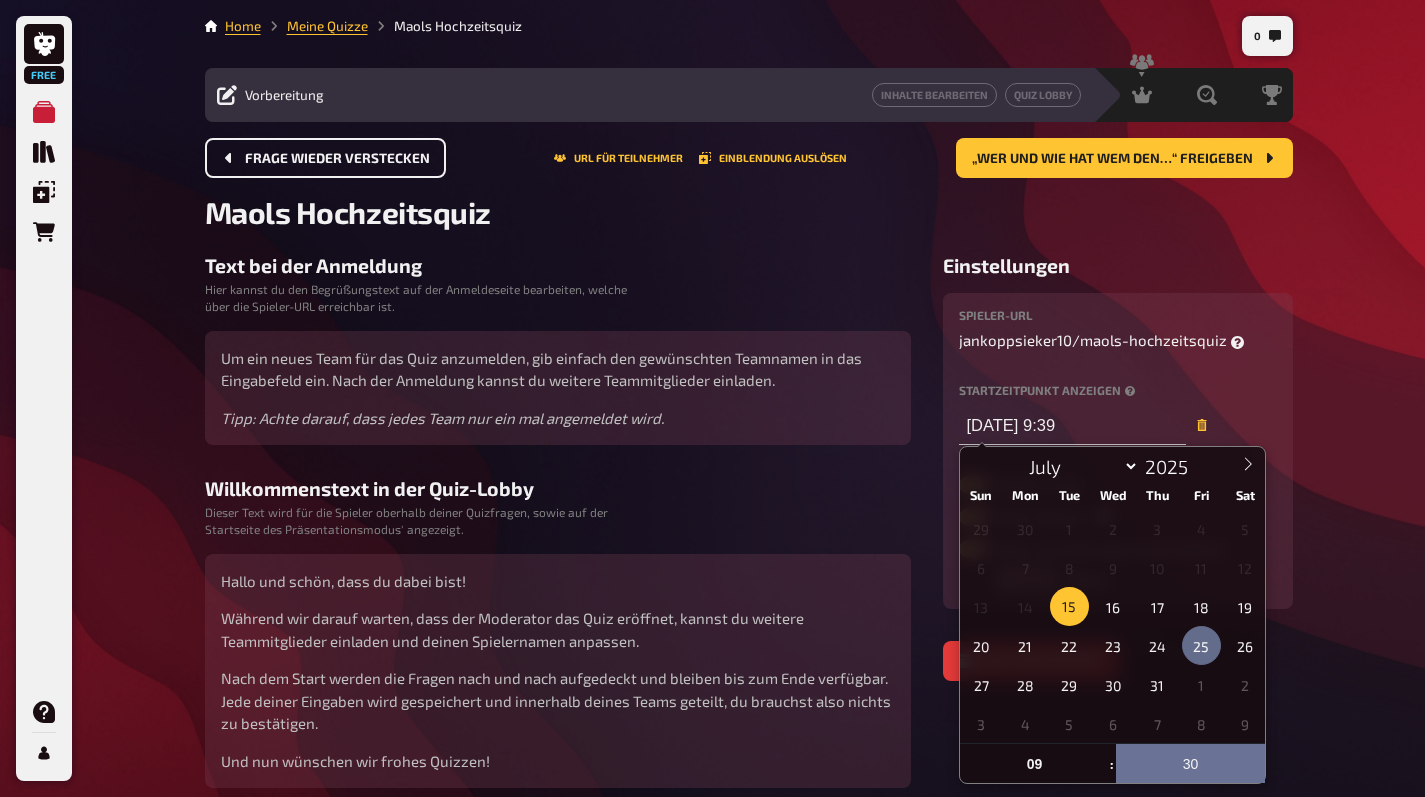 scroll, scrollTop: 79, scrollLeft: 0, axis: vertical 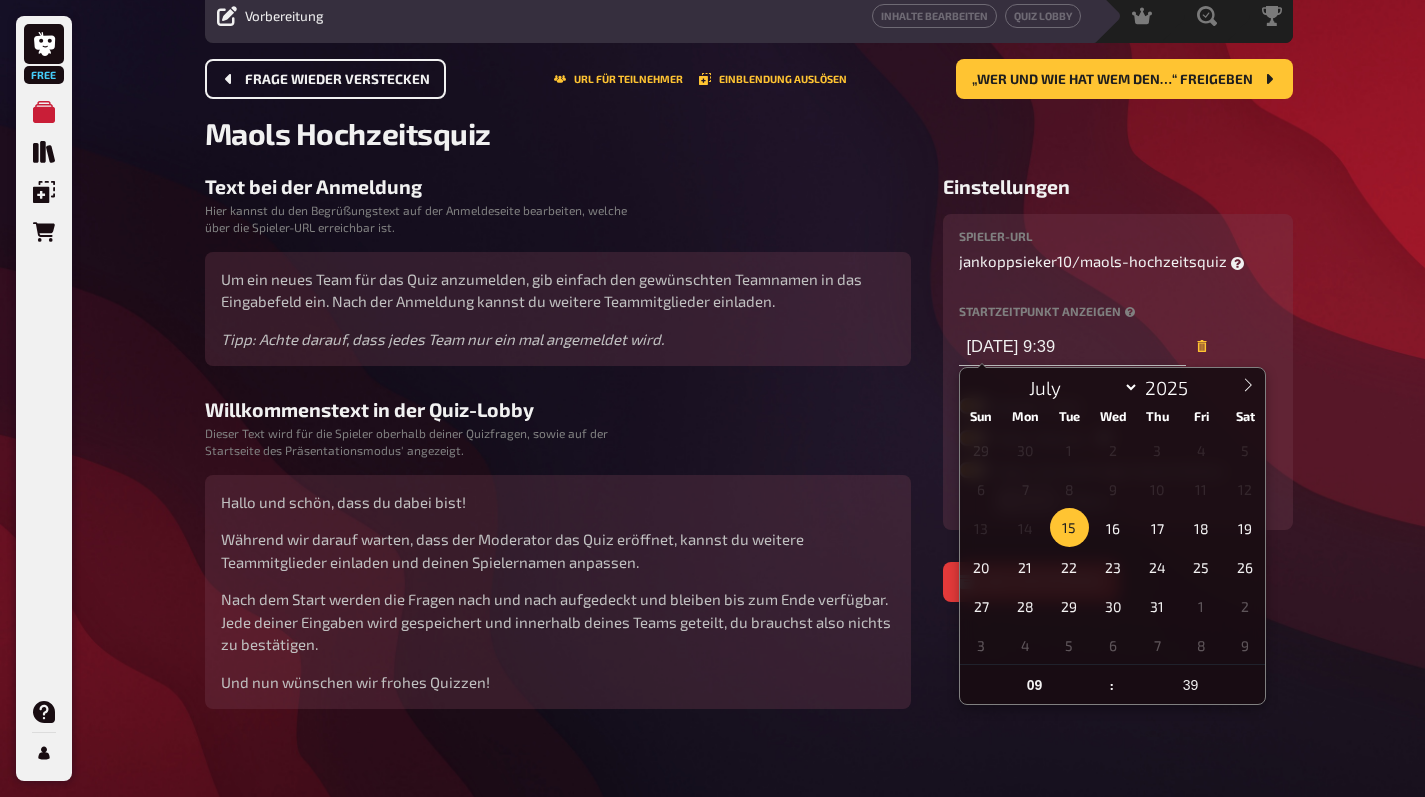 click on "Free Meine Quizze Quiz Sammlung Einblendungen Bestellungen Hilfe Profil 0 Home Meine Quizze Maols Hochzeitsquiz Vorbereitung Inhalte Bearbeiten Quiz Lobby Moderation undefined Auswertung Siegerehrung Frage wieder verstecken URL für Teilnehmer Einblendung auslösen „Wer und wie hat wem den…“ freigeben „Wer und wie hat wem den…“ freigeben Maols Hochzeitsquiz Text bei der Anmeldung Hier kannst du den Begrüßungstext auf der Anmeldeseite bearbeiten, welche über die Spieler-URL erreichbar ist. Um ein neues Team für das Quiz anzumelden, gib einfach den gewünschten Teamnamen in das Eingabefeld ein. Nach der Anmeldung kannst du weitere Teammitglieder einladen. Tipp: Achte darauf, dass jedes Team nur ein mal angemeldet wird. Willkommenstext in der Quiz-Lobby Dieser Text wird für die Spieler oberhalb deiner Quizfragen, sowie auf der Startseite des Präsentationsmodus' angezeigt. Hallo und schön, dass du dabei bist! Und nun wünschen wir frohes Quizzen! Einstellungen Spieler-URL   jankoppsieker10 / 5" at bounding box center (712, 363) 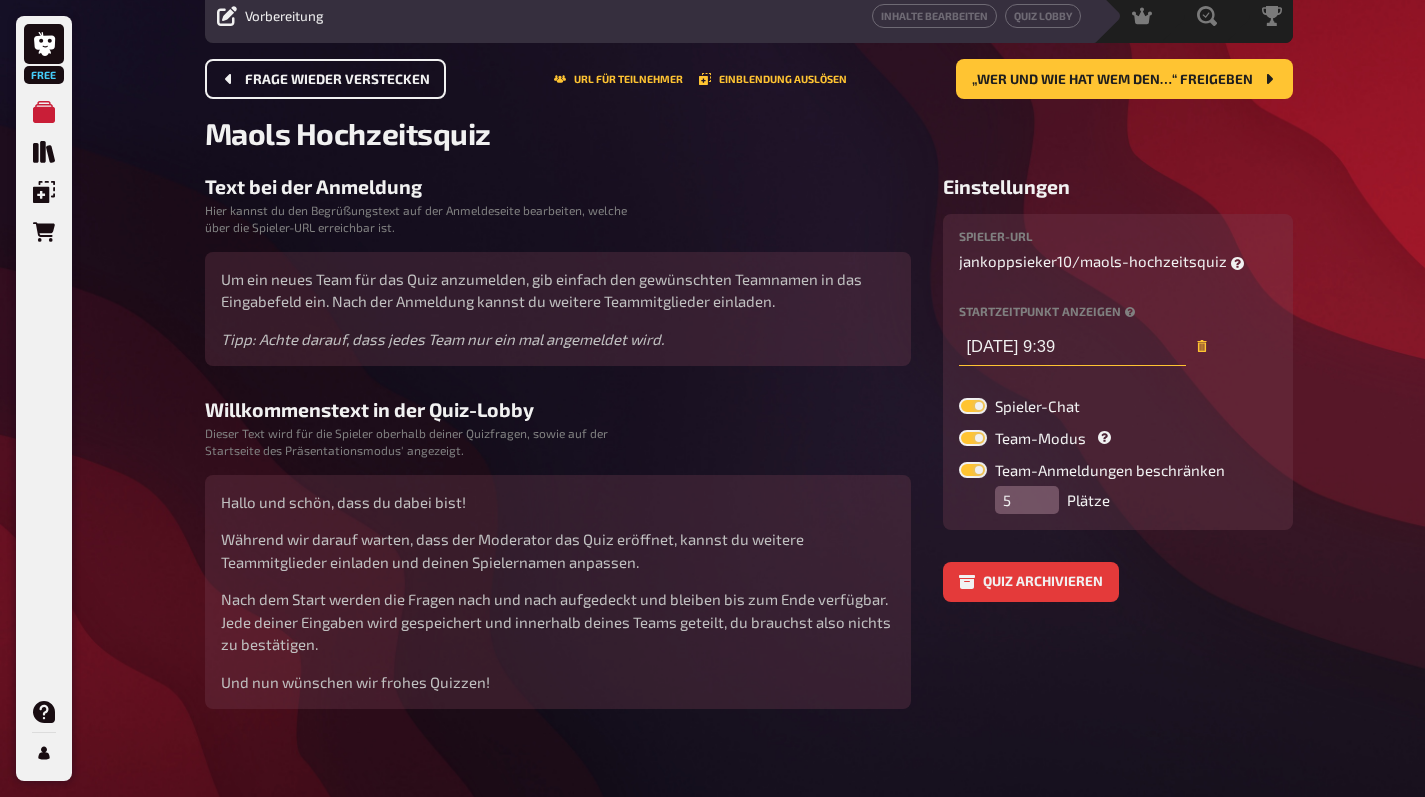 click on "[DATE] 9:39" at bounding box center [1072, 346] 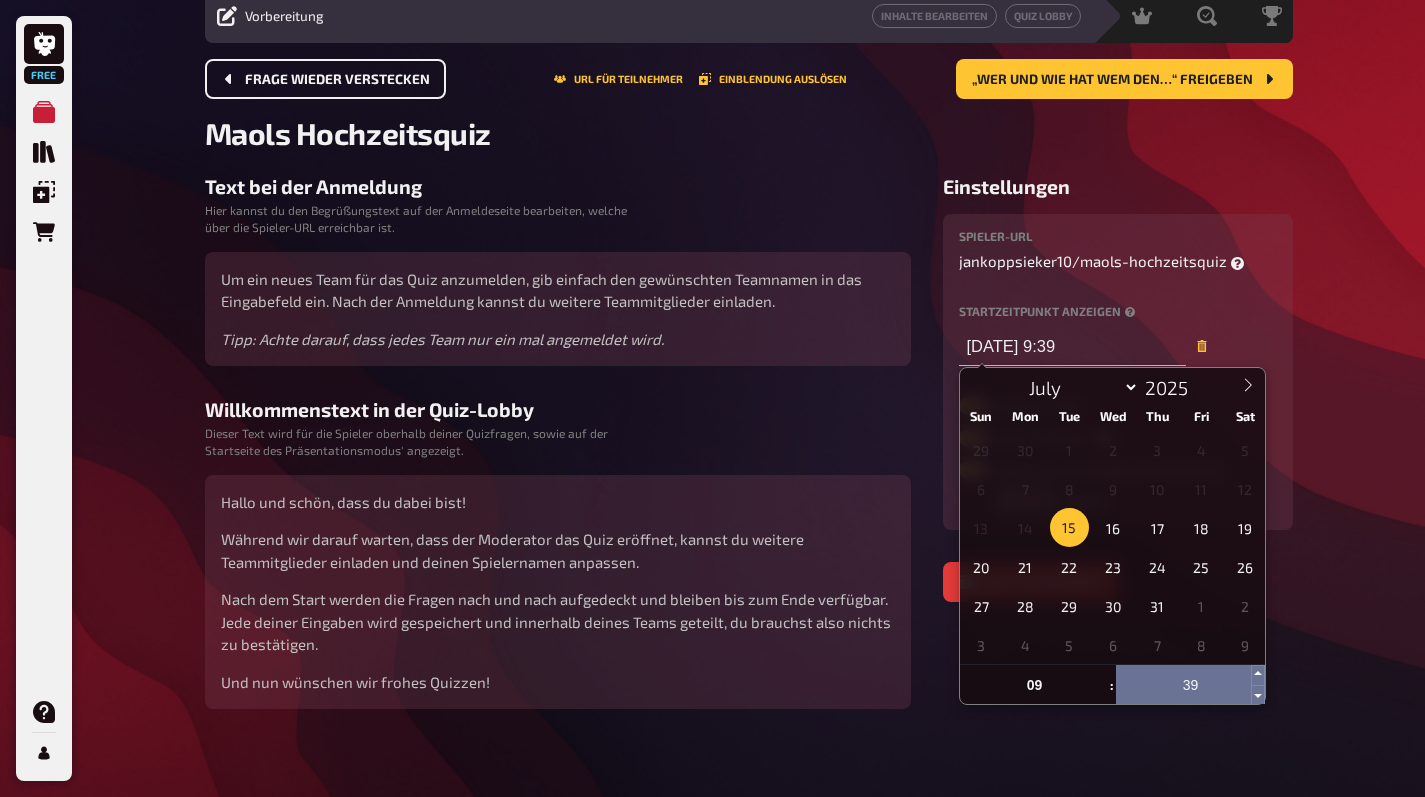 click on "39" at bounding box center (1191, 685) 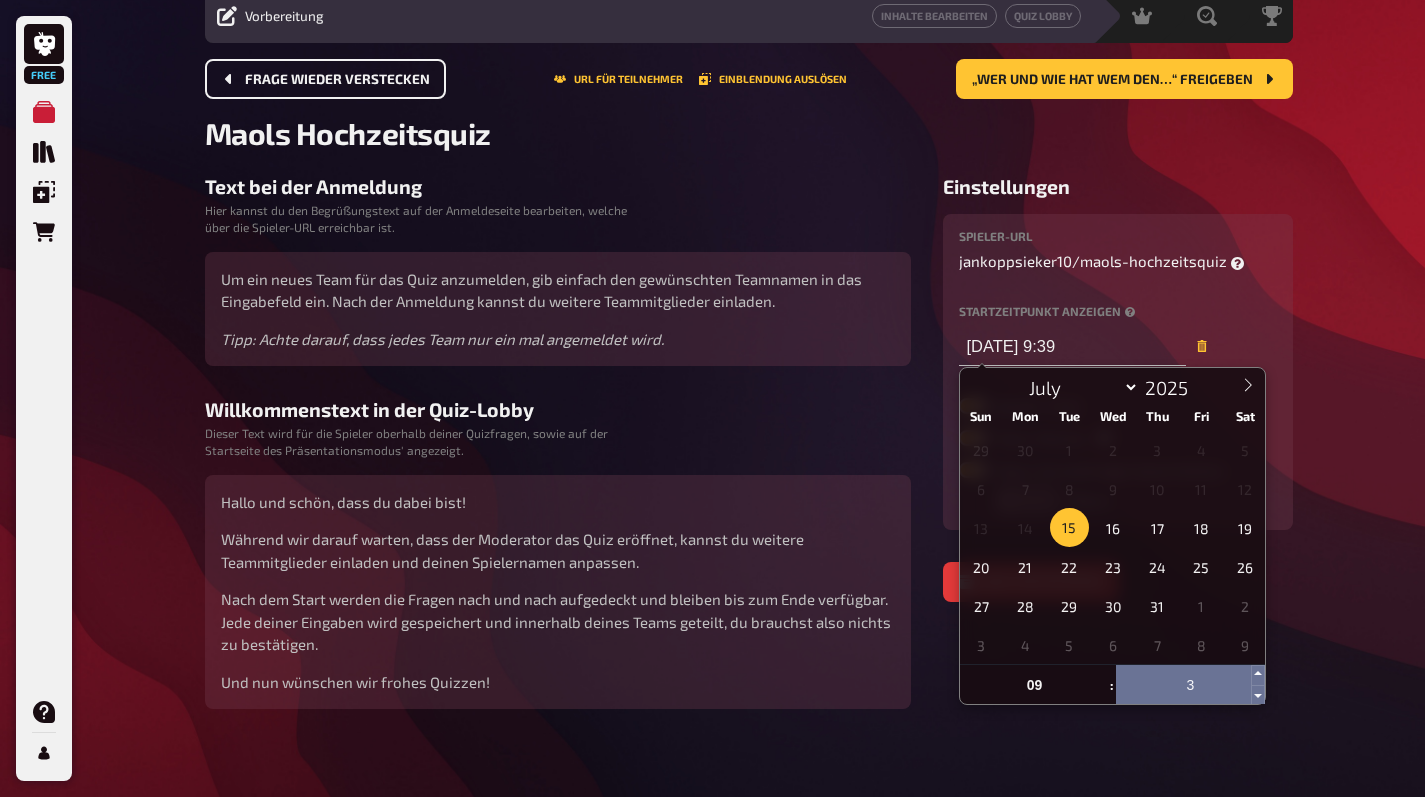 type on "30" 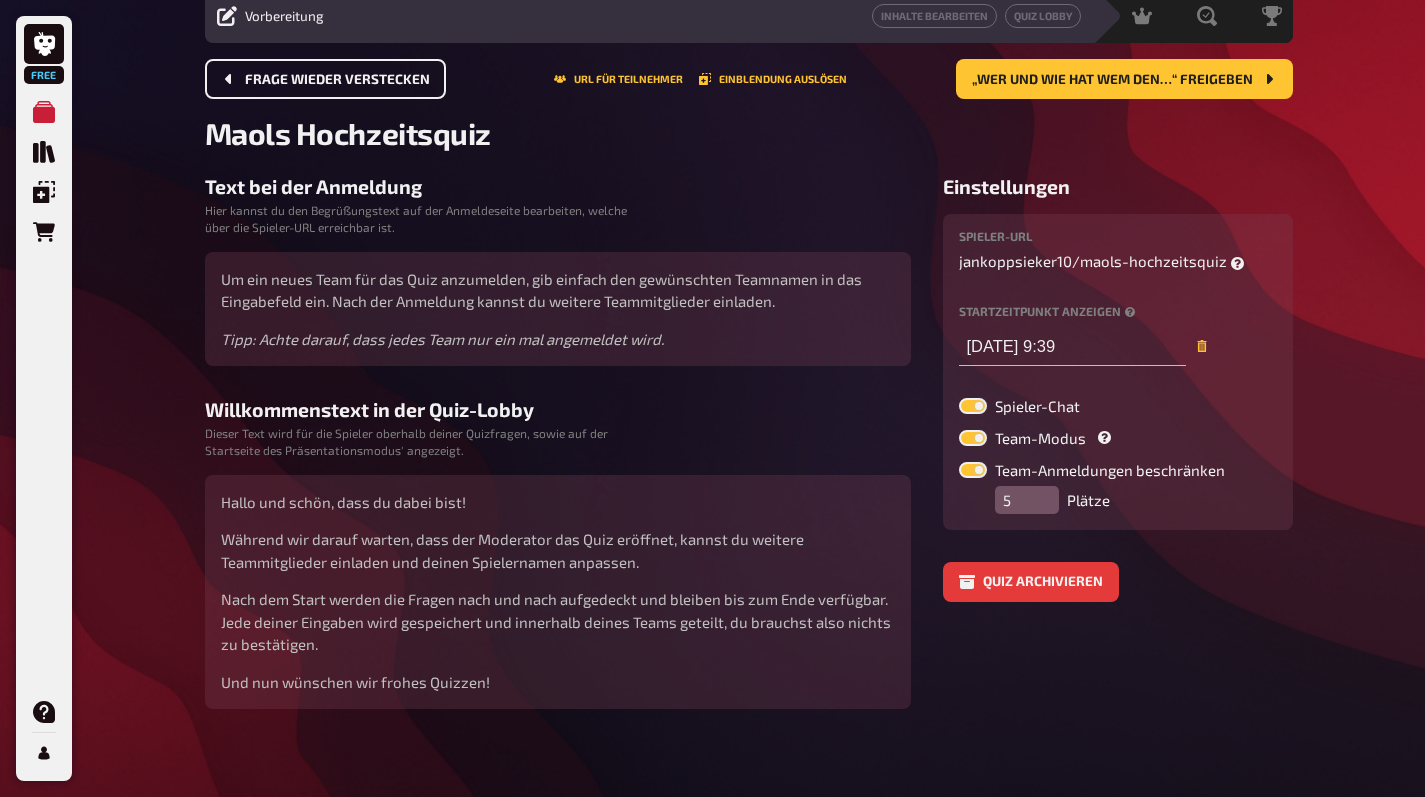 click on "Quiz archivieren" at bounding box center [1118, 582] 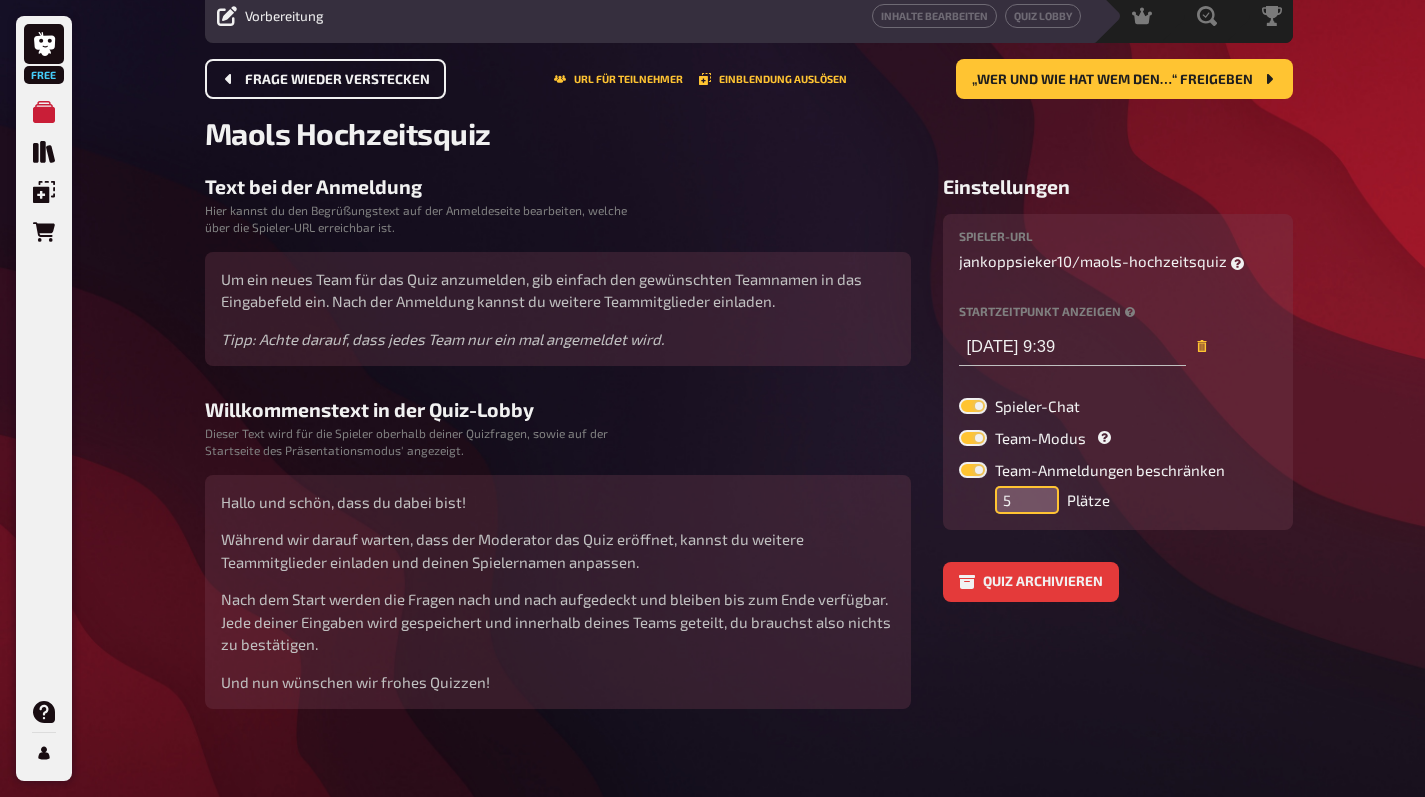 click on "5" at bounding box center (1027, 500) 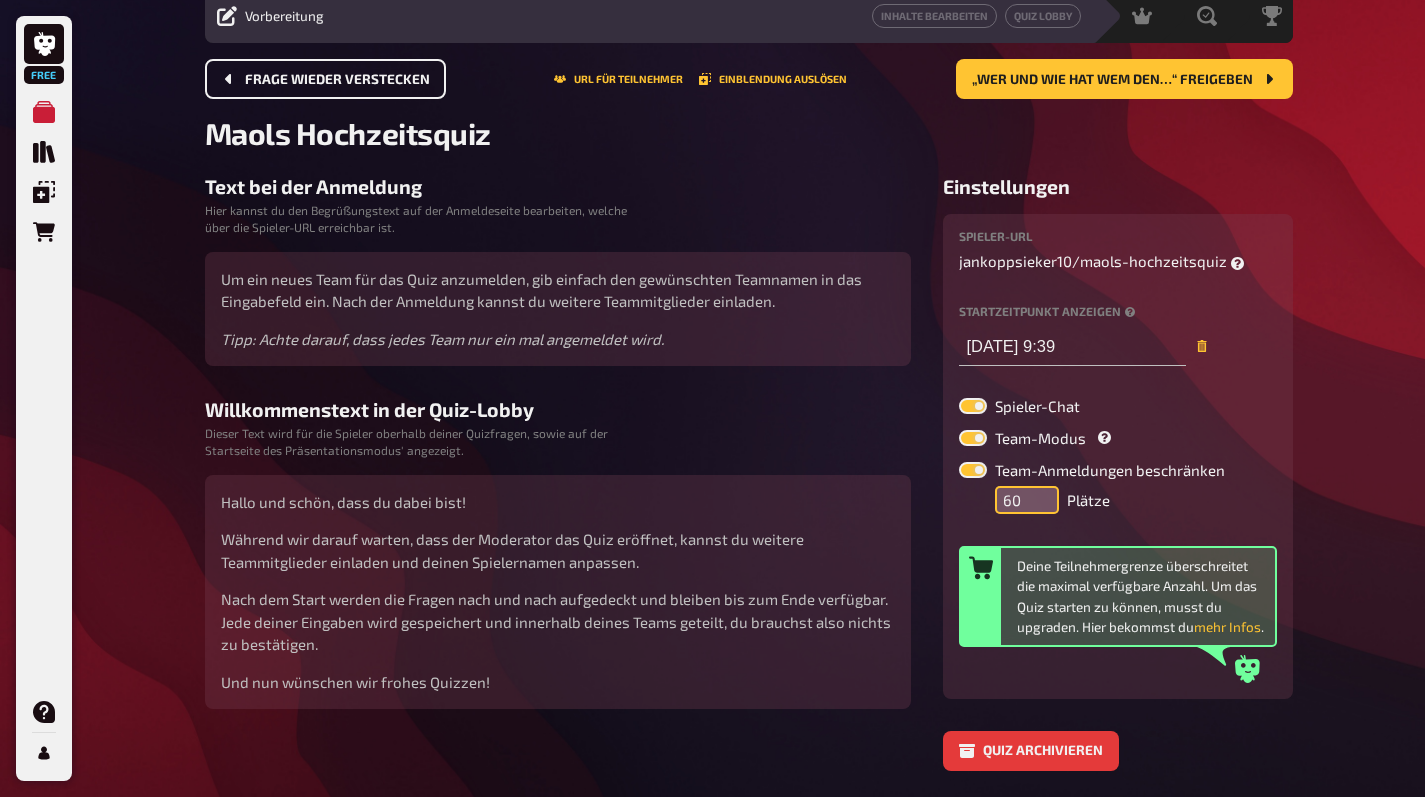 scroll, scrollTop: 0, scrollLeft: 0, axis: both 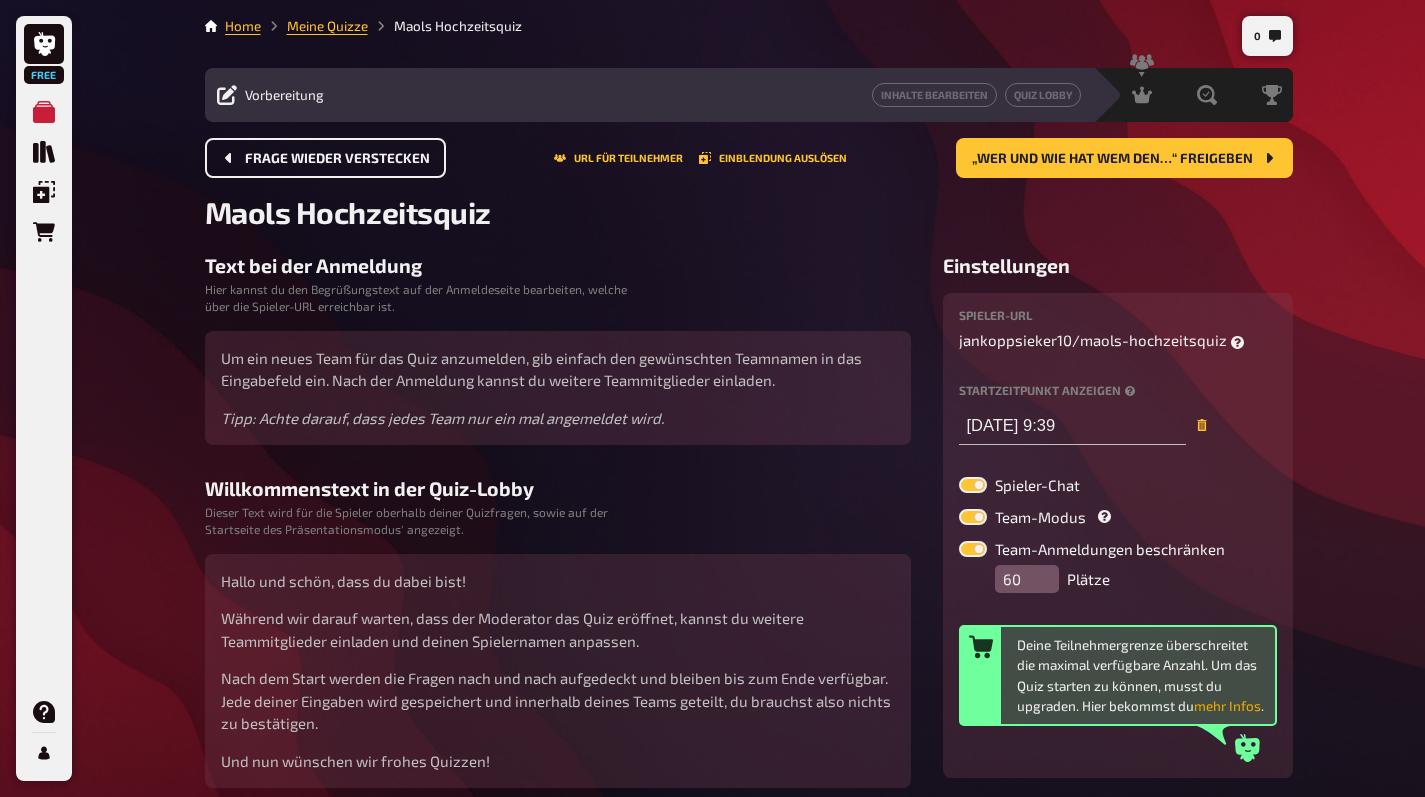 type on "50" 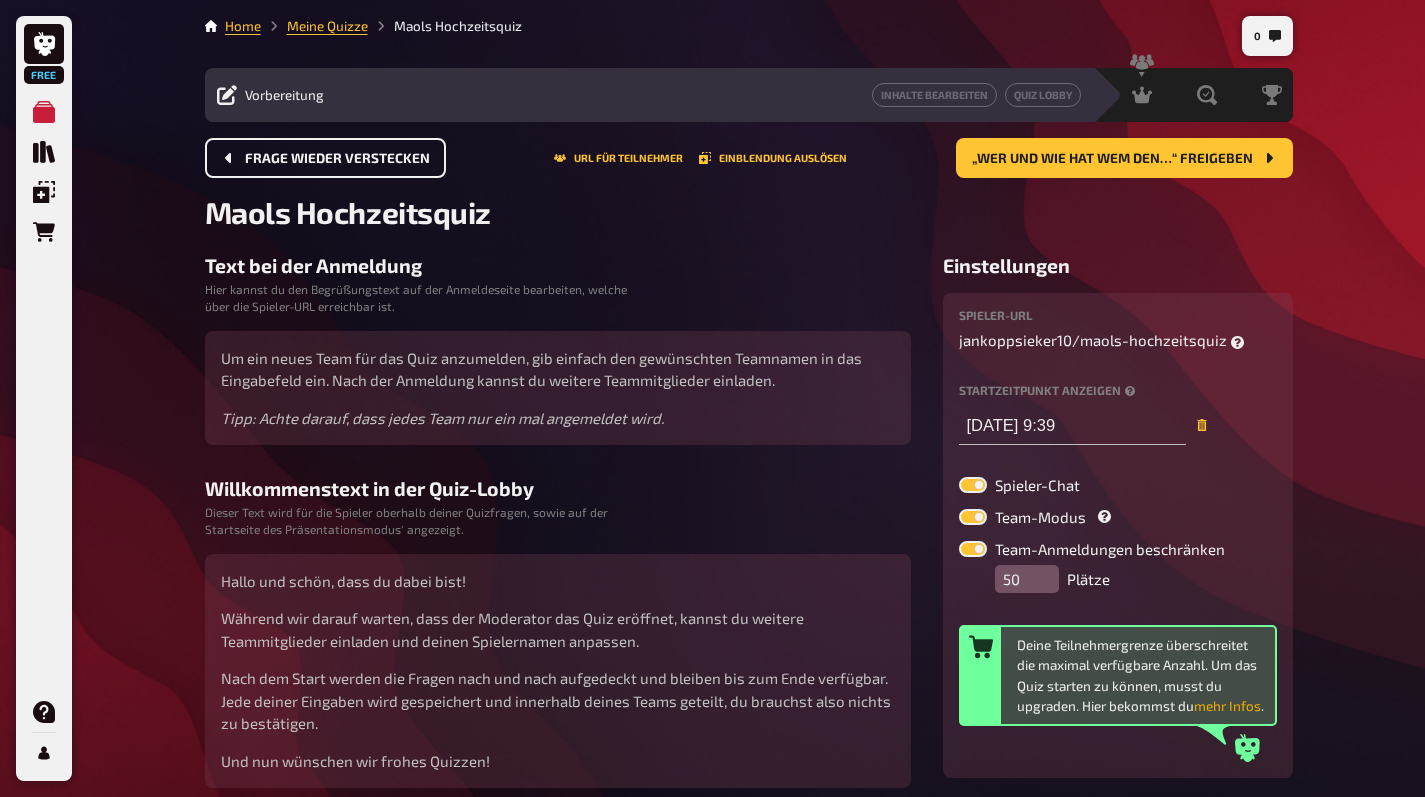 click on "mehr Infos" at bounding box center [1227, 706] 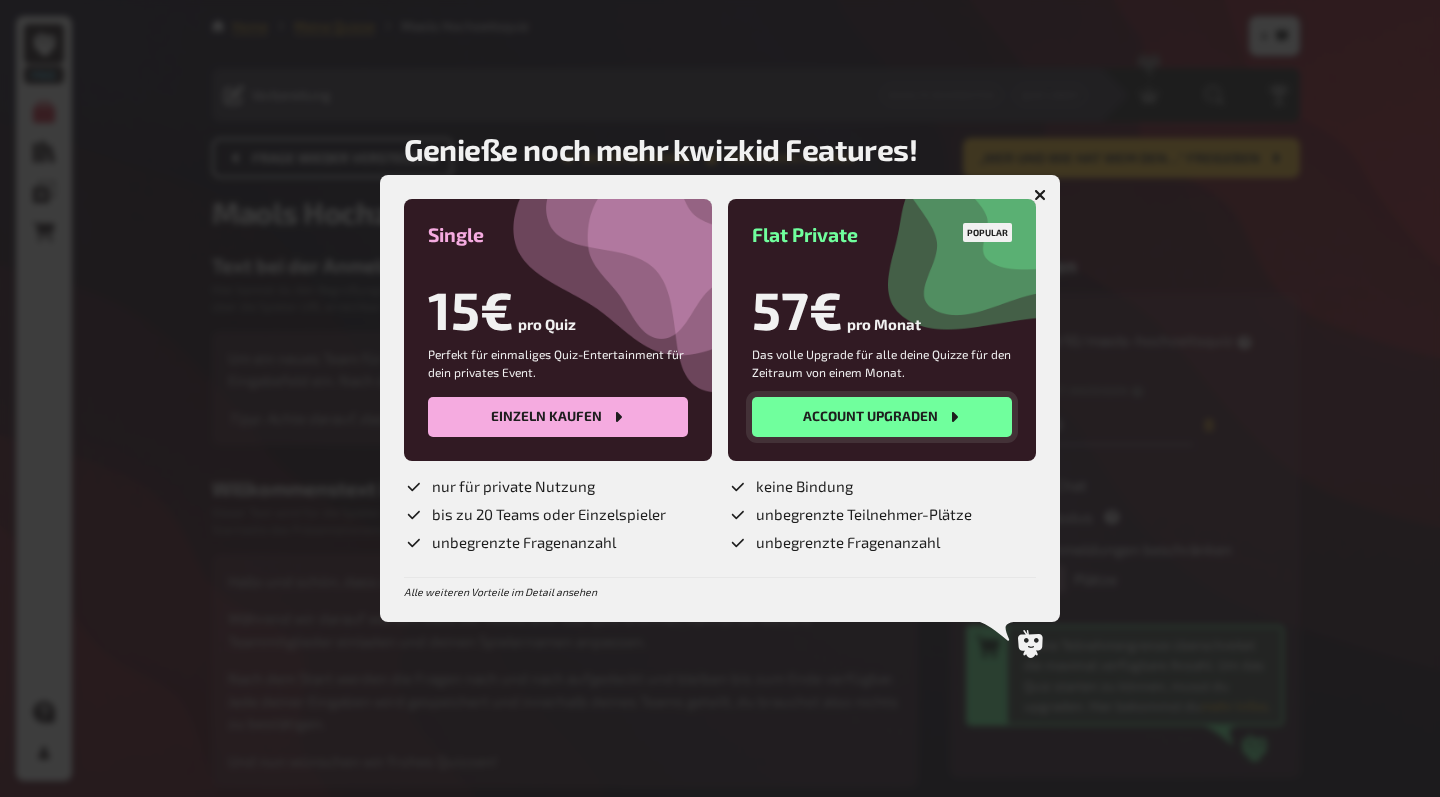 click 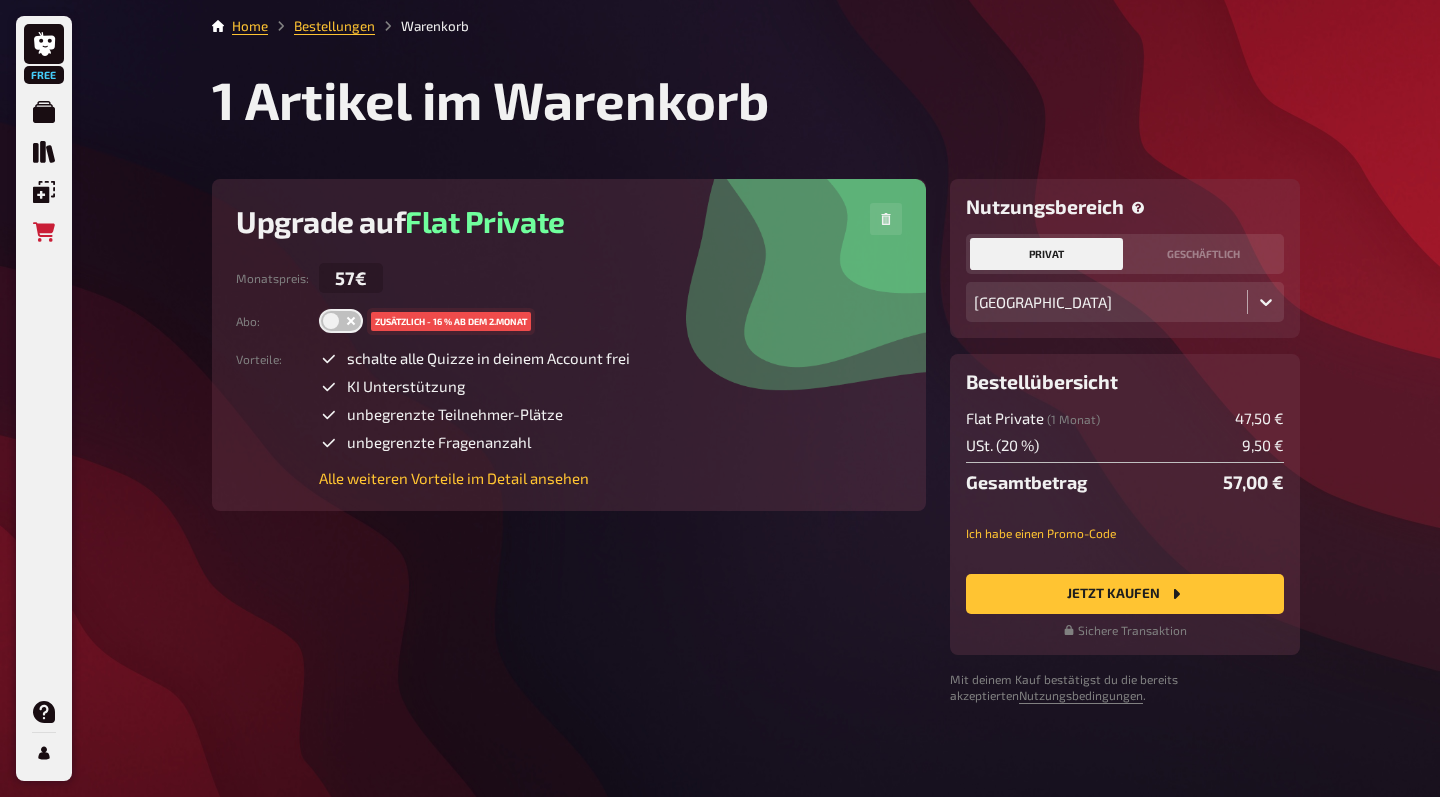 click at bounding box center (341, 321) 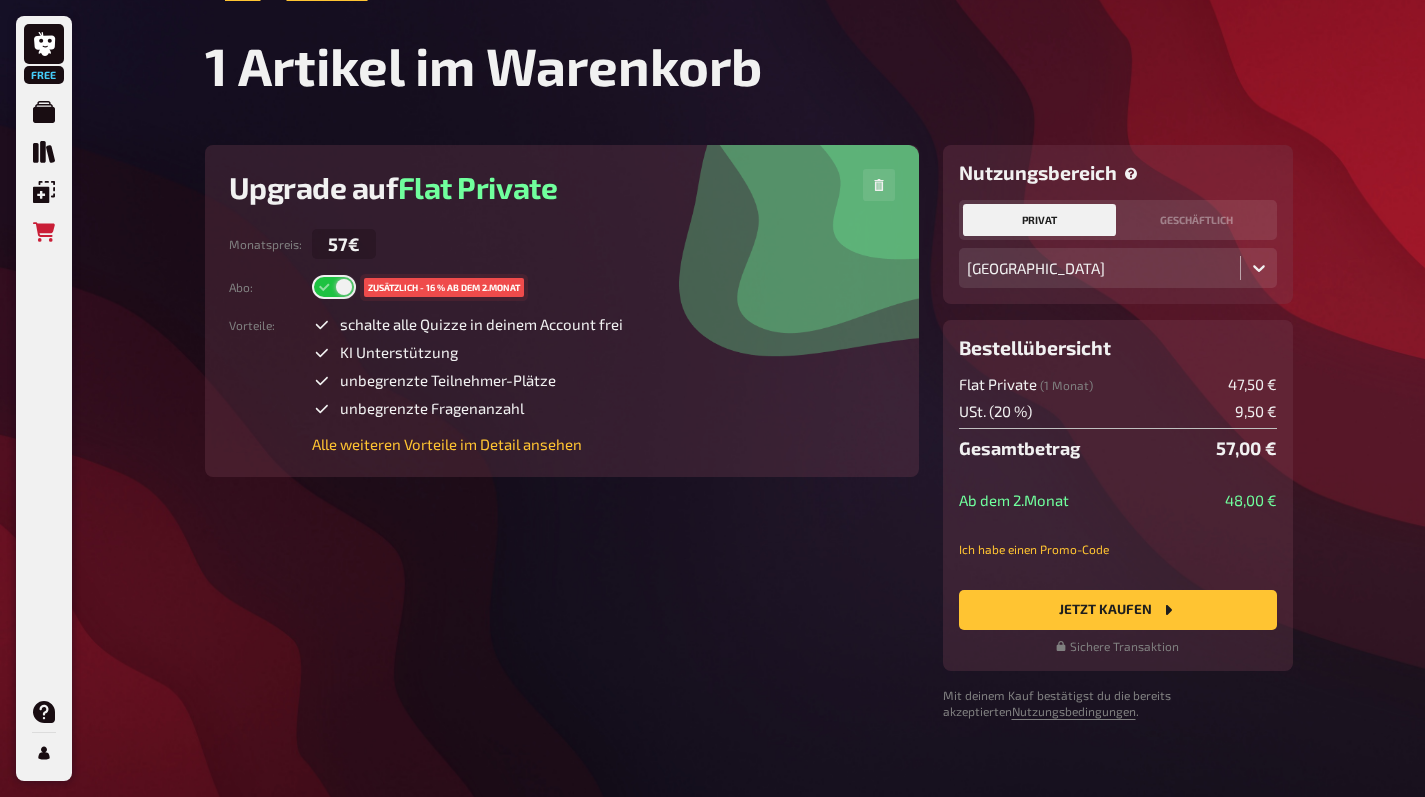scroll, scrollTop: 49, scrollLeft: 0, axis: vertical 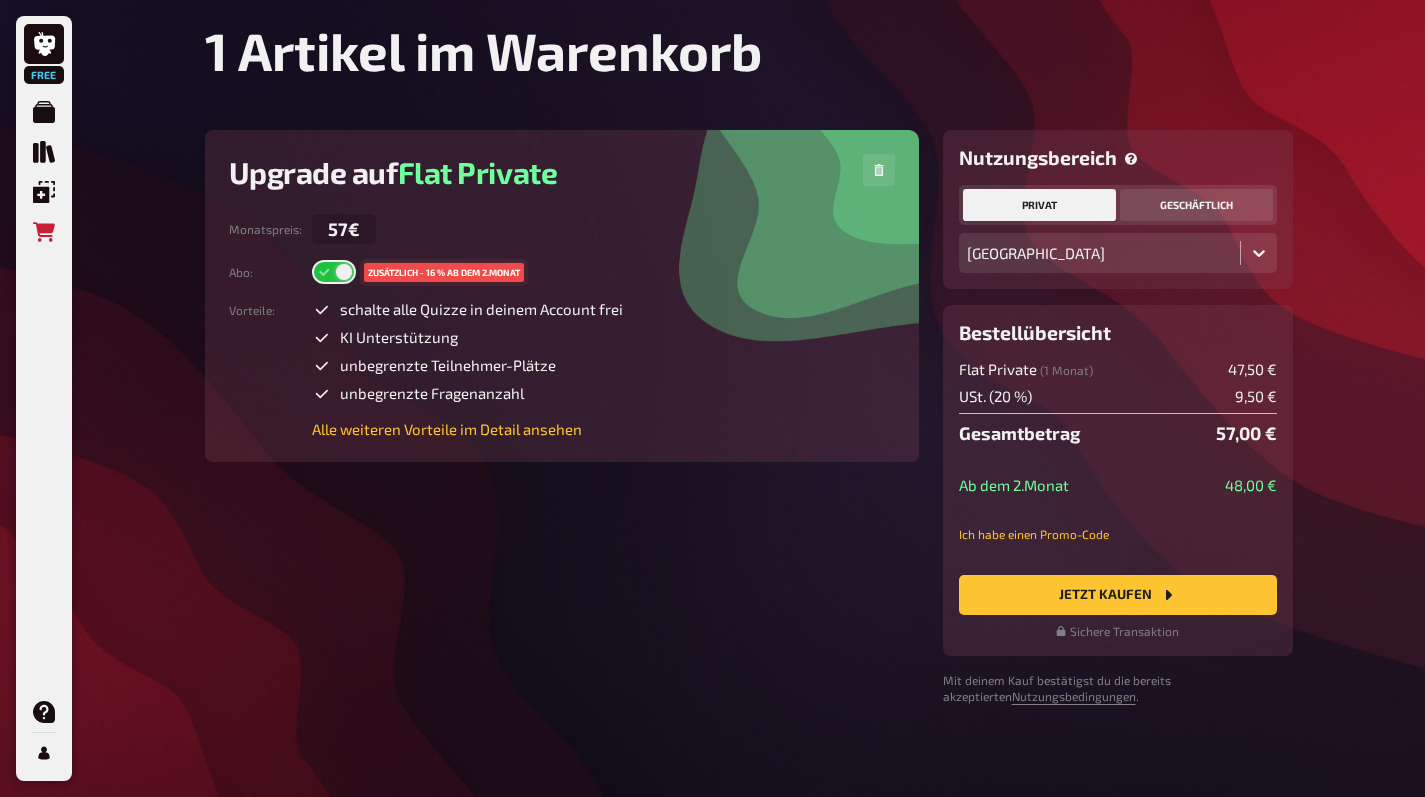 click on "geschäftlich" at bounding box center [1196, 205] 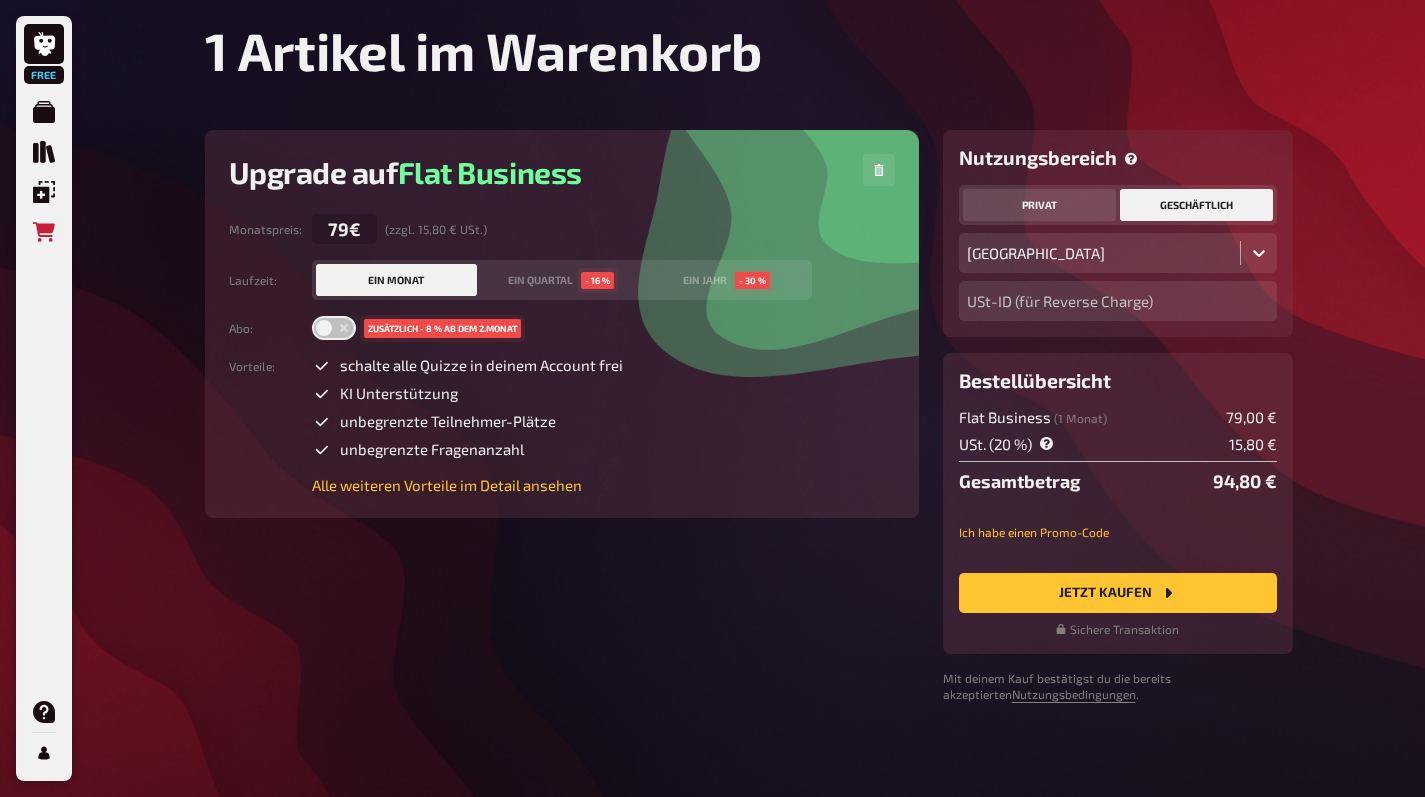 scroll, scrollTop: 47, scrollLeft: 0, axis: vertical 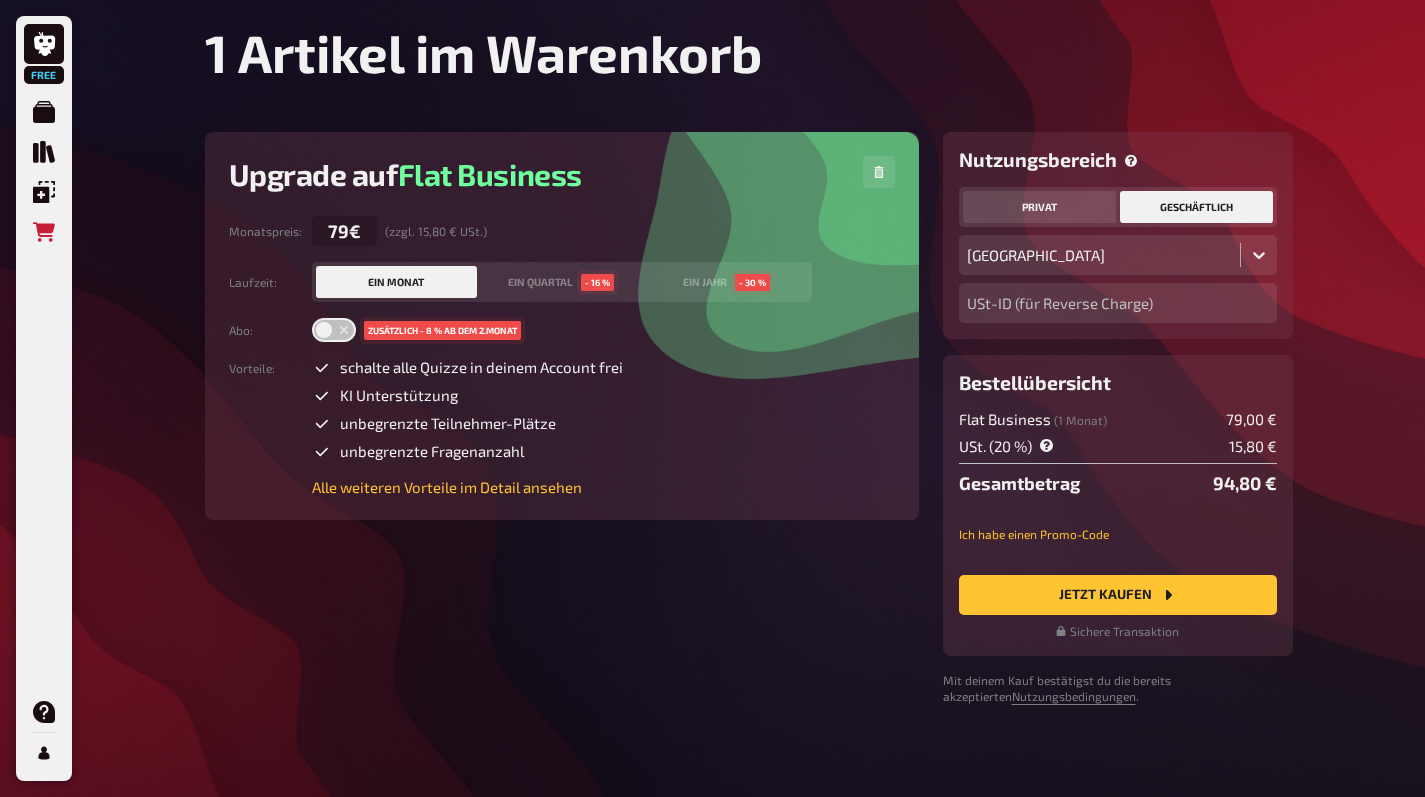 click on "privat" at bounding box center (1039, 207) 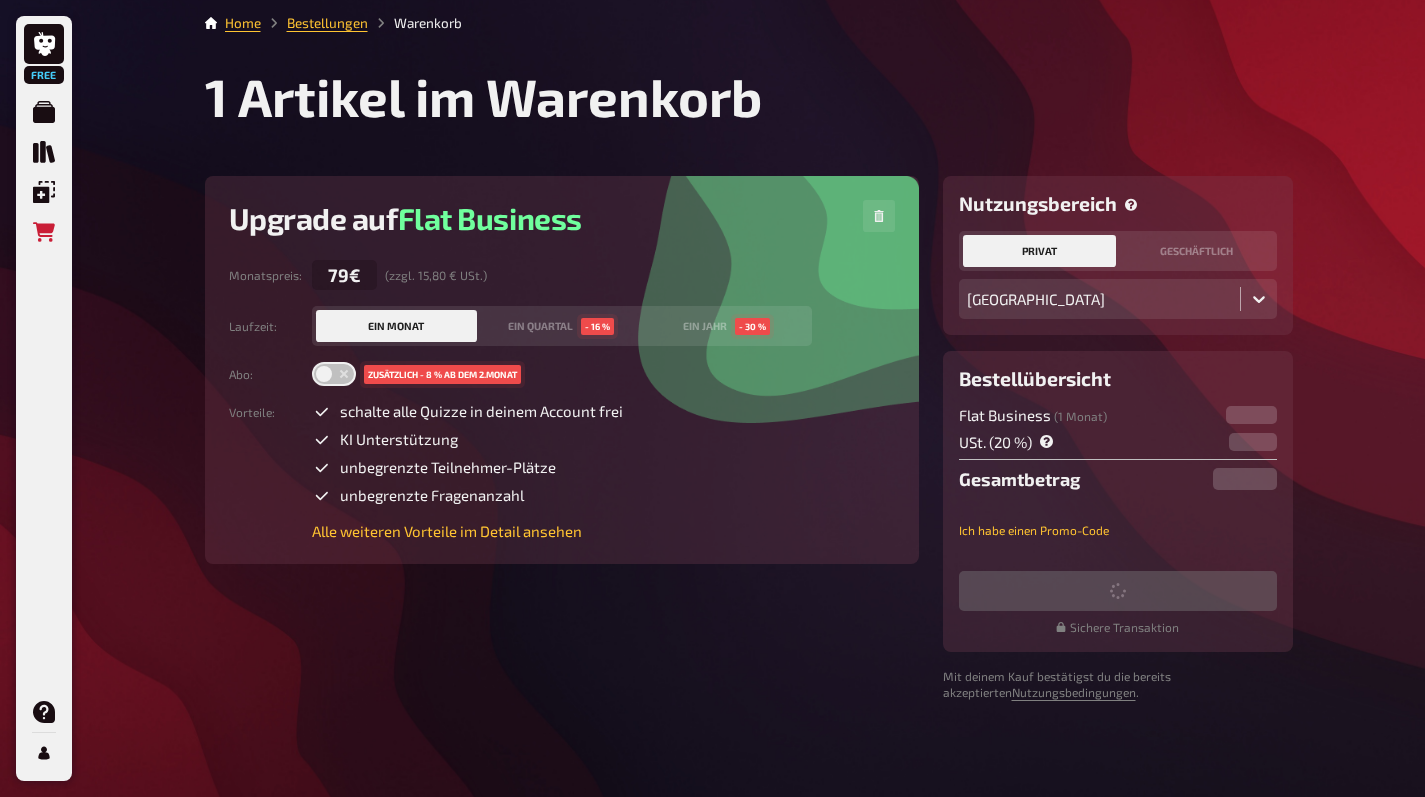 scroll, scrollTop: 0, scrollLeft: 0, axis: both 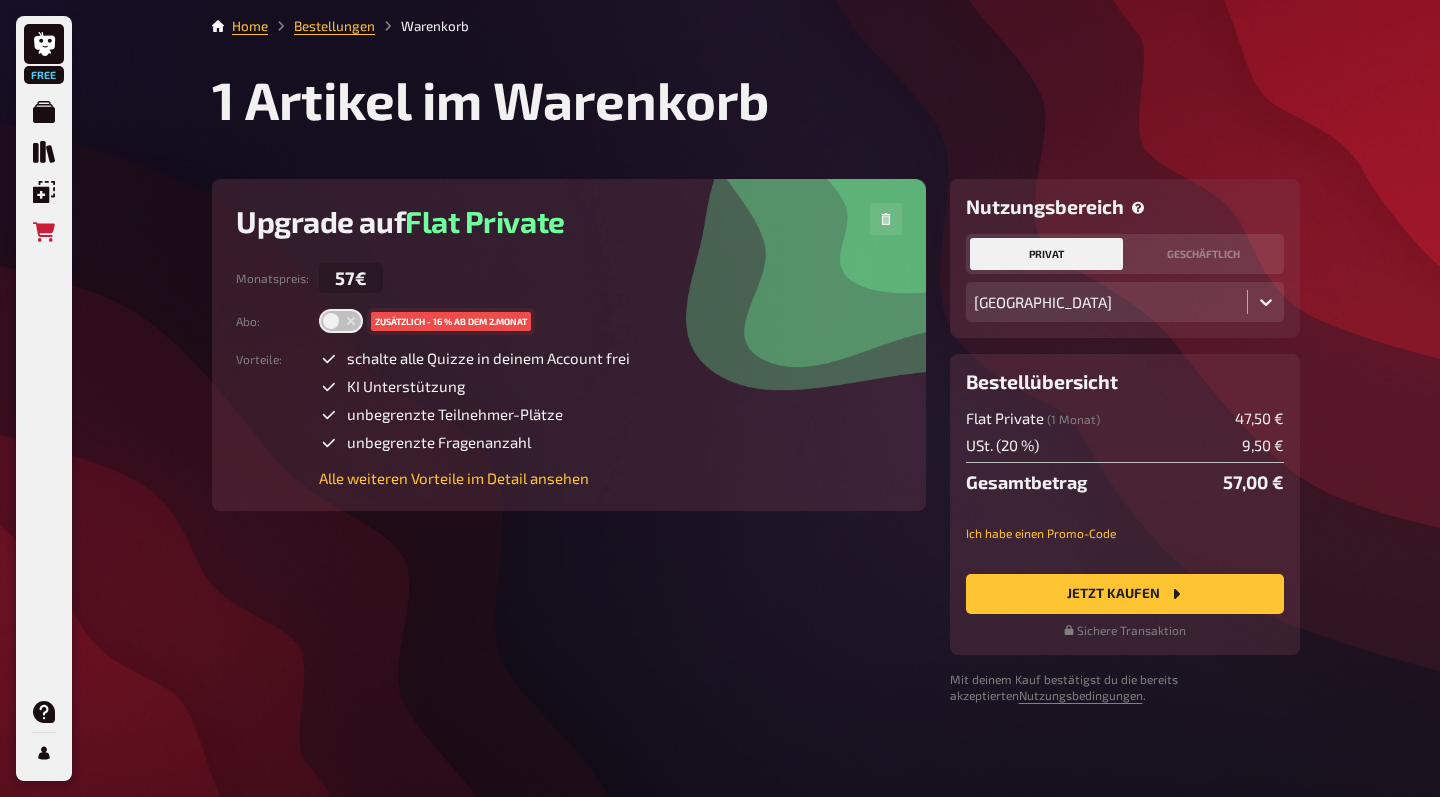 drag, startPoint x: 1205, startPoint y: 211, endPoint x: 1212, endPoint y: 278, distance: 67.36468 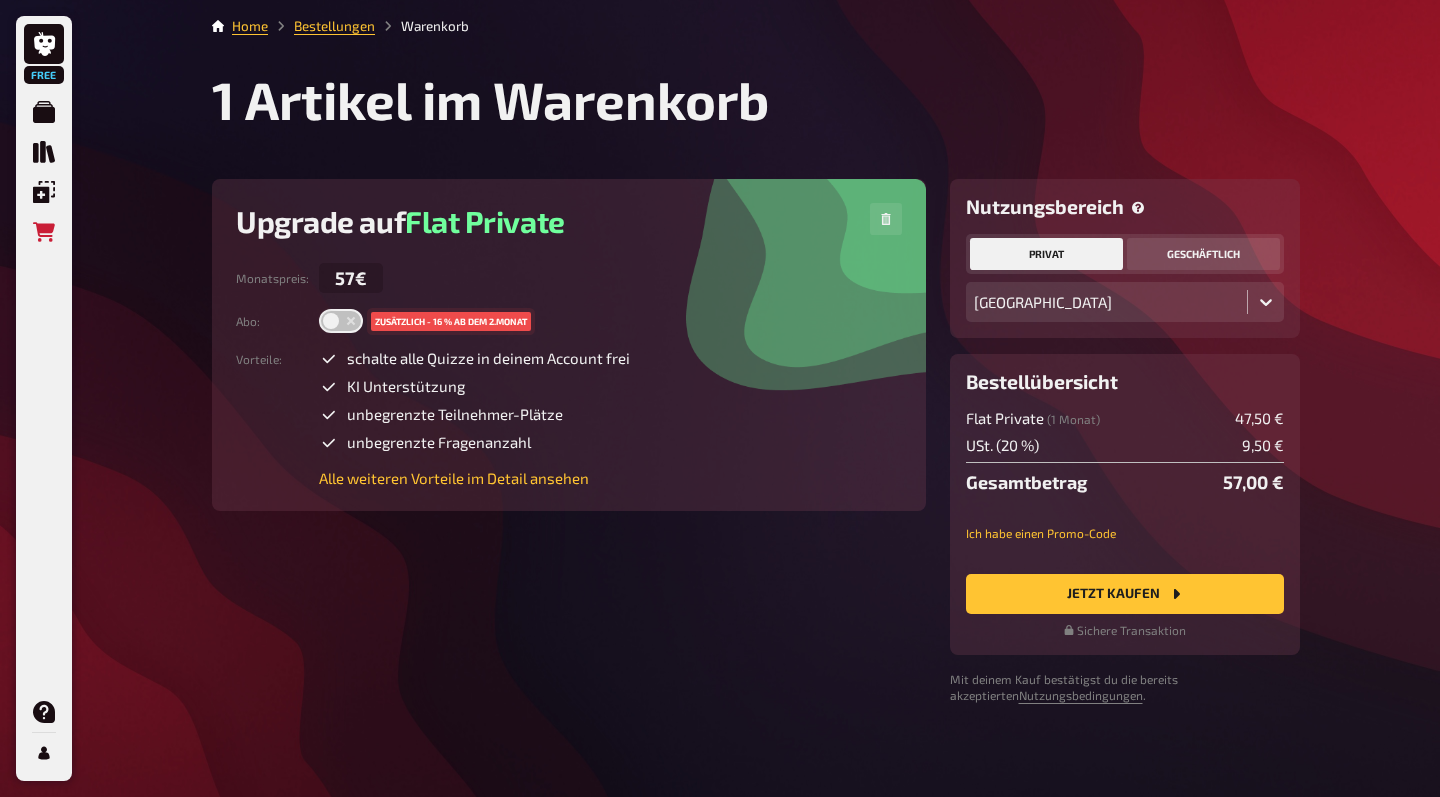 click on "geschäftlich" at bounding box center [1203, 254] 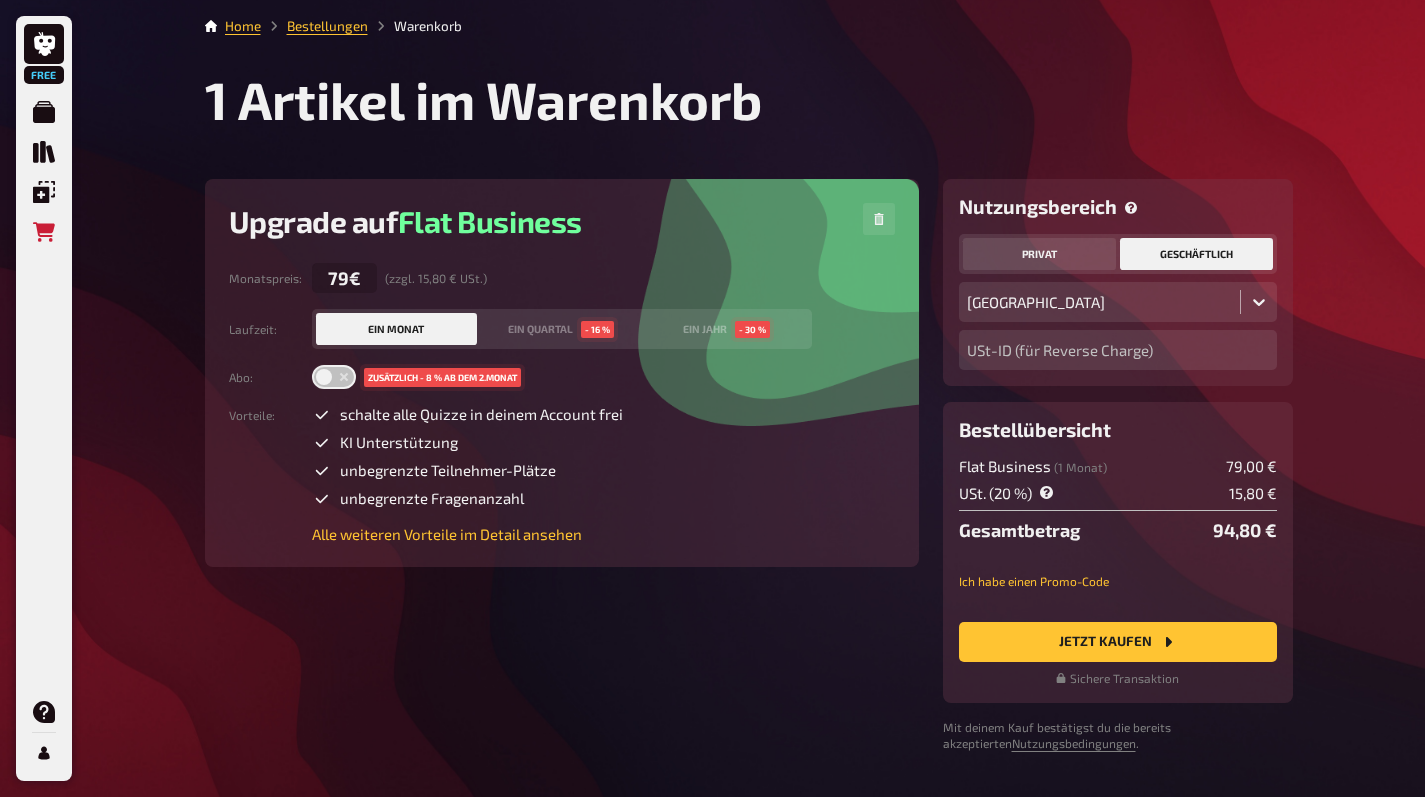 click on "privat" at bounding box center (1039, 254) 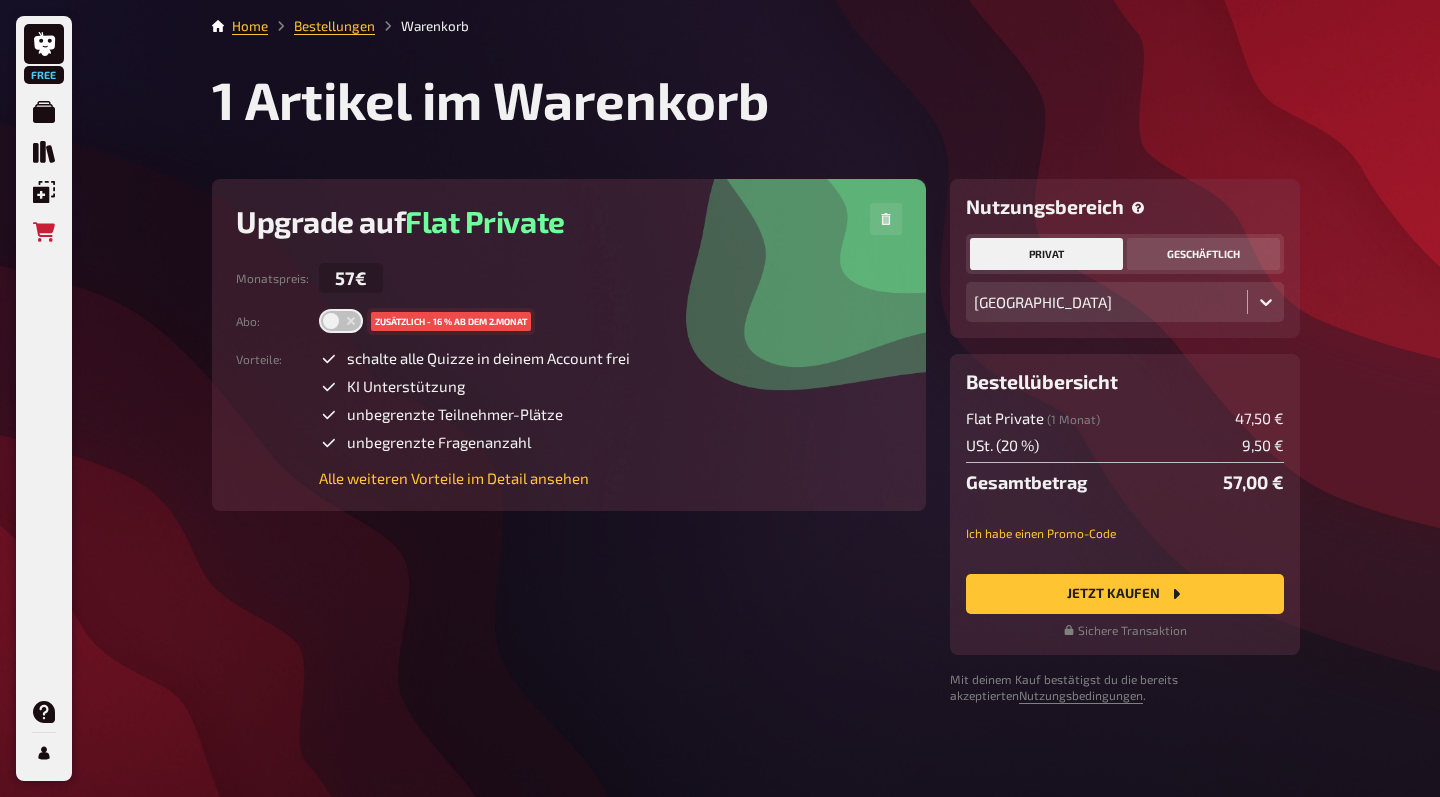 click on "geschäftlich" at bounding box center (1203, 254) 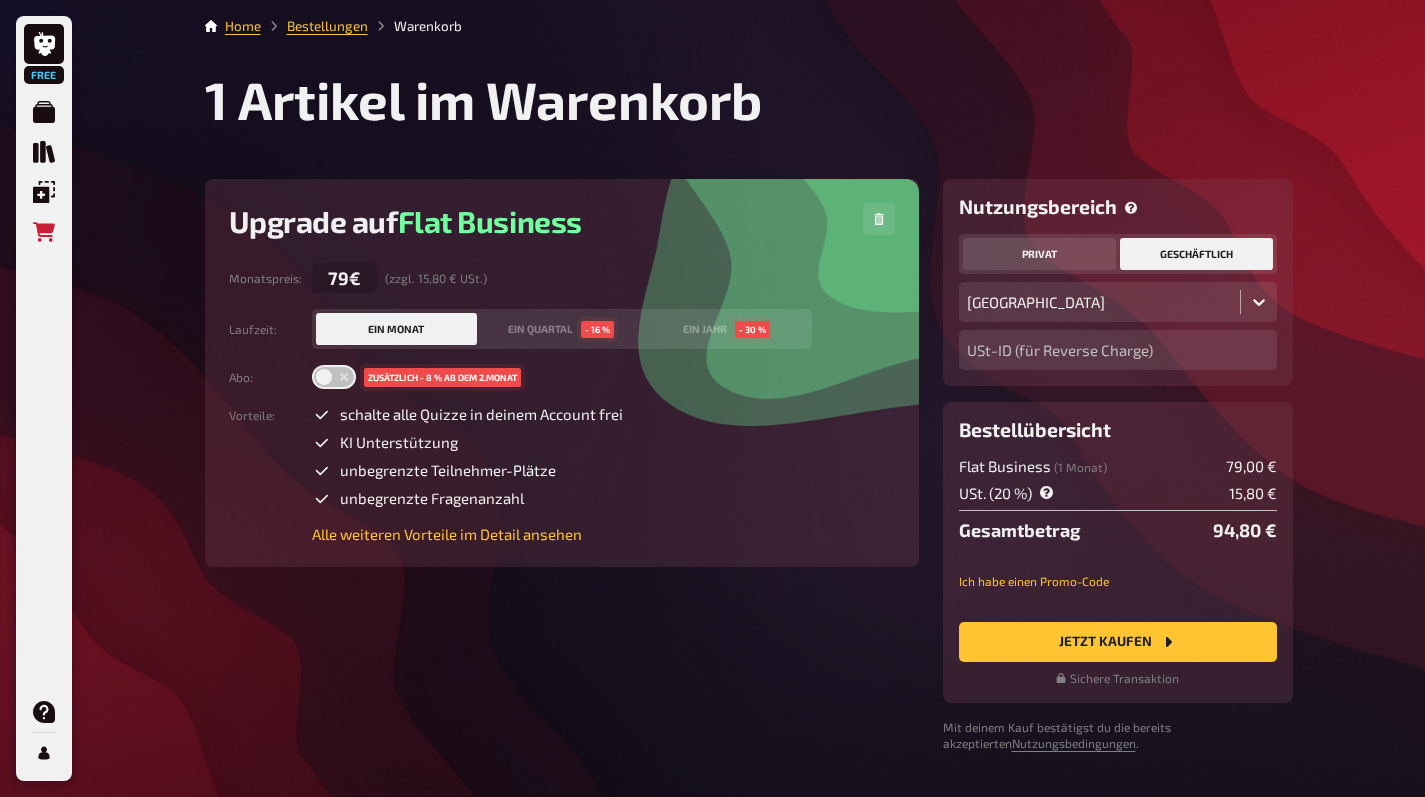 click on "privat" at bounding box center (1039, 254) 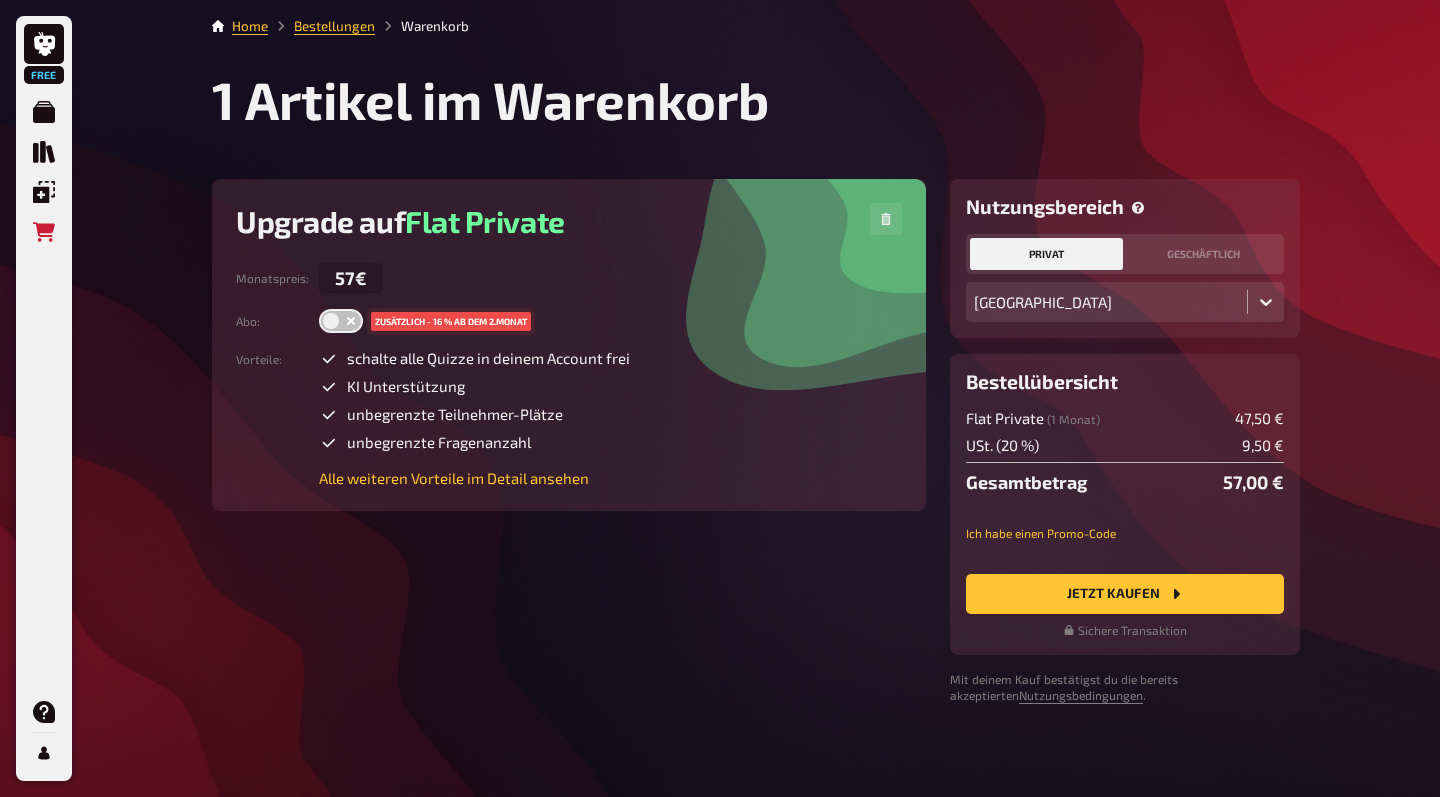 click at bounding box center (351, 321) 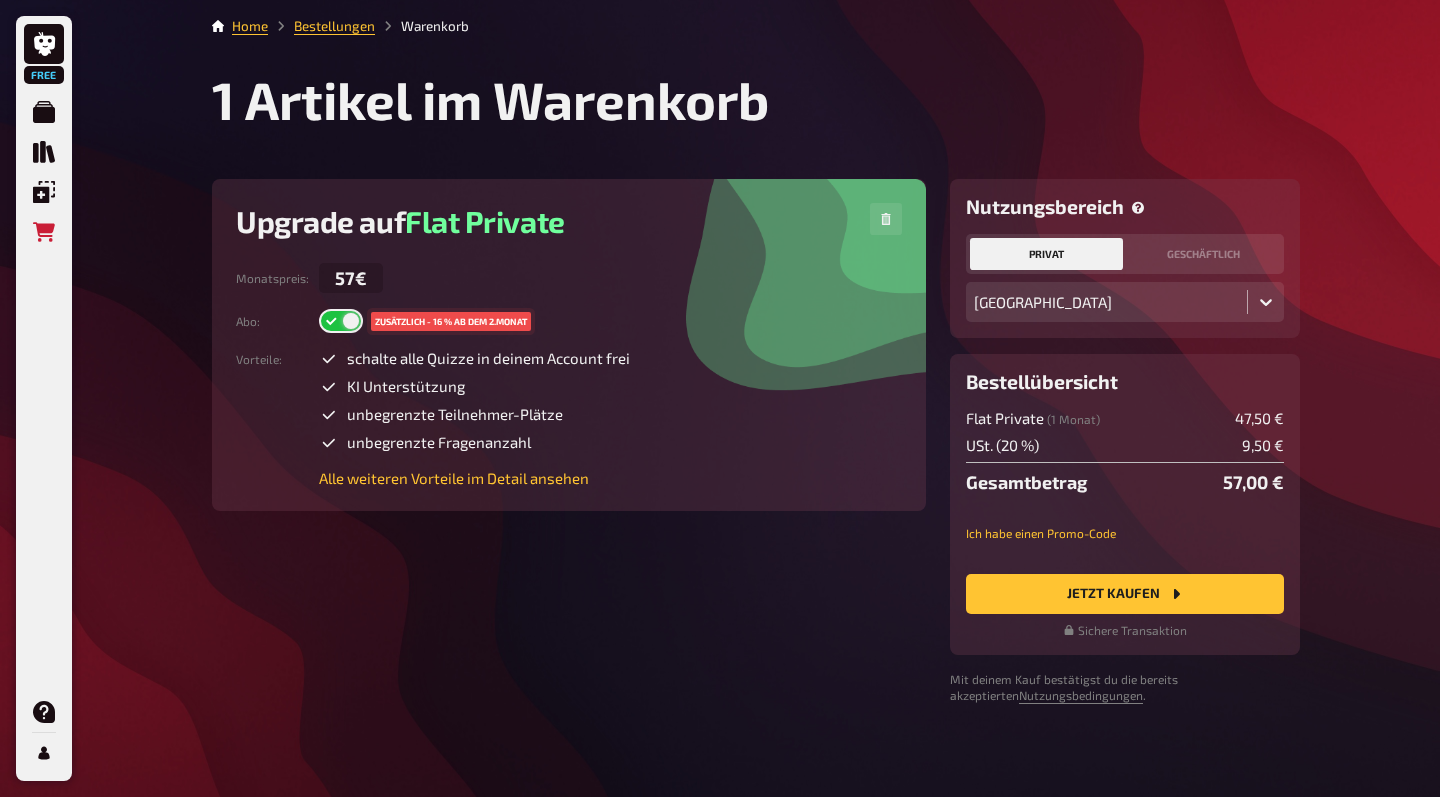 checkbox on "true" 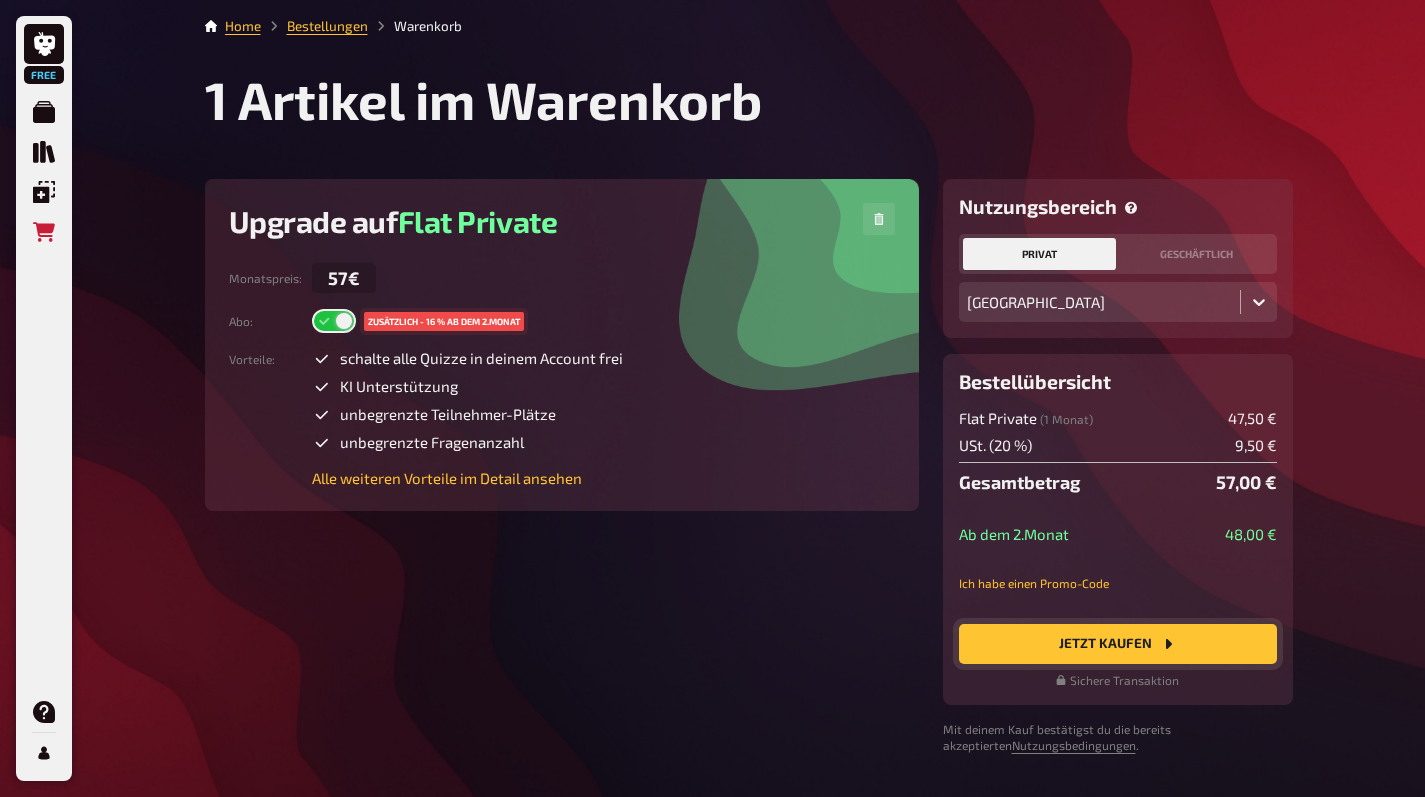 click on "Jetzt Kaufen" at bounding box center [1118, 644] 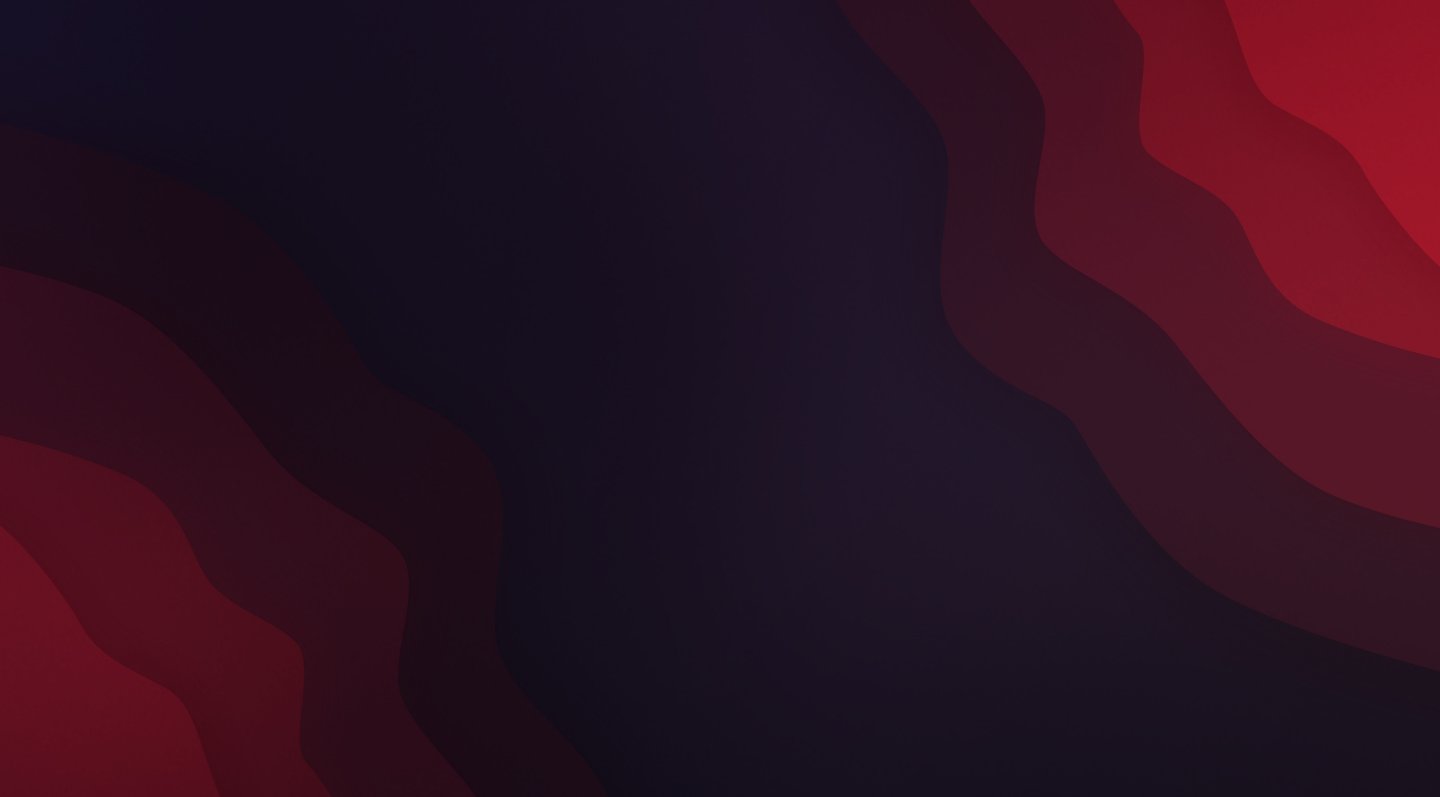 scroll, scrollTop: 0, scrollLeft: 0, axis: both 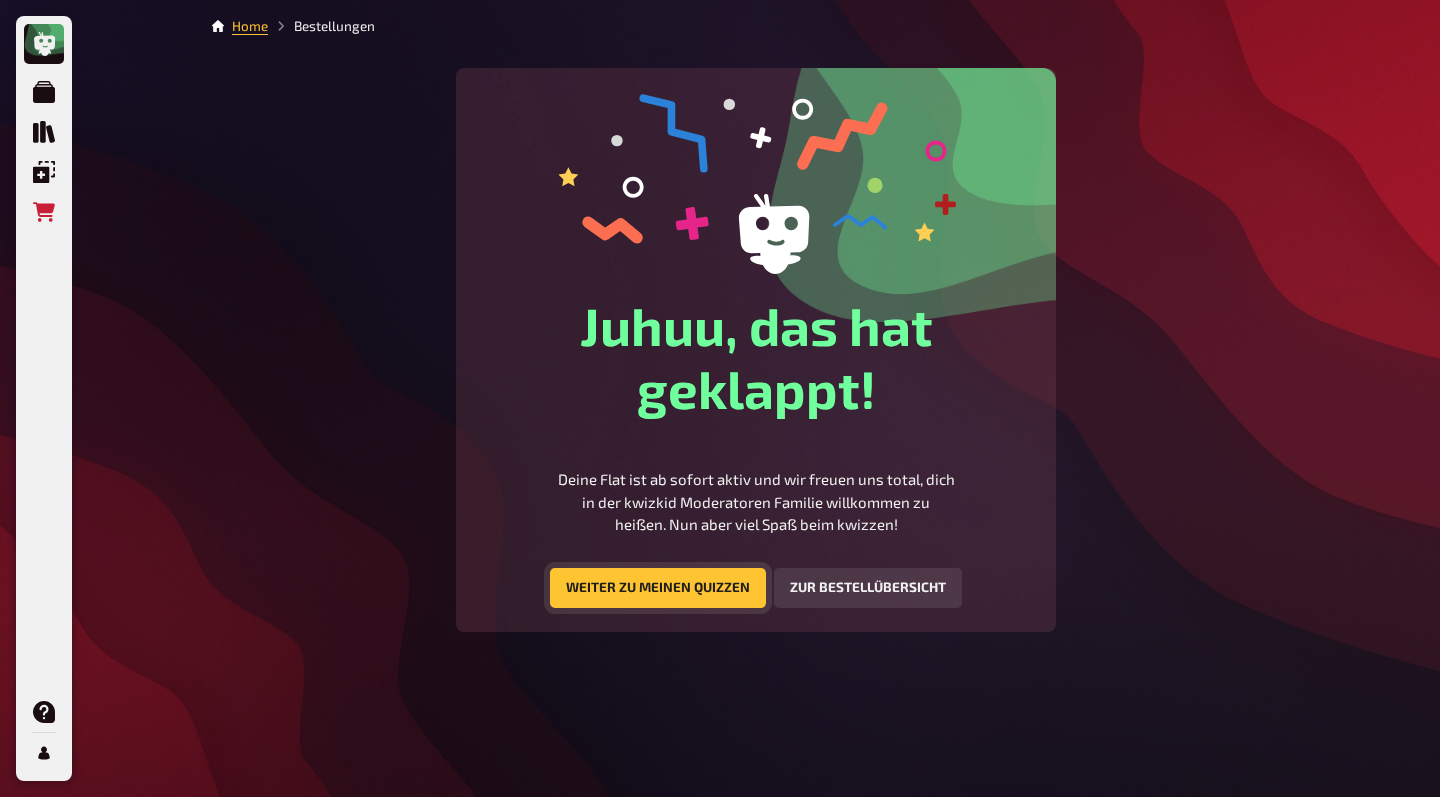 click on "Weiter zu meinen Quizzen" at bounding box center (658, 588) 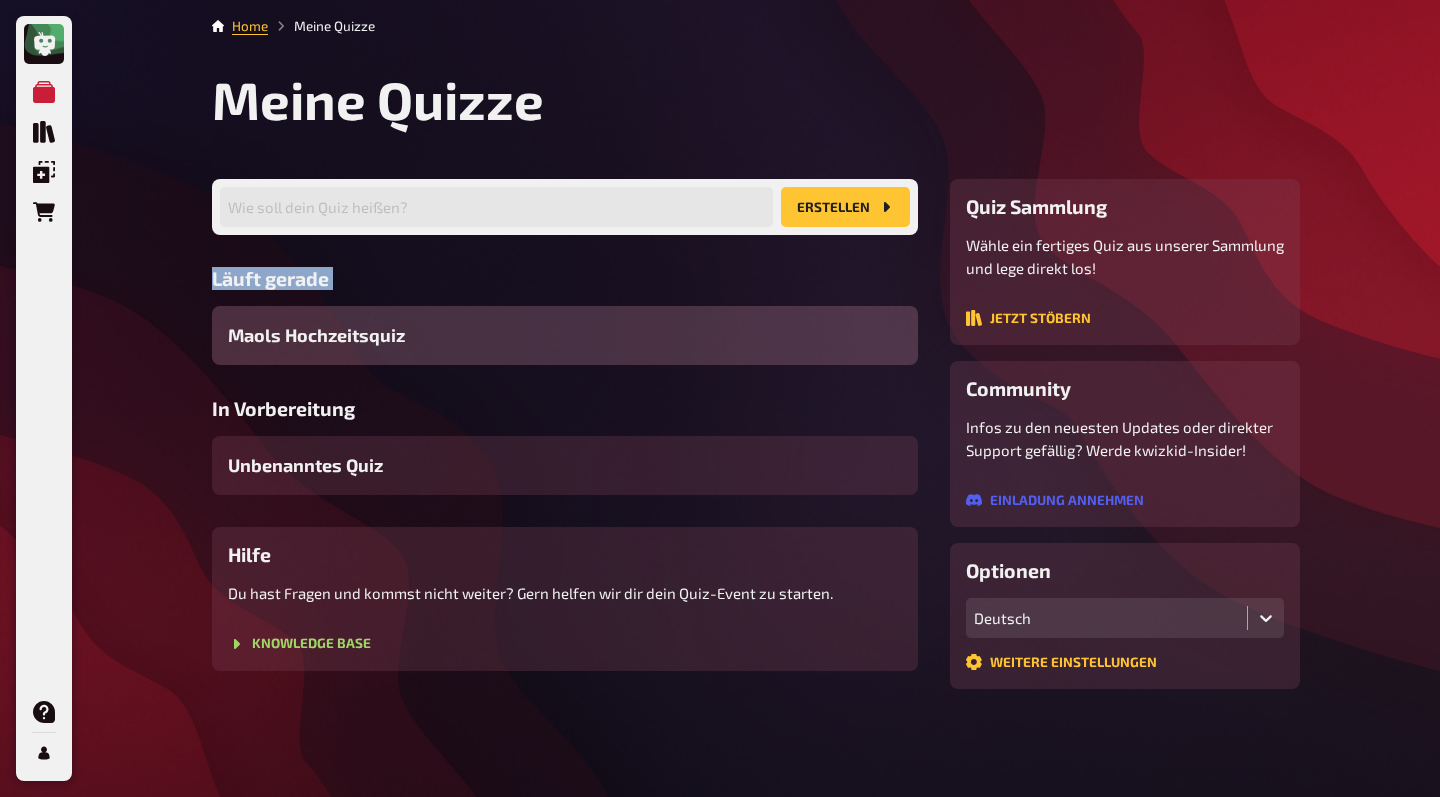 drag, startPoint x: 353, startPoint y: 291, endPoint x: 205, endPoint y: 277, distance: 148.66069 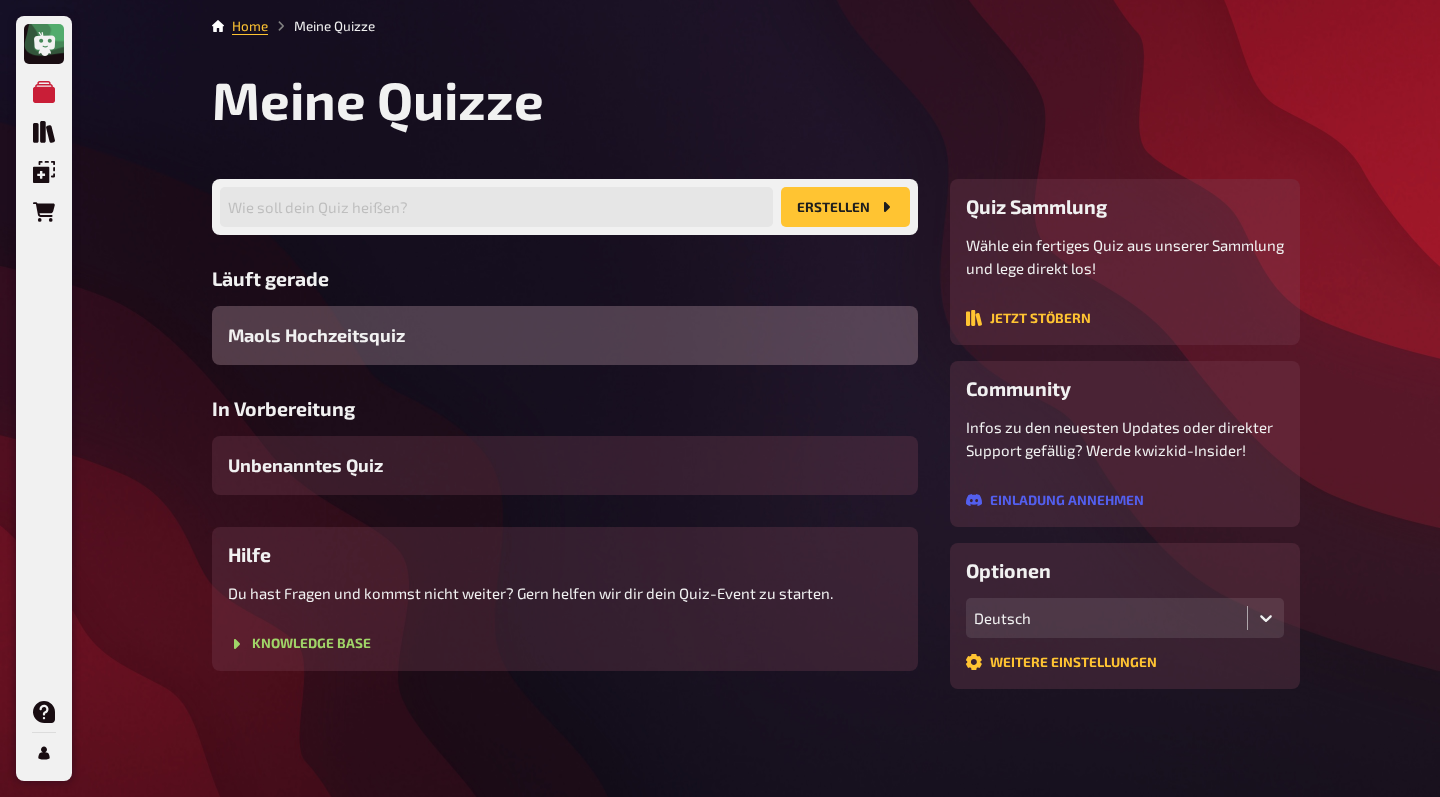 click on "Maols Hochzeitsquiz" at bounding box center (565, 335) 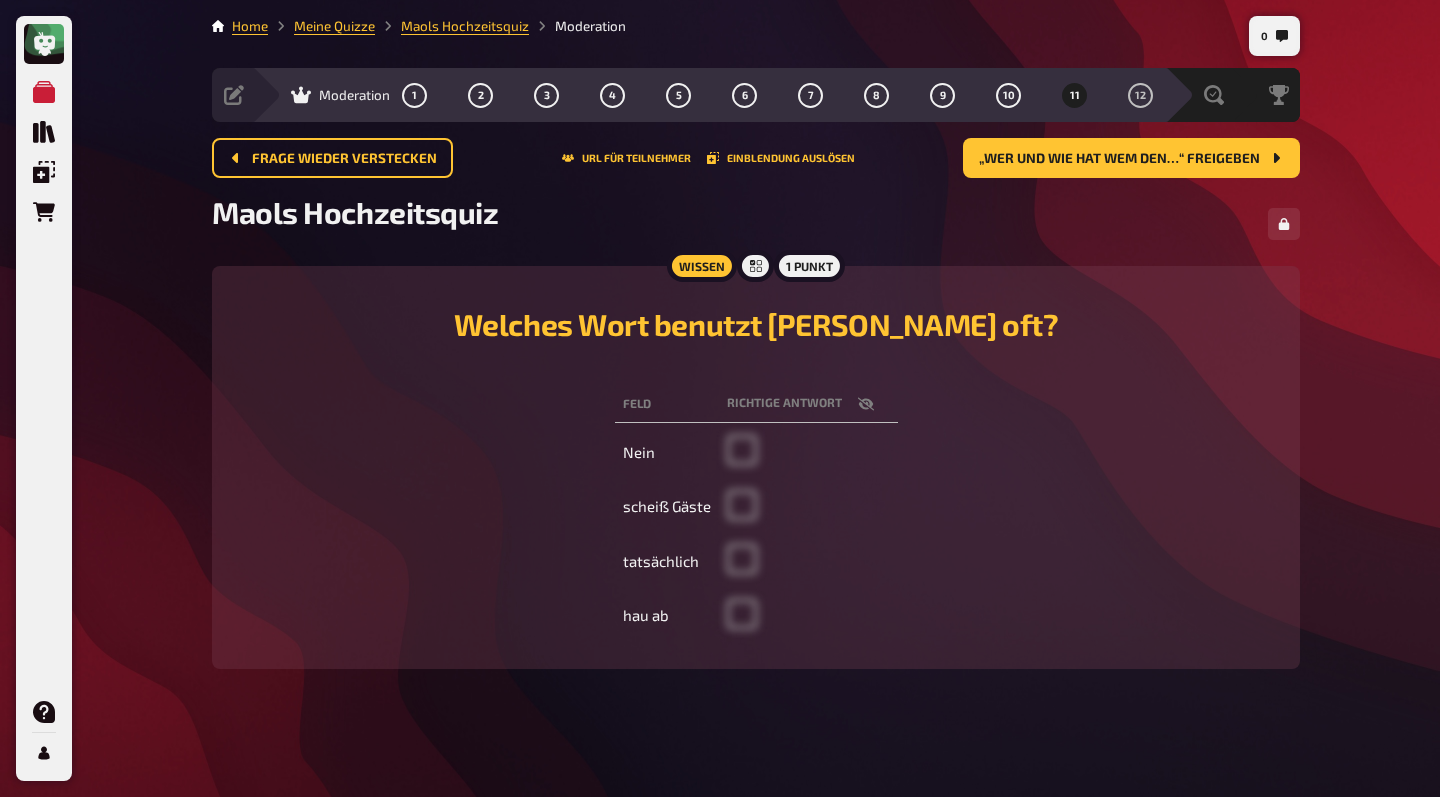 click on "Maols Hochzeitsquiz" at bounding box center [756, 224] 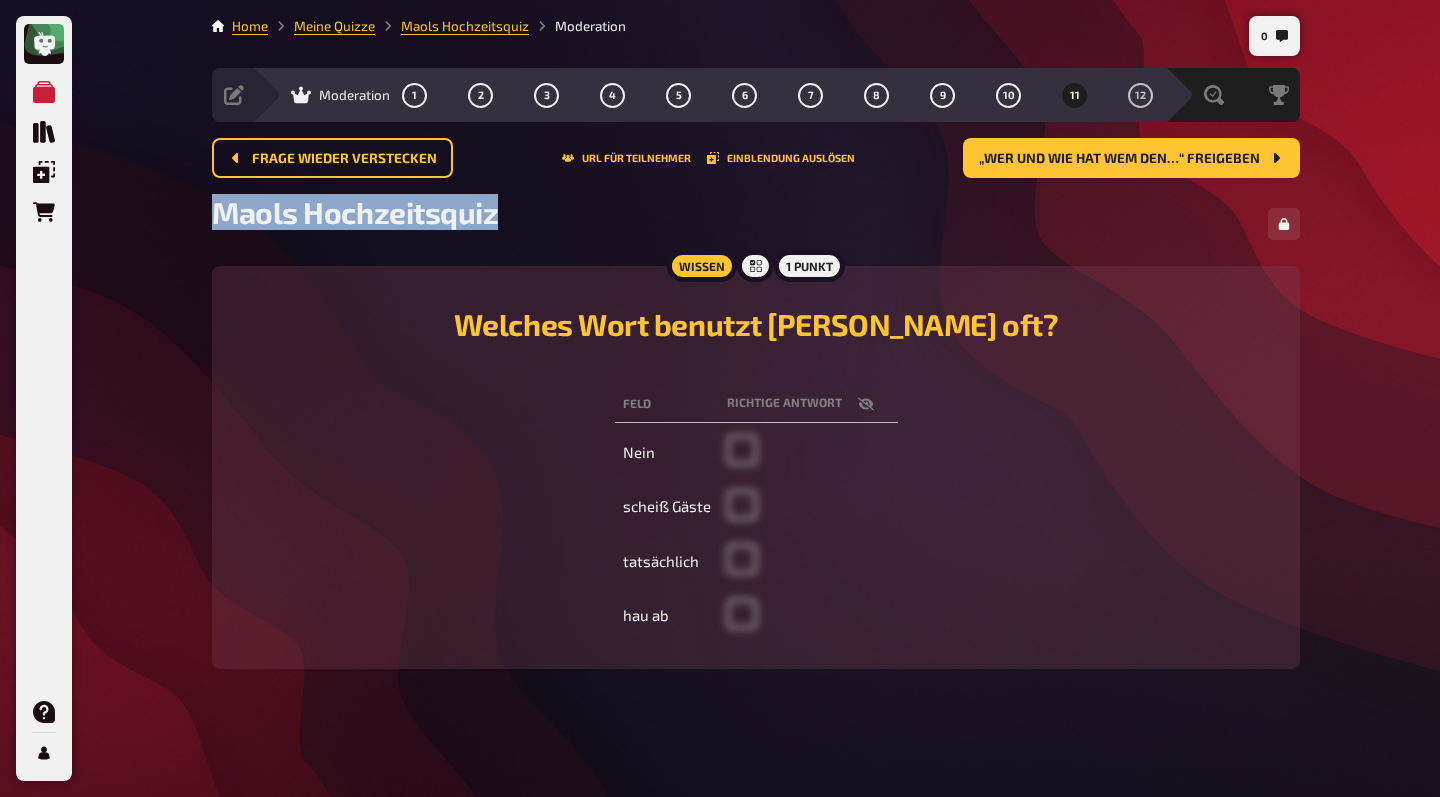 drag, startPoint x: 584, startPoint y: 209, endPoint x: 202, endPoint y: 208, distance: 382.0013 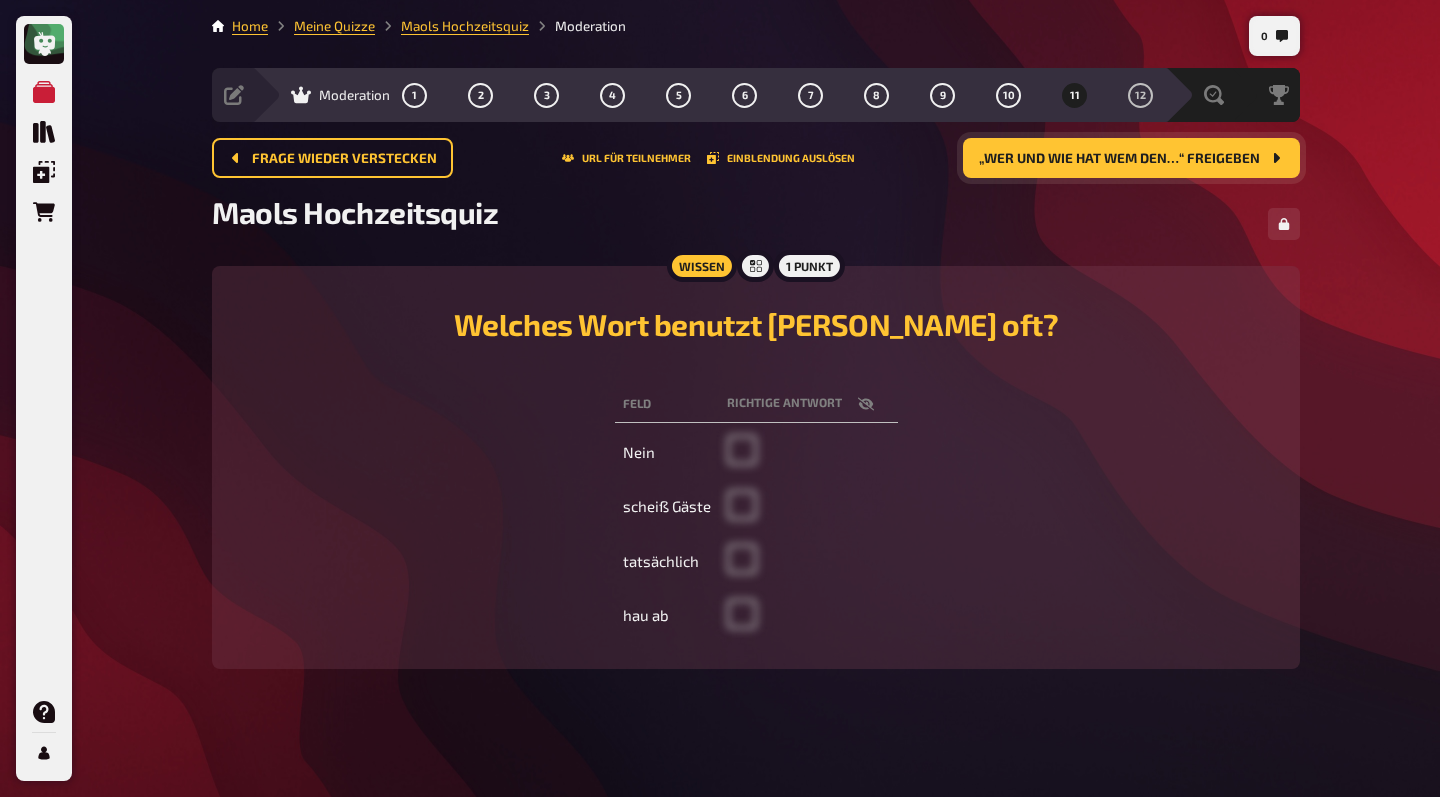click on "„Wer und wie hat wem den…“ freigeben" at bounding box center [1119, 159] 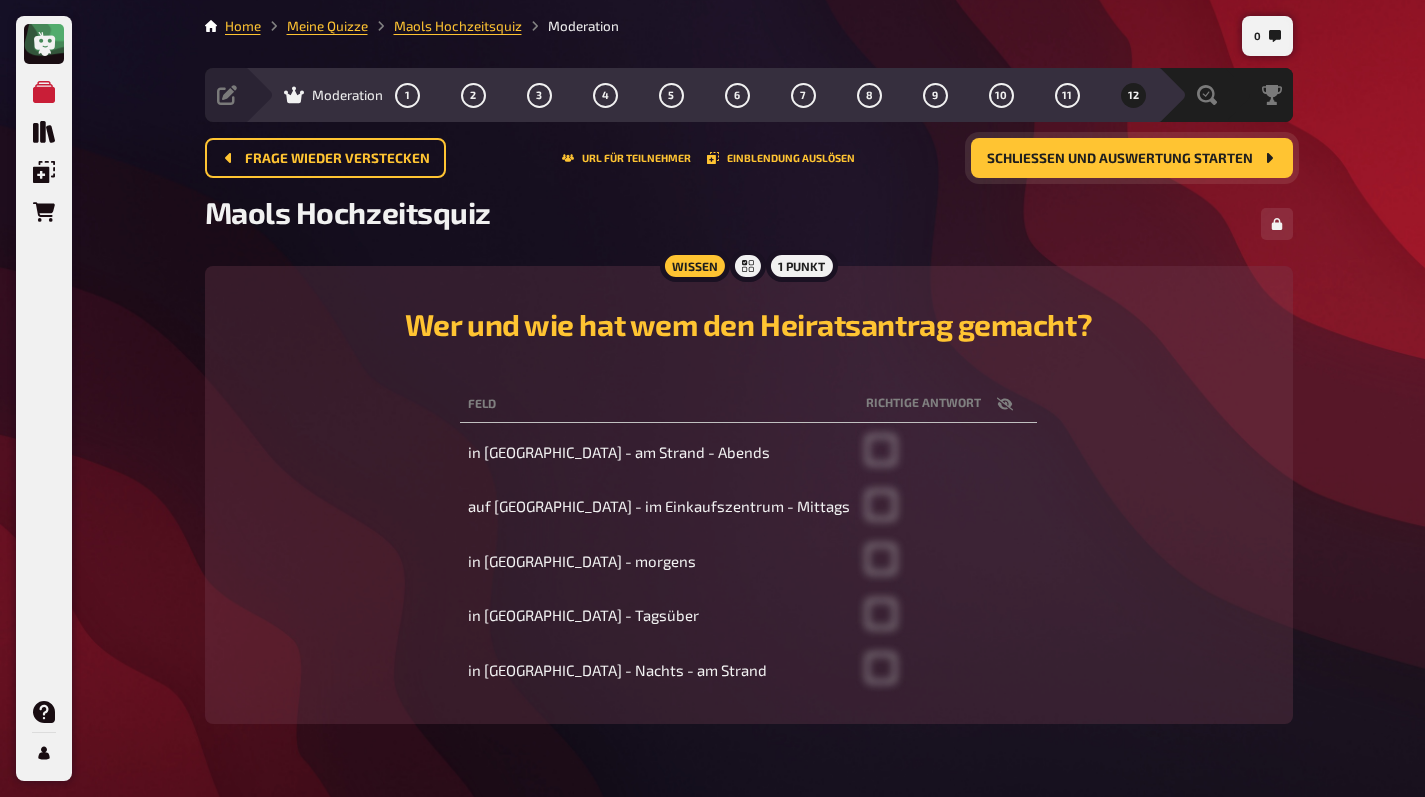 click on "Schließen und Auswertung starten" at bounding box center (1120, 159) 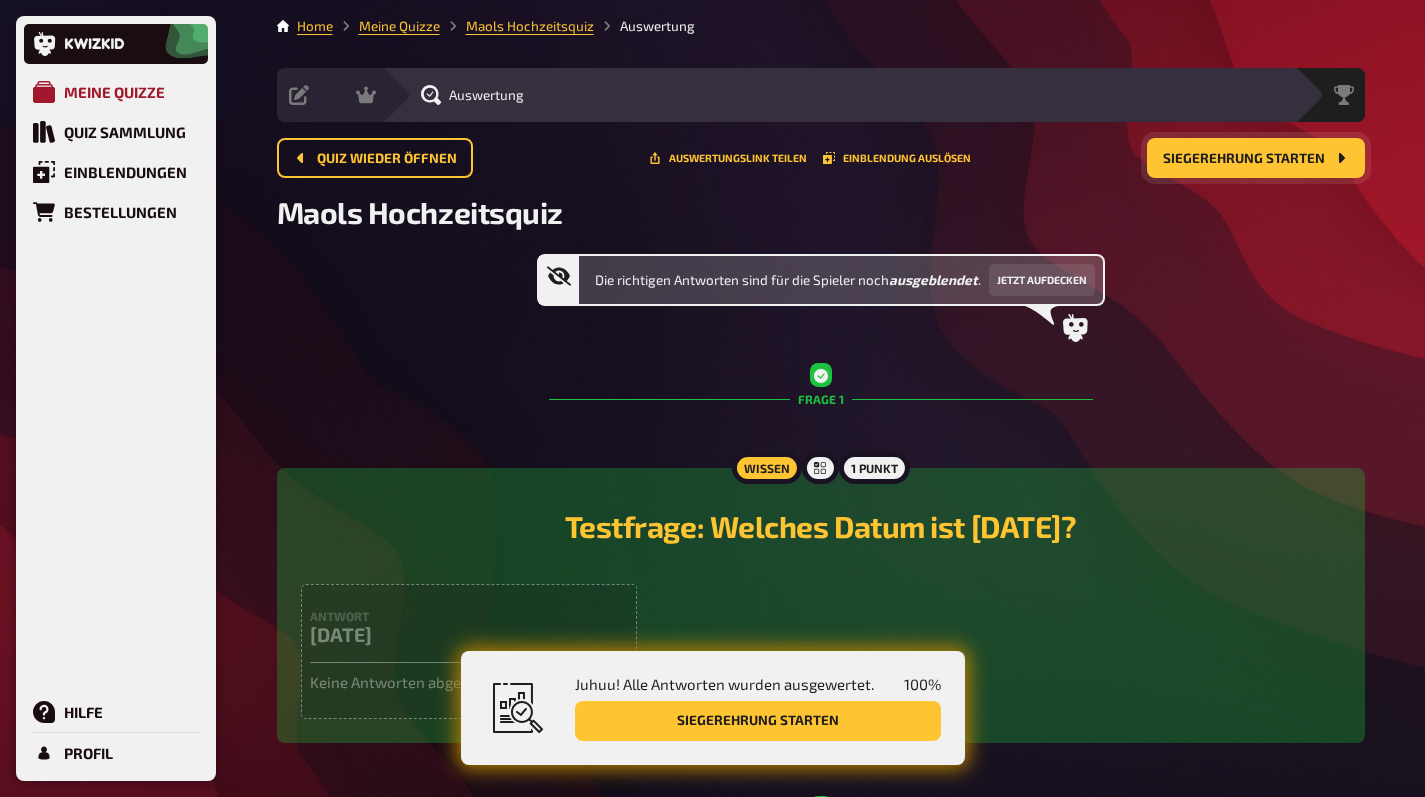 click on "Meine Quizze" at bounding box center [116, 92] 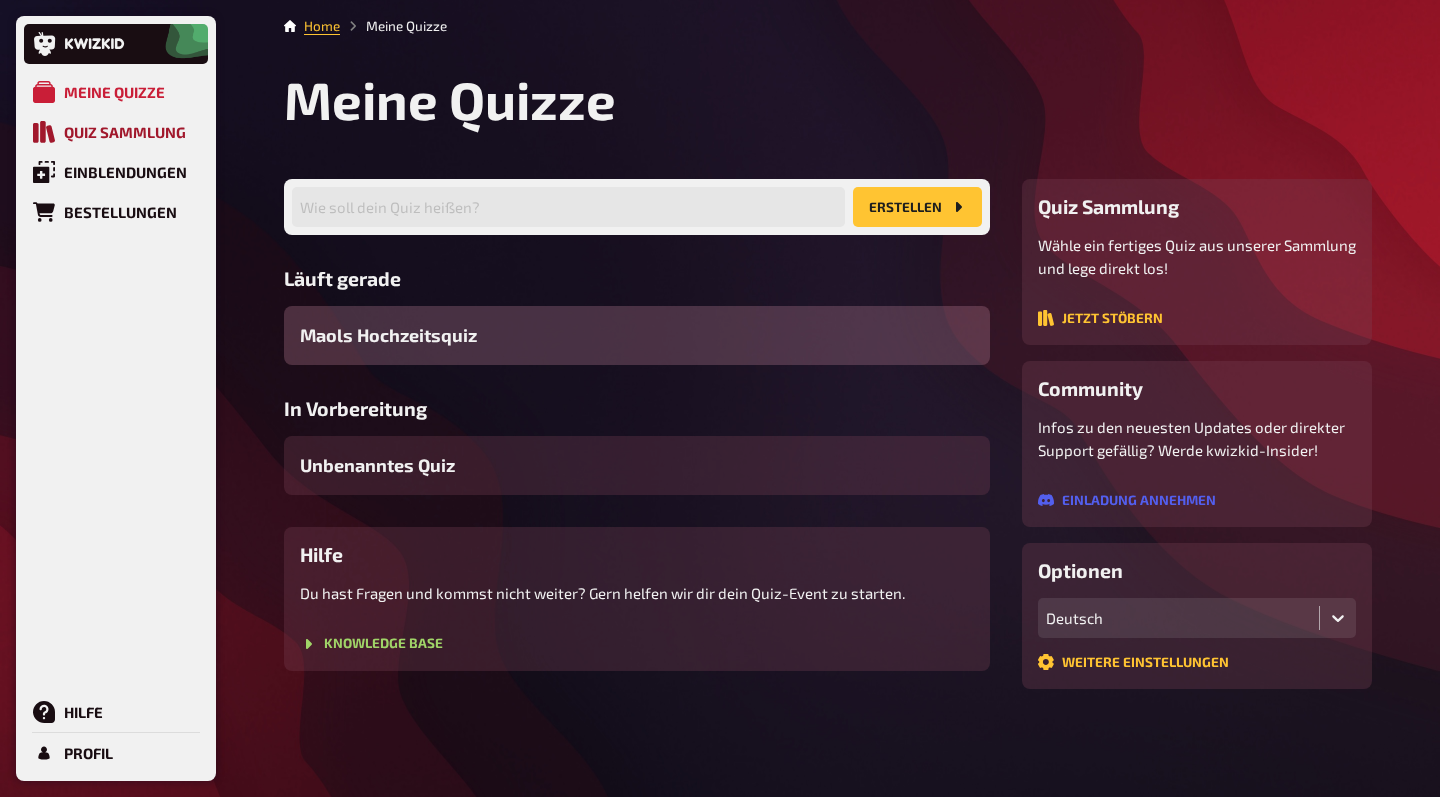 click on "Quiz Sammlung" at bounding box center [125, 132] 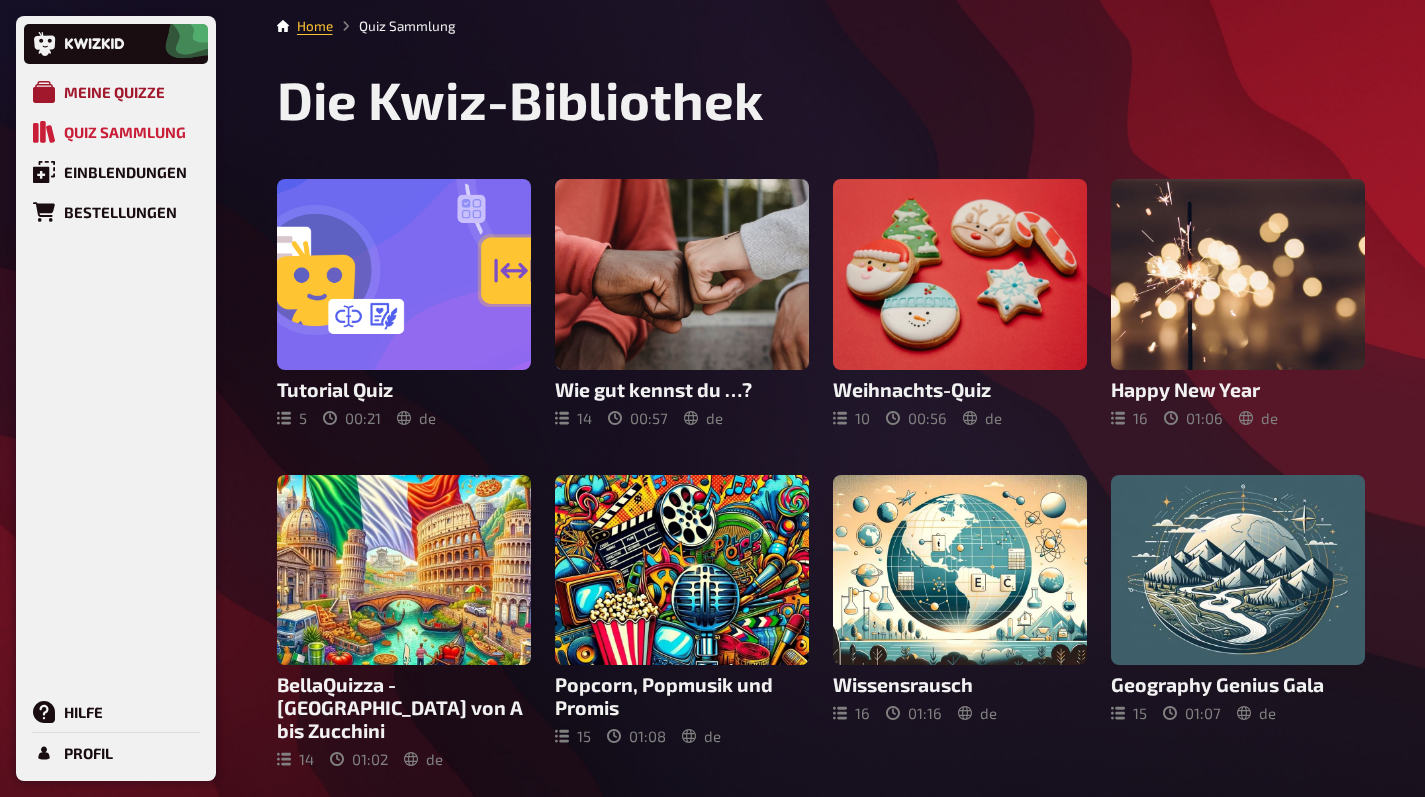 click on "Meine Quizze" at bounding box center [114, 92] 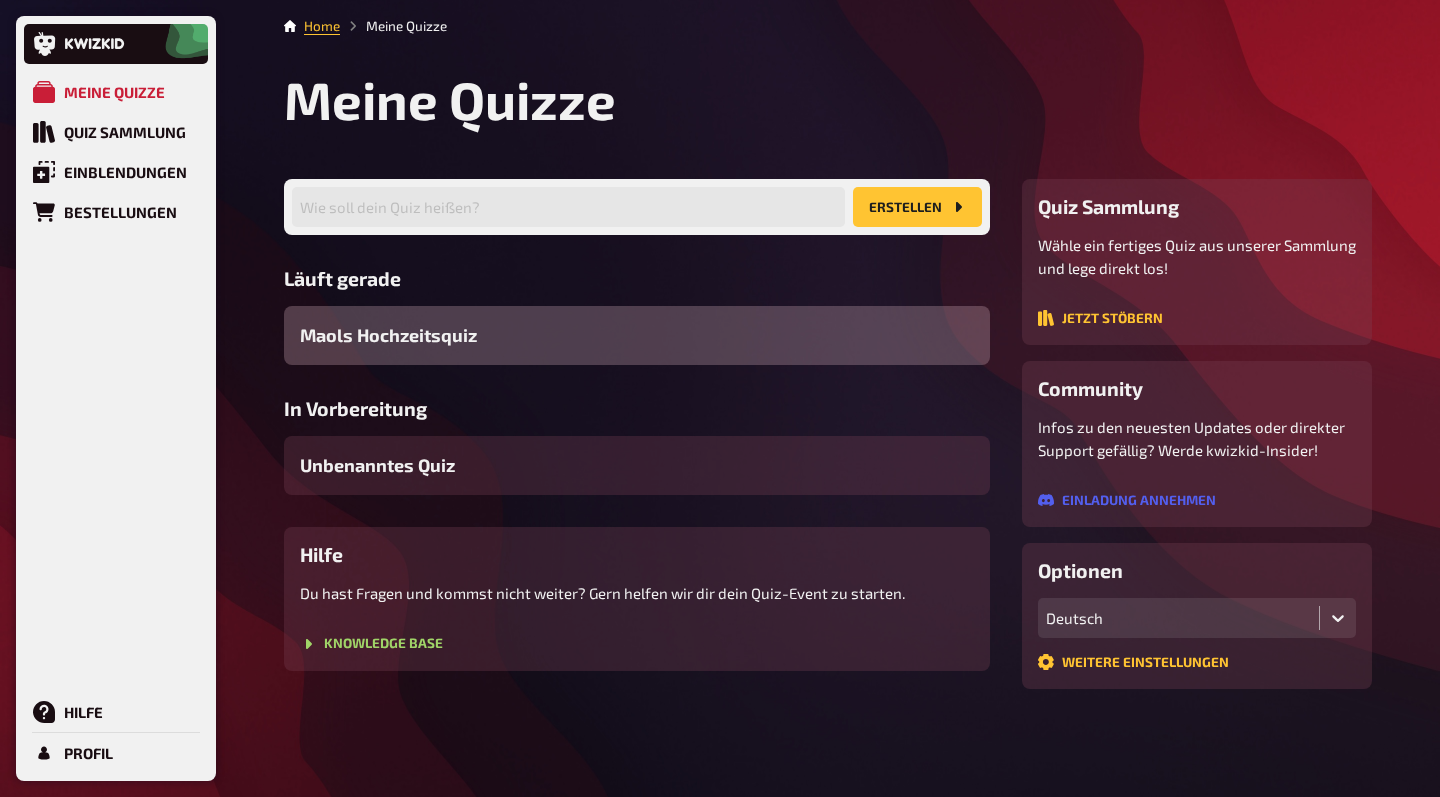 click on "Maols Hochzeitsquiz" at bounding box center [637, 335] 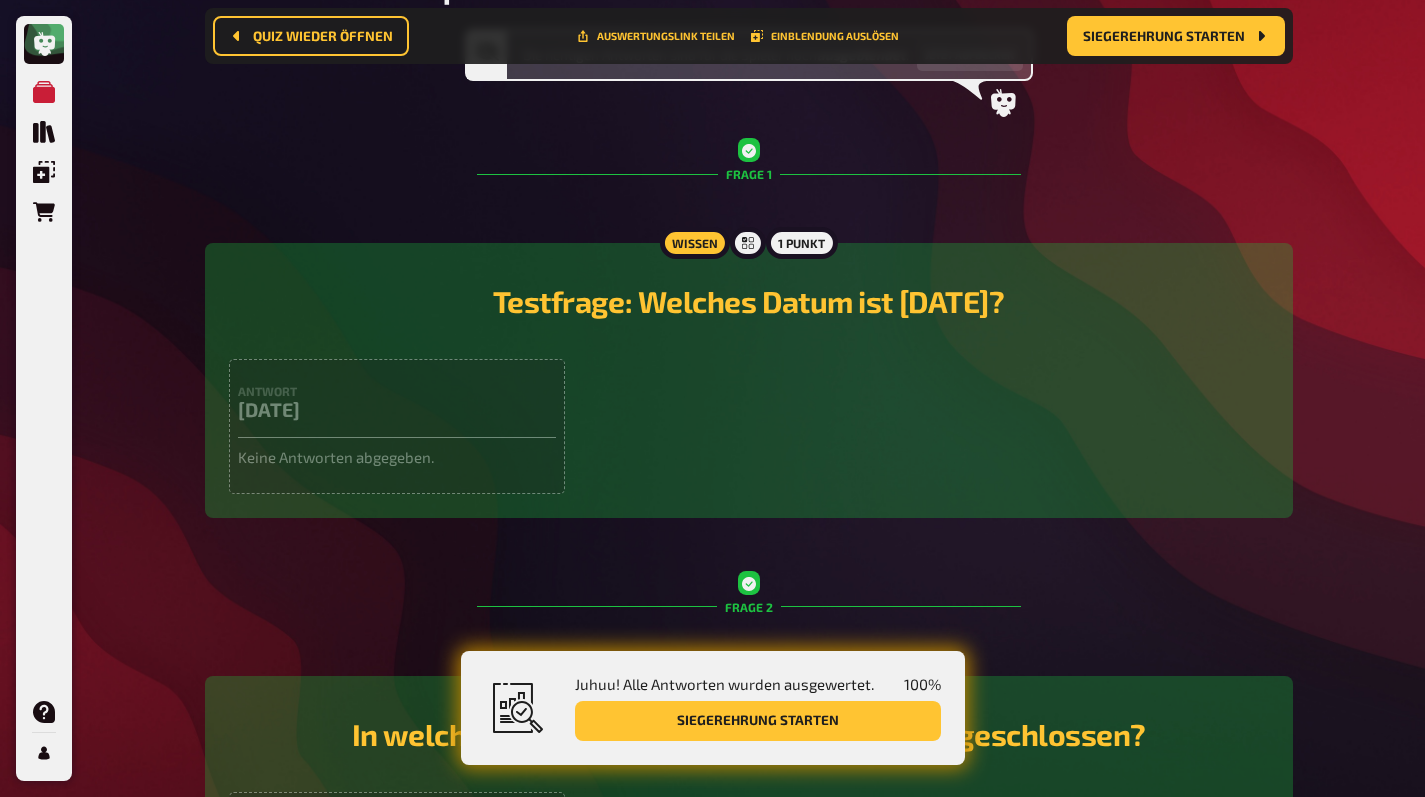 scroll, scrollTop: 107, scrollLeft: 0, axis: vertical 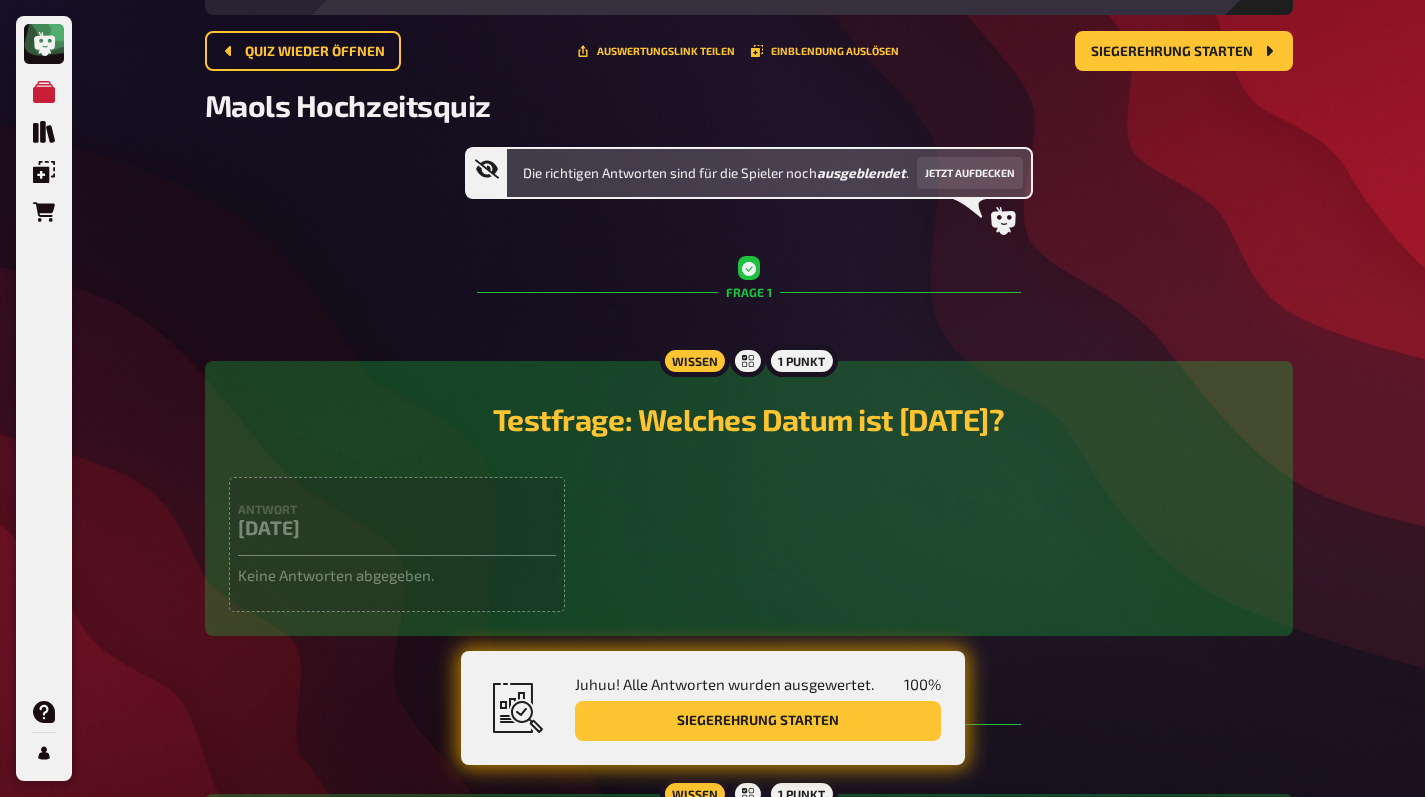 click on "Quiz wieder öffnen" at bounding box center (315, 52) 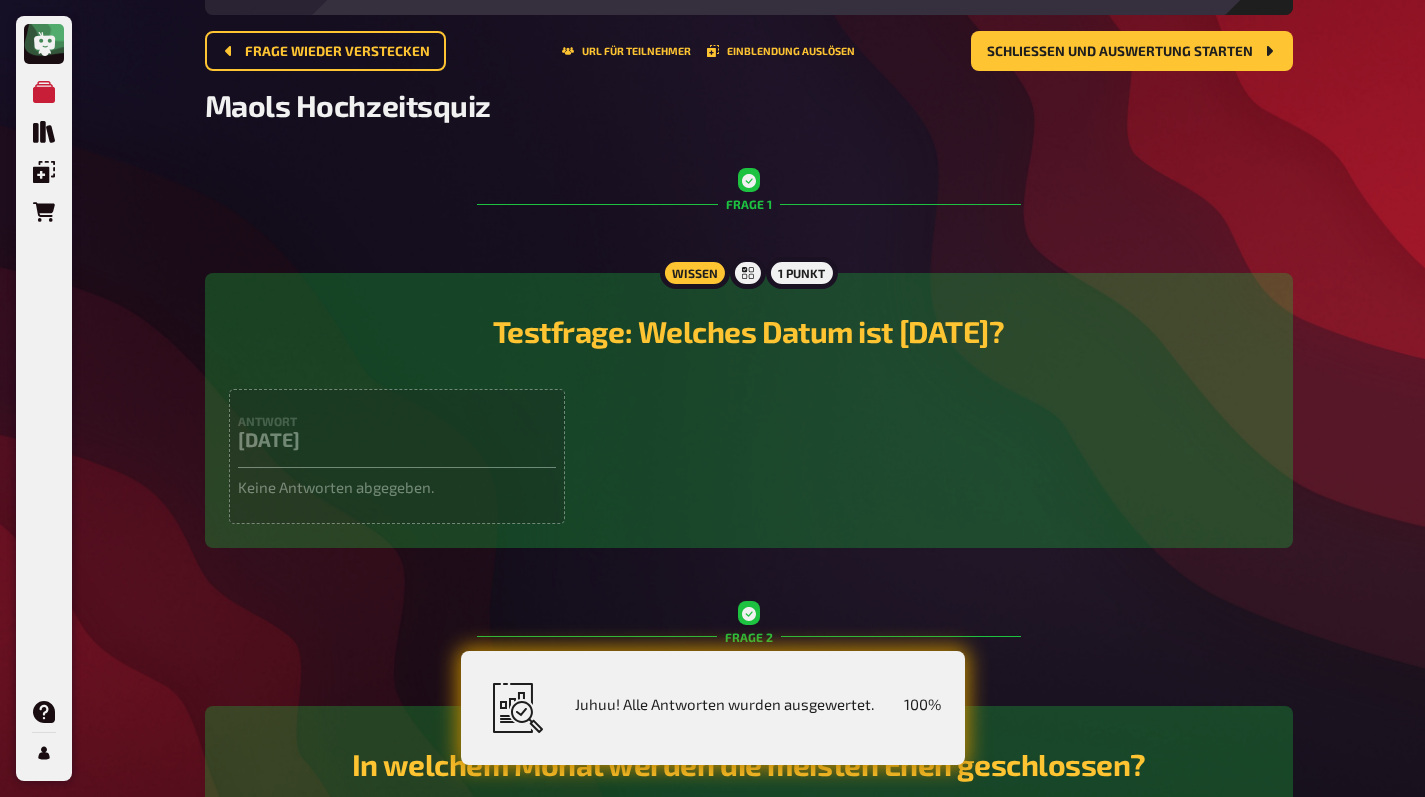 scroll, scrollTop: 52, scrollLeft: 0, axis: vertical 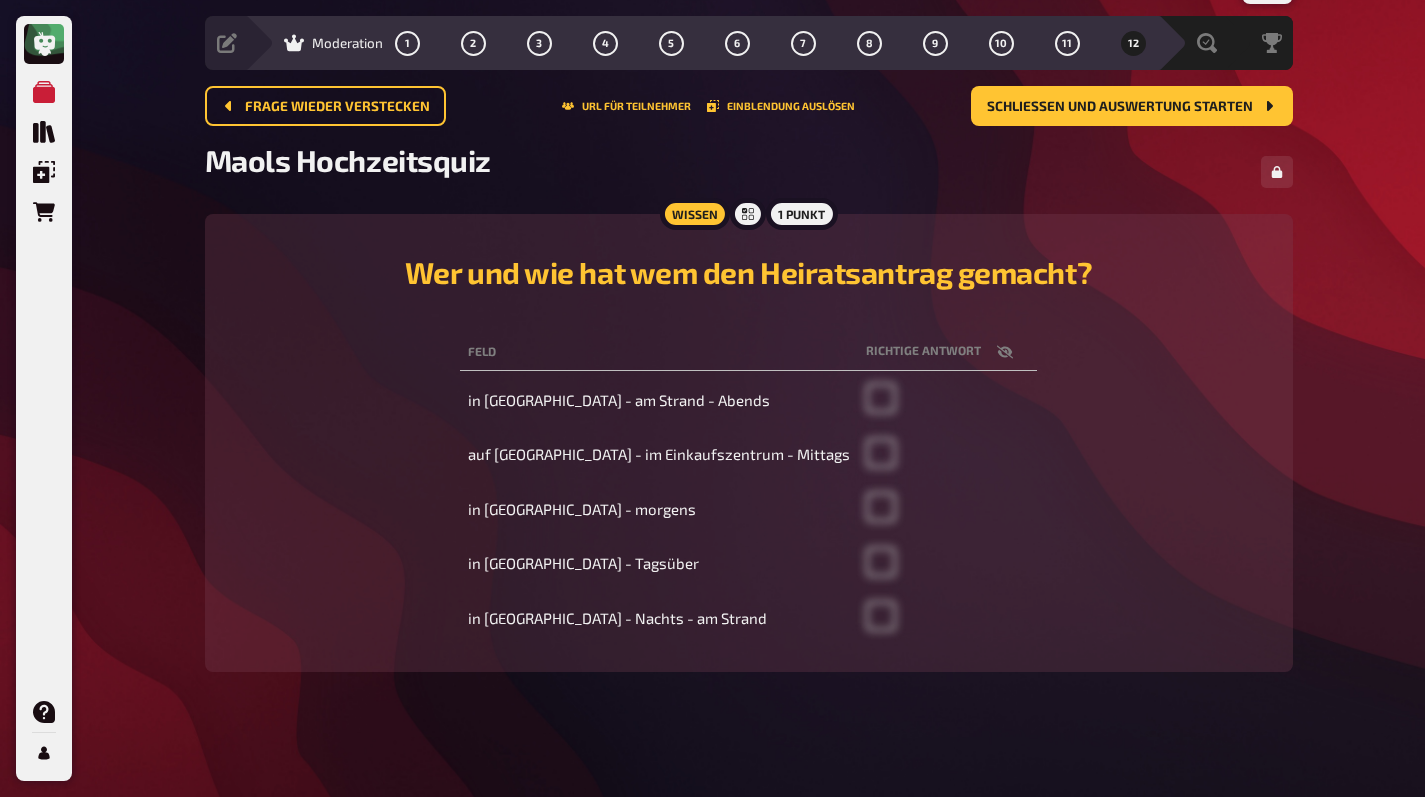 click on "Moderation" at bounding box center [347, 43] 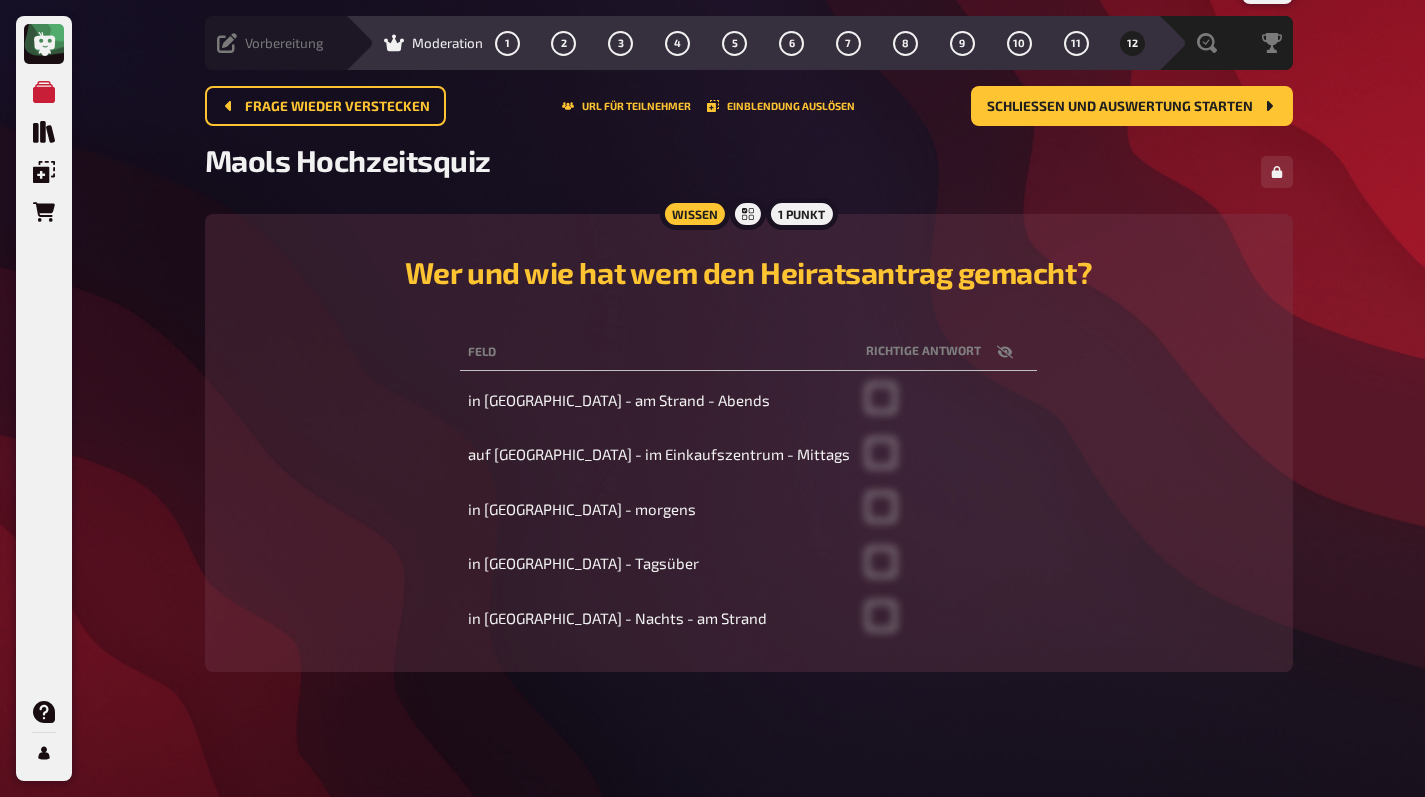 click 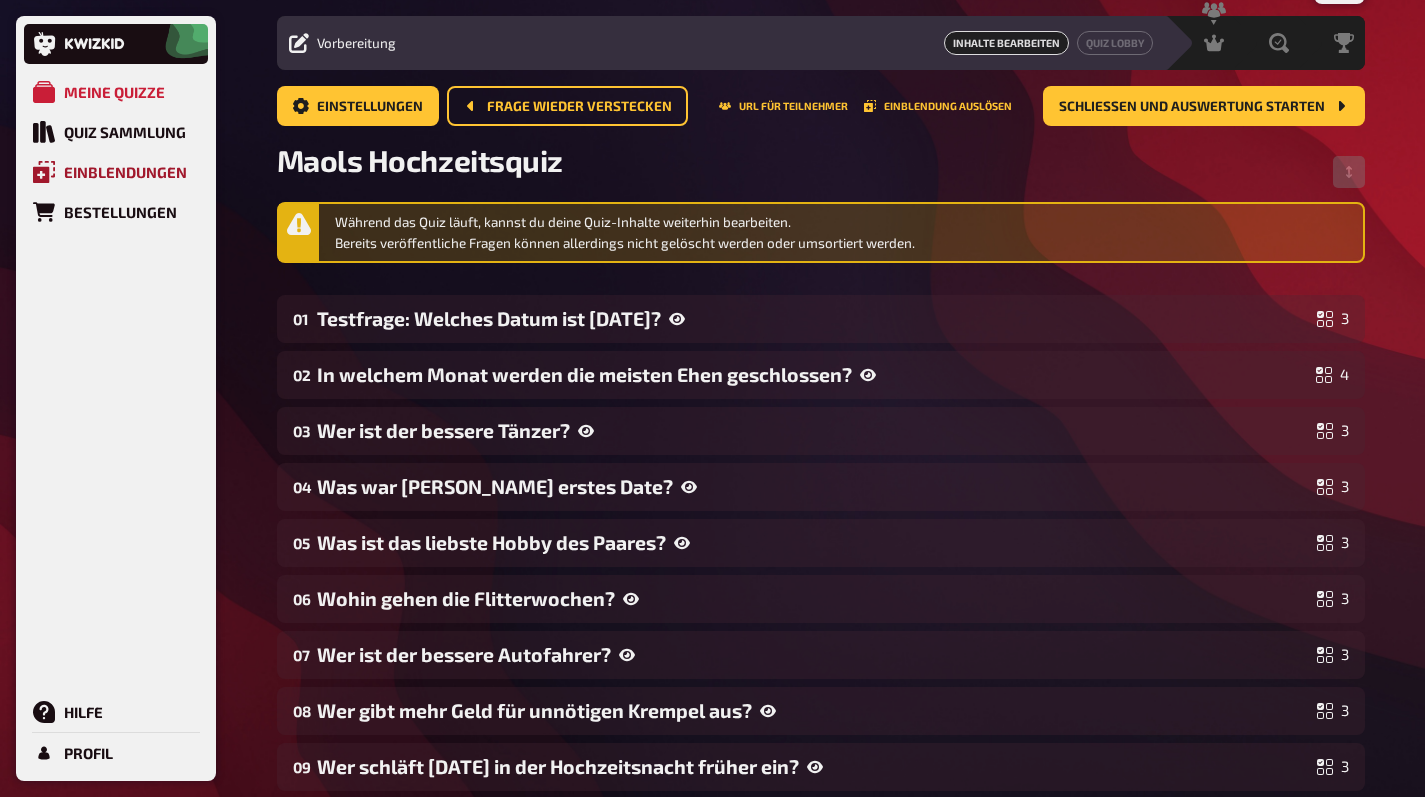 click on "Einblendungen" at bounding box center (116, 172) 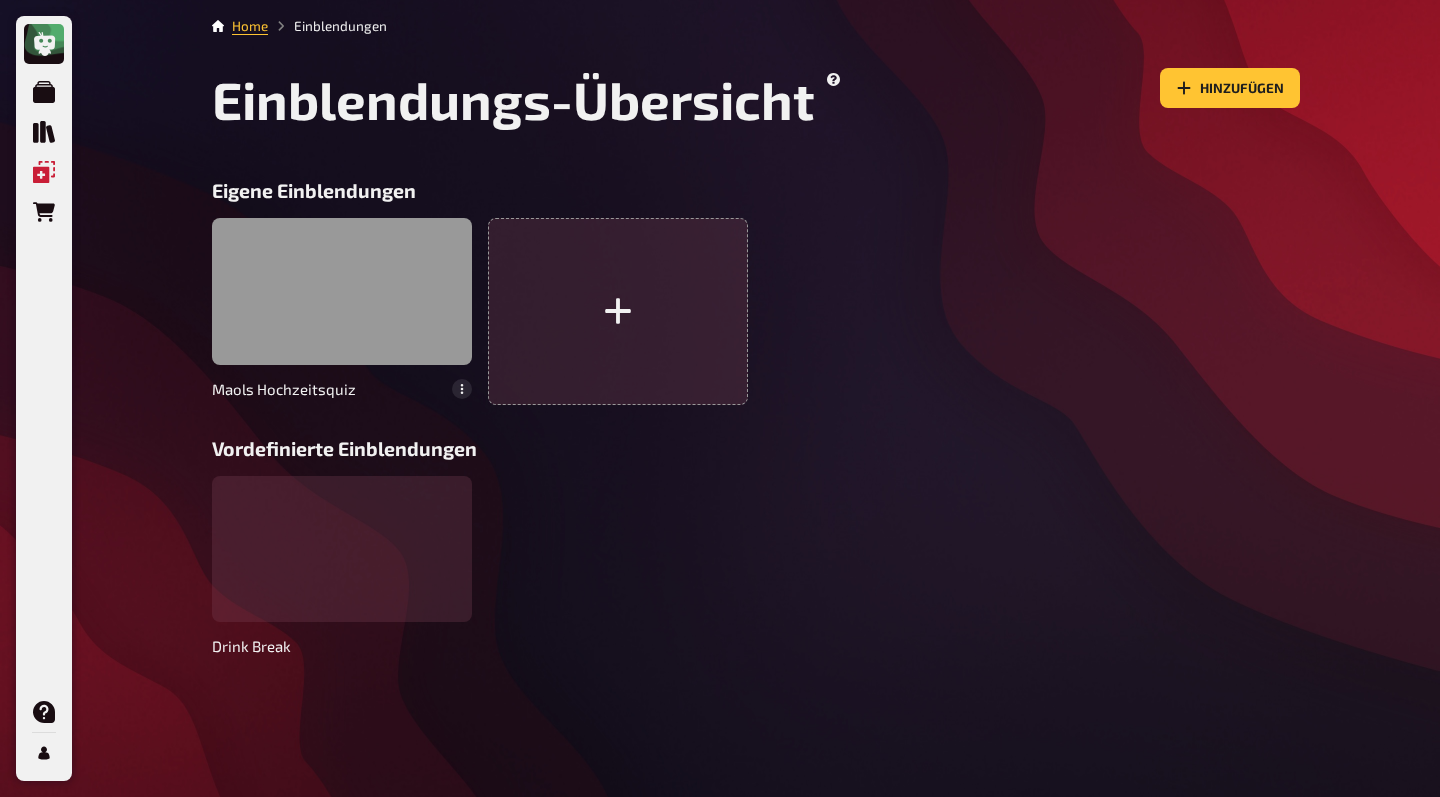 click at bounding box center [342, 291] 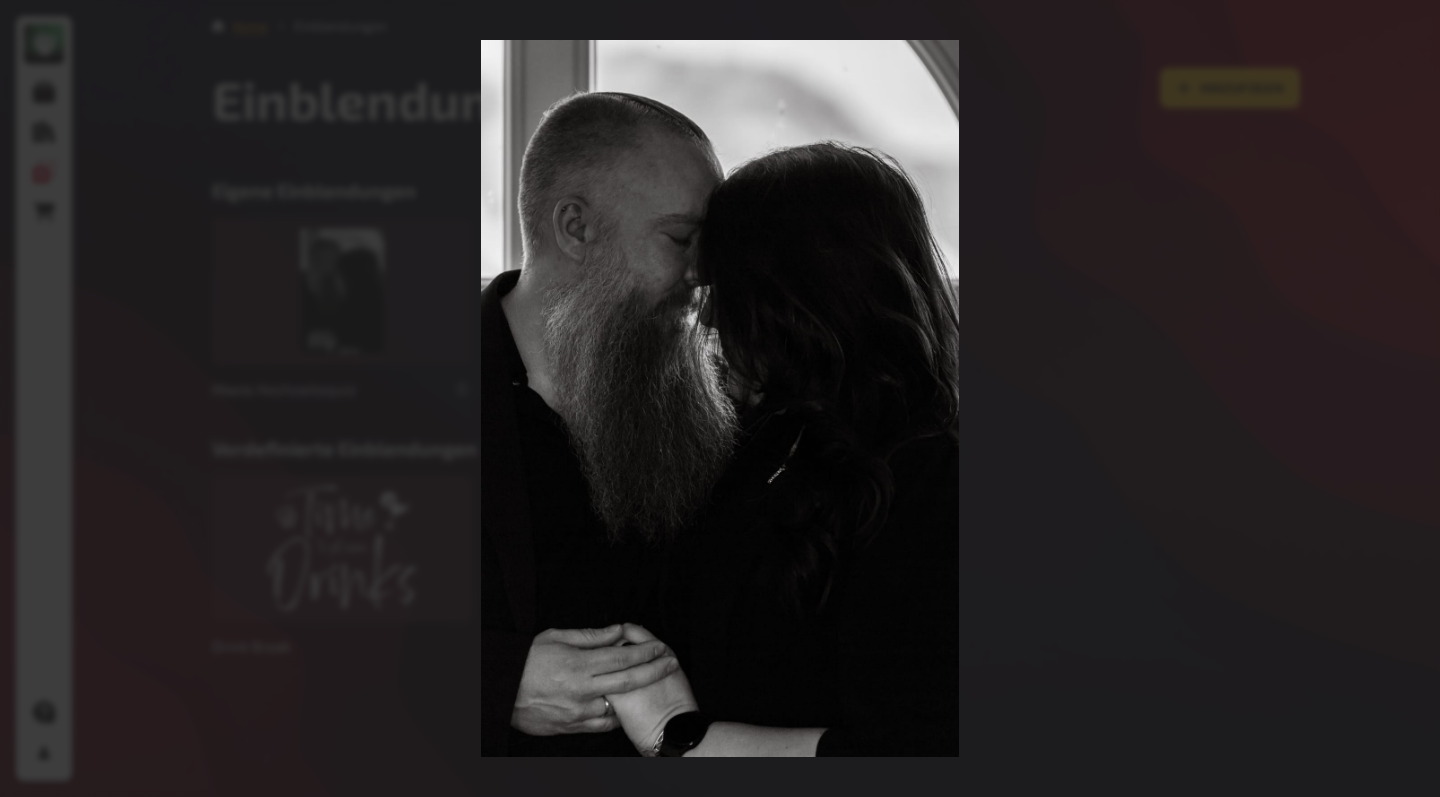 drag, startPoint x: 307, startPoint y: 538, endPoint x: 350, endPoint y: 404, distance: 140.73024 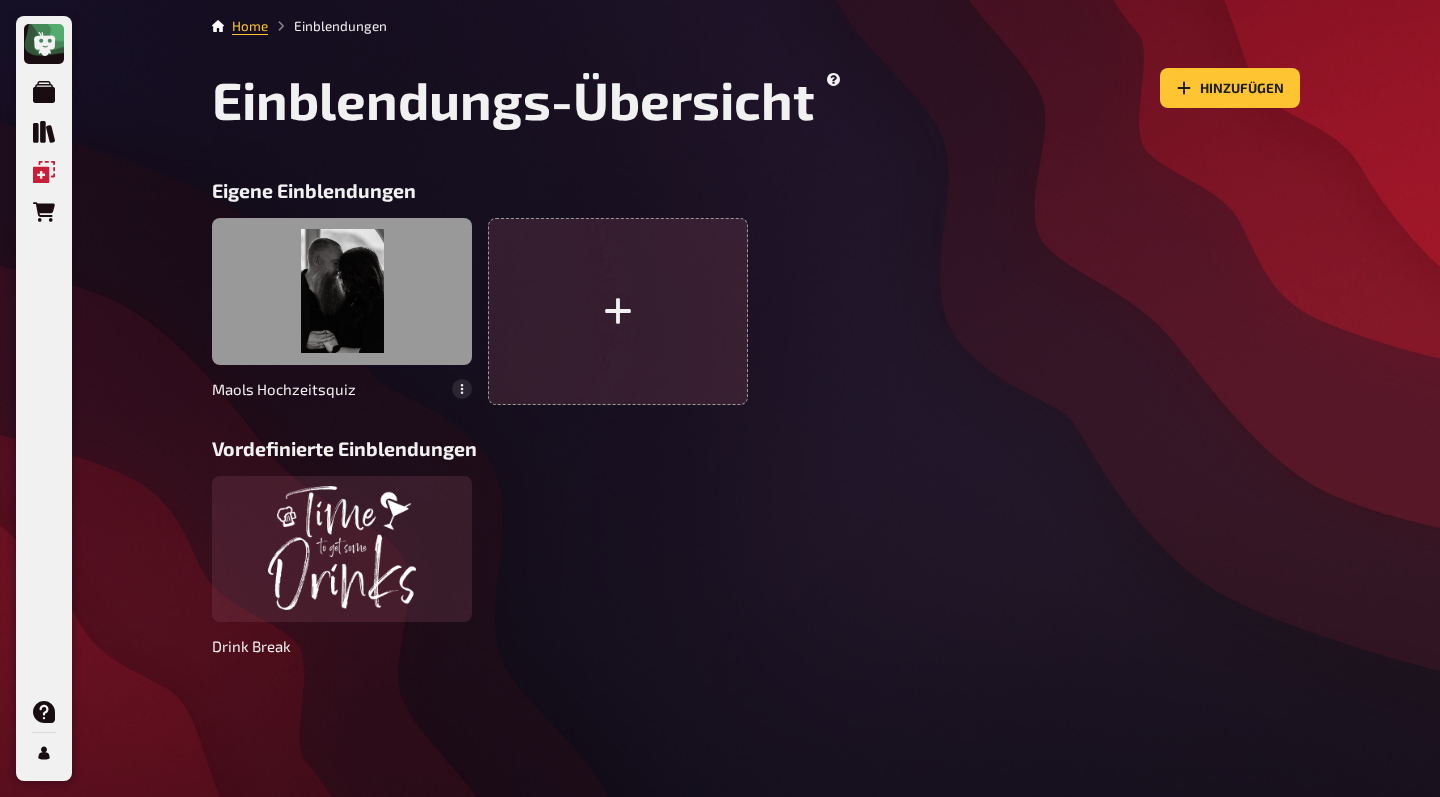 click at bounding box center (342, 291) 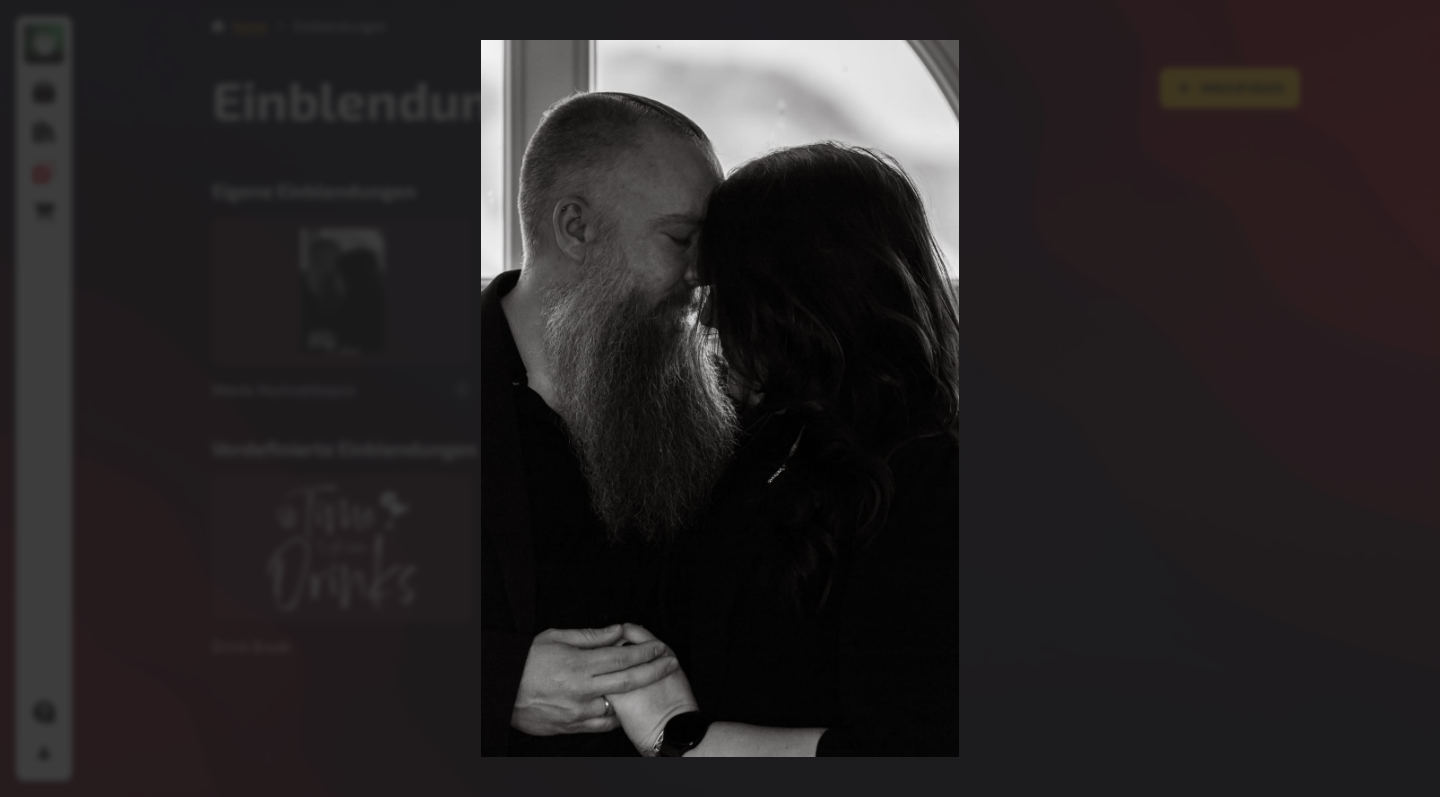 click at bounding box center [720, 398] 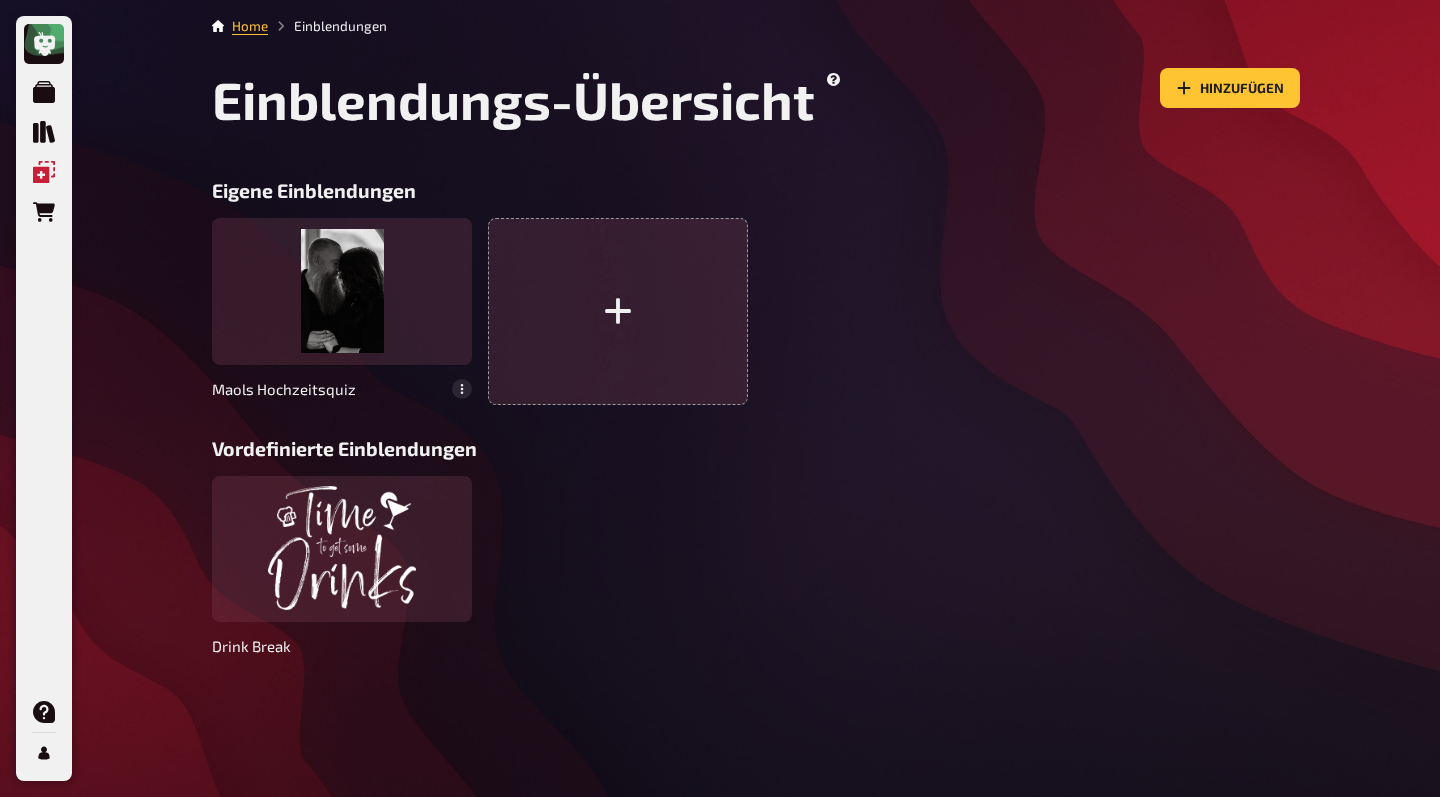click on "Drink Break" at bounding box center (756, 569) 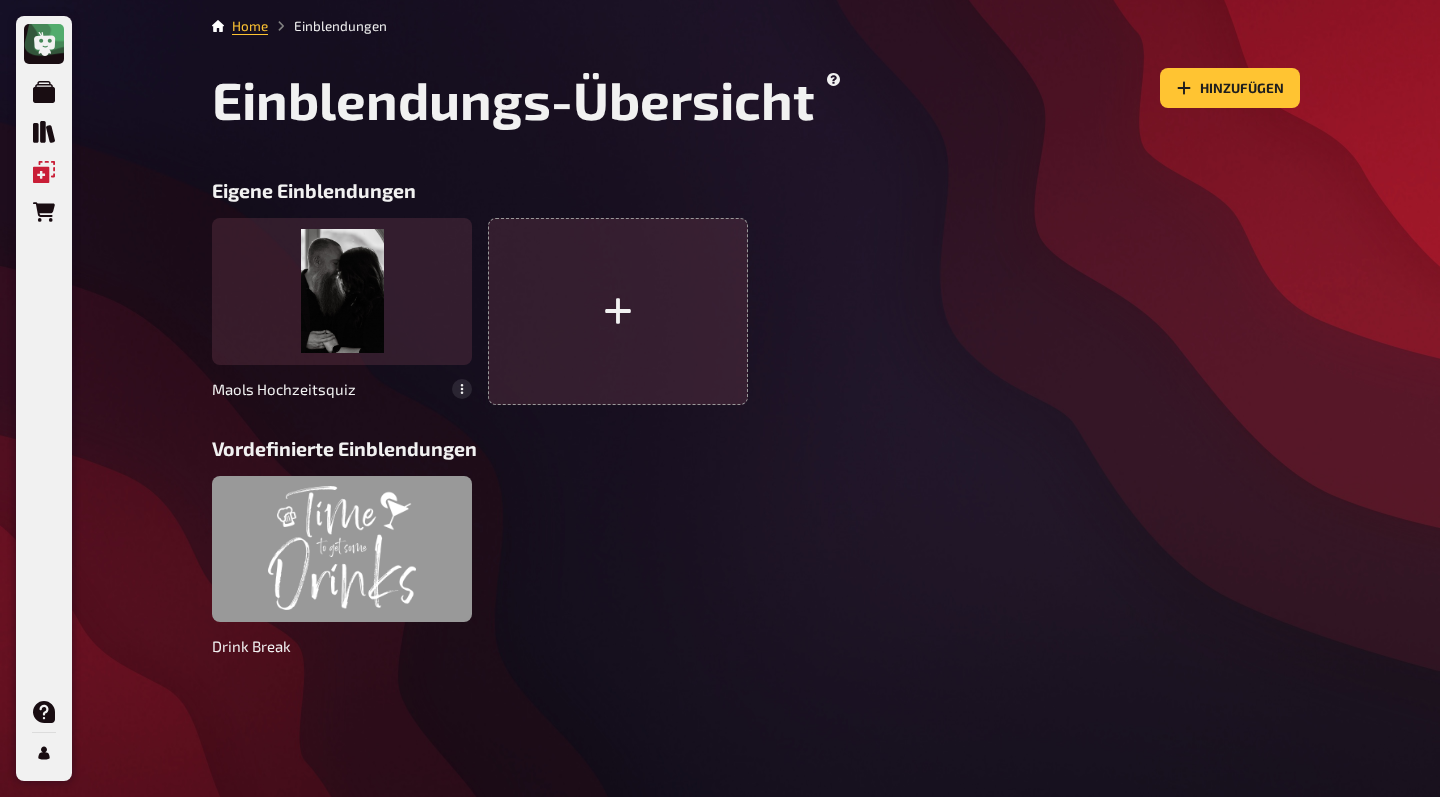 click at bounding box center [342, 549] 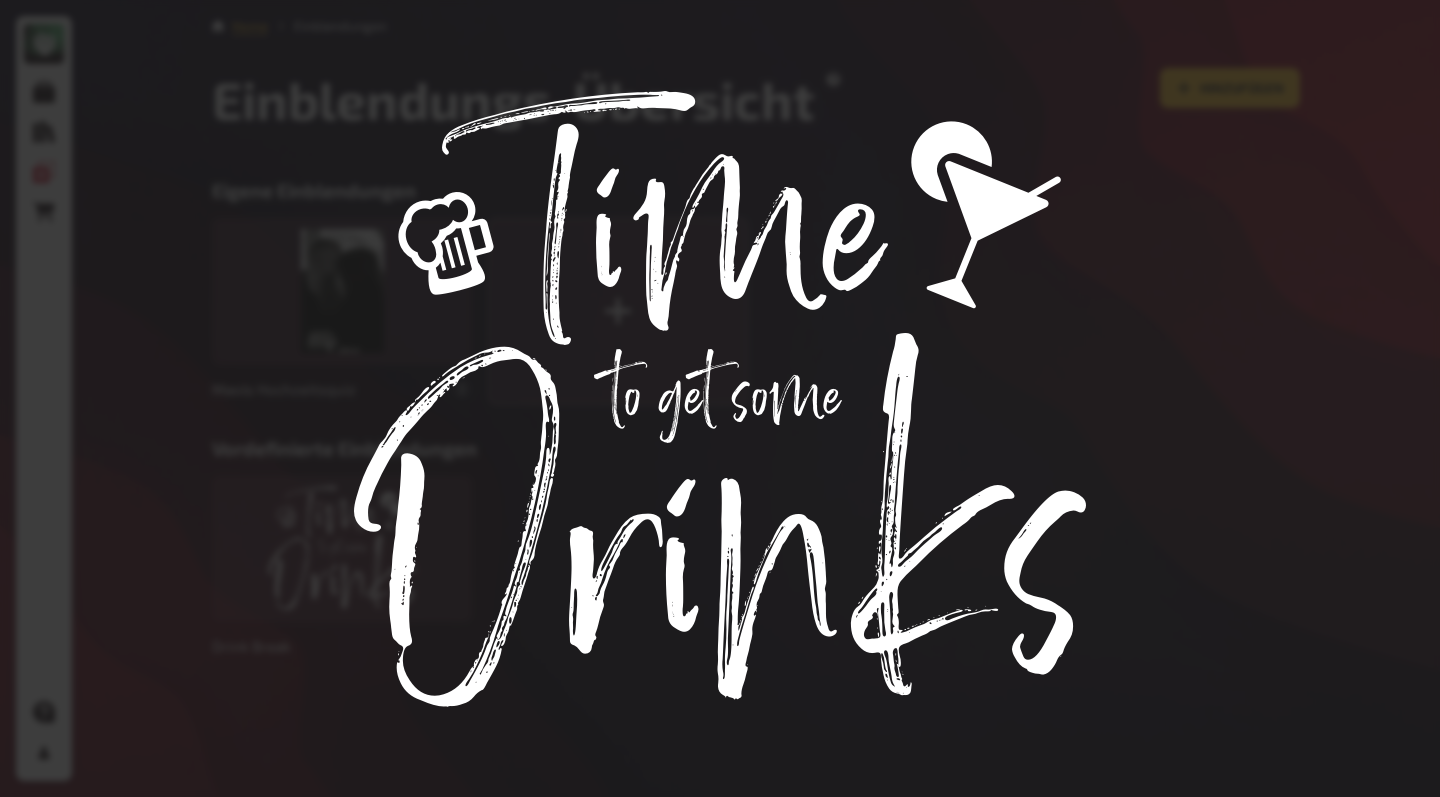 click at bounding box center (720, 398) 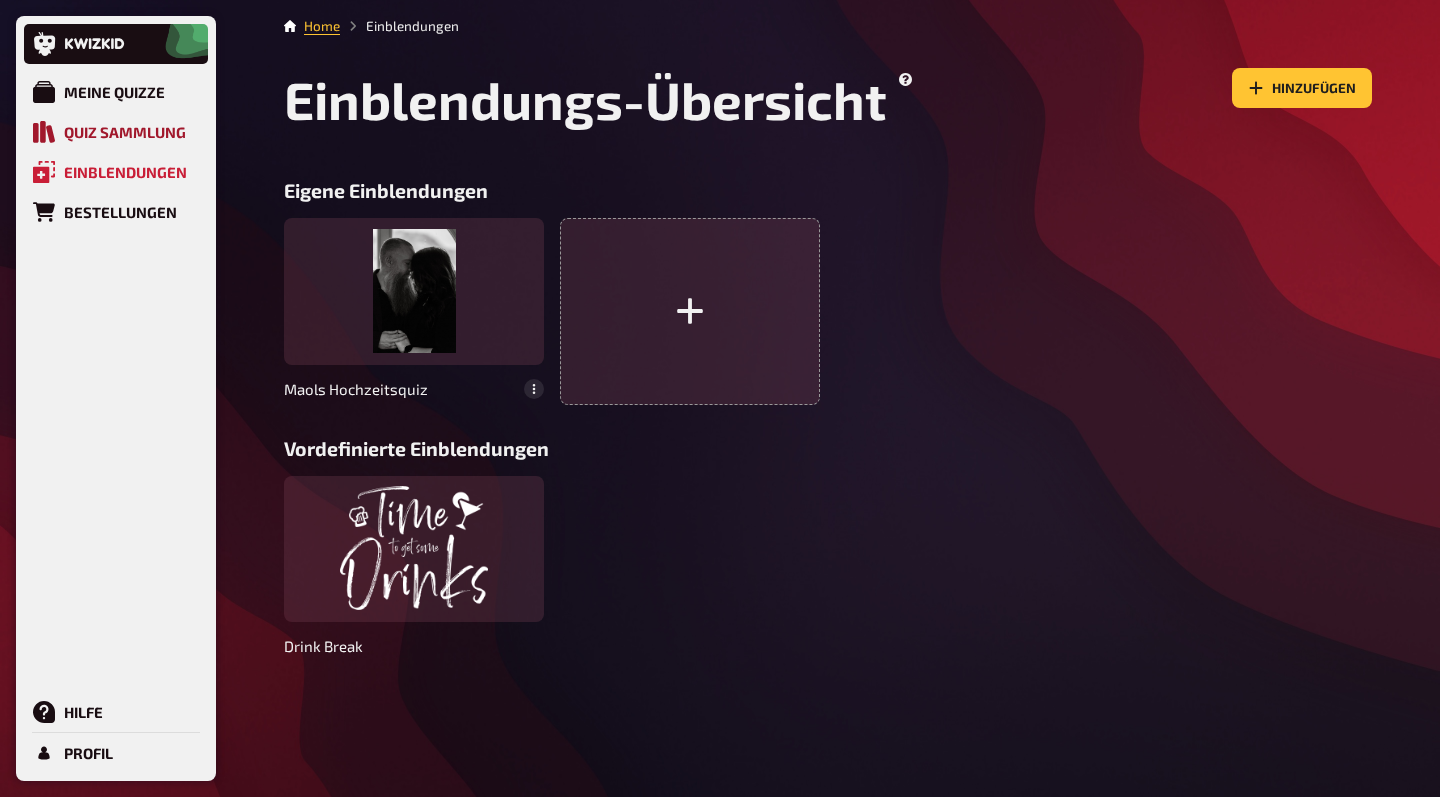 click 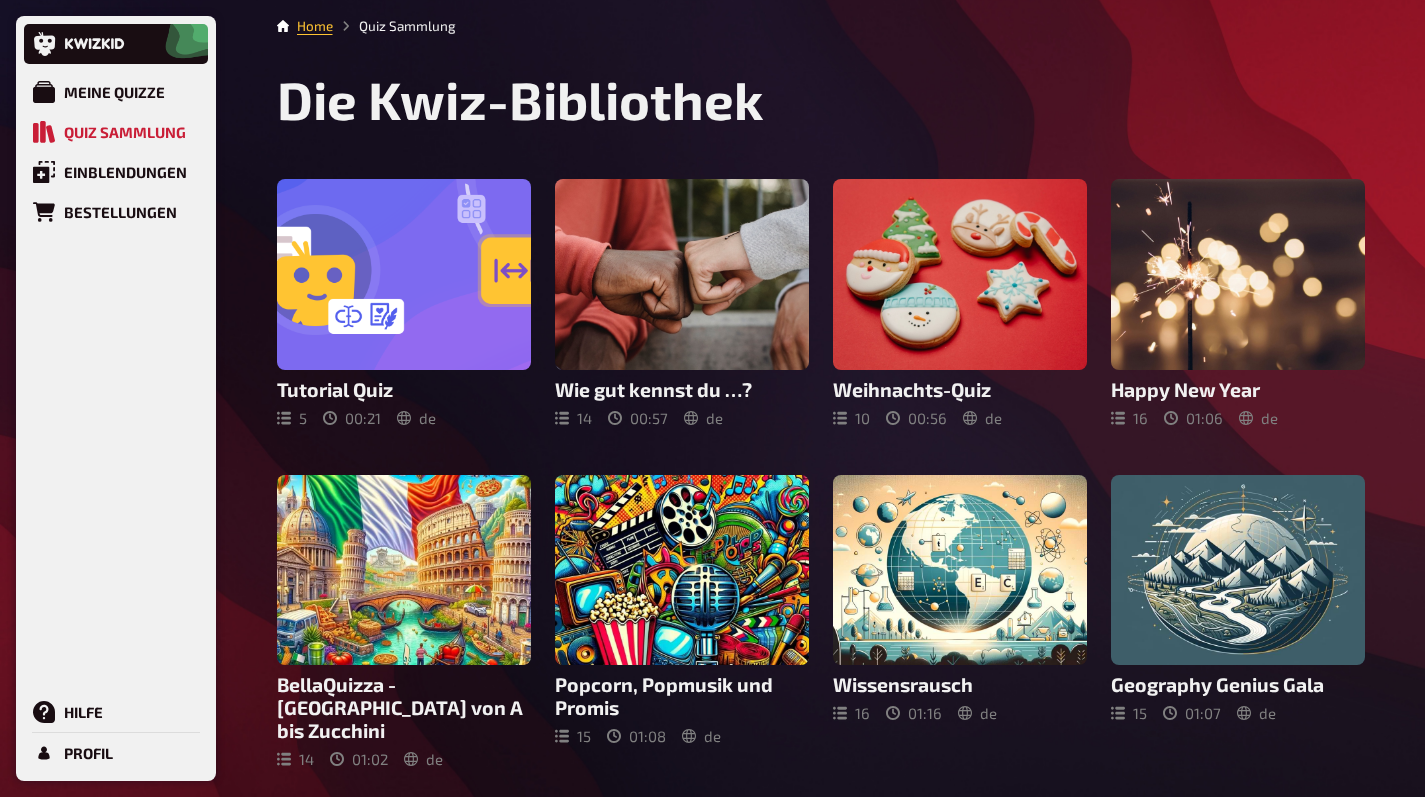 click on "Meine Quizze Quiz Sammlung Einblendungen Bestellungen Hilfe Profil" at bounding box center [116, 398] 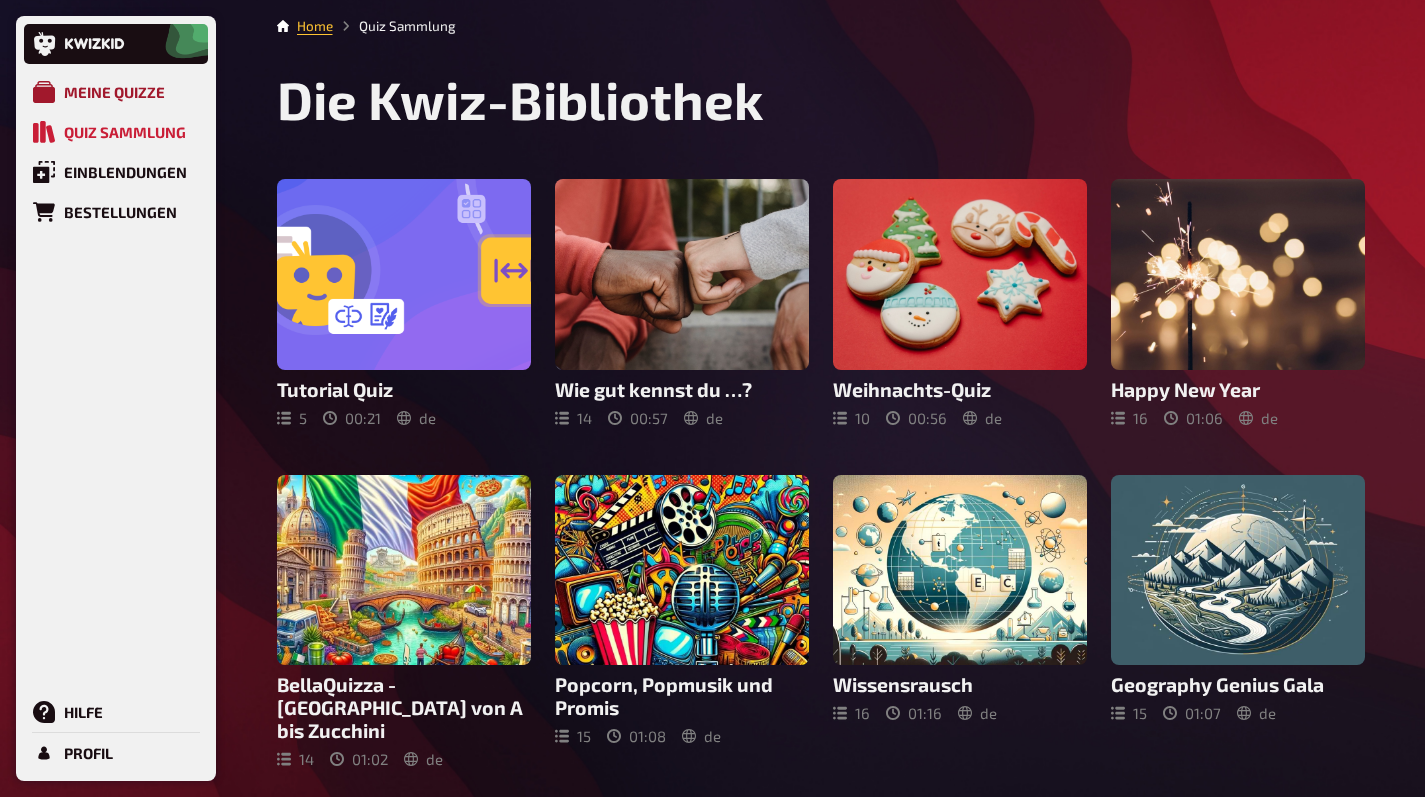 click on "Meine Quizze" at bounding box center (114, 92) 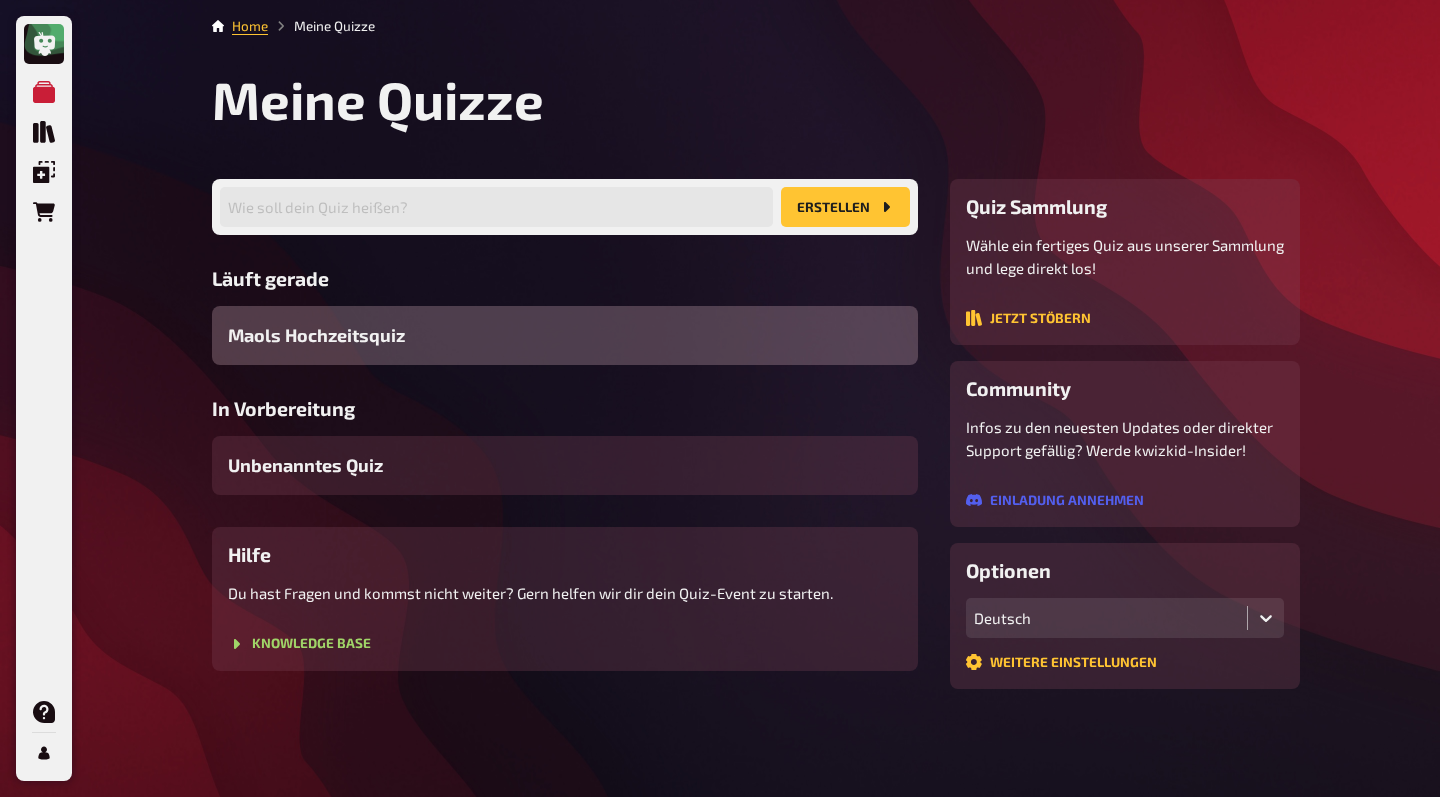 click on "Maols Hochzeitsquiz" at bounding box center (565, 335) 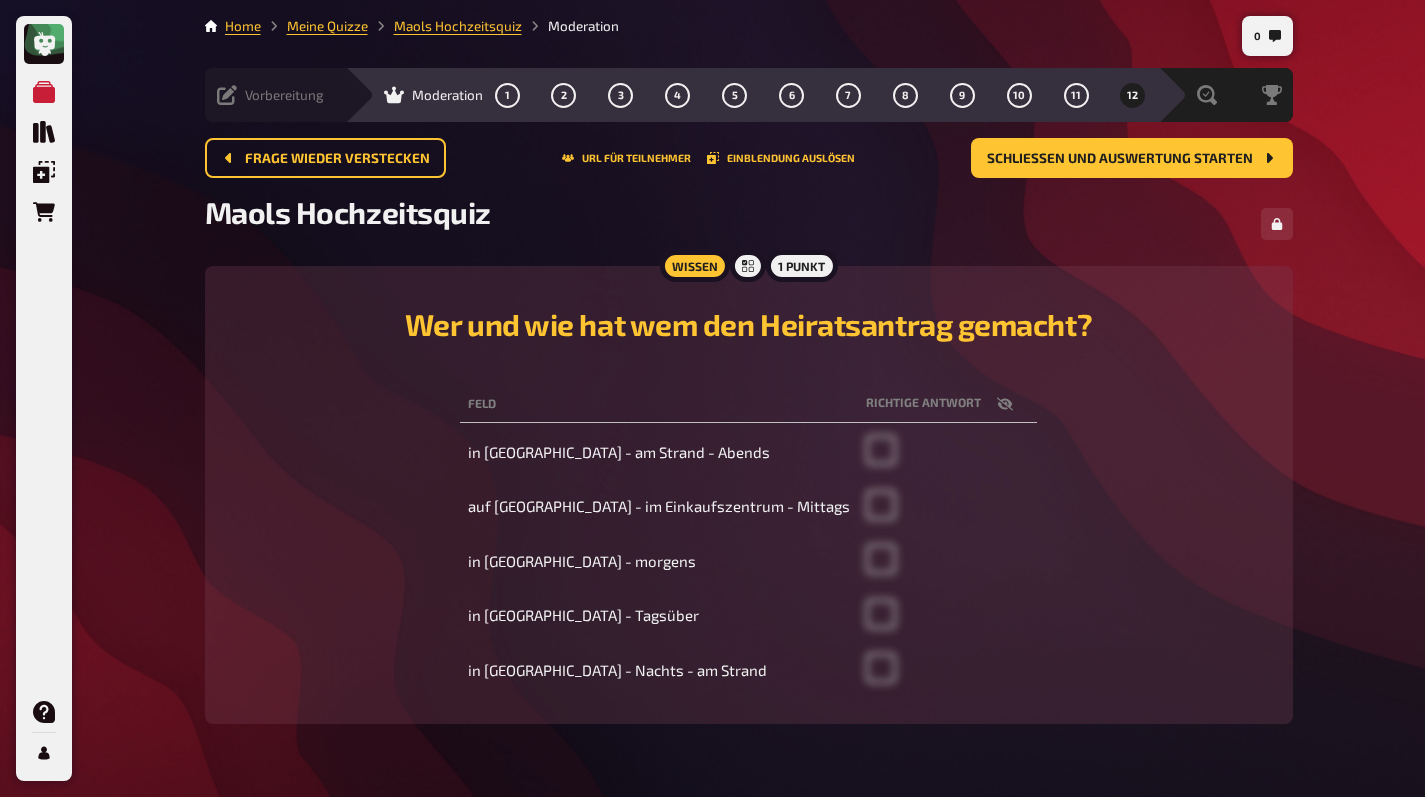 click 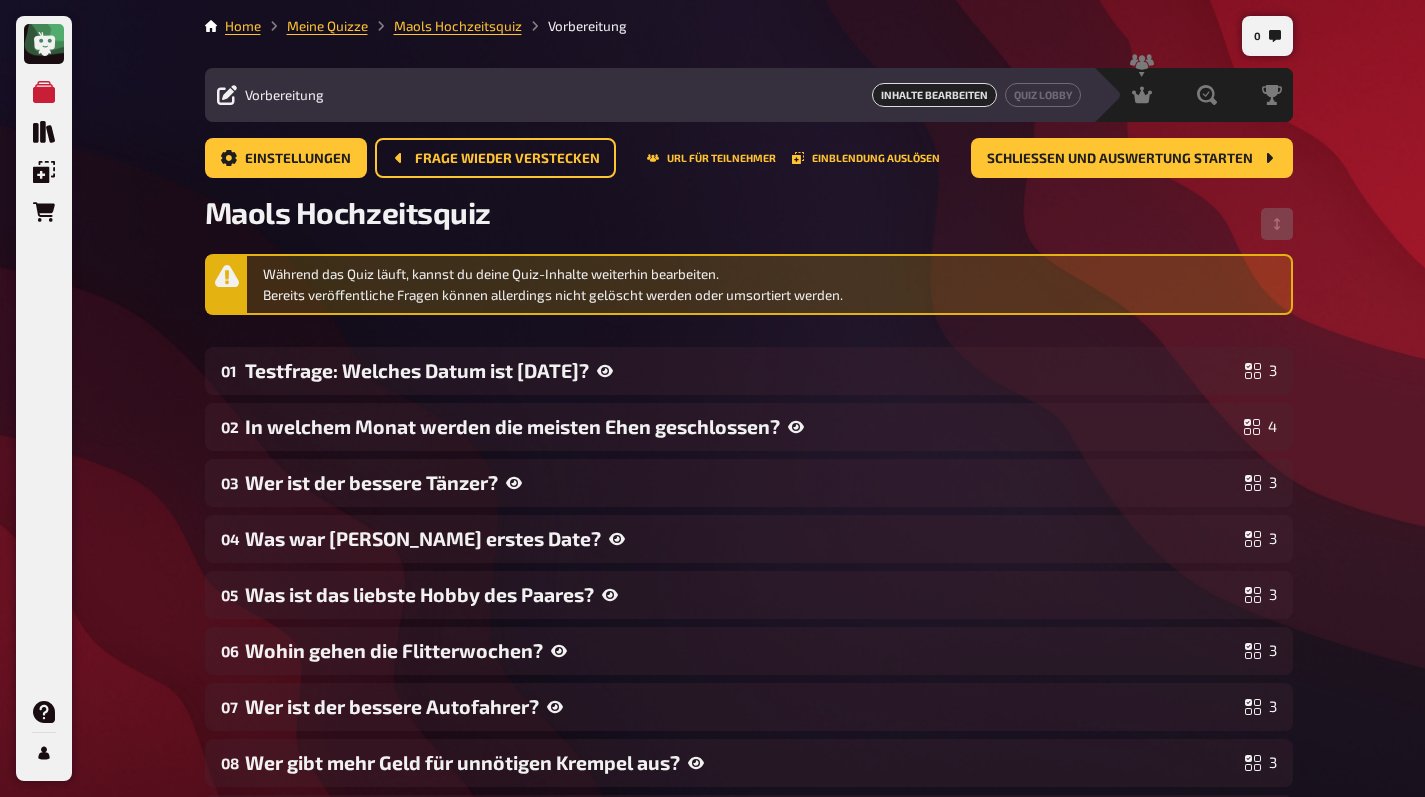 click on "Maols Hochzeitsquiz" at bounding box center [749, 224] 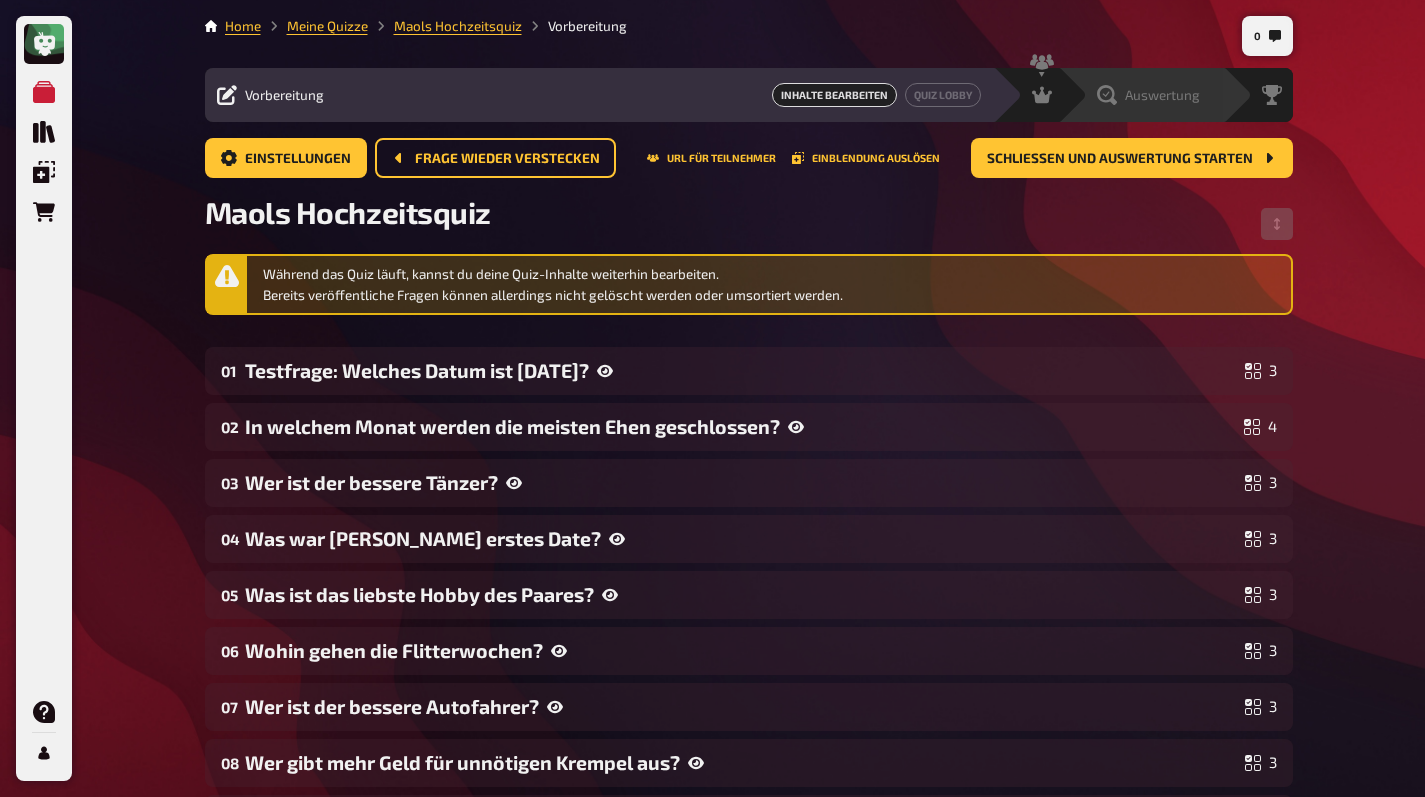 click on "Auswertung" at bounding box center [1140, 95] 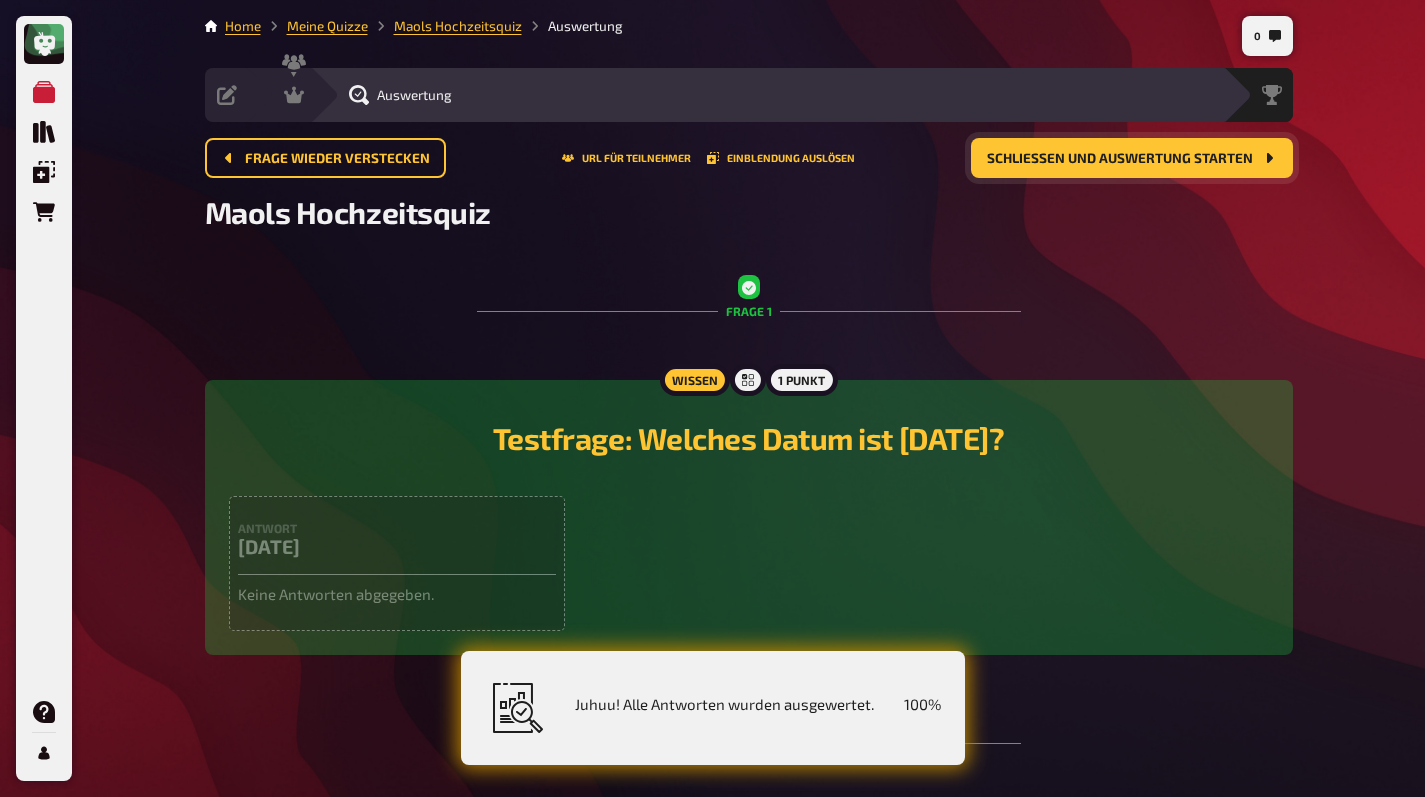 click on "Schließen und Auswertung starten" at bounding box center [1132, 158] 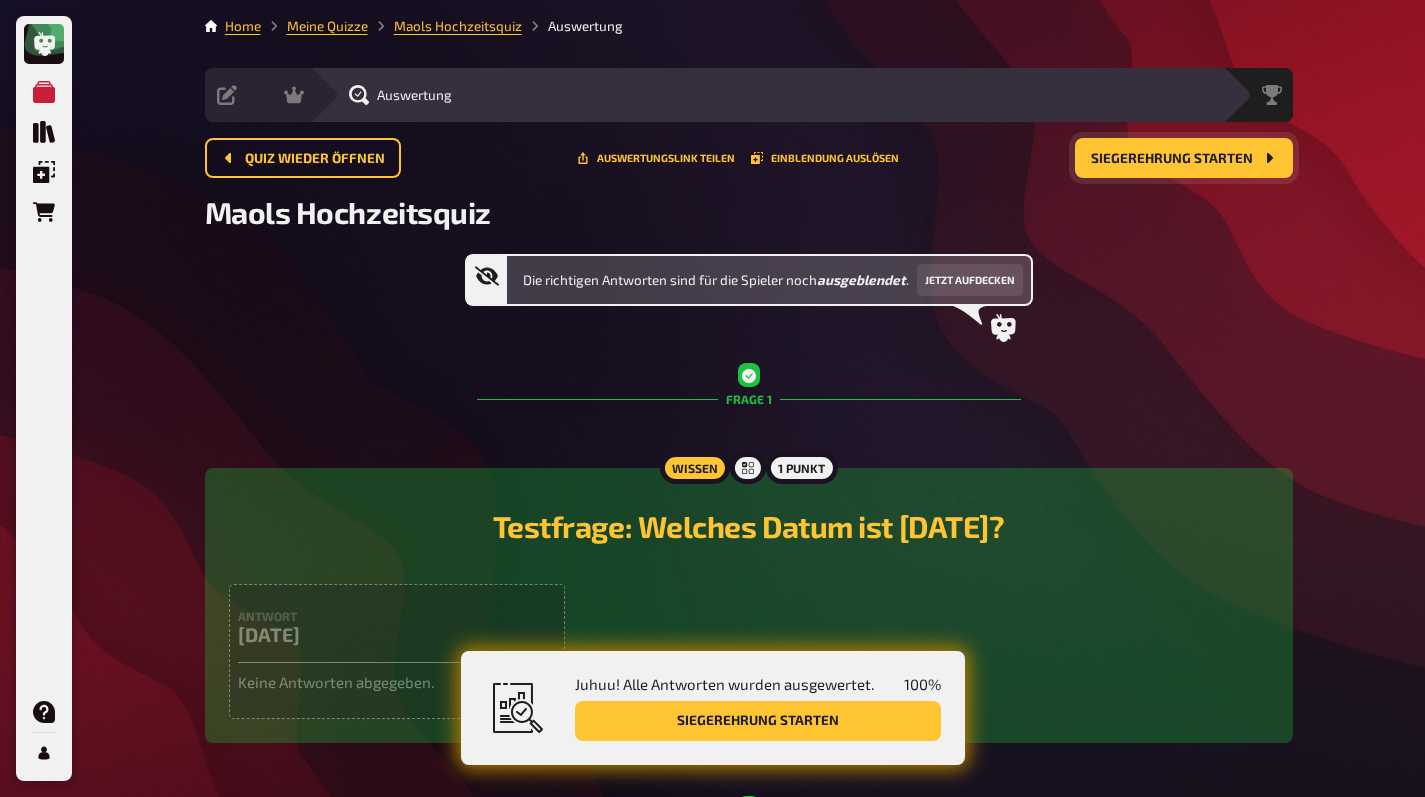 click on "Siegerehrung starten" at bounding box center (1172, 159) 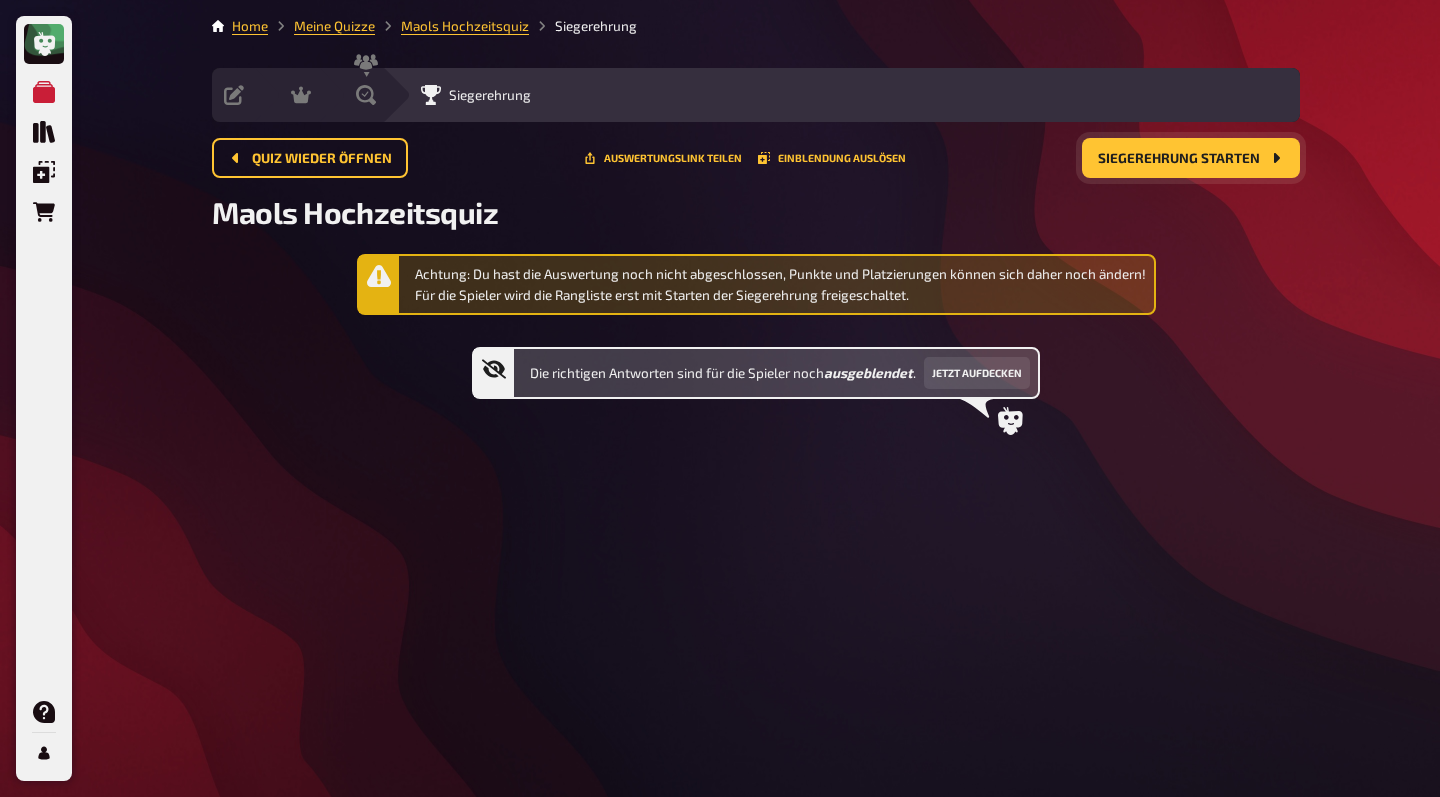 click on "Siegerehrung starten" at bounding box center [1179, 159] 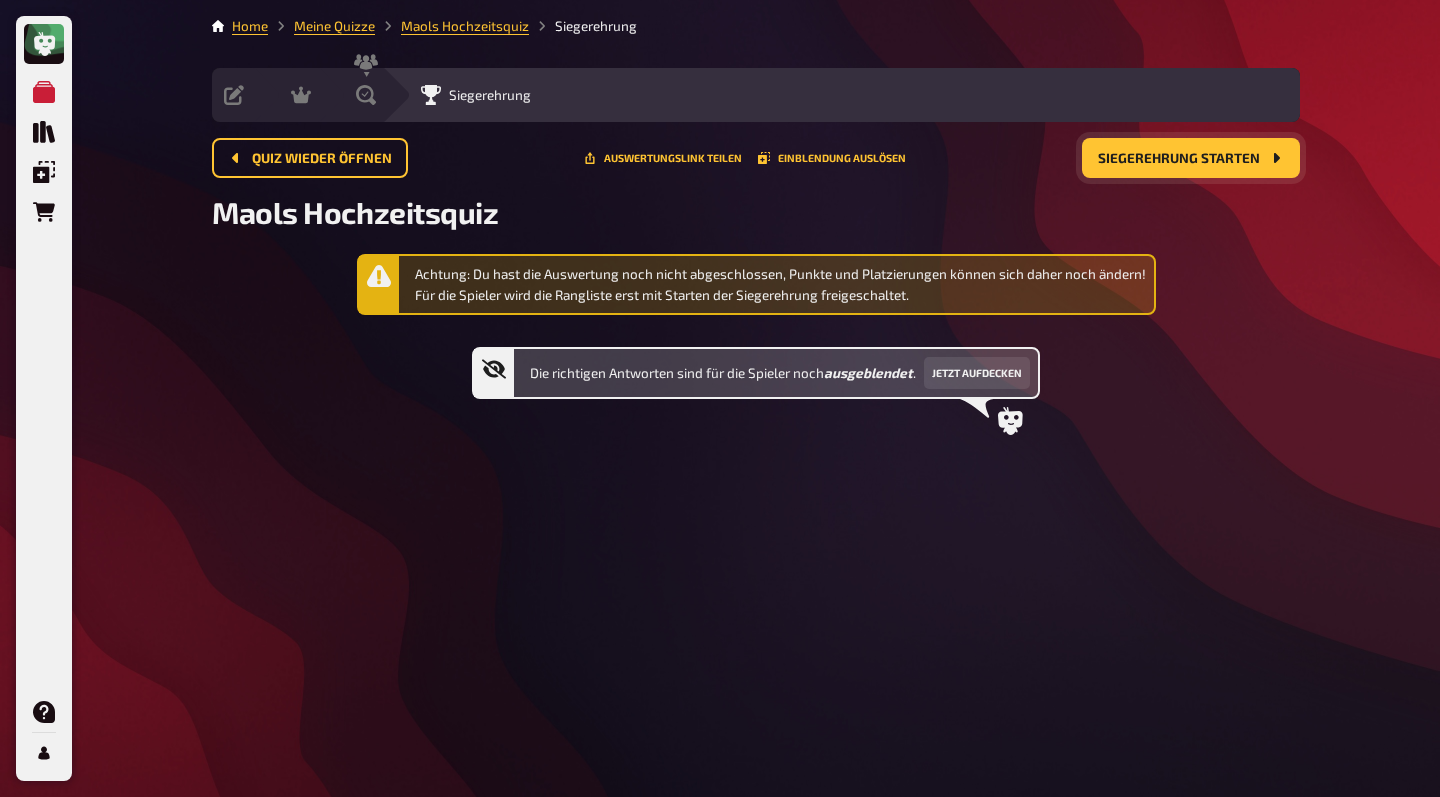 click on "Siegerehrung starten" at bounding box center [1179, 159] 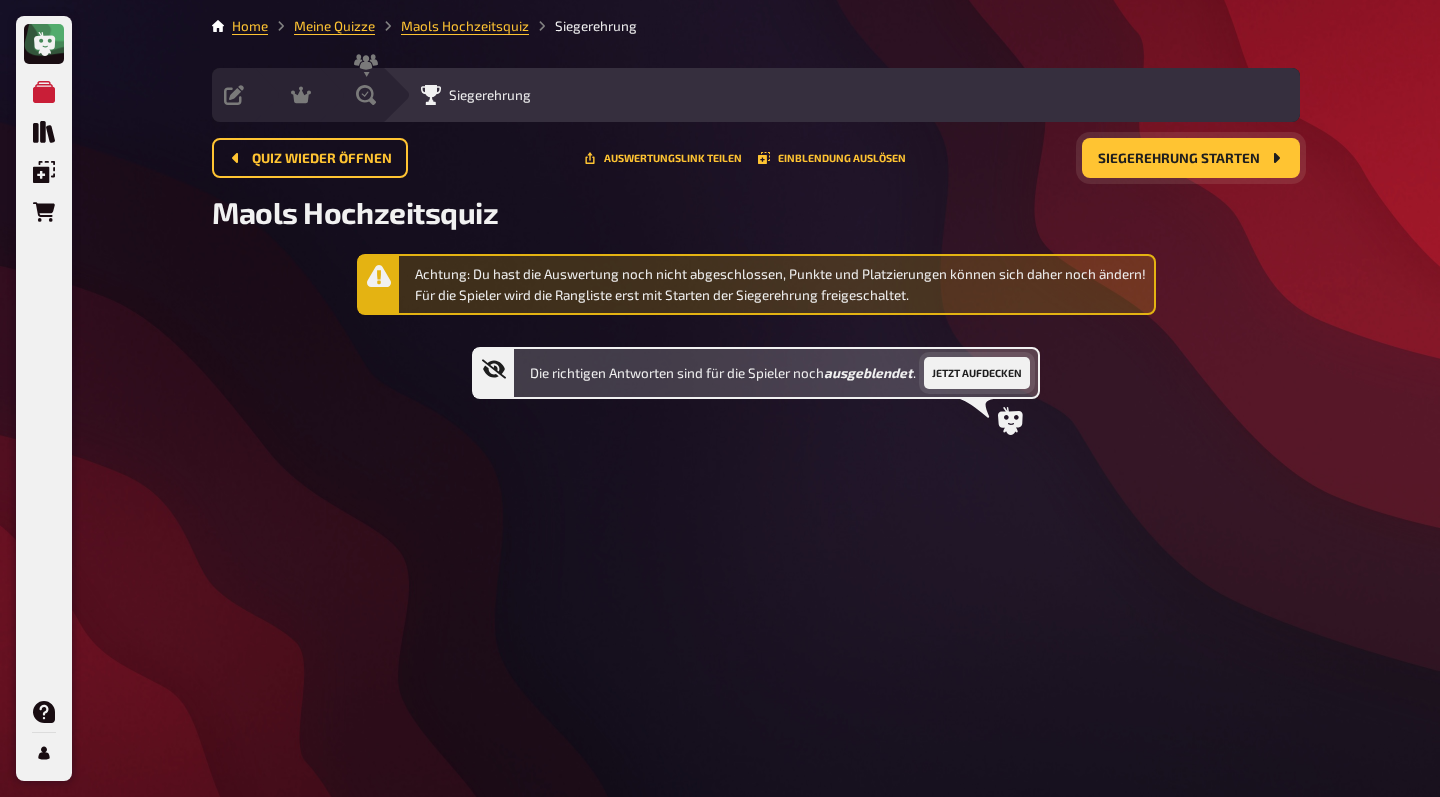 click on "Jetzt aufdecken" at bounding box center (977, 373) 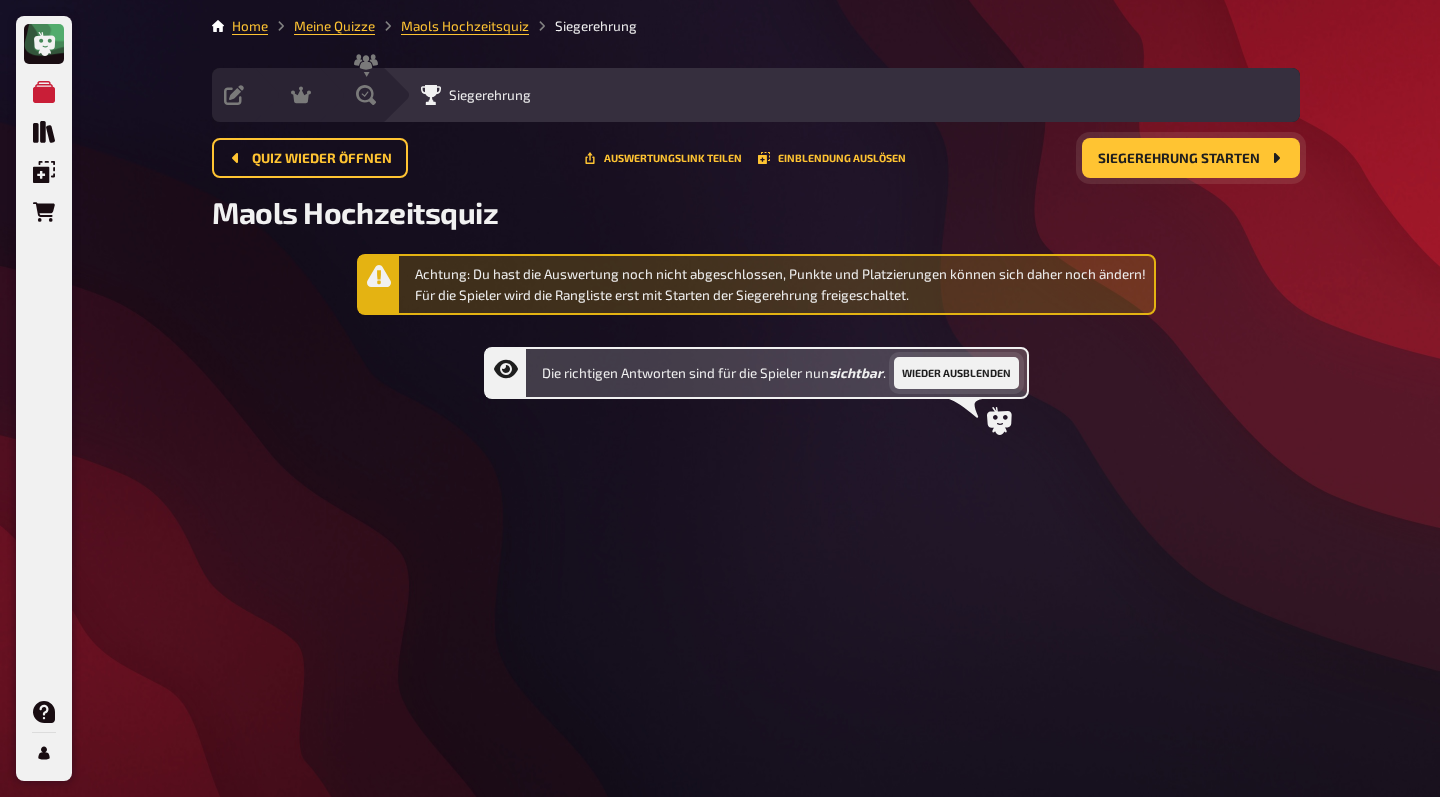 click on "Wieder ausblenden" at bounding box center [956, 373] 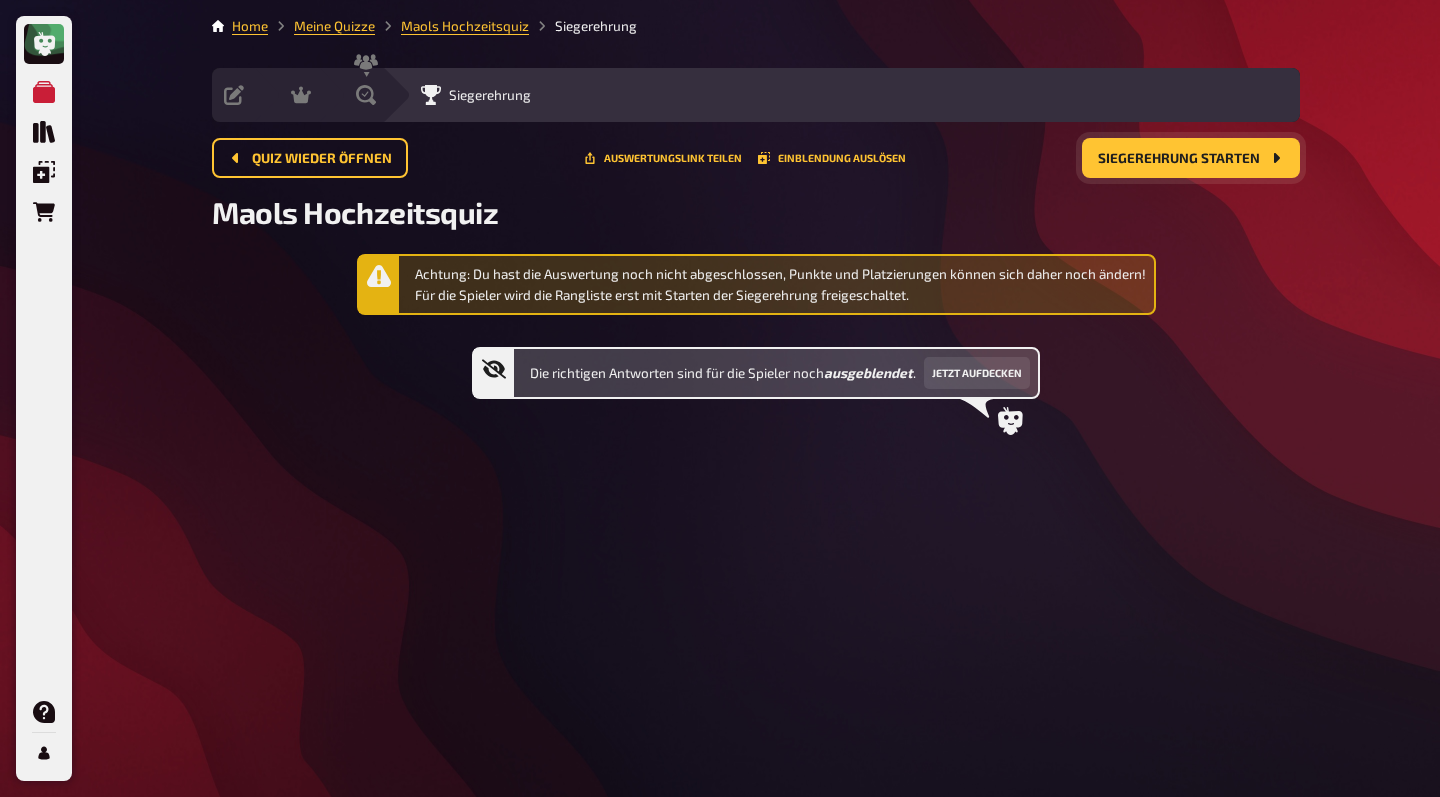 click on "Achtung: Du hast die Auswertung noch nicht abgeschlossen, Punkte und Platzierungen können sich daher noch ändern!
Für die Spieler wird die Rangliste erst mit Starten der Siegerehrung freigeschaltet. Die richtigen Antworten sind für die Spieler noch  ausgeblendet . Jetzt aufdecken" at bounding box center [756, 360] 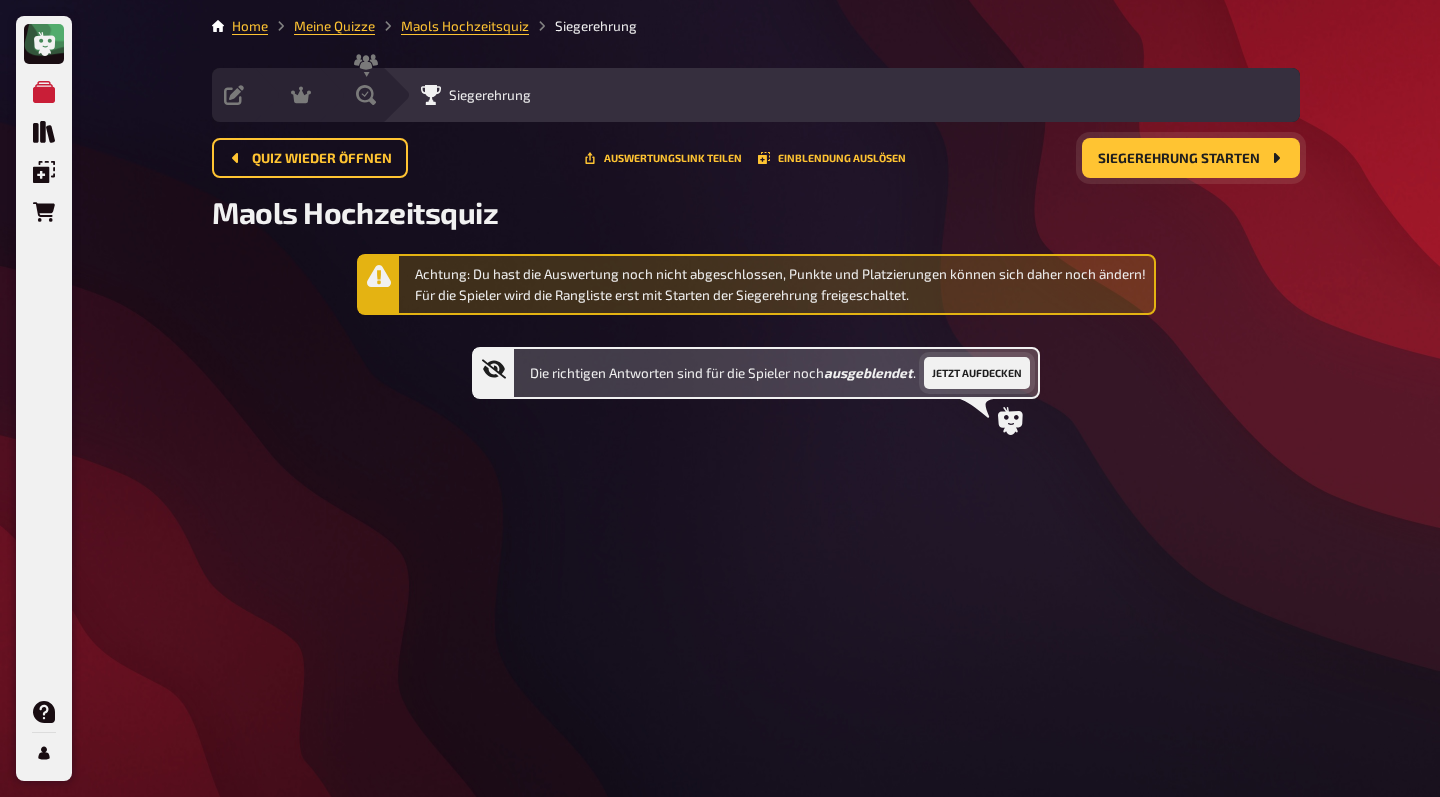 click on "Jetzt aufdecken" at bounding box center (977, 373) 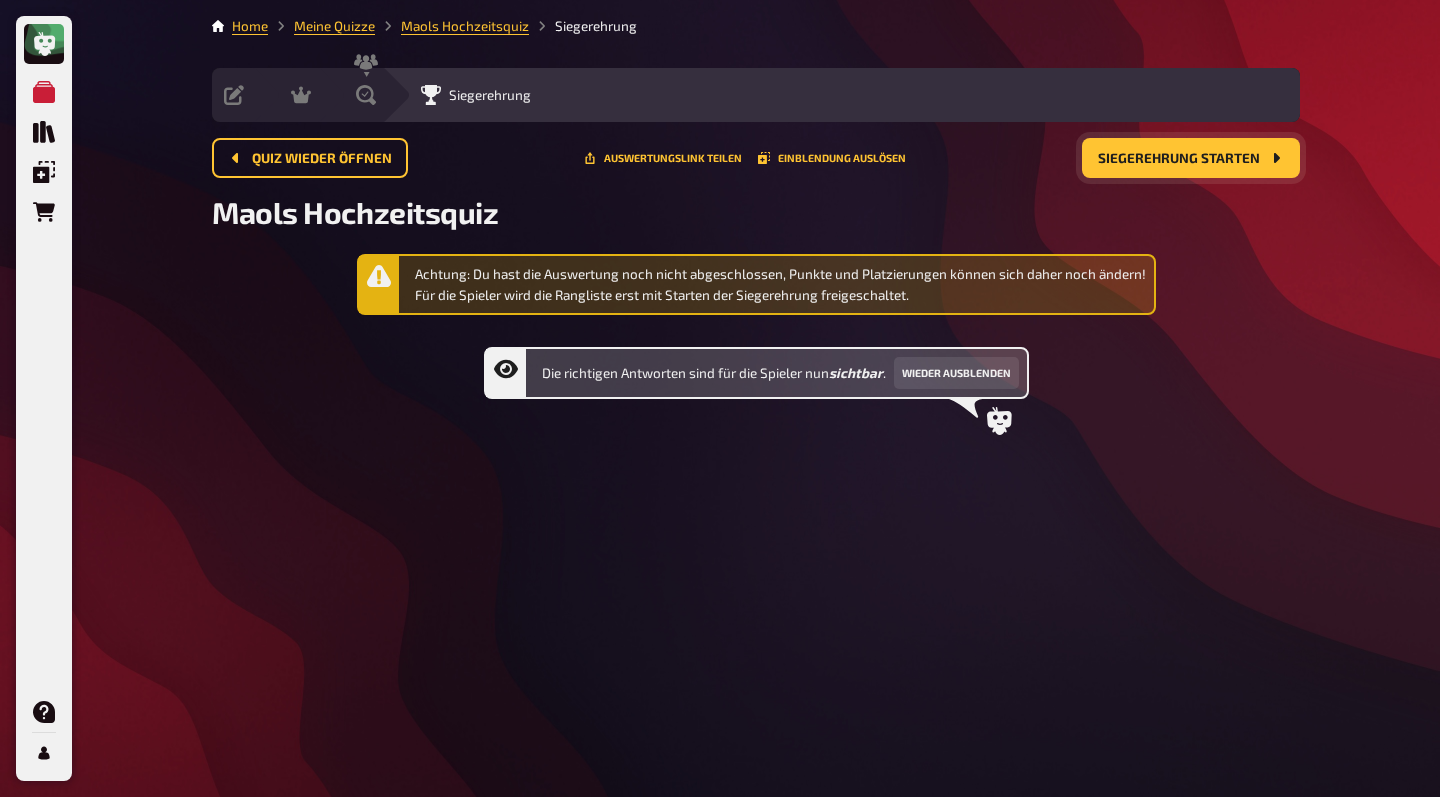 click on "Siegerehrung starten" at bounding box center [1191, 158] 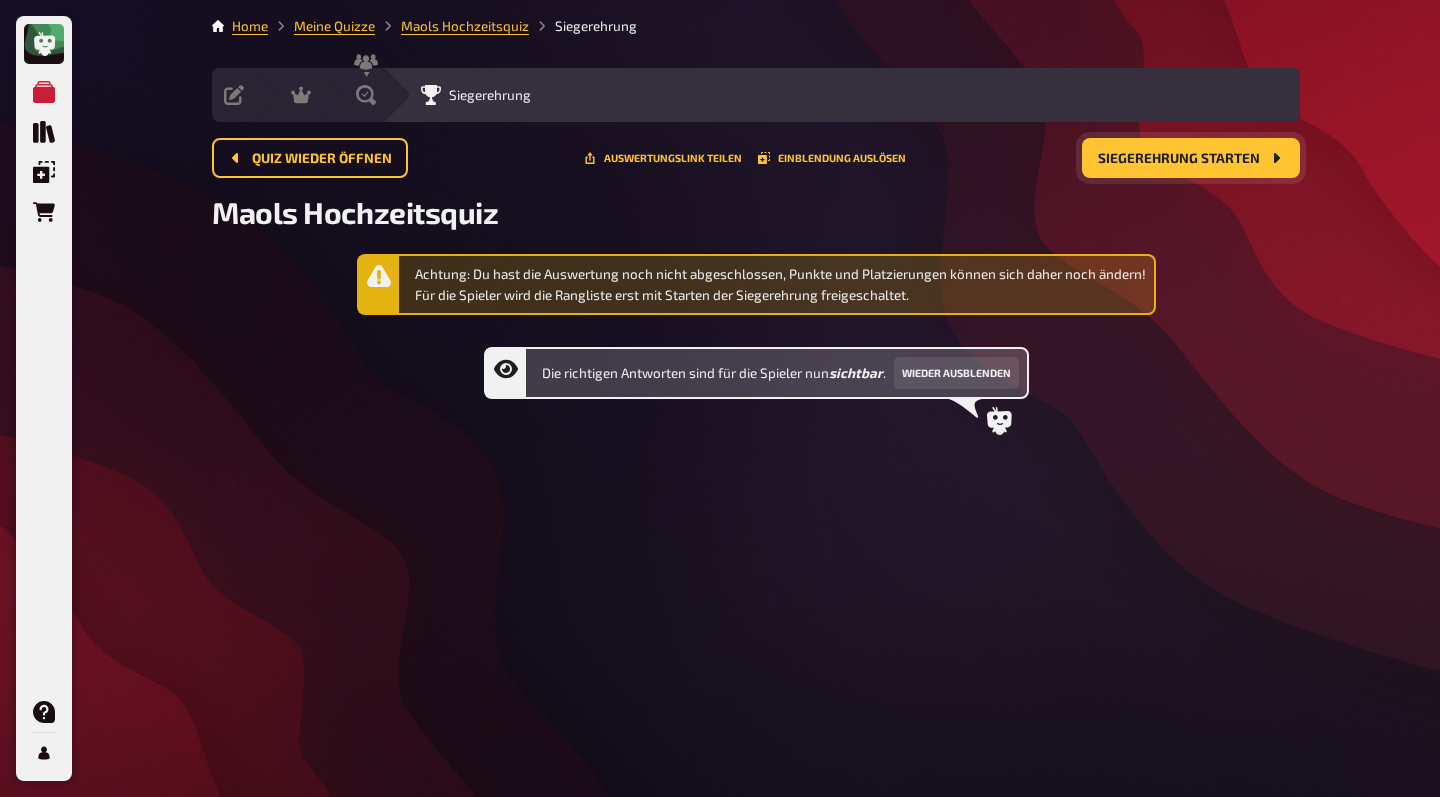 click on "Siegerehrung starten" at bounding box center [1191, 158] 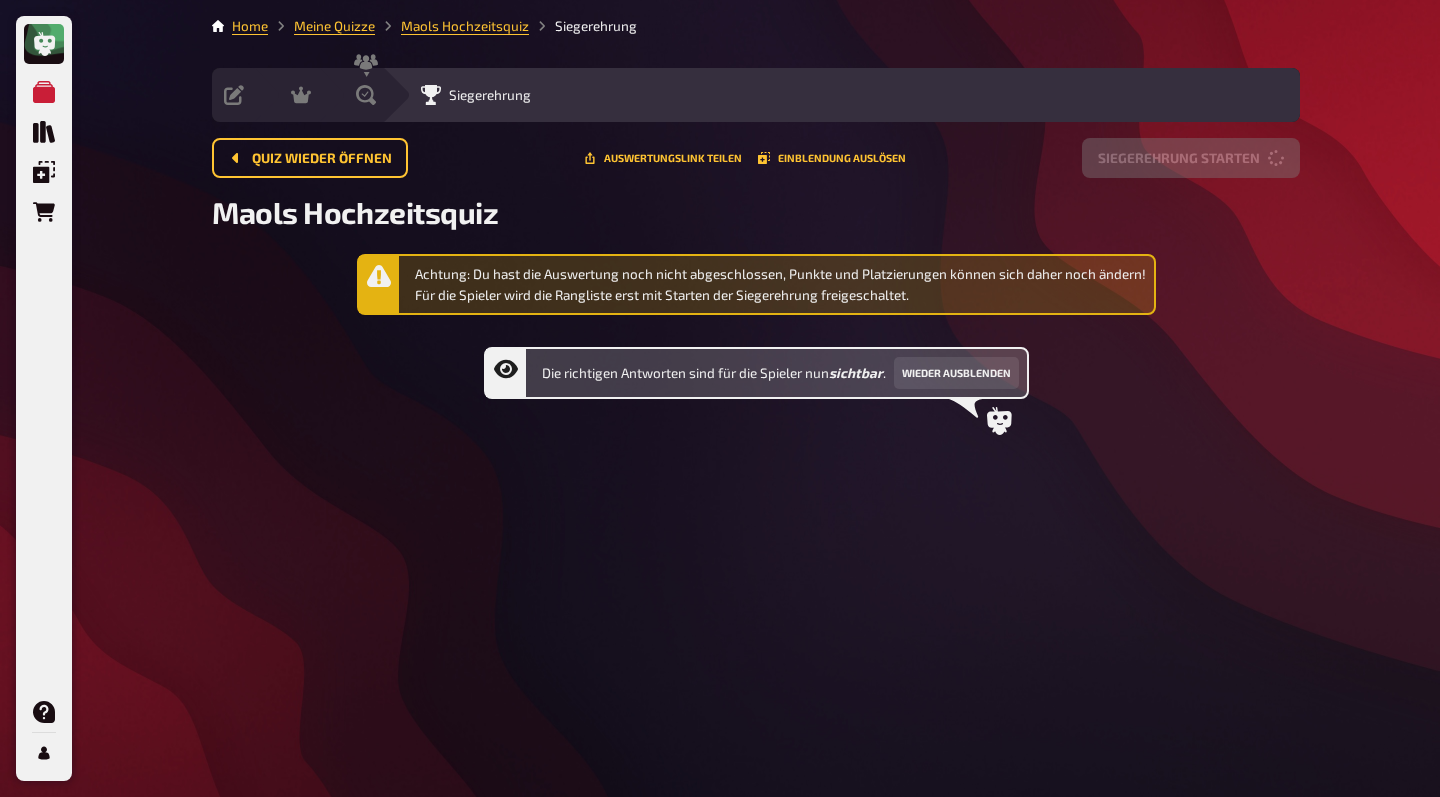 click on "Siegerehrung starten" at bounding box center (1191, 158) 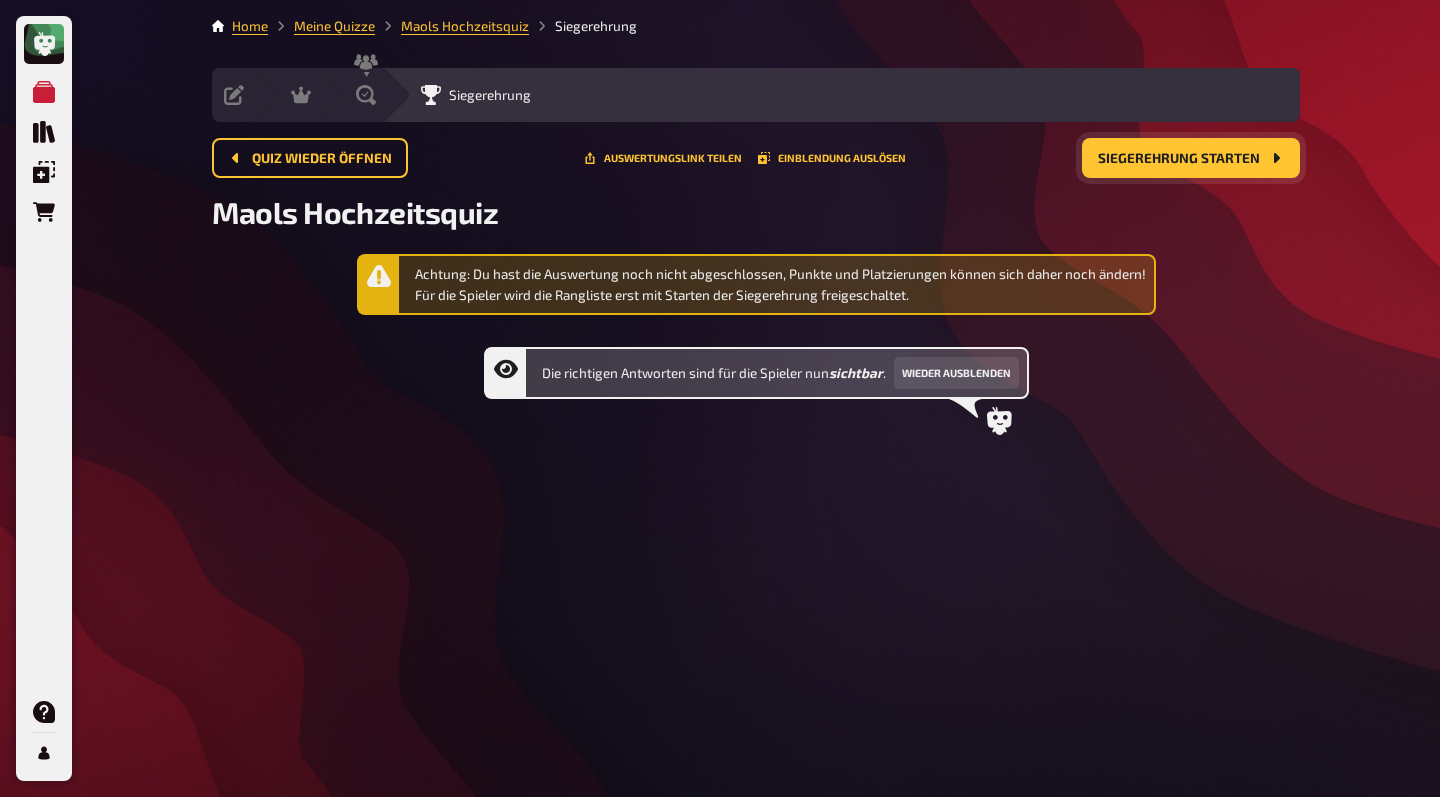click on "Siegerehrung starten" at bounding box center (1191, 158) 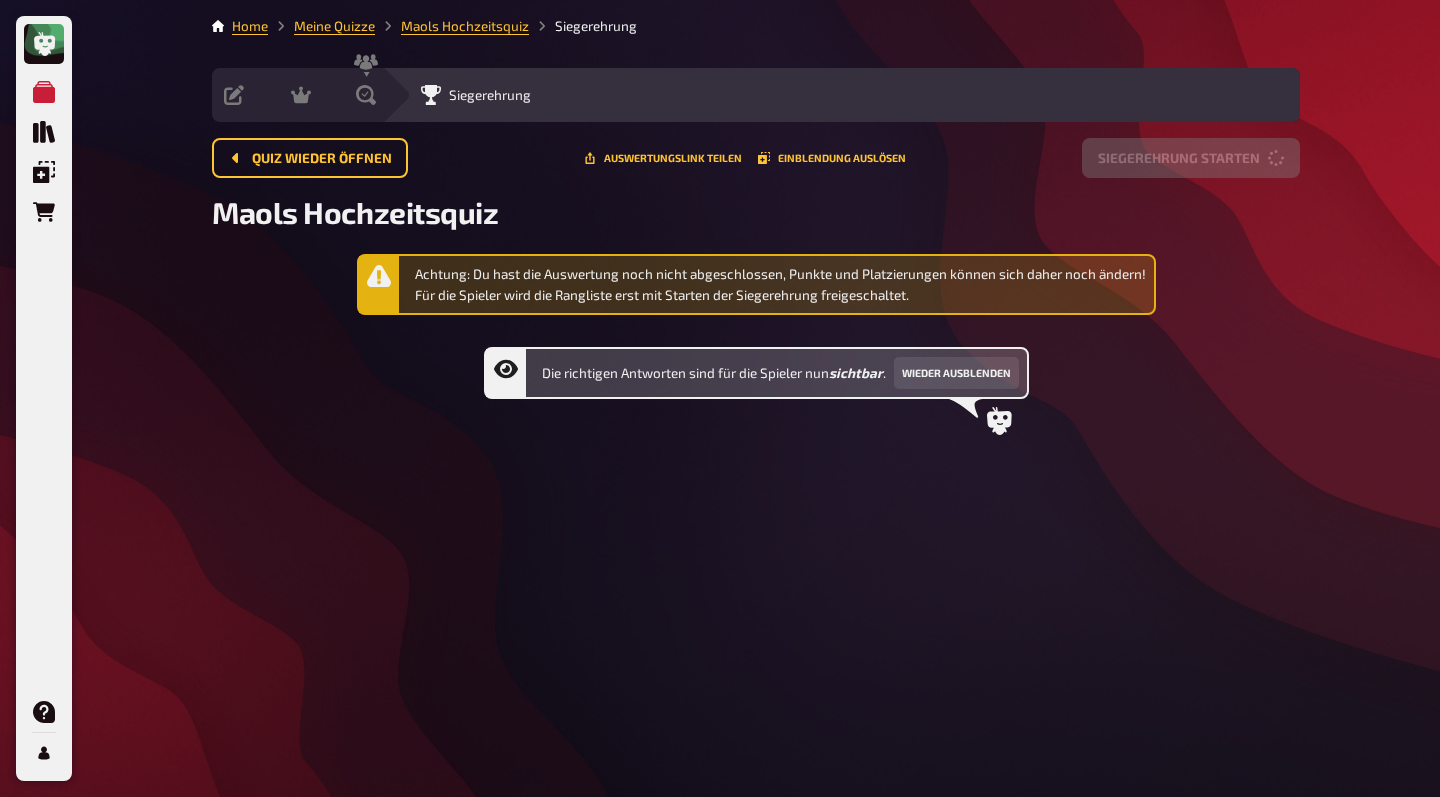 click on "Siegerehrung starten" at bounding box center (1191, 158) 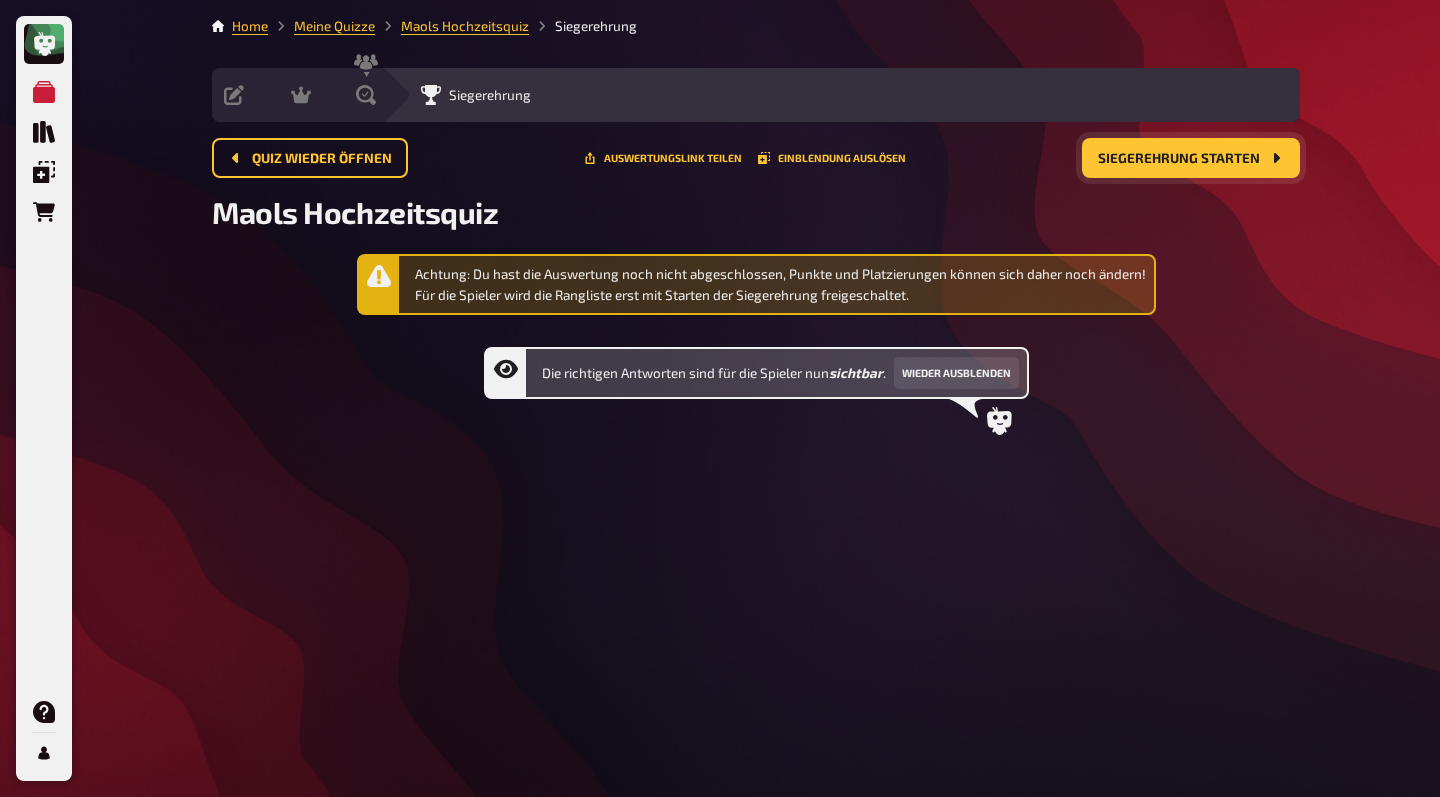 click on "Siegerehrung starten" at bounding box center [1191, 158] 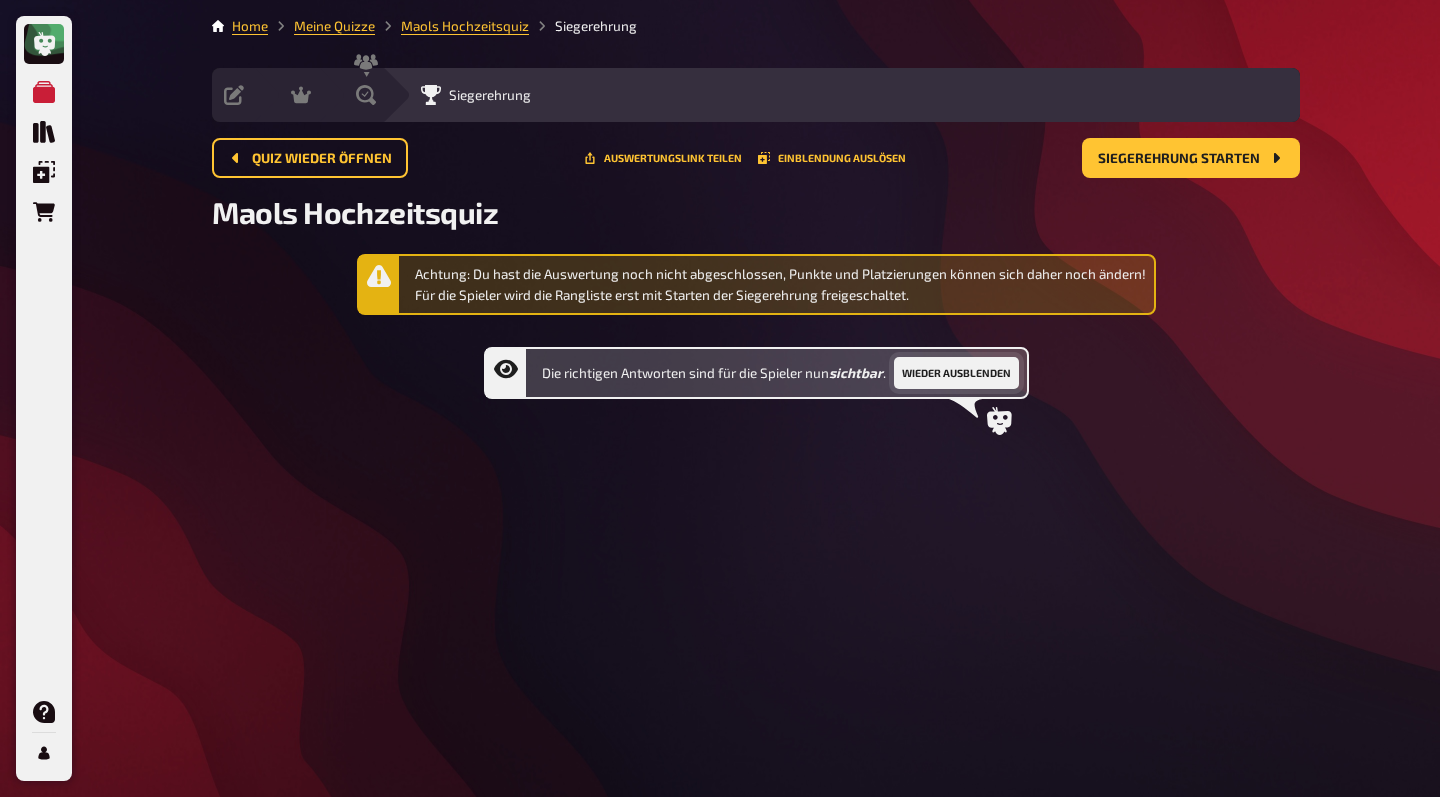 click on "Wieder ausblenden" at bounding box center (956, 373) 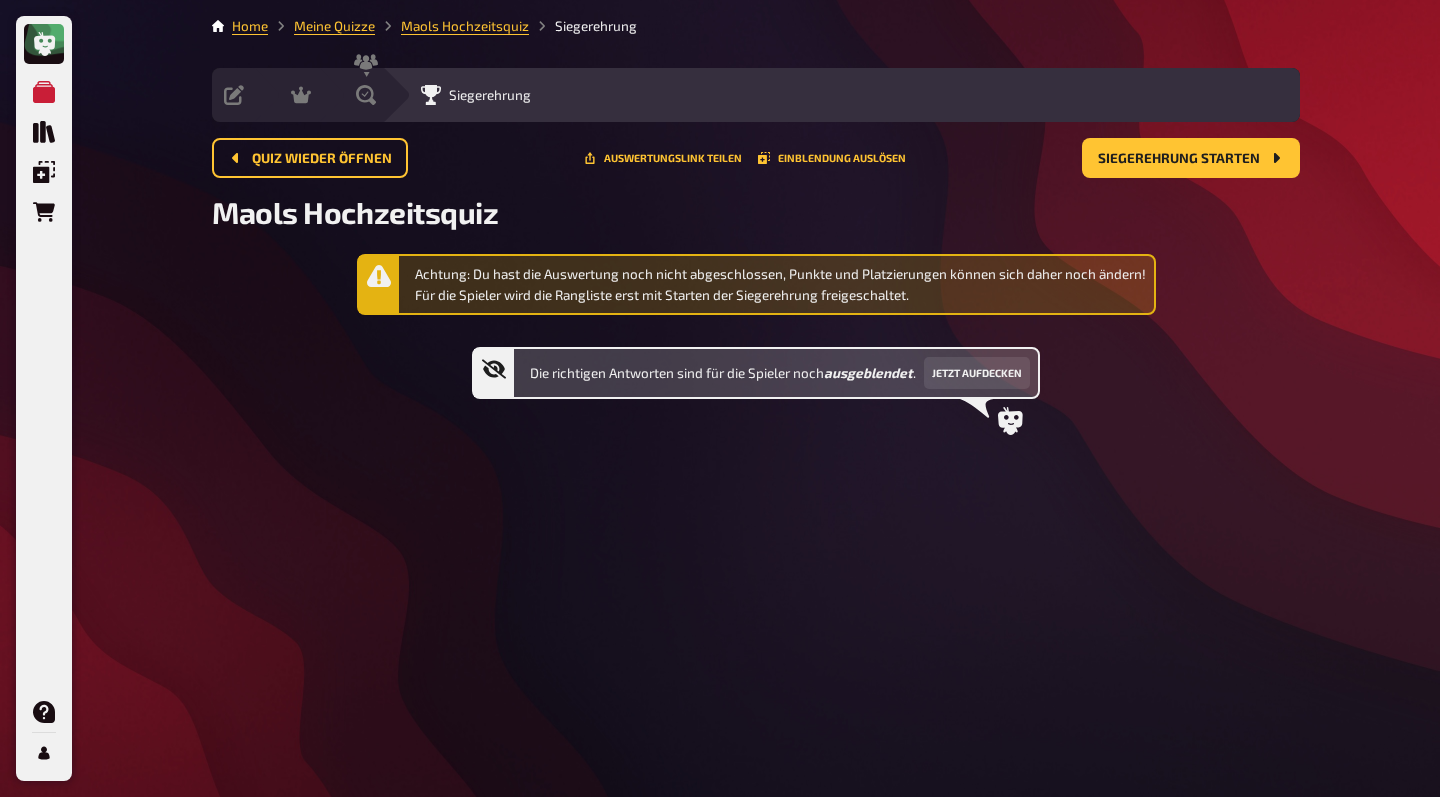 click on "Siegerehrung" at bounding box center [841, 95] 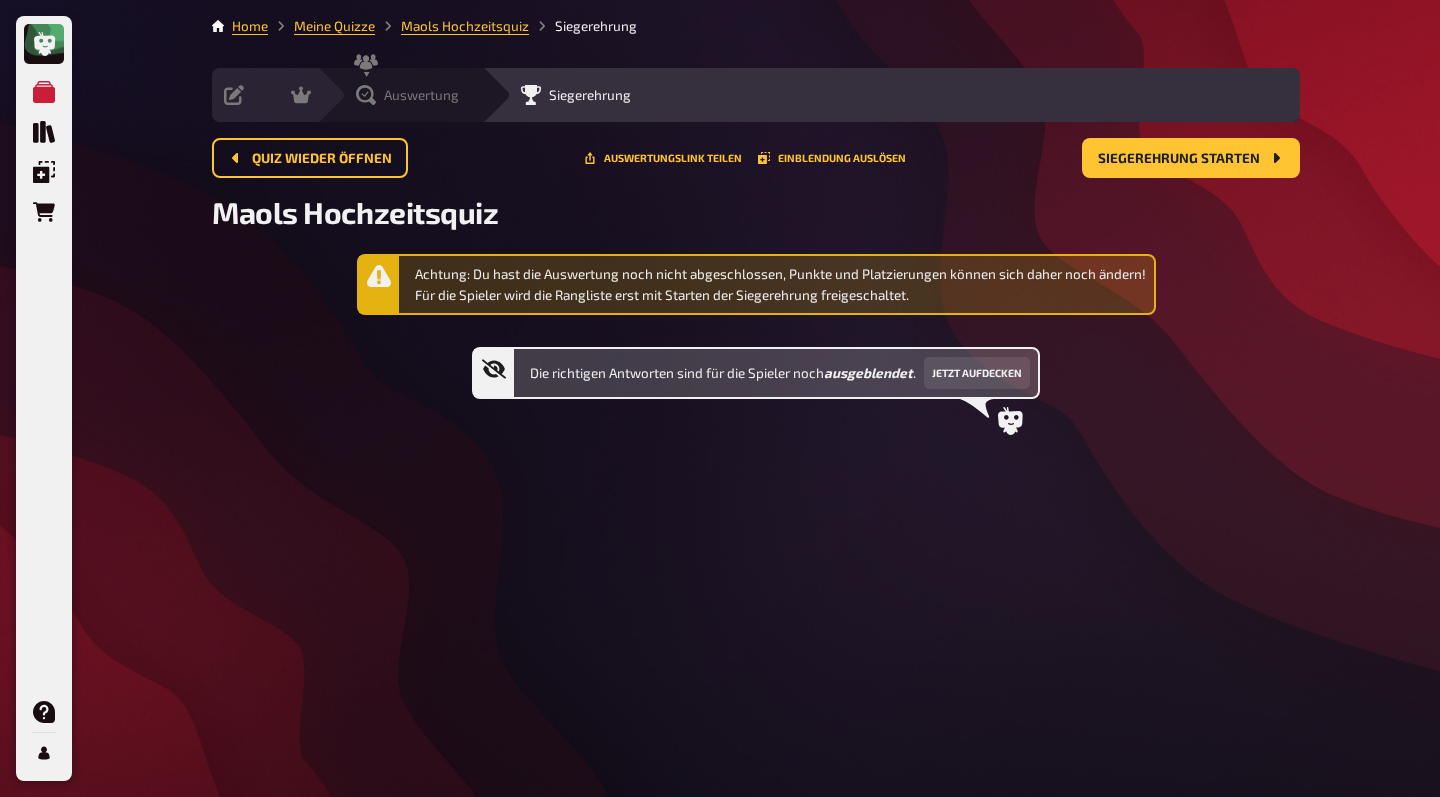 click on "Auswertung" at bounding box center (399, 95) 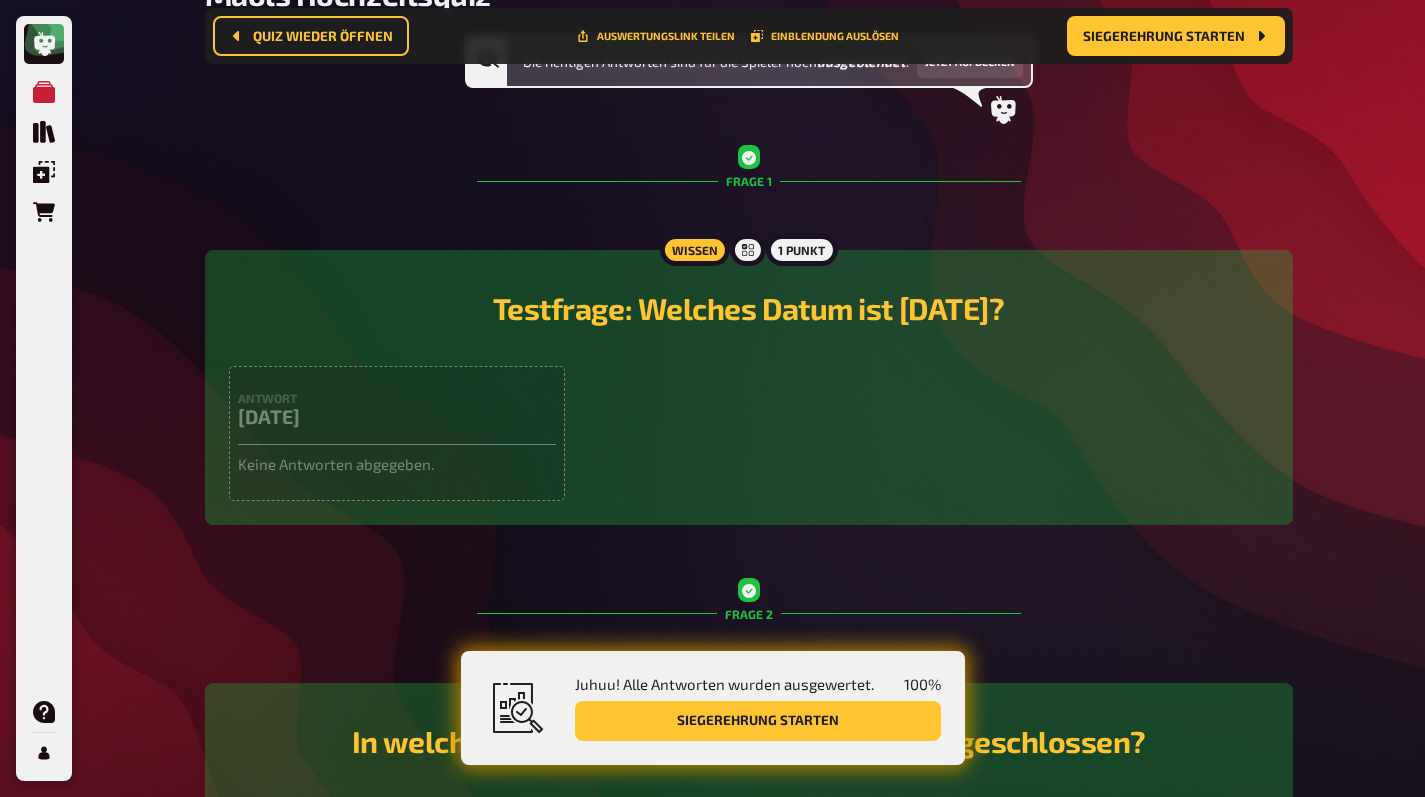 scroll, scrollTop: 238, scrollLeft: 0, axis: vertical 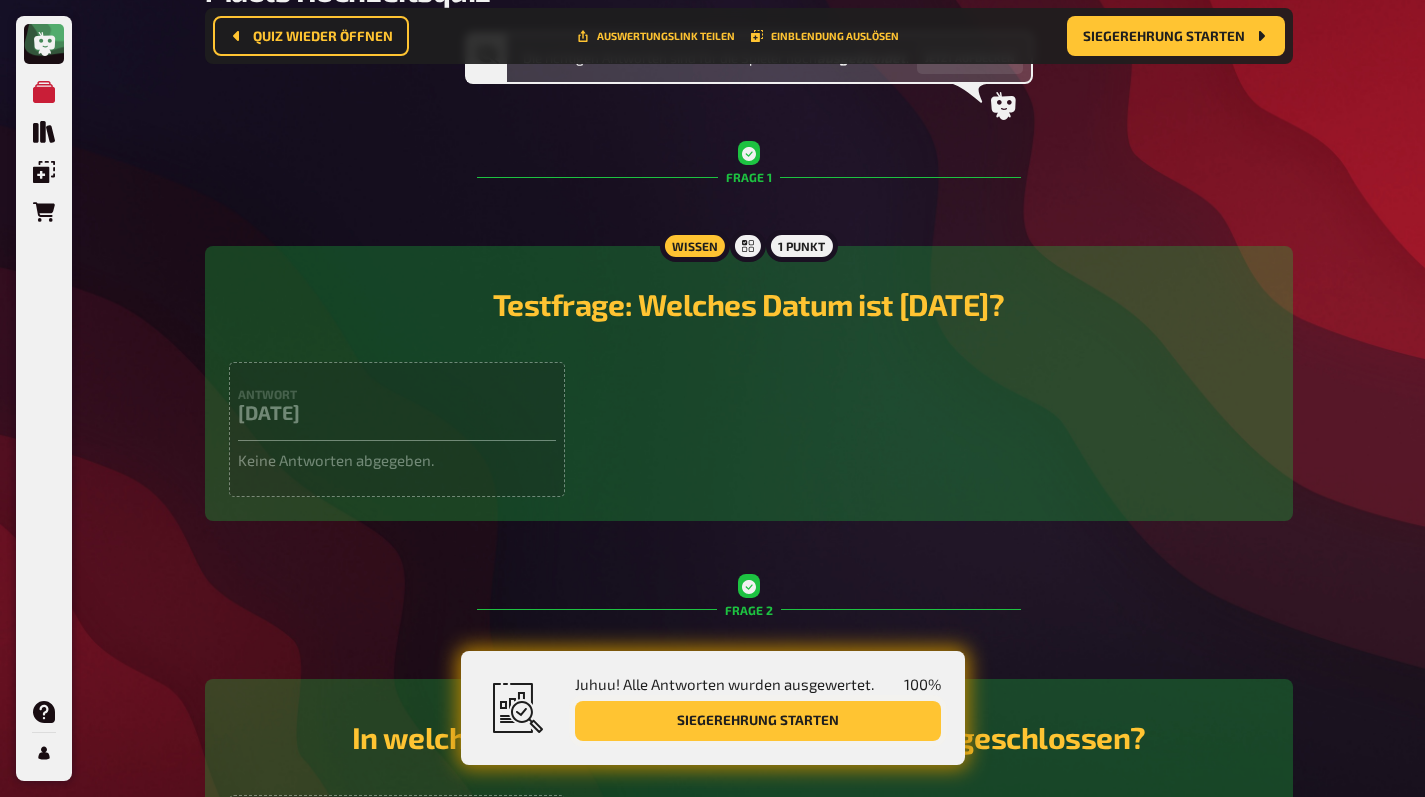 click on "Siegerehrung starten" at bounding box center (758, 721) 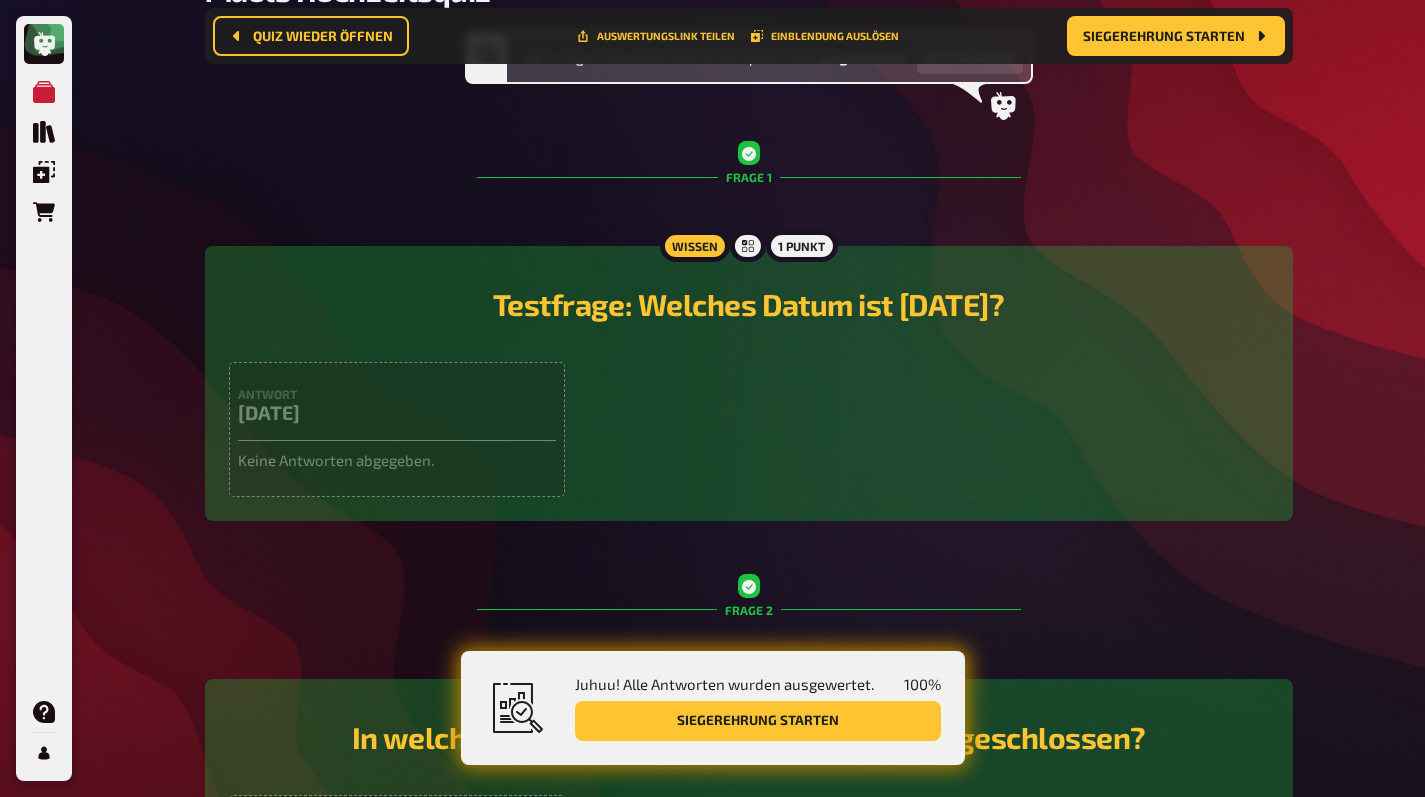 click on "Siegerehrung starten" at bounding box center (758, 721) 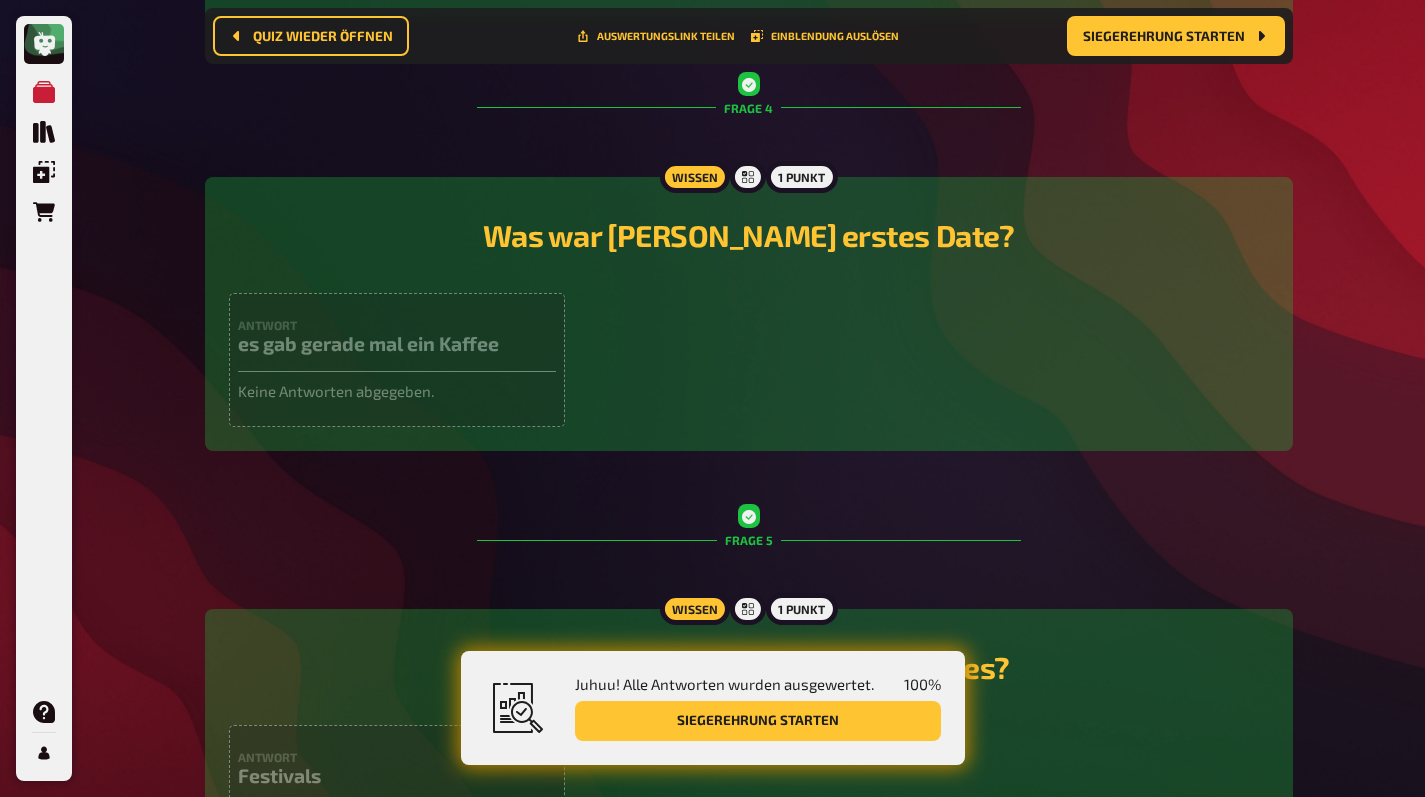 scroll, scrollTop: 2000, scrollLeft: 0, axis: vertical 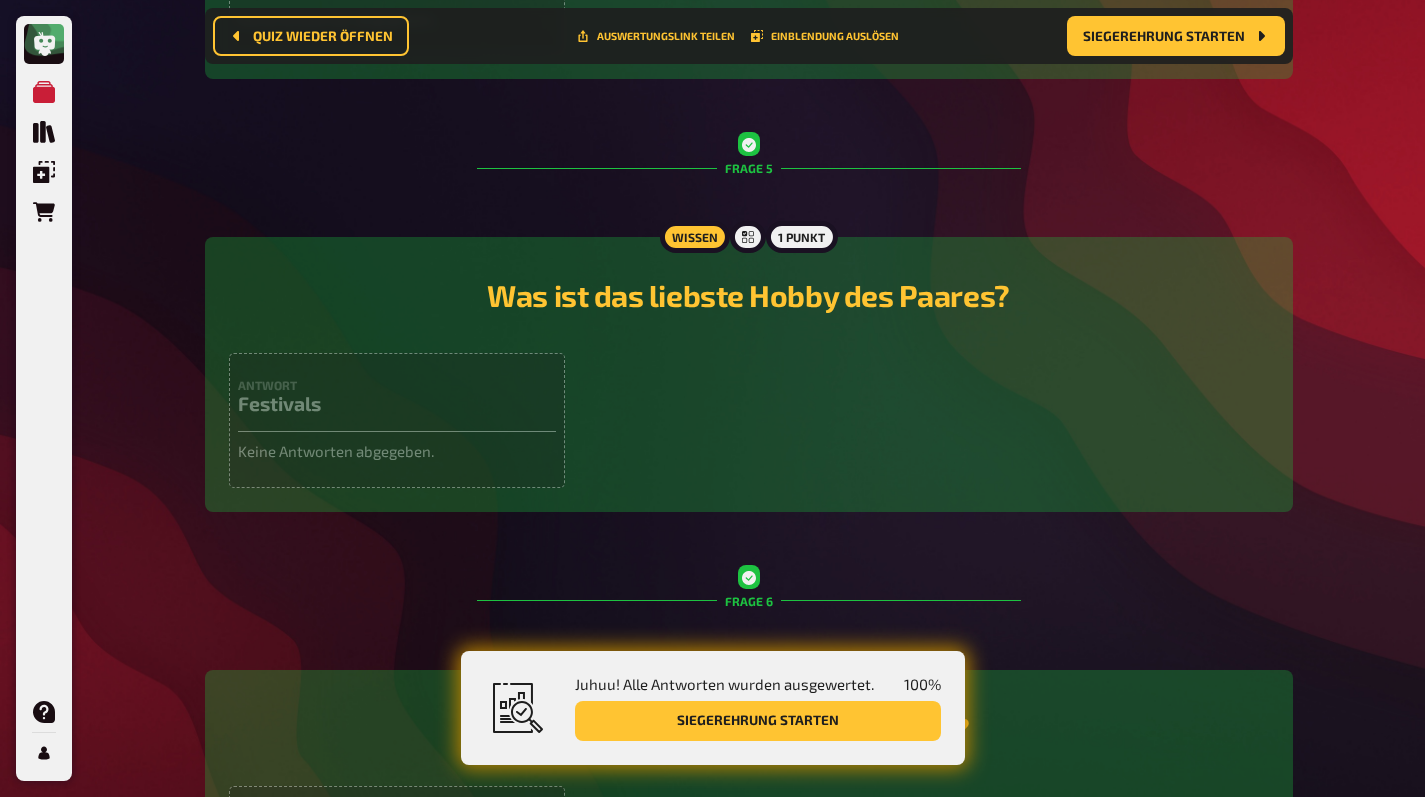 click on "Antwort Festivals" at bounding box center (397, 405) 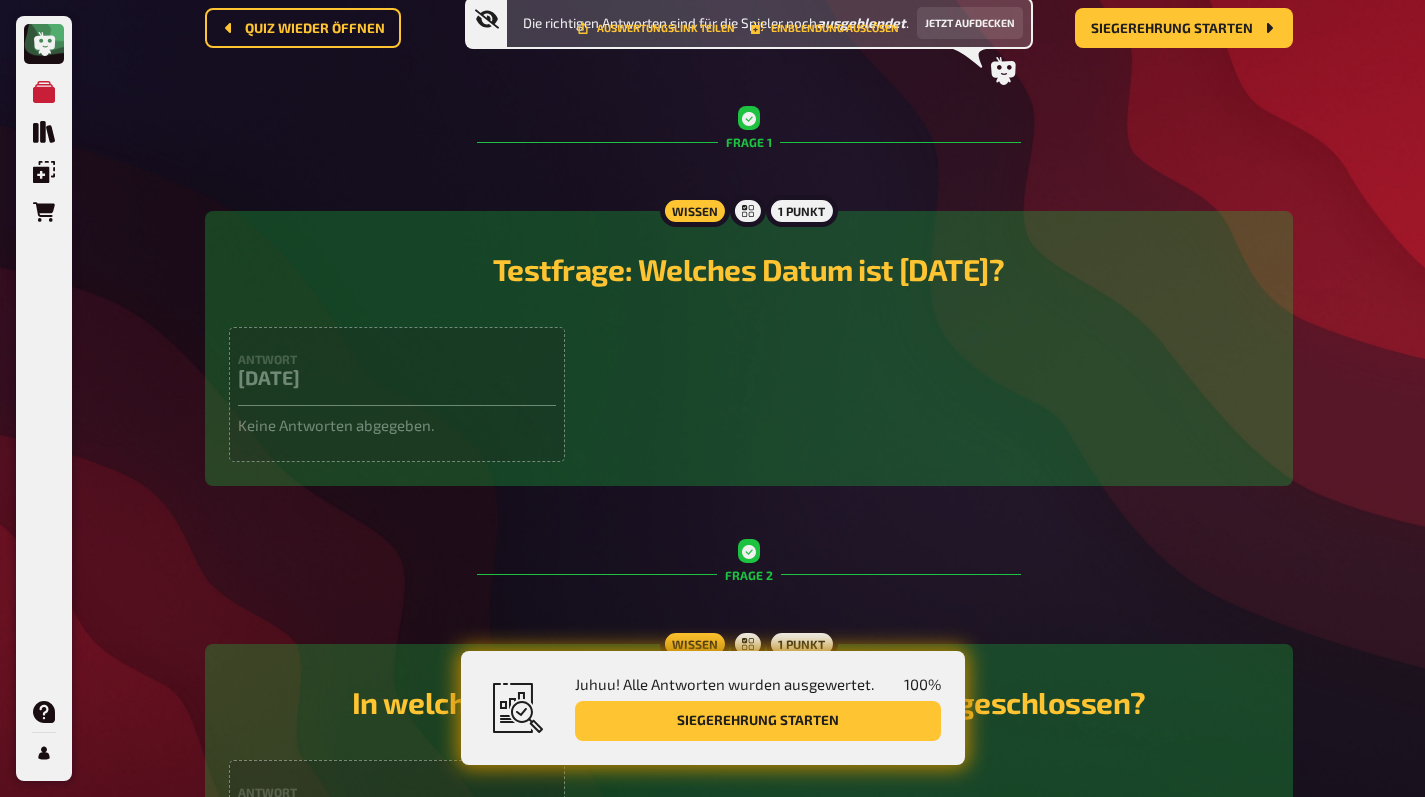 scroll, scrollTop: 0, scrollLeft: 0, axis: both 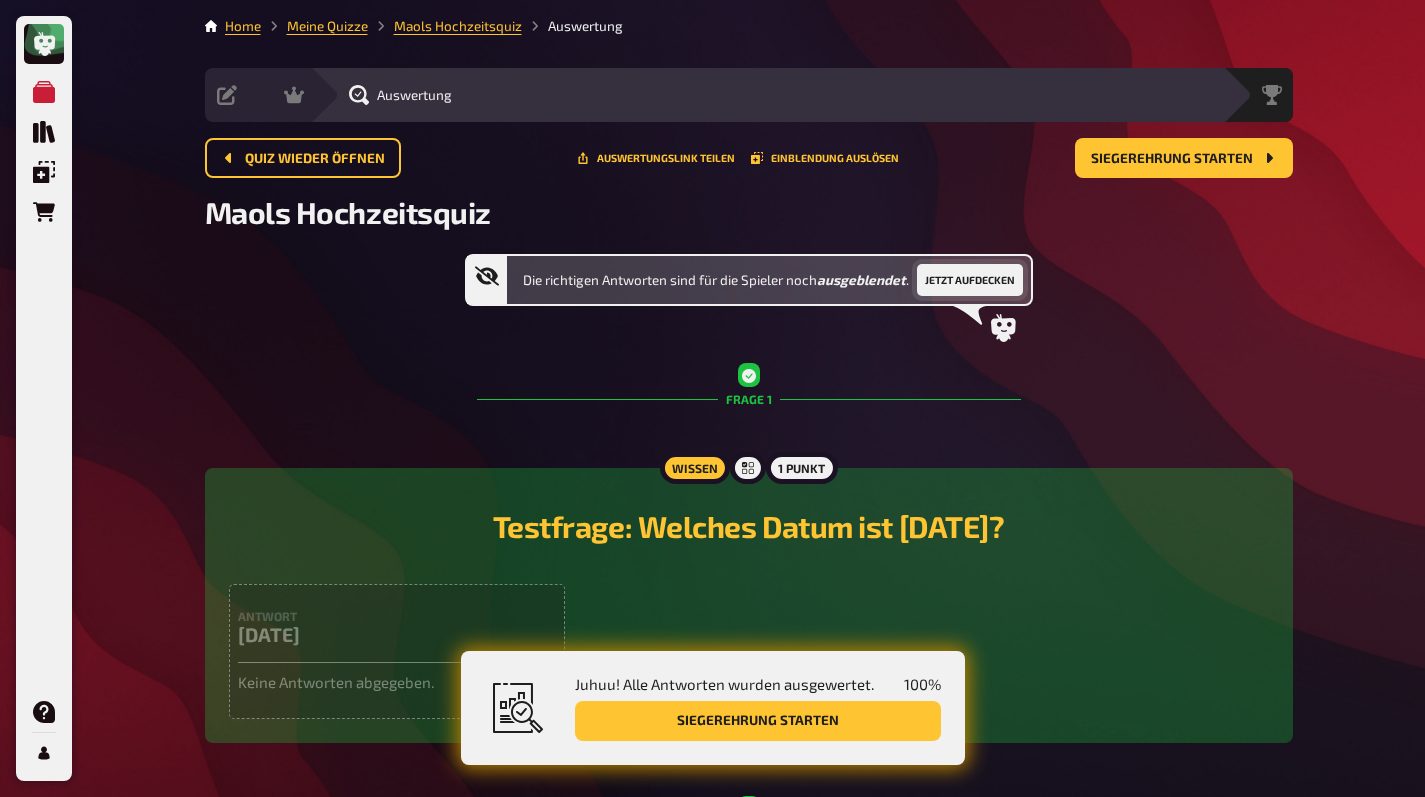 click on "Jetzt aufdecken" at bounding box center (970, 280) 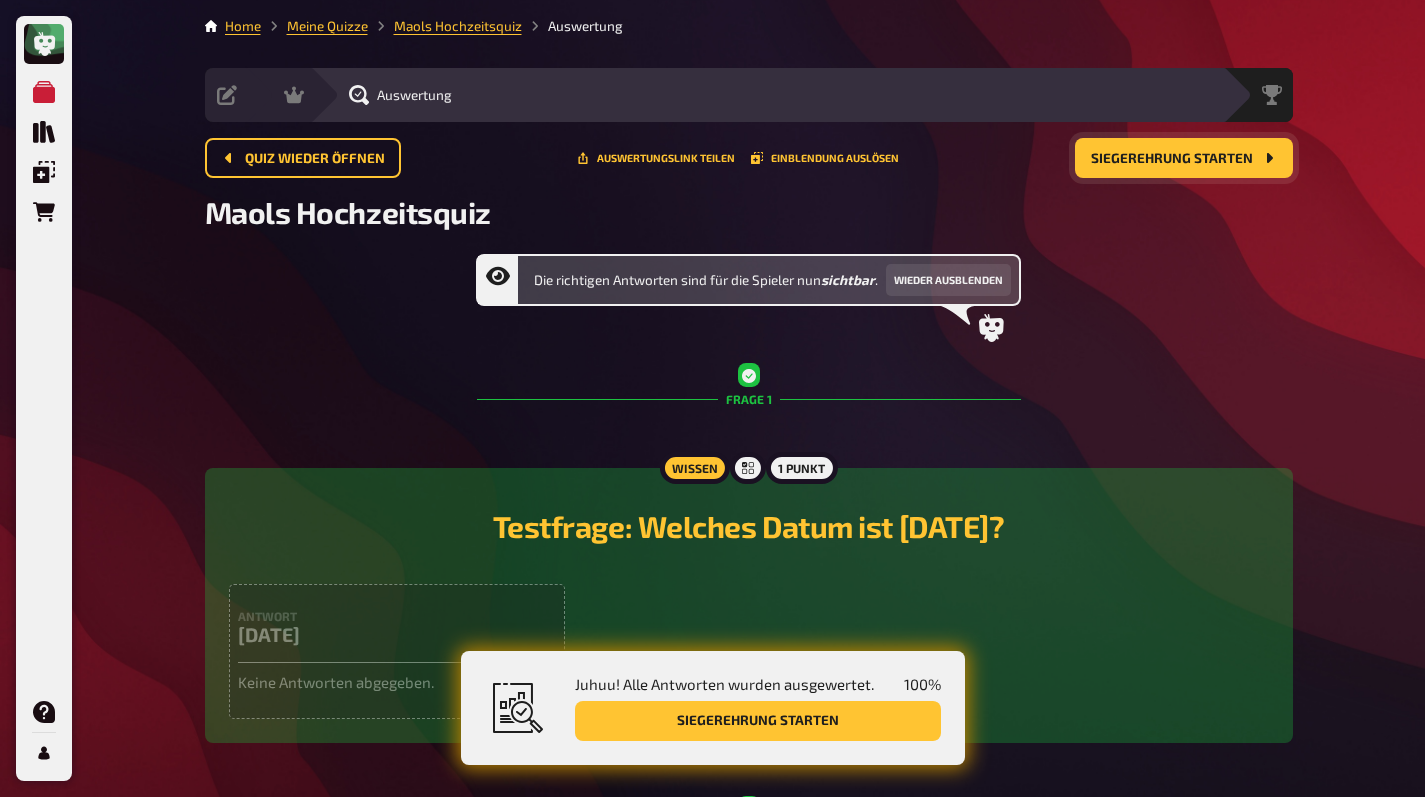 click on "Siegerehrung starten" at bounding box center (1172, 159) 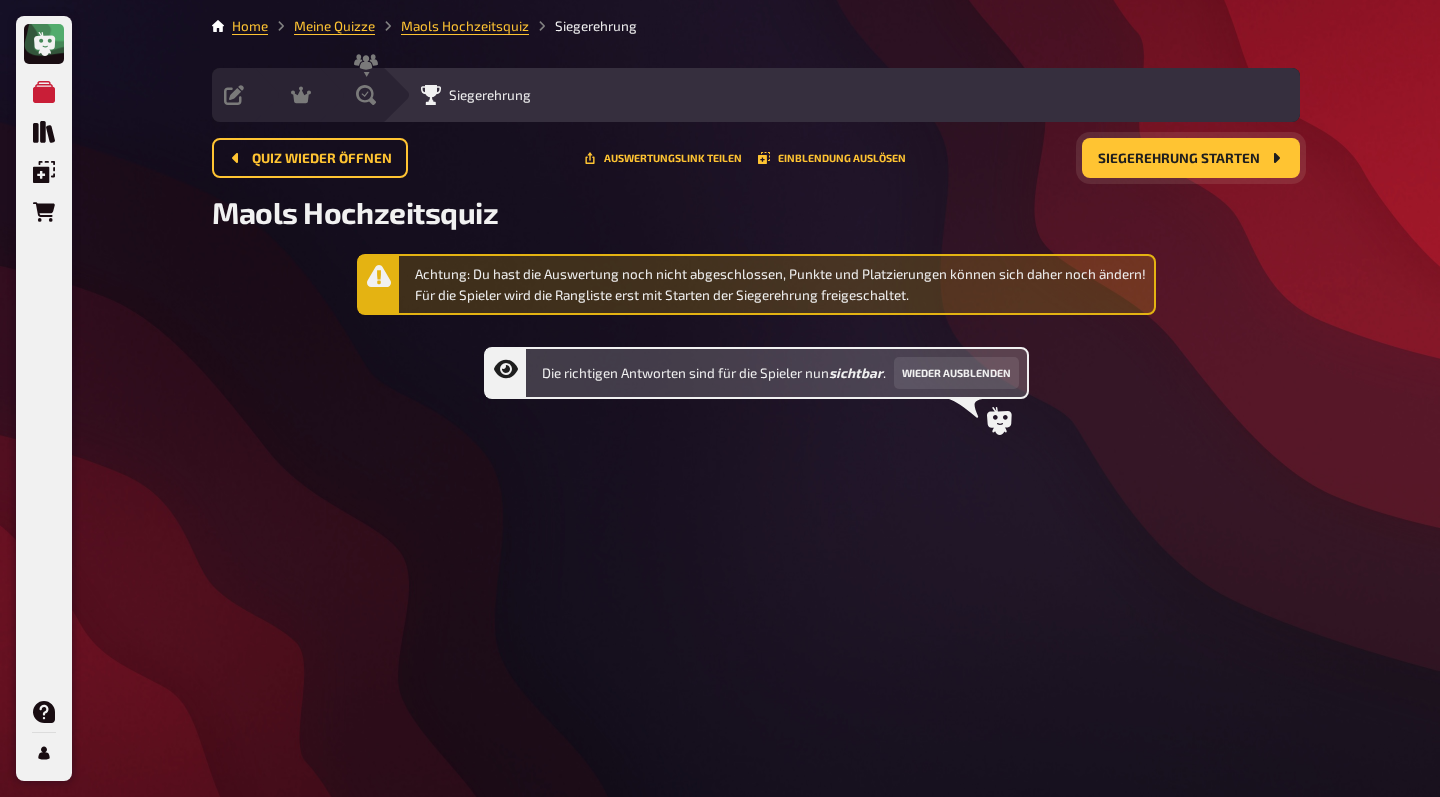 click on "Siegerehrung starten" at bounding box center (1179, 159) 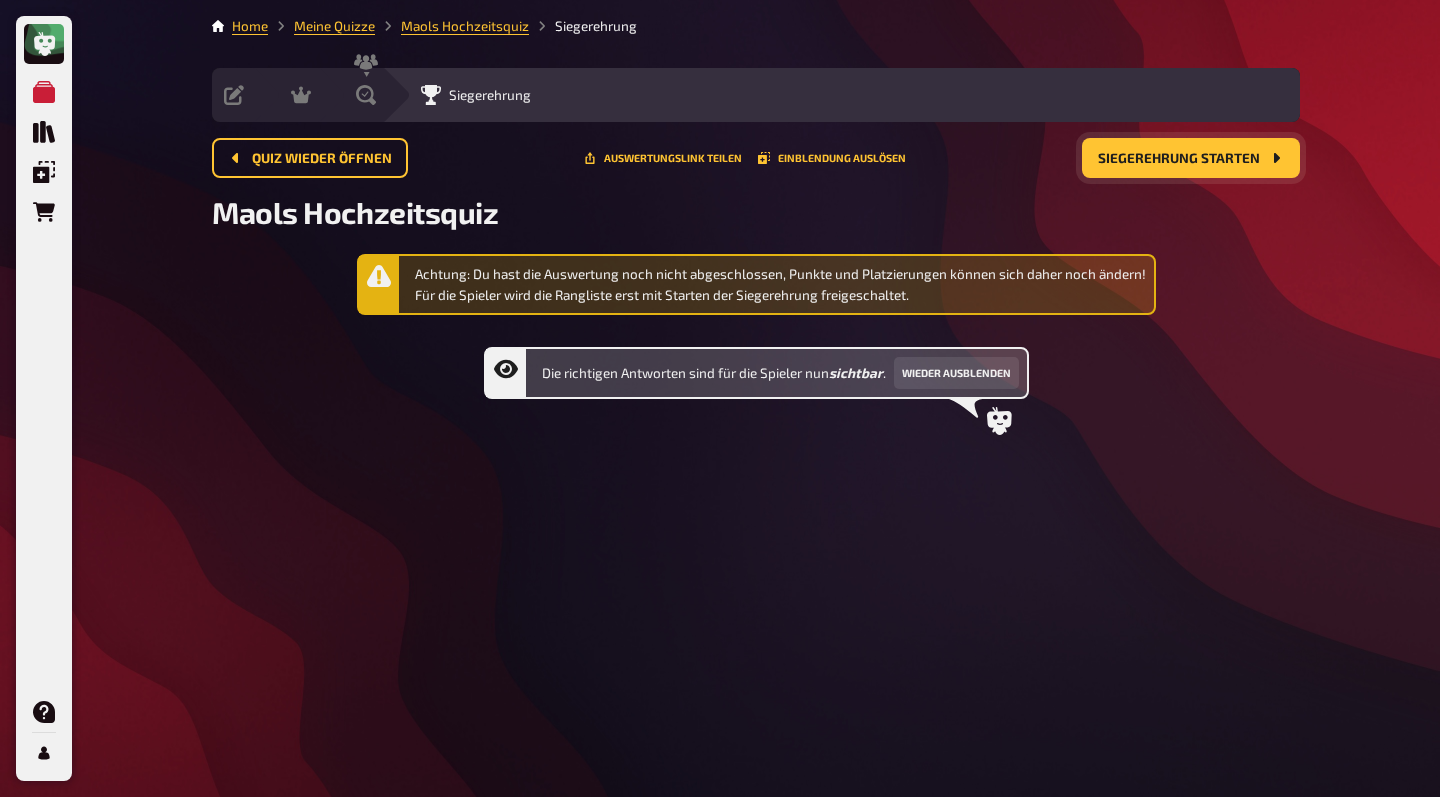 click on "Siegerehrung starten" at bounding box center [1179, 159] 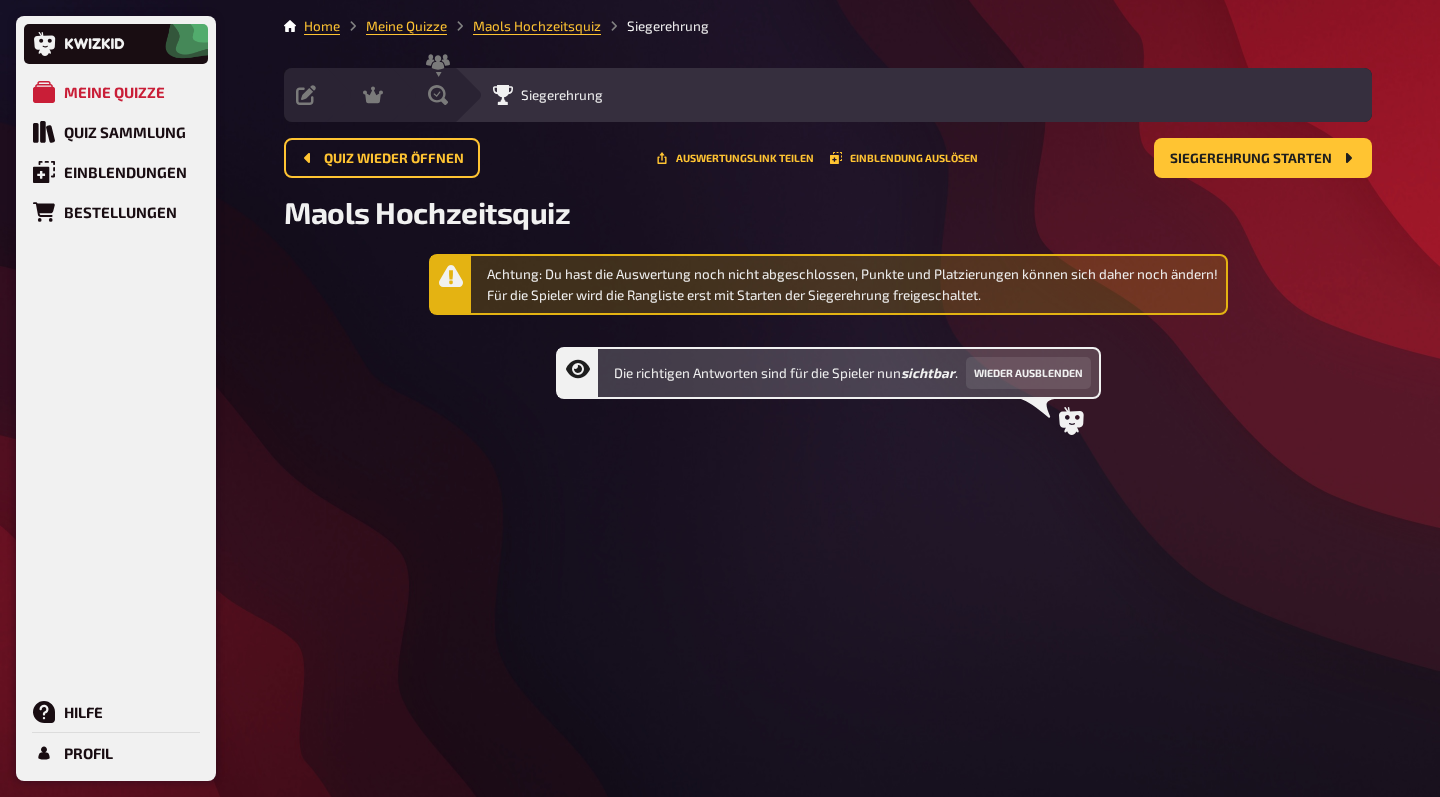 click on "Siegerehrung" at bounding box center (913, 95) 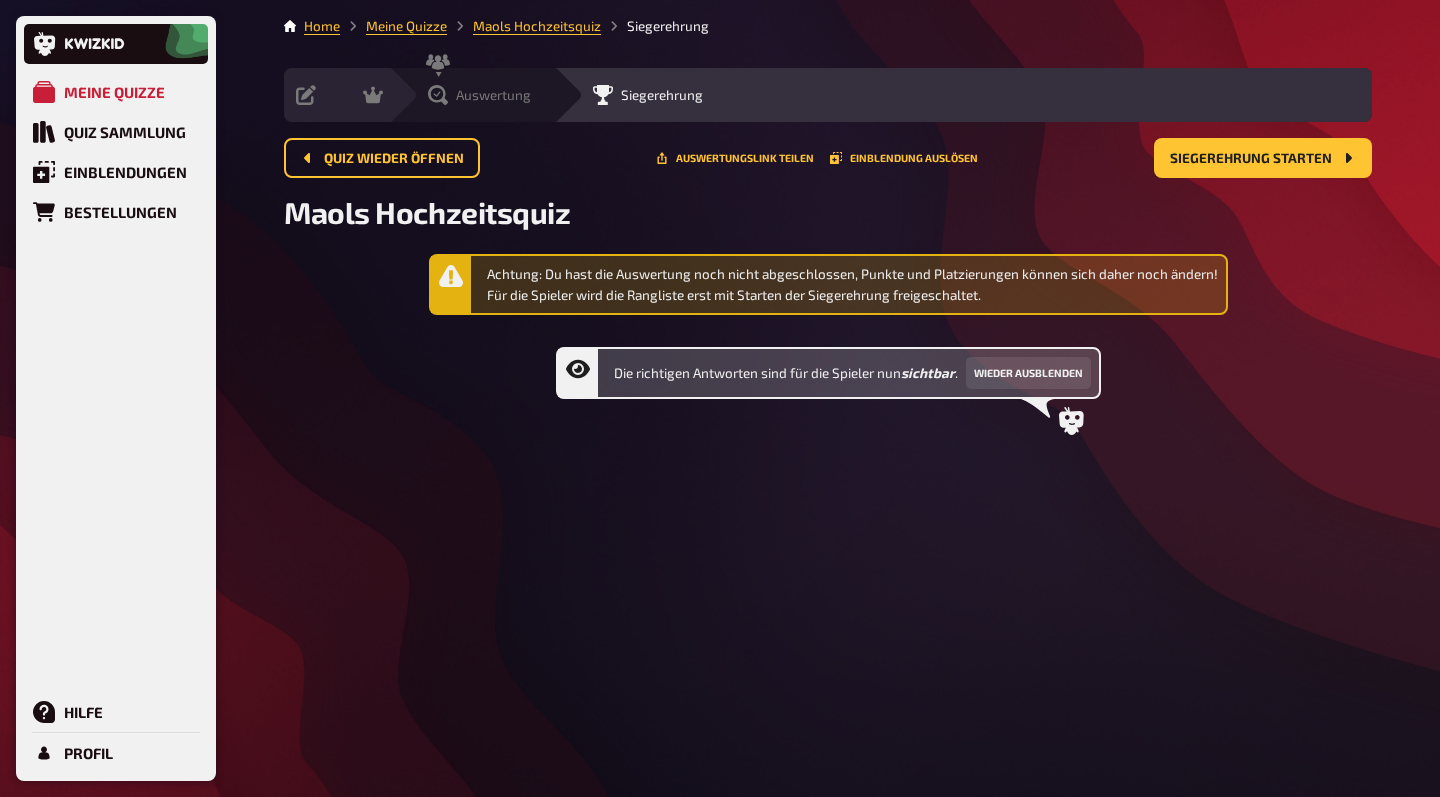 click 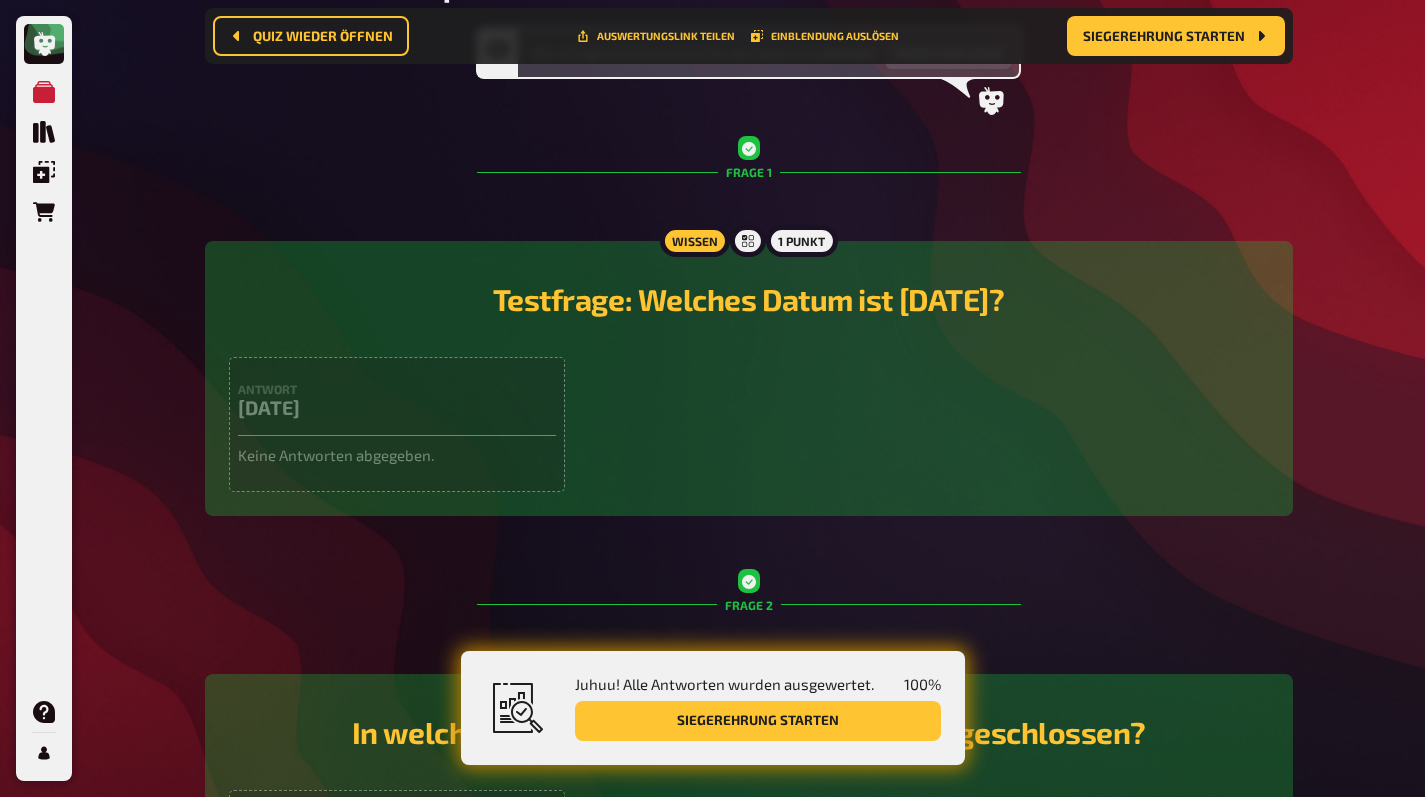 scroll, scrollTop: 344, scrollLeft: 0, axis: vertical 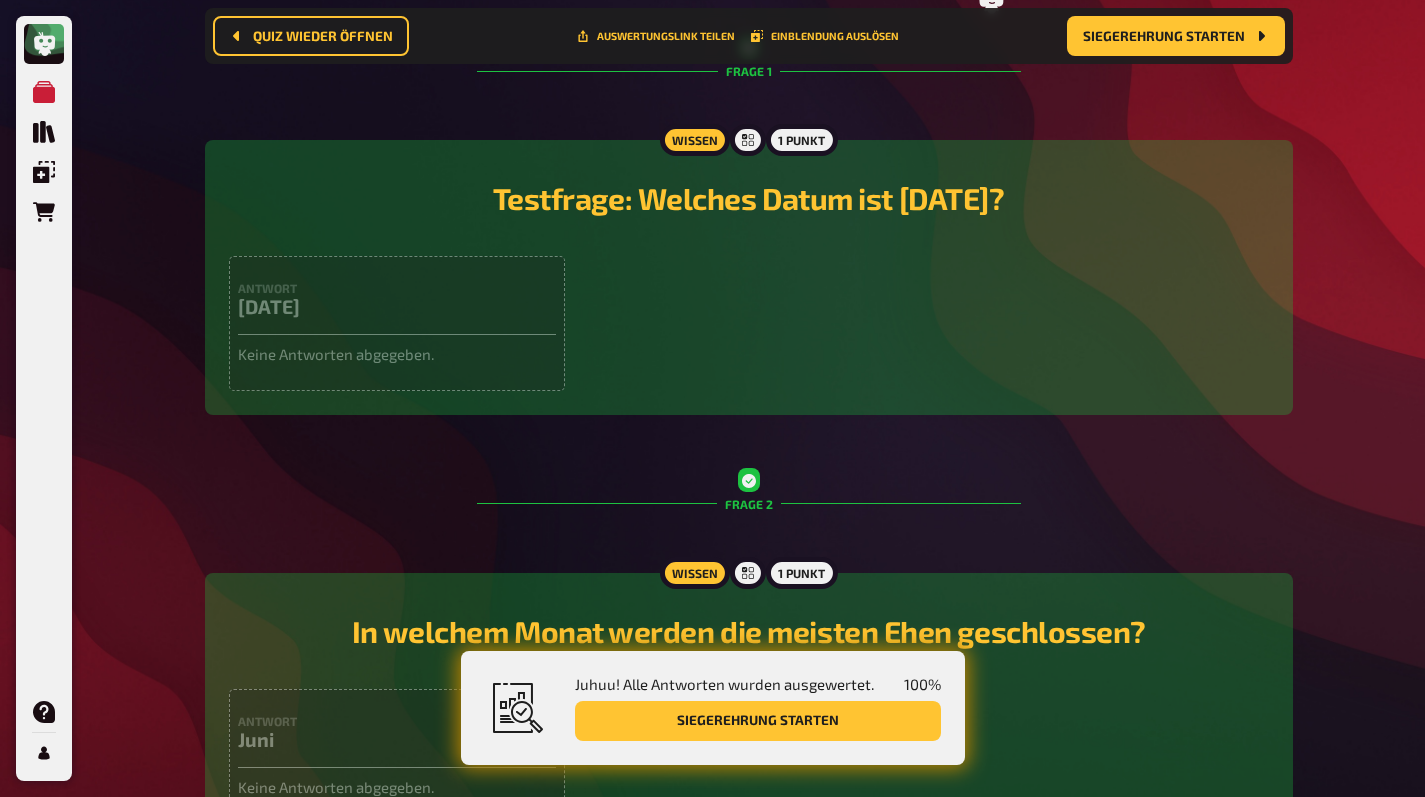 click on "Antwort 09.08.2025" at bounding box center (397, 308) 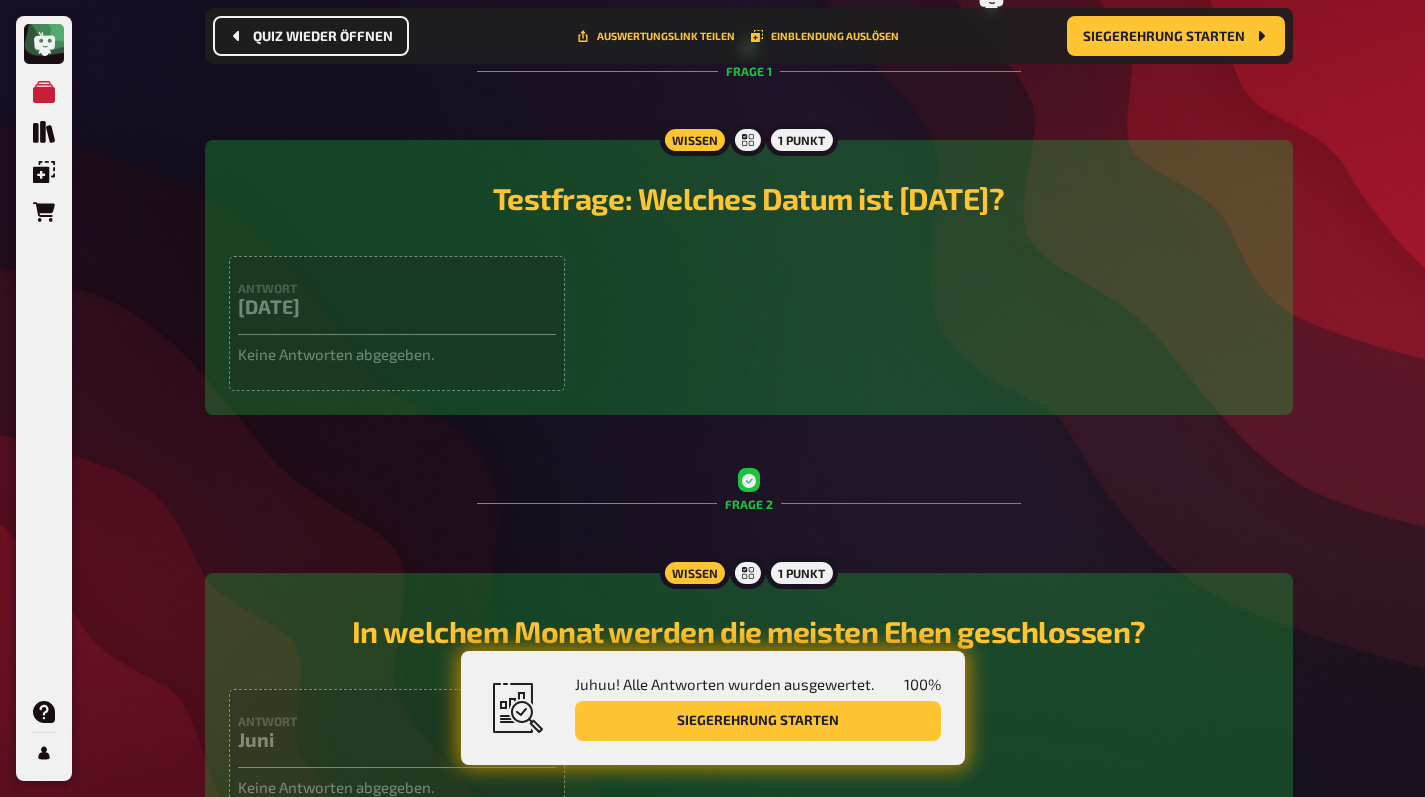 click on "Quiz wieder öffnen" at bounding box center (323, 36) 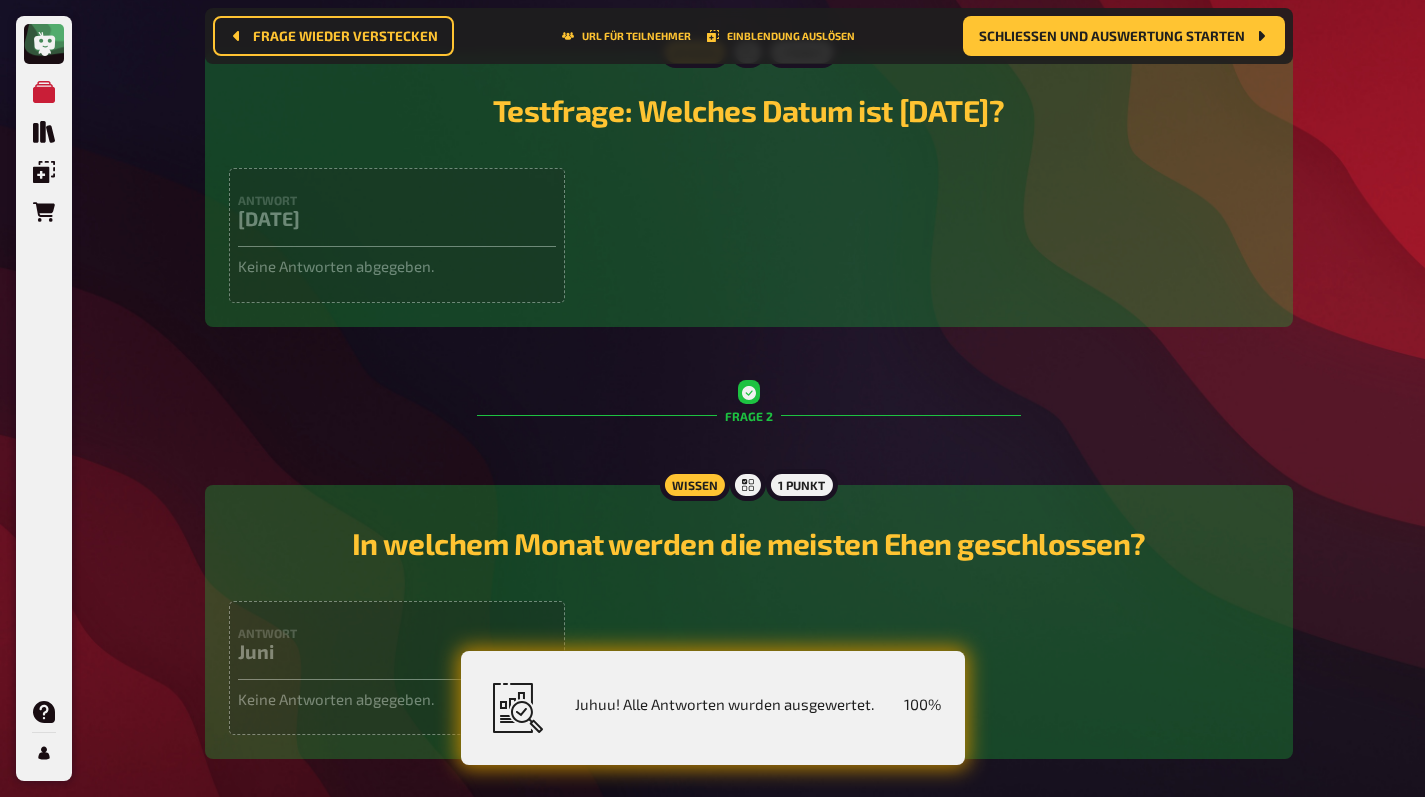 click on "Moderation" at bounding box center [333, -249] 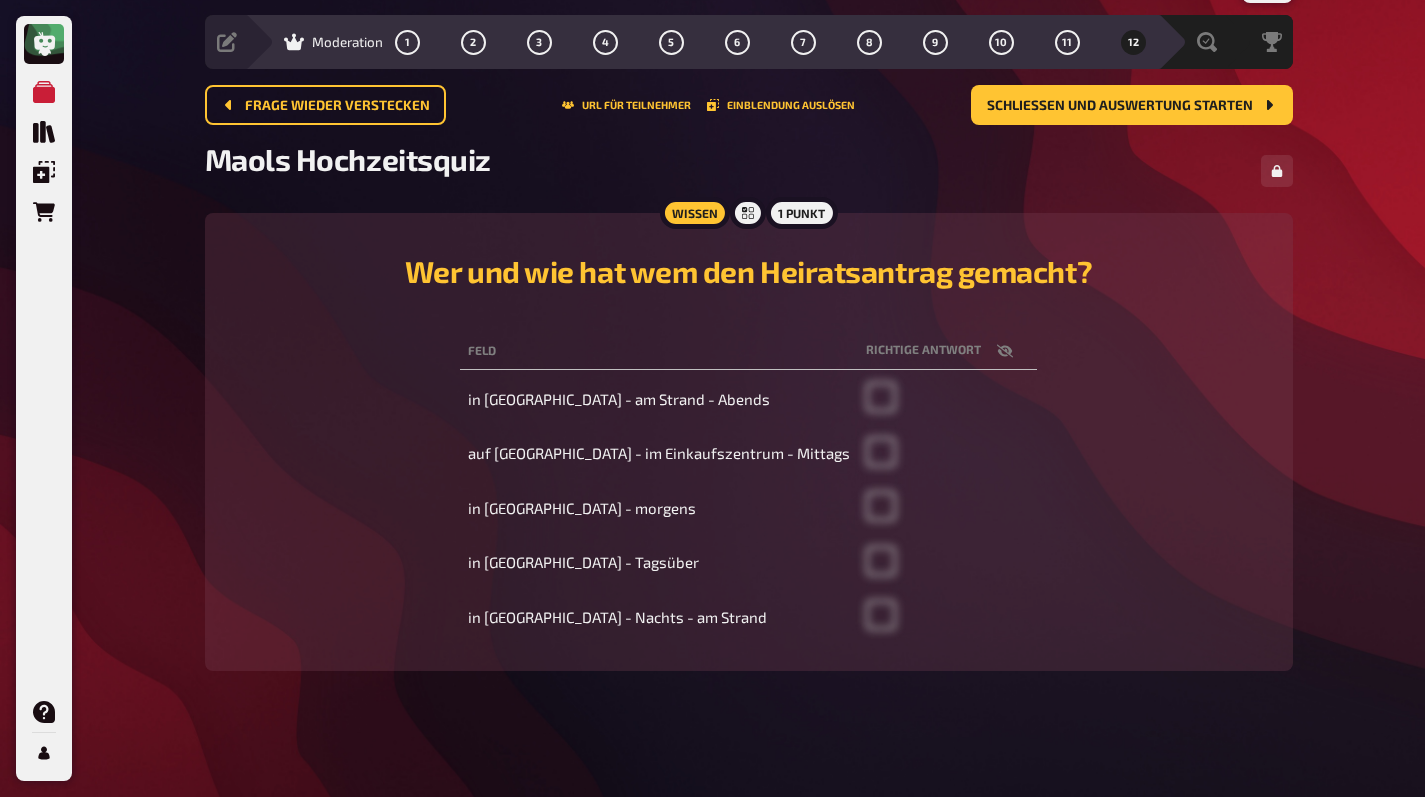 scroll, scrollTop: 52, scrollLeft: 0, axis: vertical 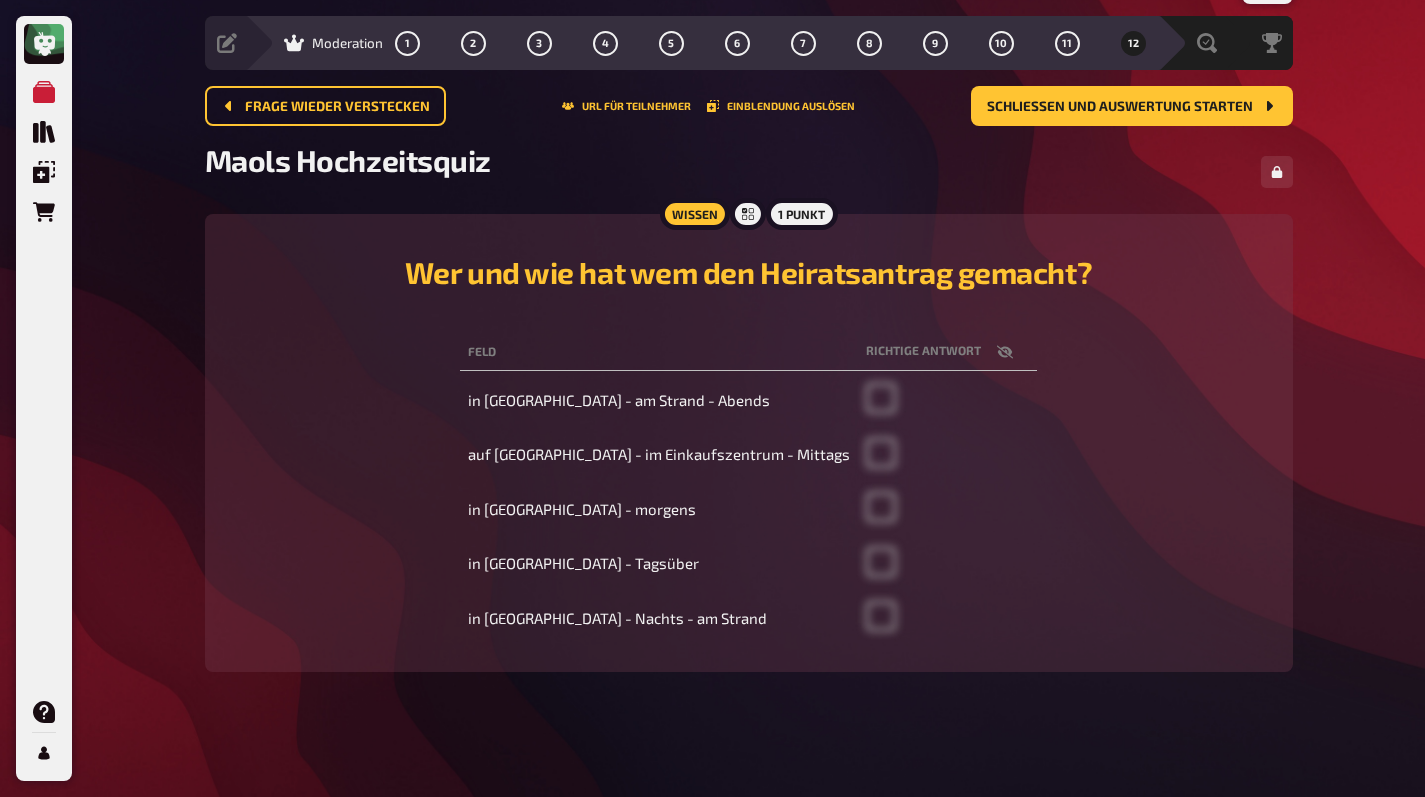 click on "Moderation 1 2 3 4 5 6 7 8 9 10 11 12" at bounding box center [701, 43] 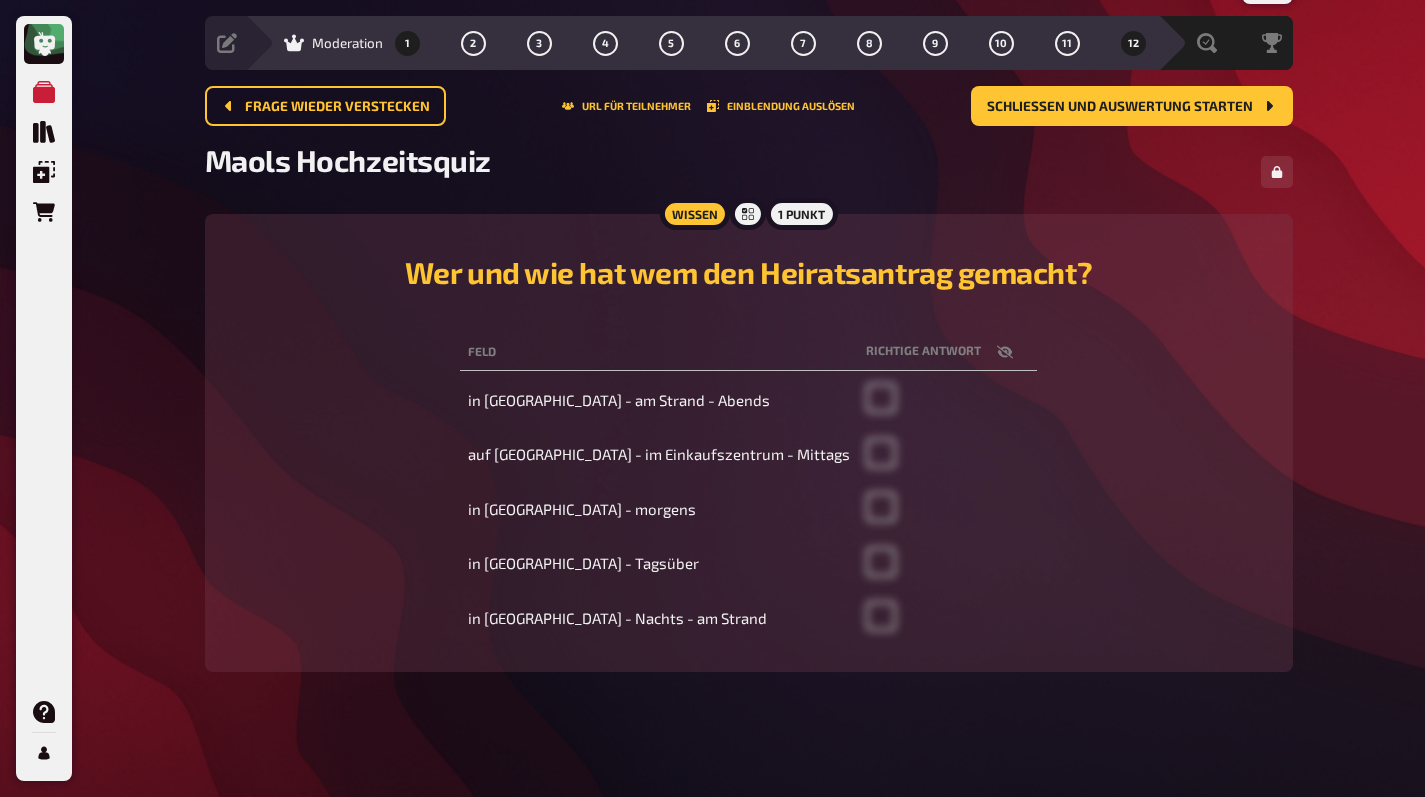 click on "1" at bounding box center (407, 43) 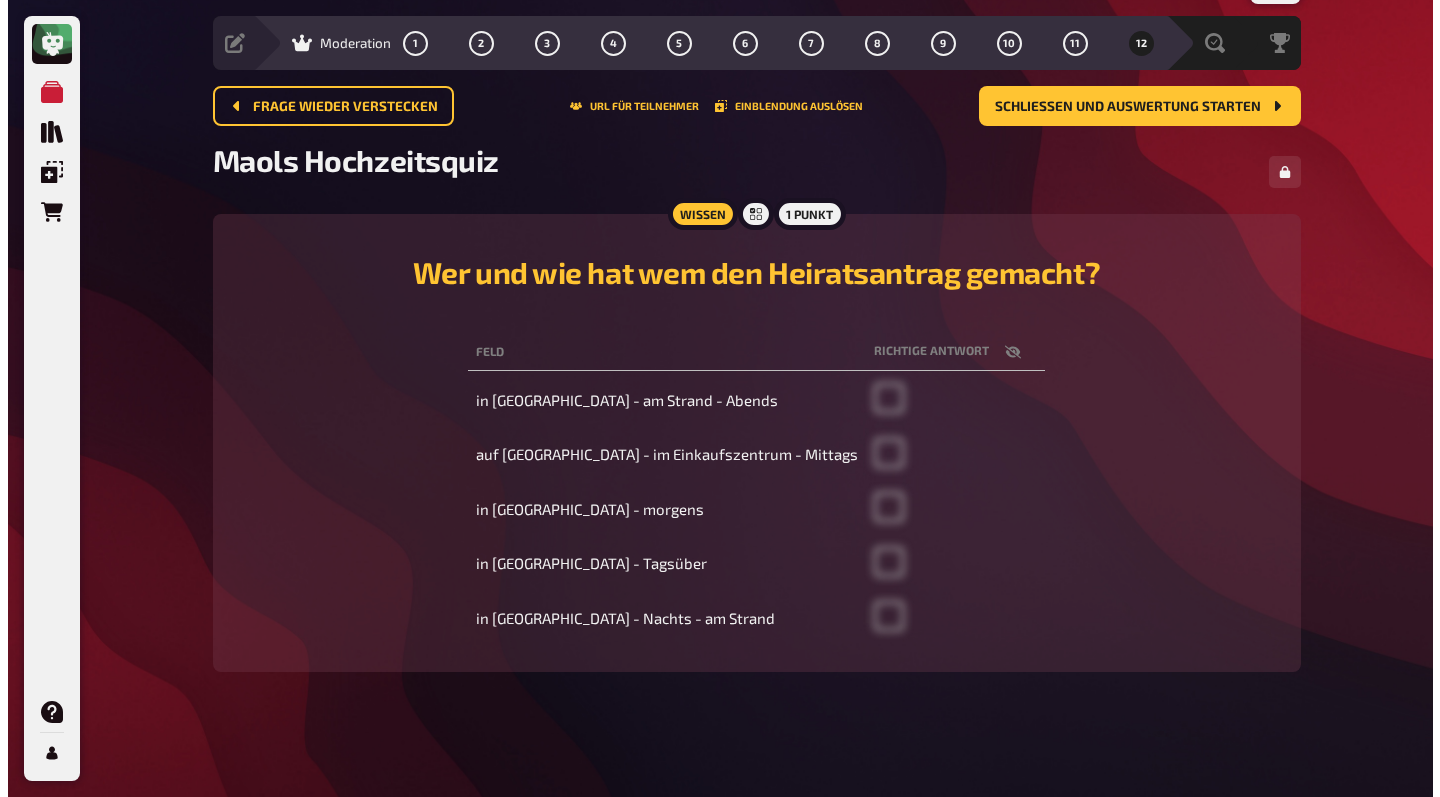 scroll, scrollTop: 0, scrollLeft: 0, axis: both 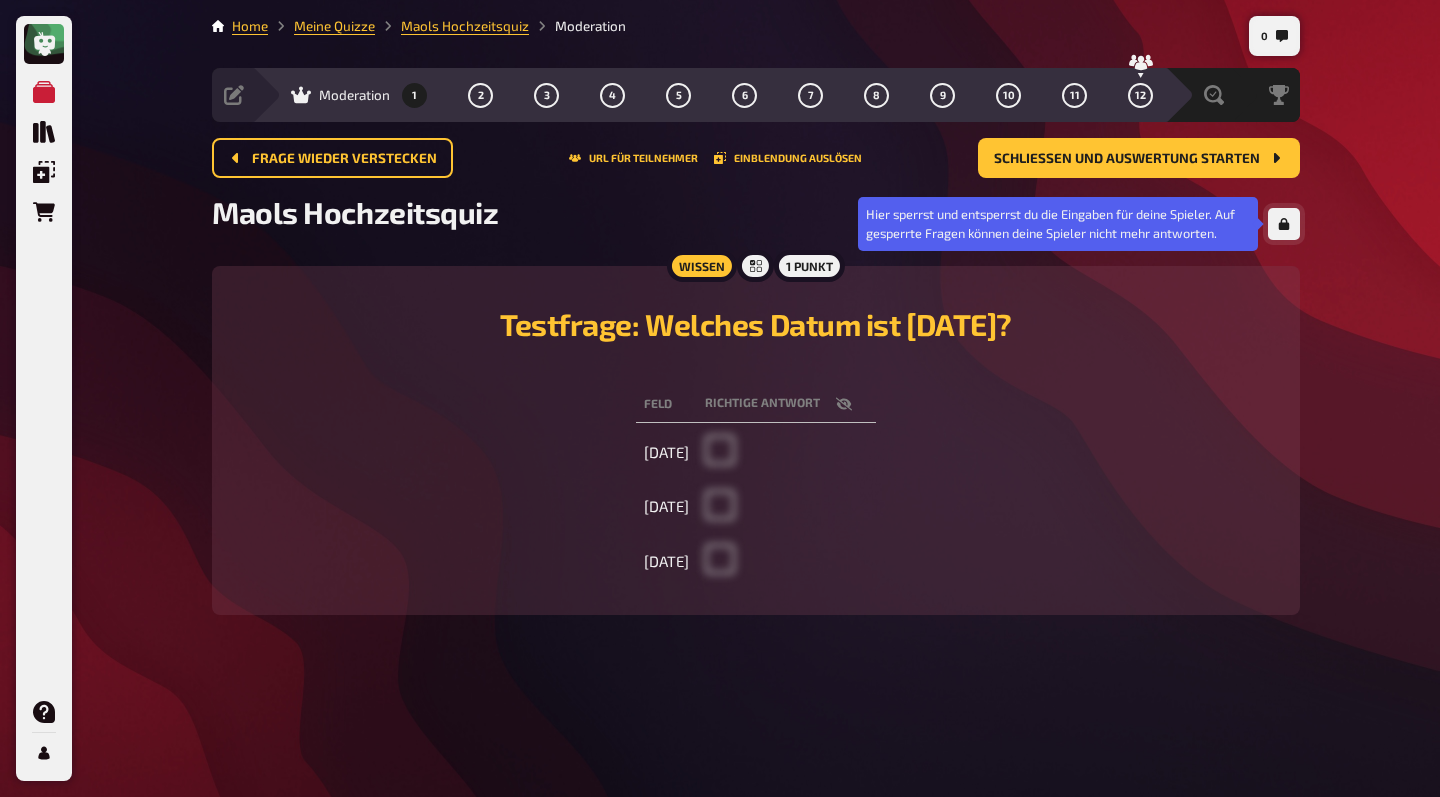 click at bounding box center (1284, 224) 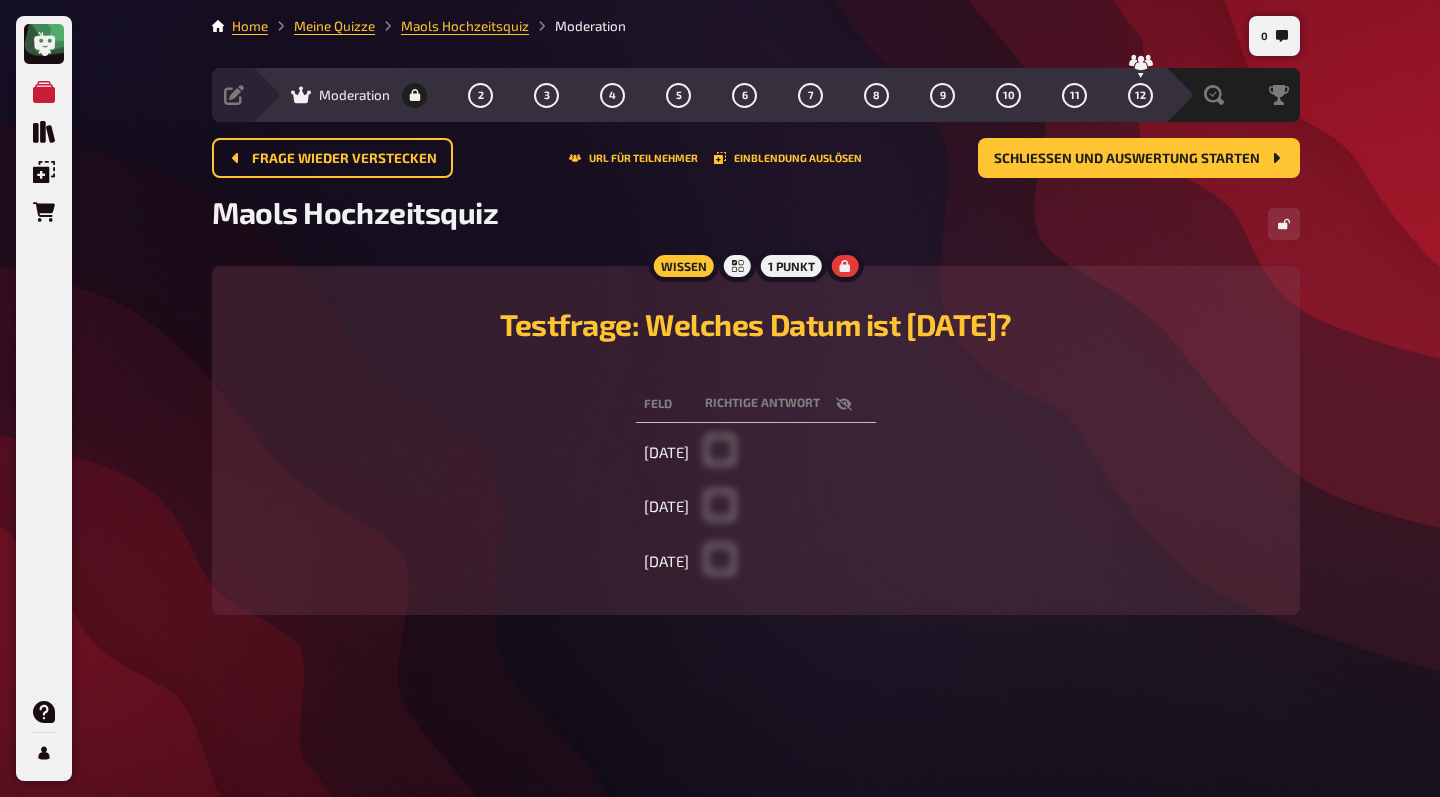 click at bounding box center [786, 452] 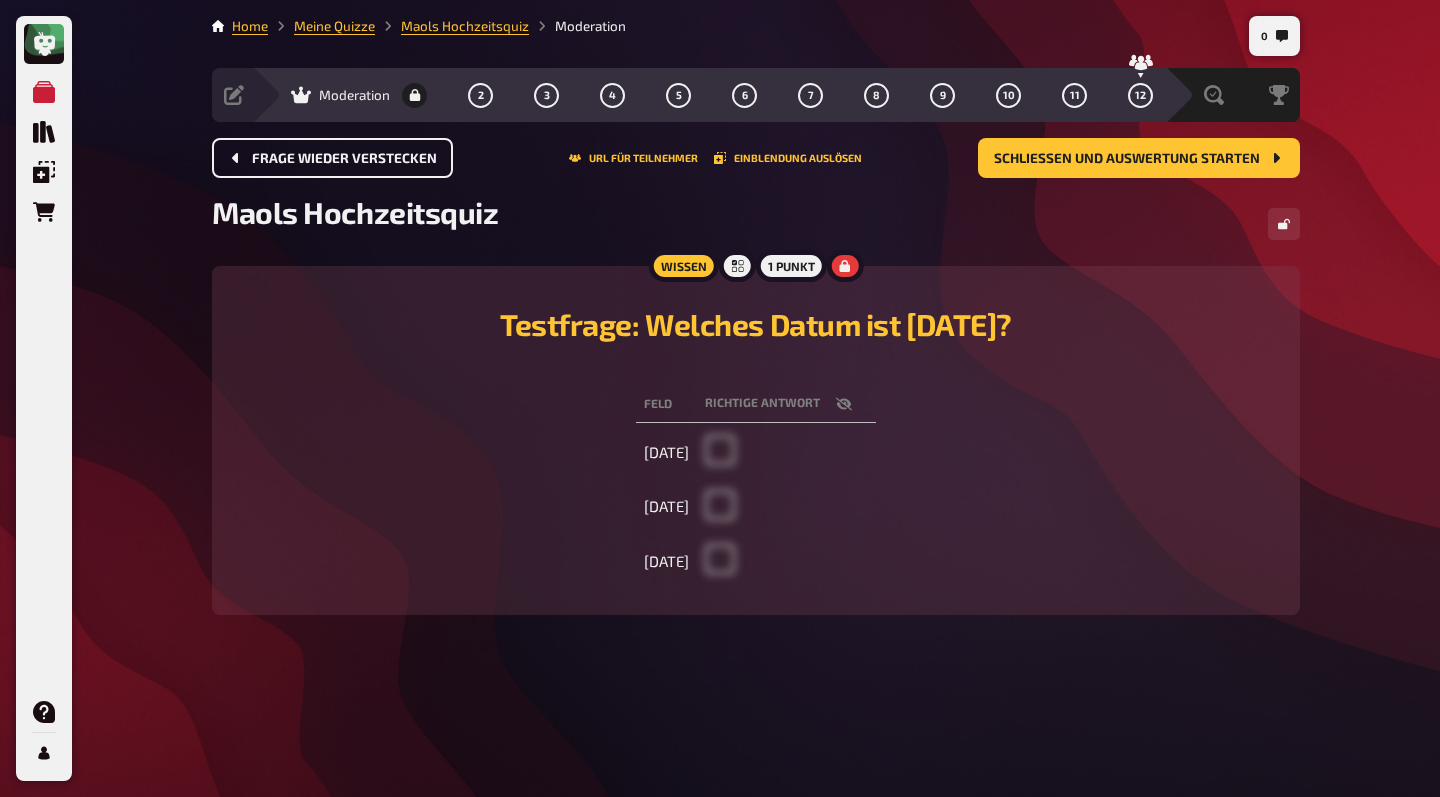 click on "Frage wieder verstecken" at bounding box center [344, 159] 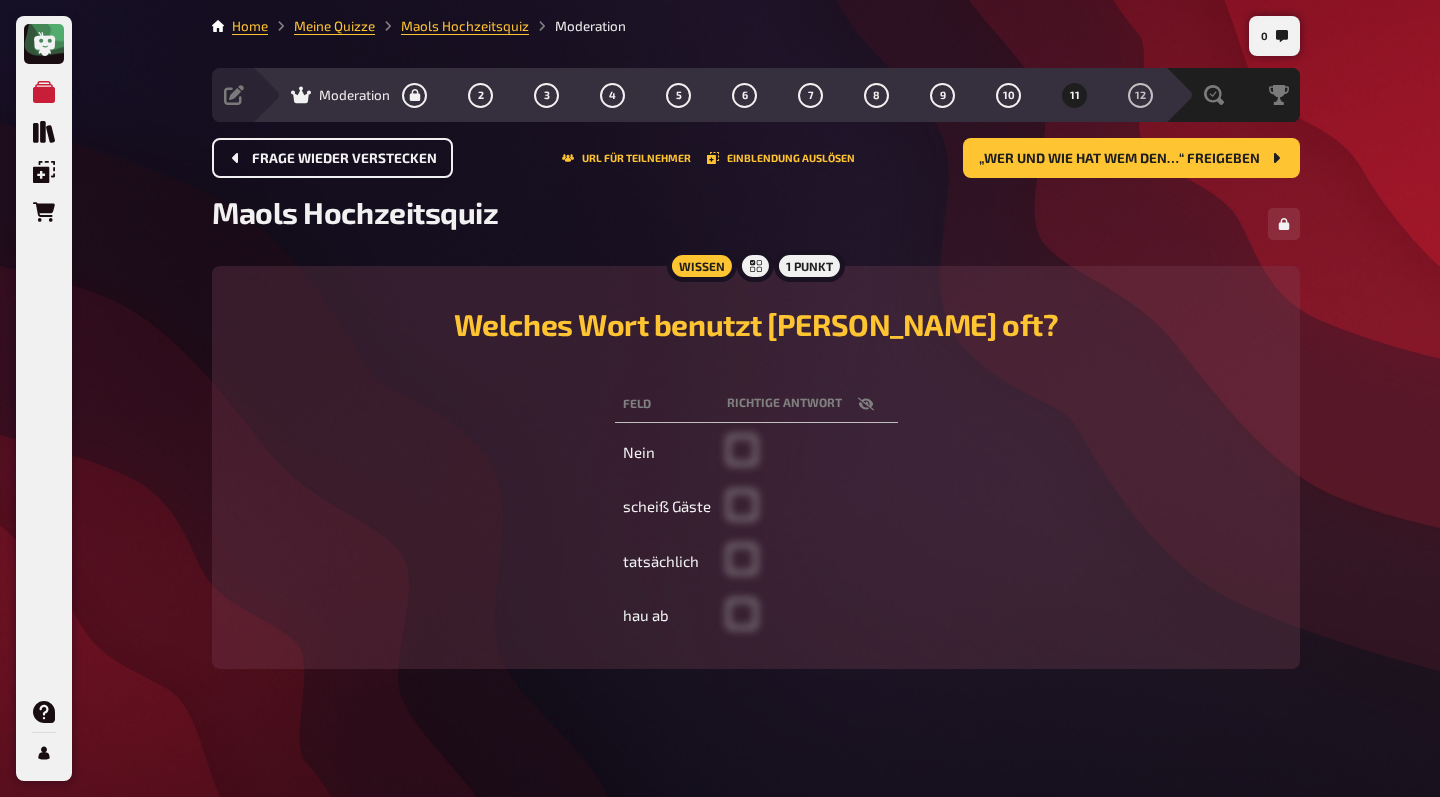 click on "Frage wieder verstecken" at bounding box center [344, 159] 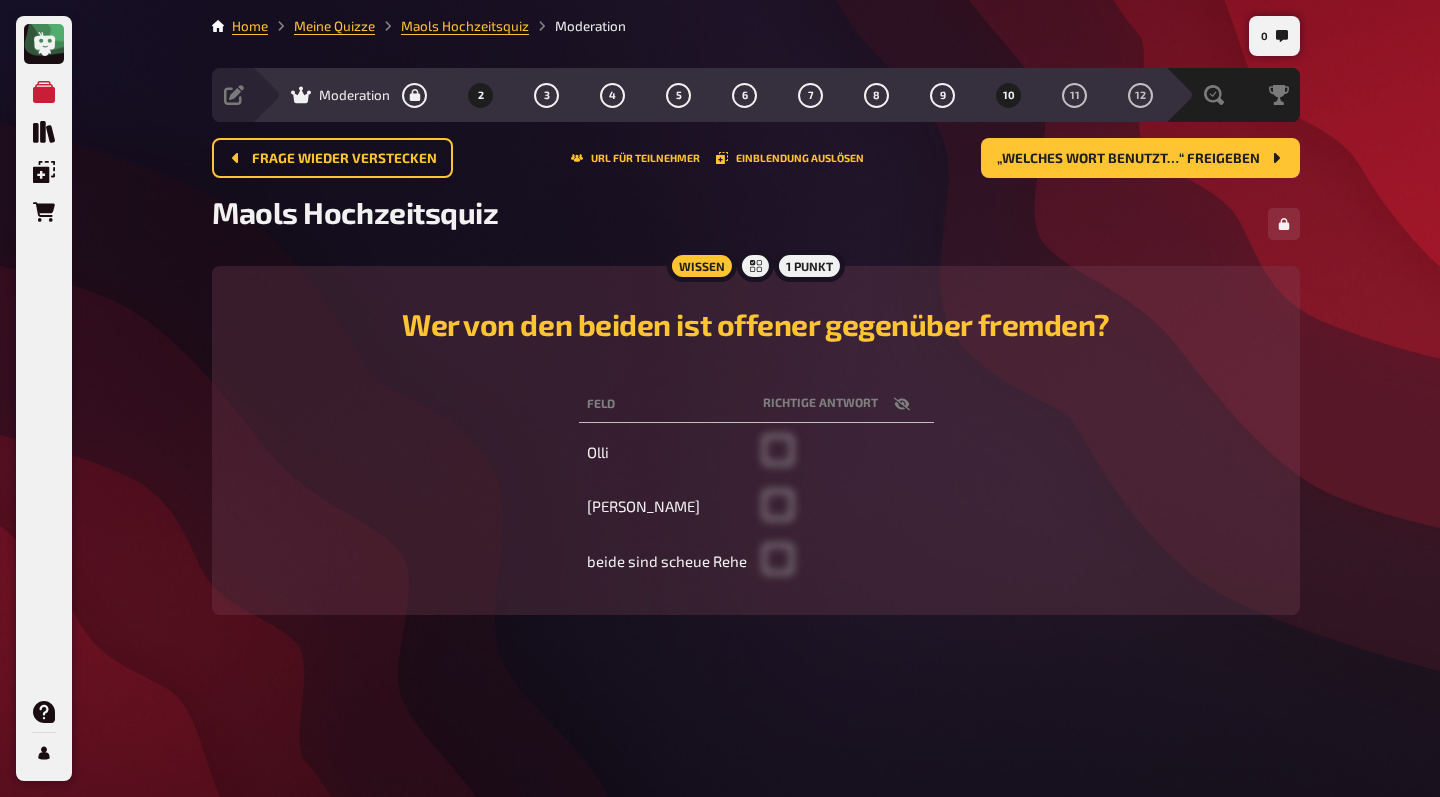 click on "2" at bounding box center [481, 95] 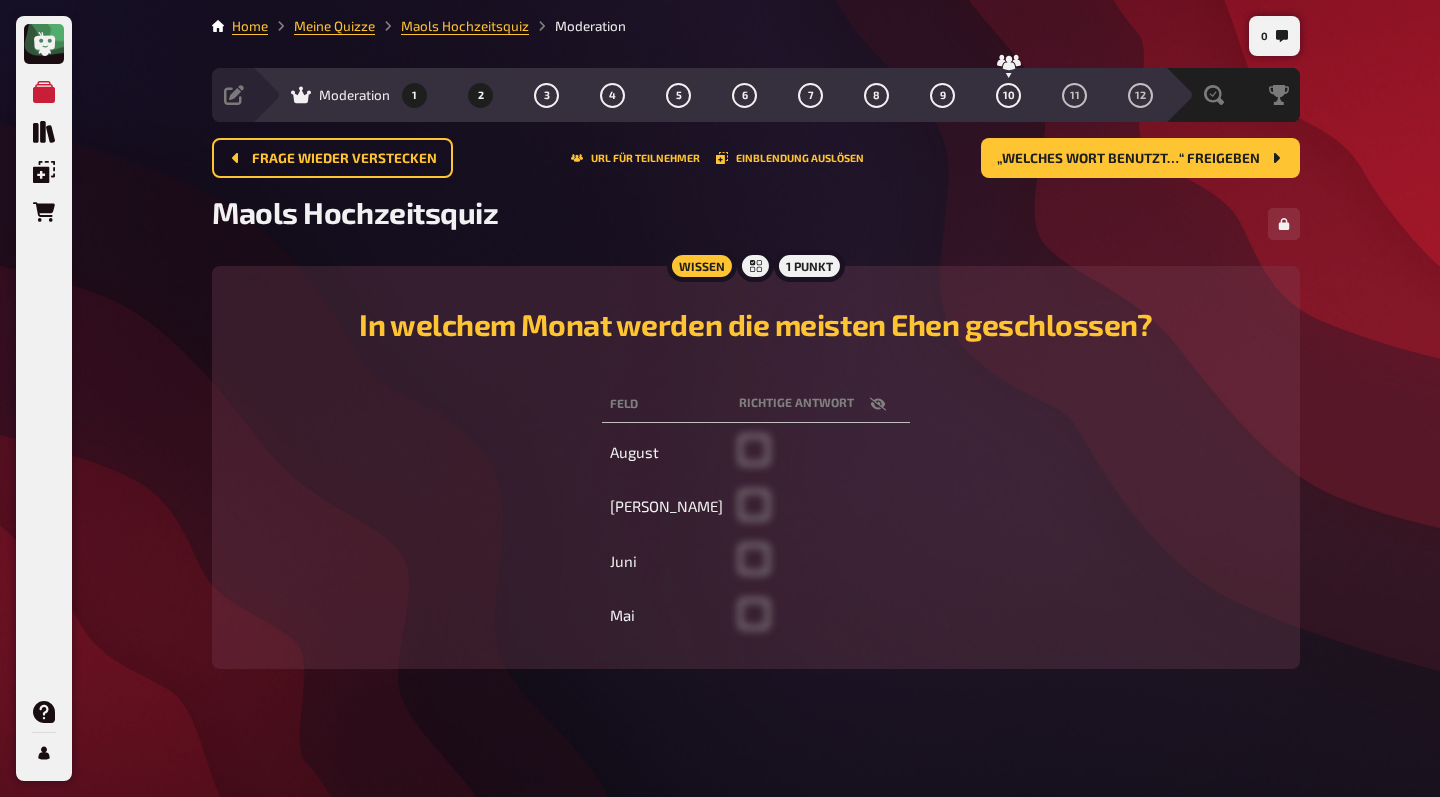 click on "1" at bounding box center (415, 95) 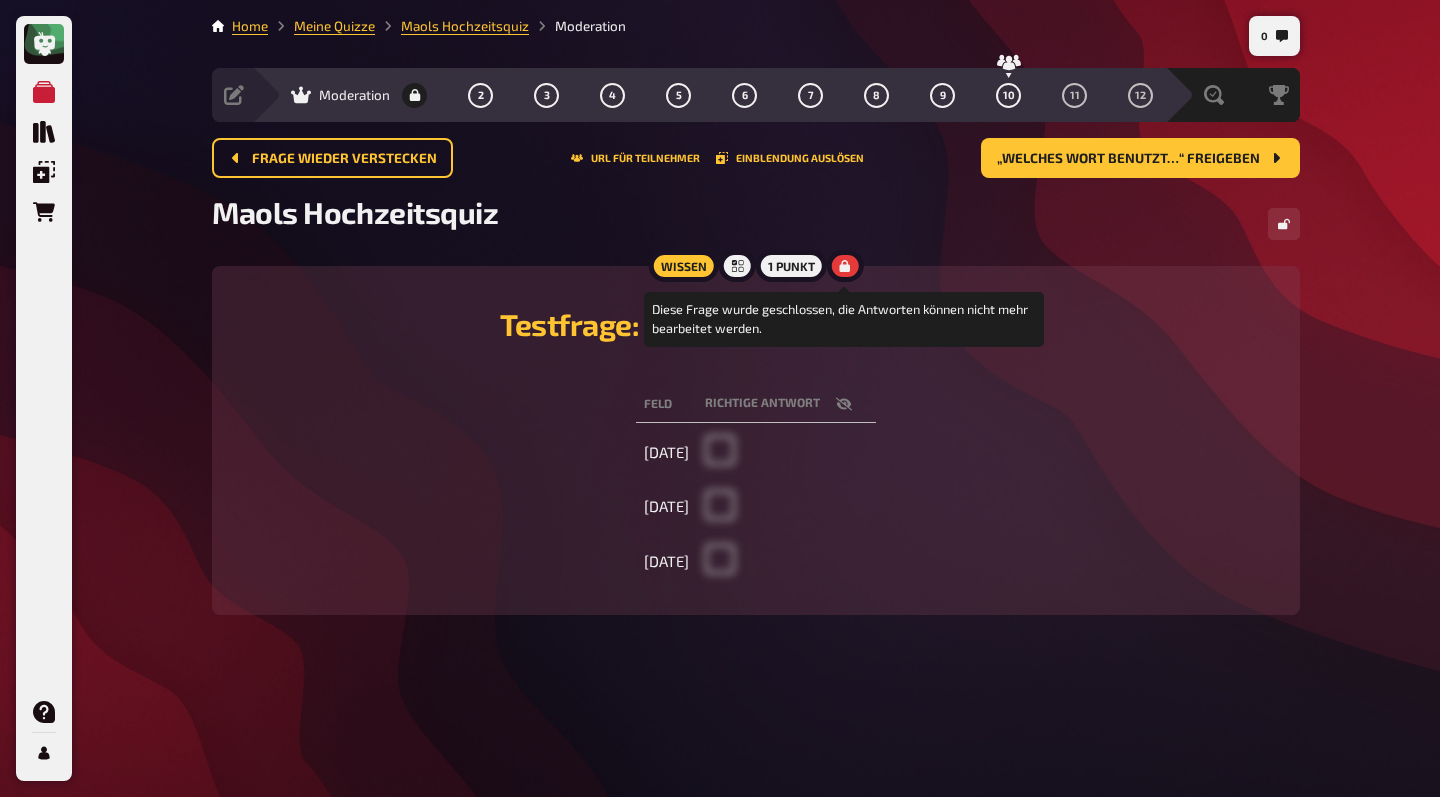 click at bounding box center (845, 266) 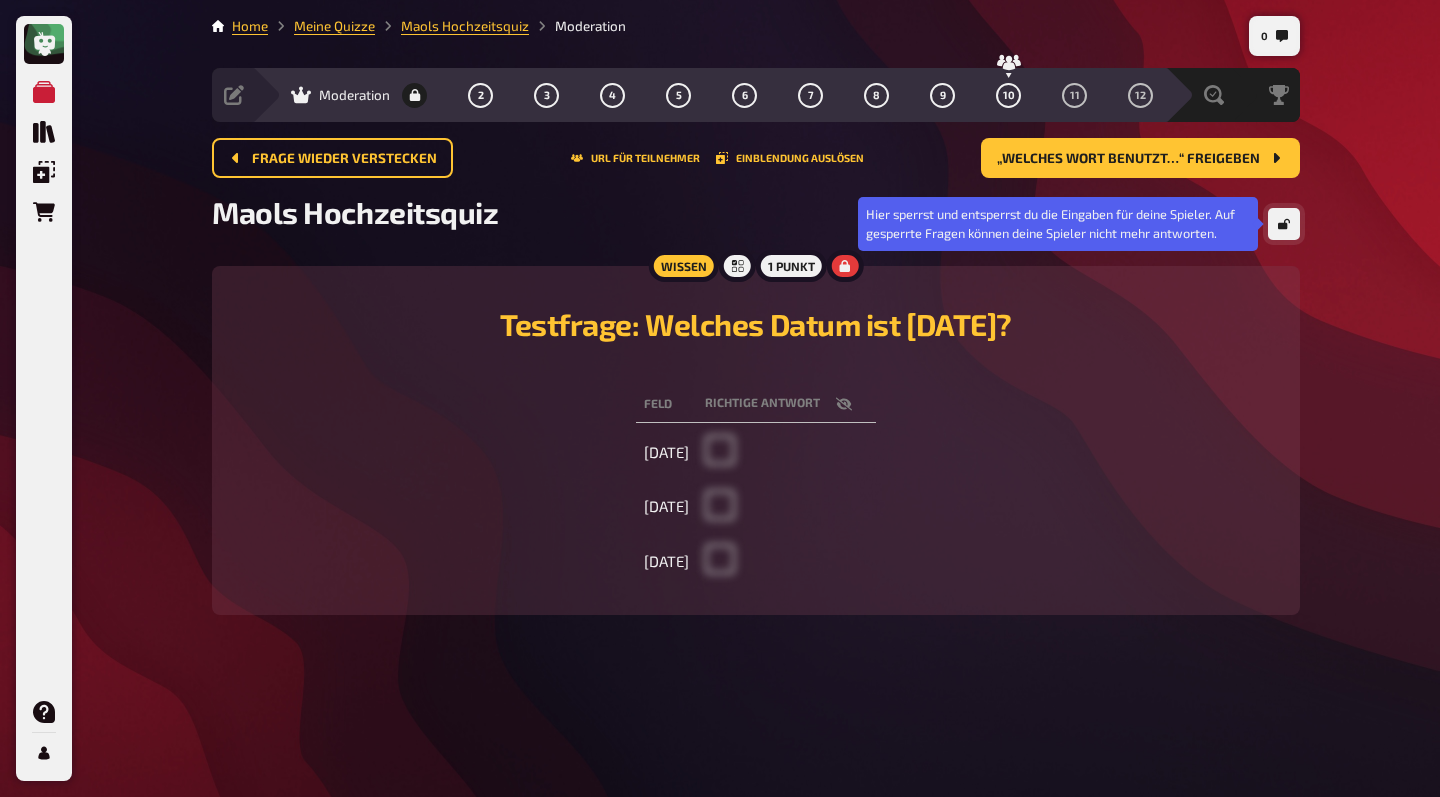 click at bounding box center [1284, 224] 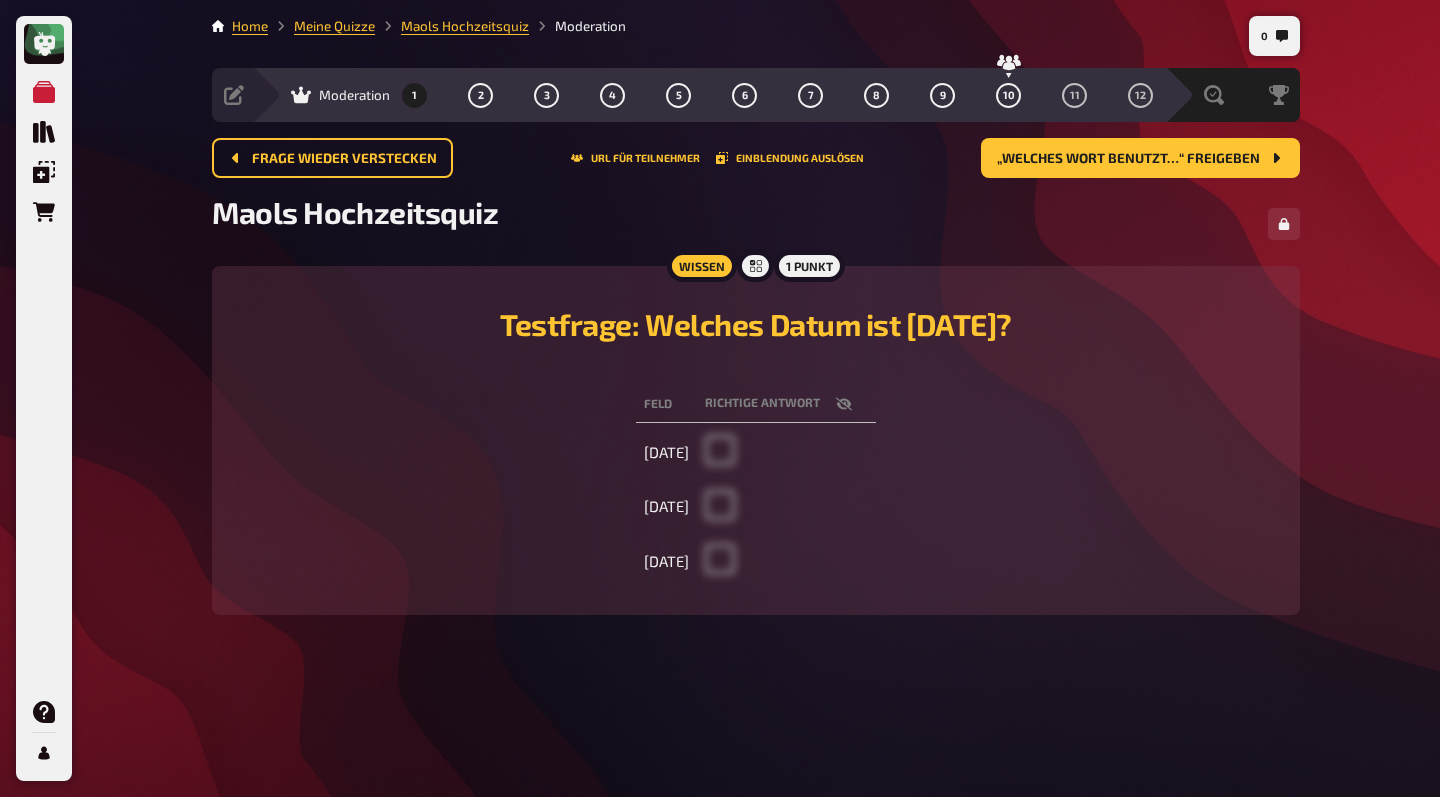 click at bounding box center [786, 452] 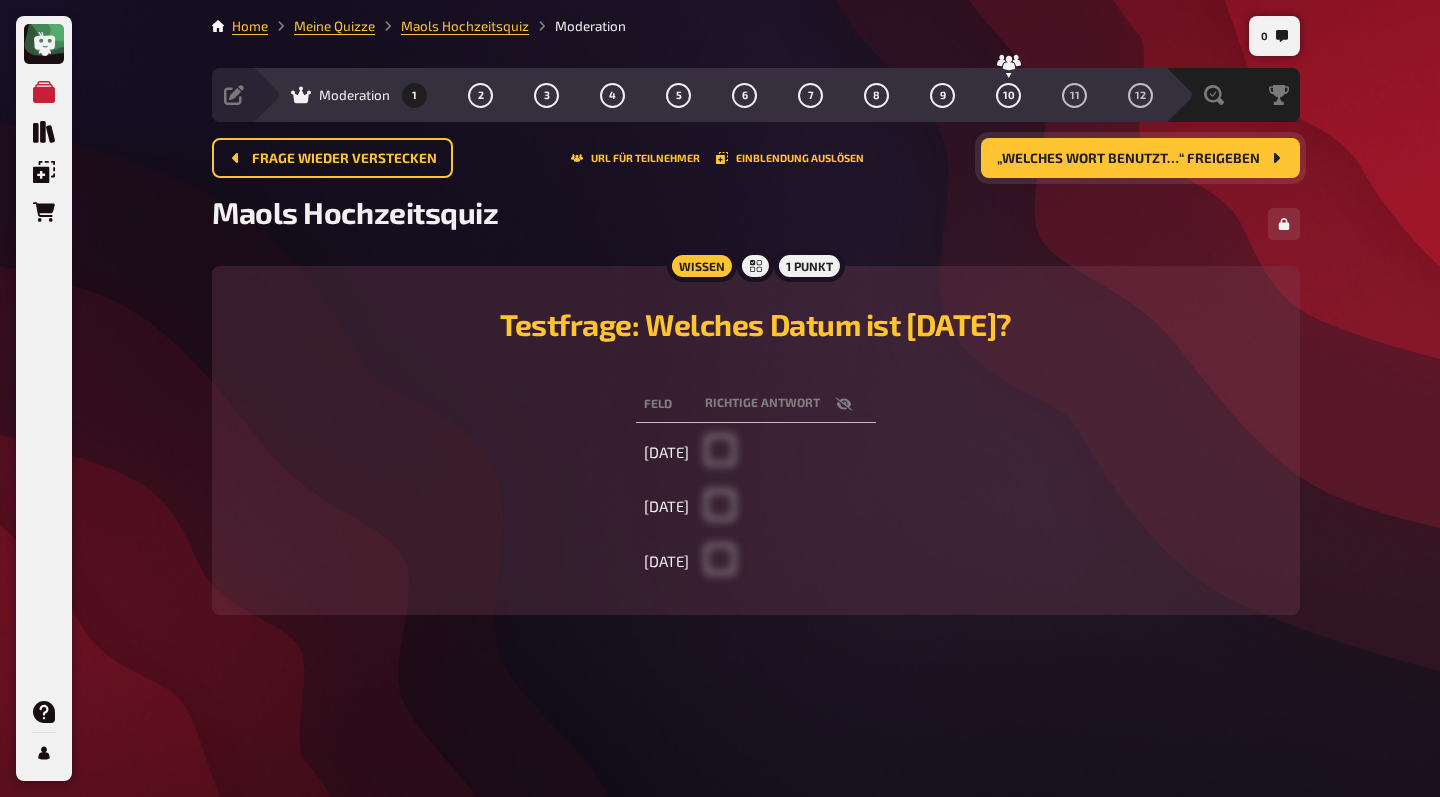 click on "„Welches Wort benutzt…“ freigeben" at bounding box center [1140, 158] 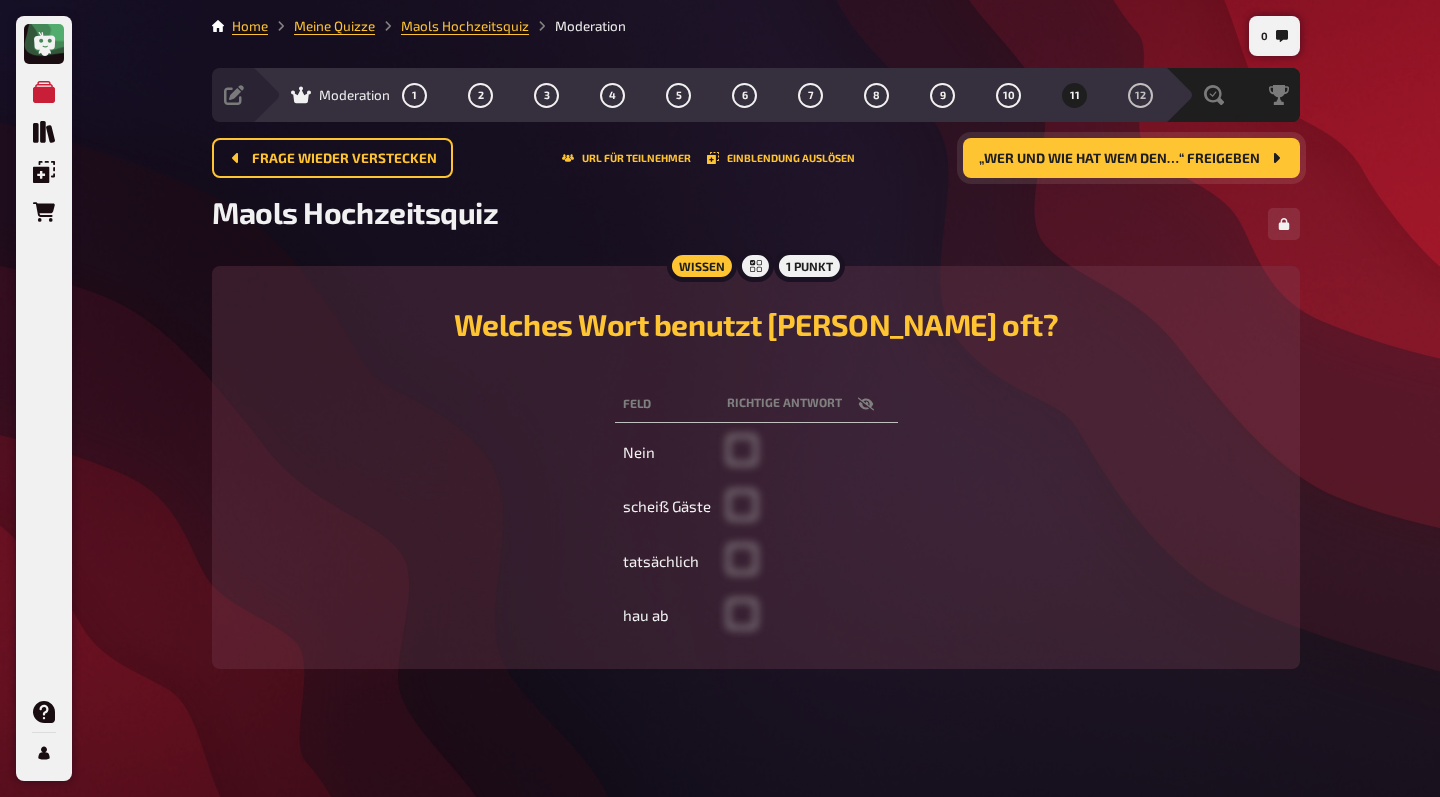 click on "„Wer und wie hat wem den…“ freigeben" at bounding box center (1131, 158) 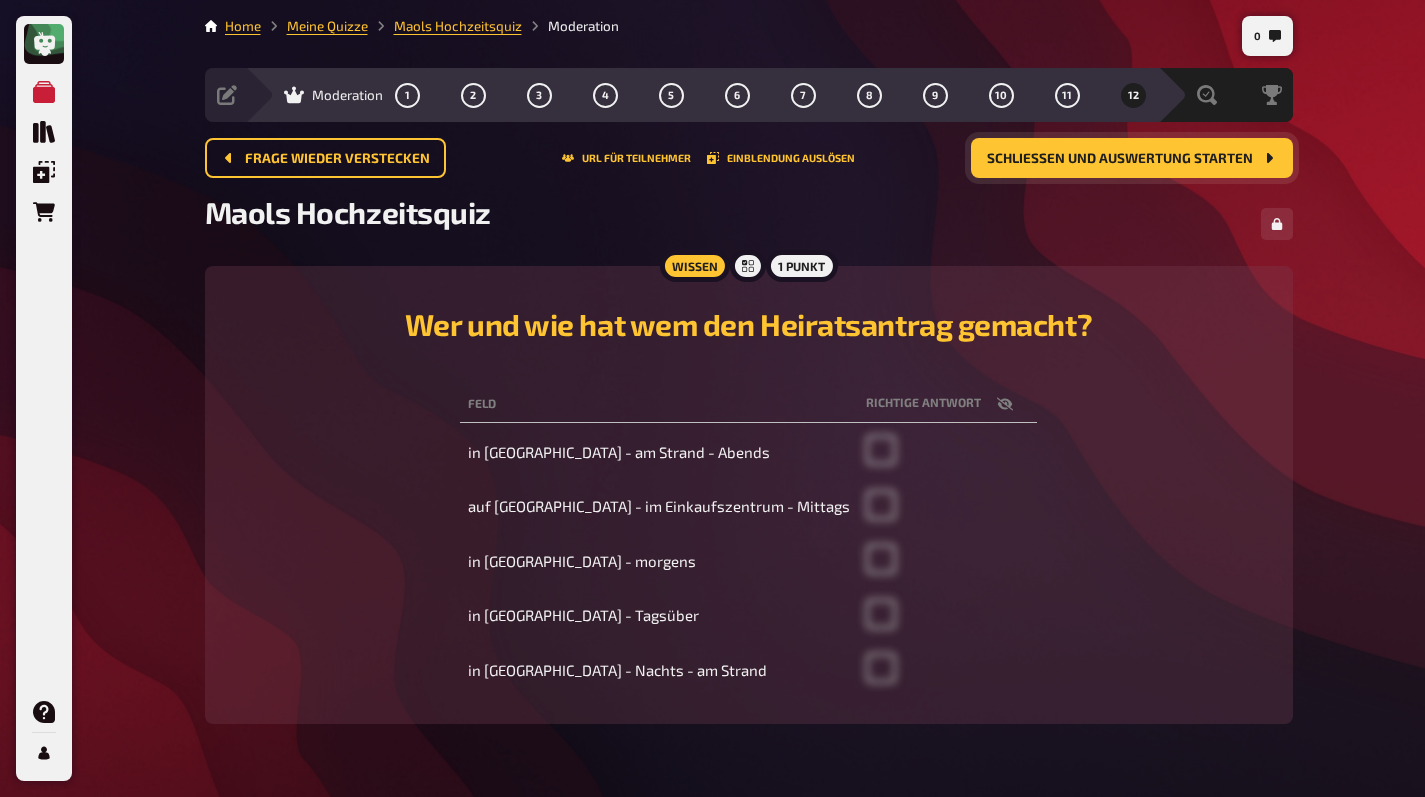 click on "Schließen und Auswertung starten" at bounding box center (1132, 158) 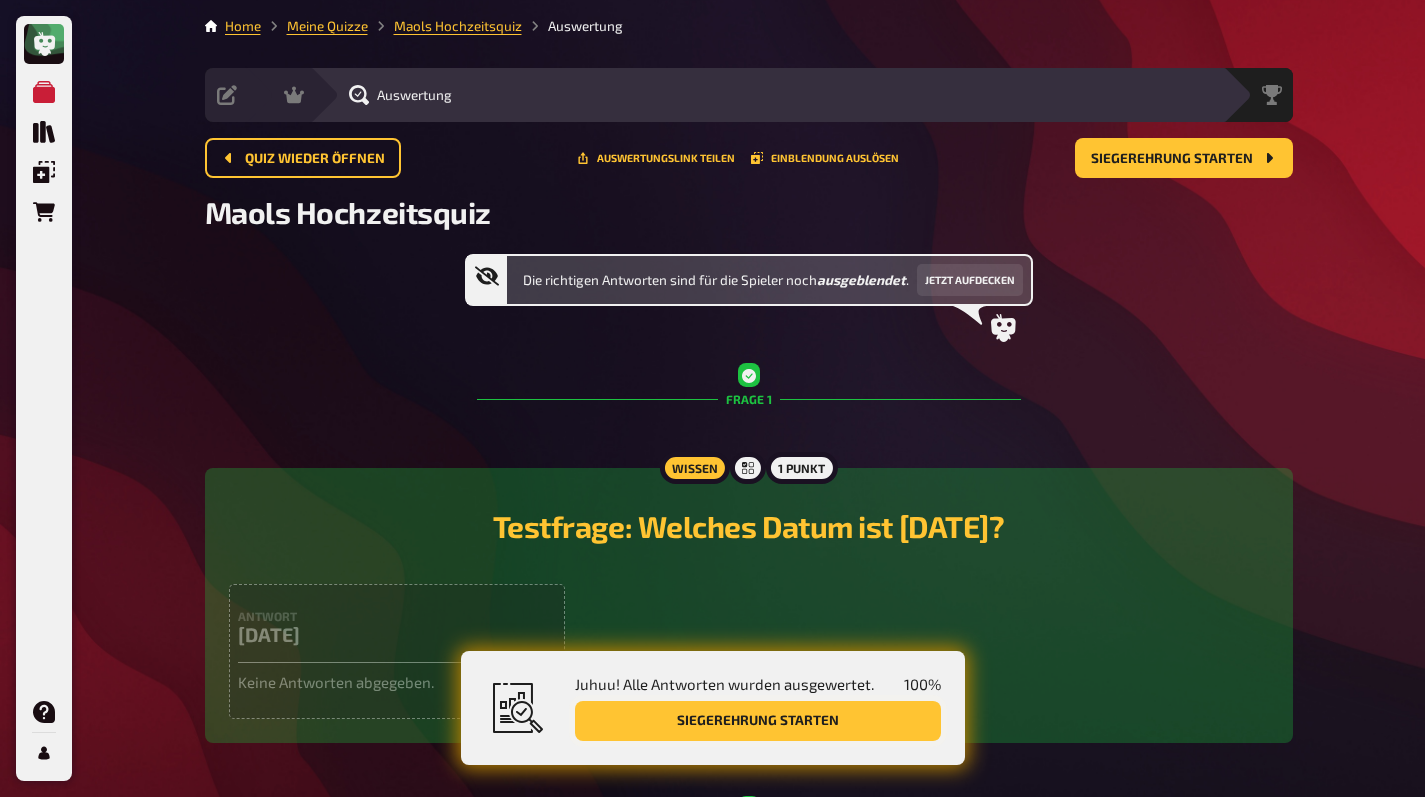 drag, startPoint x: 730, startPoint y: 691, endPoint x: 729, endPoint y: 713, distance: 22.022715 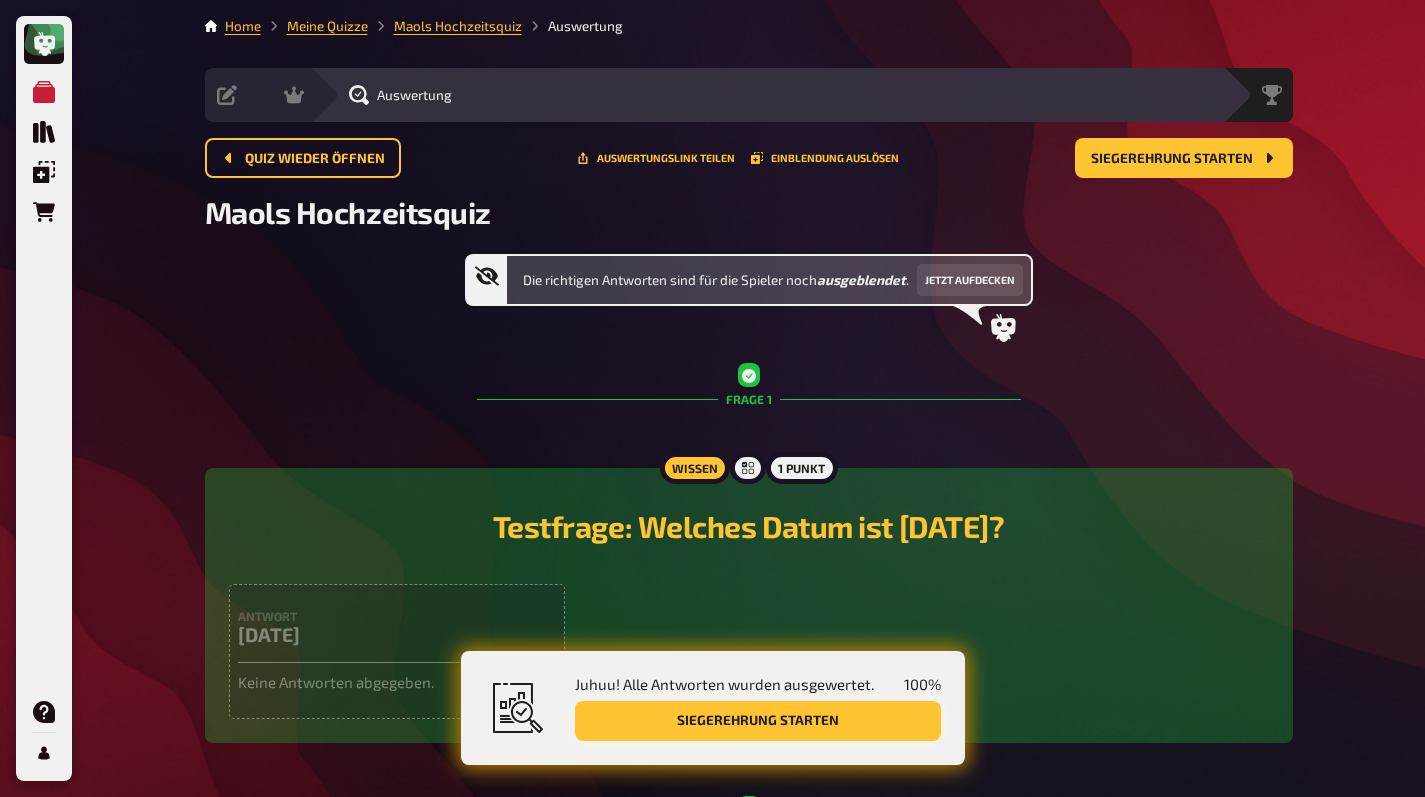 click on "Juhuu! Alle Antworten wurden ausgewertet." at bounding box center (724, 684) 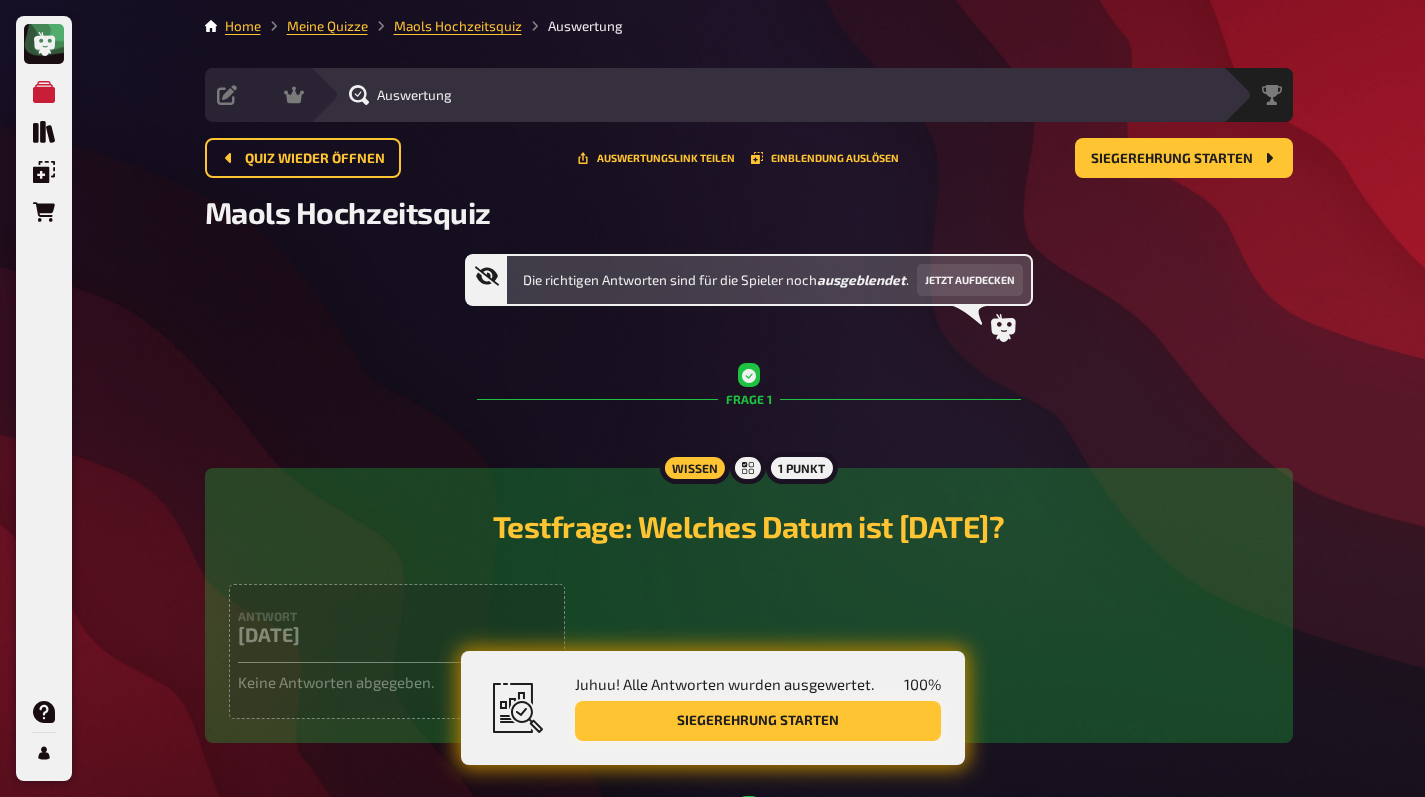 click on "Siegerehrung starten" at bounding box center (758, 721) 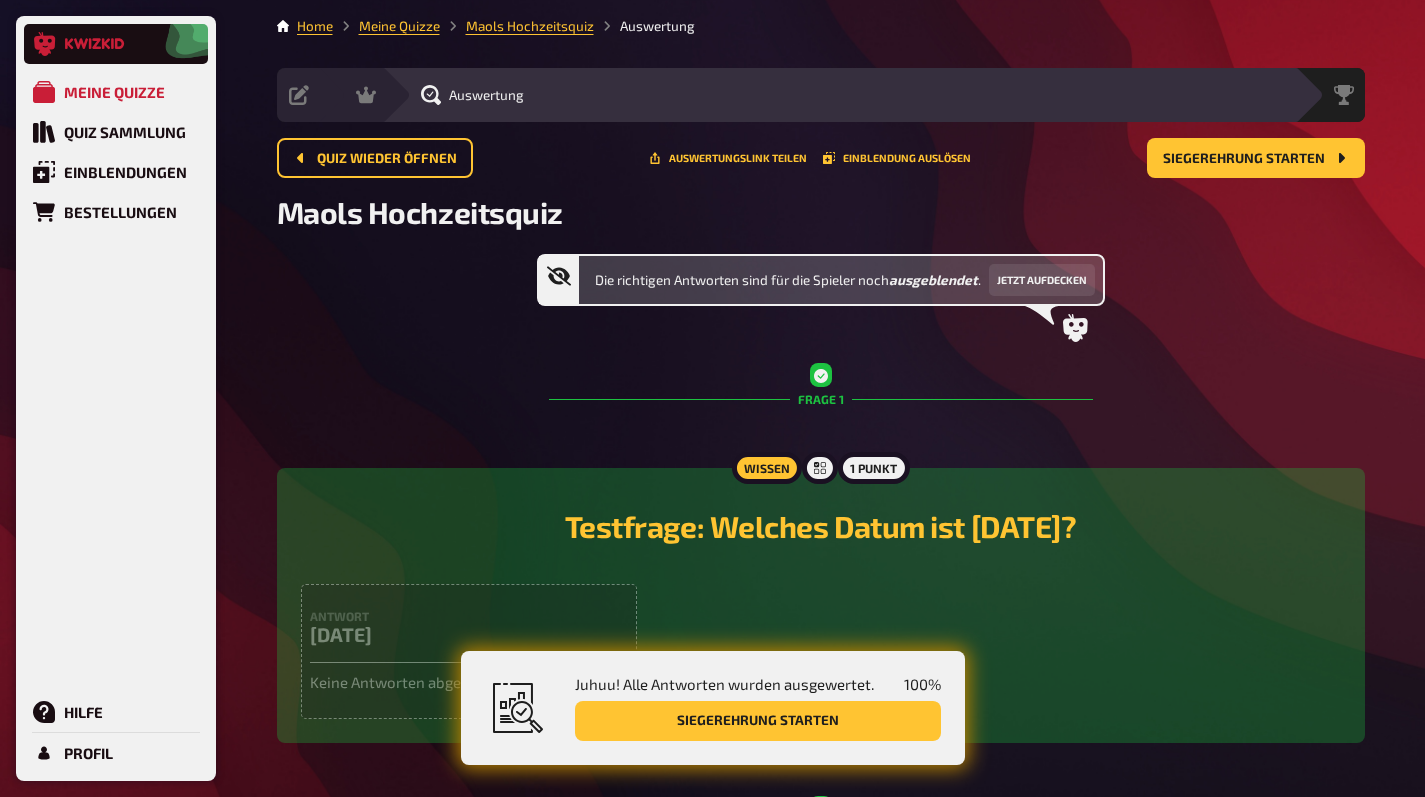 click at bounding box center (116, 44) 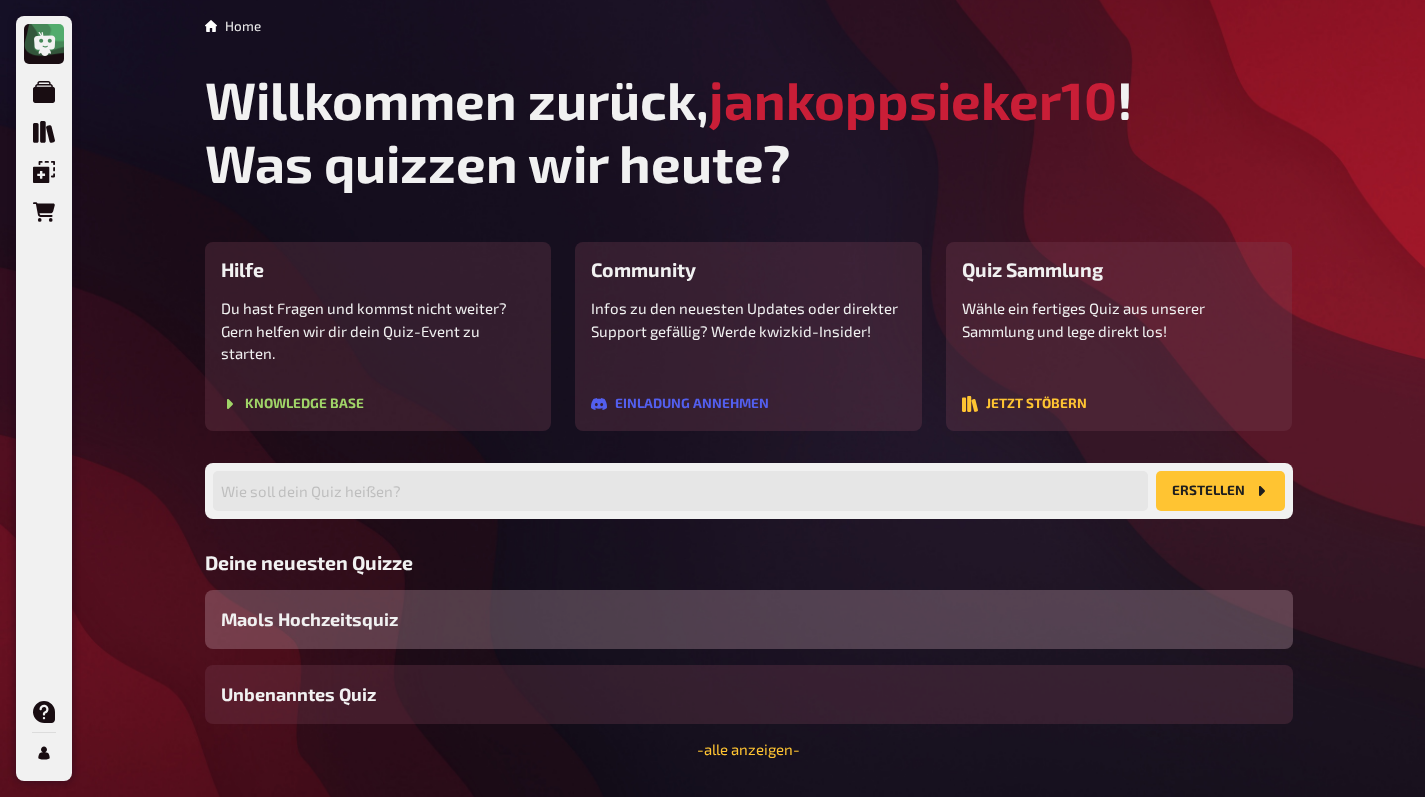 click on "Maols Hochzeitsquiz" at bounding box center [749, 619] 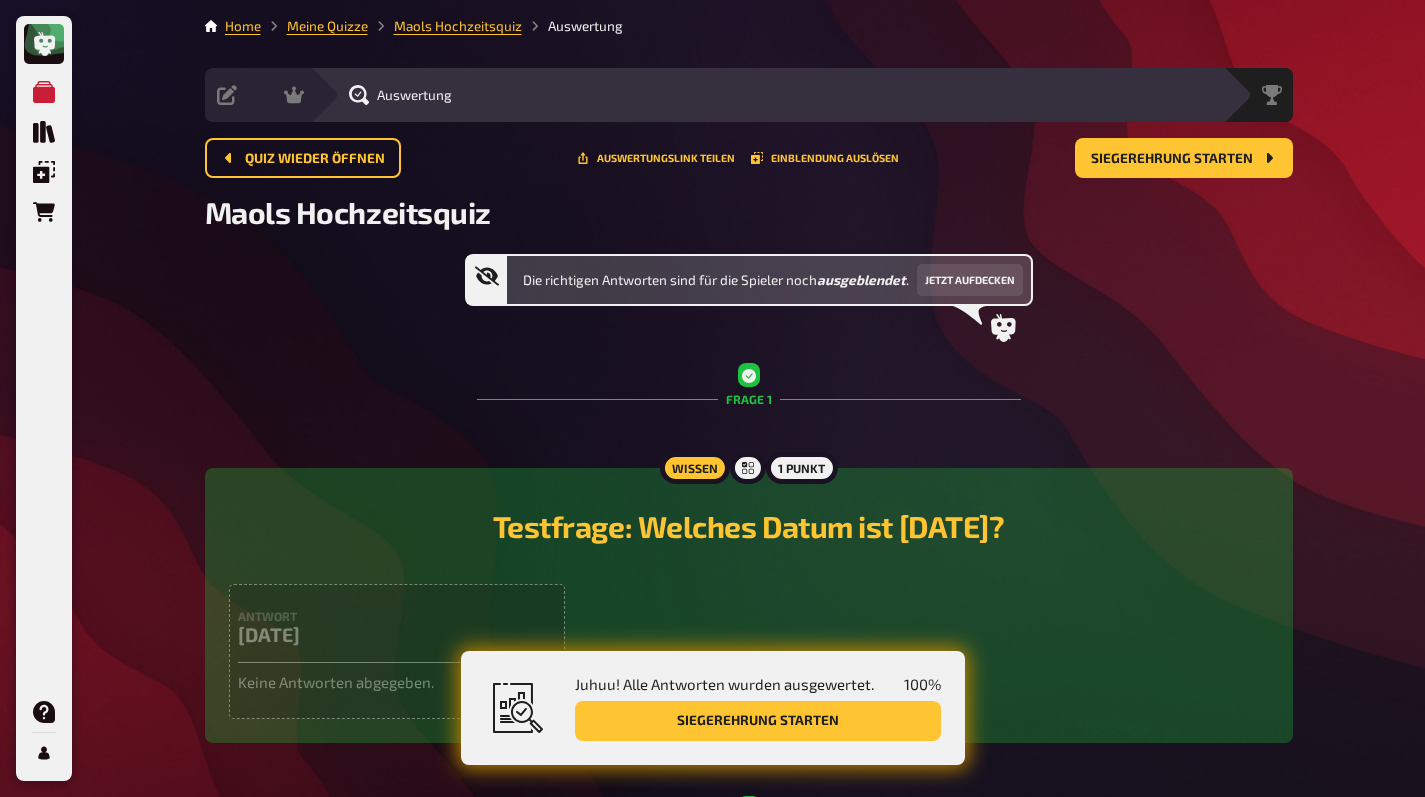 click on "Die richtigen Antworten sind für die Spieler noch  ausgeblendet . Jetzt aufdecken" at bounding box center (749, 298) 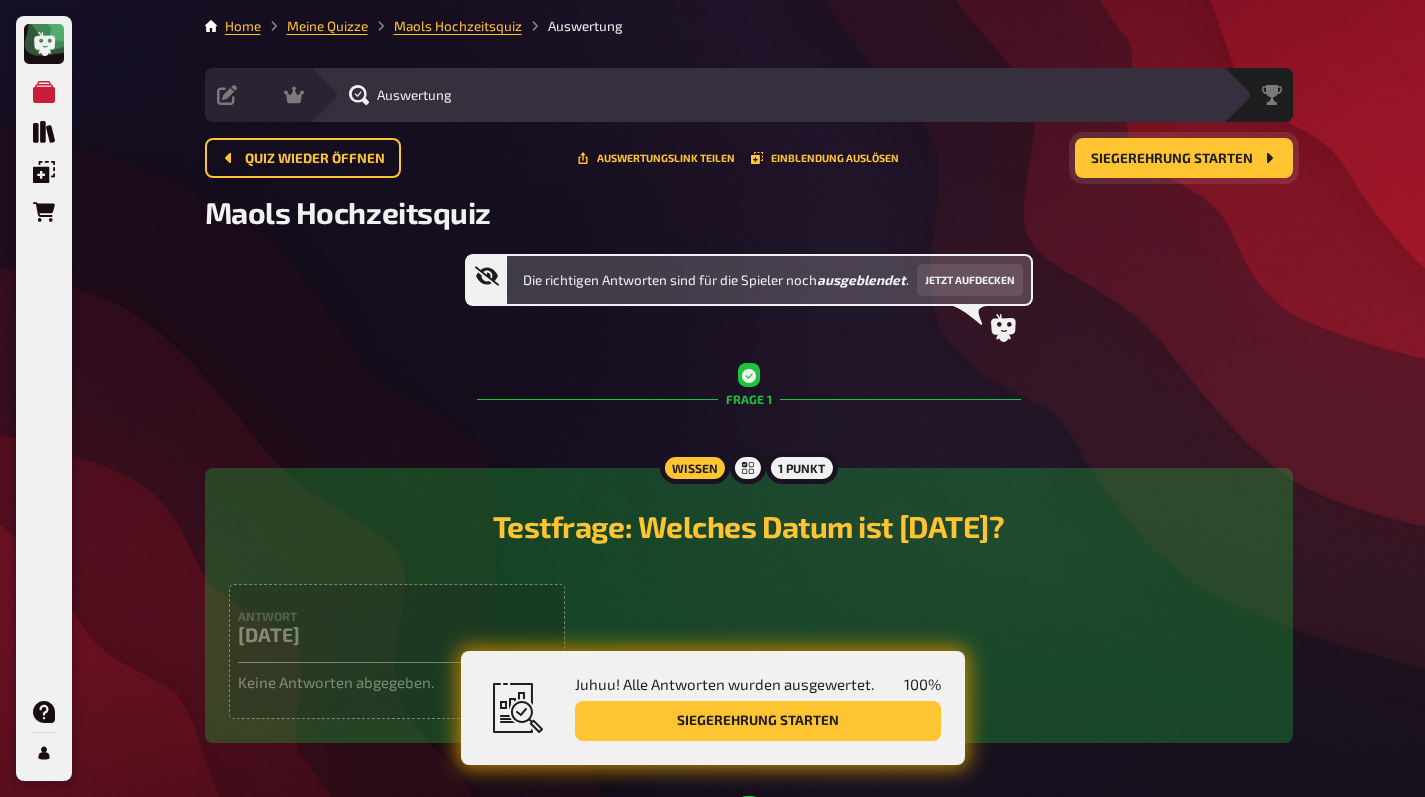 click on "Siegerehrung starten" at bounding box center [1172, 159] 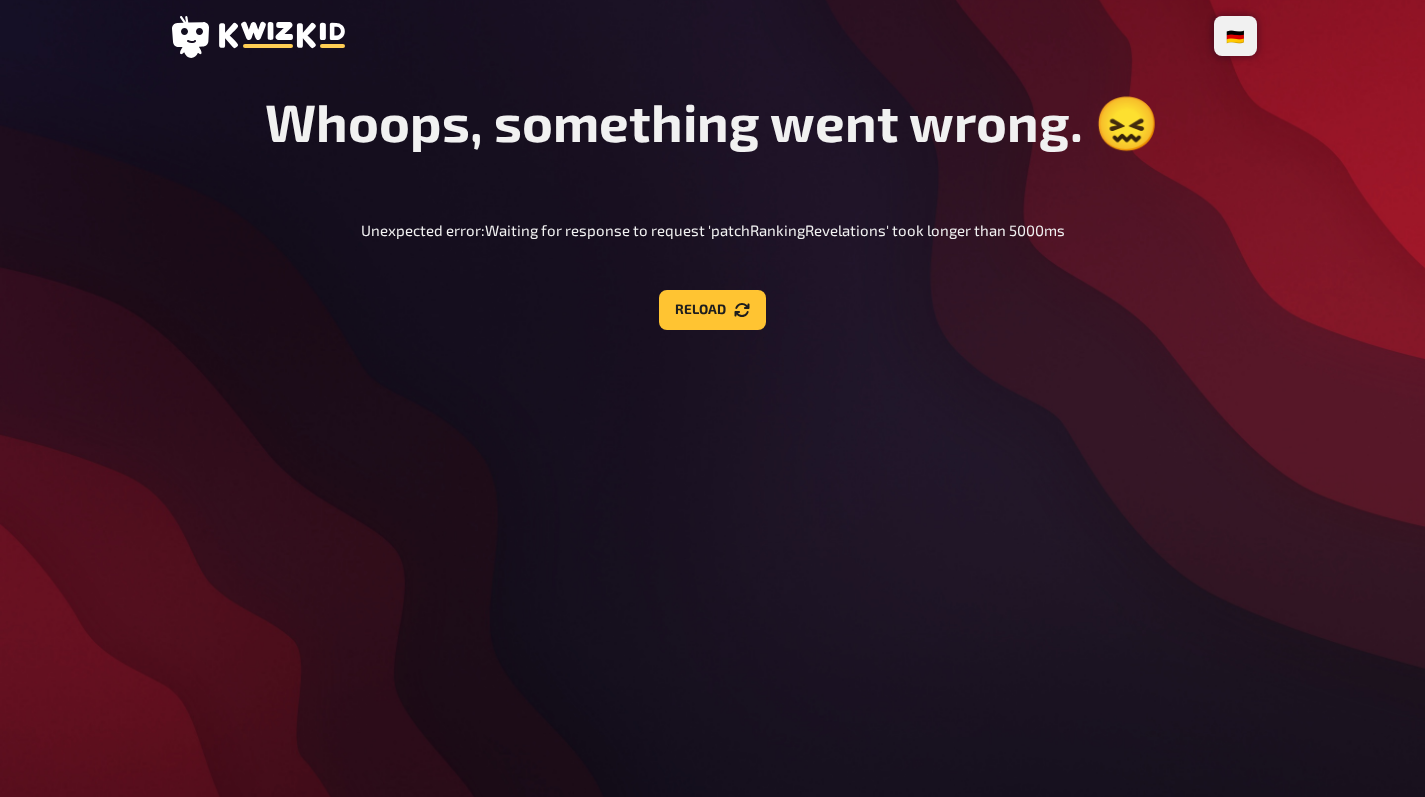 click on "Whoops, something went wrong. 😖 Unexpected error:  Waiting for response to request 'patchRankingRevelations' took longer than 5000ms Reload" at bounding box center (713, 210) 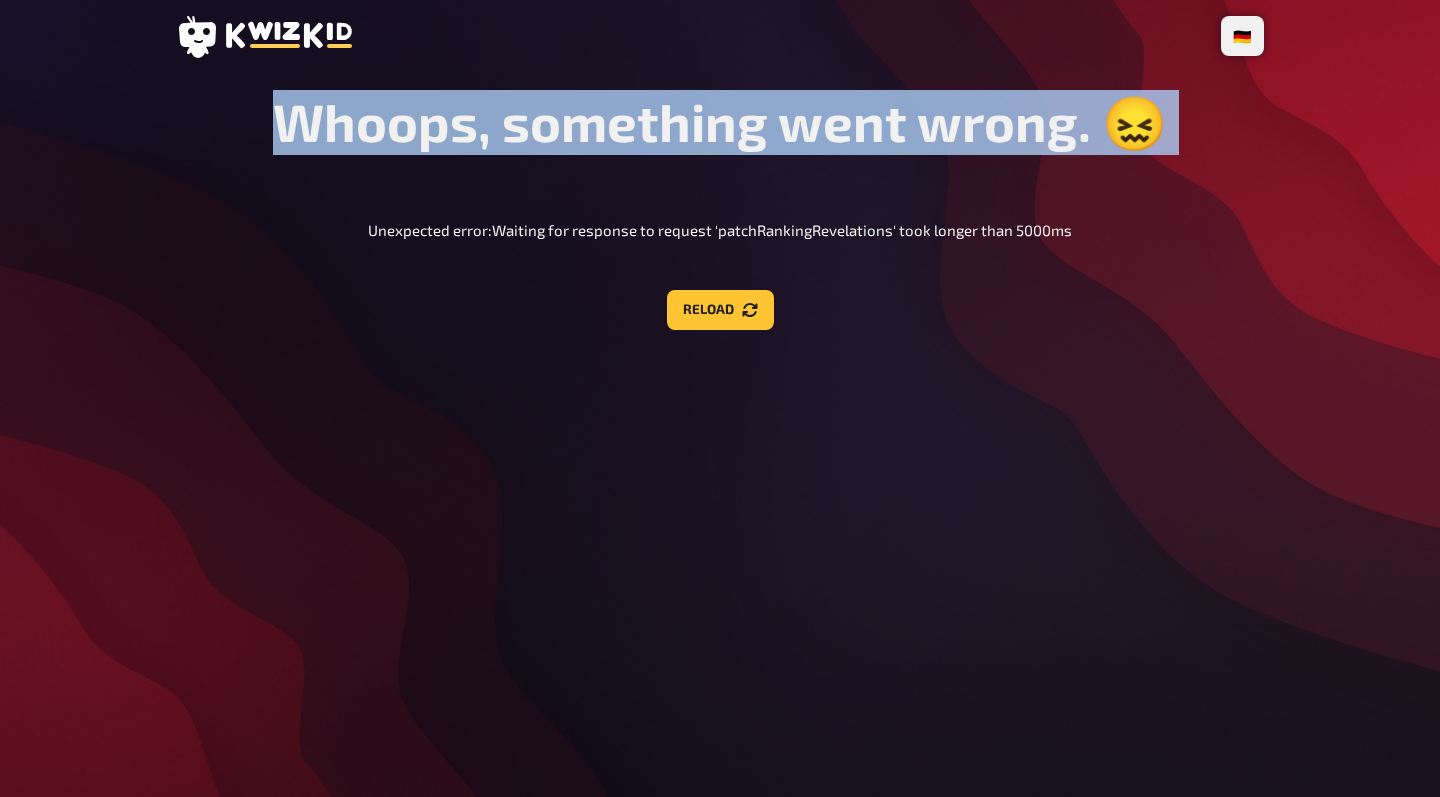 click on "Whoops, something went wrong. 😖 Unexpected error:  Waiting for response to request 'patchRankingRevelations' took longer than 5000ms Reload" at bounding box center (720, 210) 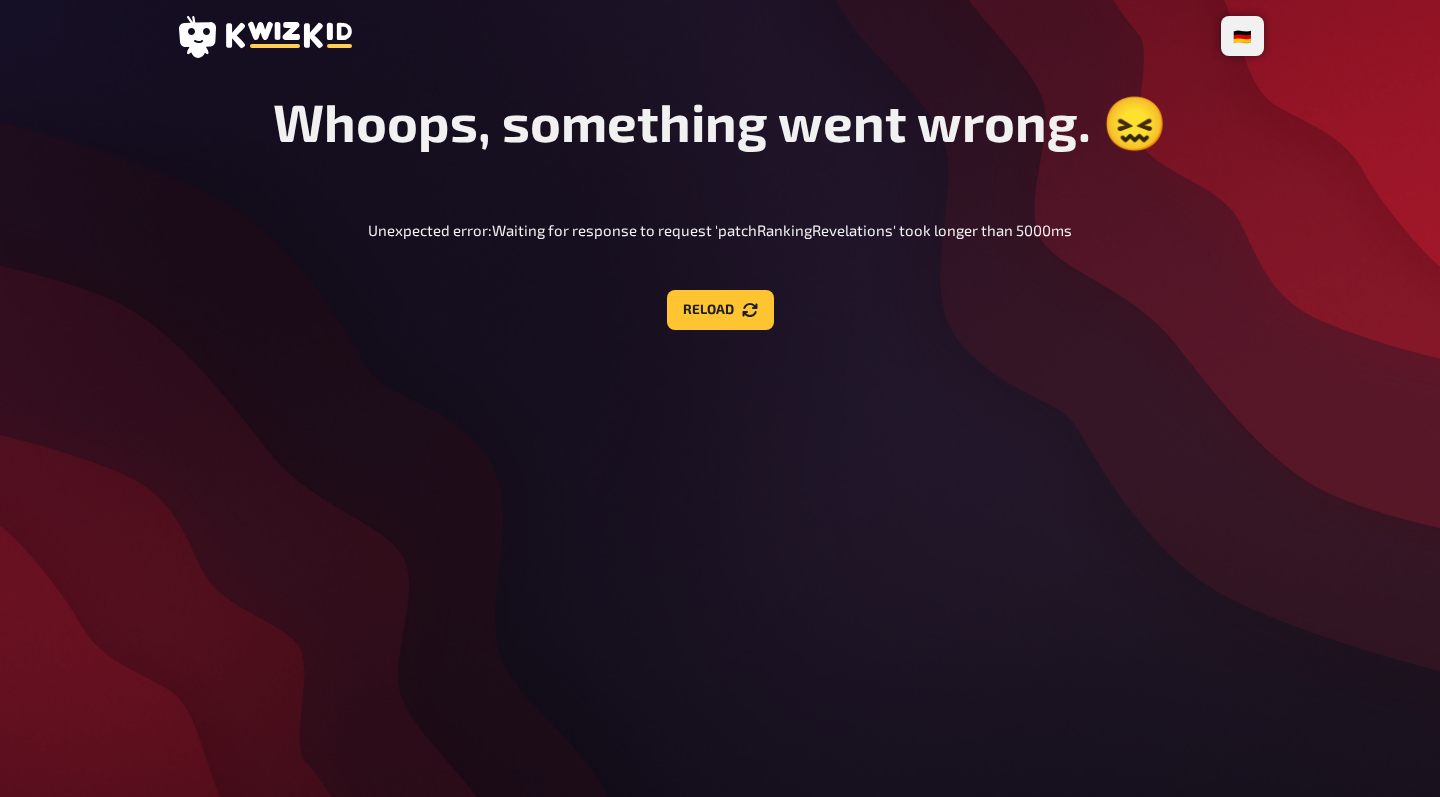 click on "🇩🇪 Deutsch 🇬🇧 English 🇳🇱 Nederlands Whoops, something went wrong. 😖 Unexpected error:  Waiting for response to request 'patchRankingRevelations' took longer than 5000ms Reload" at bounding box center [720, 398] 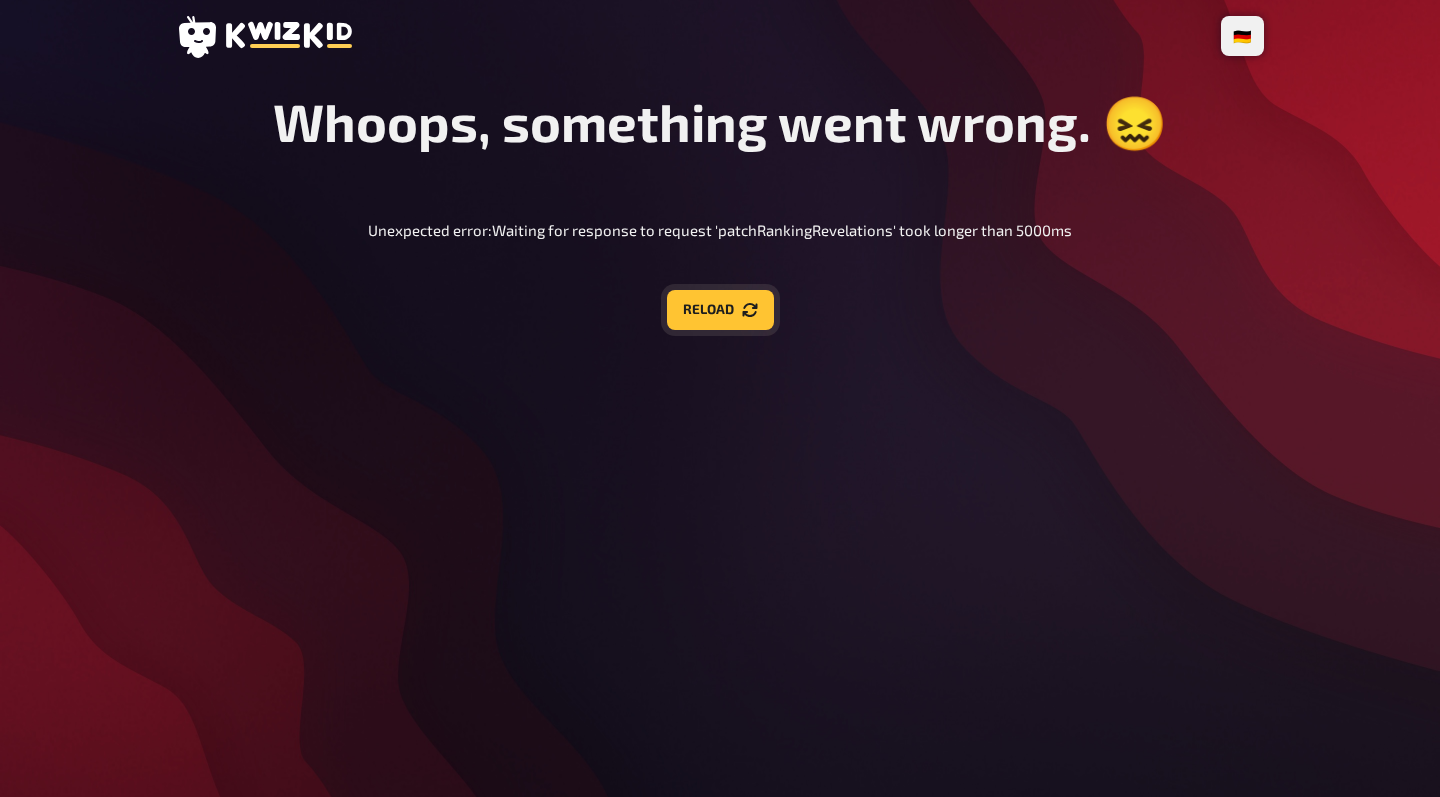 click on "Reload" at bounding box center (720, 310) 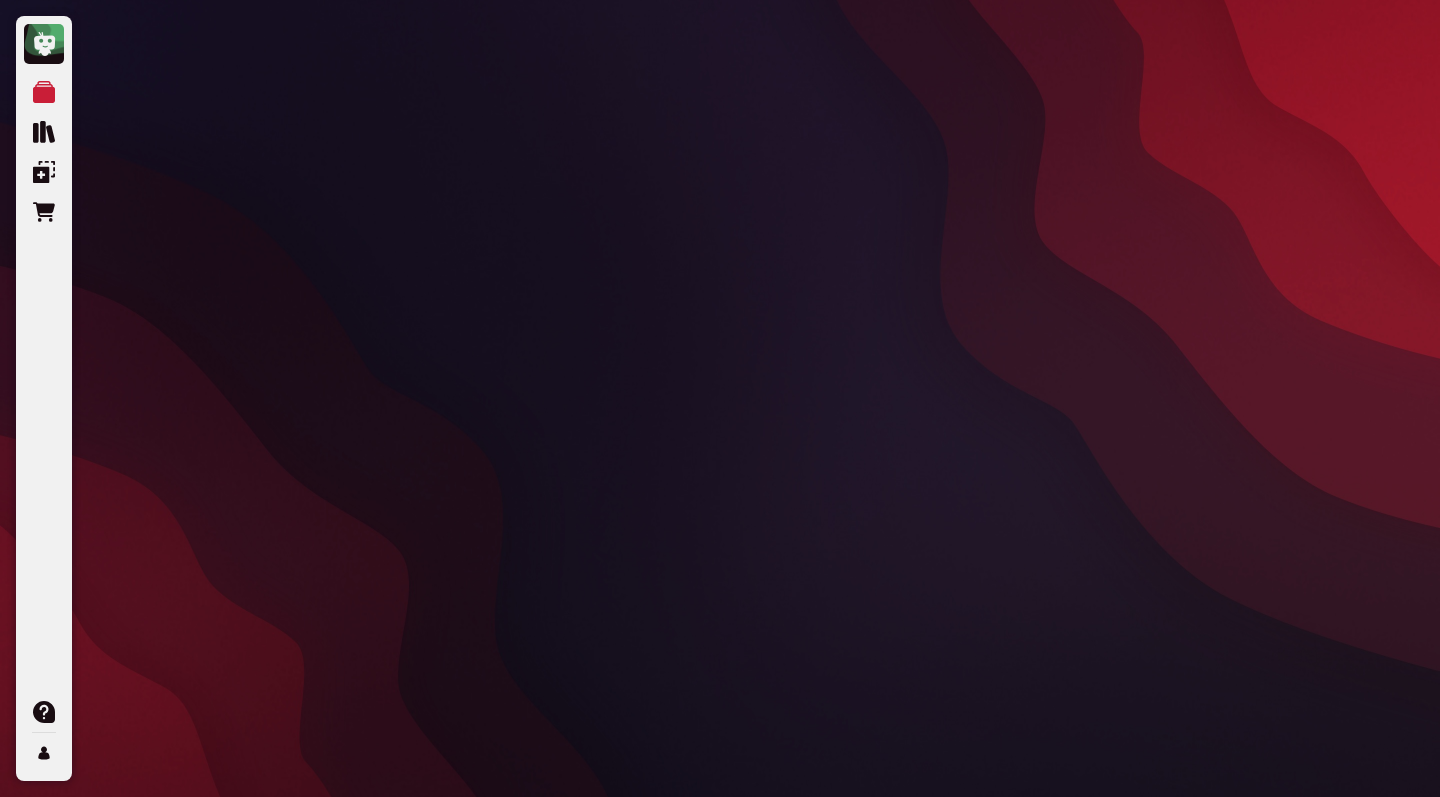 scroll, scrollTop: 0, scrollLeft: 0, axis: both 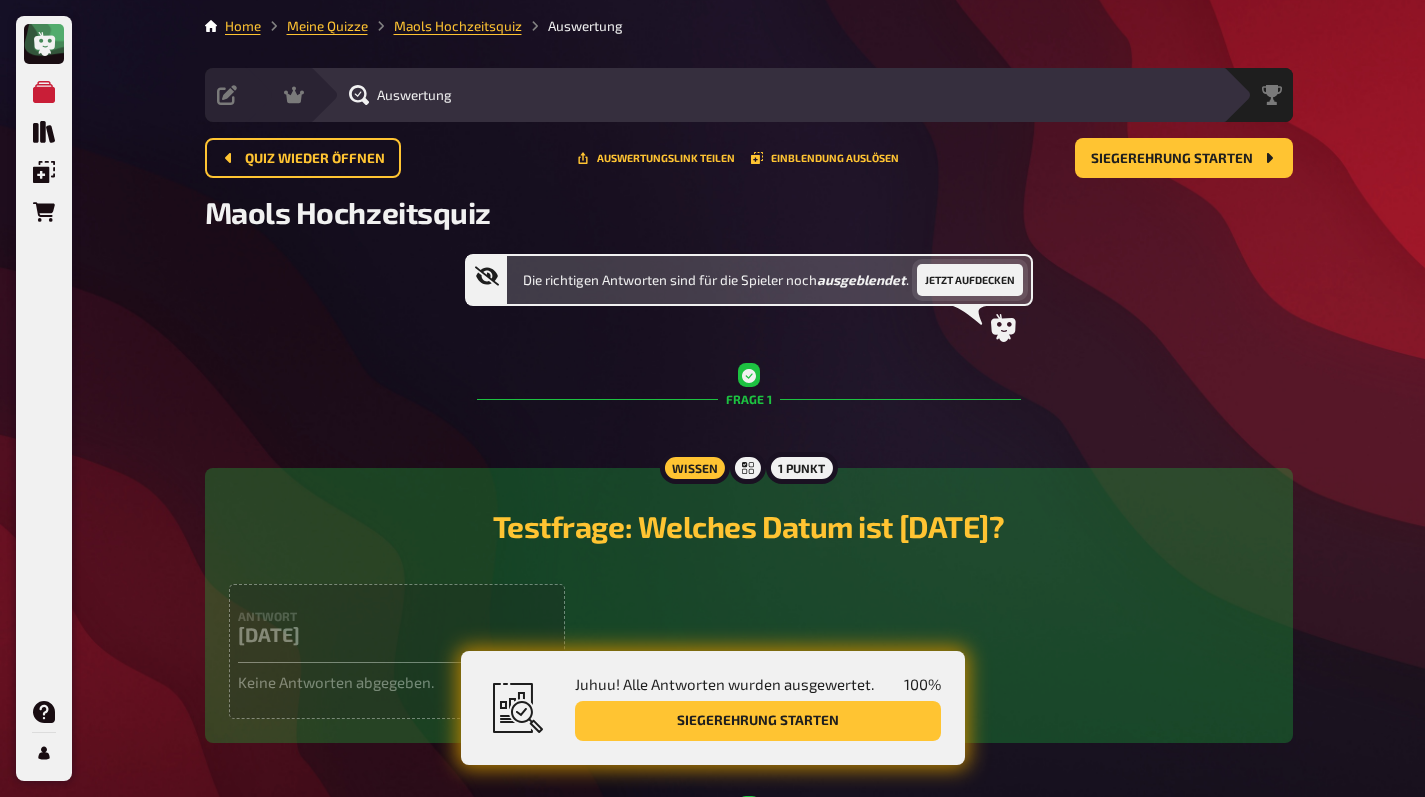 click on "Jetzt aufdecken" at bounding box center (970, 280) 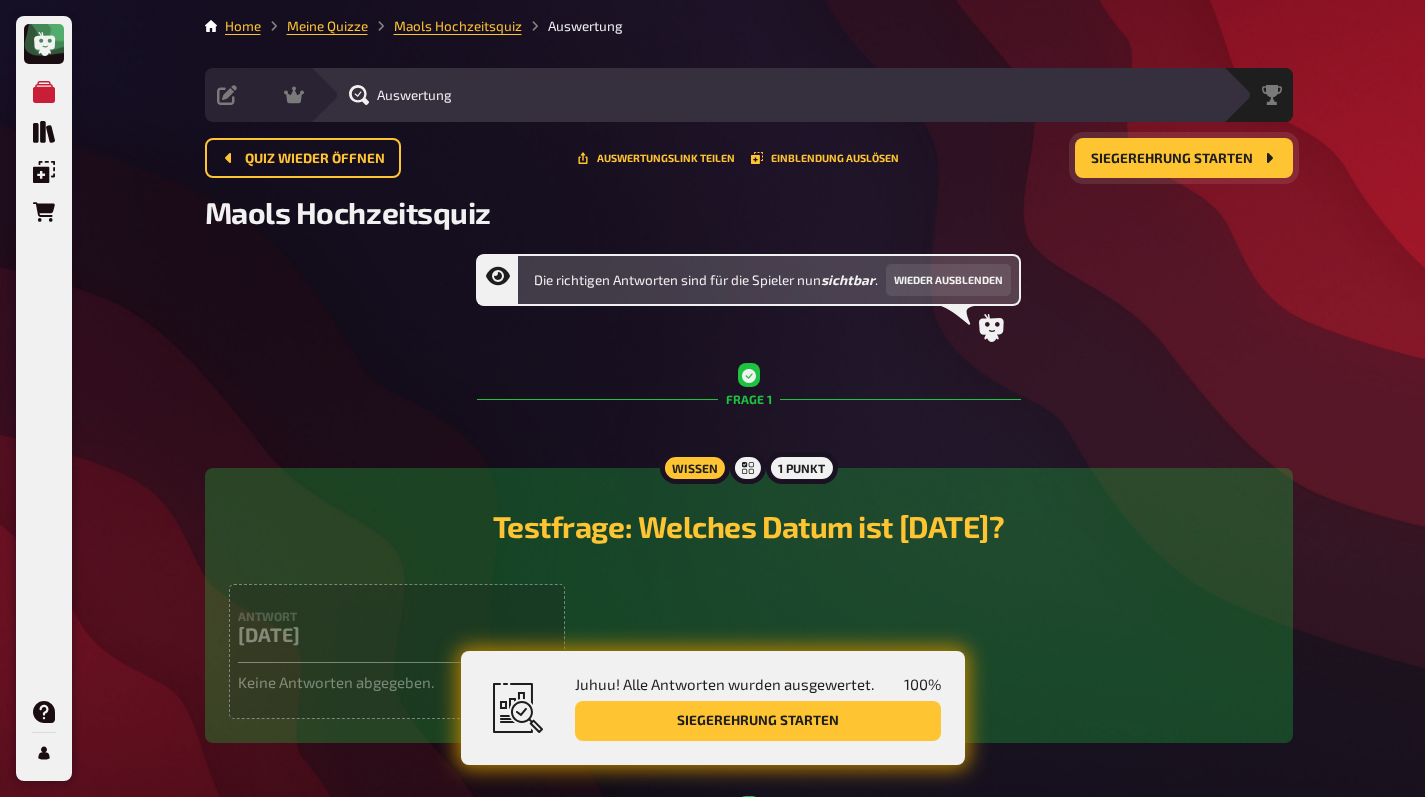 click on "Siegerehrung starten" at bounding box center [1172, 159] 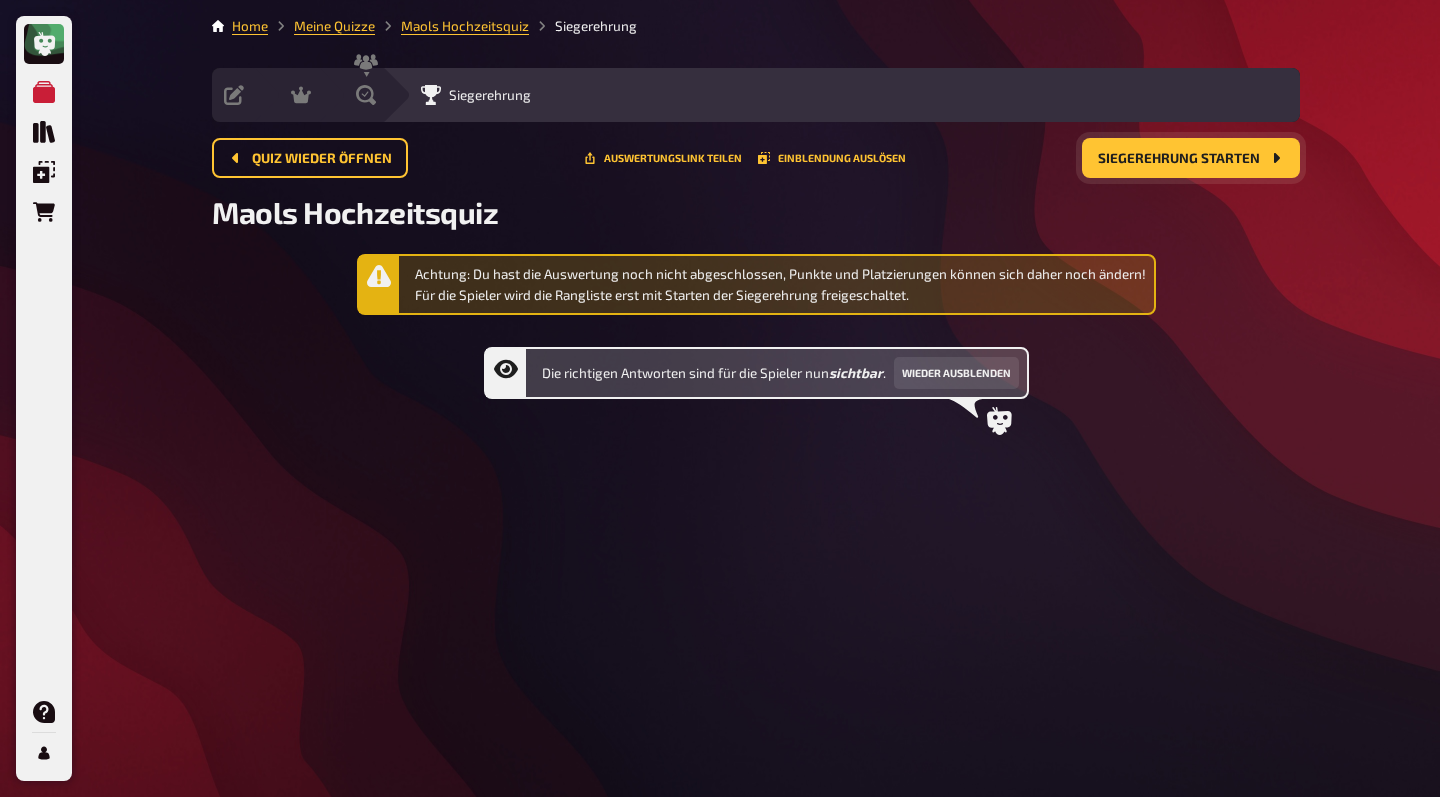 click on "Siegerehrung starten" at bounding box center [1179, 159] 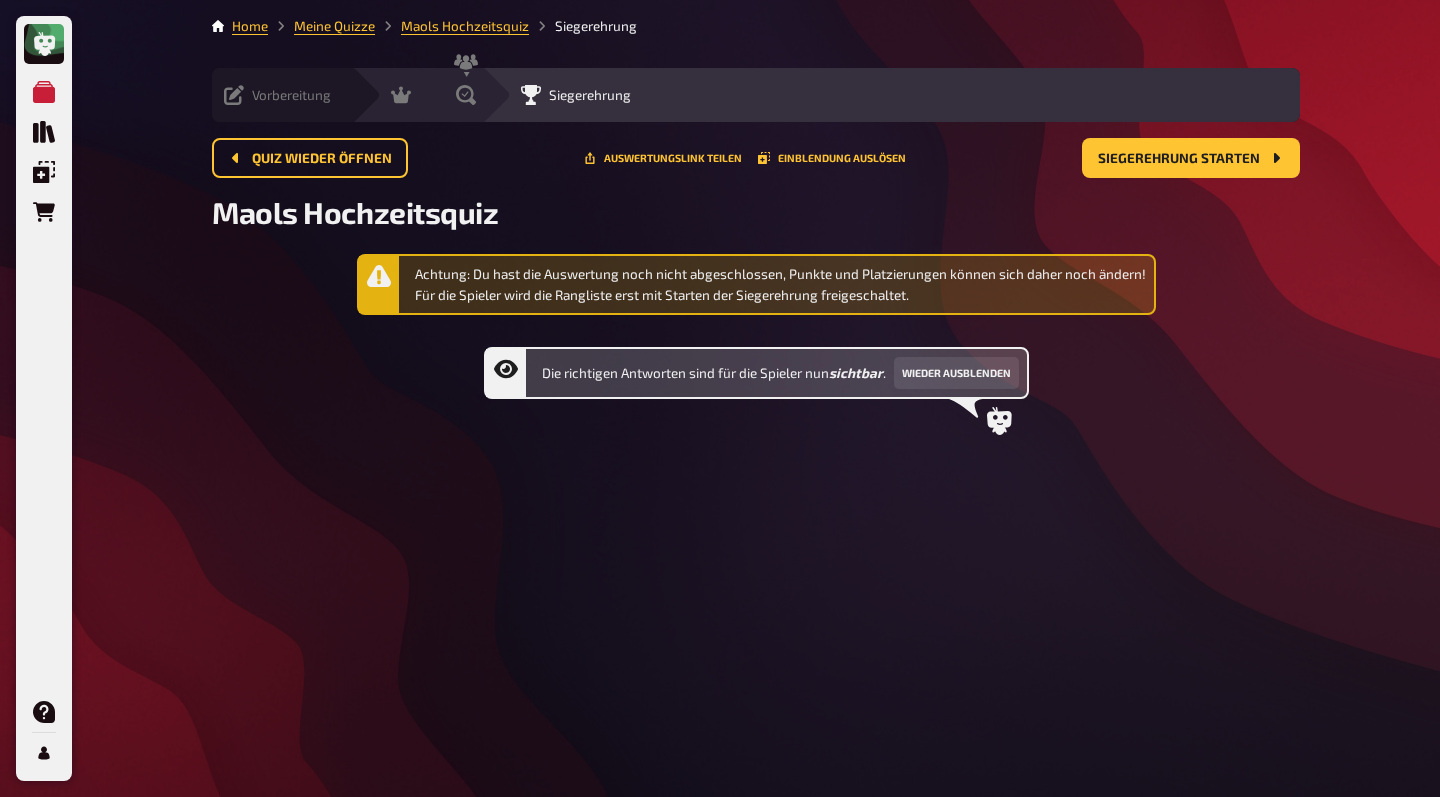 click on "Vorbereitung Inhalte Bearbeiten Quiz Lobby" at bounding box center (282, 95) 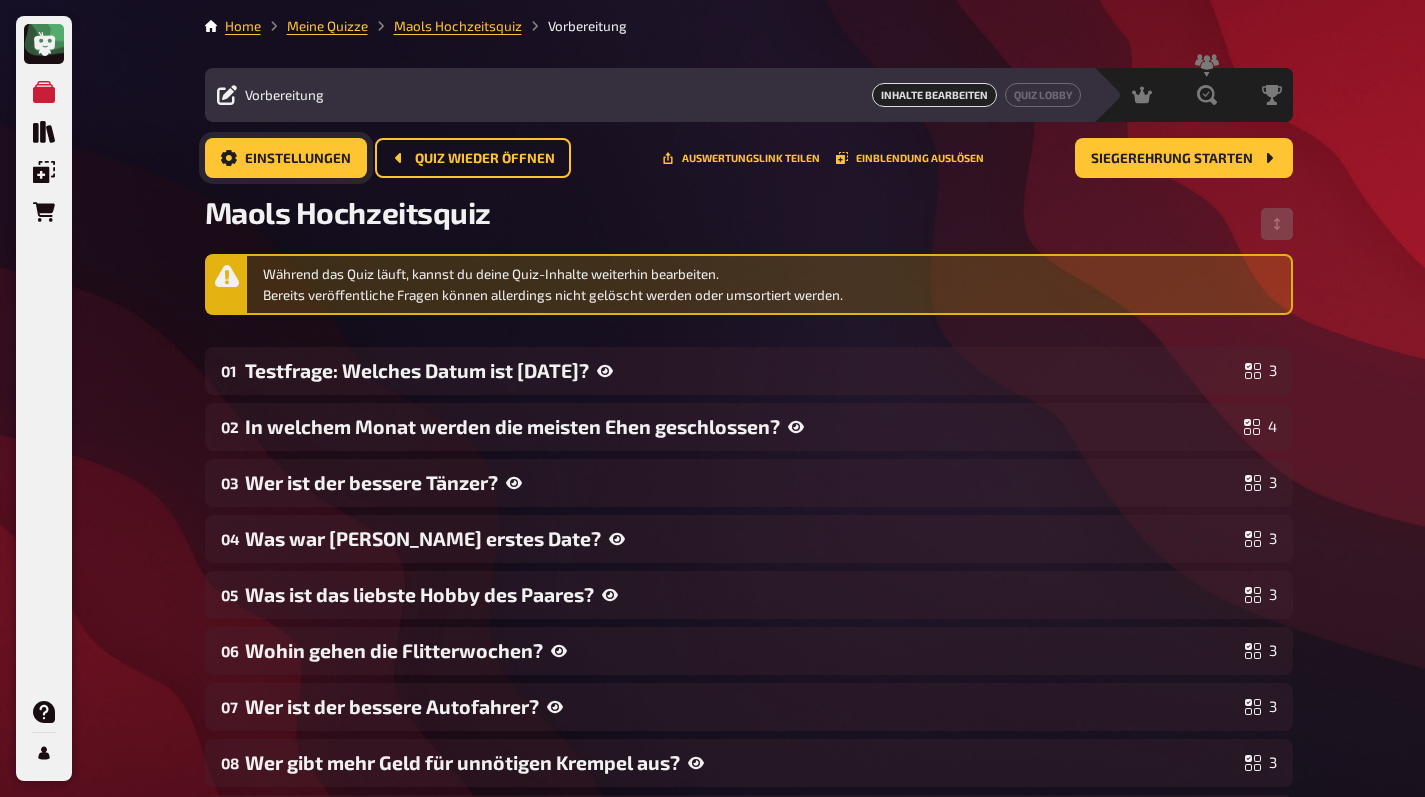 click on "Einstellungen" at bounding box center (298, 159) 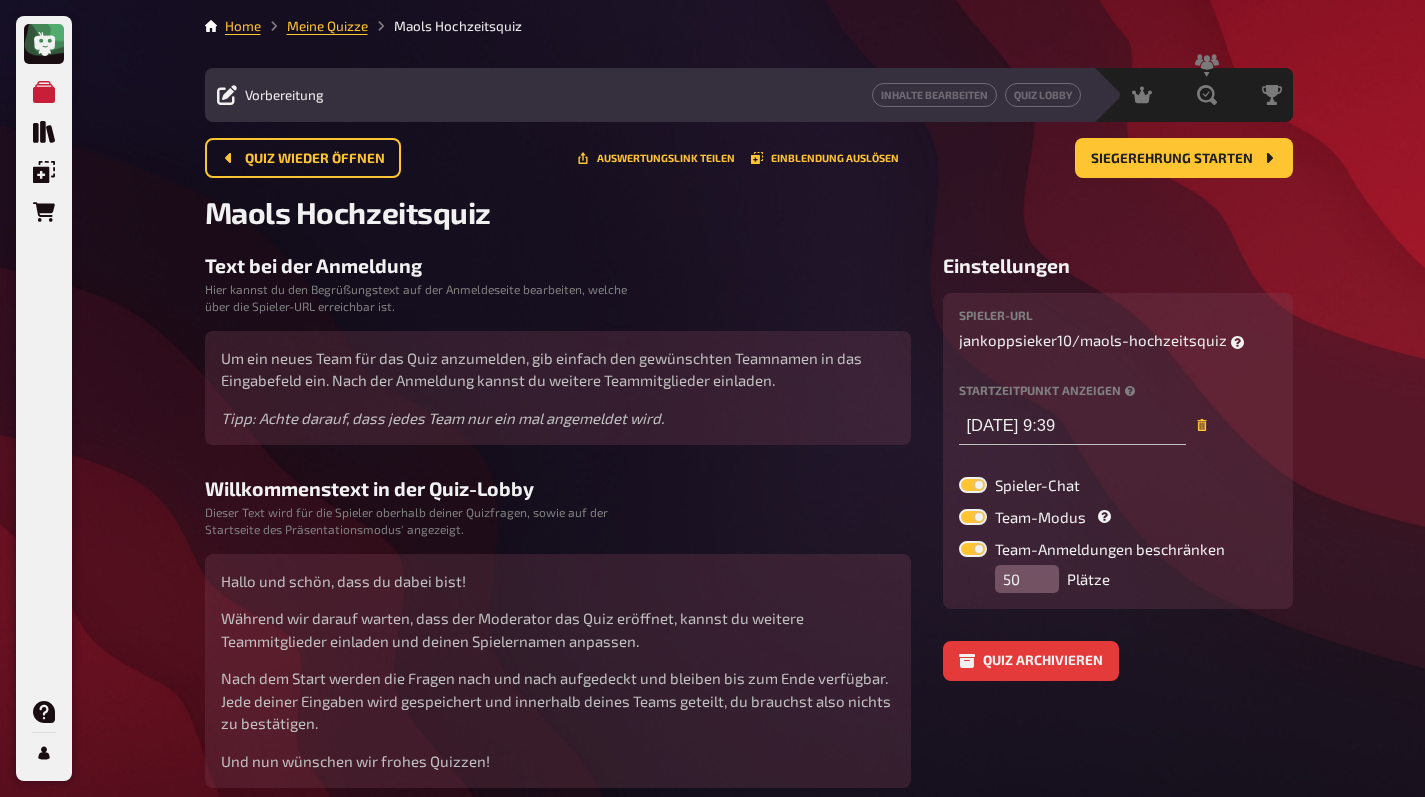 scroll, scrollTop: 79, scrollLeft: 0, axis: vertical 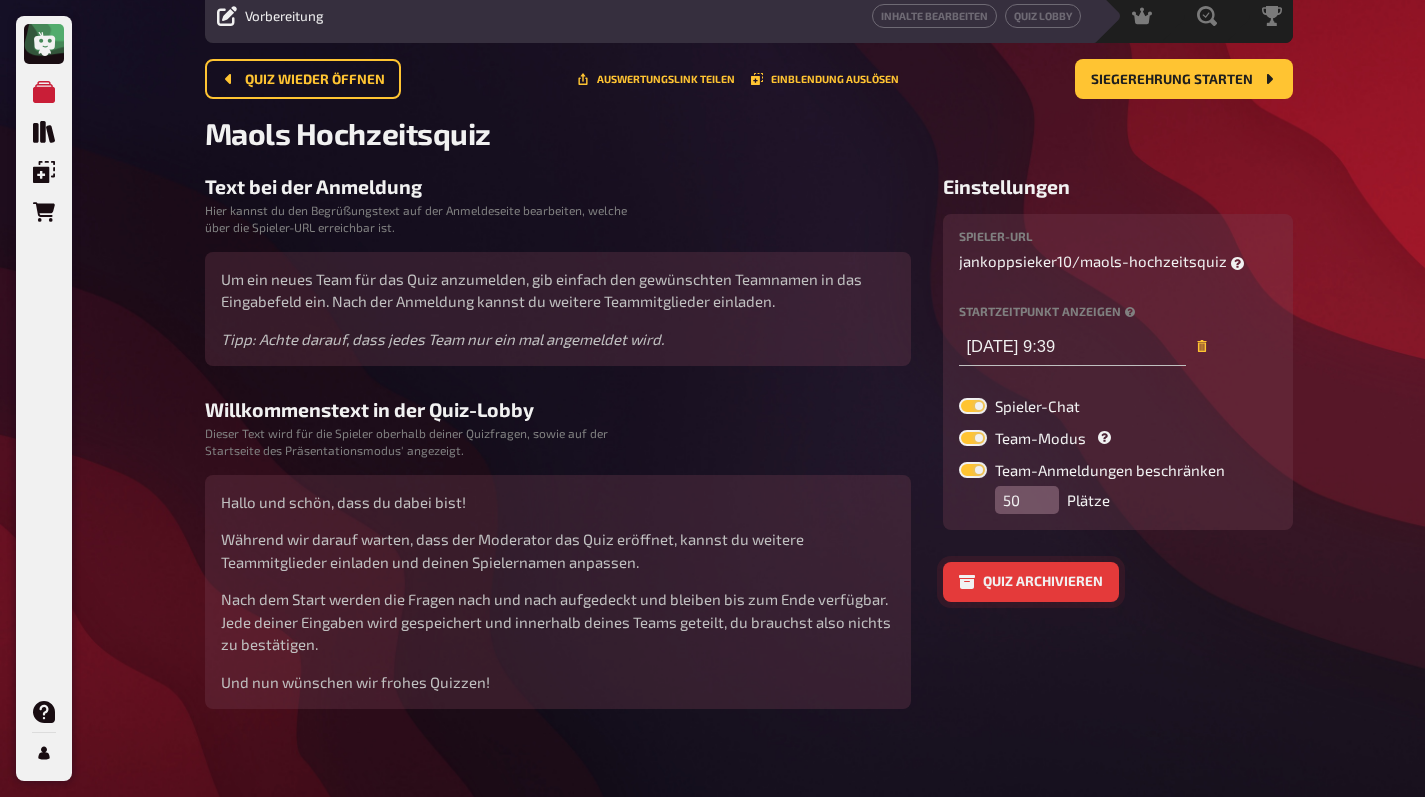 click on "Quiz archivieren" at bounding box center [1031, 582] 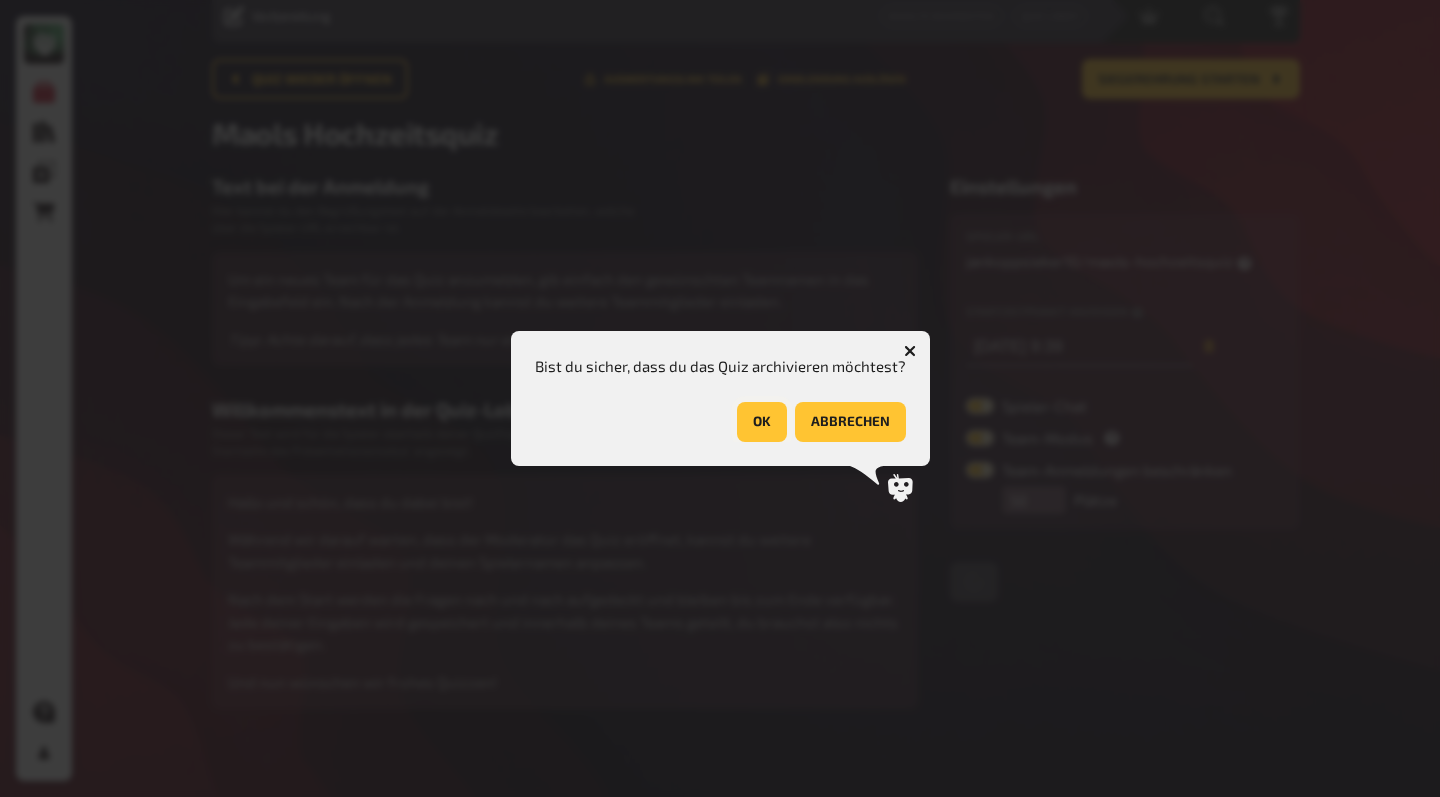 click on "OK" at bounding box center [762, 422] 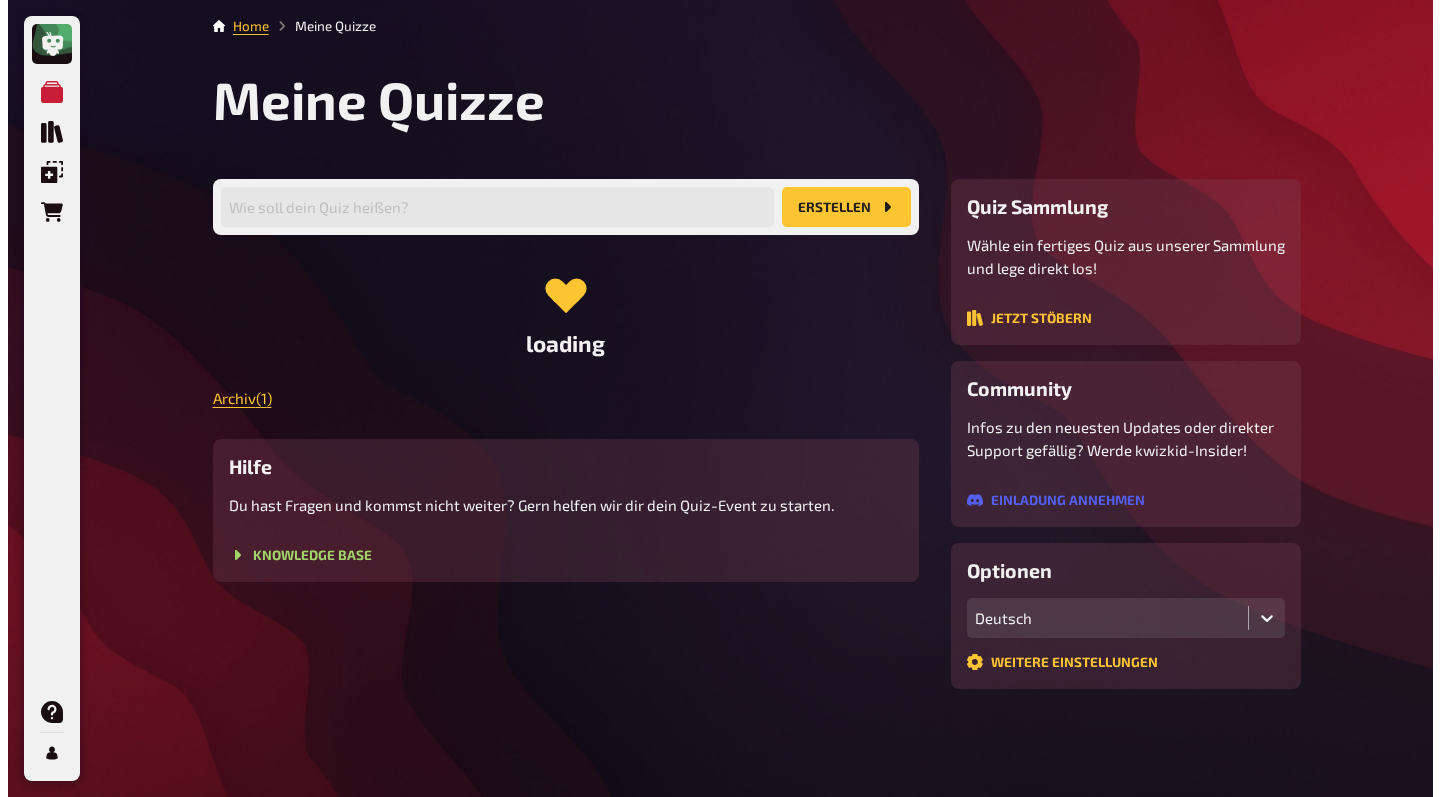 scroll, scrollTop: 0, scrollLeft: 0, axis: both 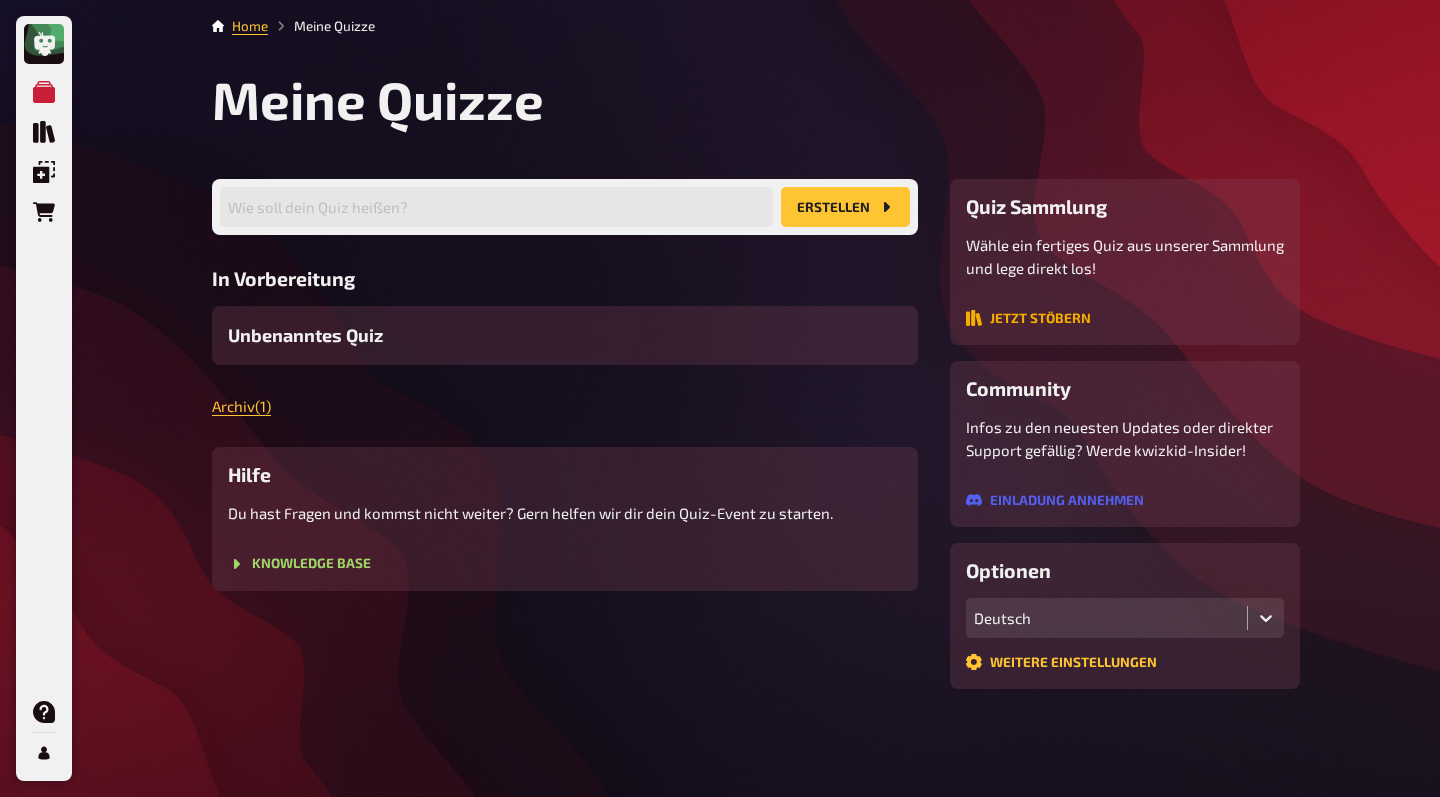 click on "Jetzt stöbern" at bounding box center (1028, 318) 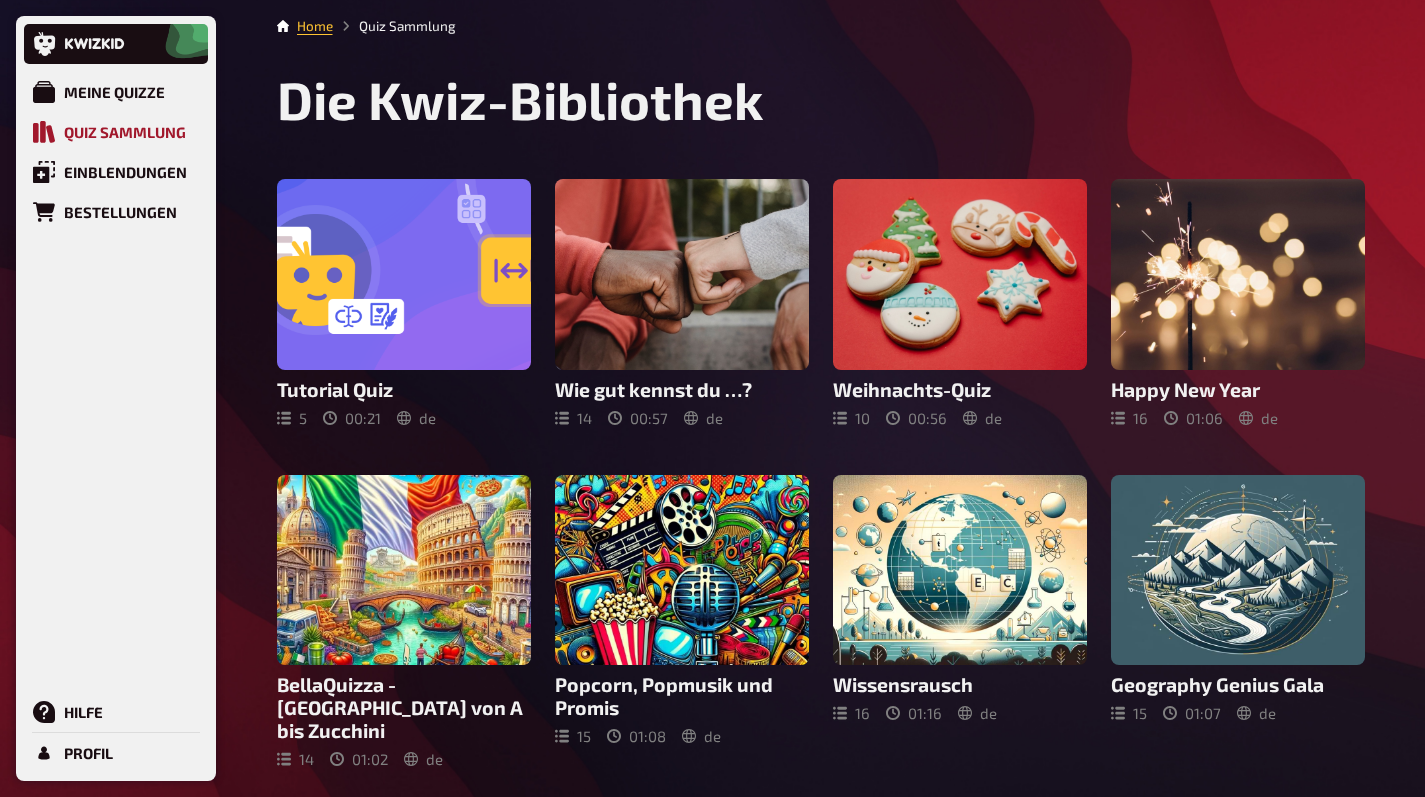 click 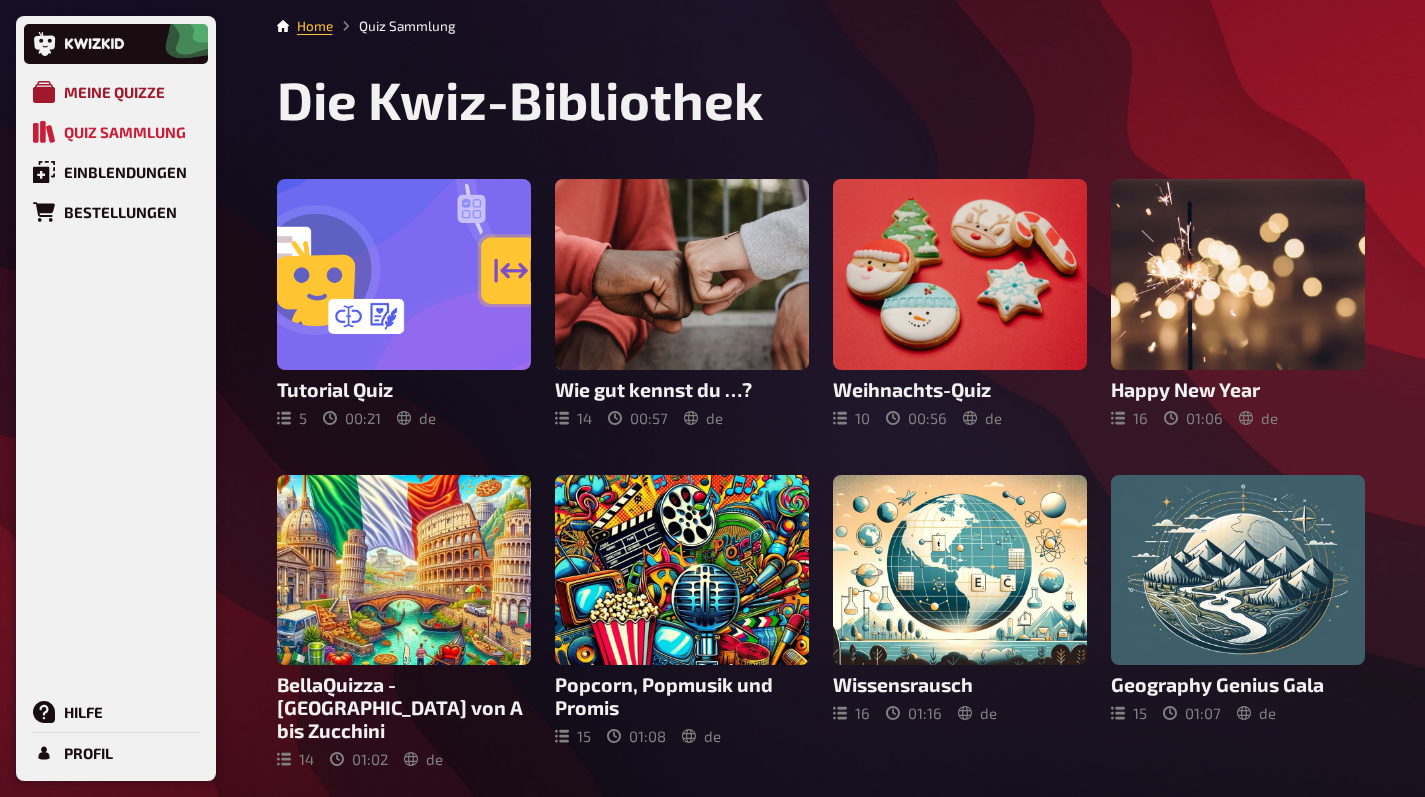click on "Meine Quizze" at bounding box center [114, 92] 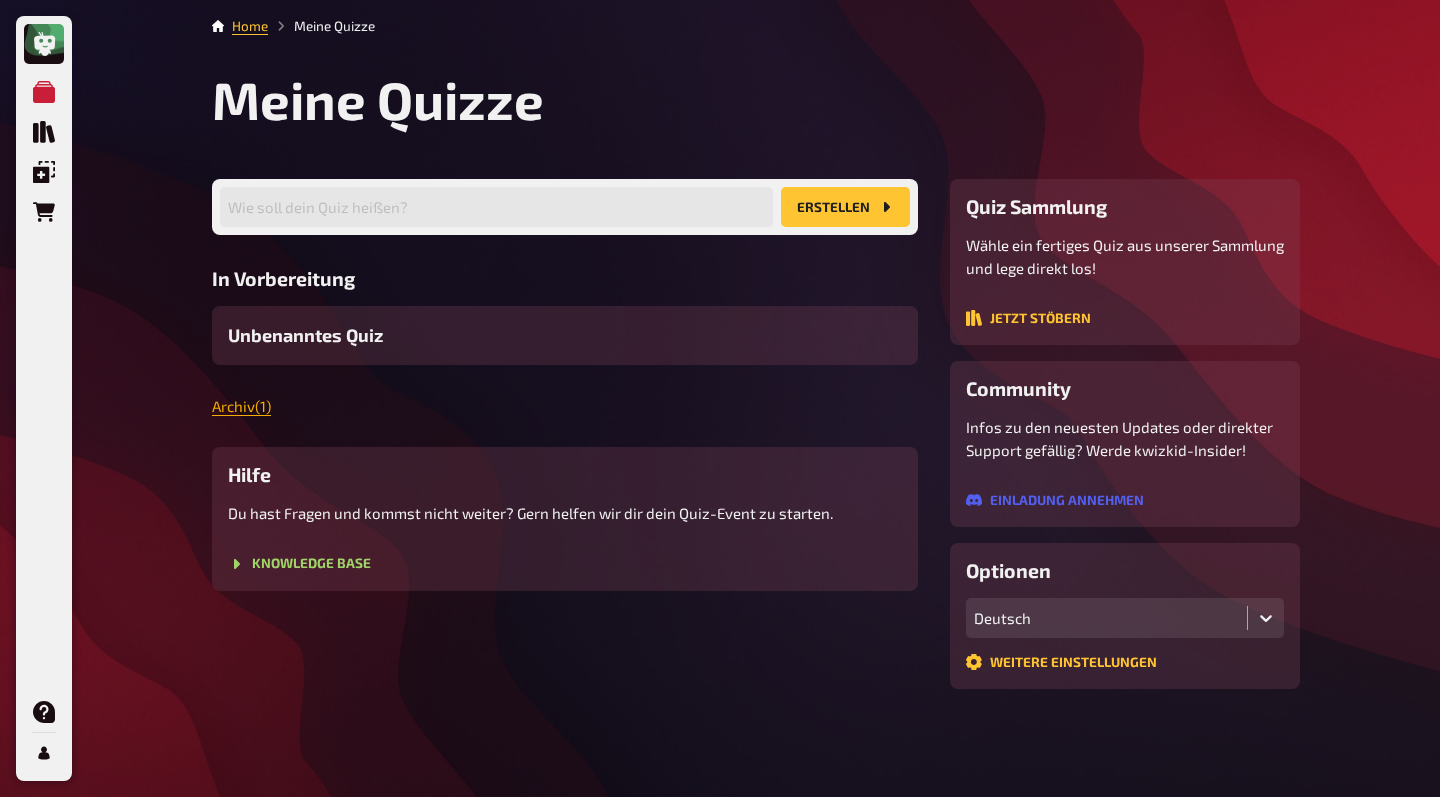 click on "Archiv  ( 1 )" at bounding box center (241, 406) 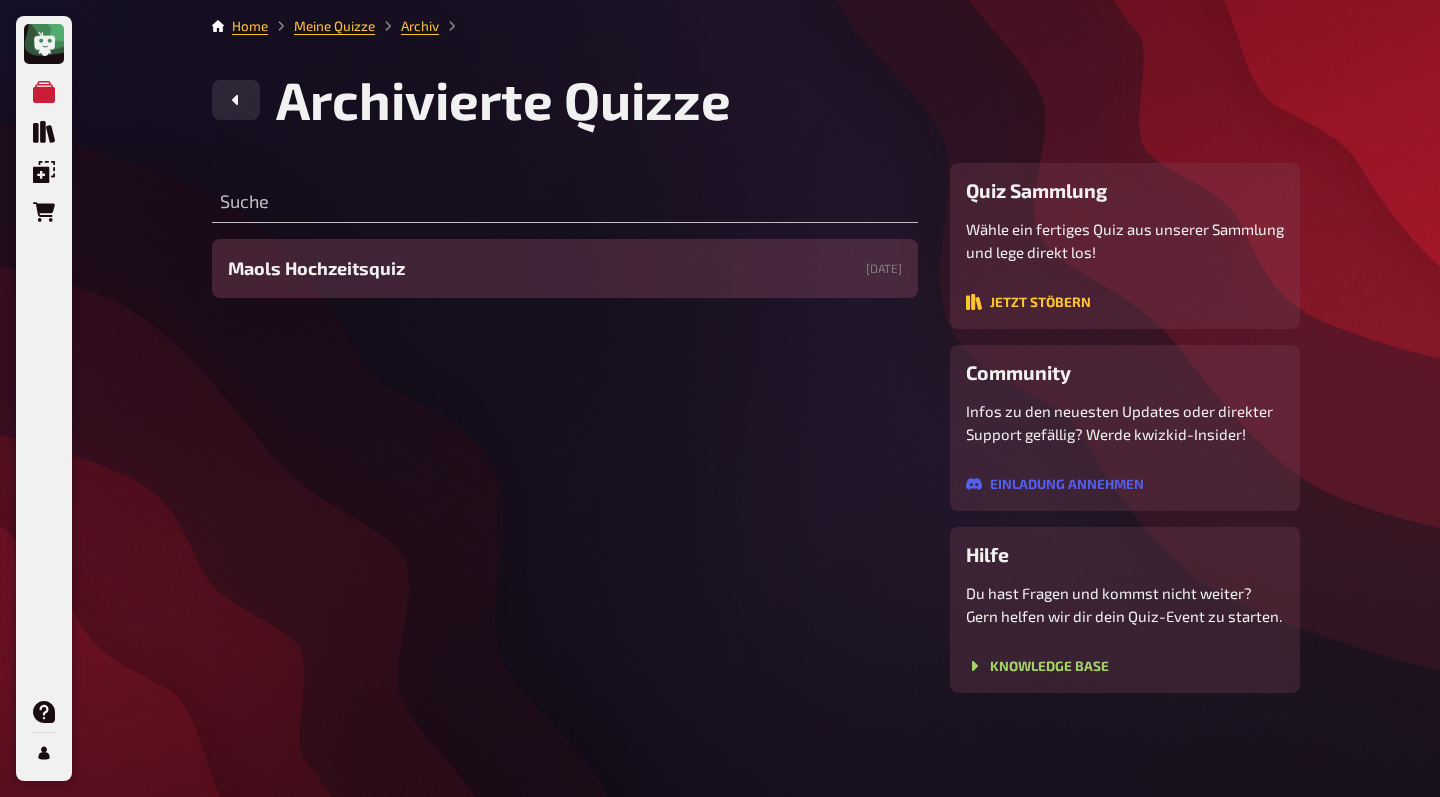 click on "Maols Hochzeitsquiz [DATE]" at bounding box center [565, 268] 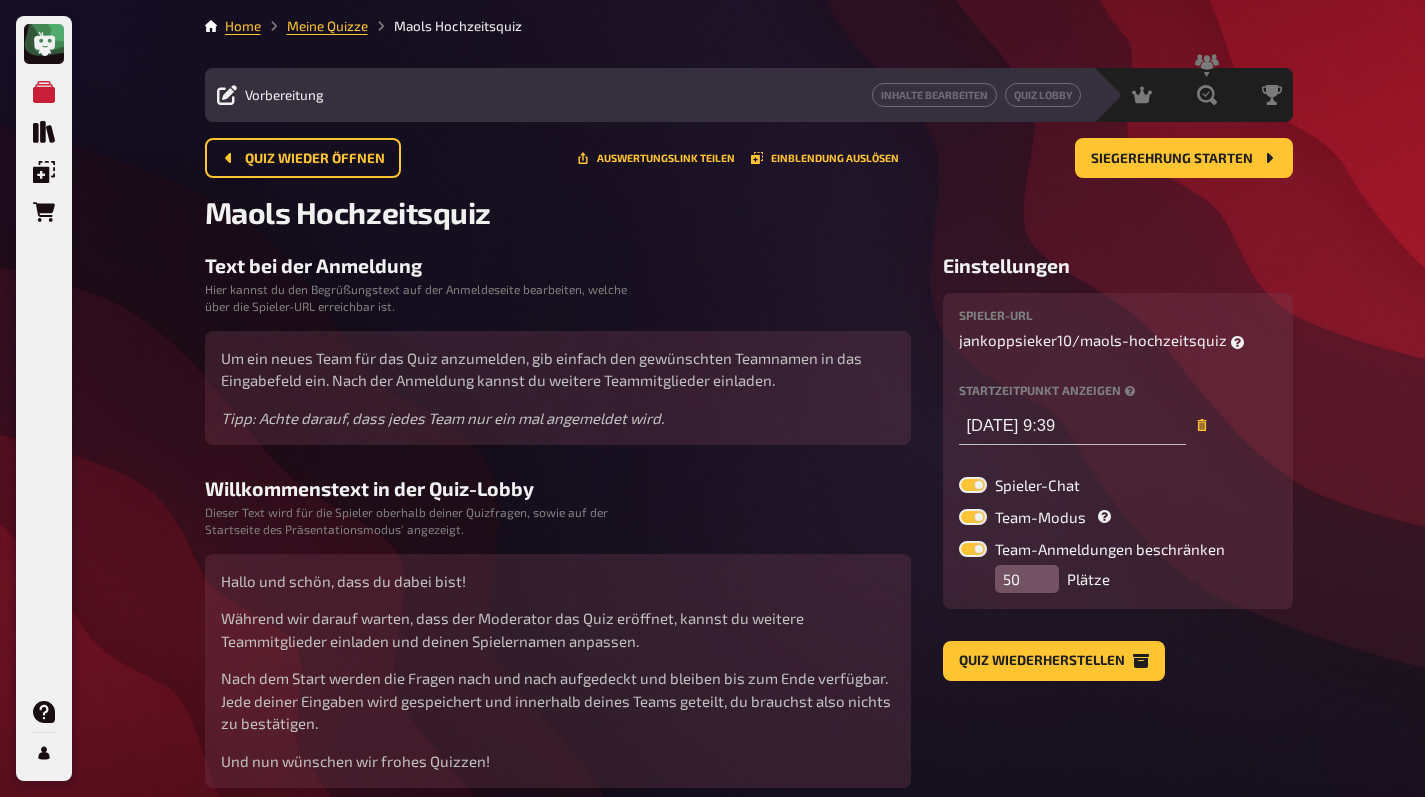 click on "Quiz wiederherstellen" at bounding box center [1054, 661] 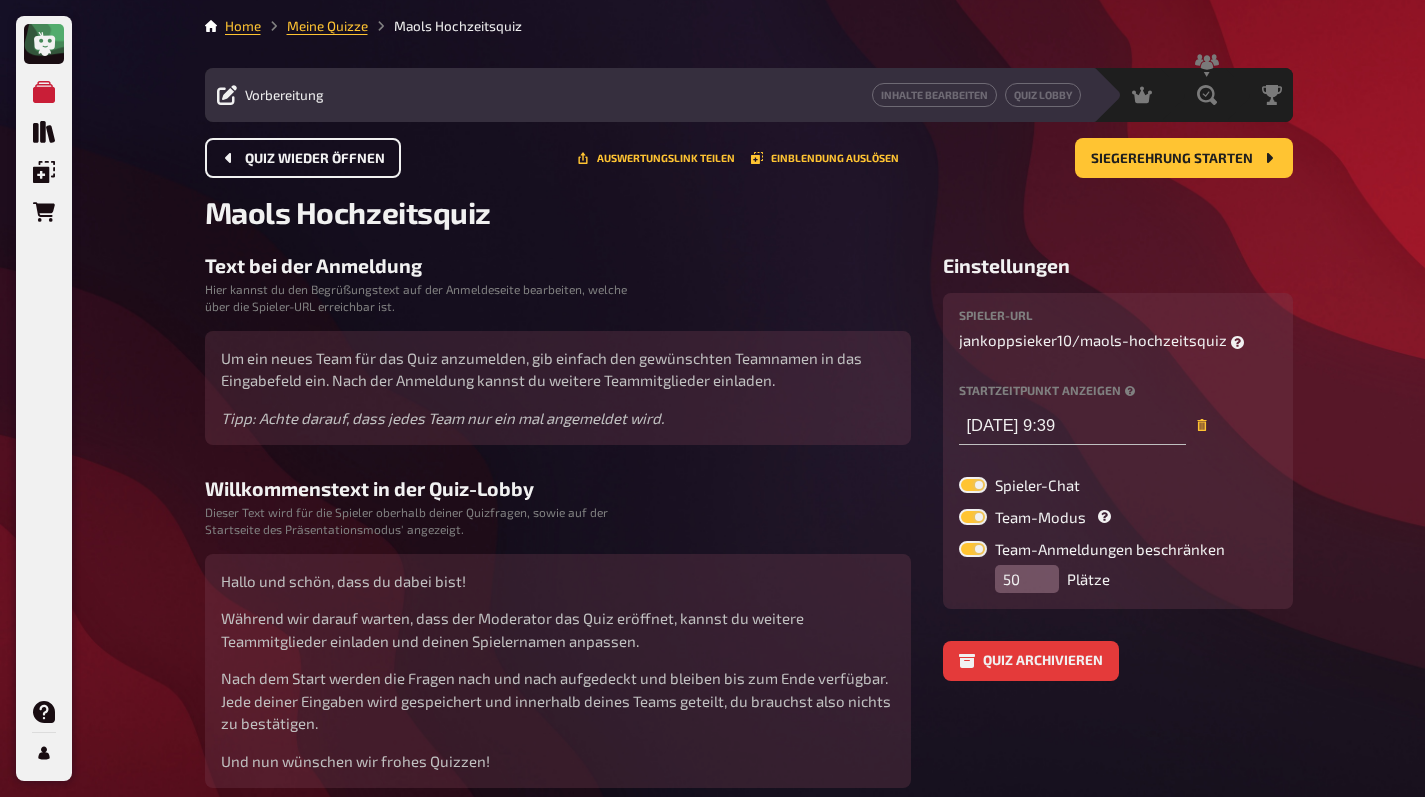 click on "Quiz wieder öffnen" at bounding box center (303, 158) 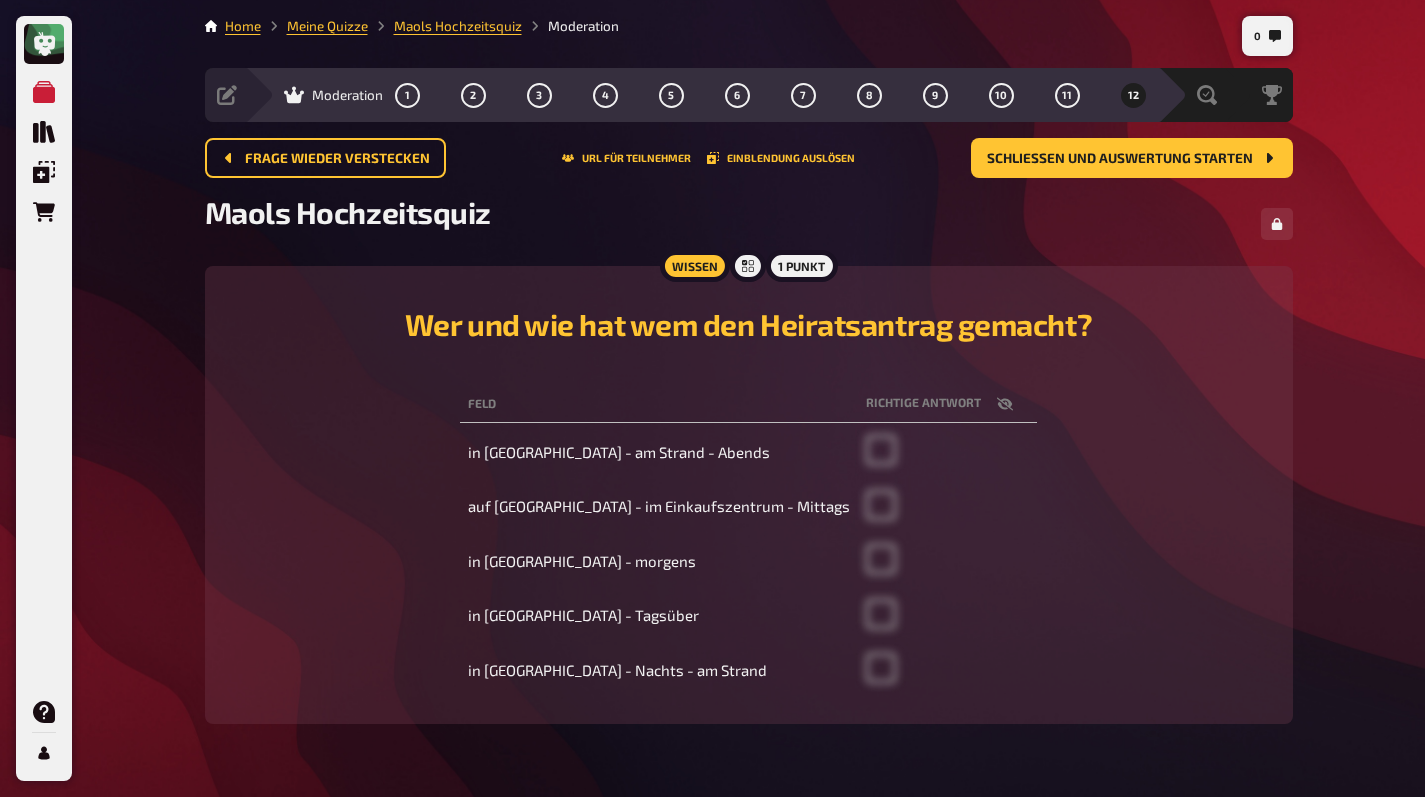 click on "1 2 3 4 5 6 7 8 9 10 11 12" at bounding box center [770, 95] 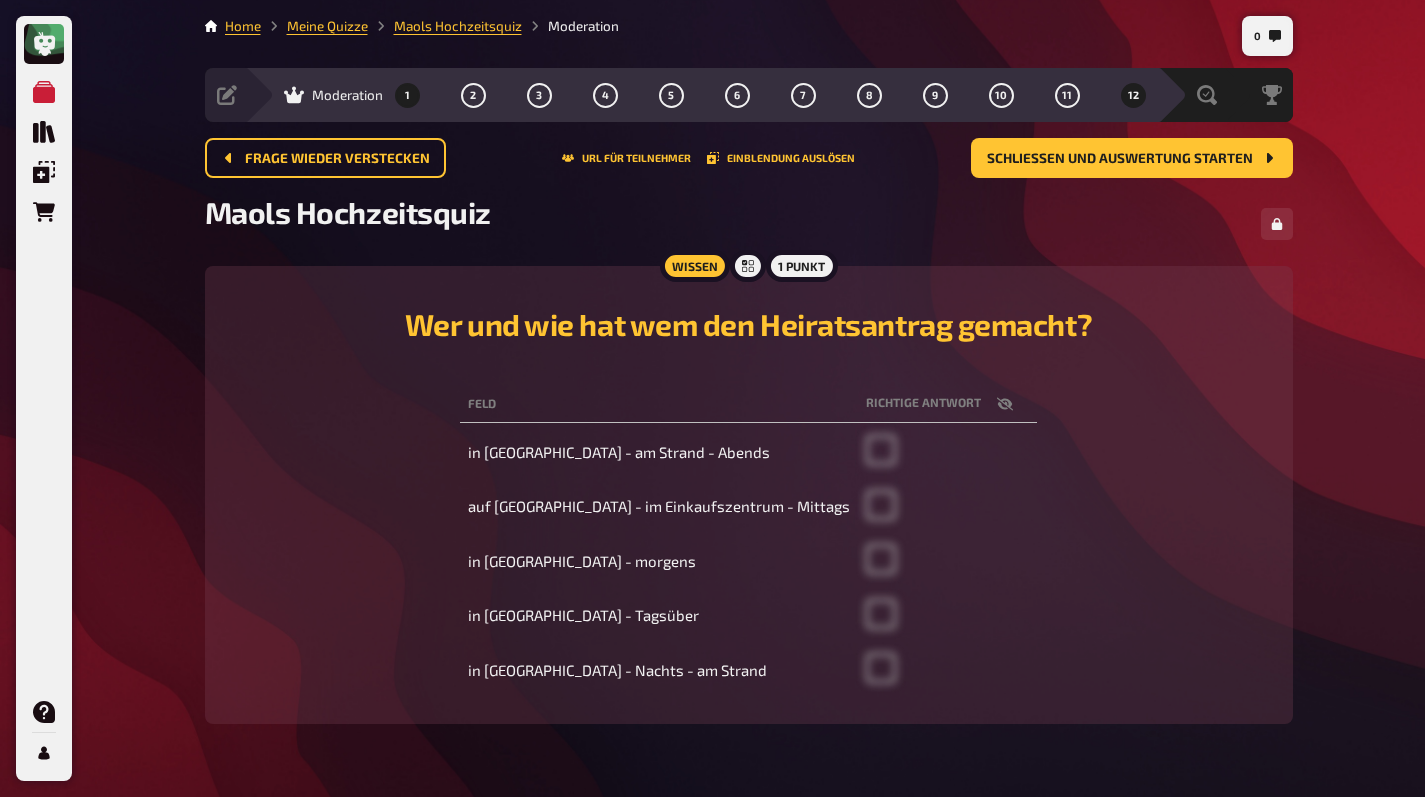 click on "1" at bounding box center (407, 95) 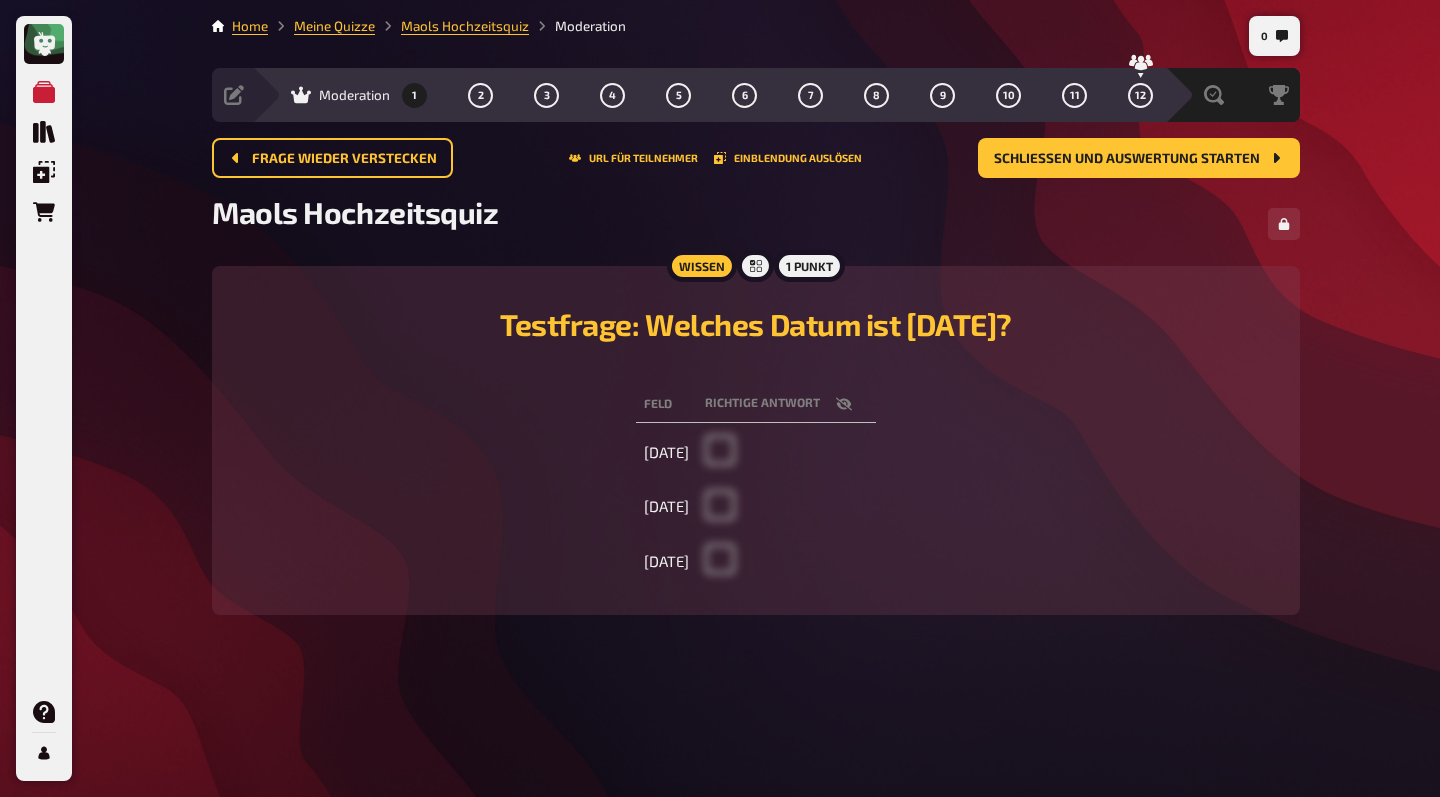 click at bounding box center (720, 459) 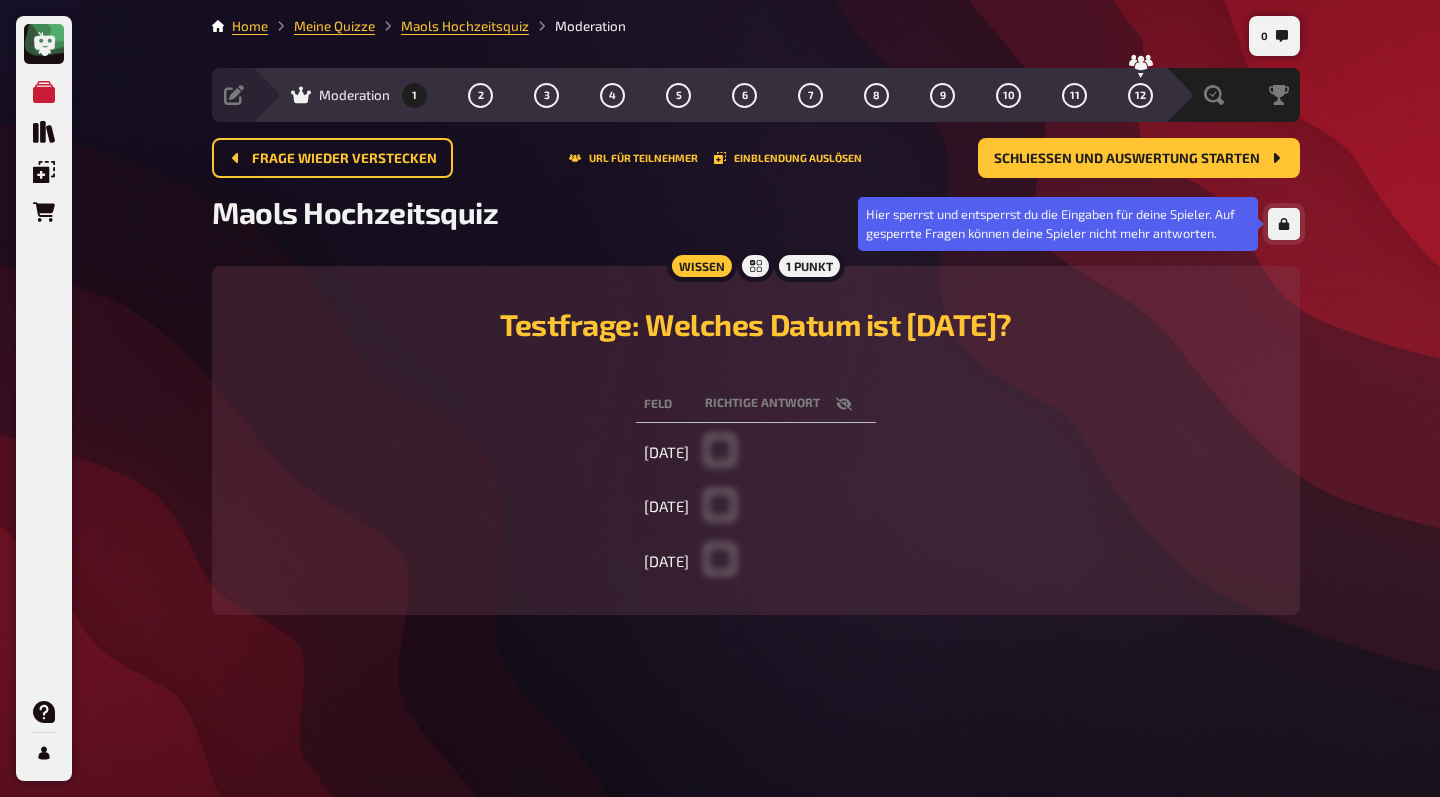 click at bounding box center (1284, 224) 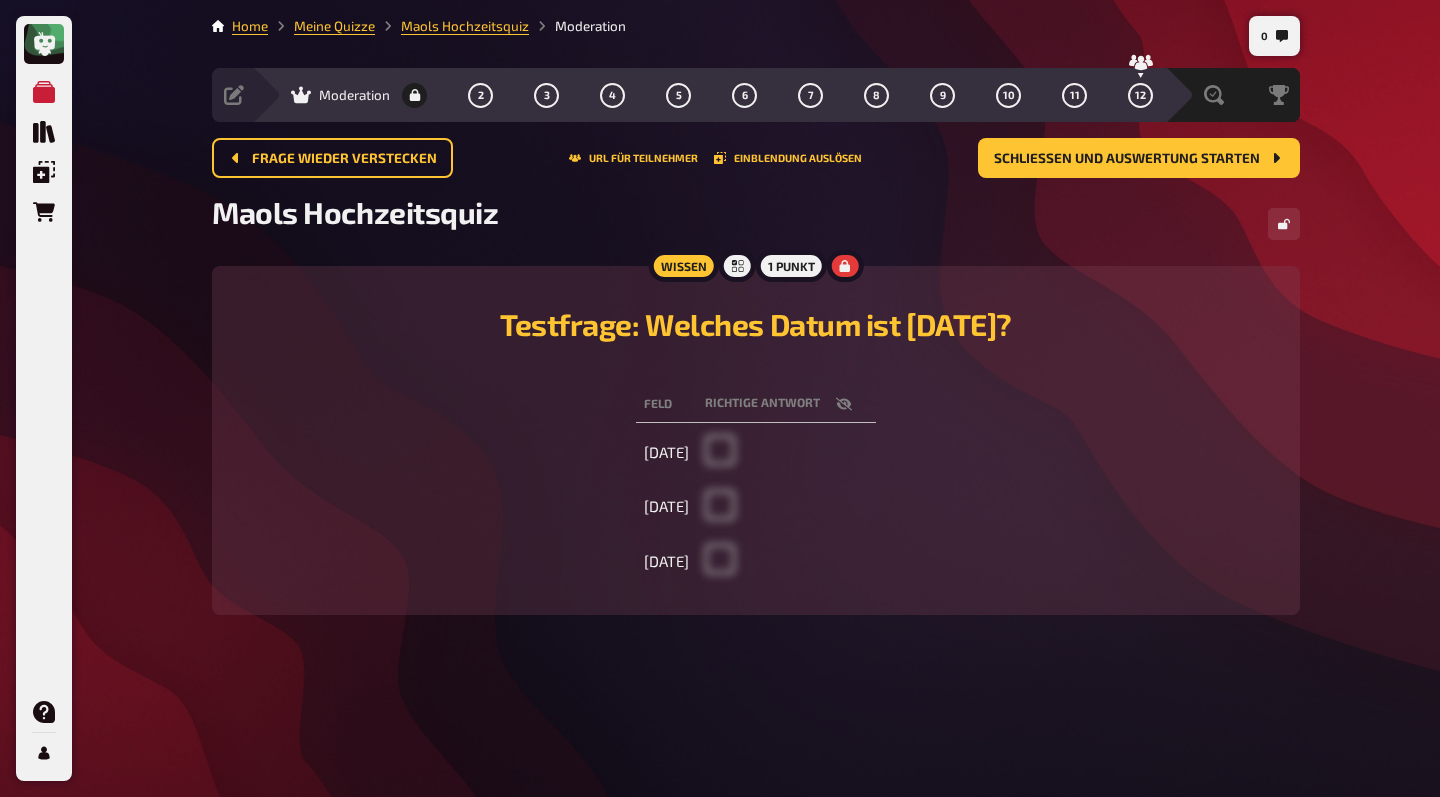 click at bounding box center [786, 452] 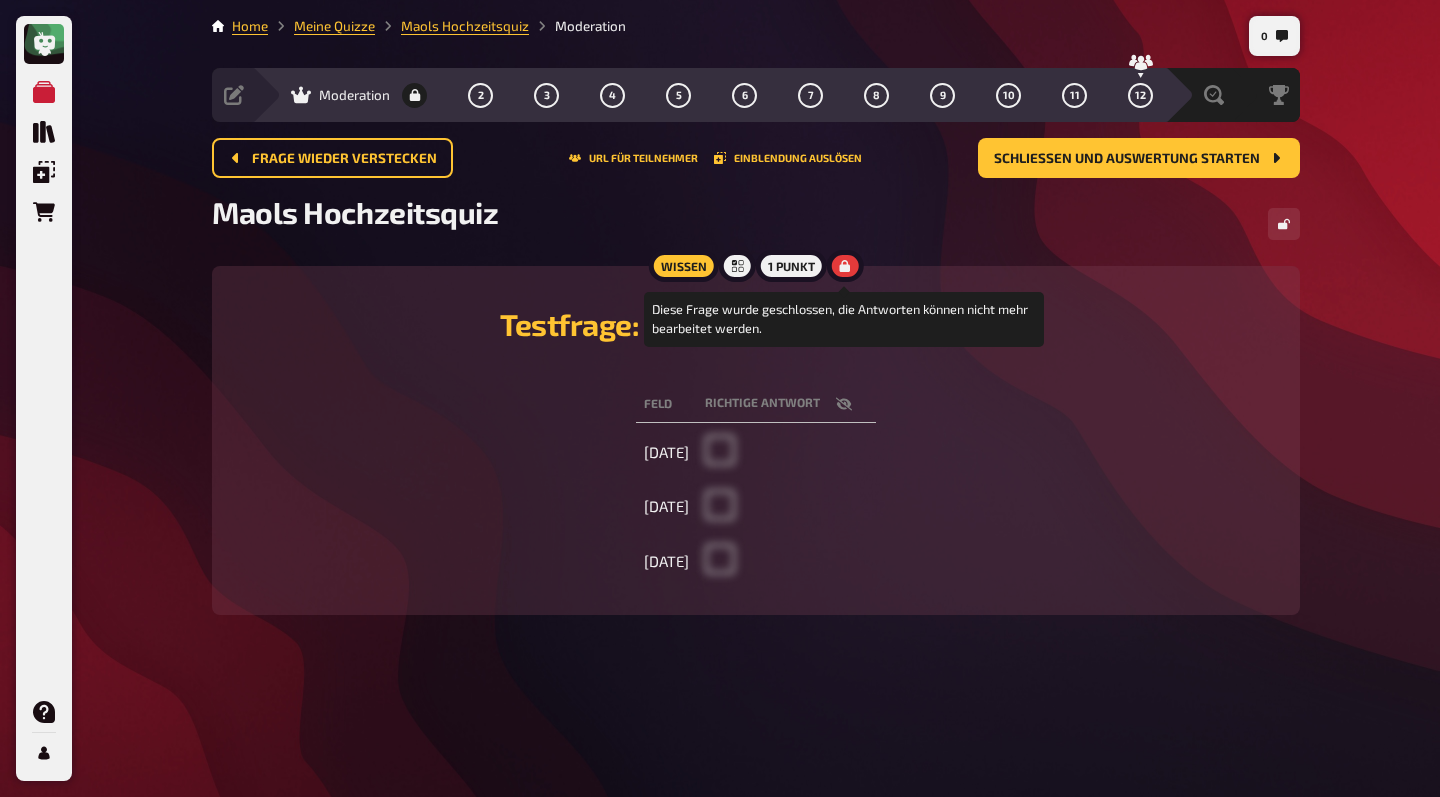 click at bounding box center (845, 266) 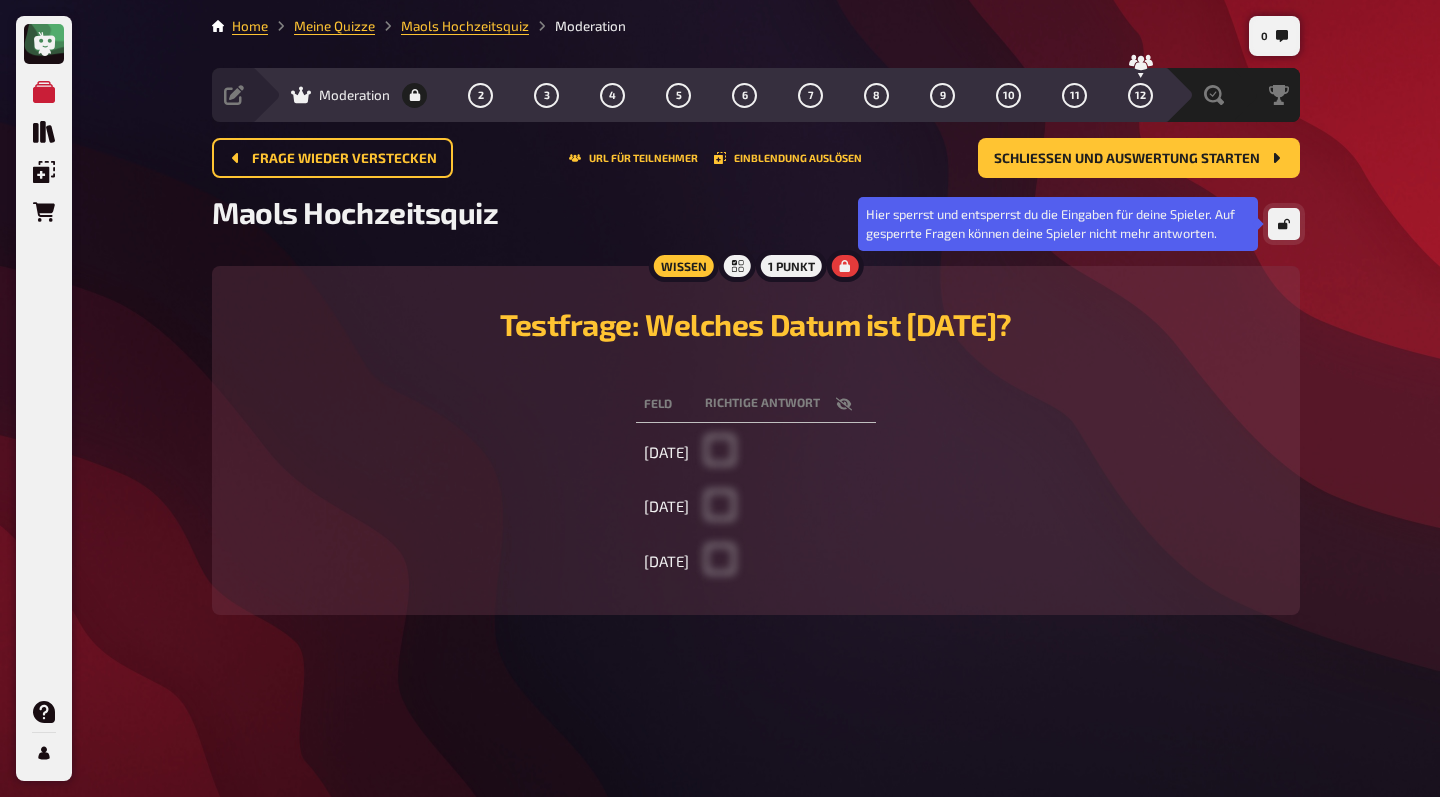 click 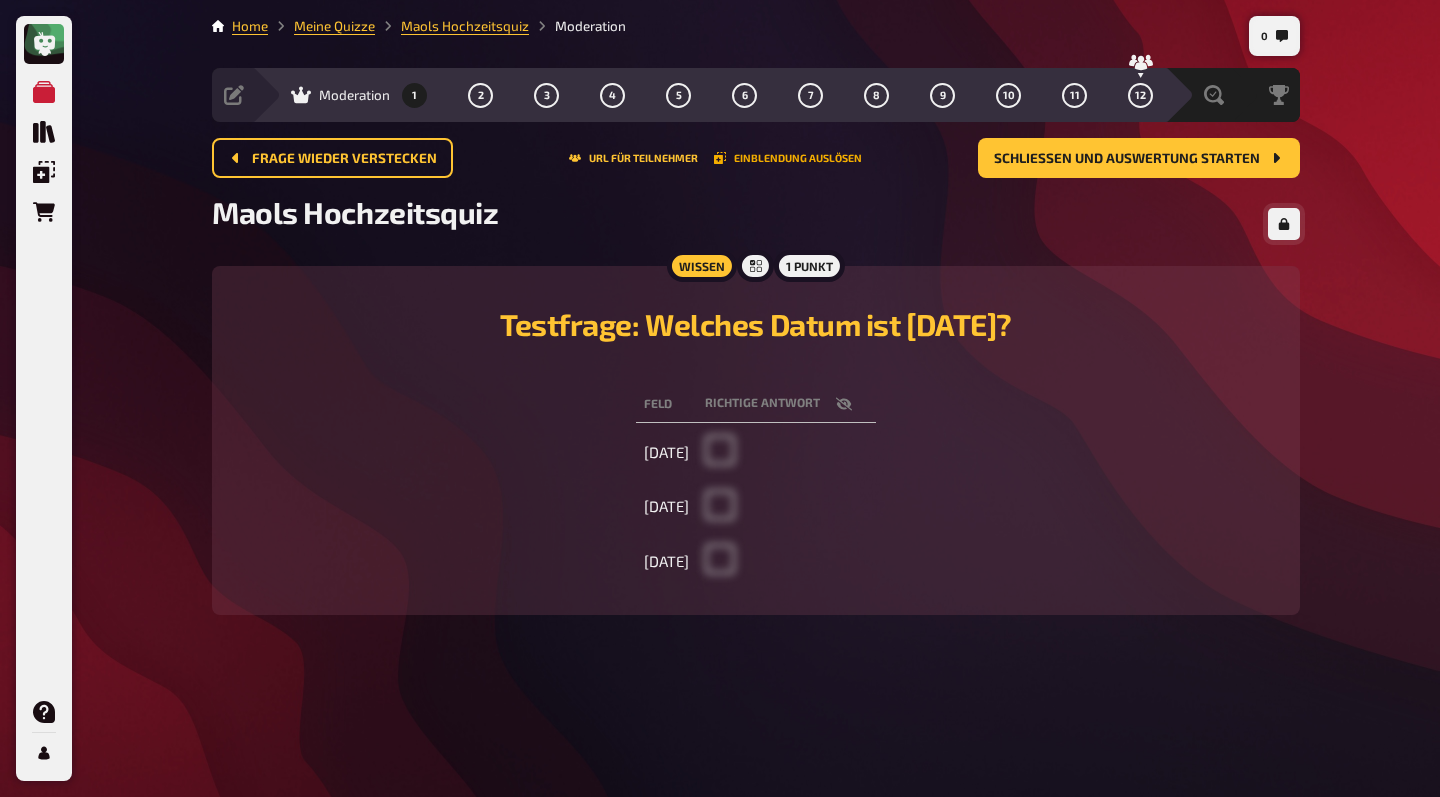 click on "Einblendung auslösen" at bounding box center [788, 158] 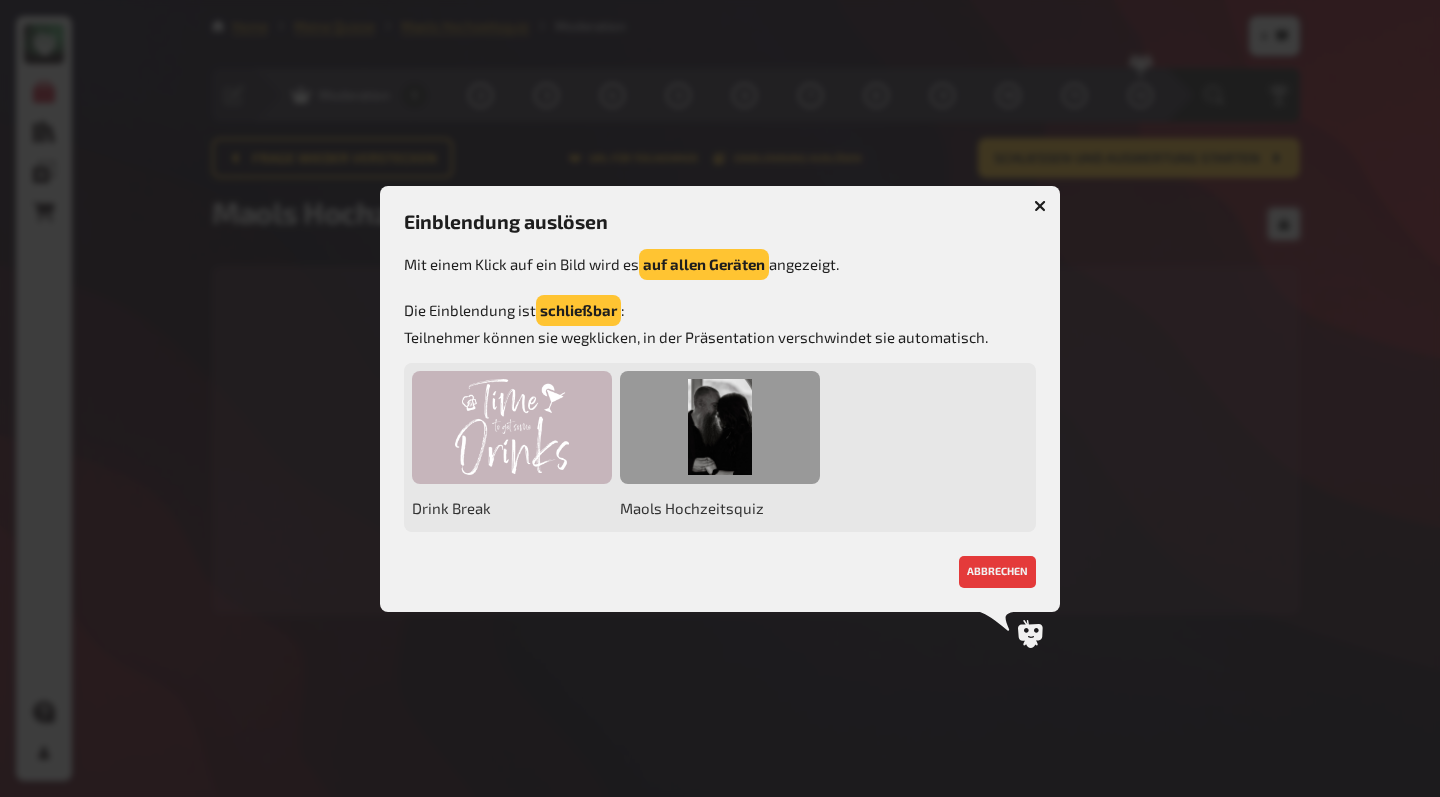 click at bounding box center (720, 427) 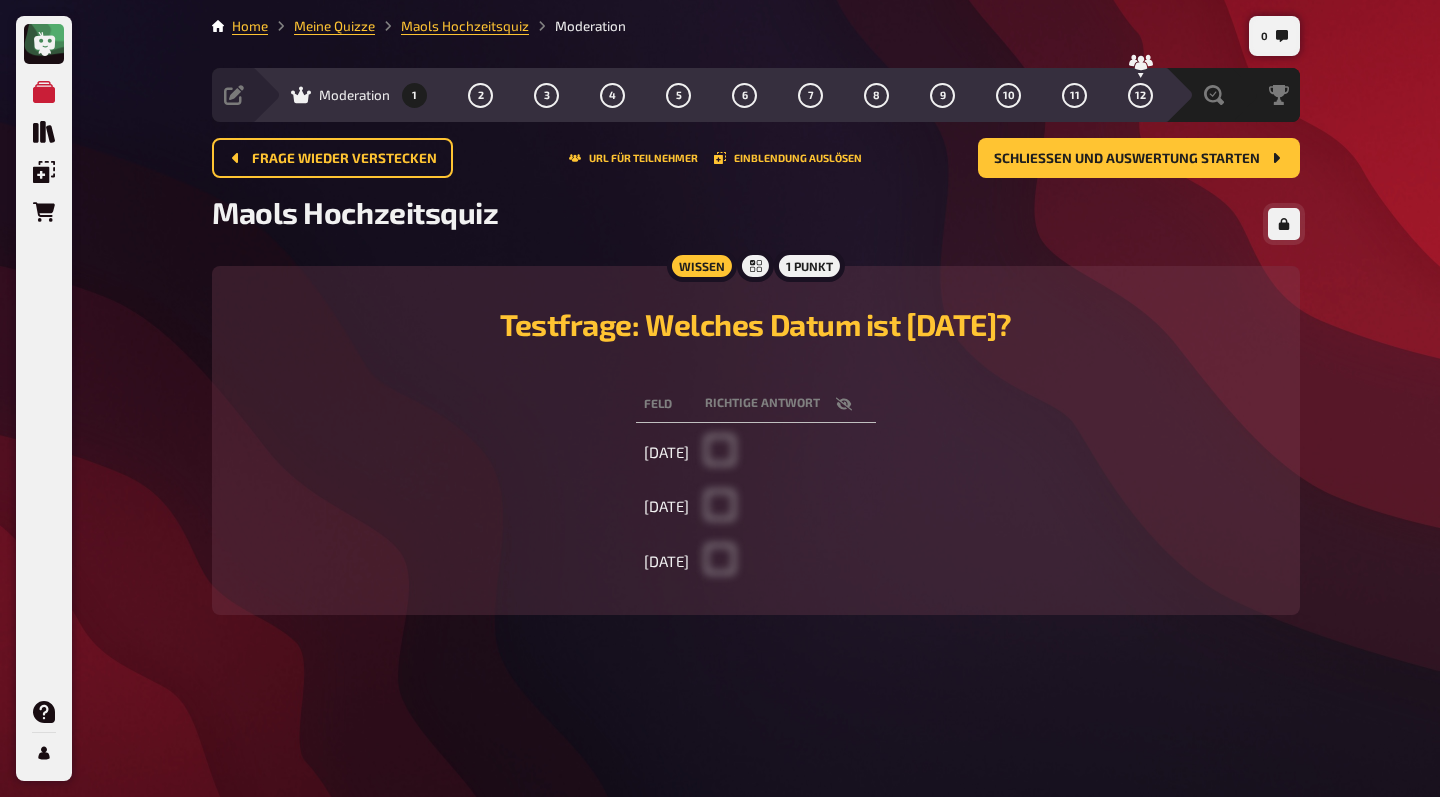click on "Frage wieder verstecken URL für Teilnehmer Einblendung auslösen Schließen und Auswertung starten" at bounding box center [756, 158] 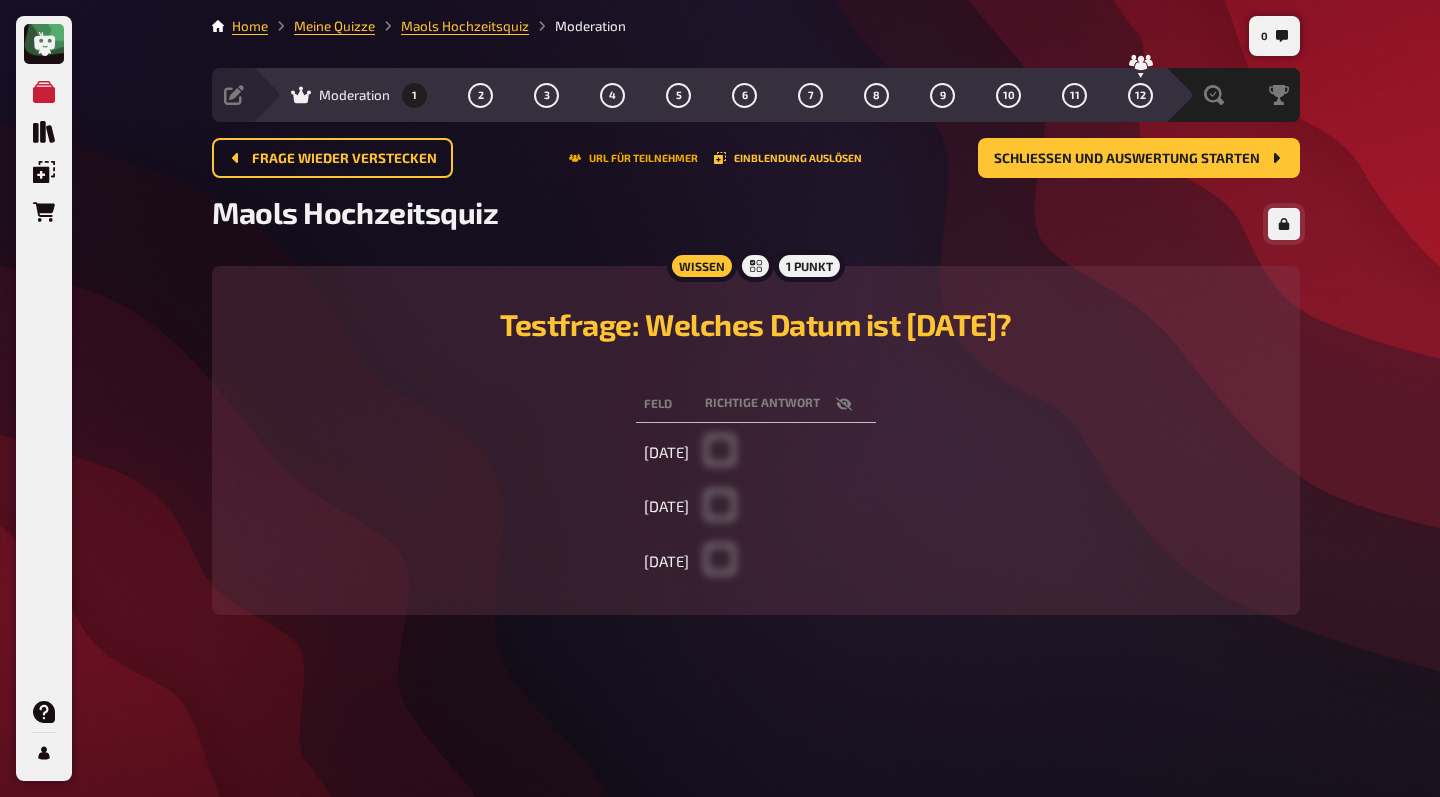 click on "URL für Teilnehmer" at bounding box center [633, 158] 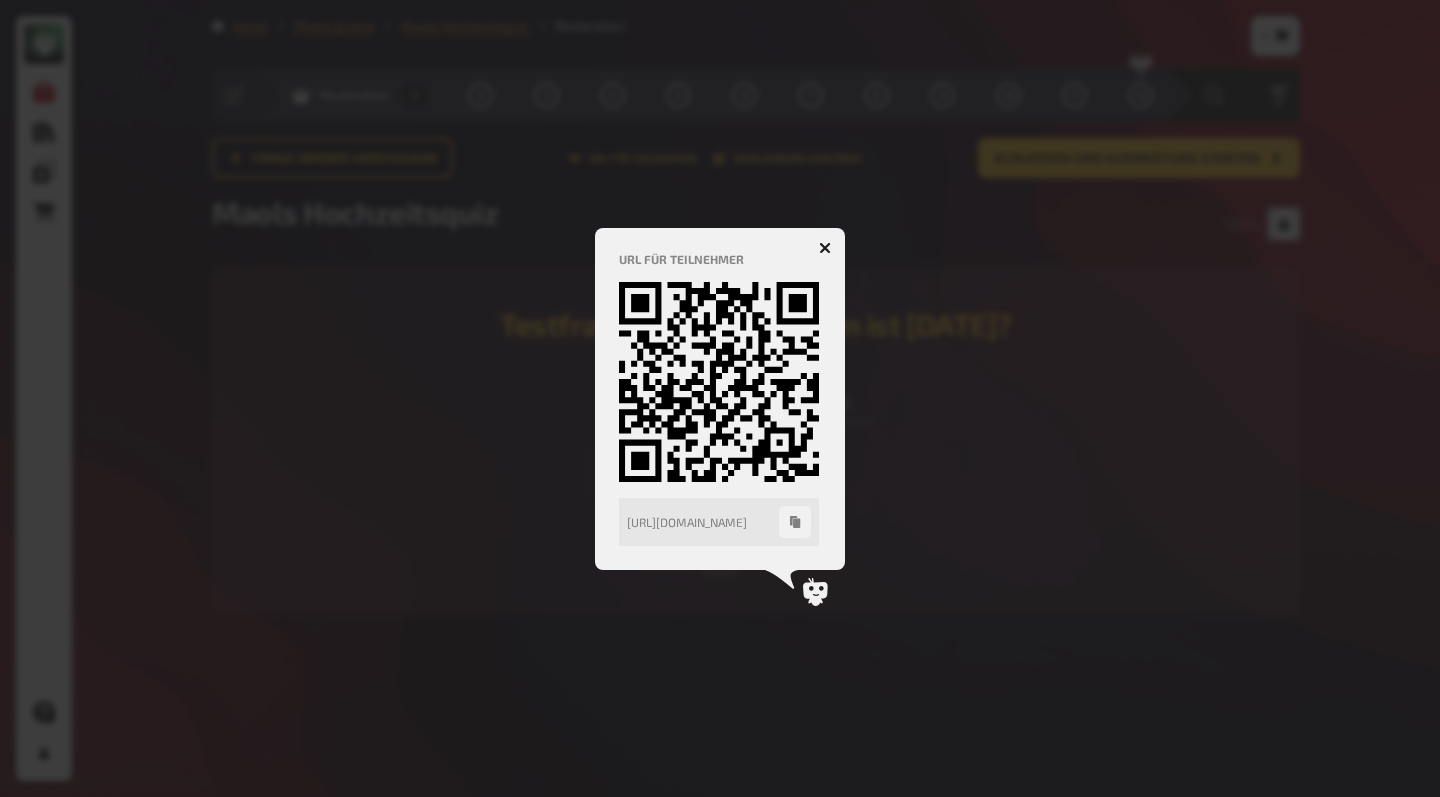 click at bounding box center [720, 398] 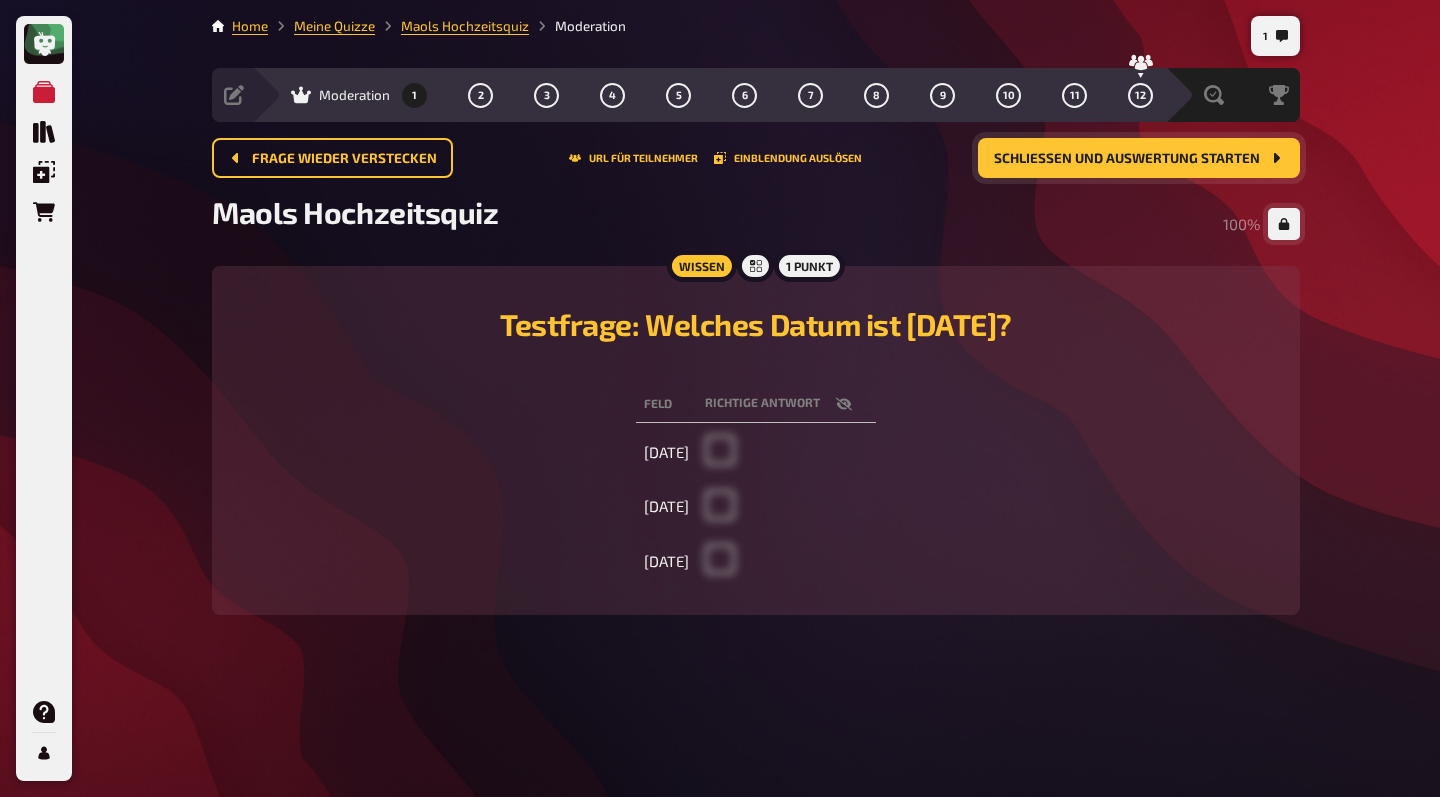 click on "Schließen und Auswertung starten" at bounding box center [1139, 158] 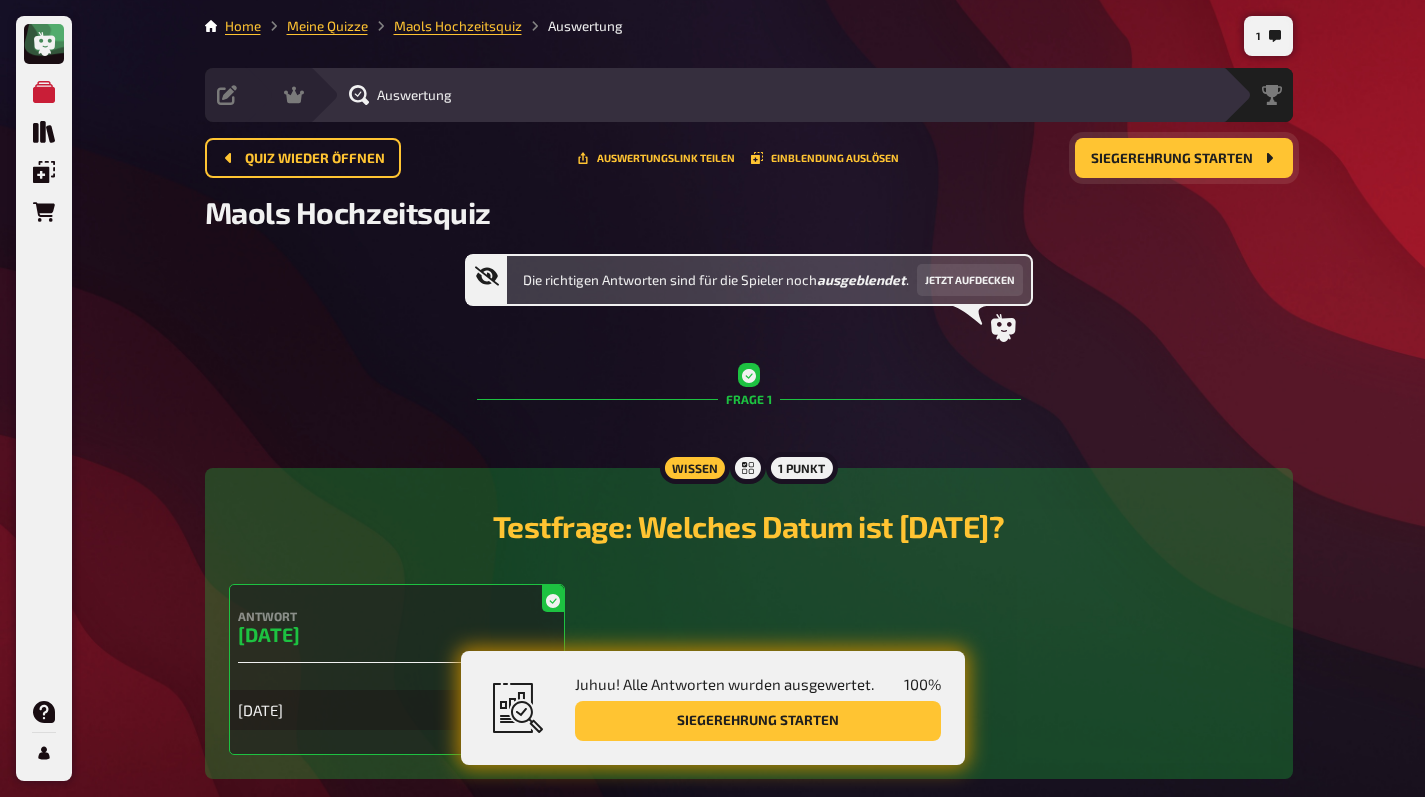 click on "Siegerehrung starten" at bounding box center [1172, 159] 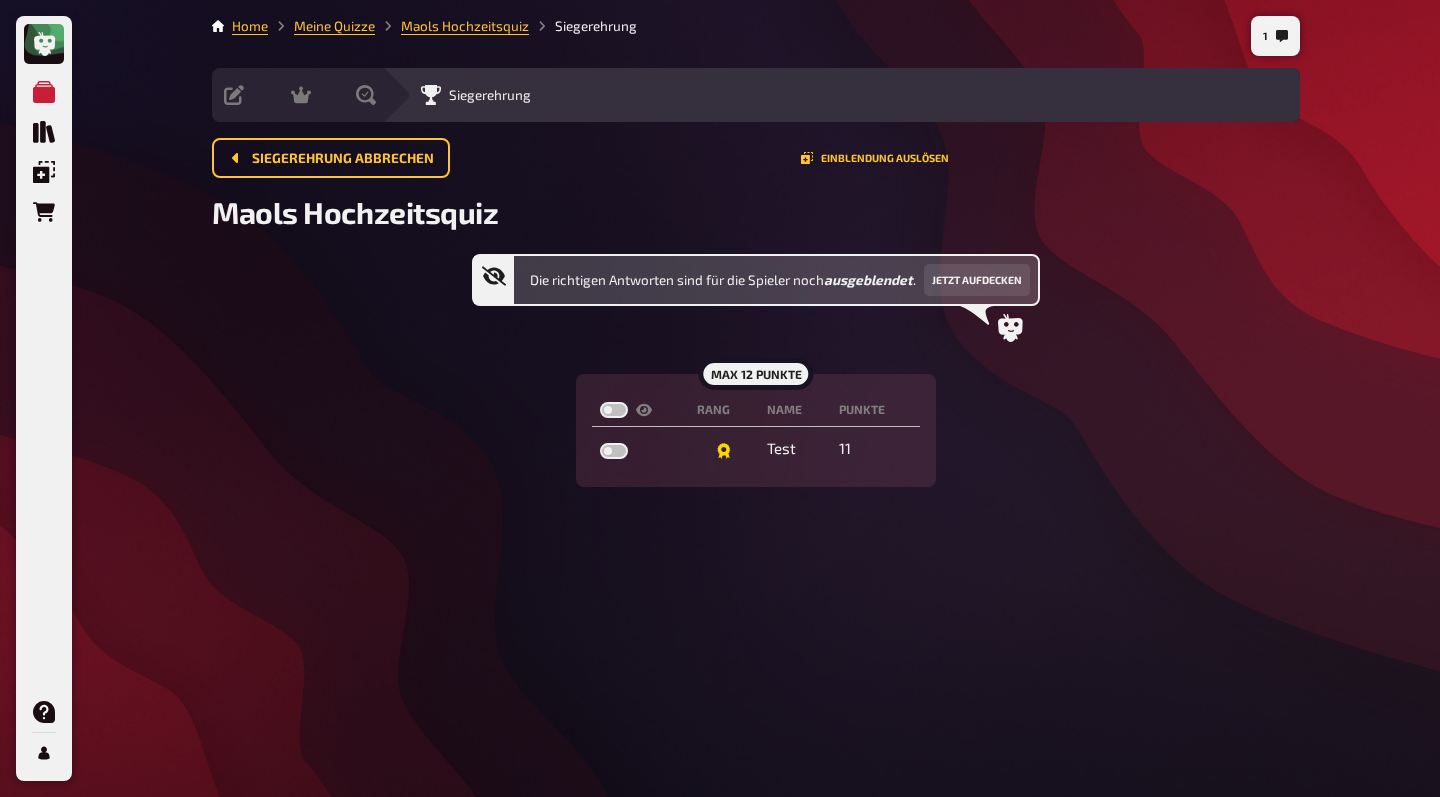 click on "Die richtigen Antworten sind für die Spieler noch  ausgeblendet . Jetzt aufdecken max   12 Punkte Rang Name Punkte Test 11" at bounding box center [756, 370] 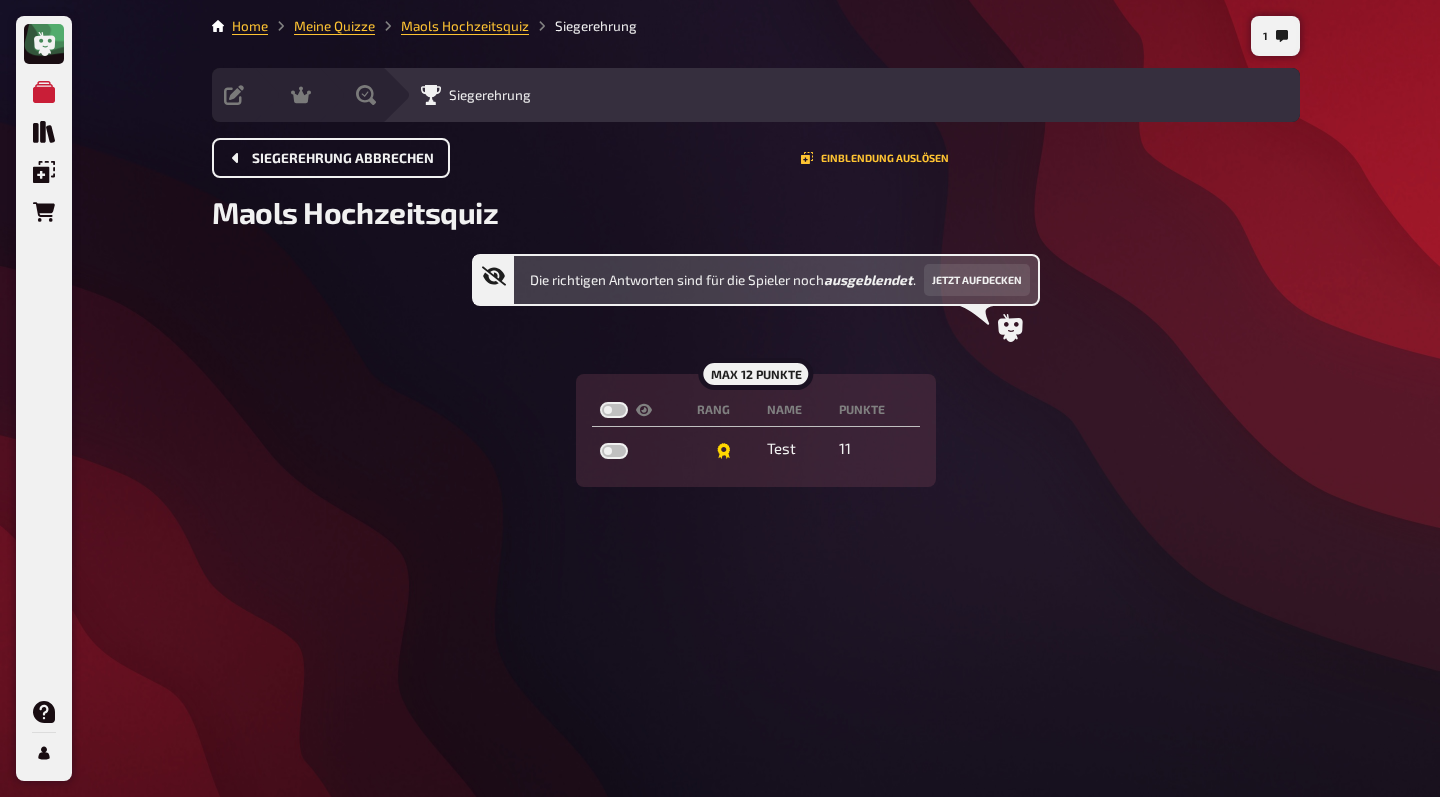 click on "Siegerehrung abbrechen" at bounding box center [331, 158] 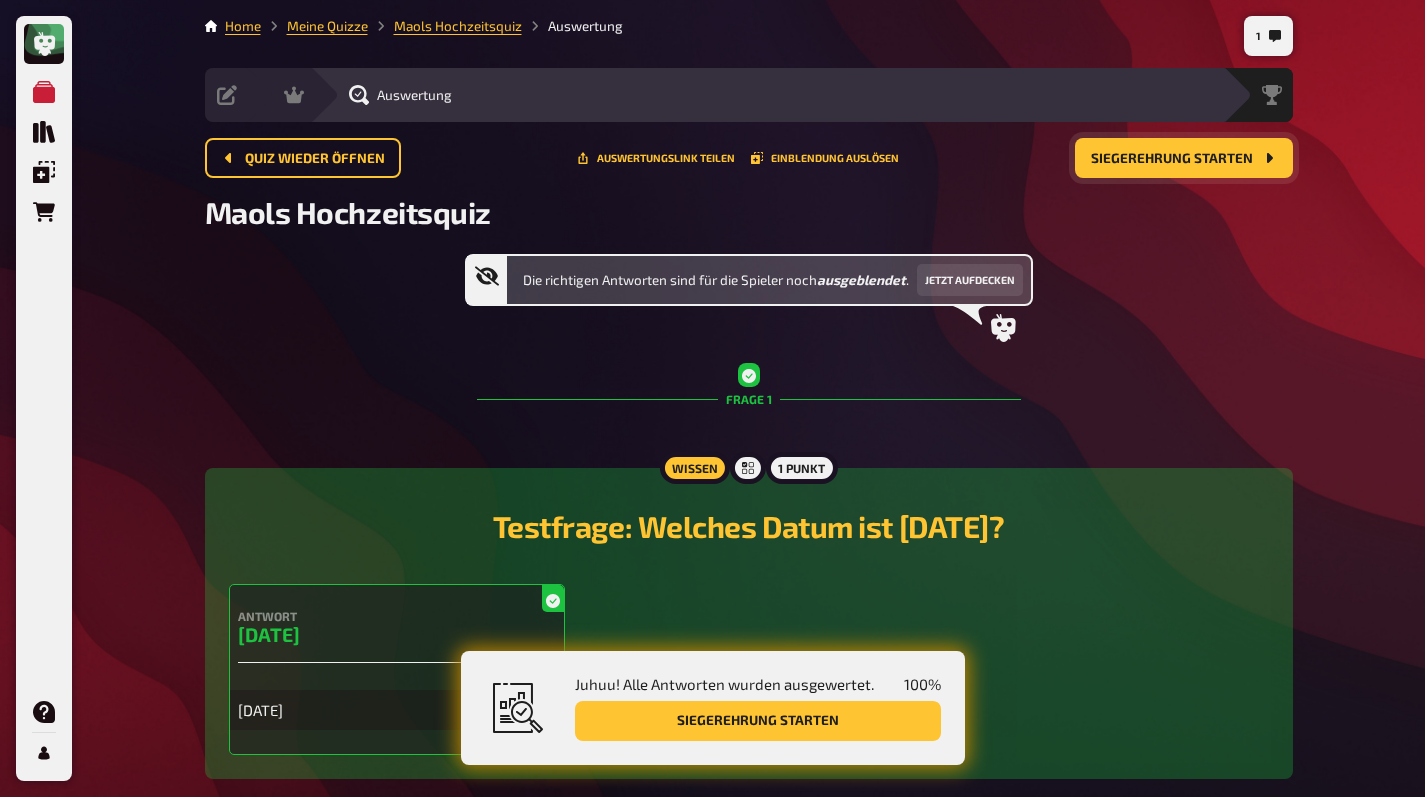 click on "Siegerehrung starten" at bounding box center (1172, 159) 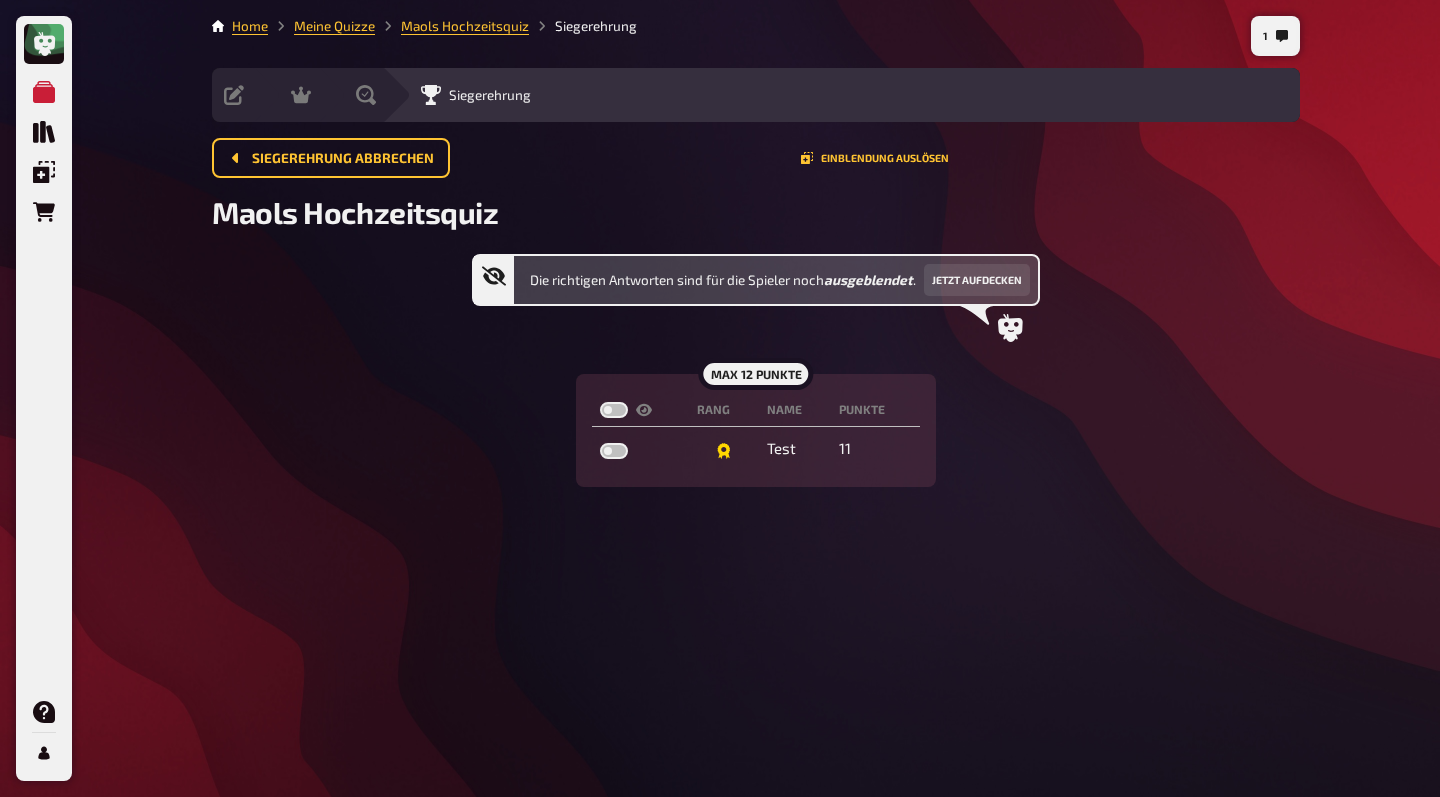 click on "Die richtigen Antworten sind für die Spieler noch  ausgeblendet . Jetzt aufdecken max   12 Punkte Rang Name Punkte Test 11" at bounding box center (756, 370) 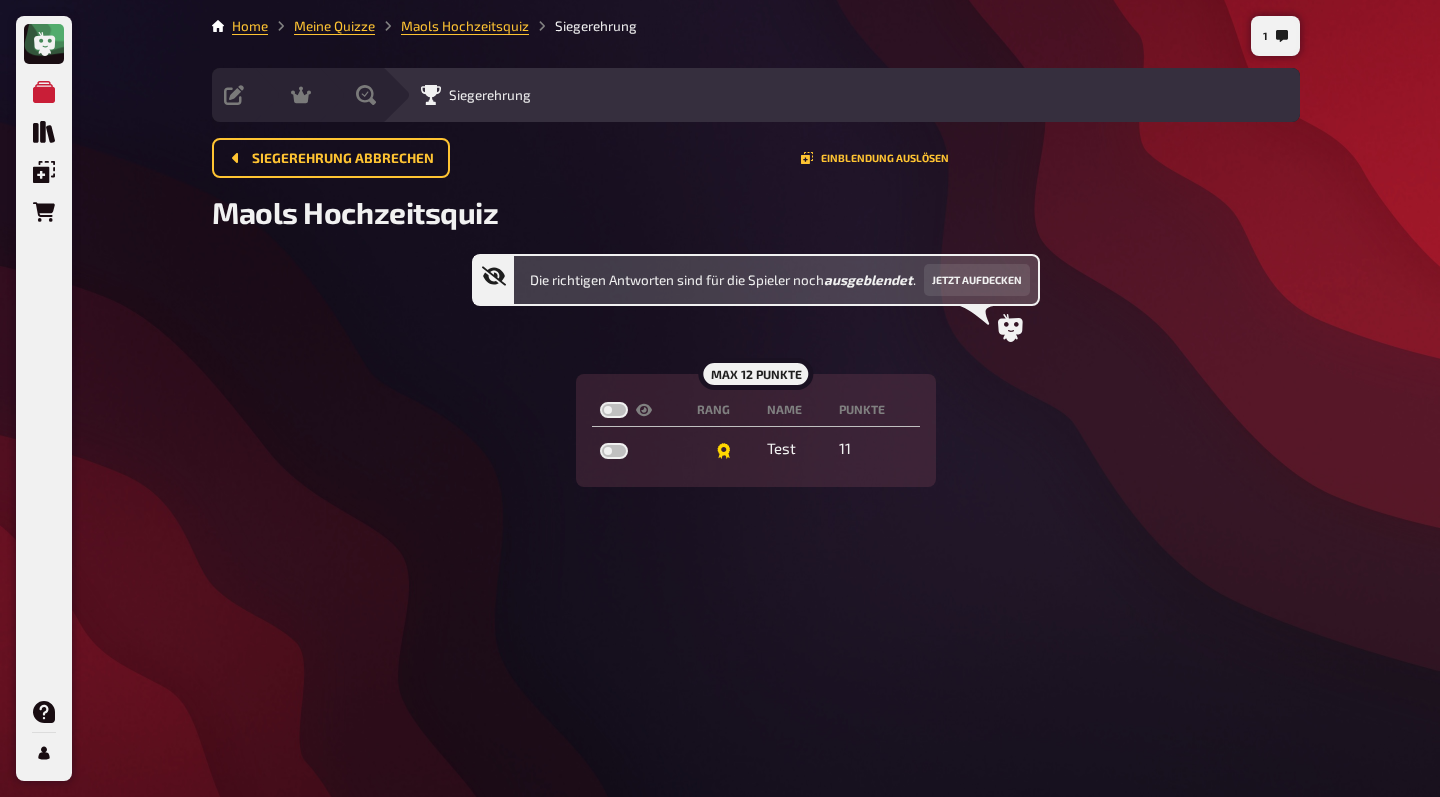 click on "Siegerehrung abbrechen Einblendung auslösen" at bounding box center (756, 158) 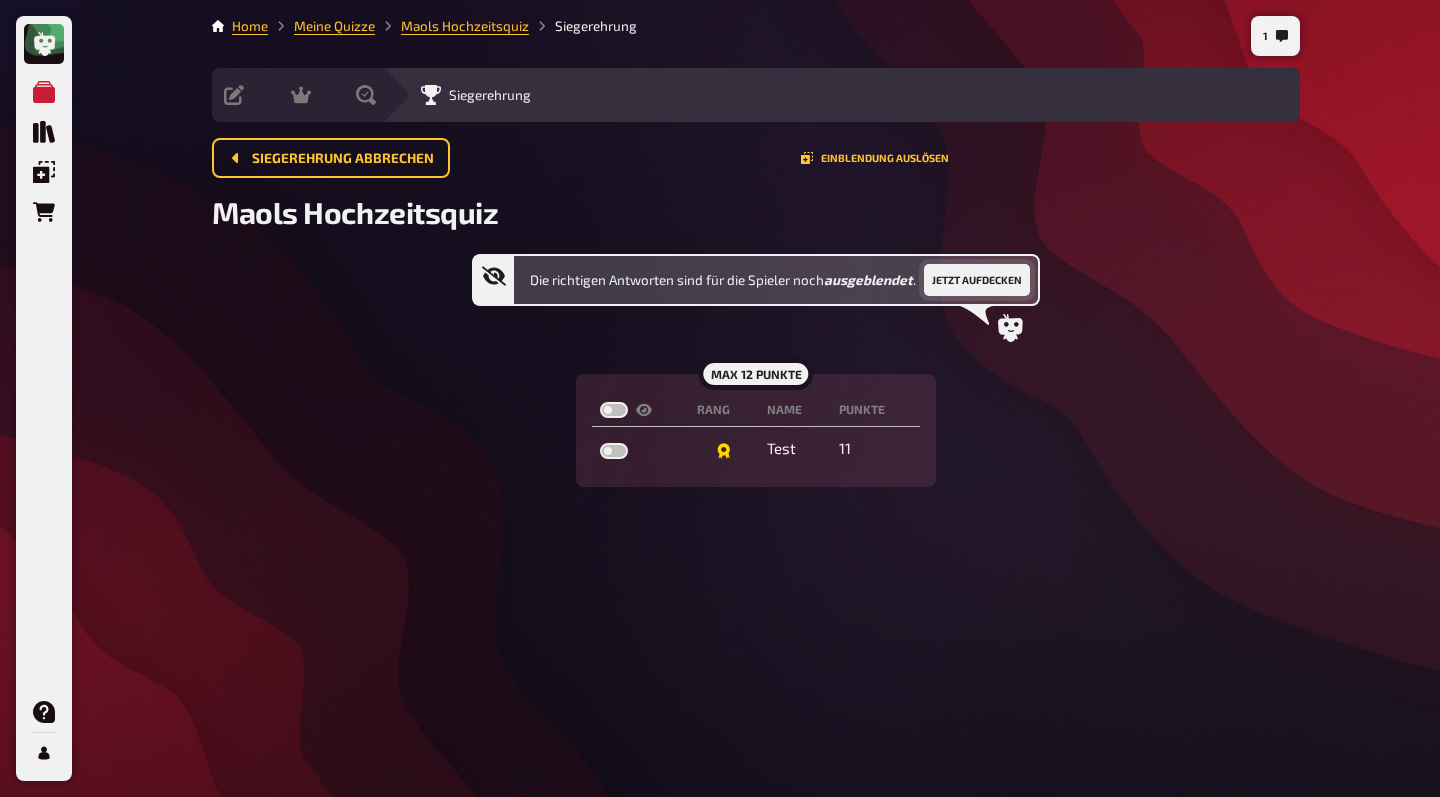click on "Jetzt aufdecken" at bounding box center [977, 280] 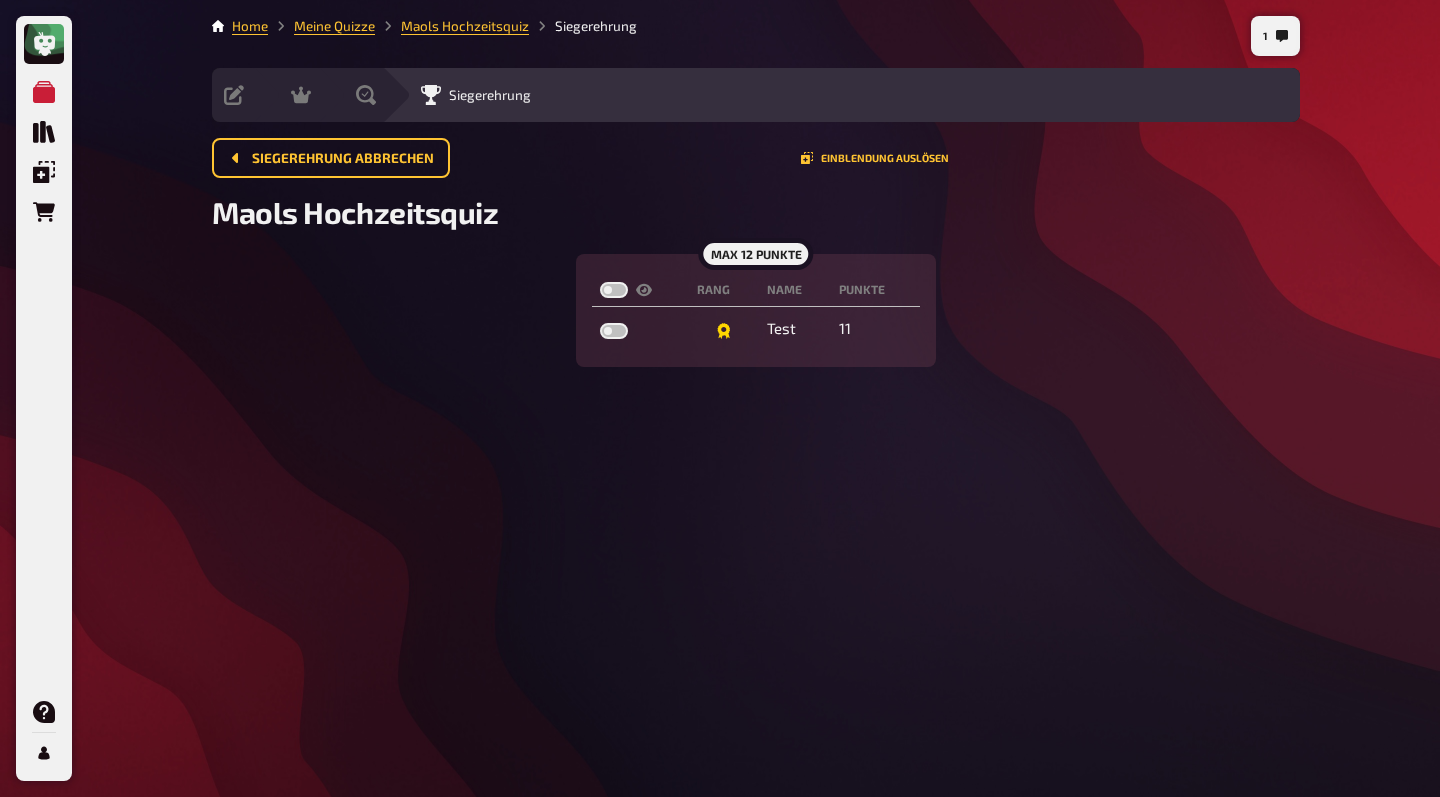 click on "max   12 Punkte Rang Name Punkte Test 11" at bounding box center [756, 310] 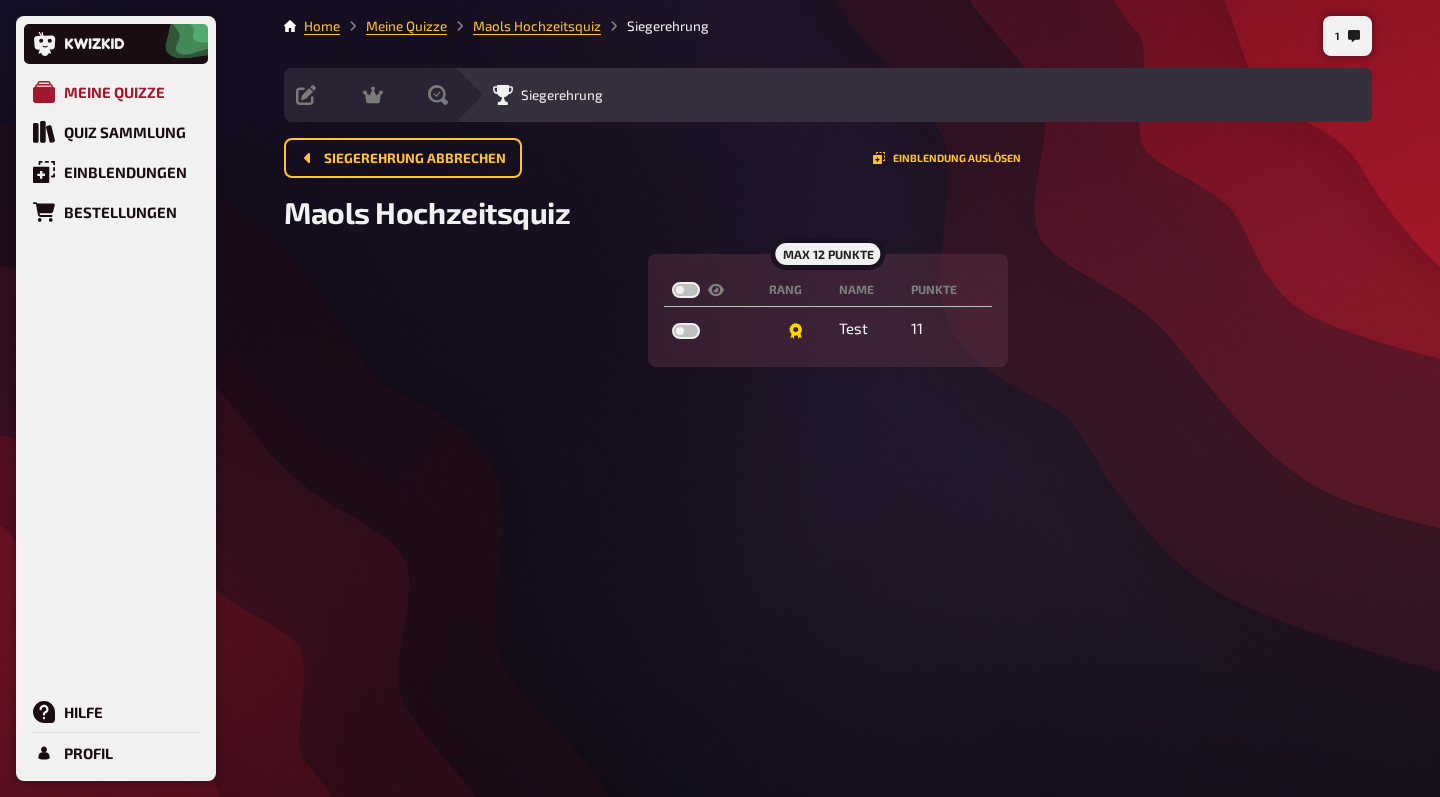 click on "Meine Quizze" at bounding box center (114, 92) 